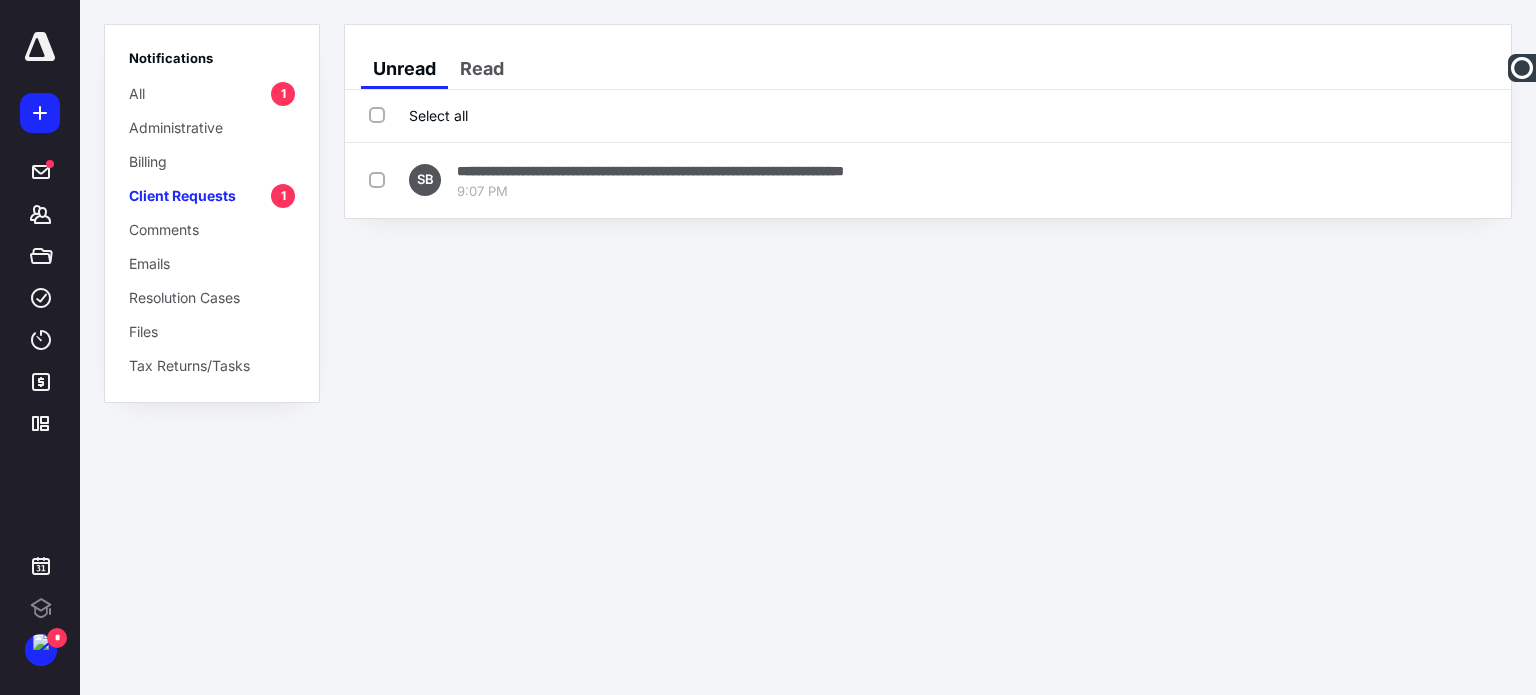 click on "9:07 PM" at bounding box center [650, 192] 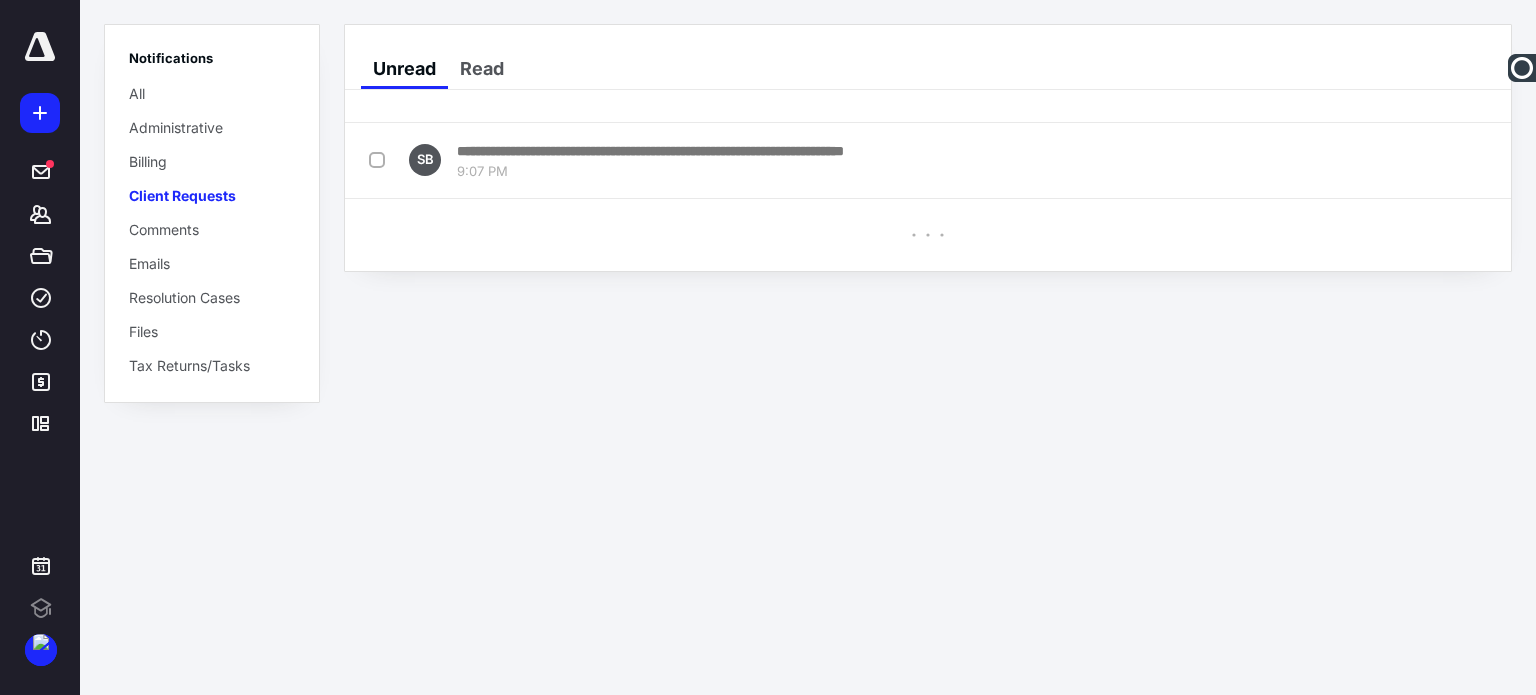 scroll, scrollTop: 0, scrollLeft: 0, axis: both 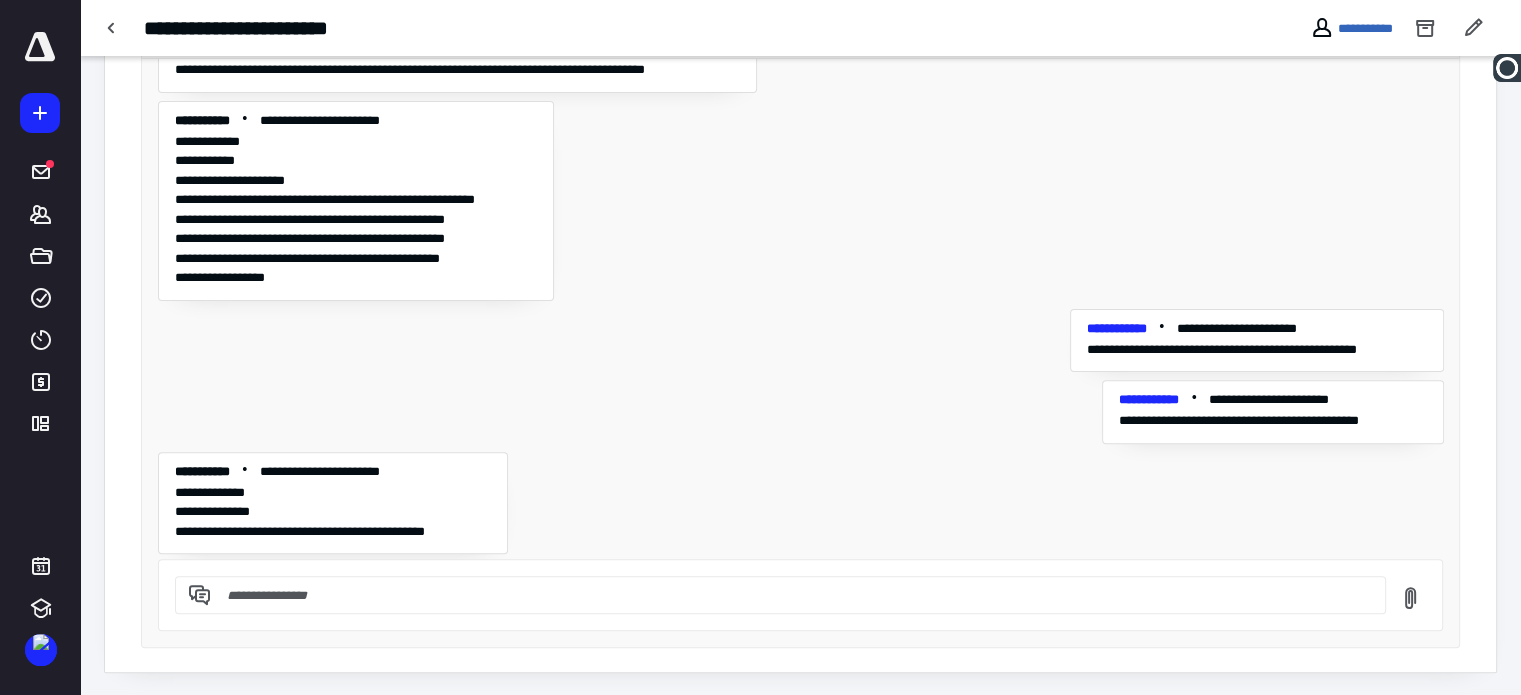 click at bounding box center (792, 595) 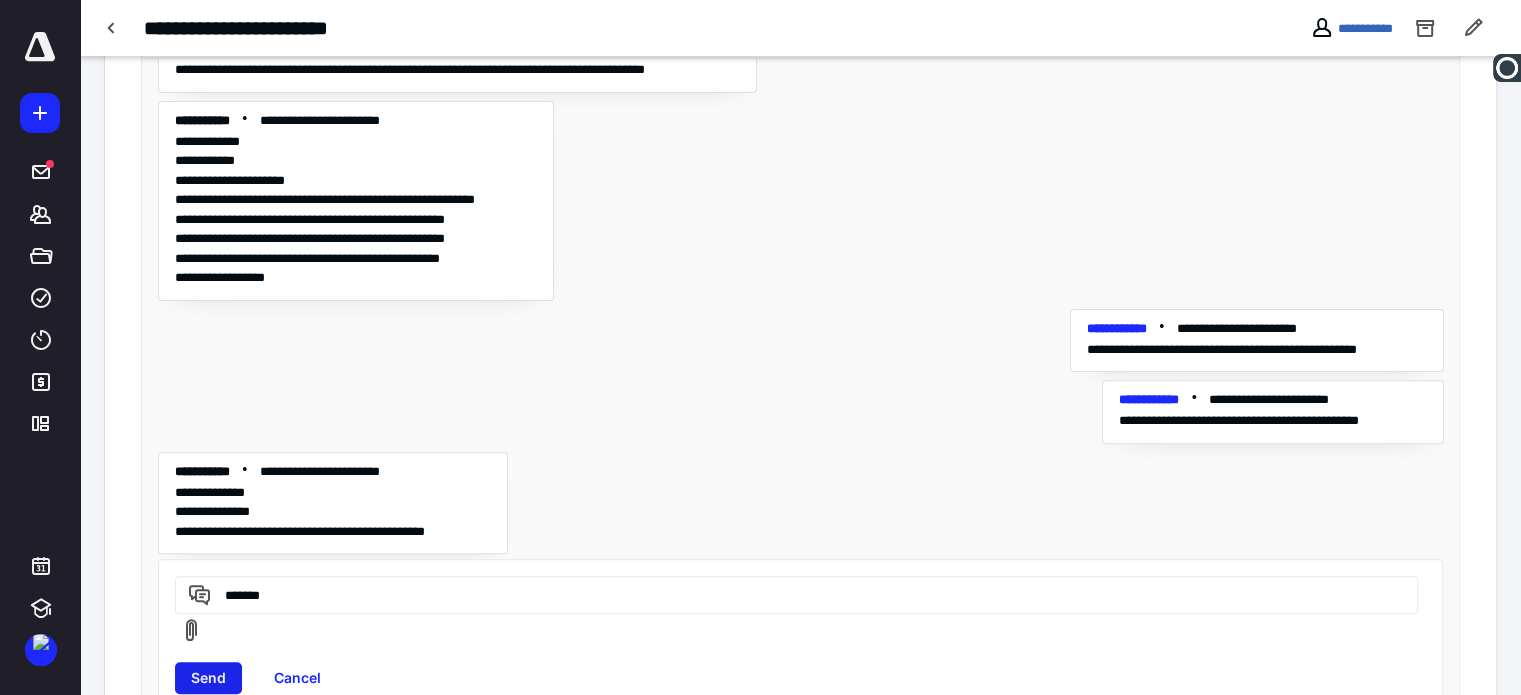 type on "*******" 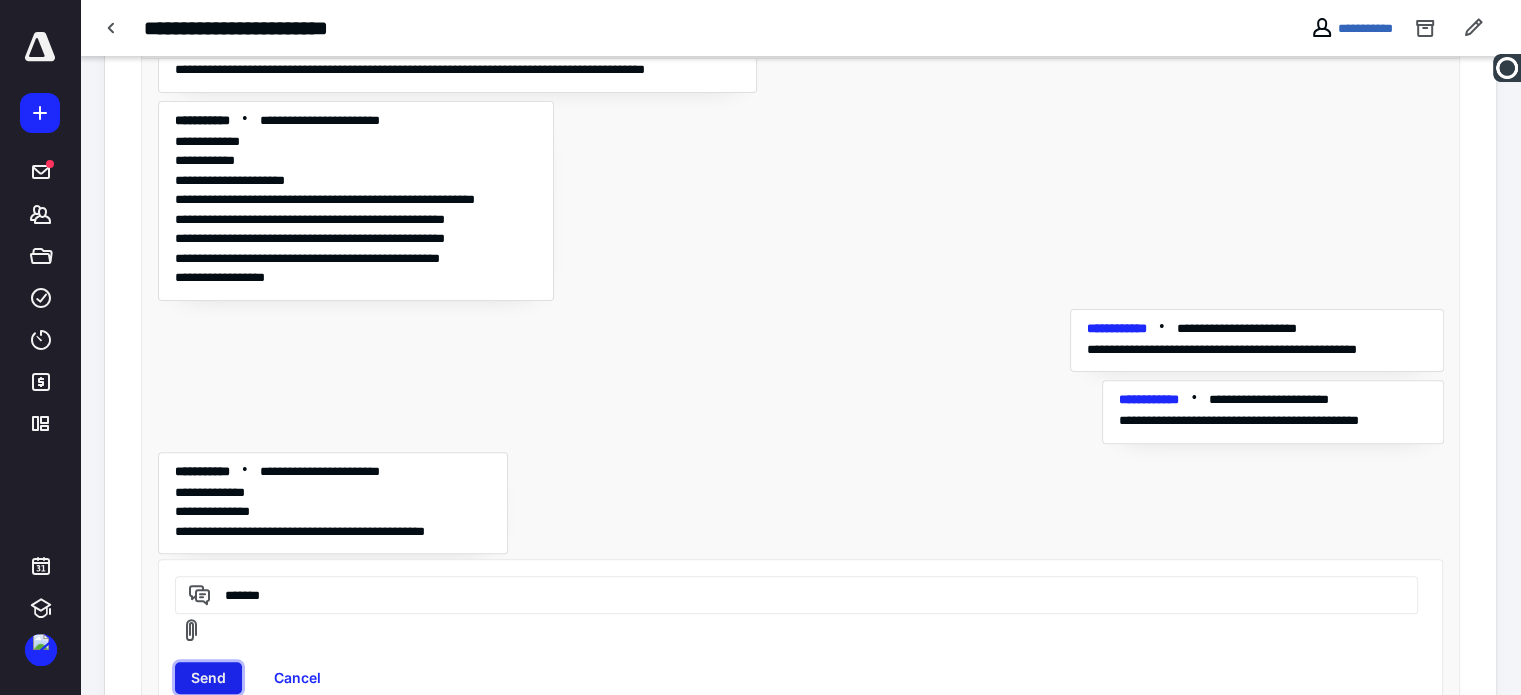 click on "Send" at bounding box center (208, 678) 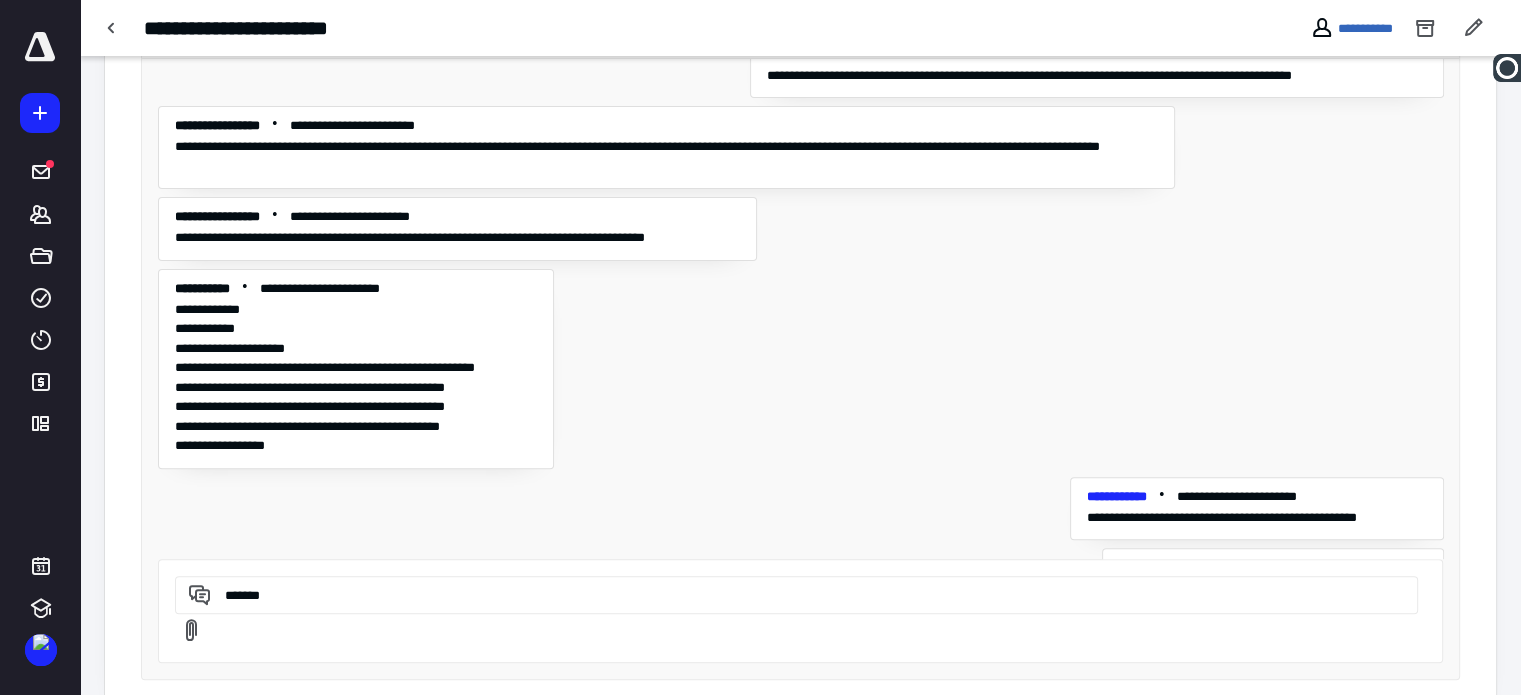 scroll, scrollTop: 0, scrollLeft: 0, axis: both 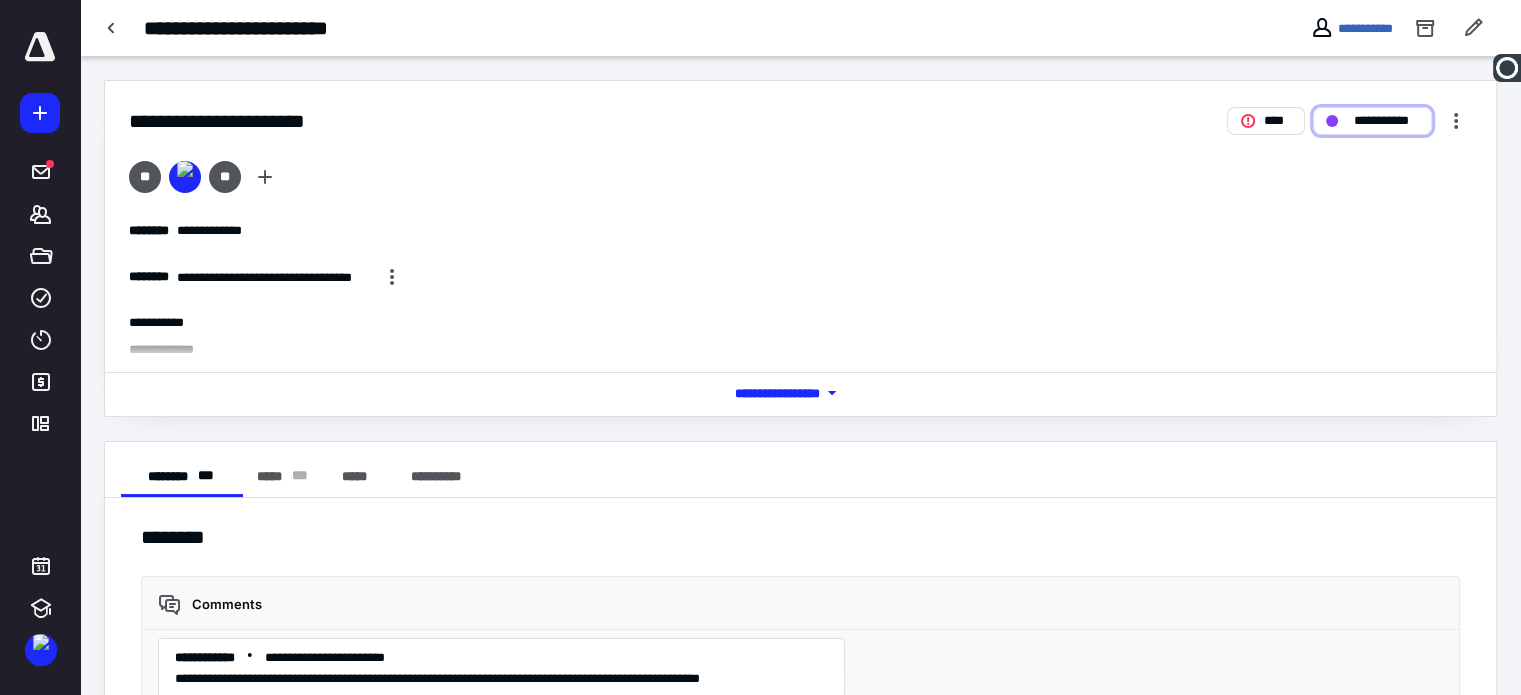 click on "**********" at bounding box center (1386, 121) 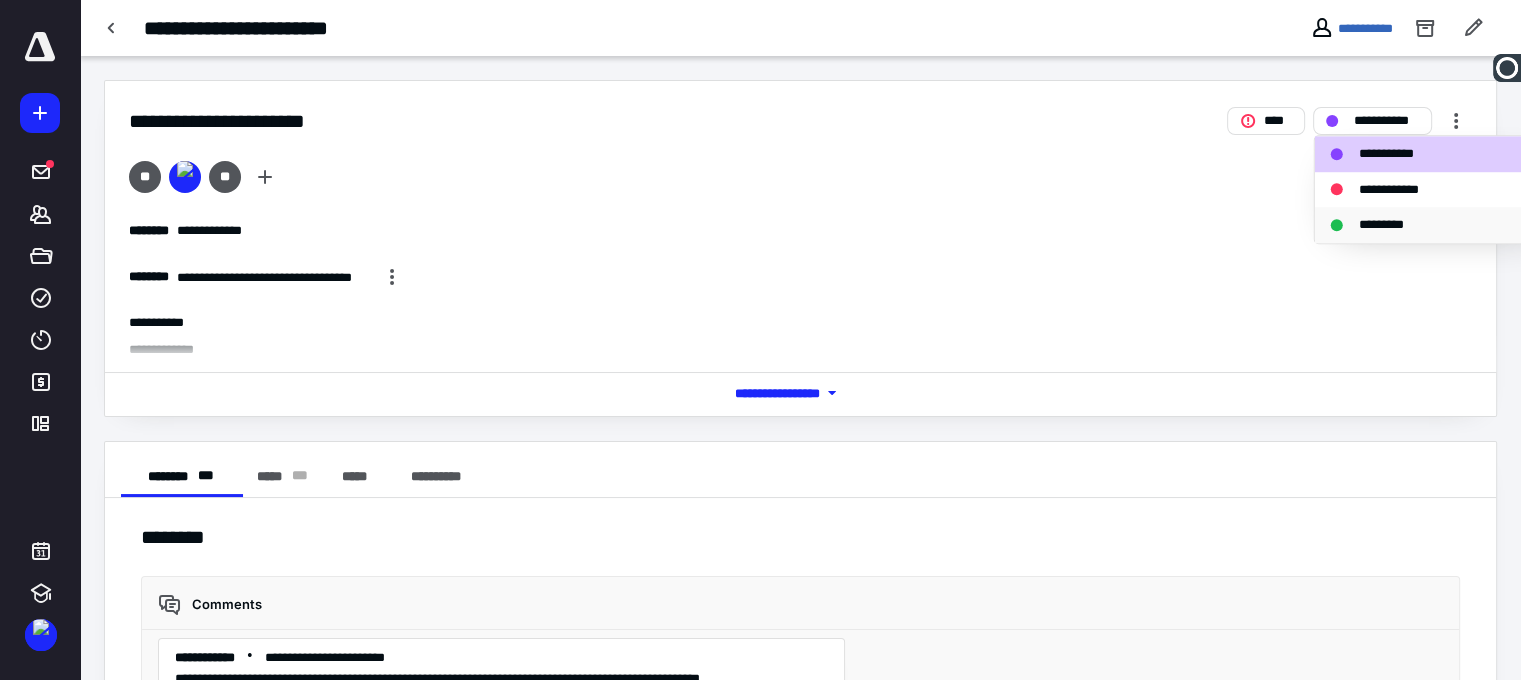 click on "*********" at bounding box center [1392, 225] 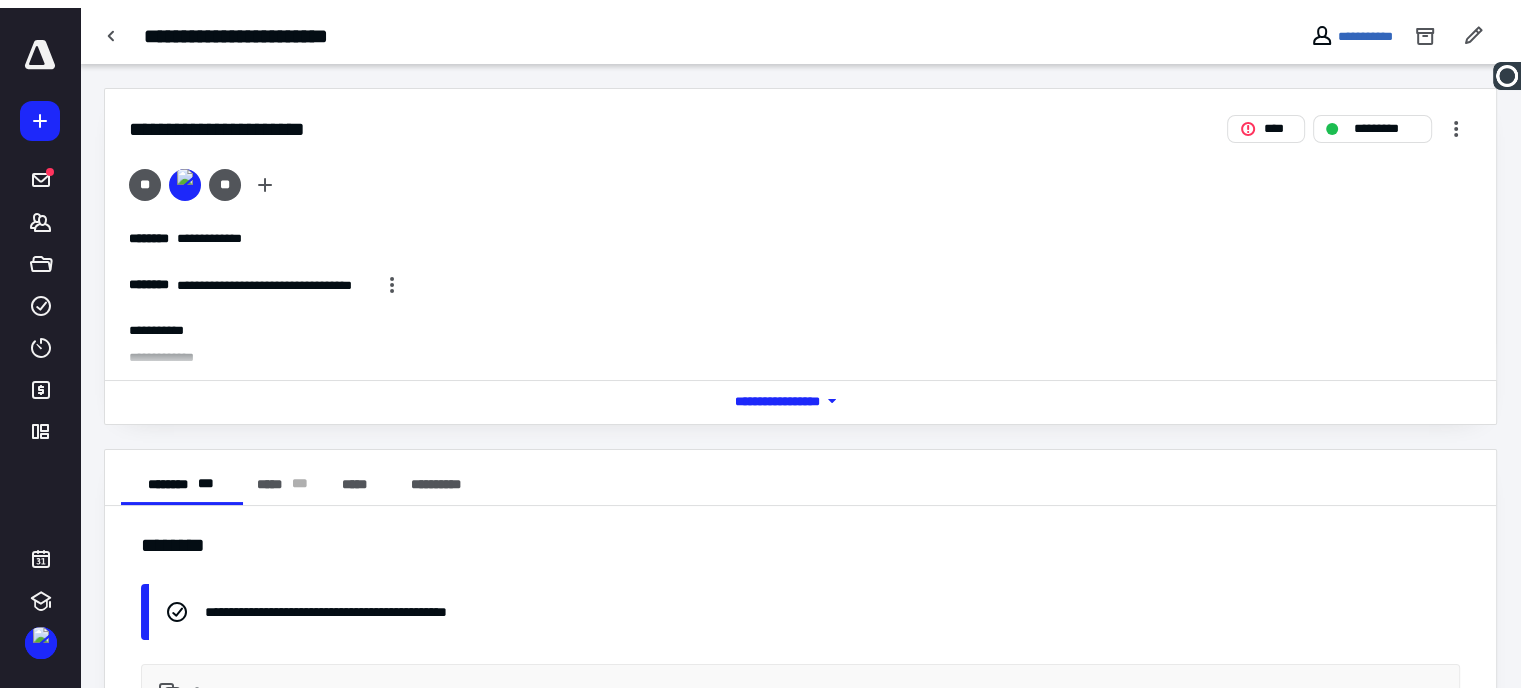 scroll, scrollTop: 343, scrollLeft: 0, axis: vertical 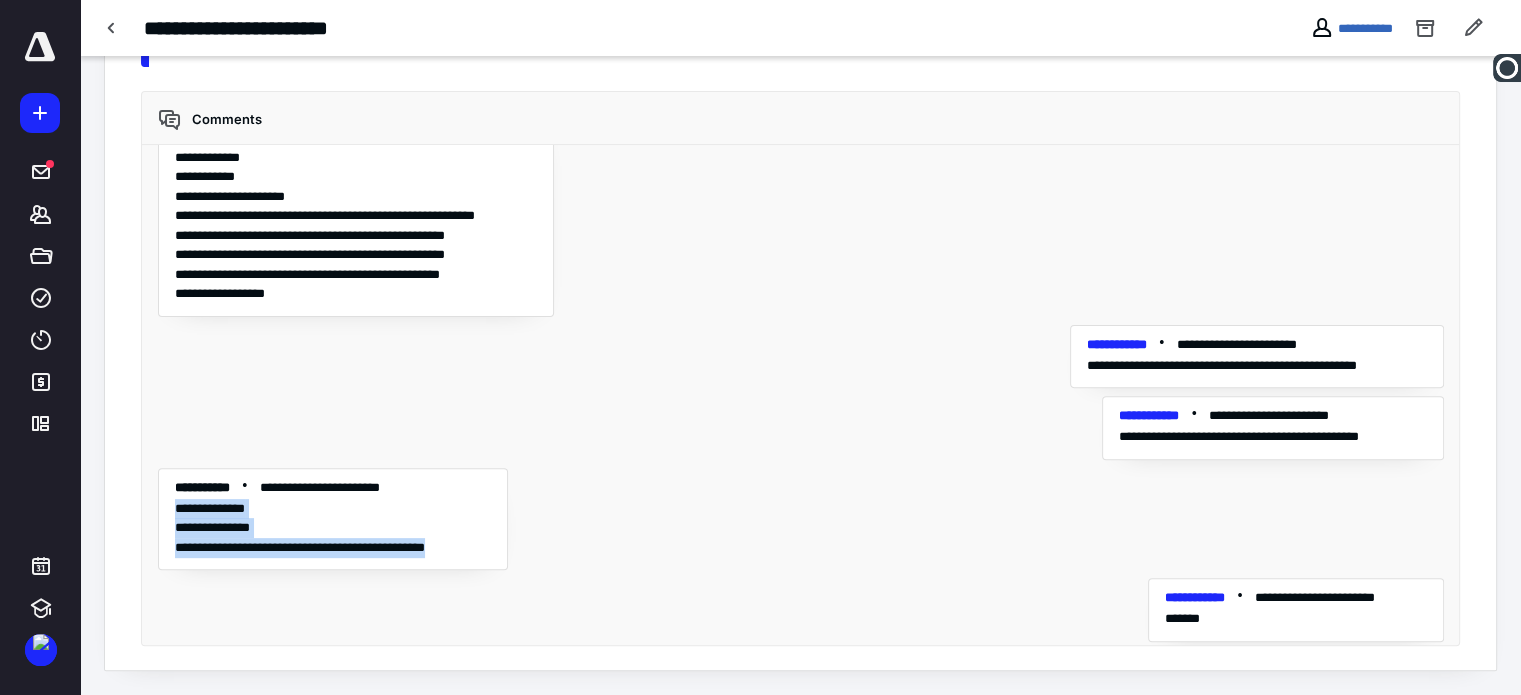 drag, startPoint x: 173, startPoint y: 506, endPoint x: 504, endPoint y: 549, distance: 333.78137 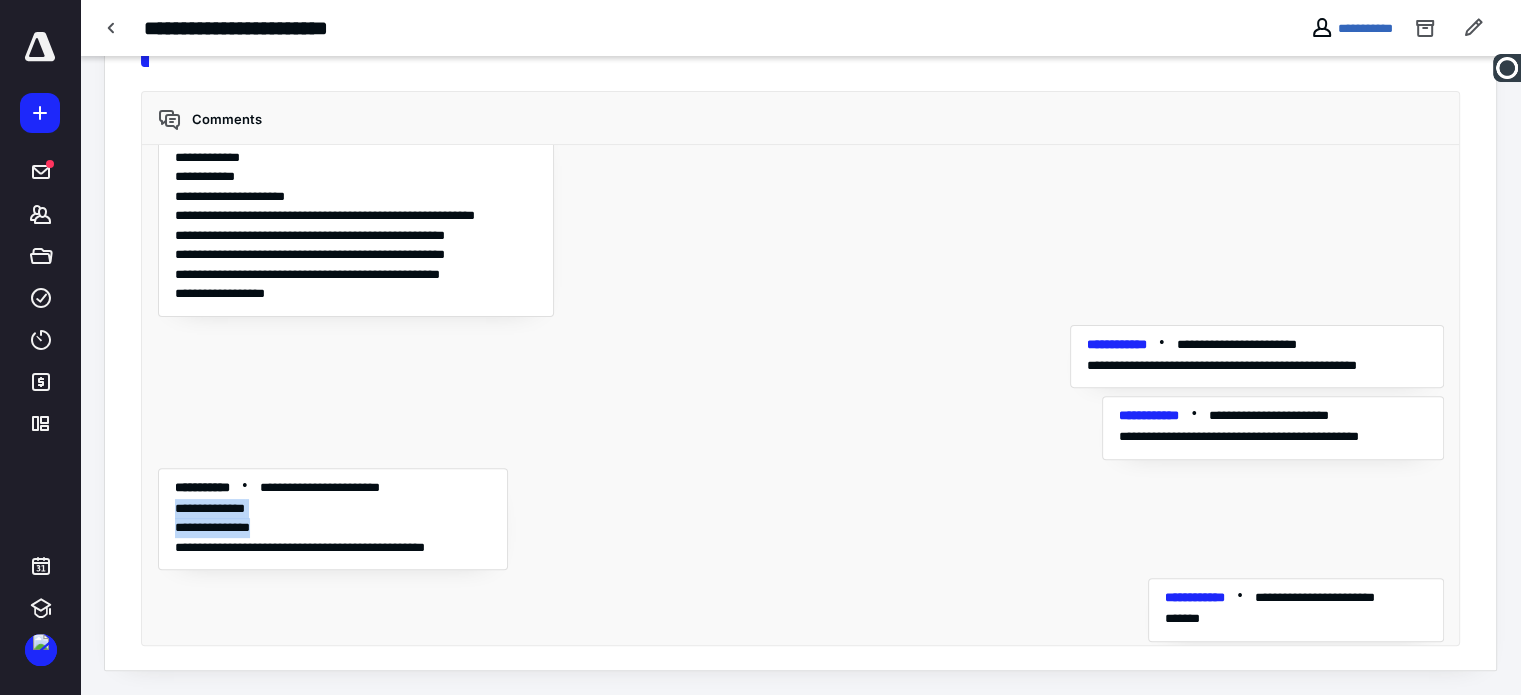 drag, startPoint x: 175, startPoint y: 504, endPoint x: 296, endPoint y: 523, distance: 122.48265 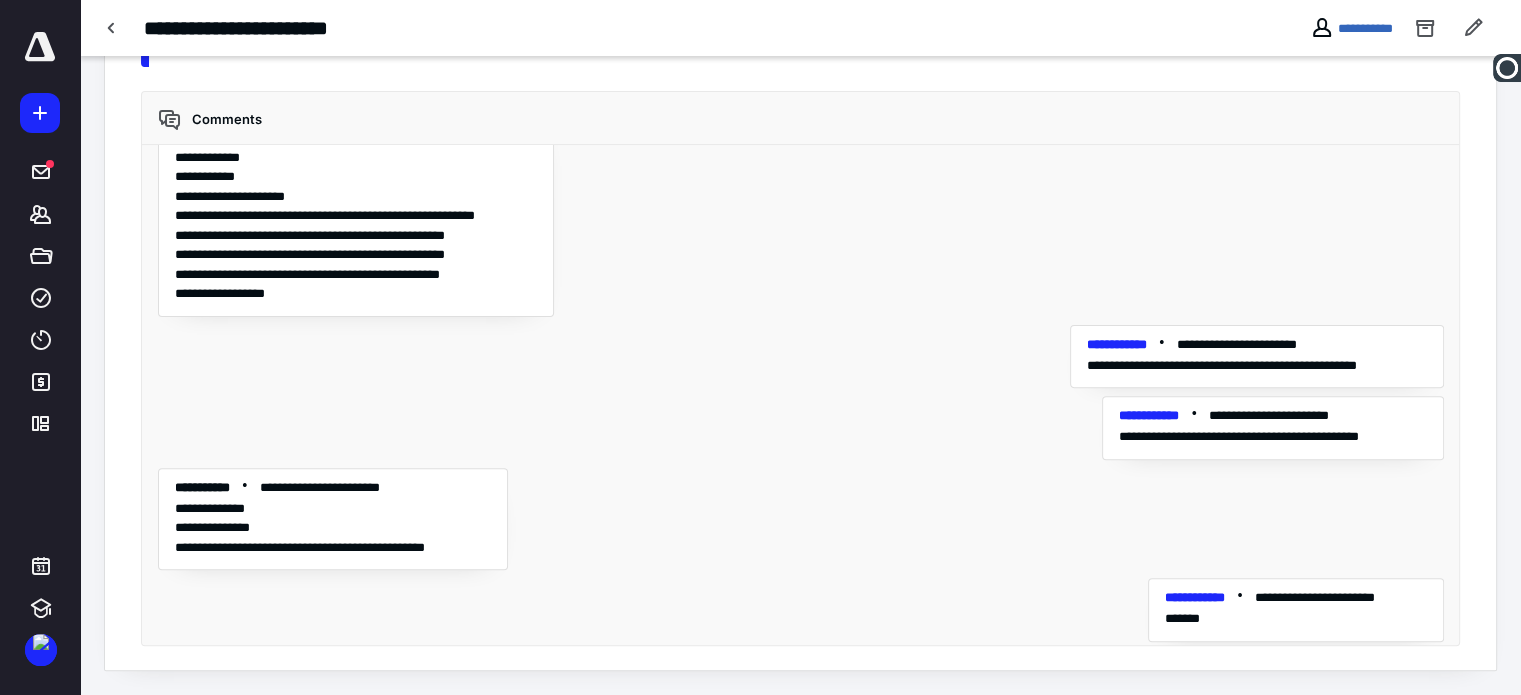 scroll, scrollTop: 0, scrollLeft: 0, axis: both 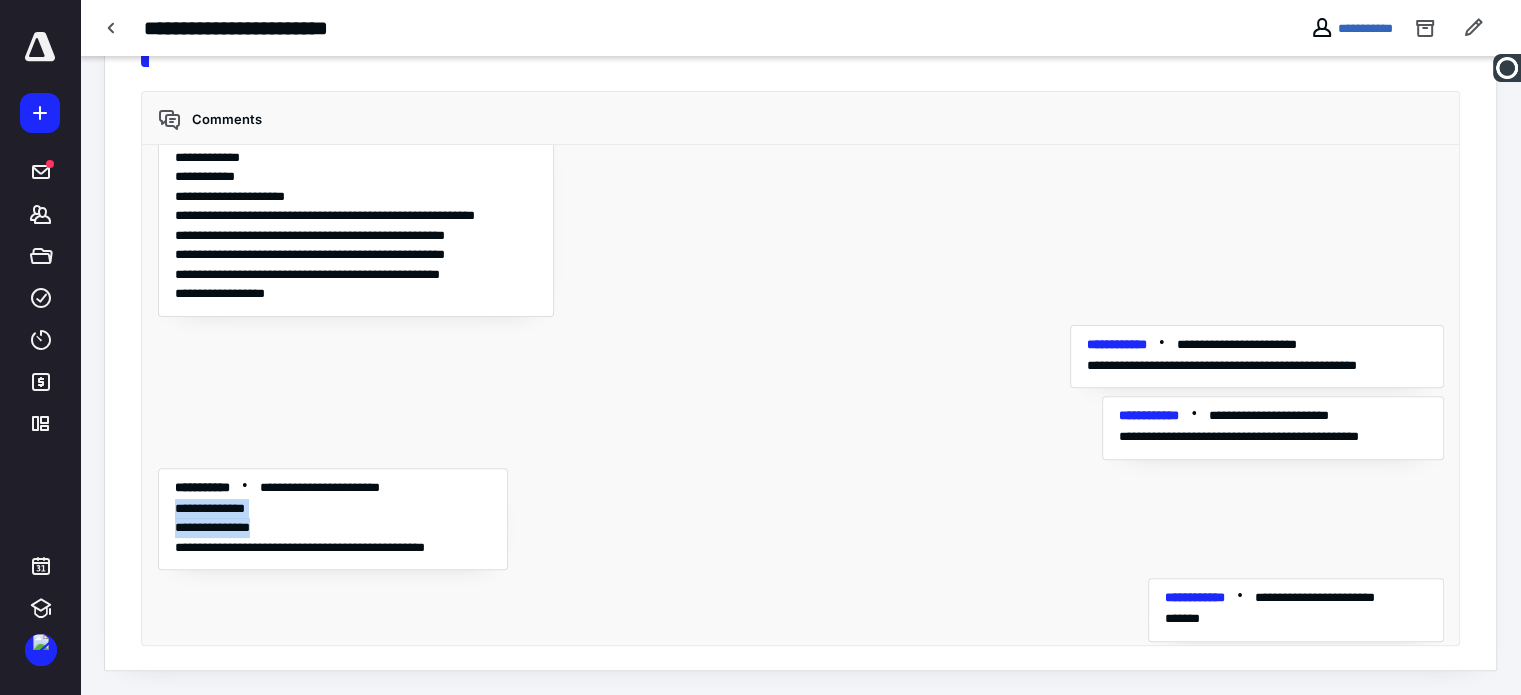 drag, startPoint x: 175, startPoint y: 499, endPoint x: 420, endPoint y: 529, distance: 246.8299 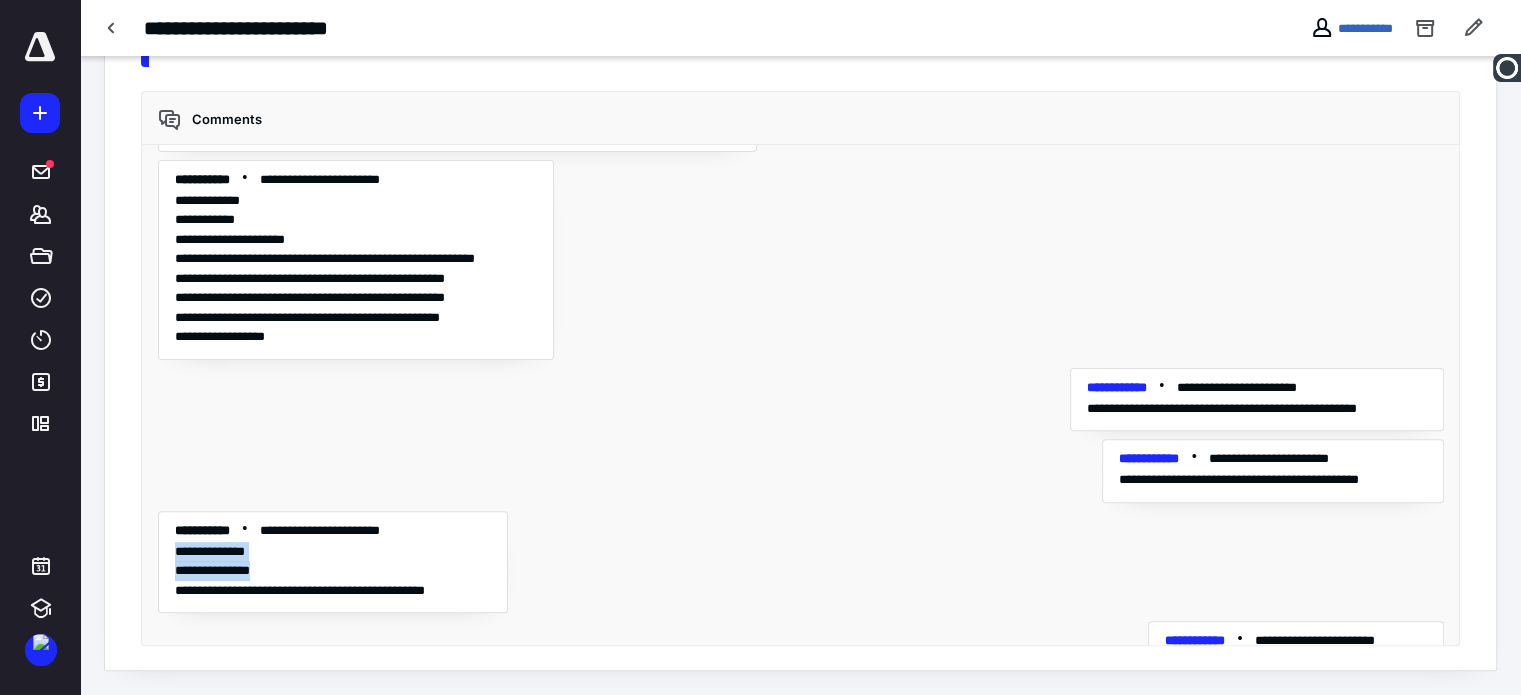 scroll, scrollTop: 303, scrollLeft: 0, axis: vertical 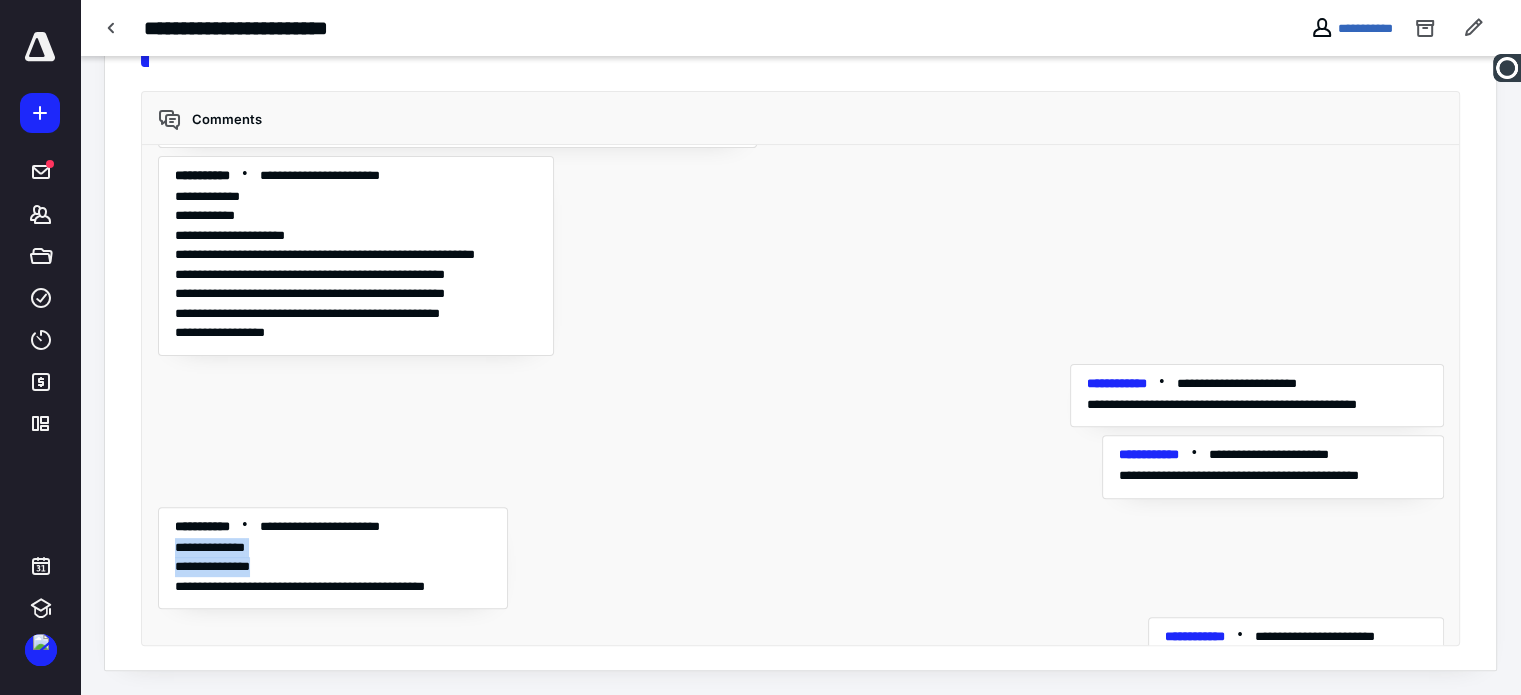 click on "**********" at bounding box center [333, 567] 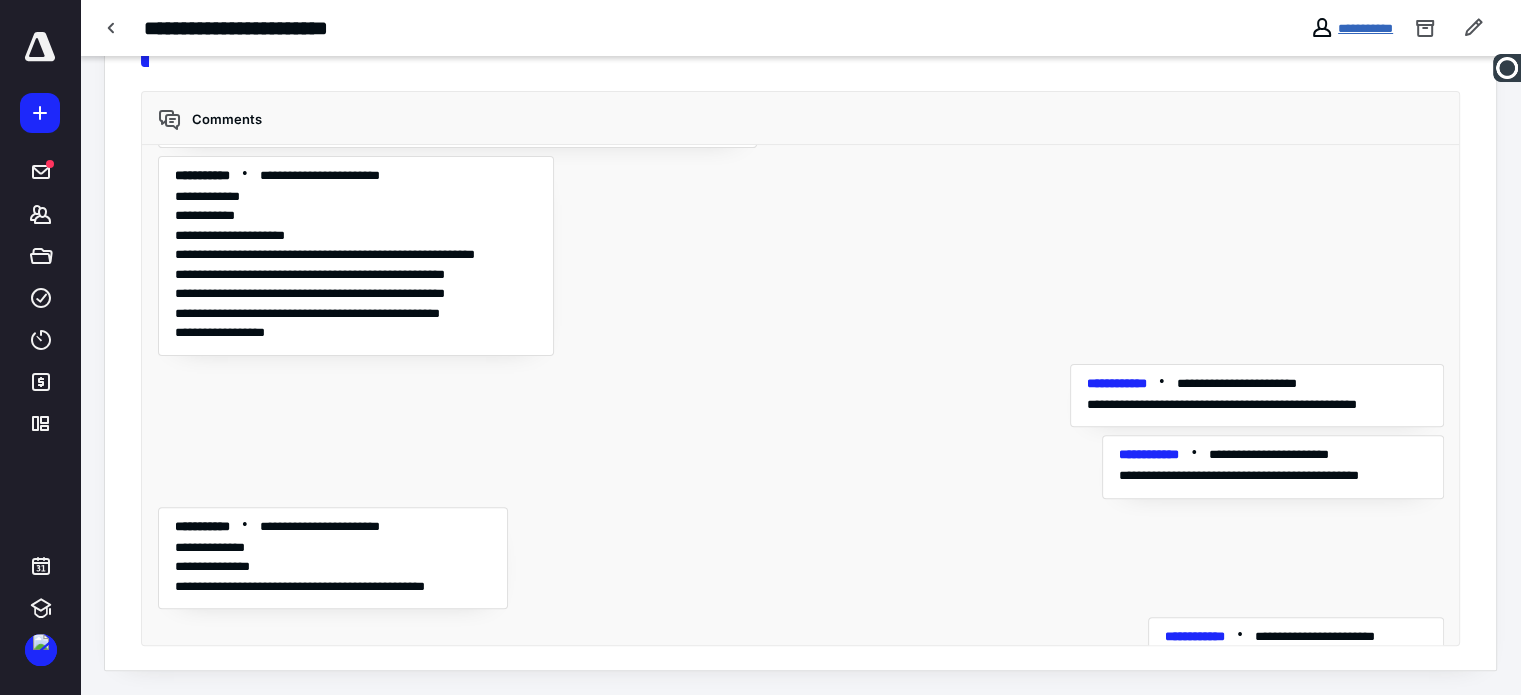 click on "**********" at bounding box center [1365, 28] 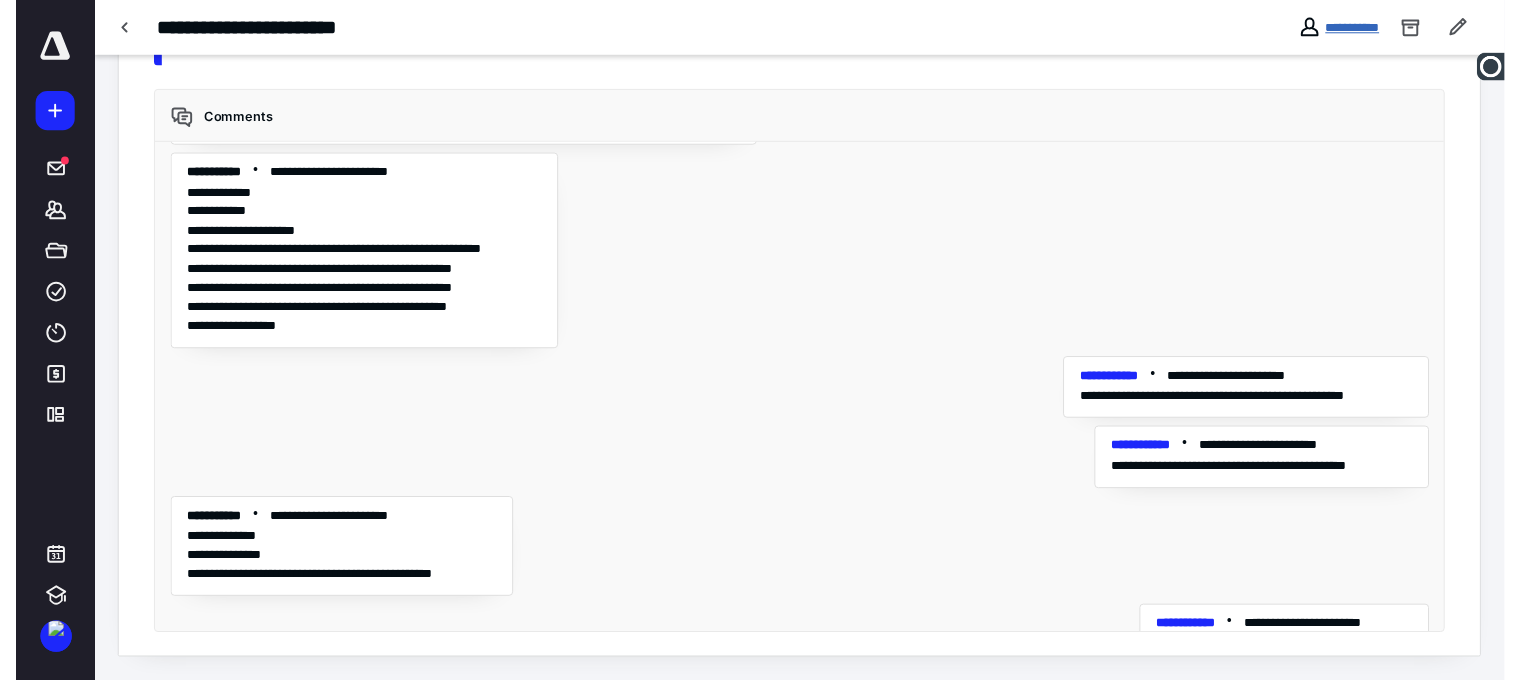 scroll 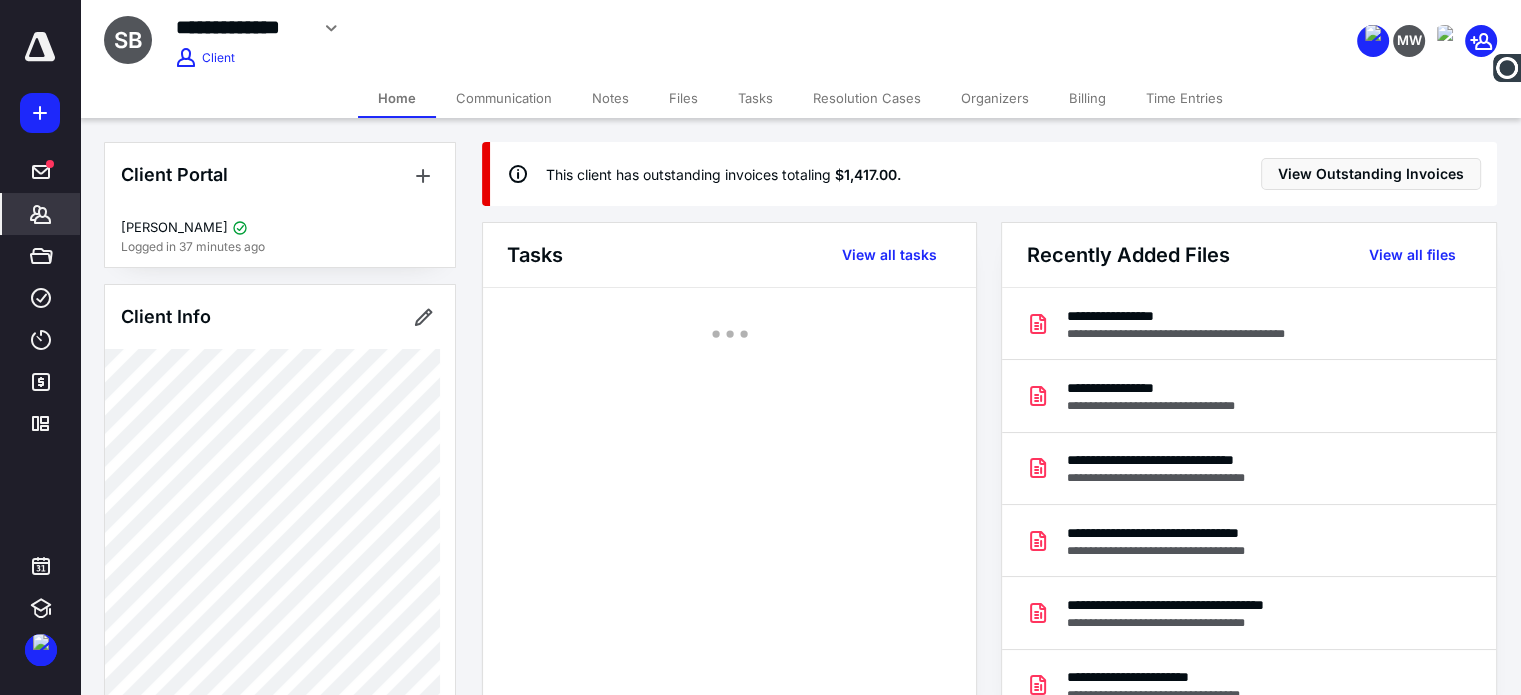 click on "Tasks" at bounding box center (755, 98) 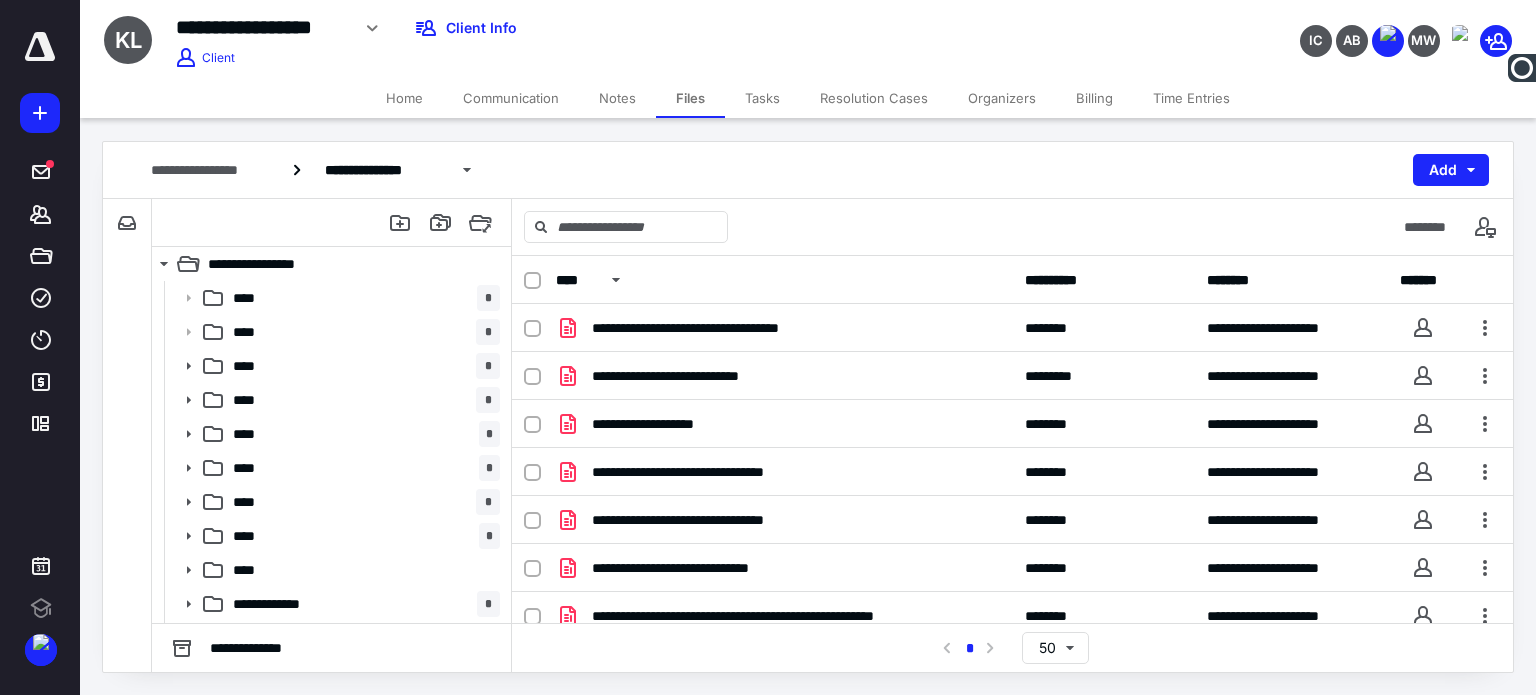 scroll, scrollTop: 0, scrollLeft: 0, axis: both 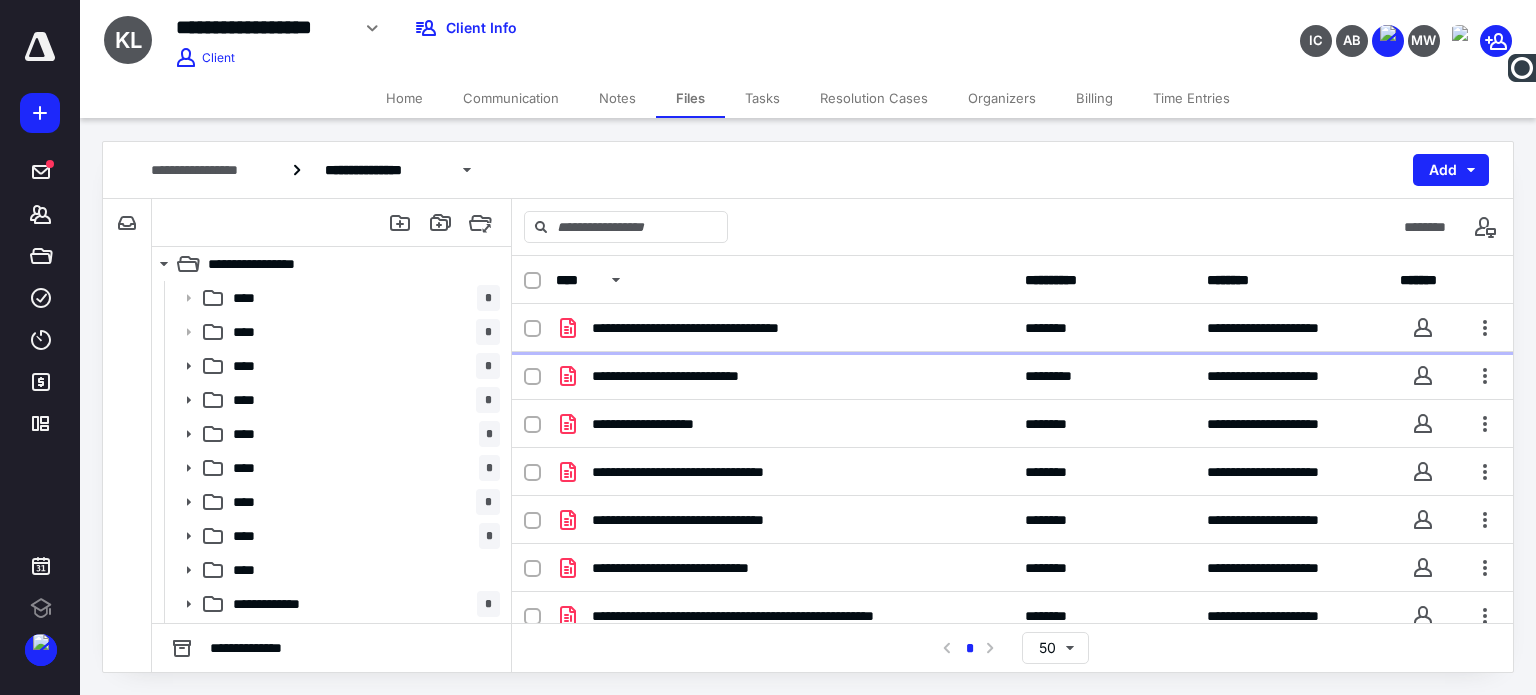 click on "**********" at bounding box center (1012, 328) 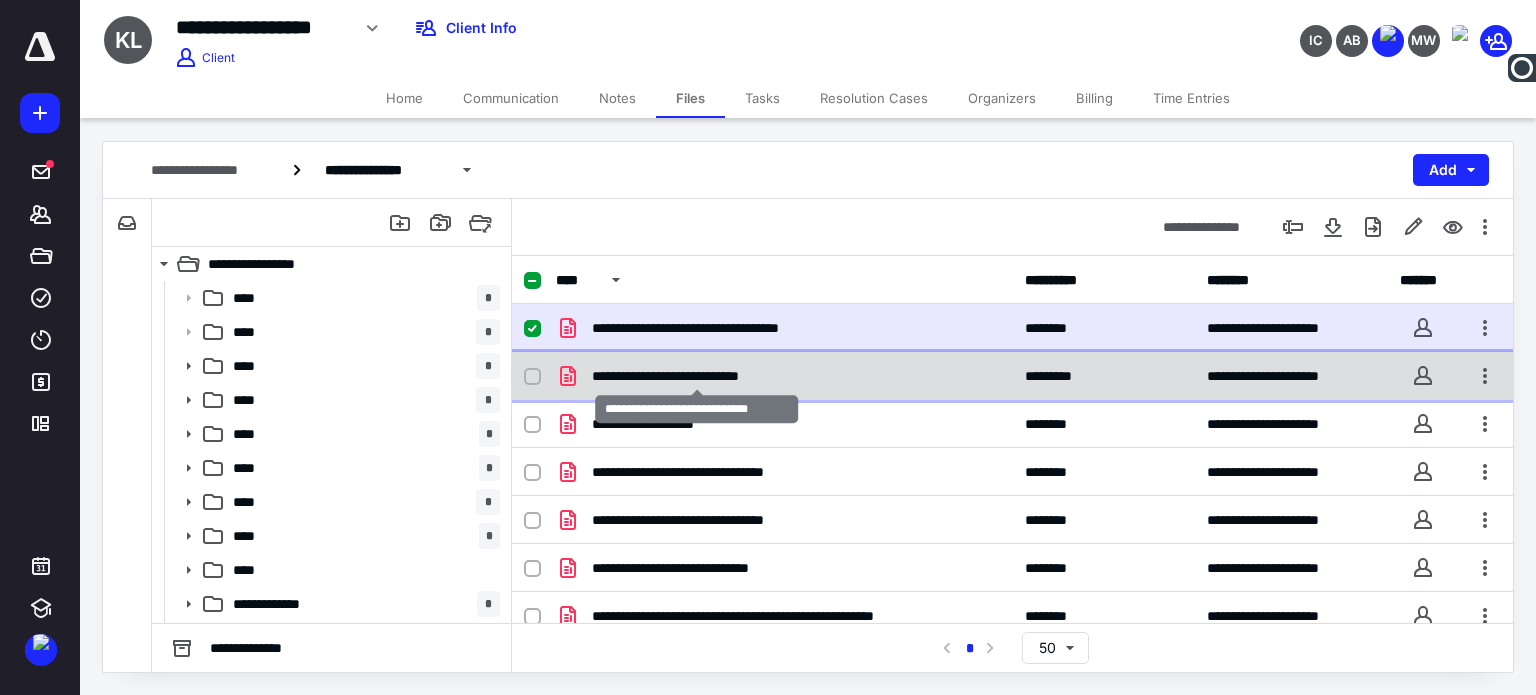click on "**********" at bounding box center [697, 376] 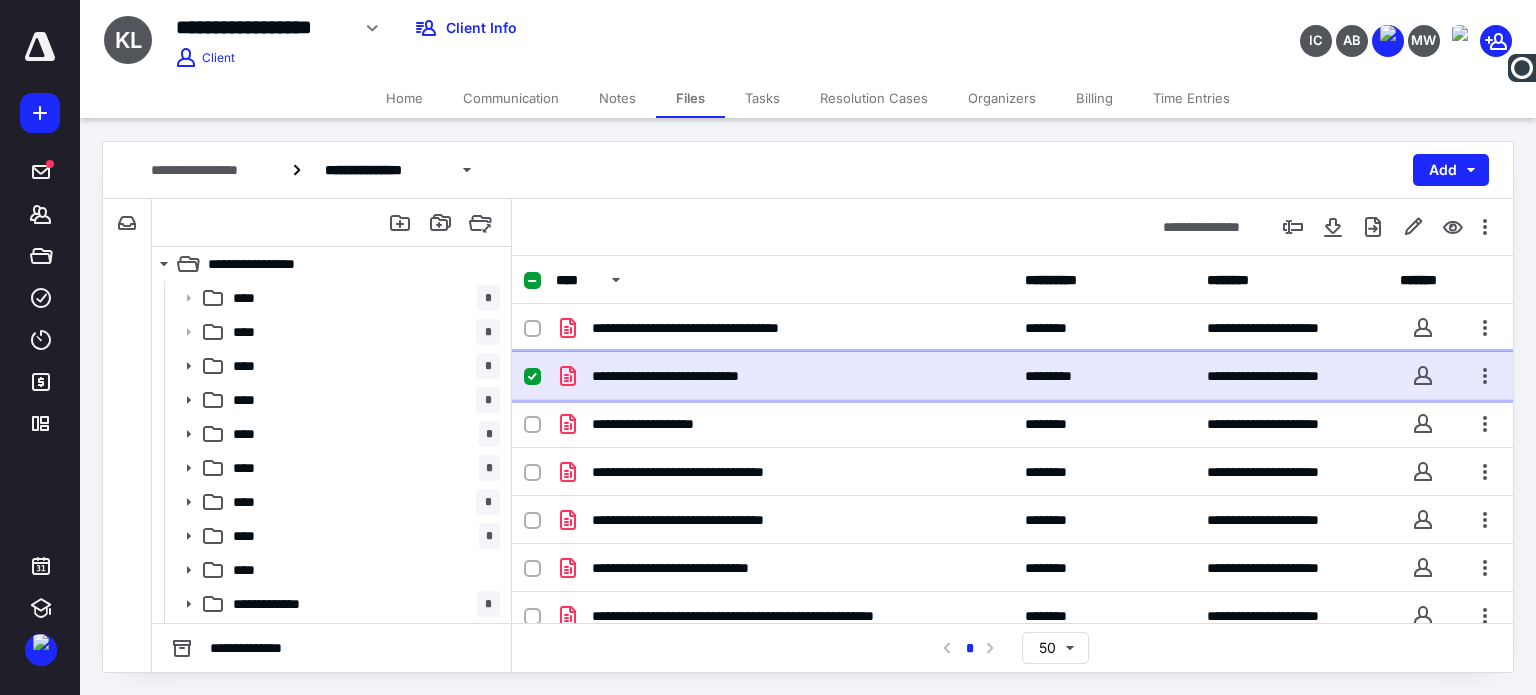click on "**********" at bounding box center [697, 376] 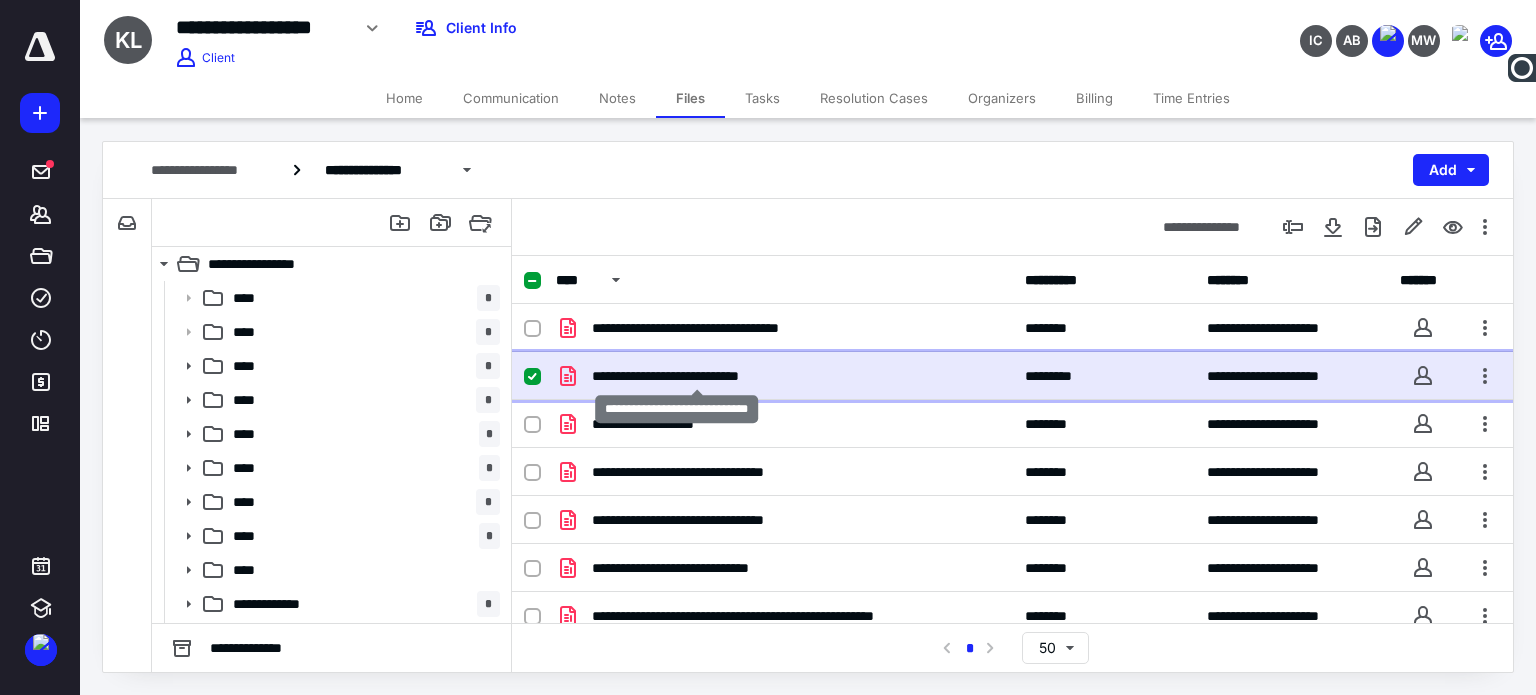 click on "**********" at bounding box center (697, 376) 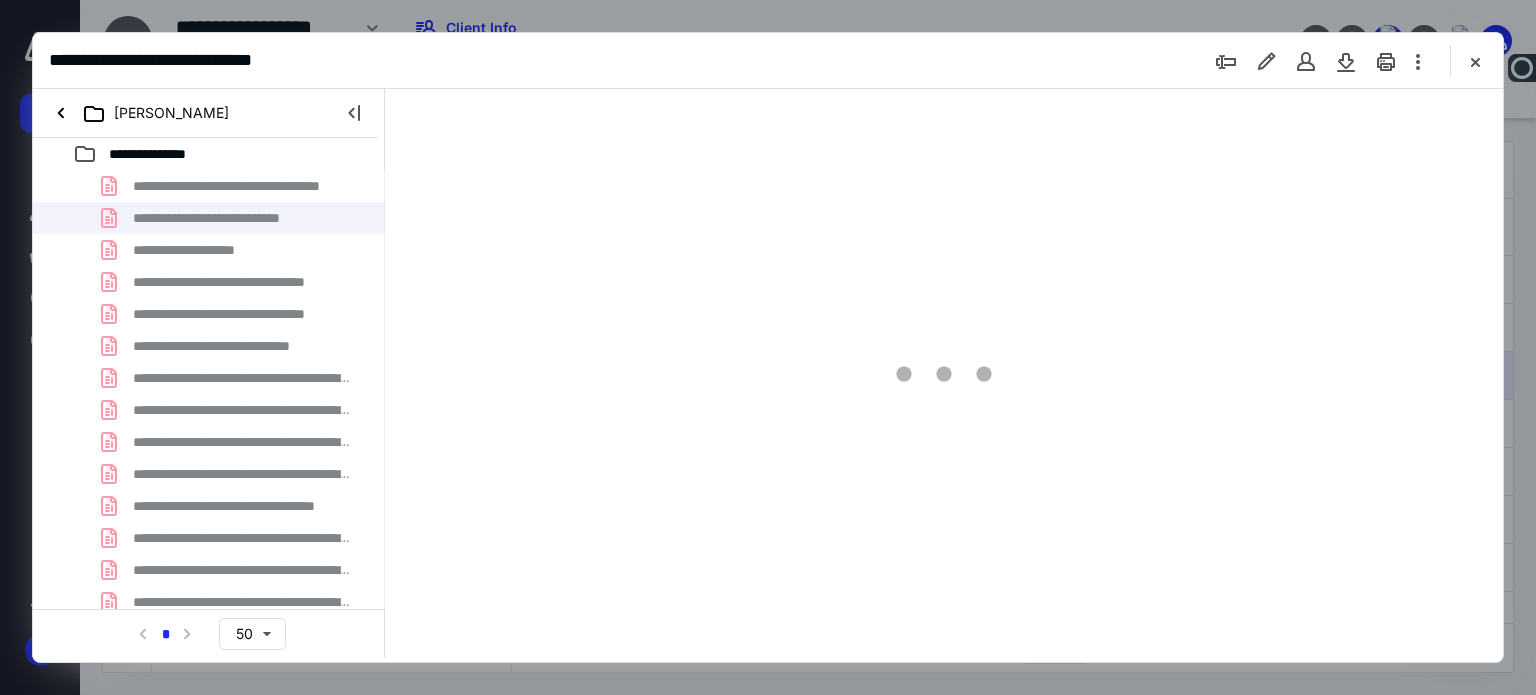 scroll, scrollTop: 0, scrollLeft: 0, axis: both 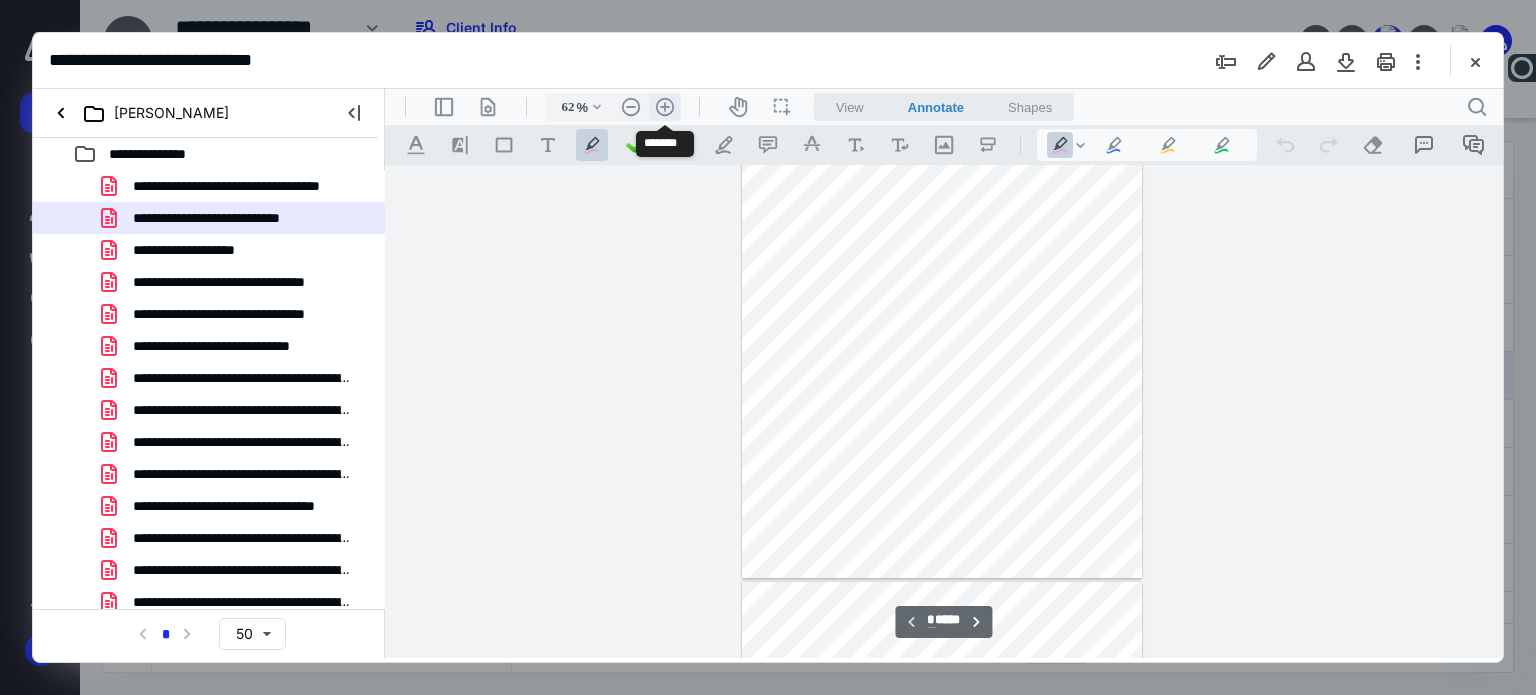 click on ".cls-1{fill:#abb0c4;} icon - header - zoom - in - line" at bounding box center [665, 107] 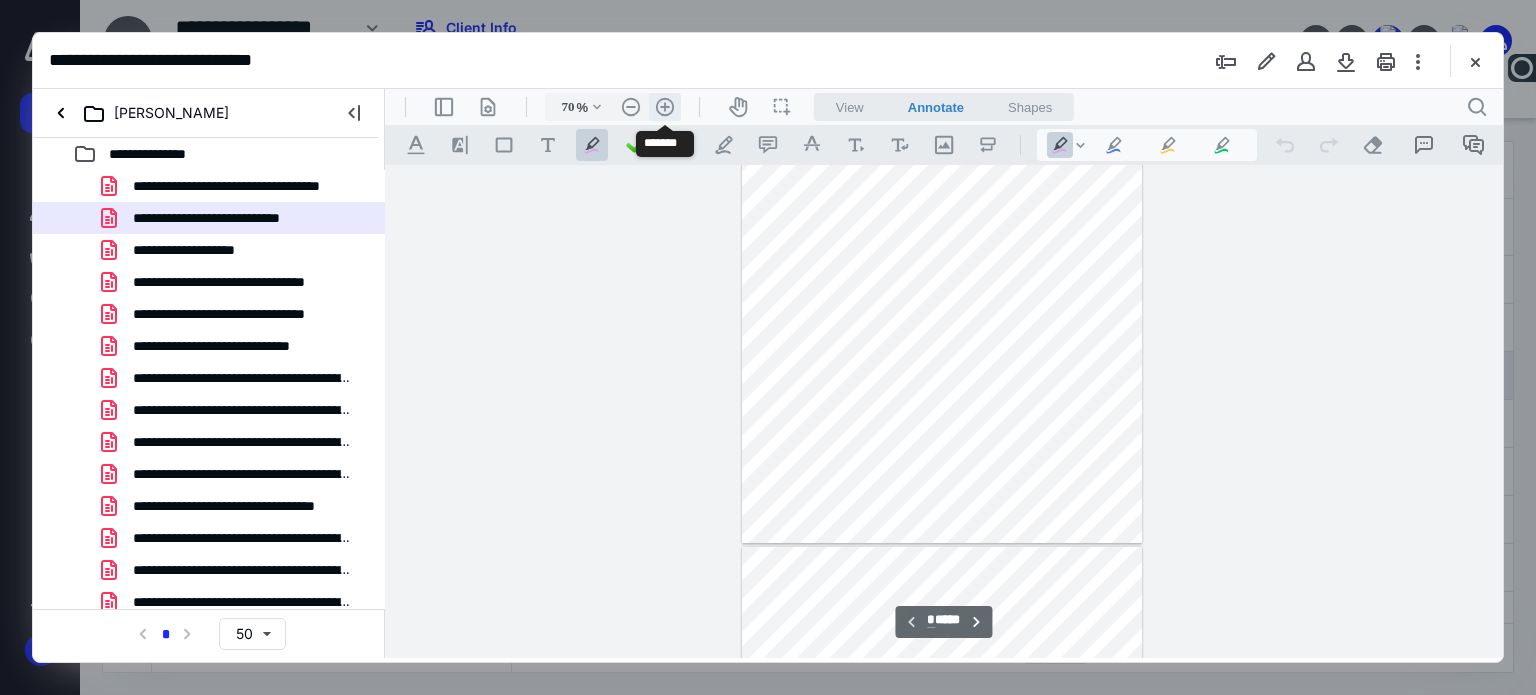 click on ".cls-1{fill:#abb0c4;} icon - header - zoom - in - line" at bounding box center [665, 107] 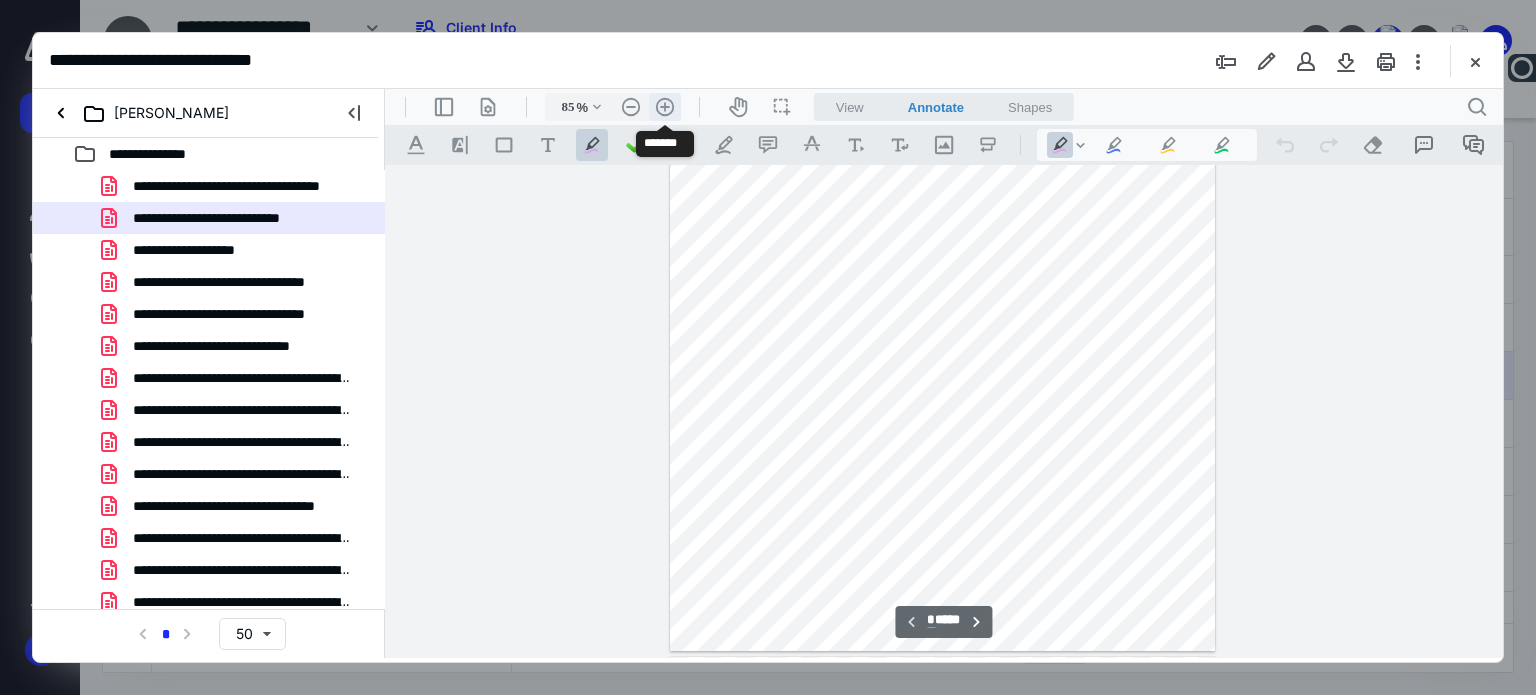 click on ".cls-1{fill:#abb0c4;} icon - header - zoom - in - line" at bounding box center (665, 107) 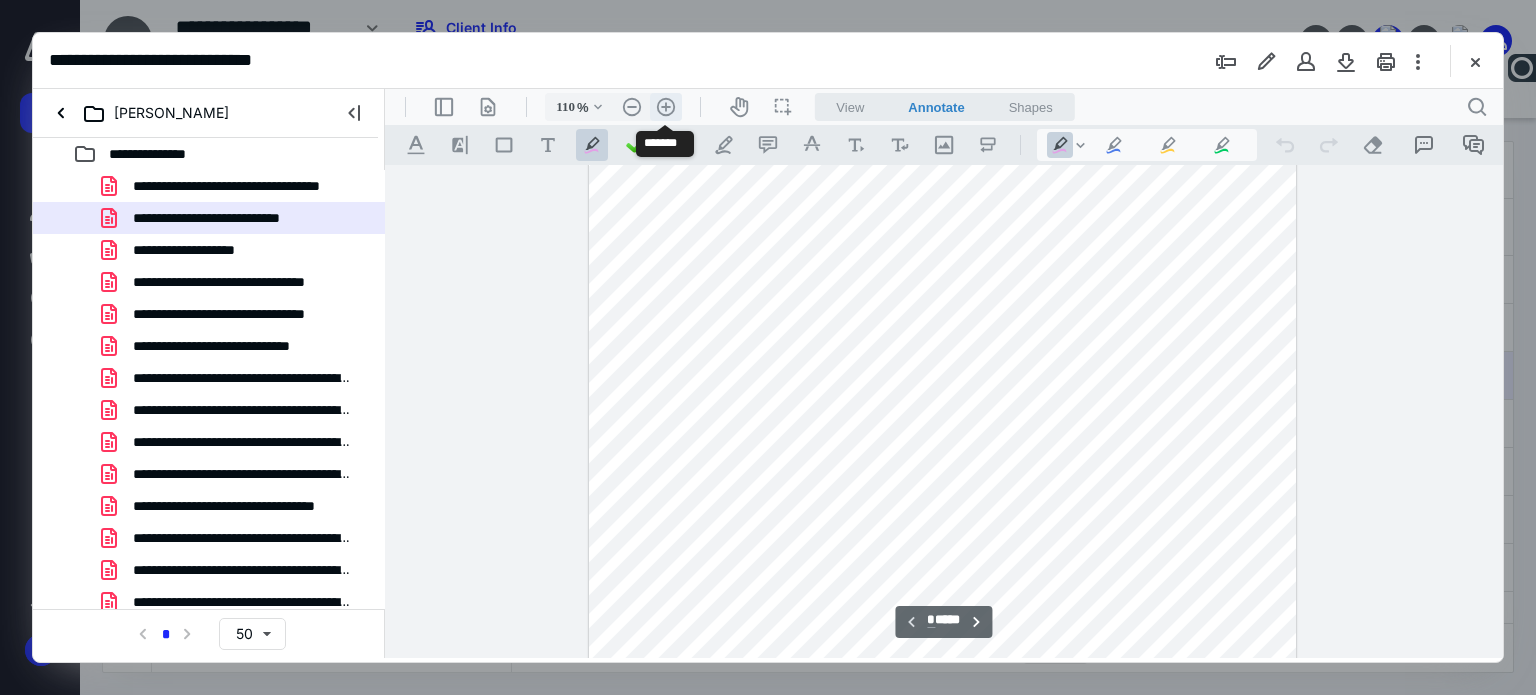 click on ".cls-1{fill:#abb0c4;} icon - header - zoom - in - line" at bounding box center (666, 107) 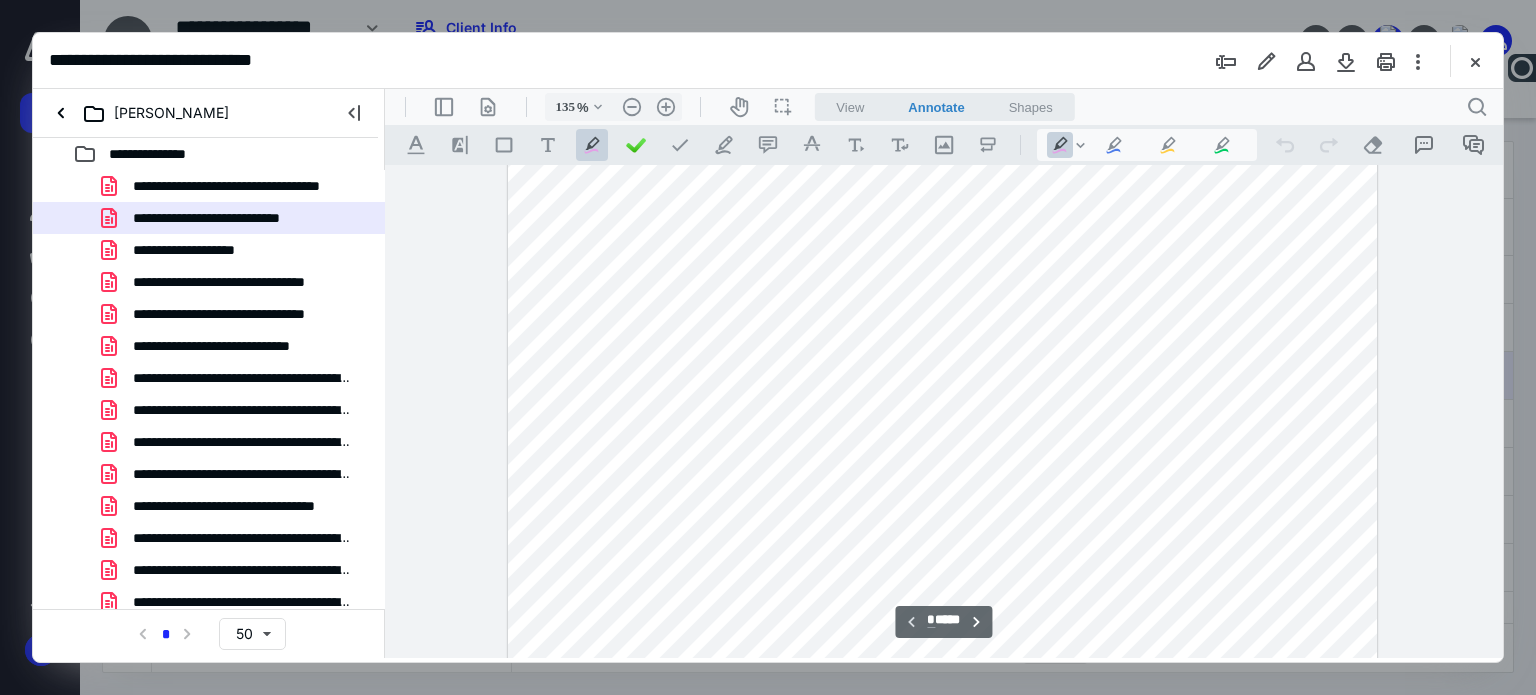 scroll, scrollTop: 0, scrollLeft: 0, axis: both 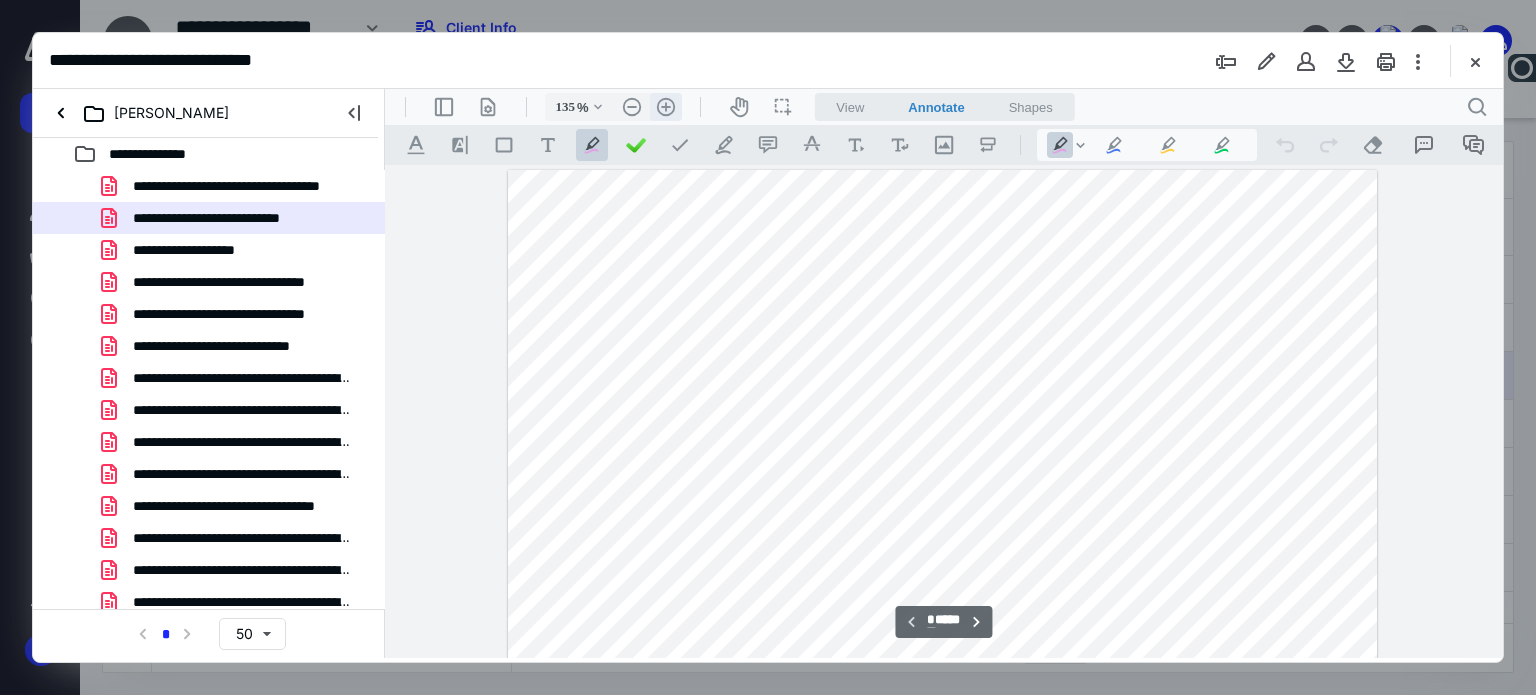 click on ".cls-1{fill:#abb0c4;} icon - header - zoom - in - line" at bounding box center (666, 107) 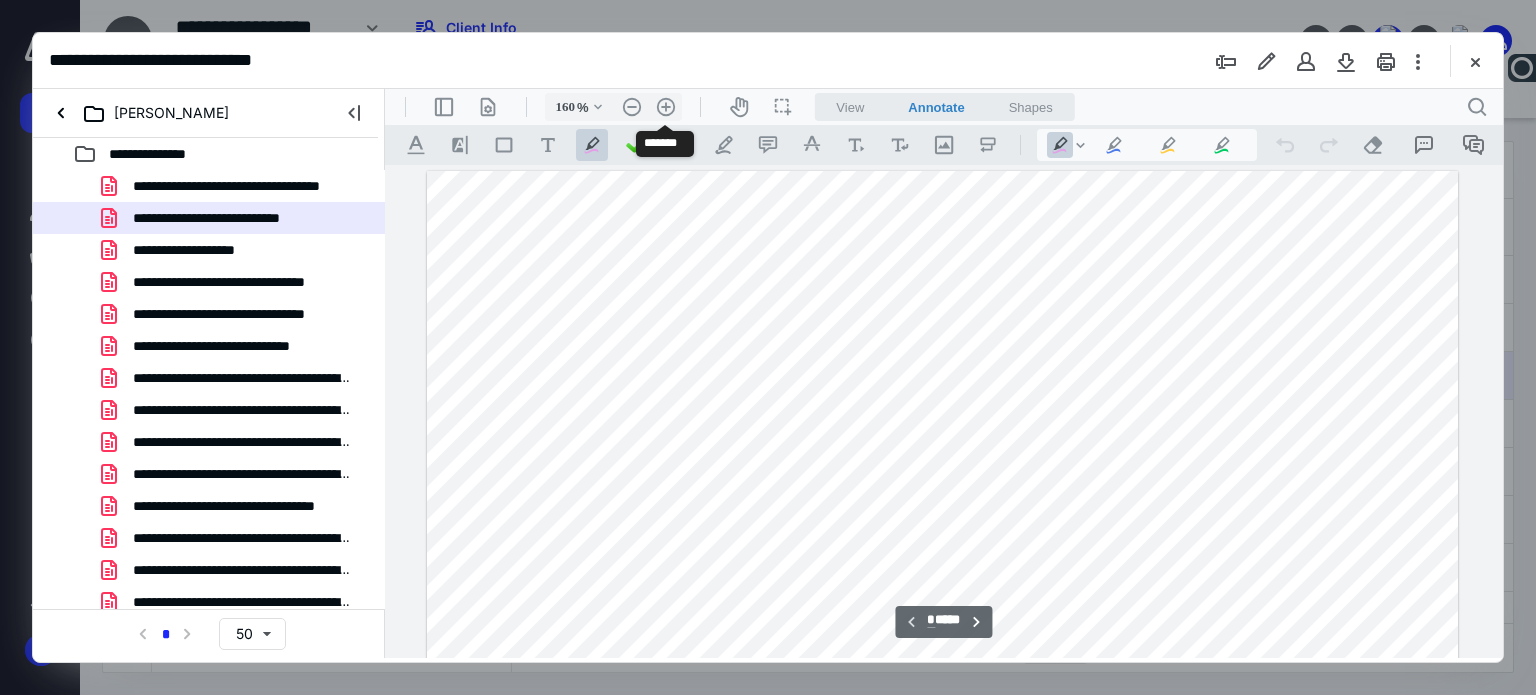 scroll, scrollTop: 39, scrollLeft: 0, axis: vertical 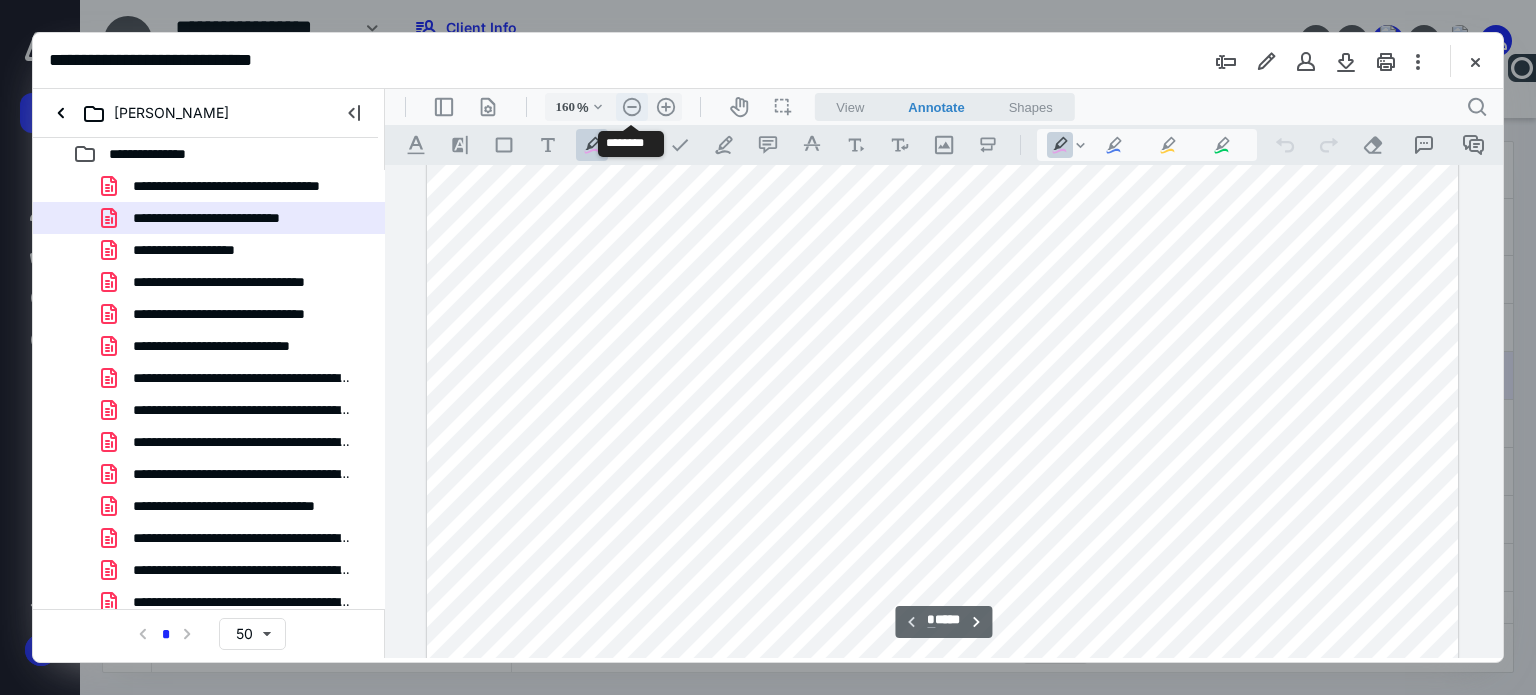 click on ".cls-1{fill:#abb0c4;} icon - header - zoom - out - line" at bounding box center (632, 107) 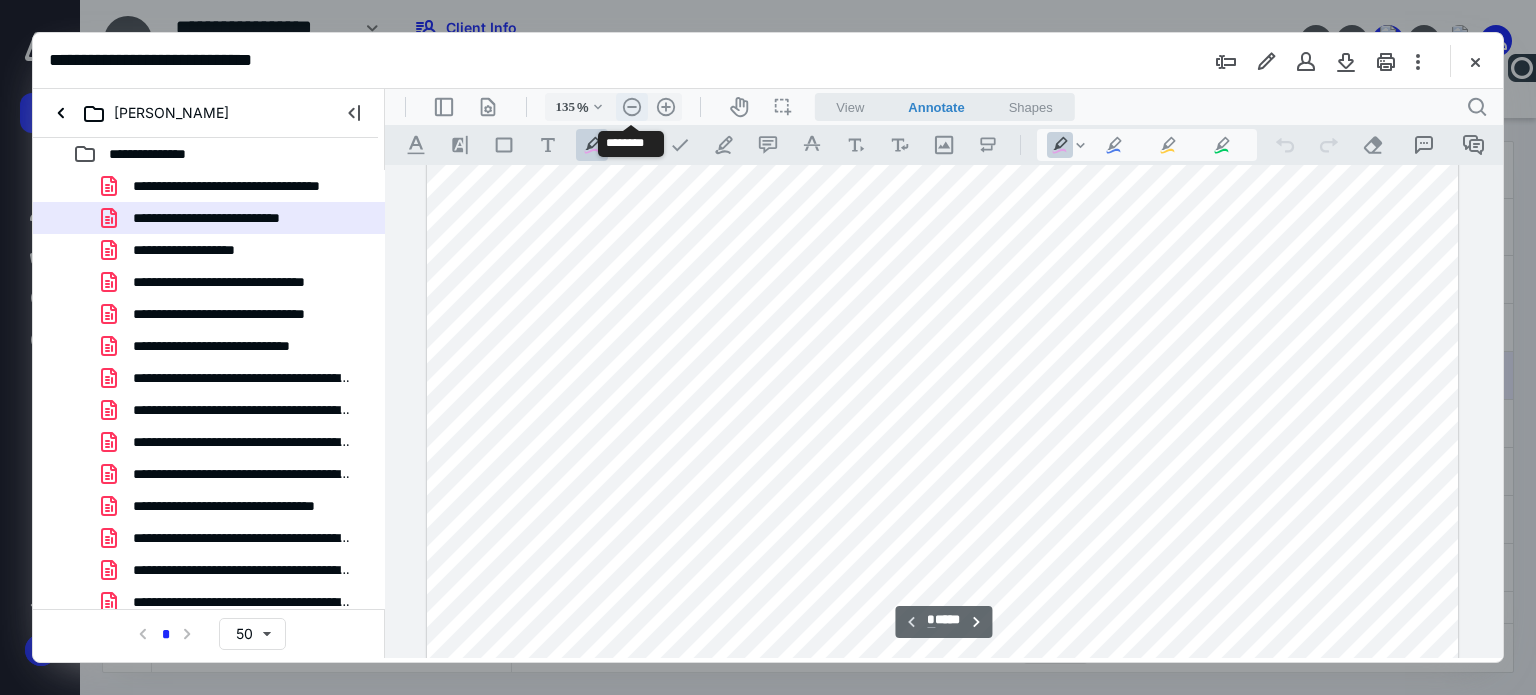 scroll, scrollTop: 0, scrollLeft: 0, axis: both 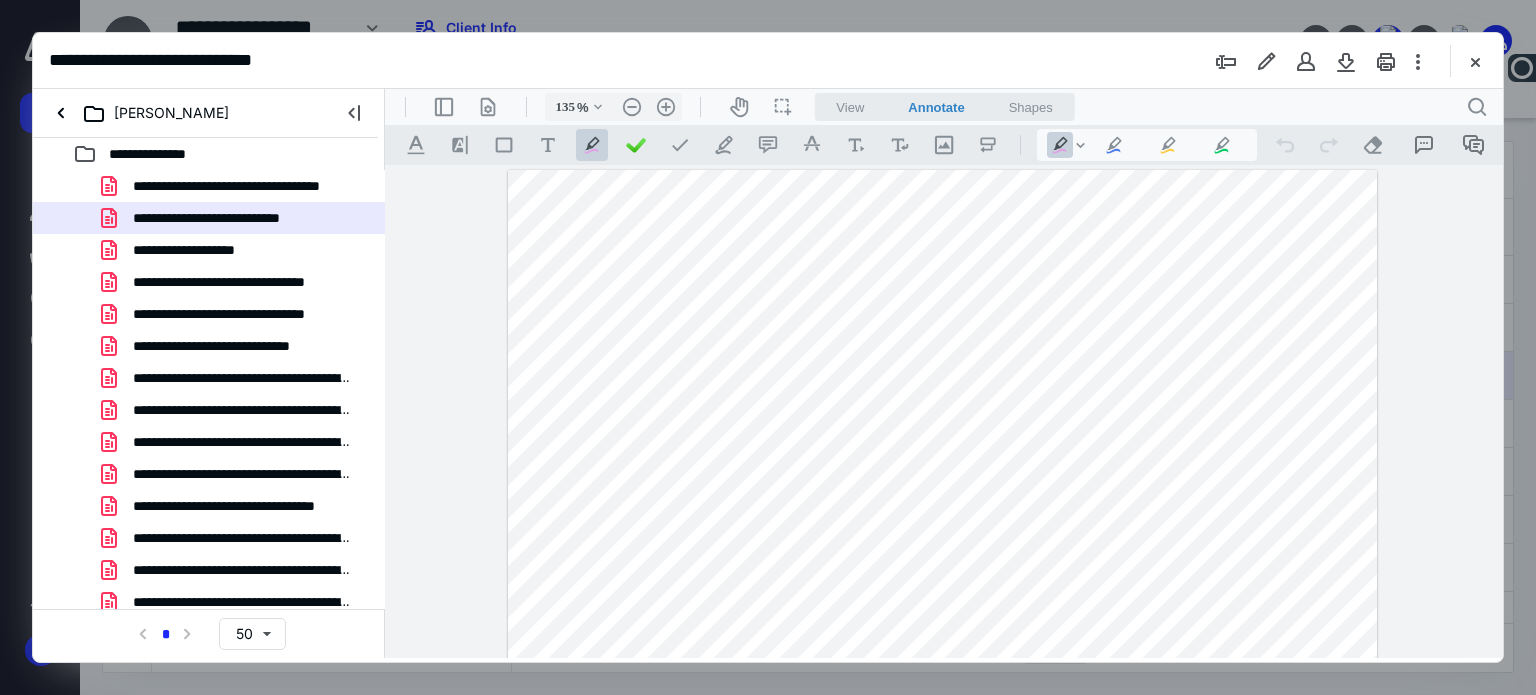 drag, startPoint x: 597, startPoint y: 293, endPoint x: 1006, endPoint y: 297, distance: 409.01956 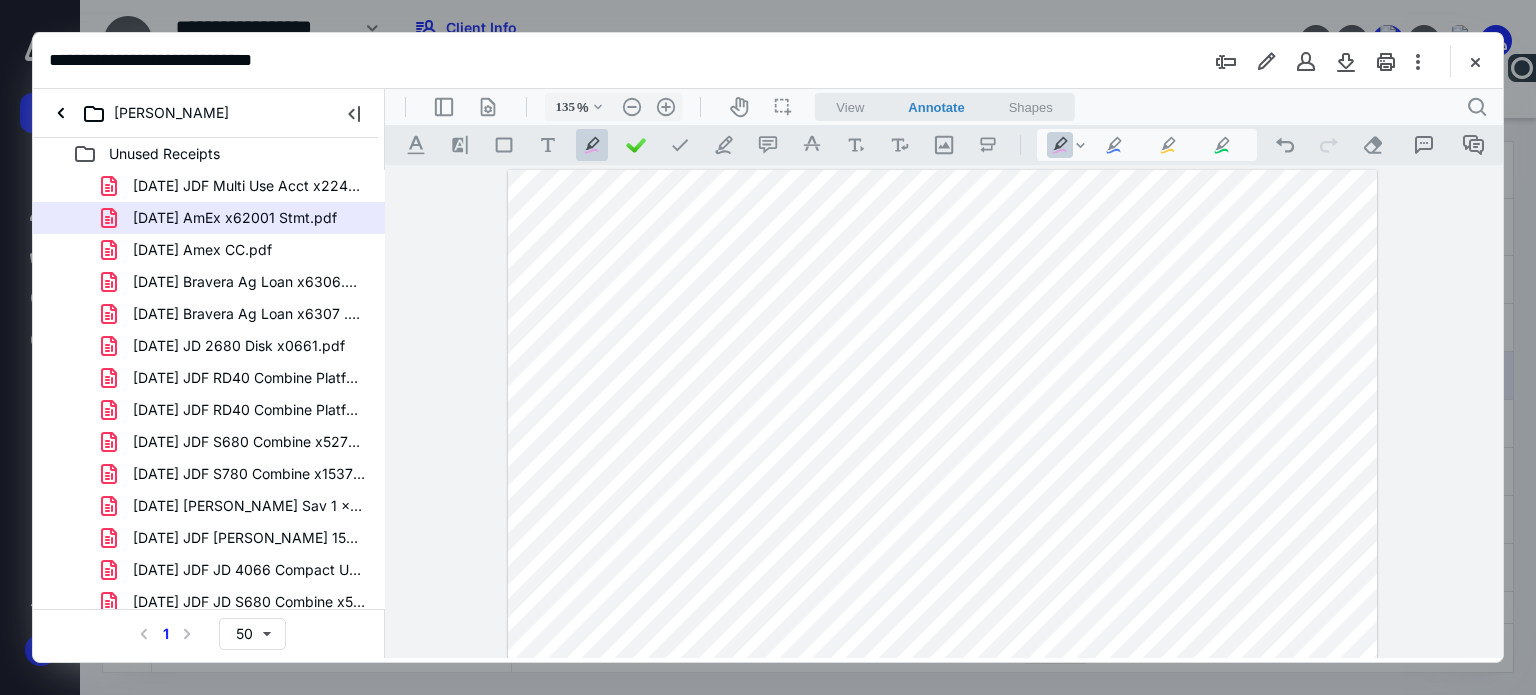 scroll, scrollTop: 0, scrollLeft: 0, axis: both 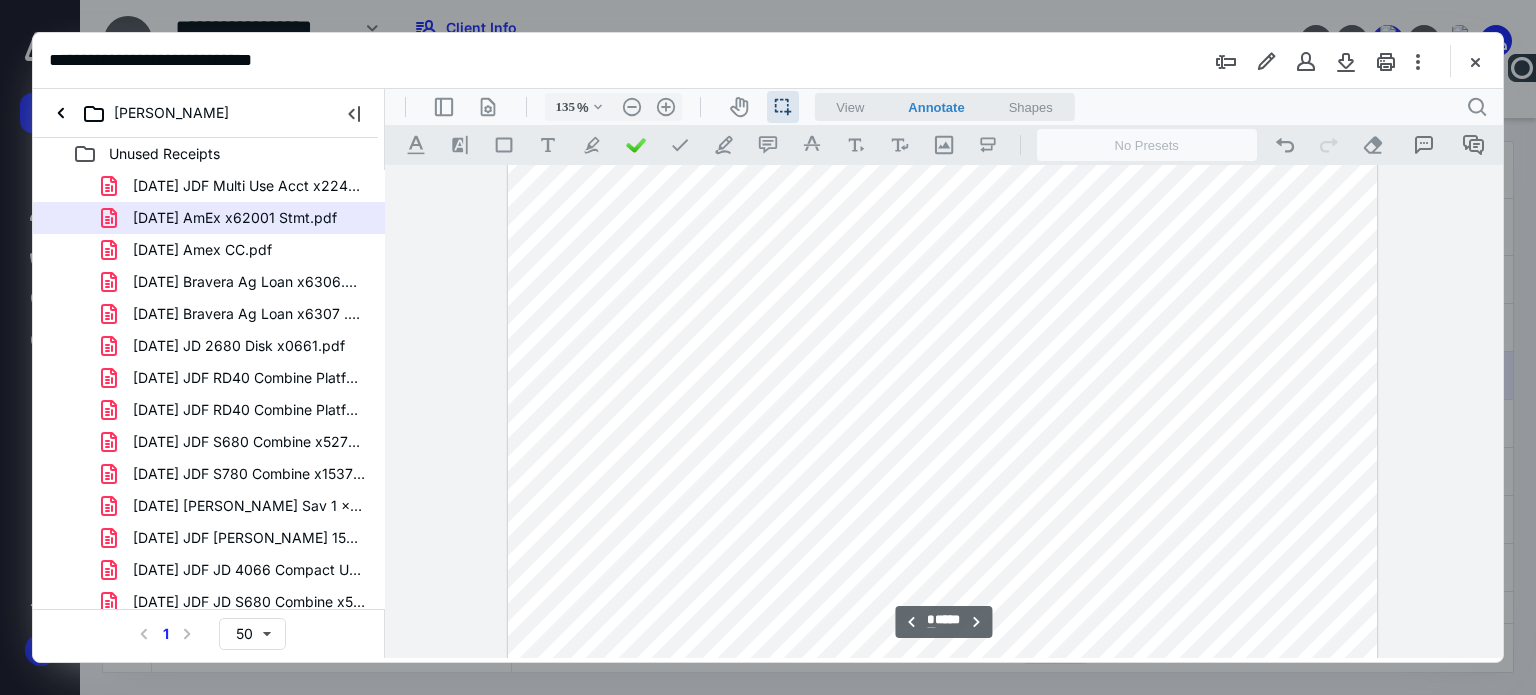 type on "*" 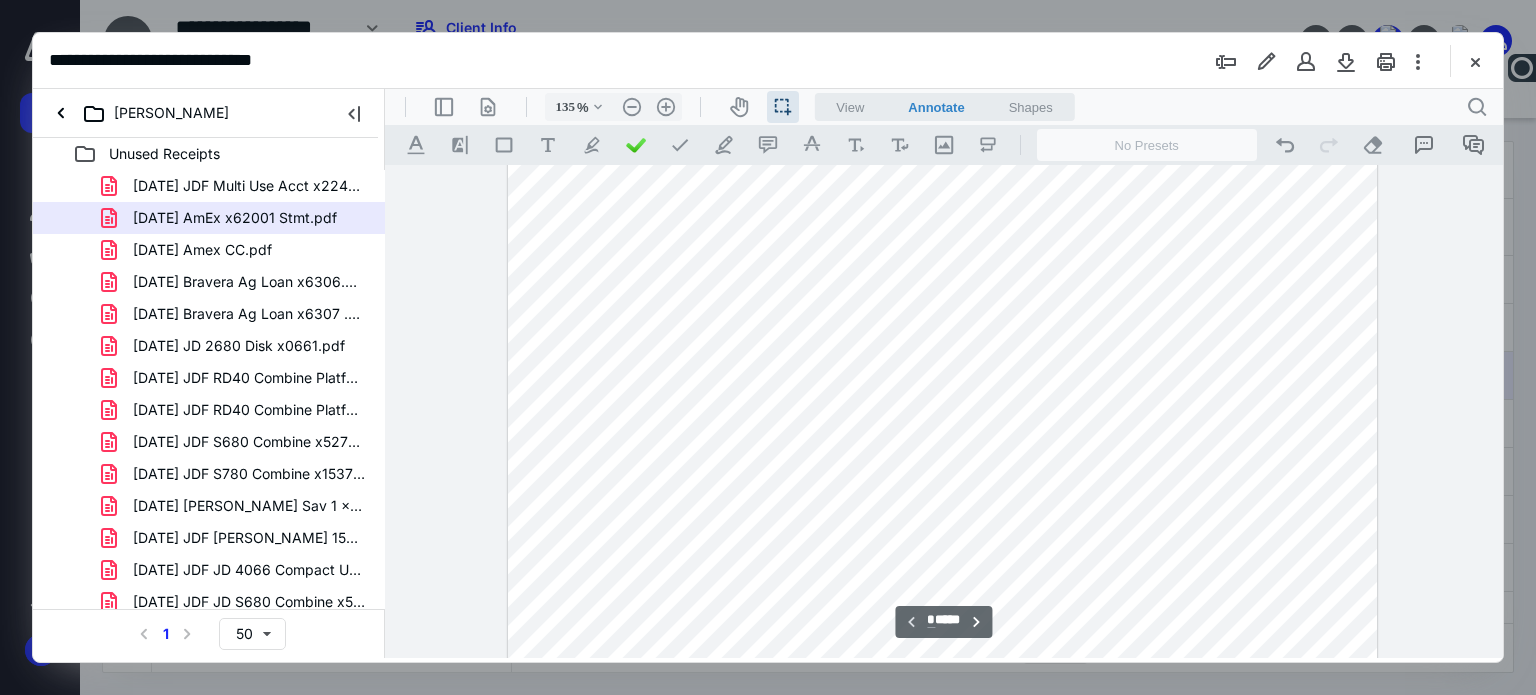 scroll, scrollTop: 0, scrollLeft: 0, axis: both 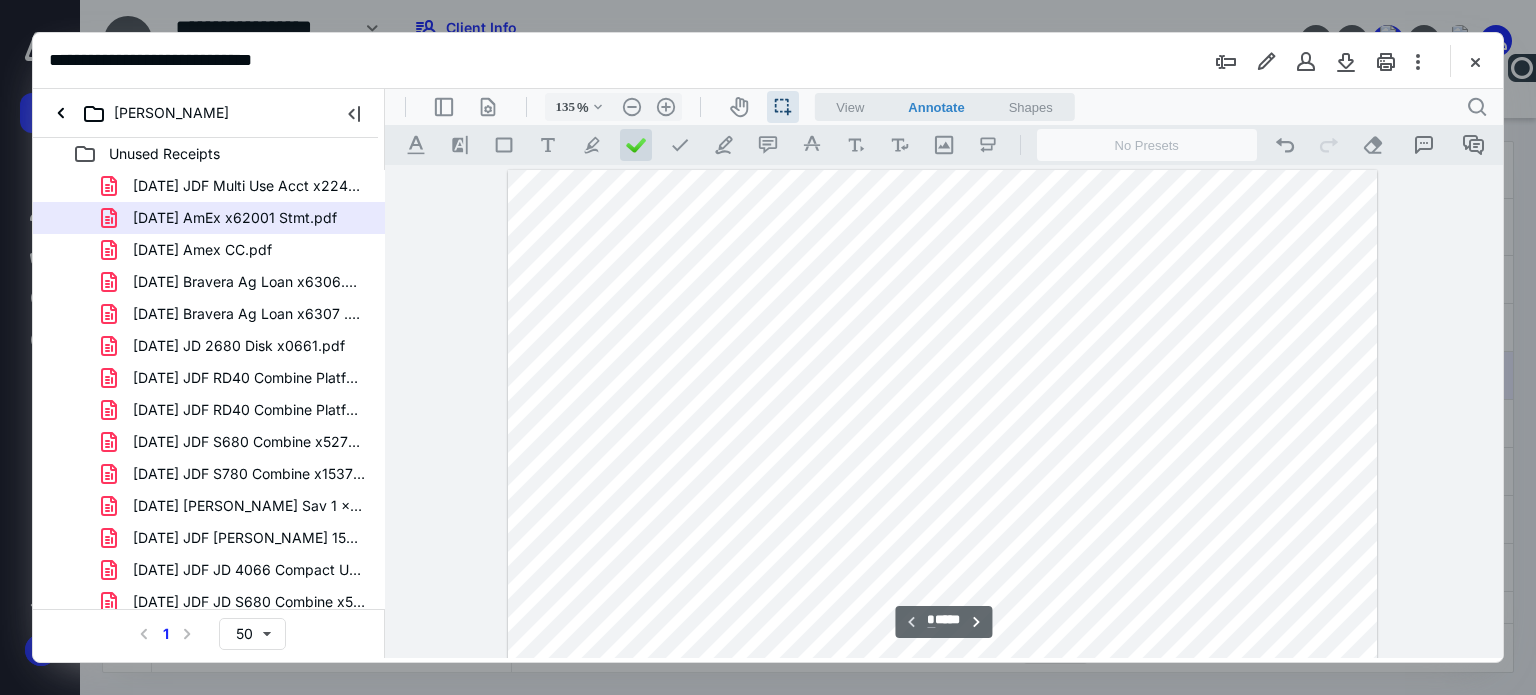 click at bounding box center (636, 145) 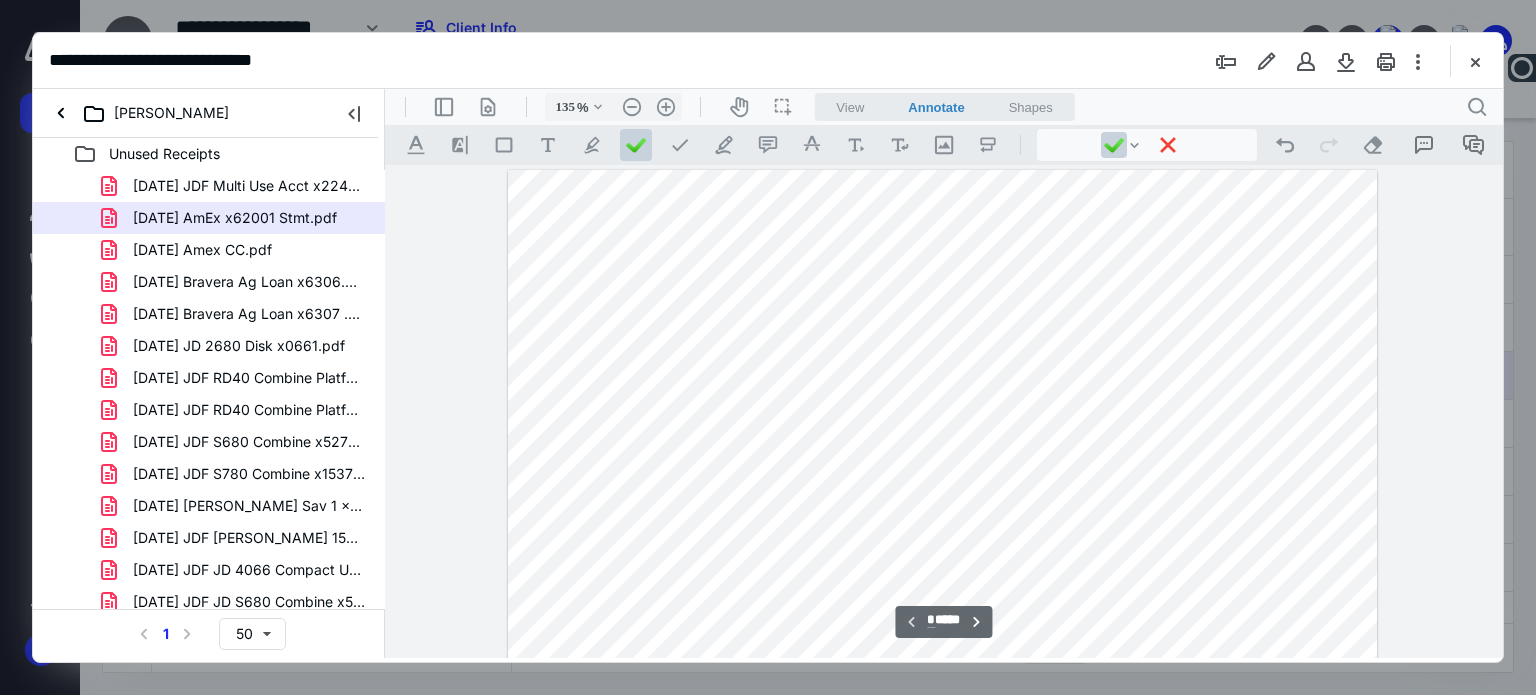 drag, startPoint x: 1005, startPoint y: 263, endPoint x: 1078, endPoint y: 242, distance: 75.96052 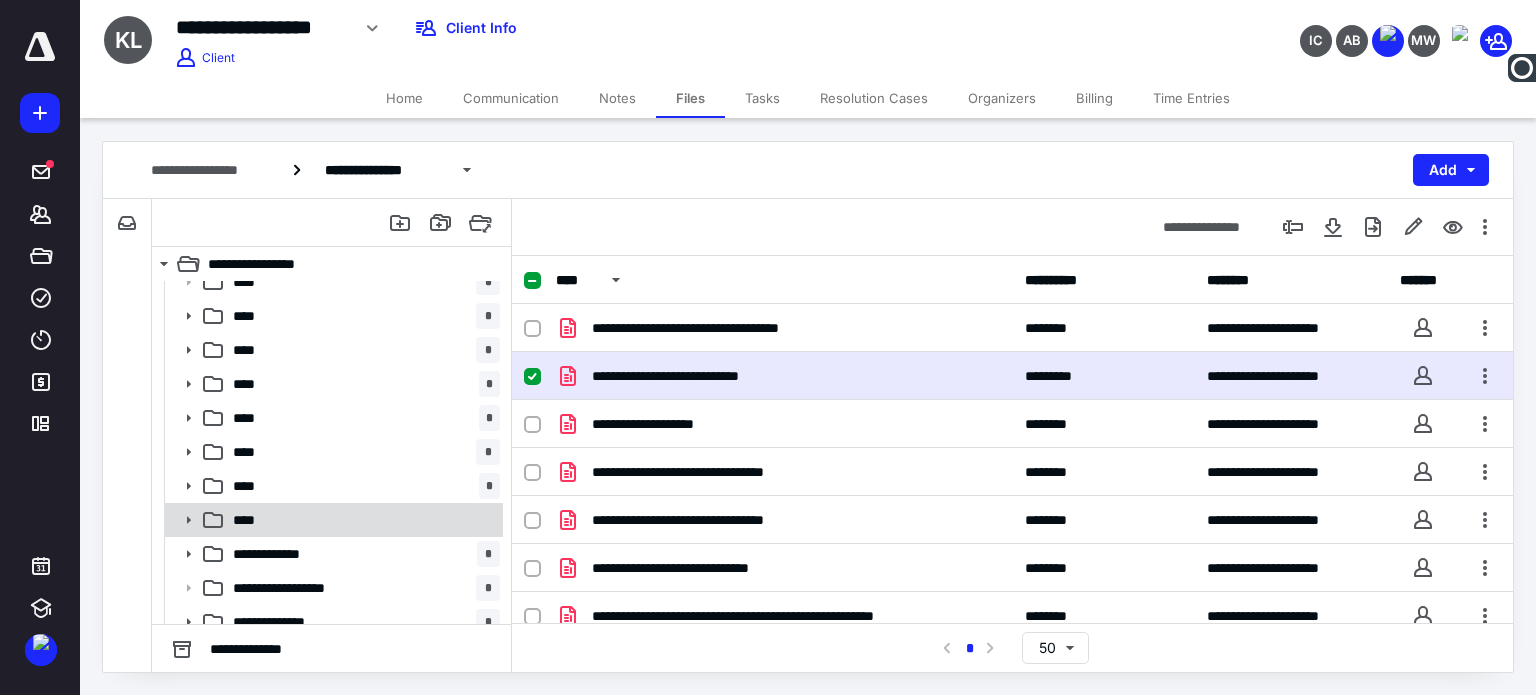 scroll, scrollTop: 98, scrollLeft: 0, axis: vertical 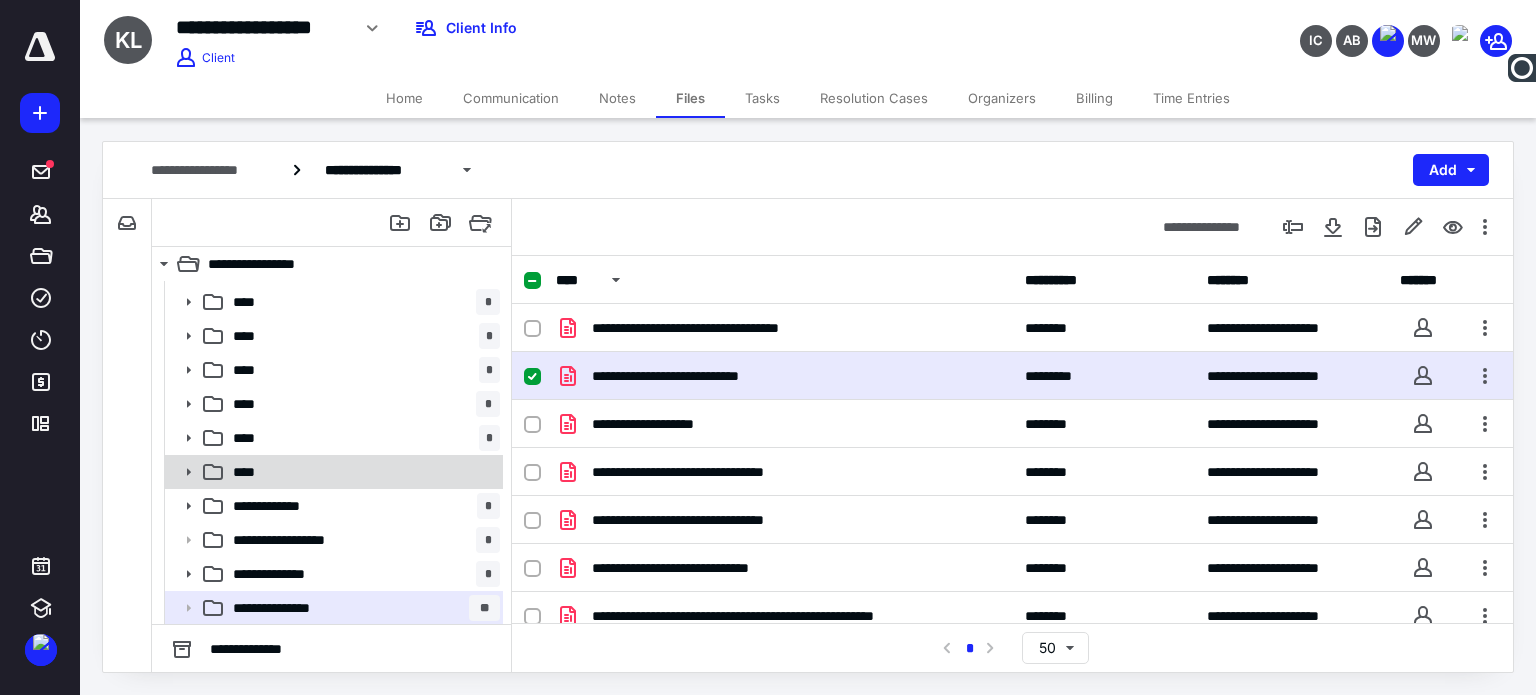 click 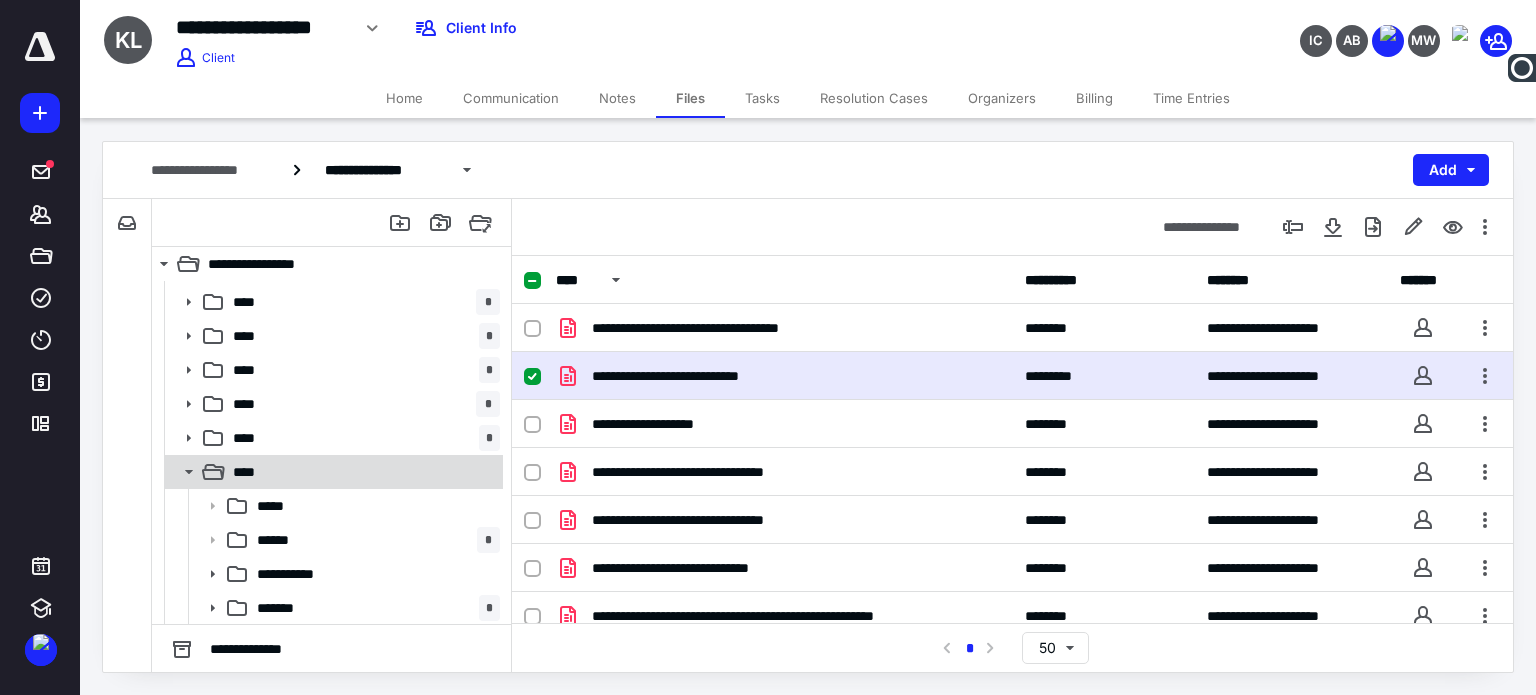 scroll, scrollTop: 198, scrollLeft: 0, axis: vertical 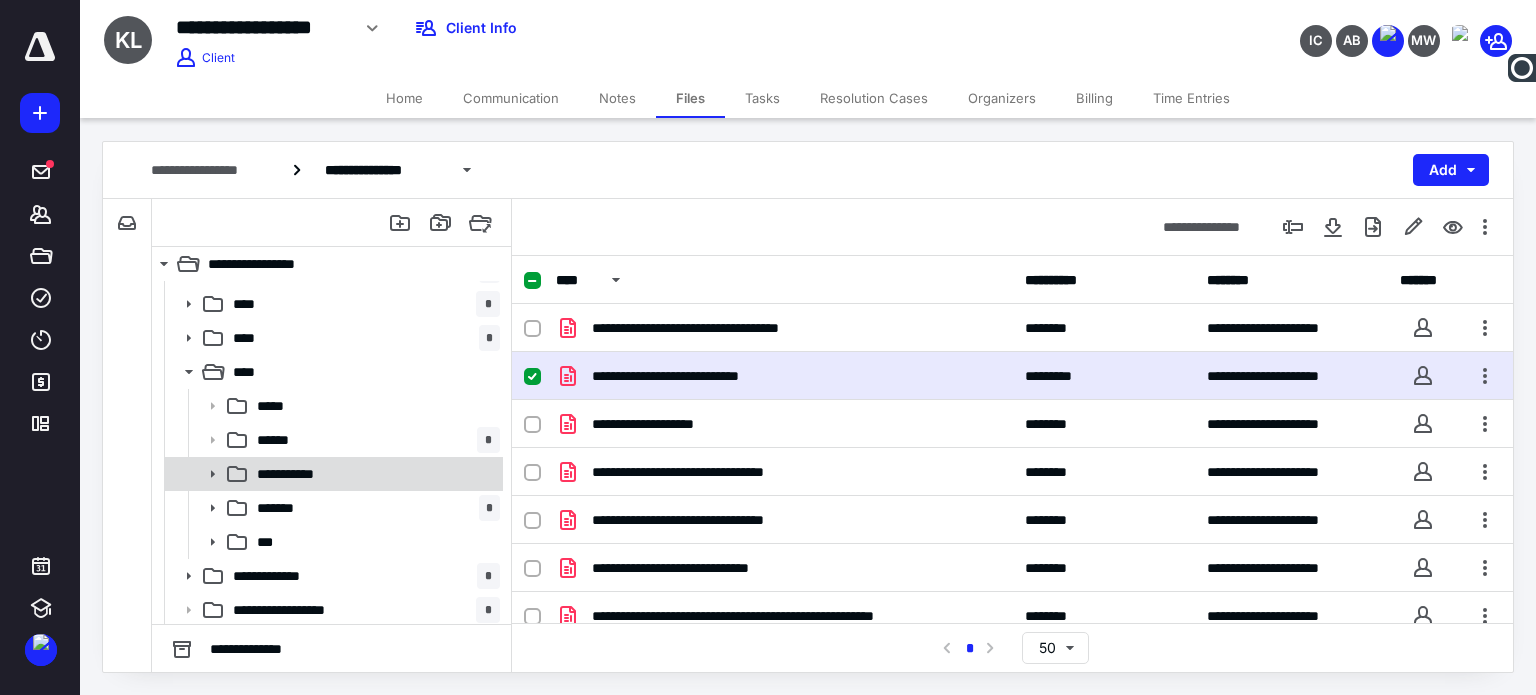 click 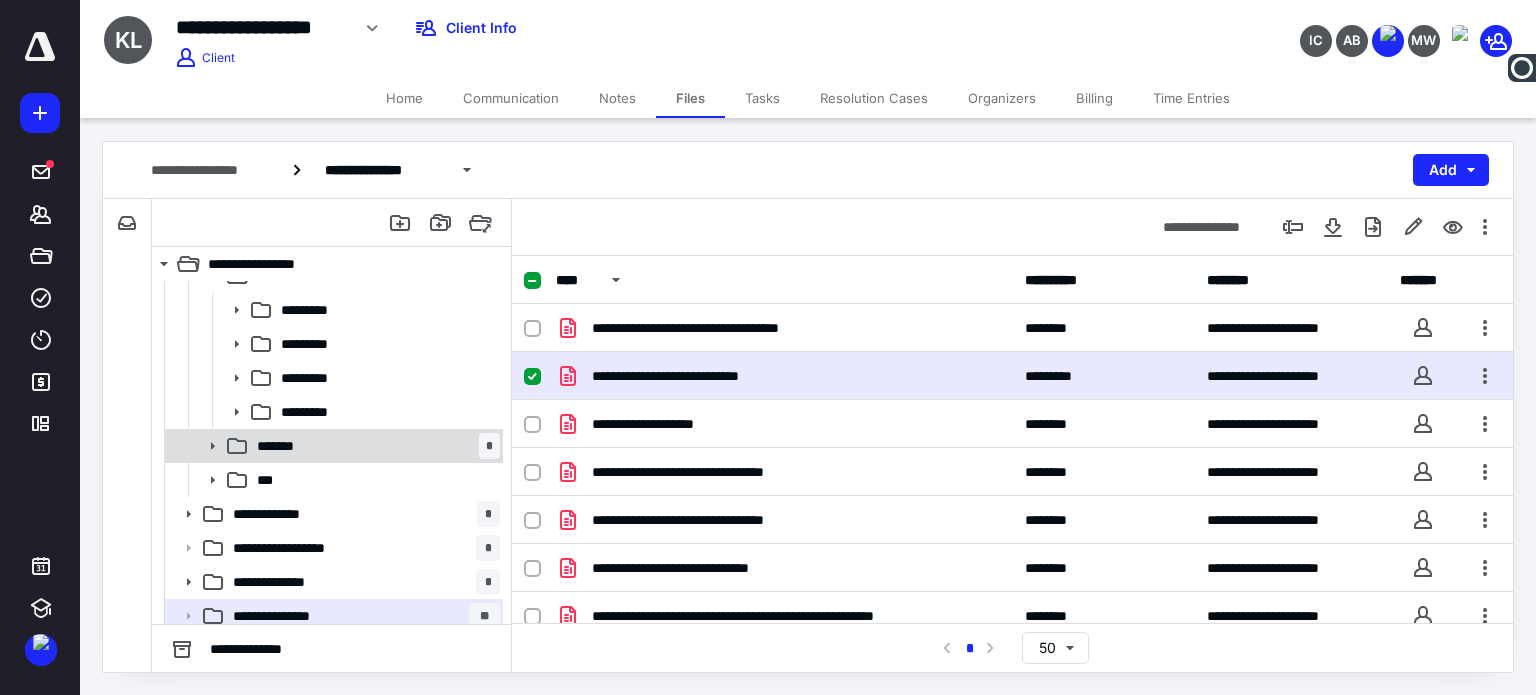 scroll, scrollTop: 398, scrollLeft: 0, axis: vertical 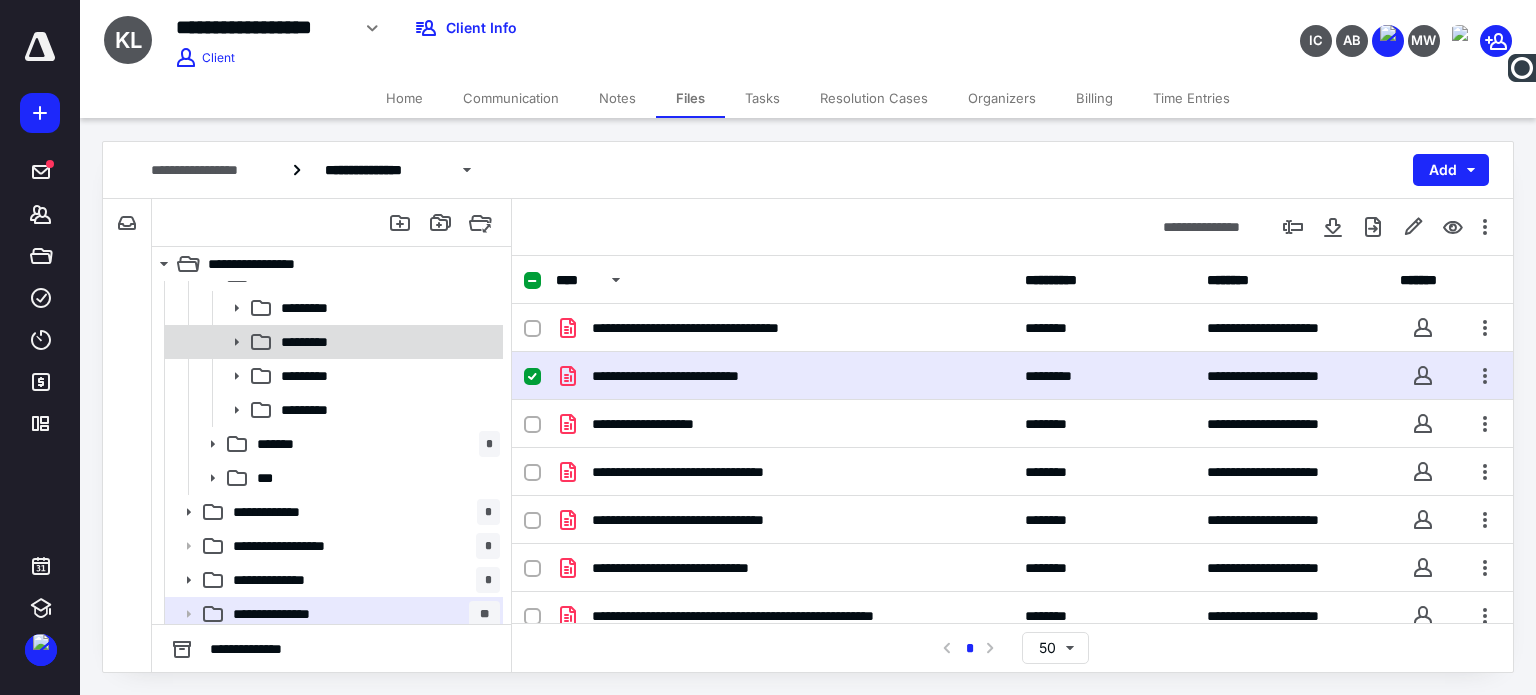 click 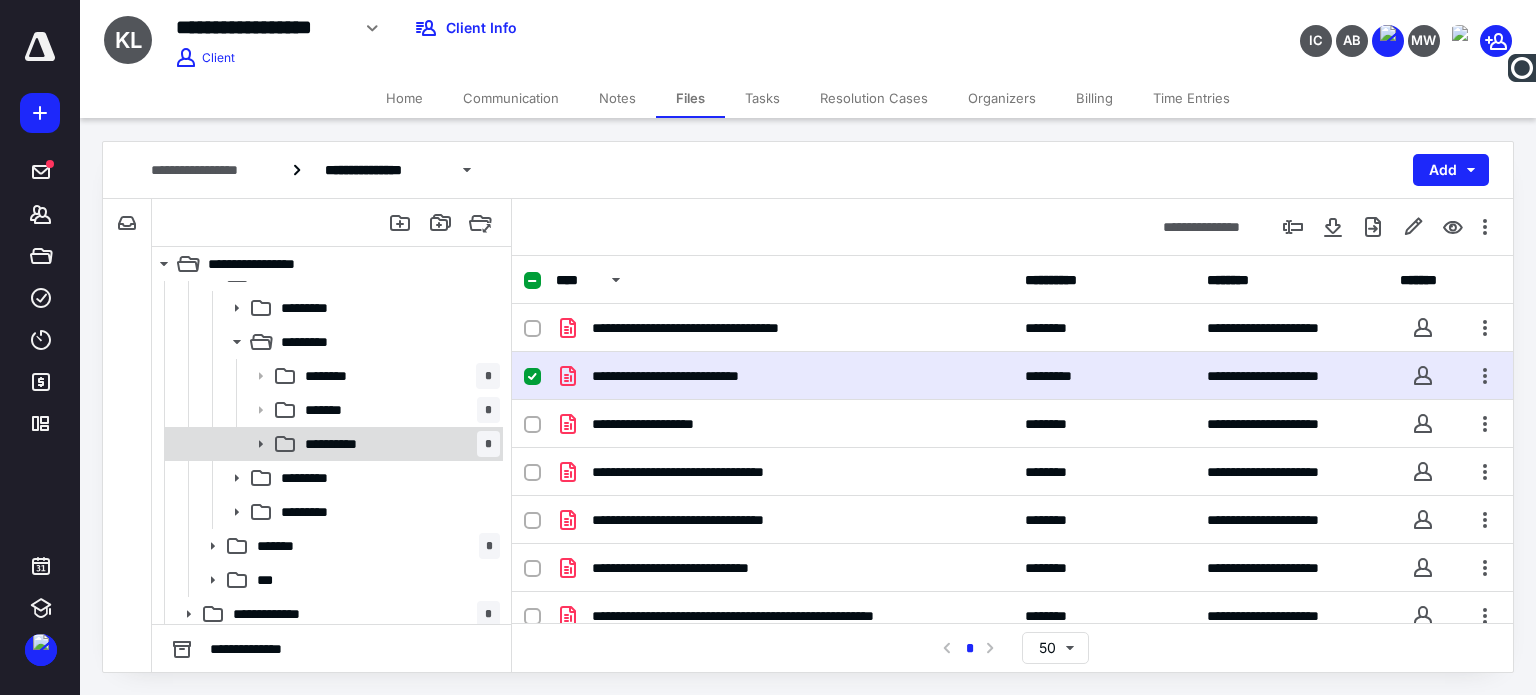 click 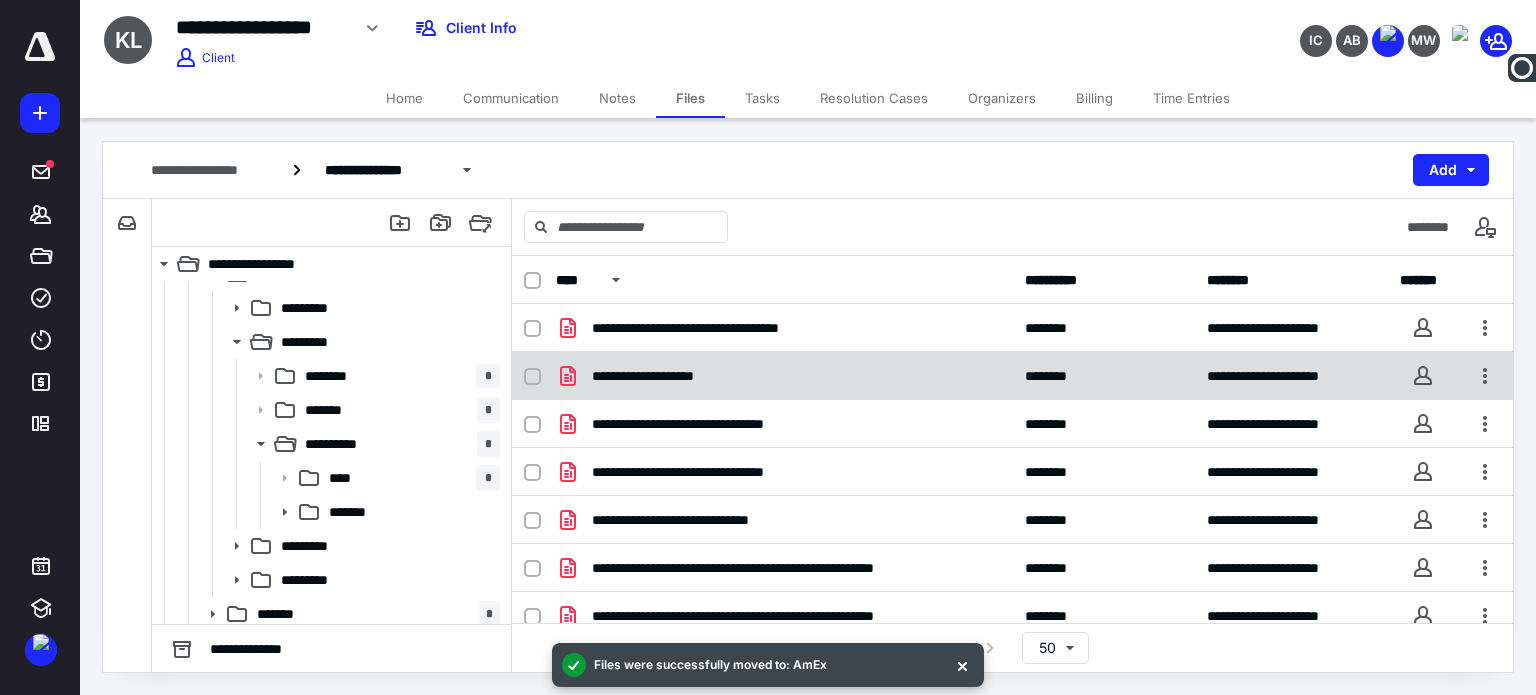 click on "**********" at bounding box center [784, 376] 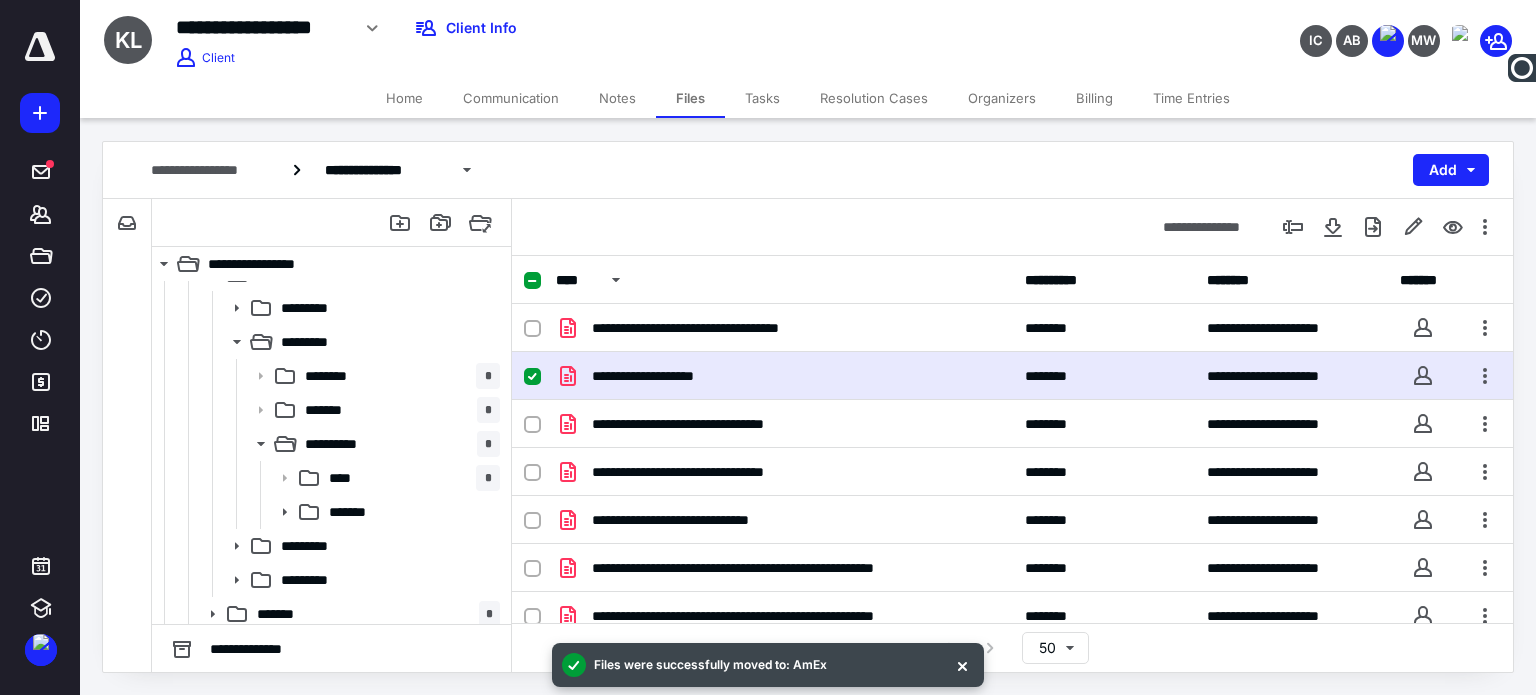 click on "**********" at bounding box center (784, 376) 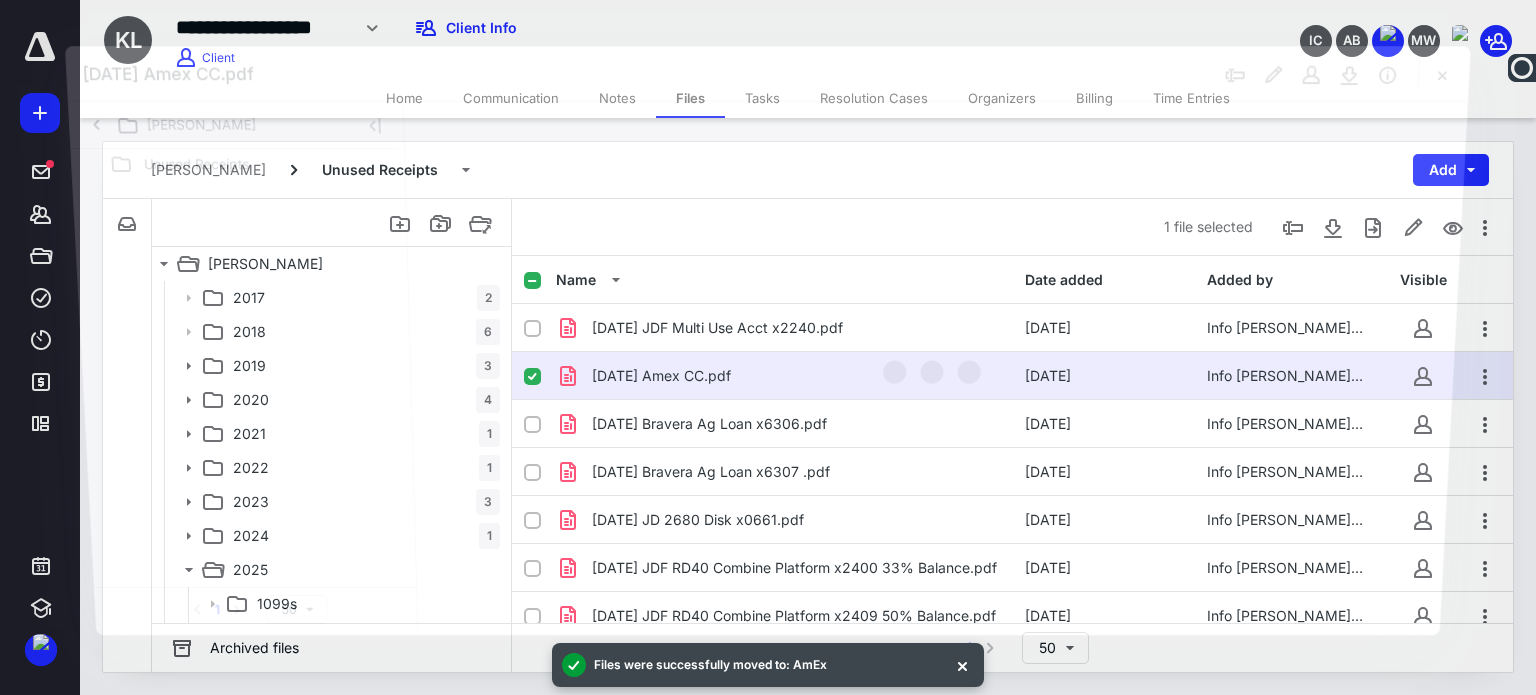 scroll, scrollTop: 398, scrollLeft: 0, axis: vertical 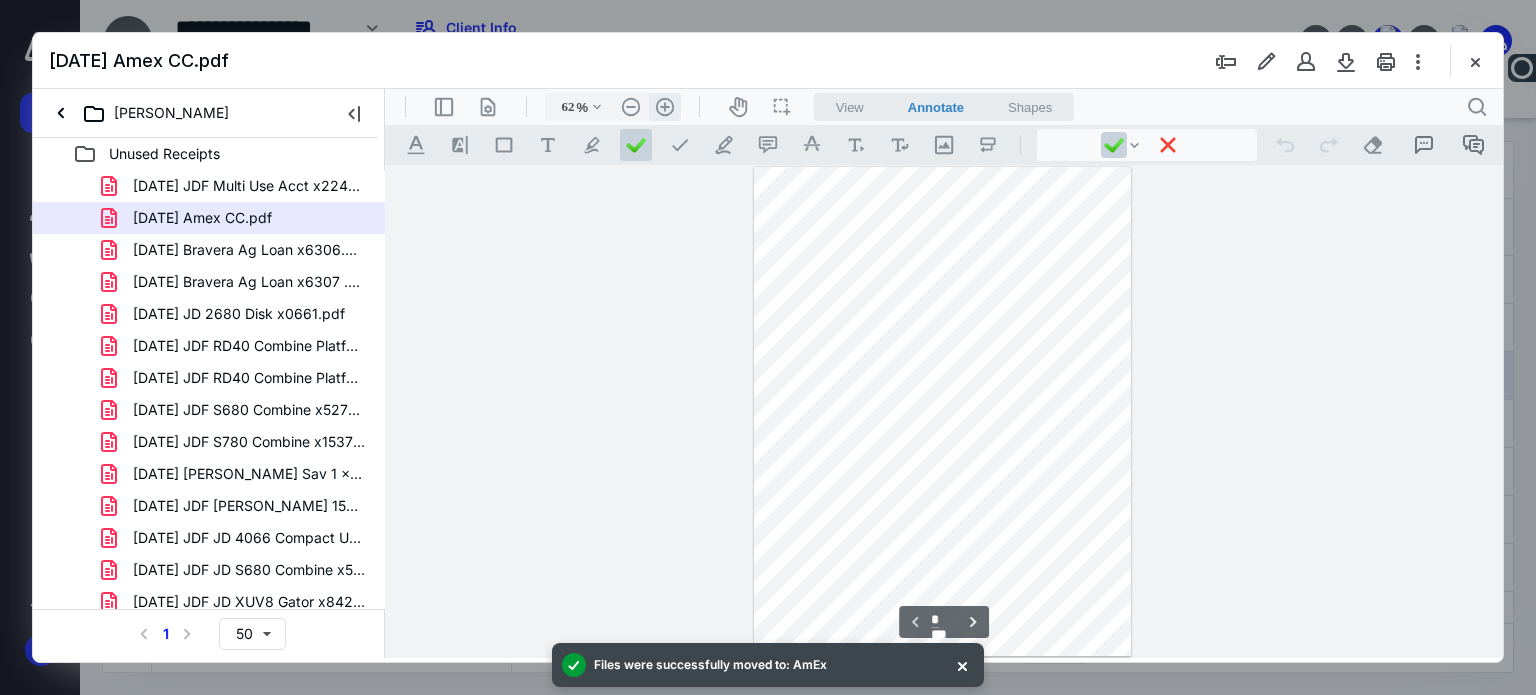 click on ".cls-1{fill:#abb0c4;} icon - header - zoom - in - line" at bounding box center [665, 107] 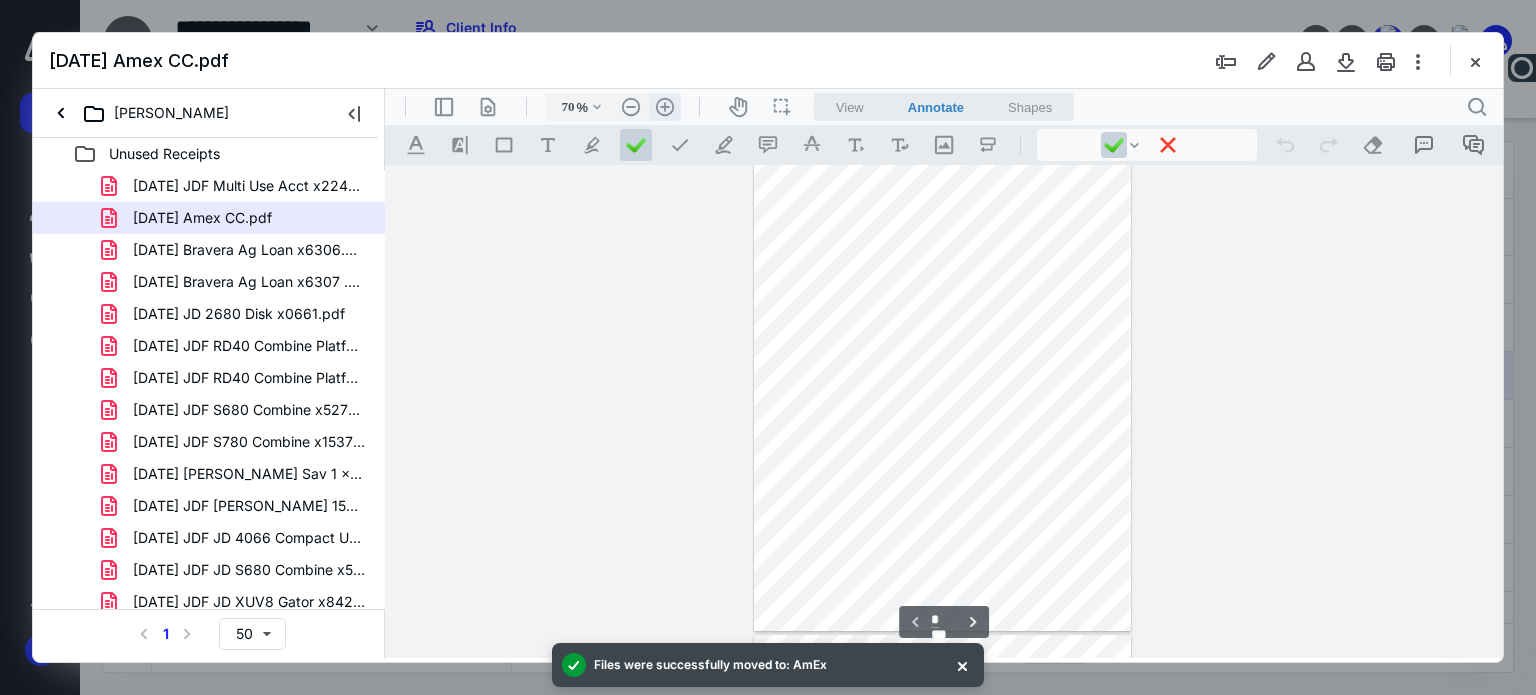 click on ".cls-1{fill:#abb0c4;} icon - header - zoom - in - line" at bounding box center (665, 107) 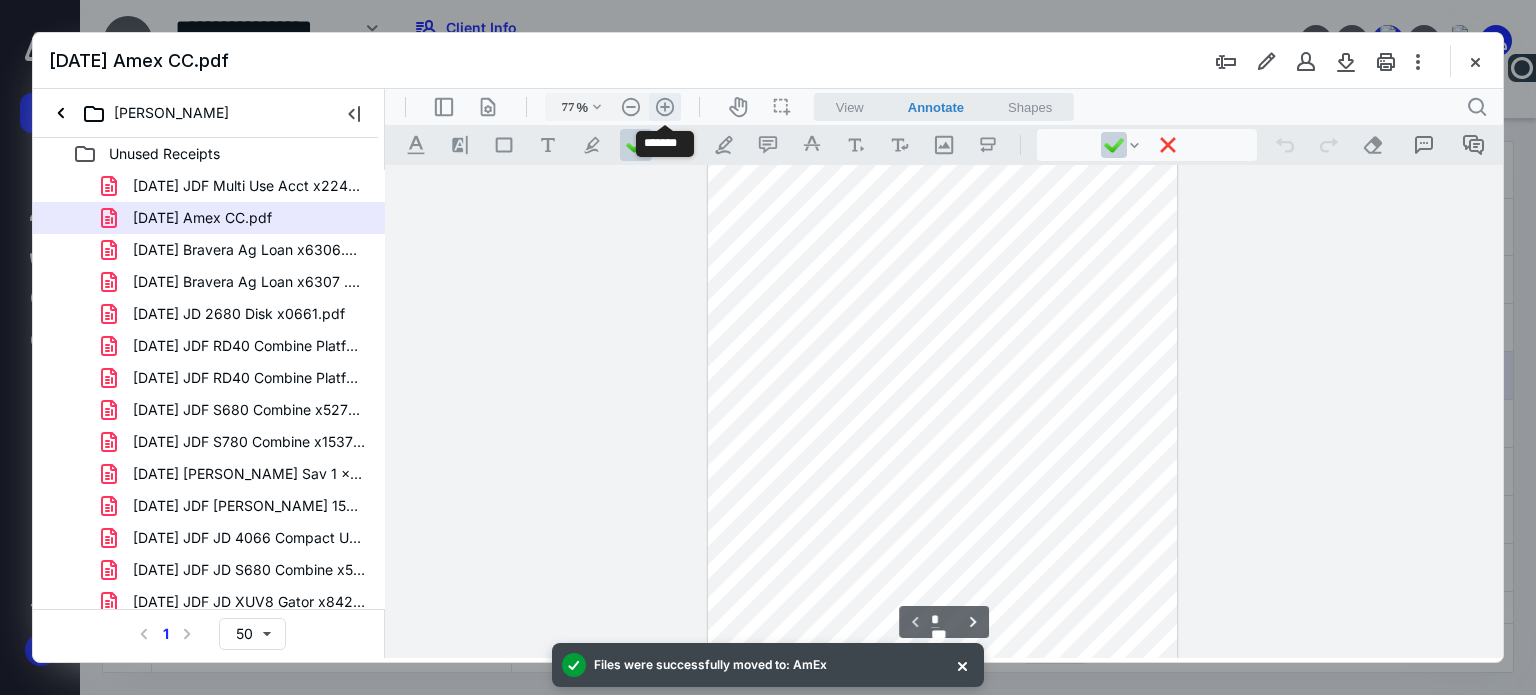 click on ".cls-1{fill:#abb0c4;} icon - header - zoom - in - line" at bounding box center [665, 107] 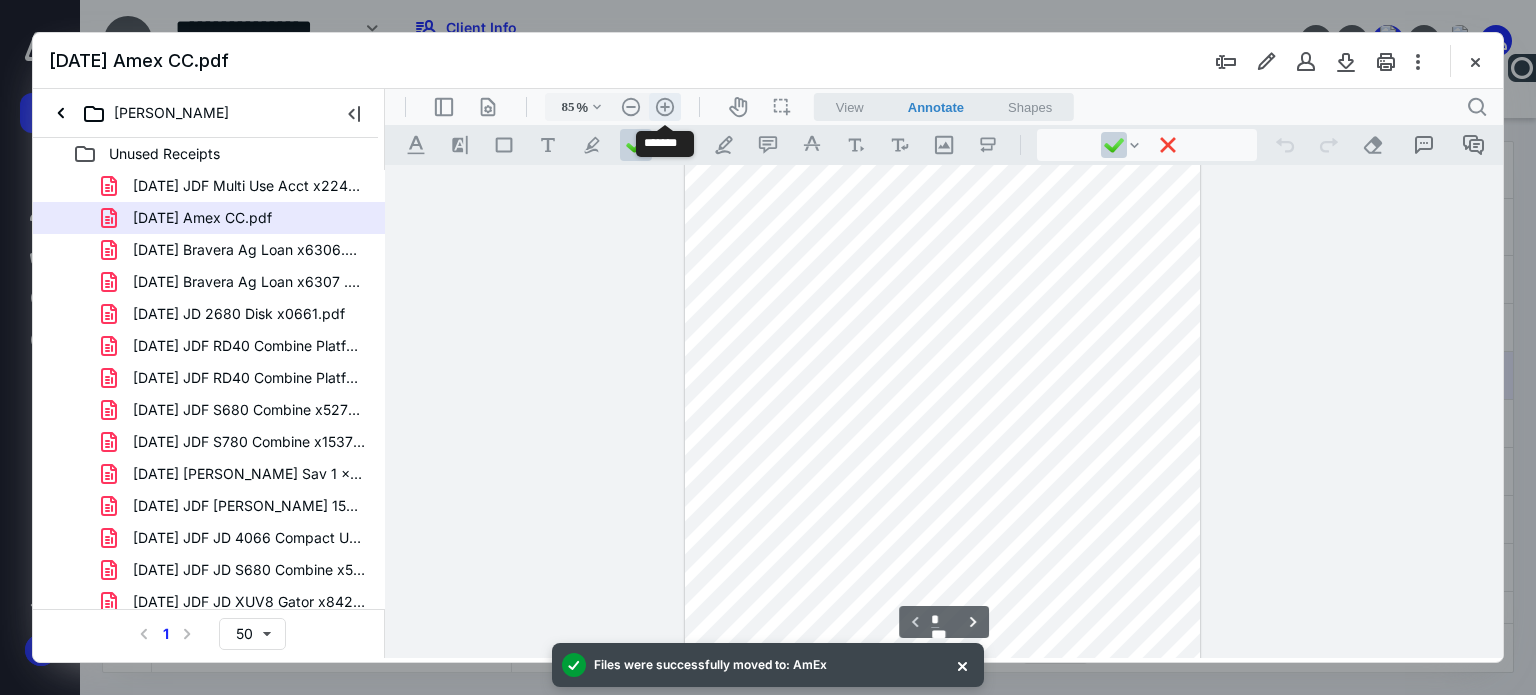 click on ".cls-1{fill:#abb0c4;} icon - header - zoom - in - line" at bounding box center (665, 107) 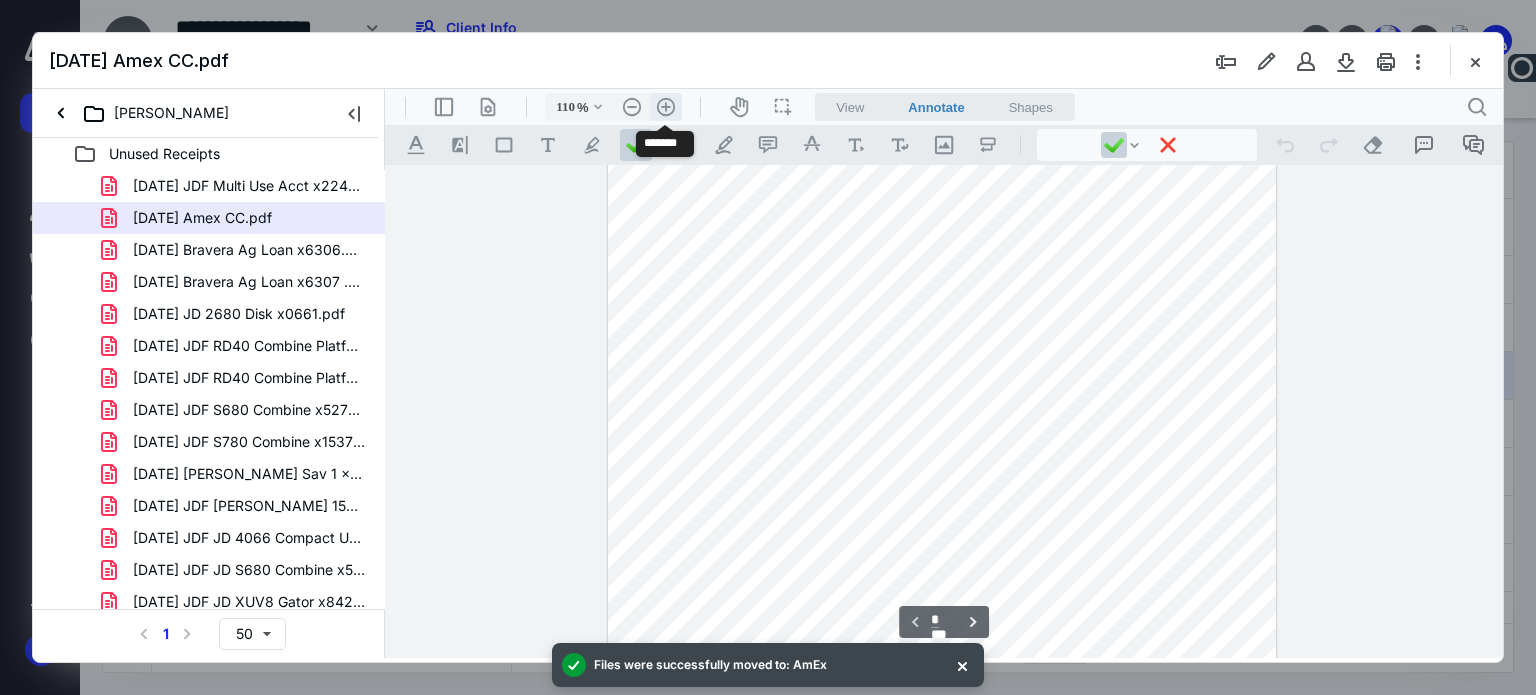 click on ".cls-1{fill:#abb0c4;} icon - header - zoom - in - line" at bounding box center (666, 107) 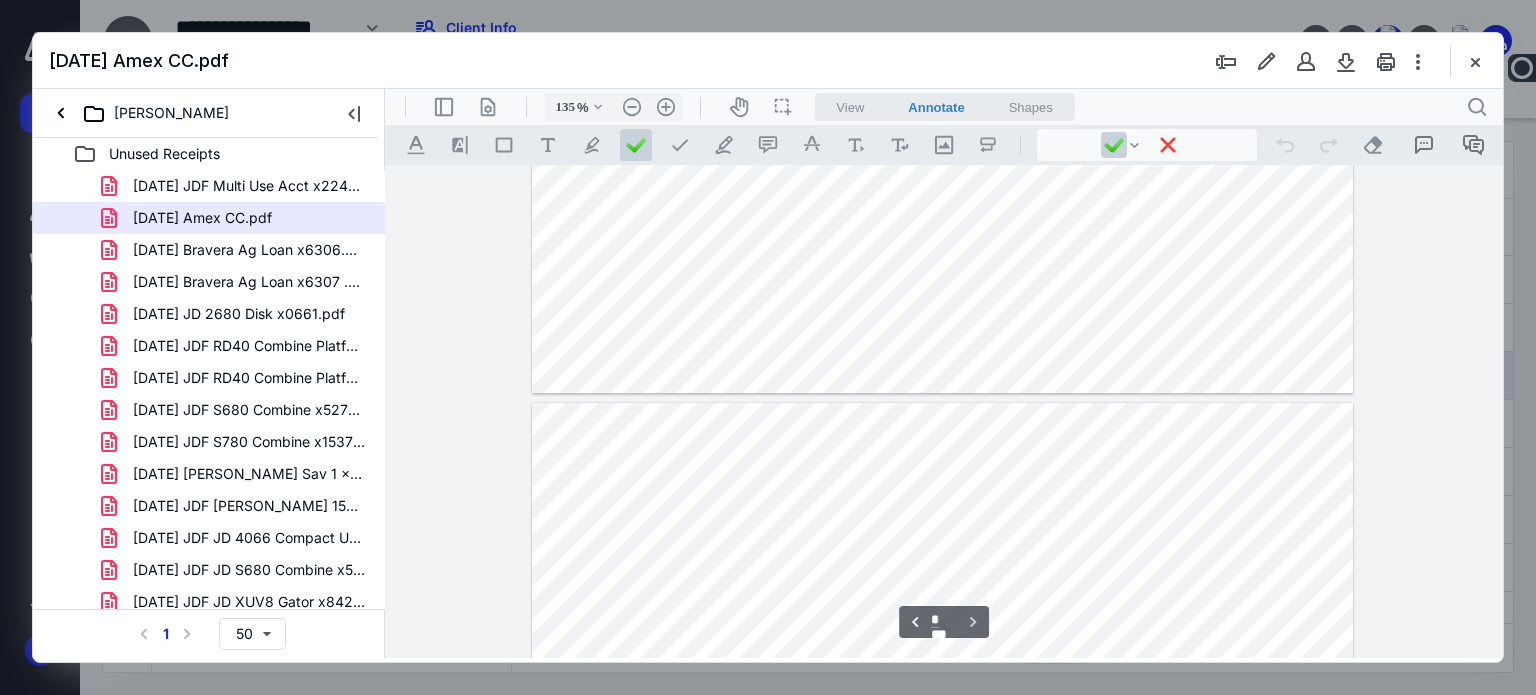 scroll, scrollTop: 2698, scrollLeft: 0, axis: vertical 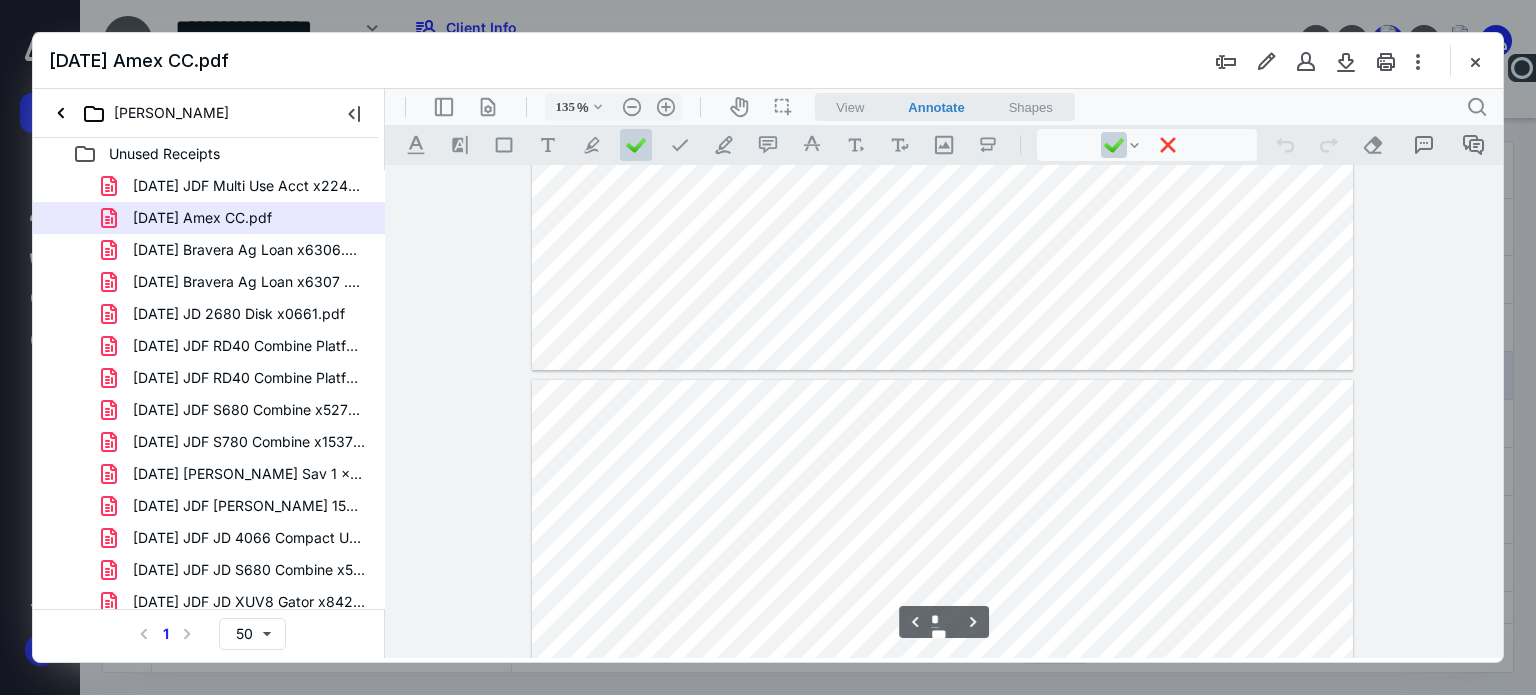 type on "*" 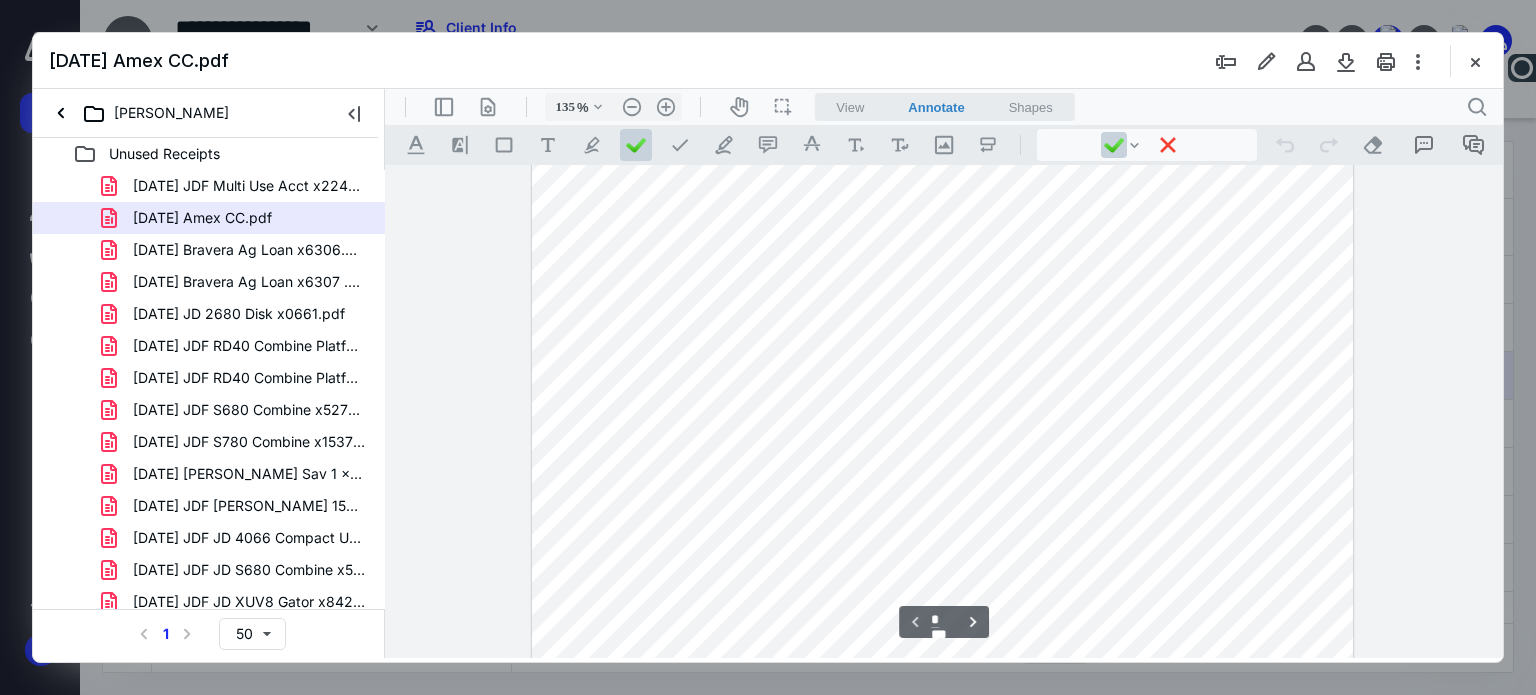 scroll, scrollTop: 200, scrollLeft: 0, axis: vertical 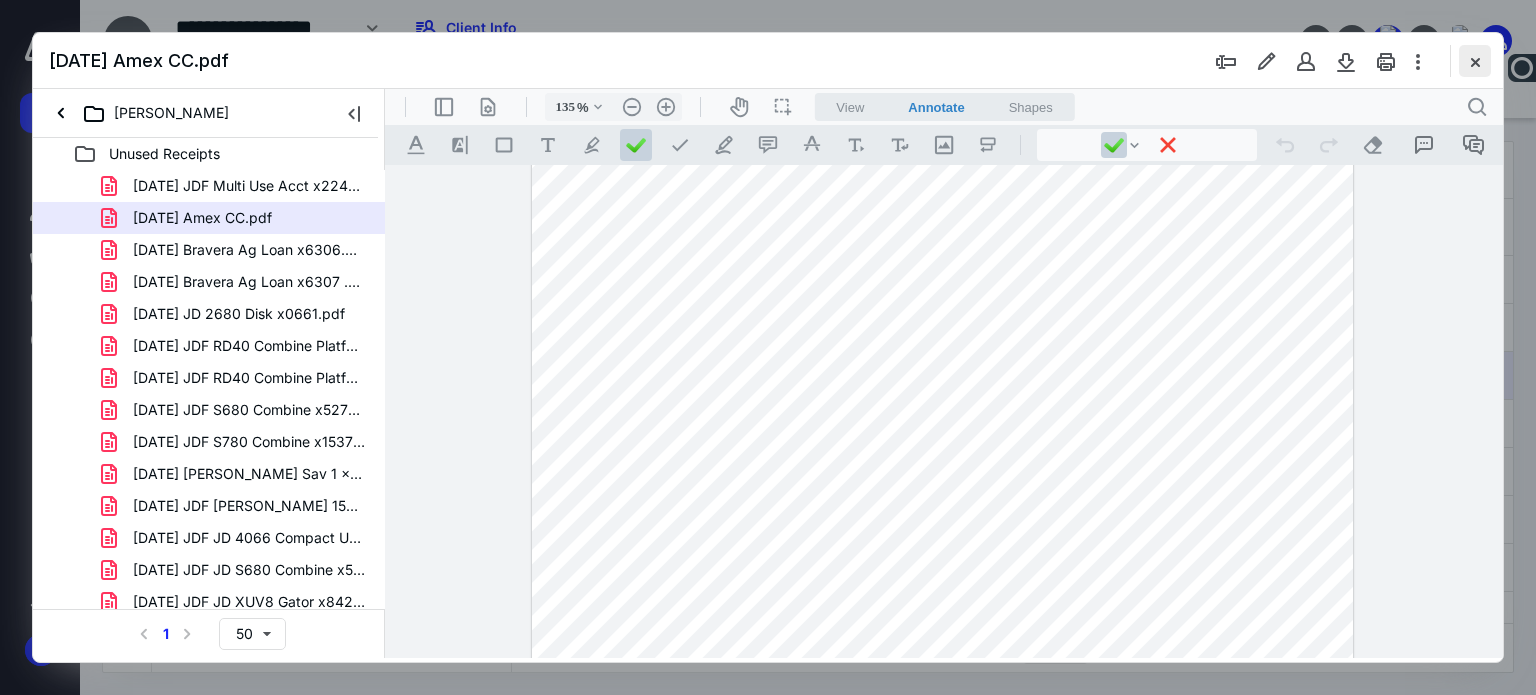 click at bounding box center (1475, 61) 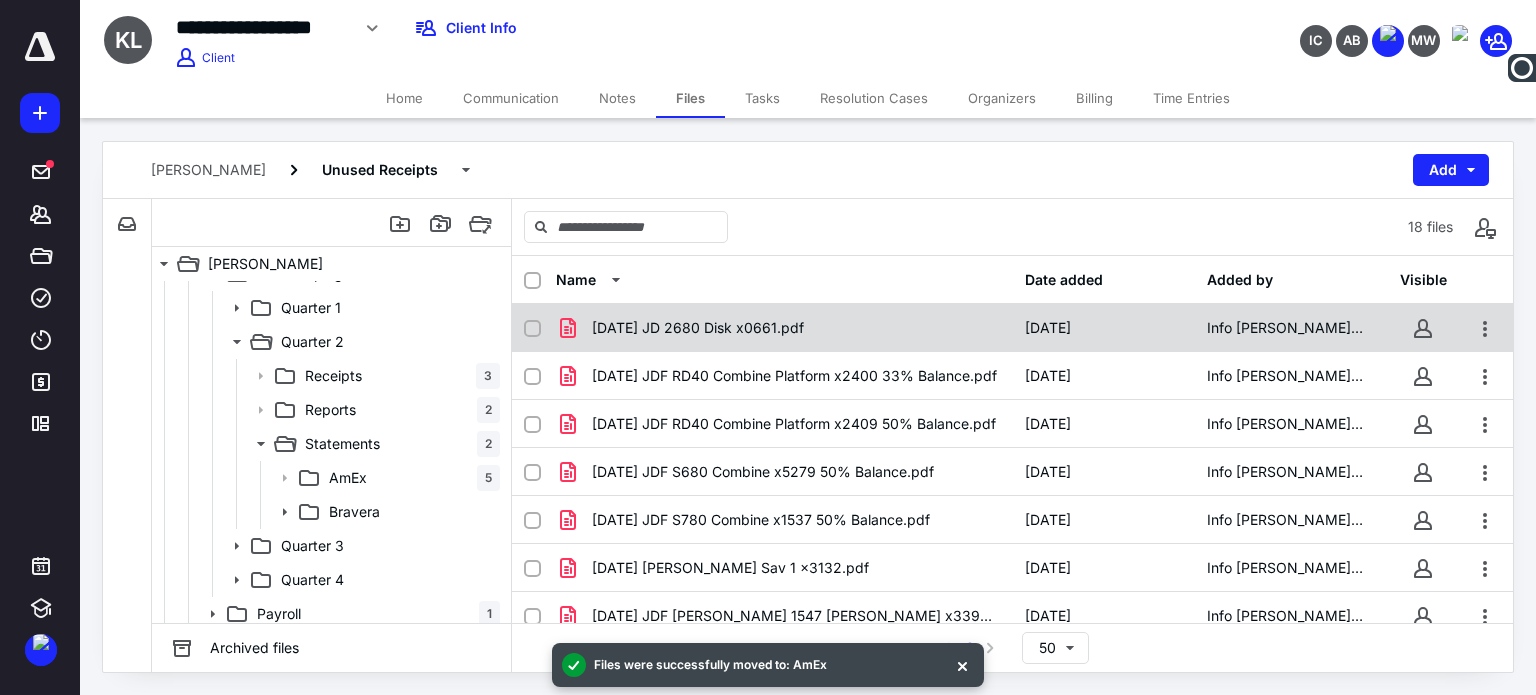 scroll, scrollTop: 0, scrollLeft: 0, axis: both 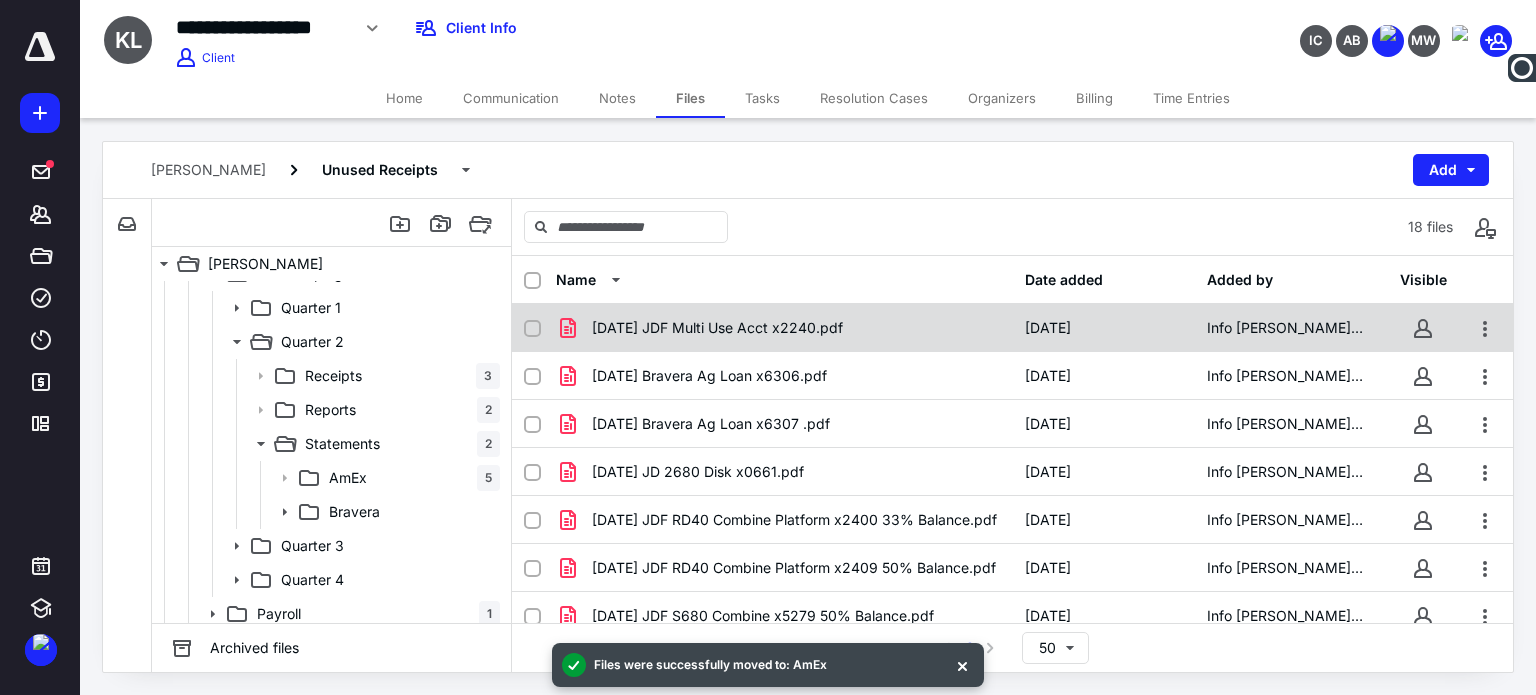 click on "[DATE] JDF Multi Use Acct x2240.pdf" at bounding box center (717, 328) 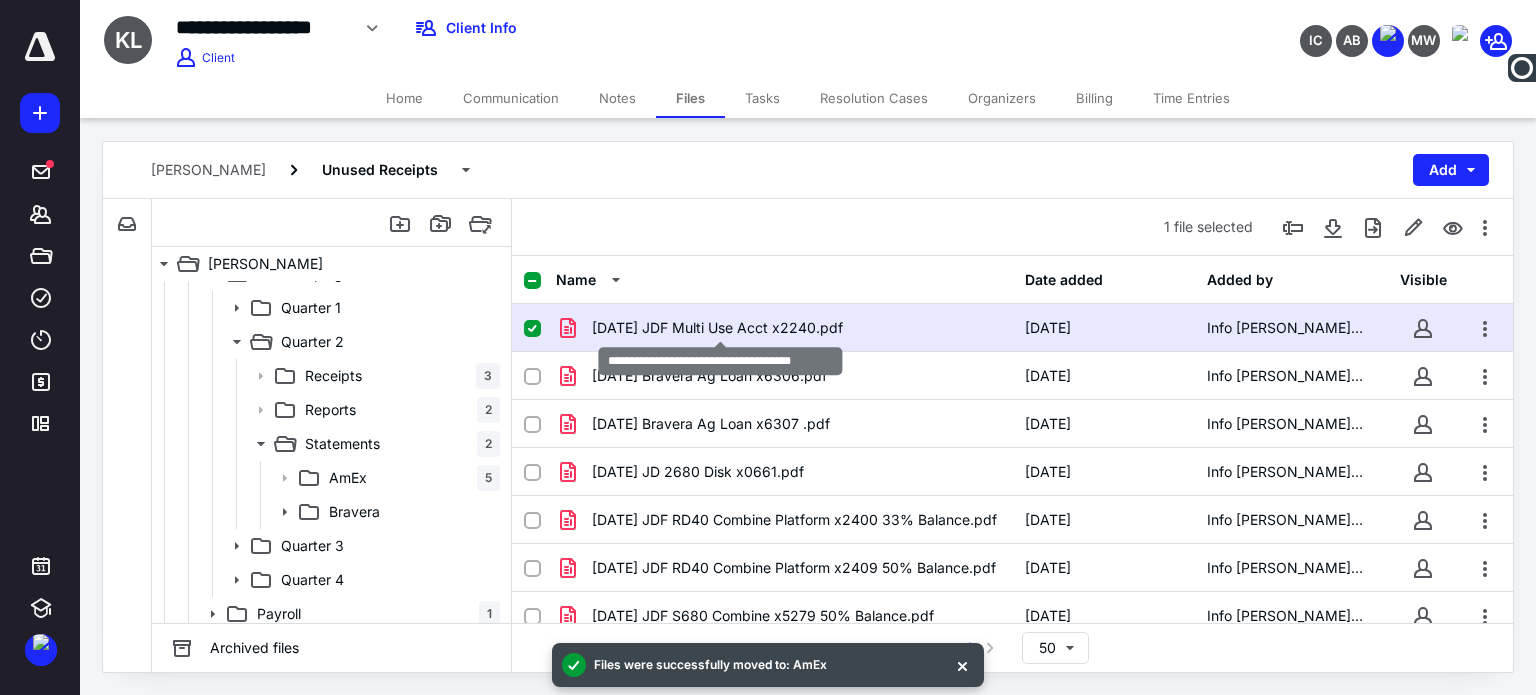 click on "[DATE] JDF Multi Use Acct x2240.pdf" at bounding box center [717, 328] 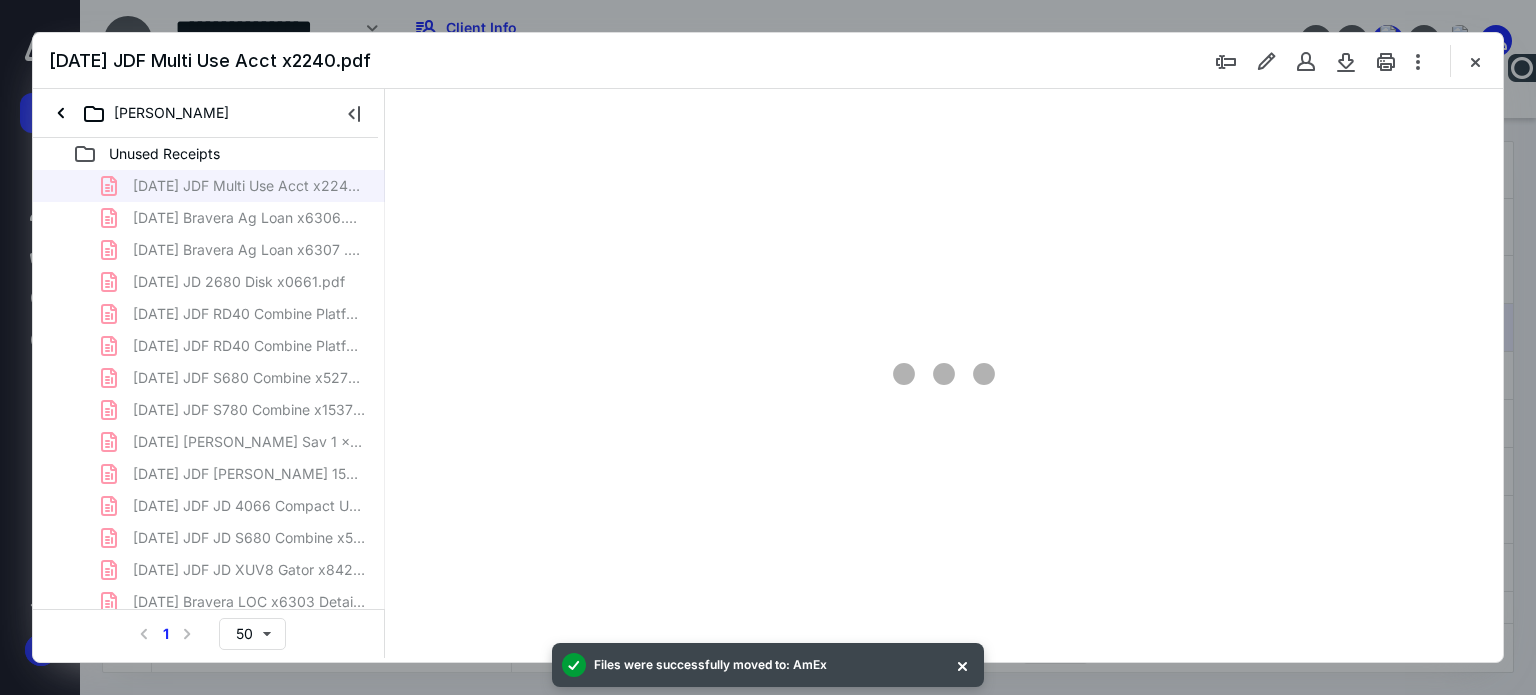 scroll, scrollTop: 0, scrollLeft: 0, axis: both 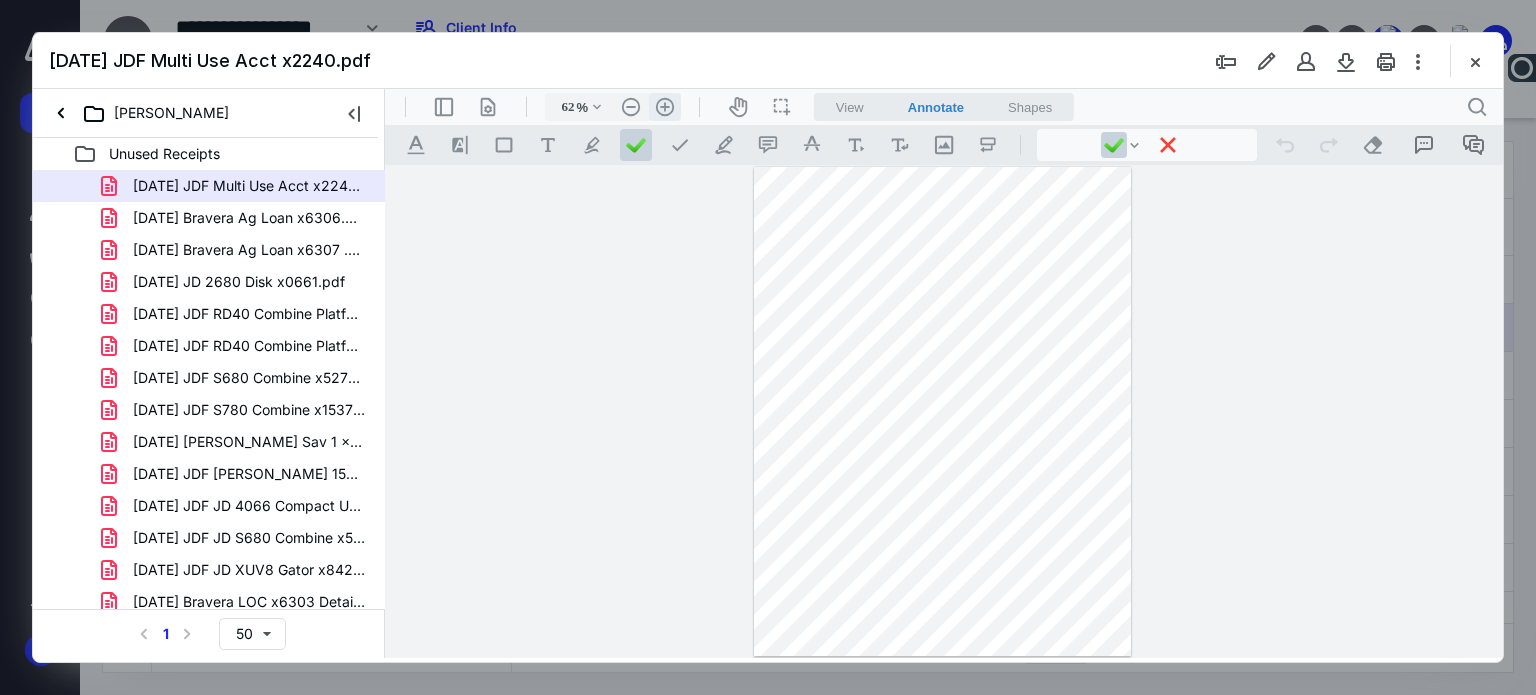 click on ".cls-1{fill:#abb0c4;} icon - header - zoom - in - line" at bounding box center [665, 107] 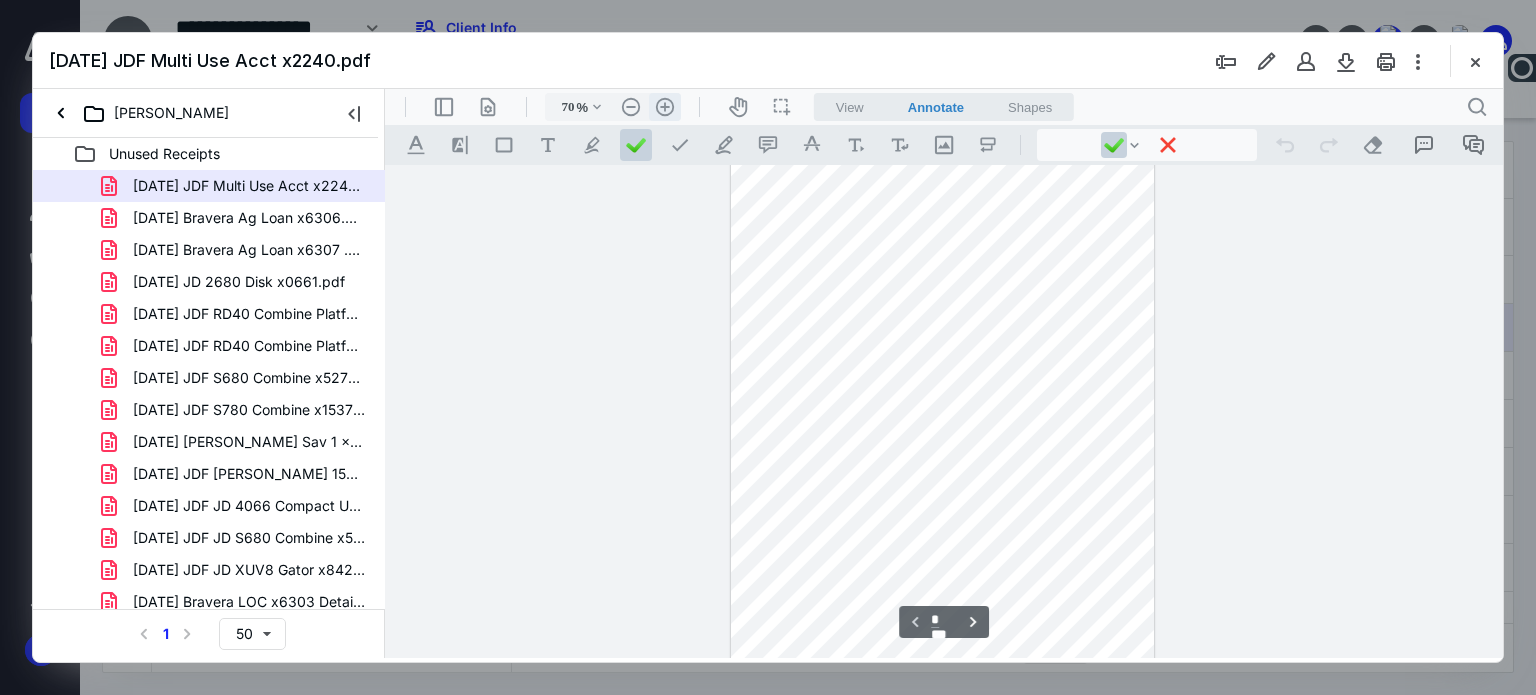 click on ".cls-1{fill:#abb0c4;} icon - header - zoom - in - line" at bounding box center (665, 107) 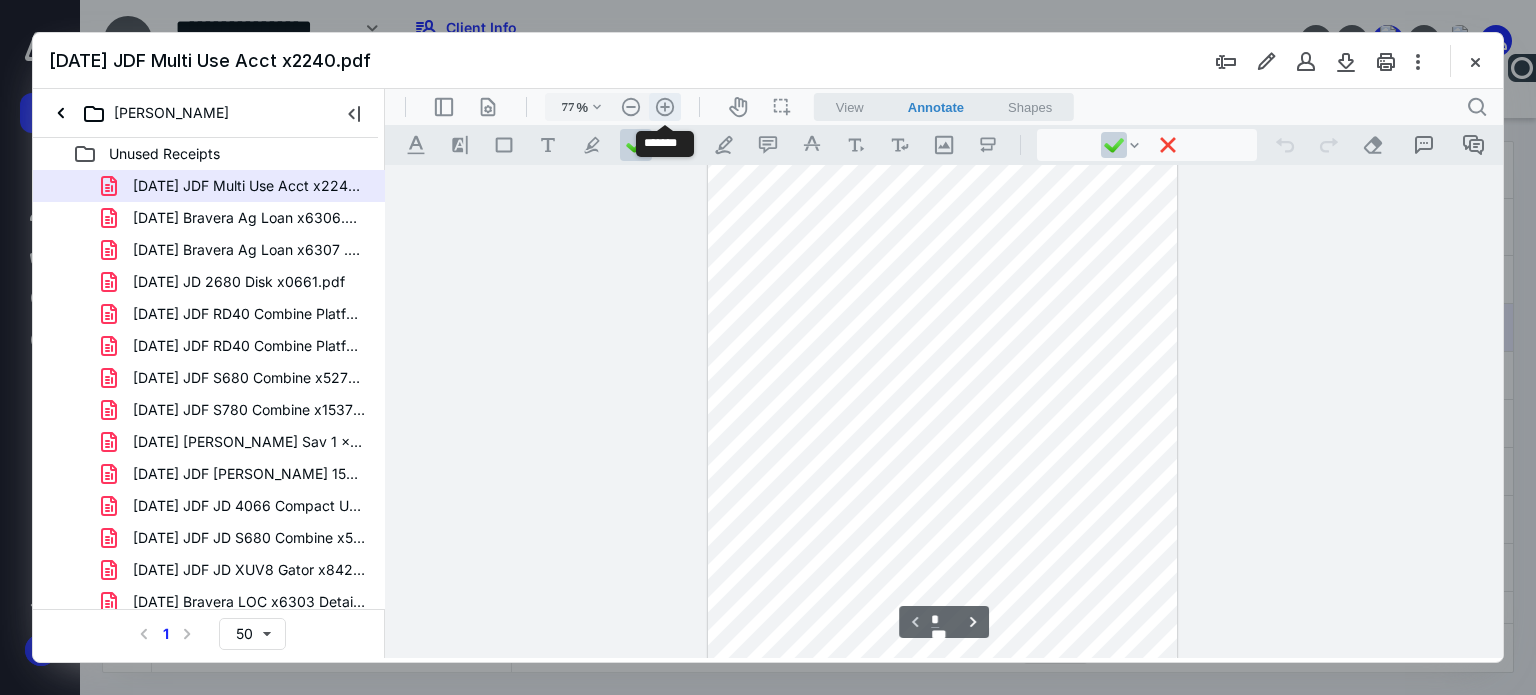 click on ".cls-1{fill:#abb0c4;} icon - header - zoom - in - line" at bounding box center (665, 107) 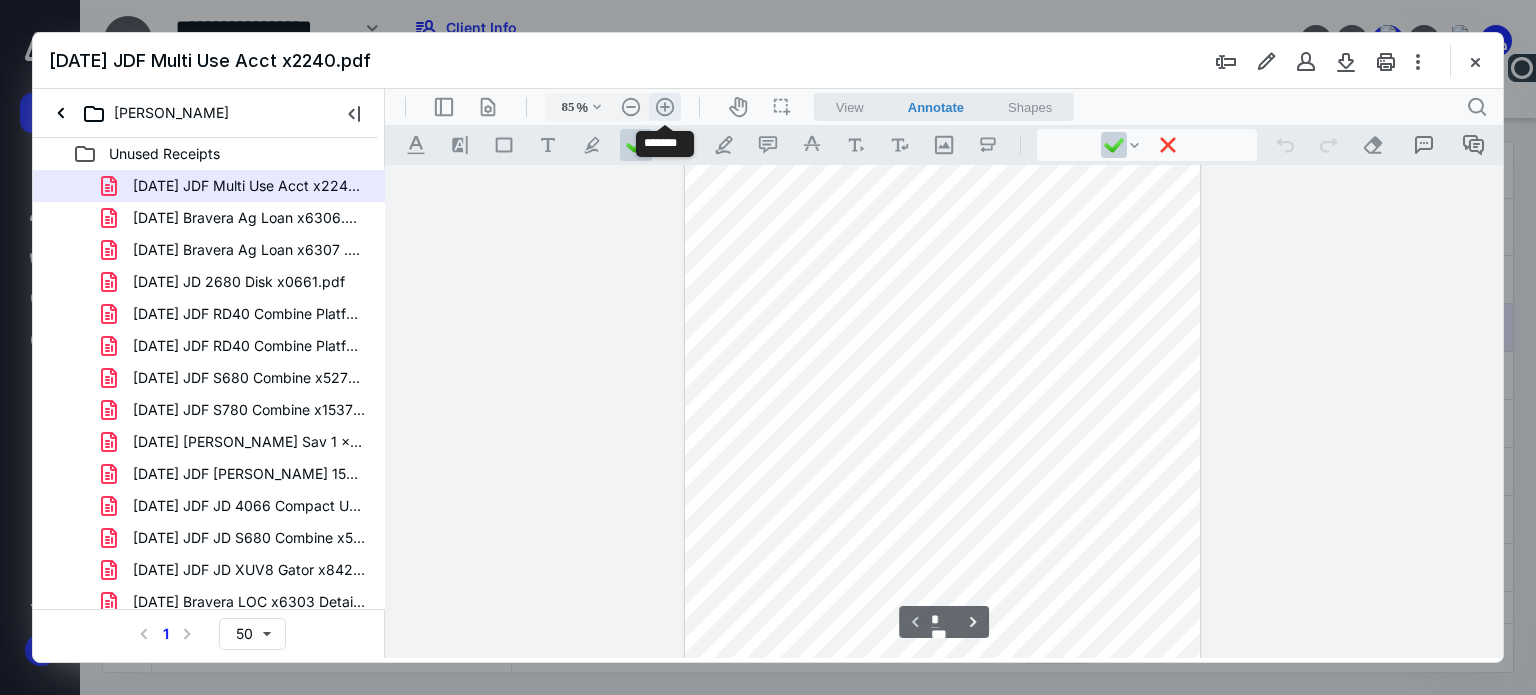 click on ".cls-1{fill:#abb0c4;} icon - header - zoom - in - line" at bounding box center (665, 107) 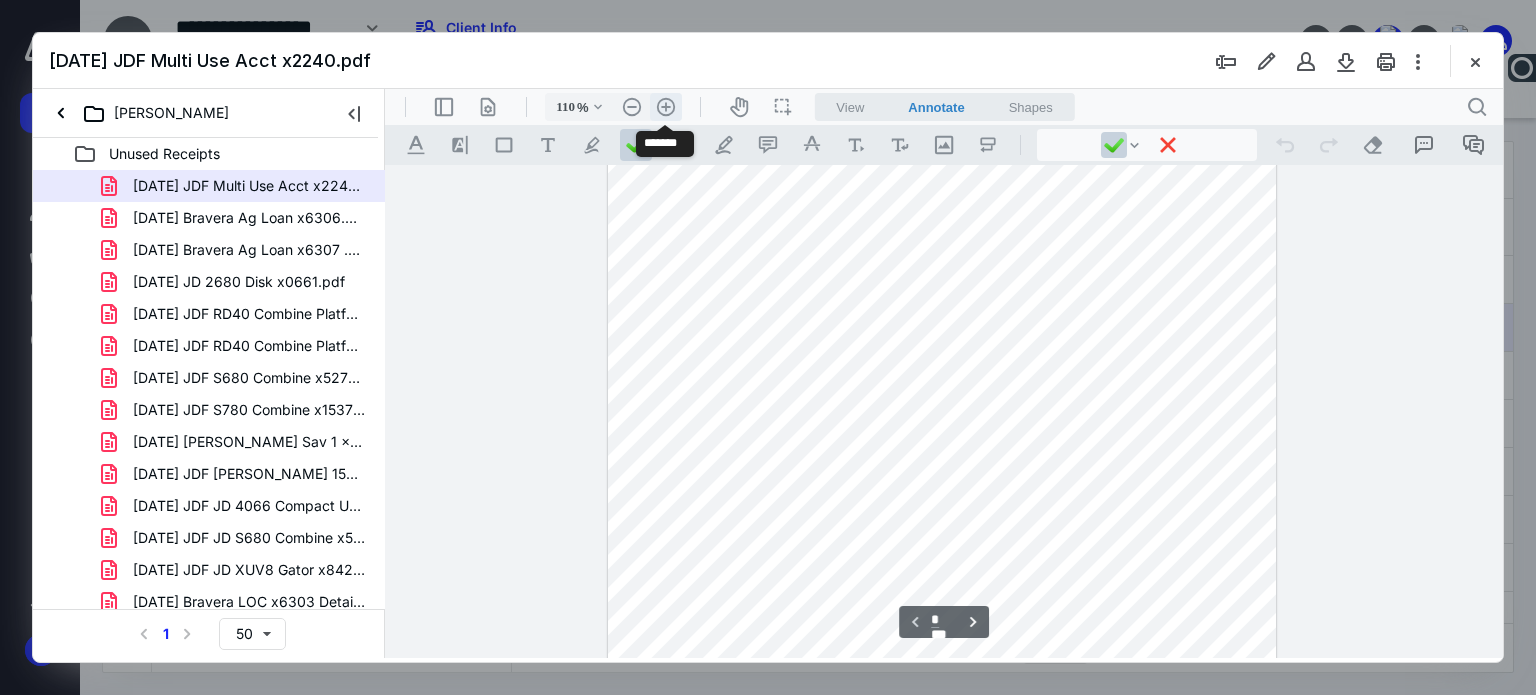 click on ".cls-1{fill:#abb0c4;} icon - header - zoom - in - line" at bounding box center [666, 107] 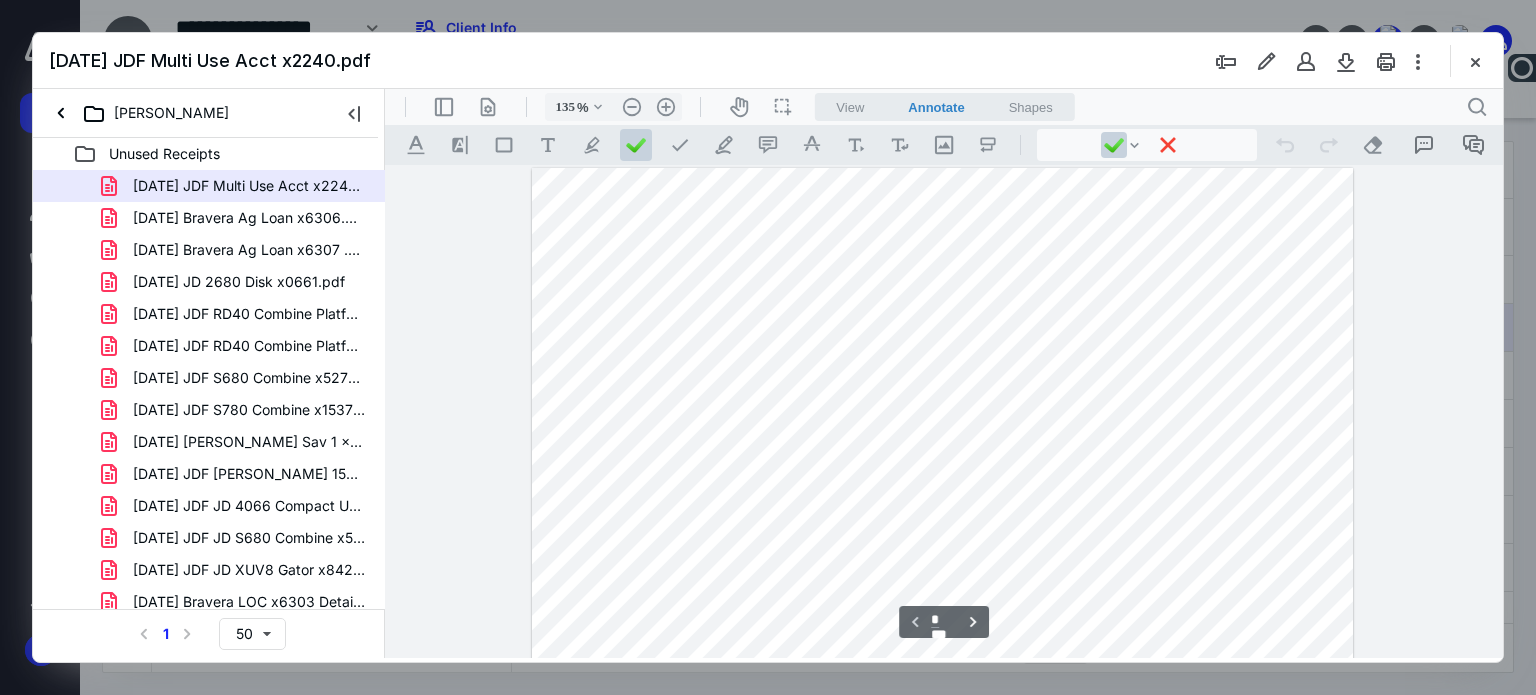scroll, scrollTop: 0, scrollLeft: 0, axis: both 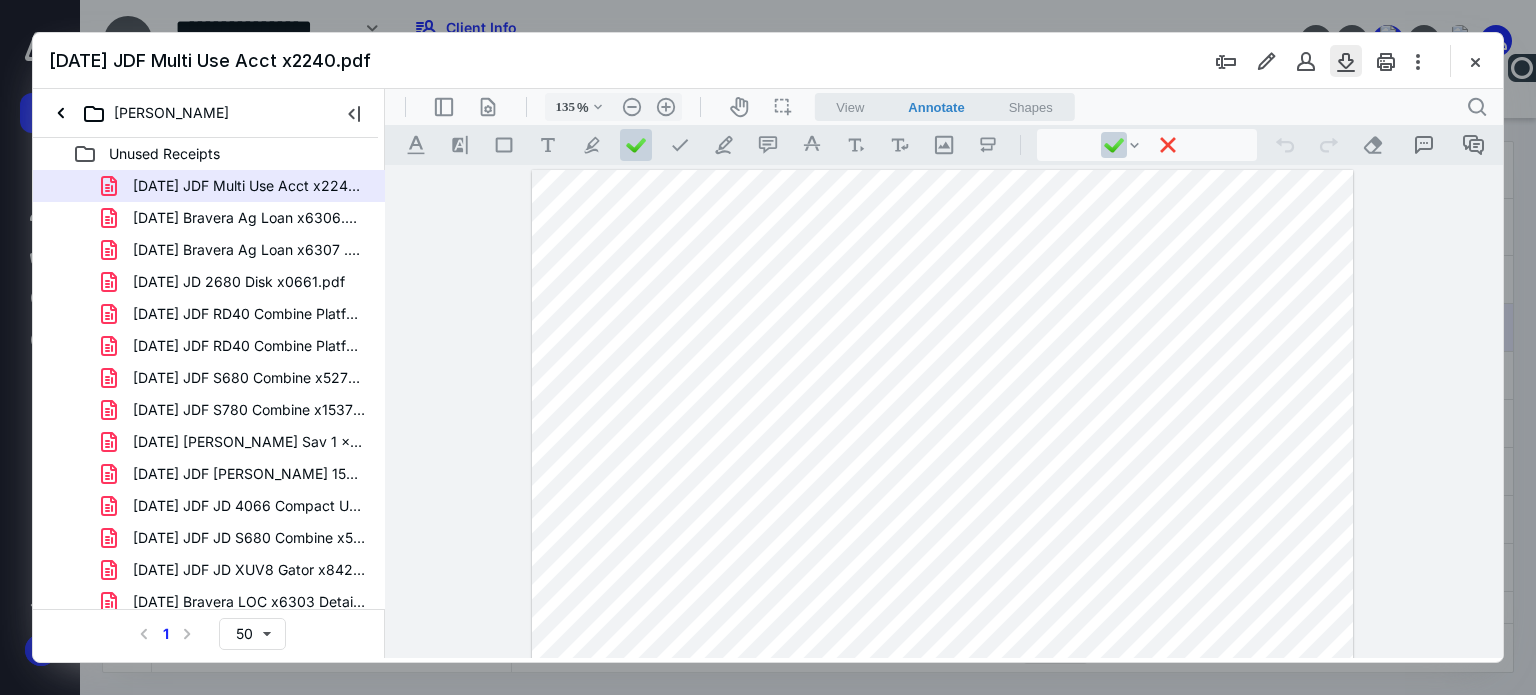 click at bounding box center (1346, 61) 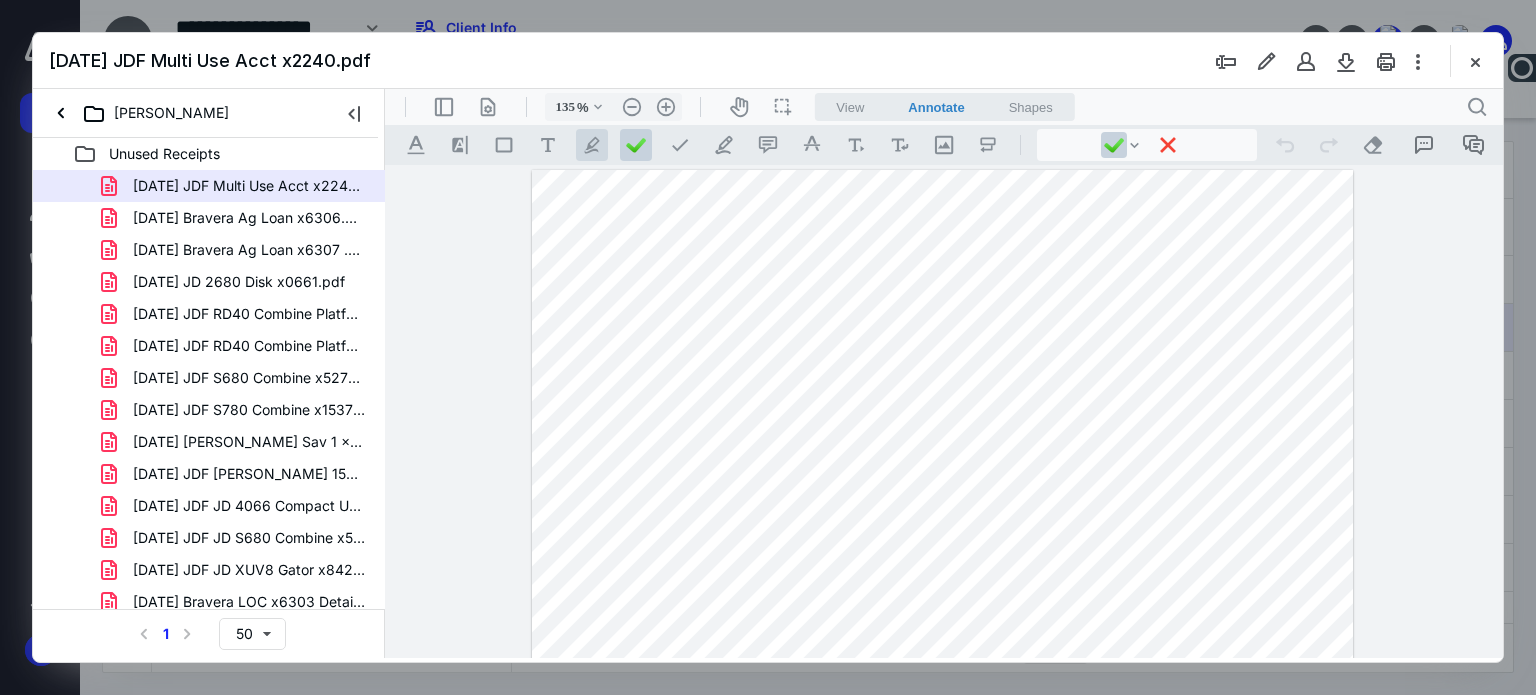 click on ".cls-1{fill:#abb0c4;} icon - tool - pen - highlight" at bounding box center [592, 145] 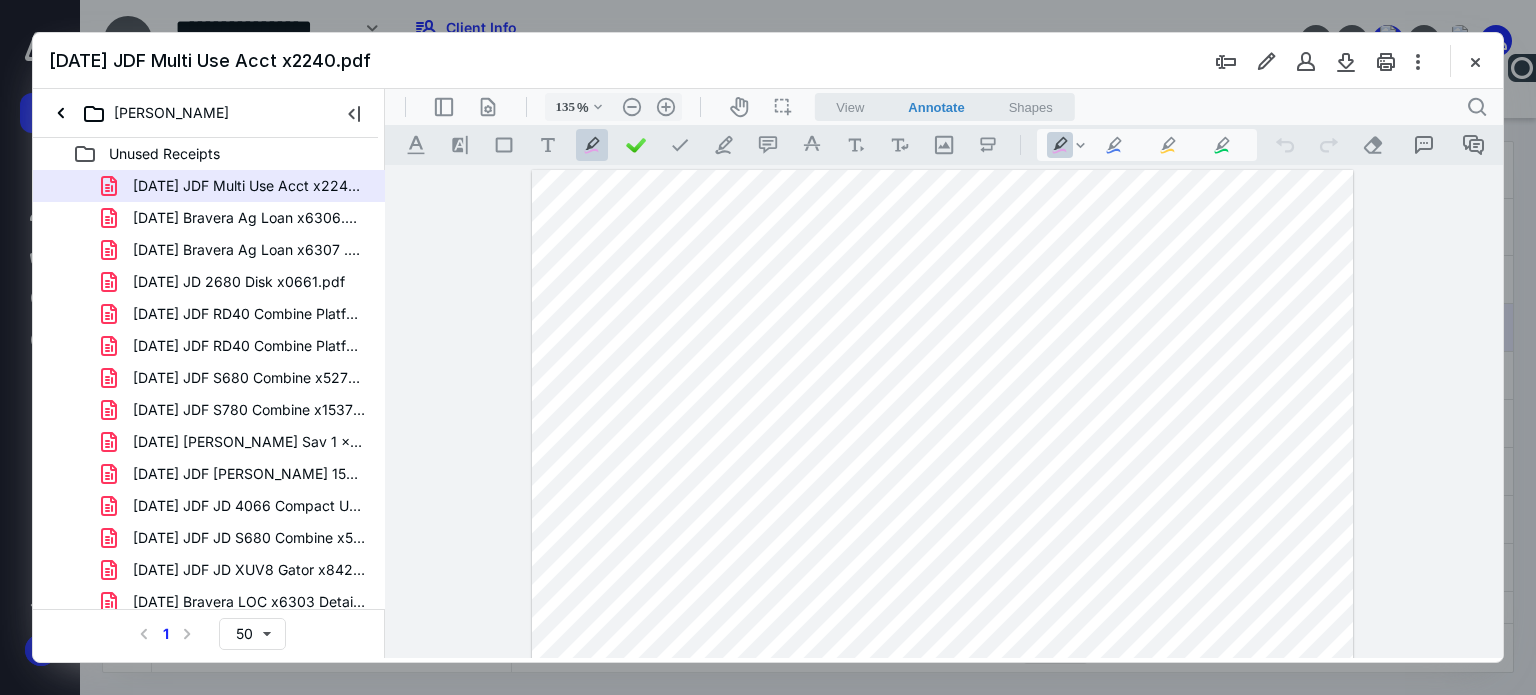 drag, startPoint x: 872, startPoint y: 436, endPoint x: 943, endPoint y: 444, distance: 71.44928 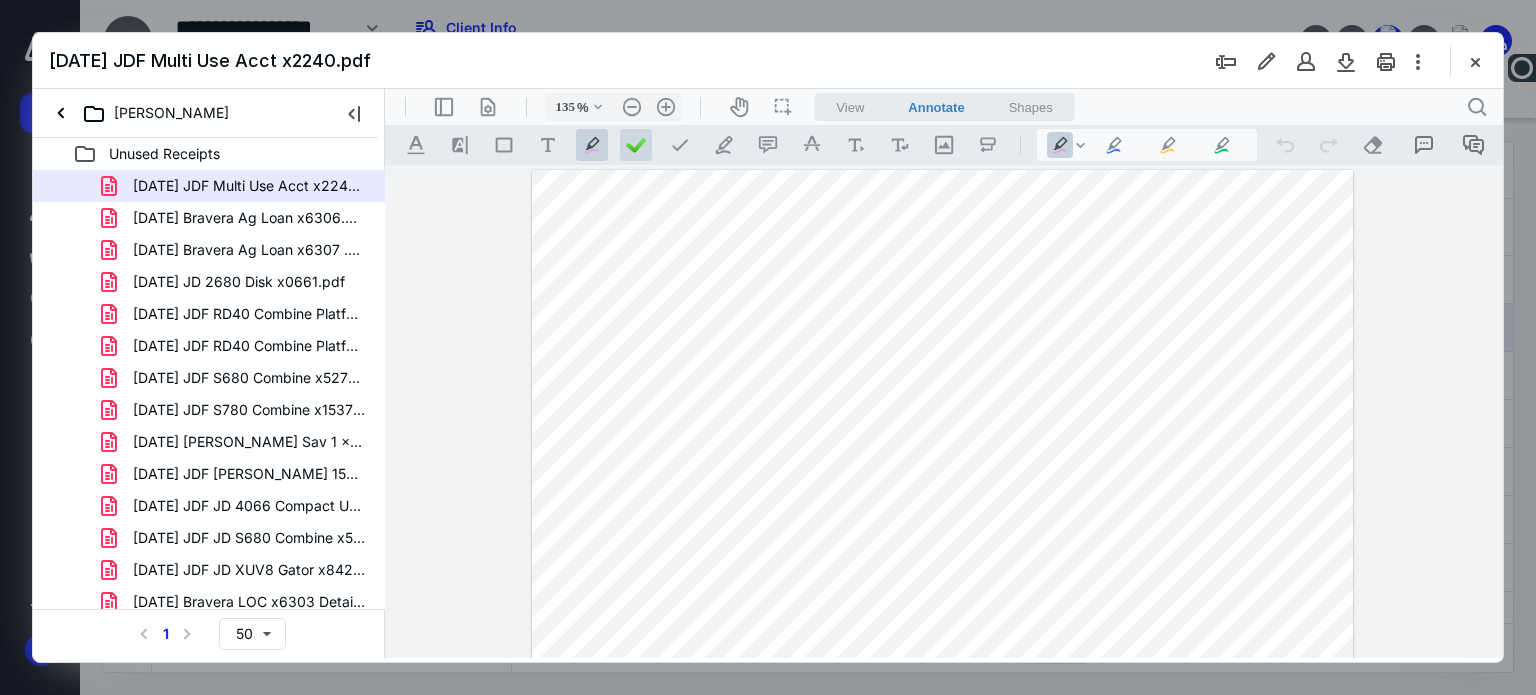 click at bounding box center [636, 145] 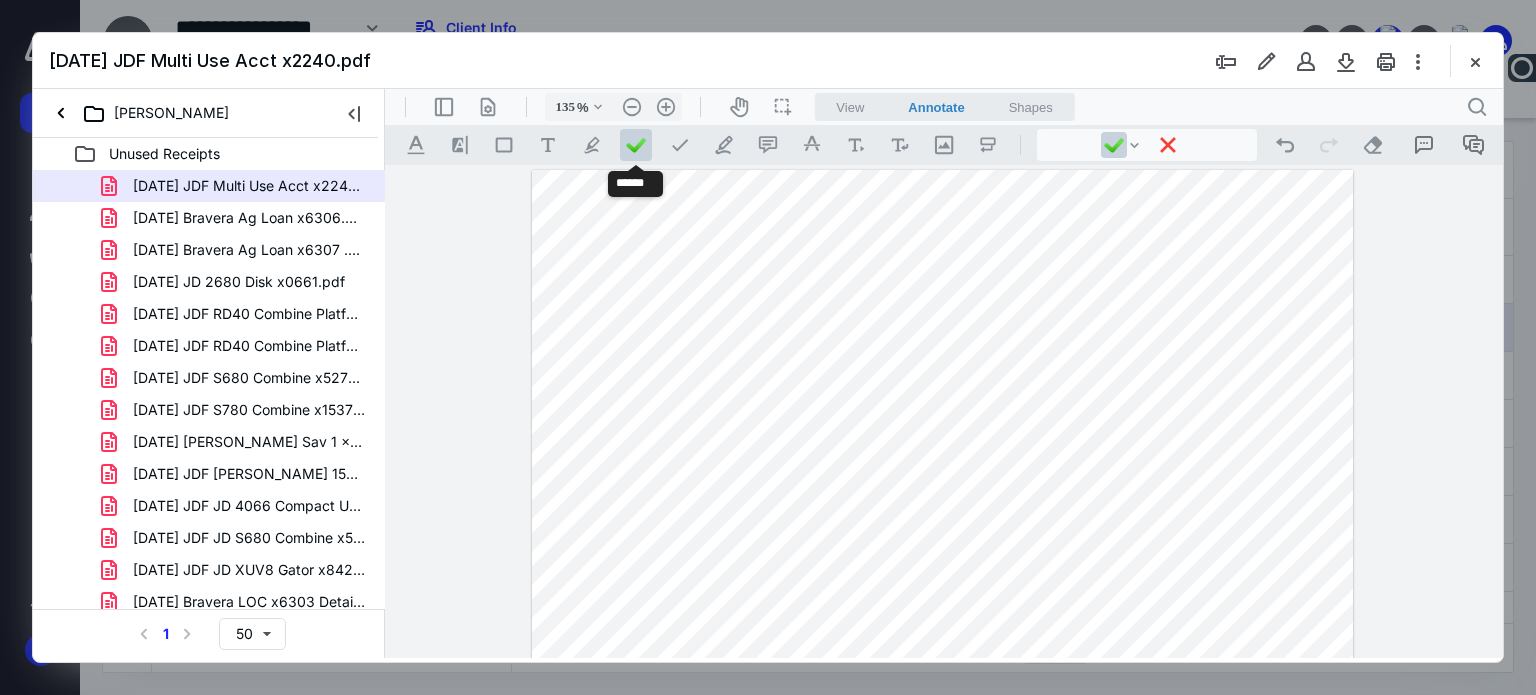 click at bounding box center [943, 701] 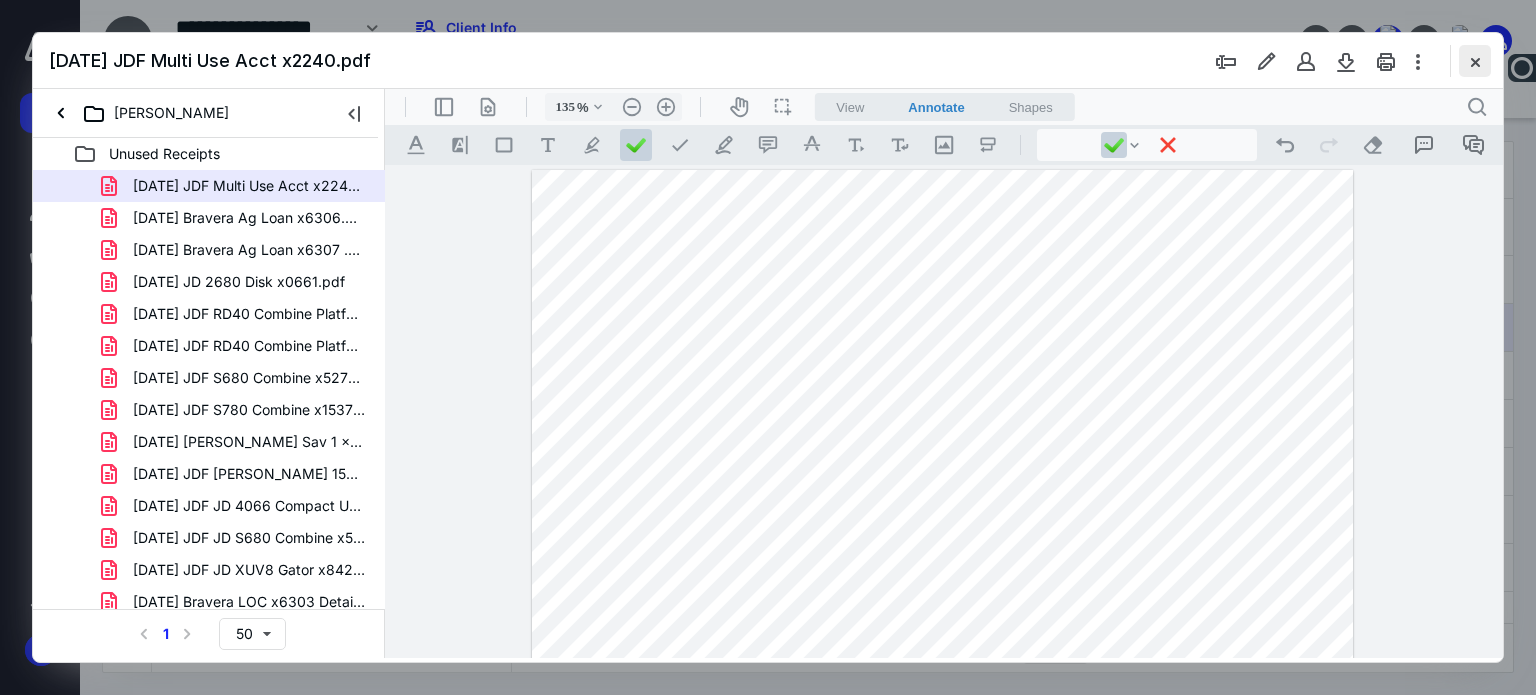 click at bounding box center (1475, 61) 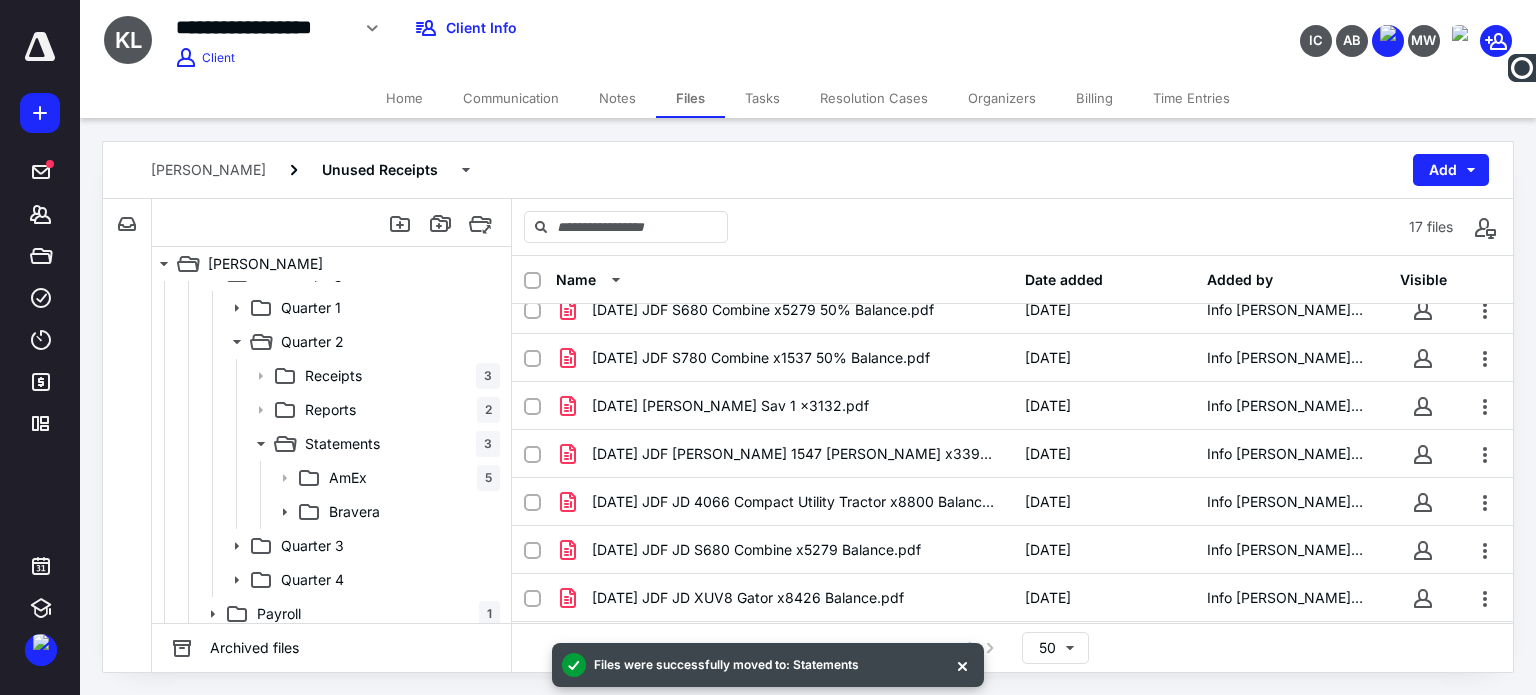 scroll, scrollTop: 0, scrollLeft: 0, axis: both 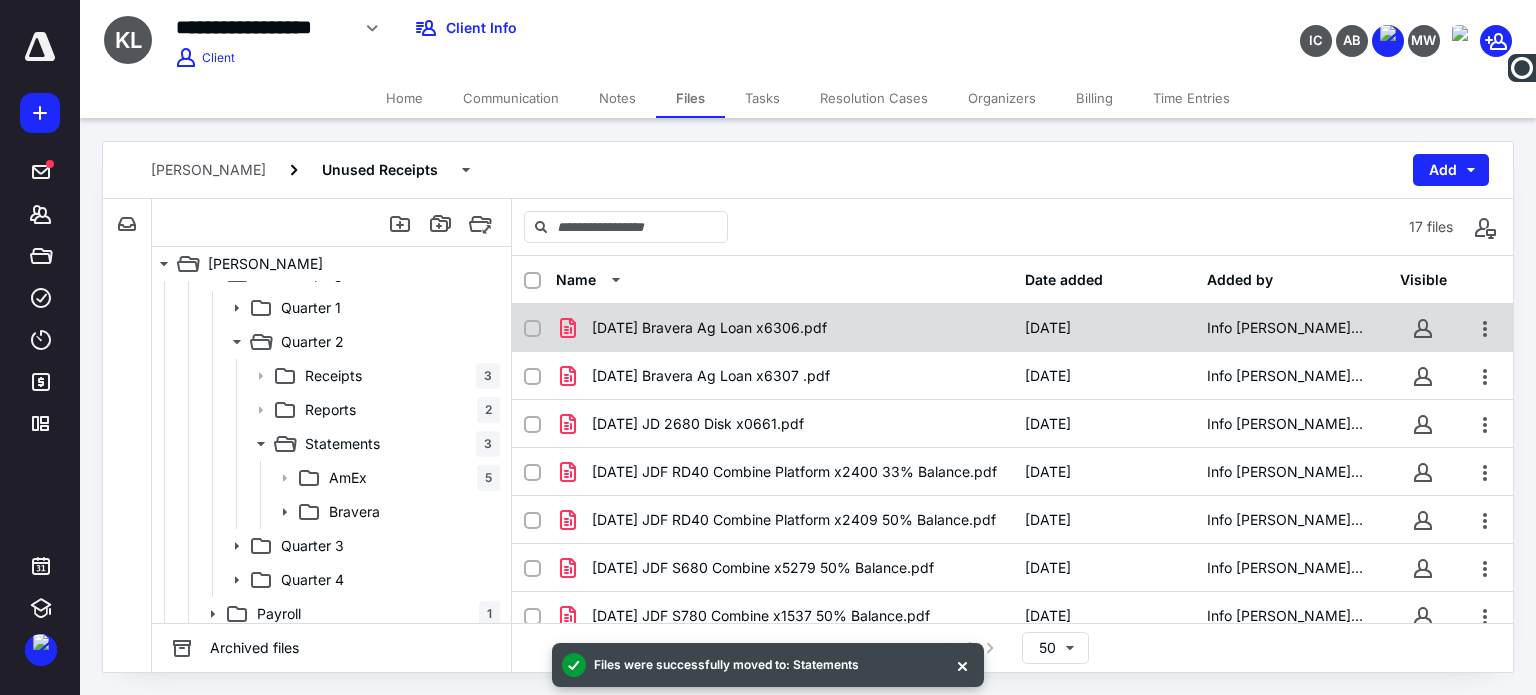 click on "[DATE] Bravera Ag Loan x6306.pdf [DATE] Info [PERSON_NAME] & Company" at bounding box center [1012, 328] 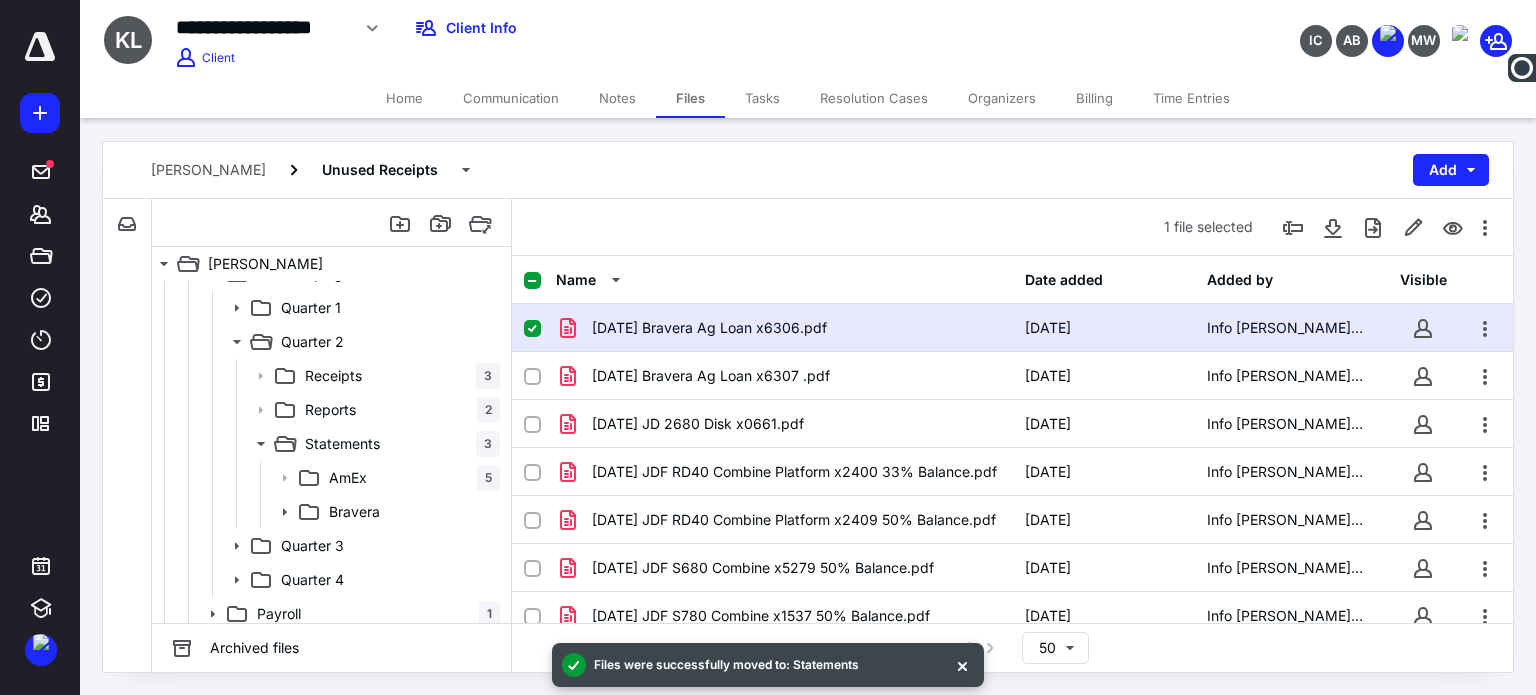 click on "[DATE] Bravera Ag Loan x6306.pdf [DATE] Info [PERSON_NAME] & Company" at bounding box center (1012, 328) 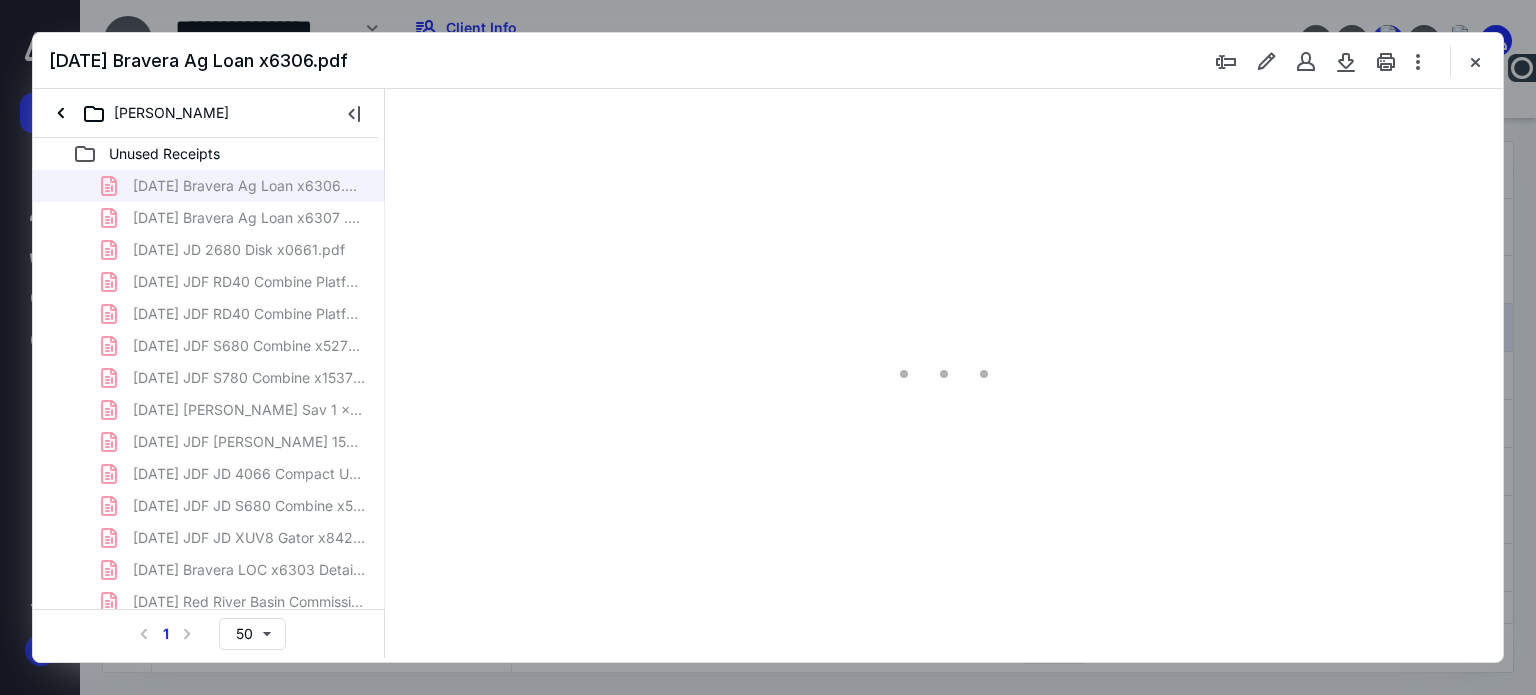 scroll, scrollTop: 0, scrollLeft: 0, axis: both 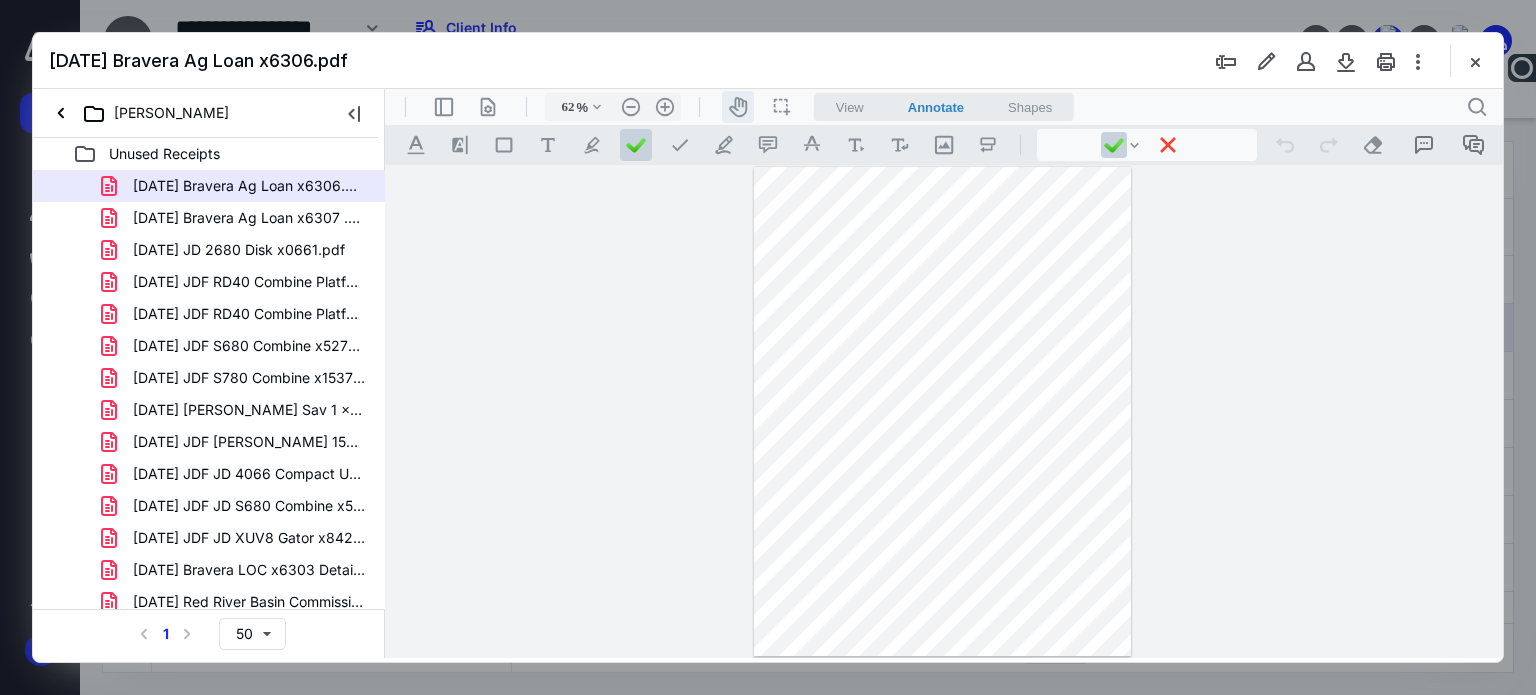 click on "icon-header-pan20" at bounding box center [738, 107] 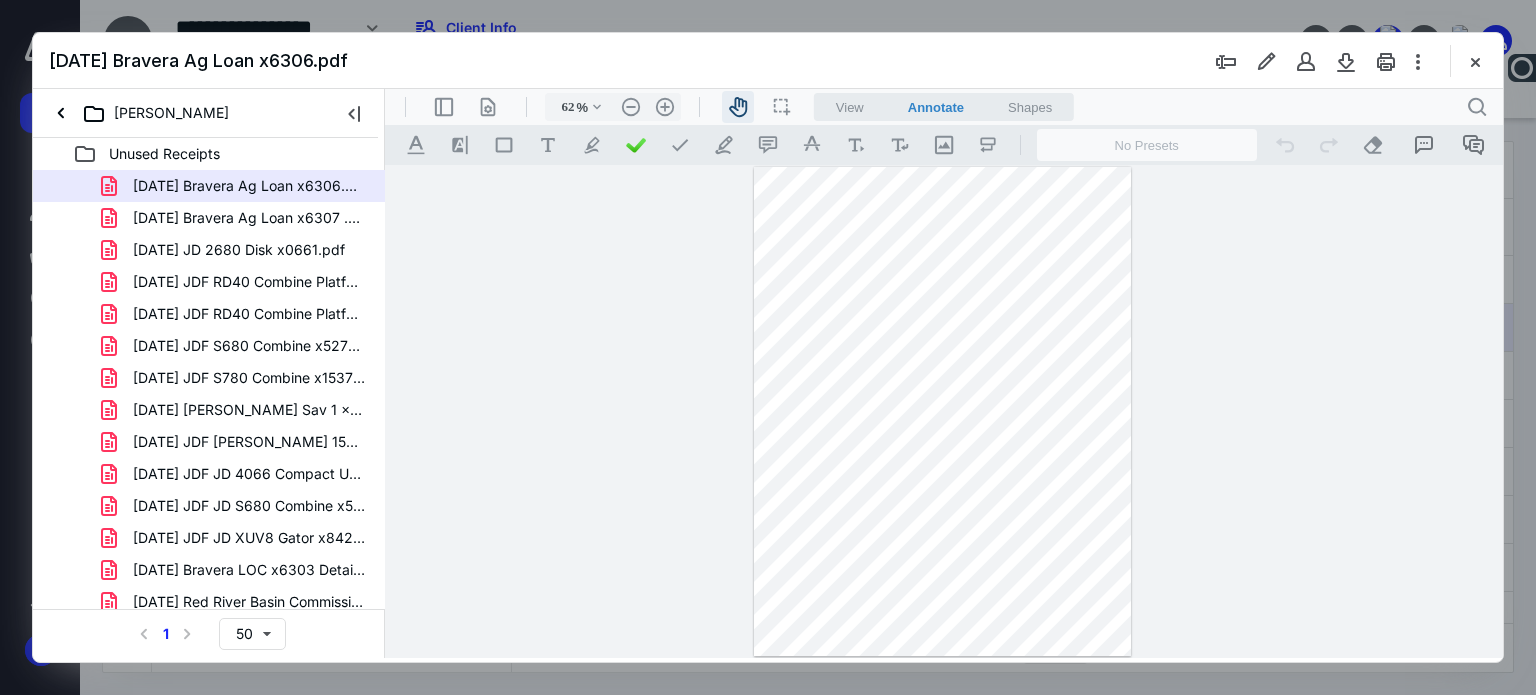 click on "icon-header-pan20" at bounding box center (738, 107) 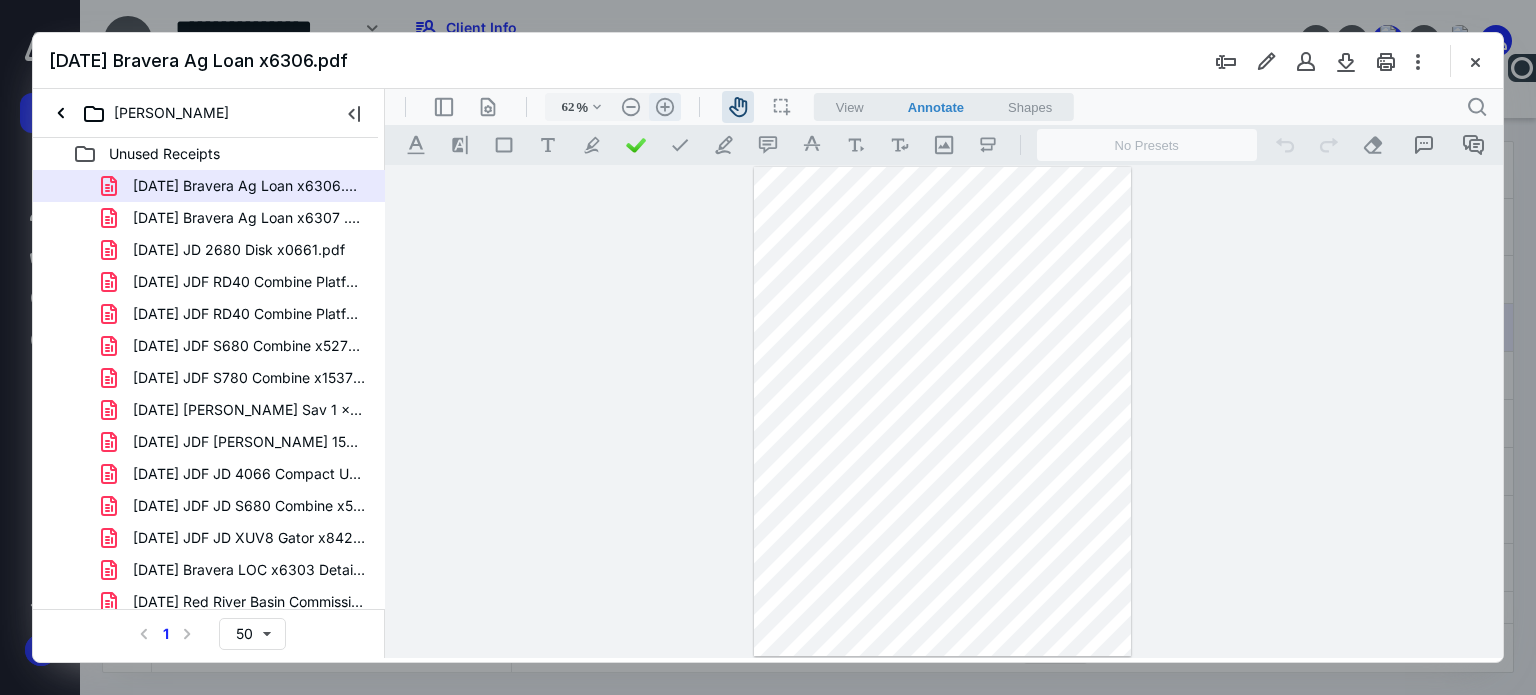 click on ".cls-1{fill:#abb0c4;} icon - header - zoom - in - line" at bounding box center (665, 107) 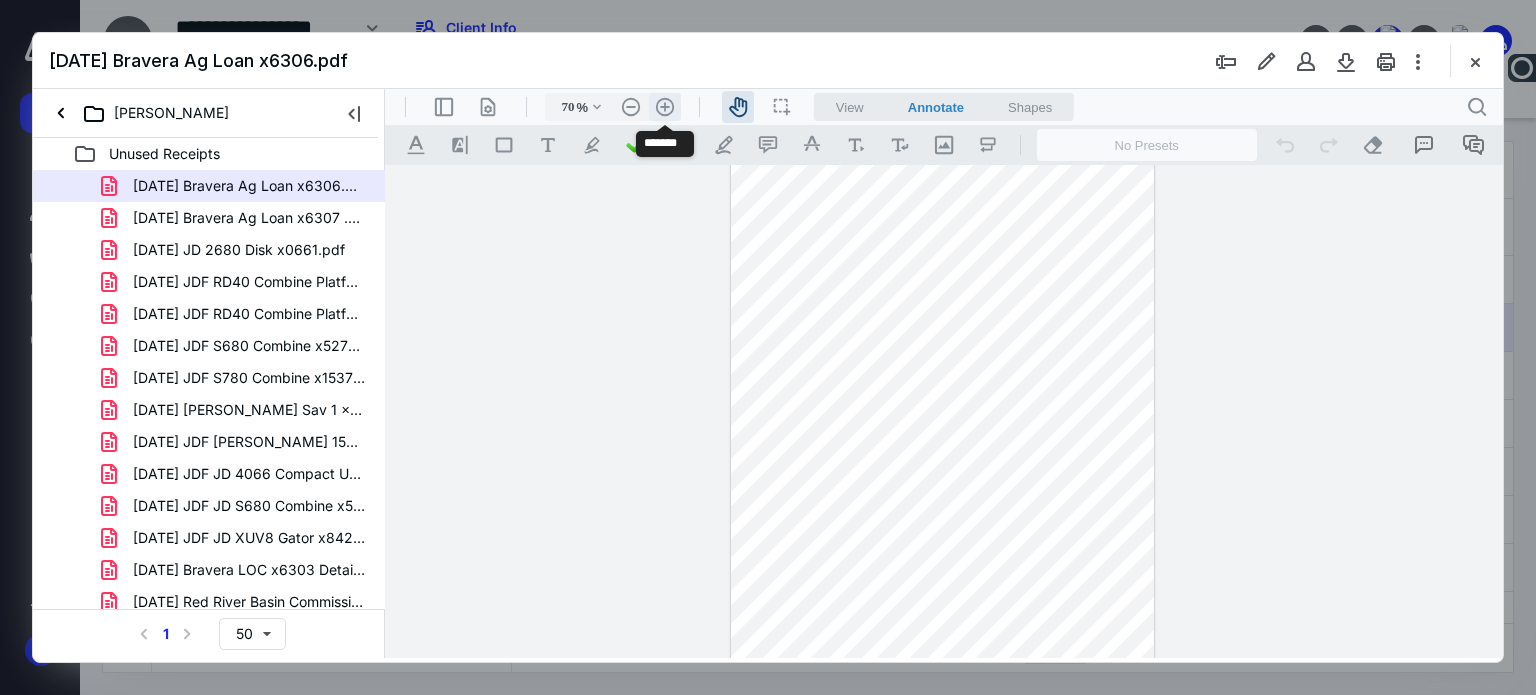 click on ".cls-1{fill:#abb0c4;} icon - header - zoom - in - line" at bounding box center [665, 107] 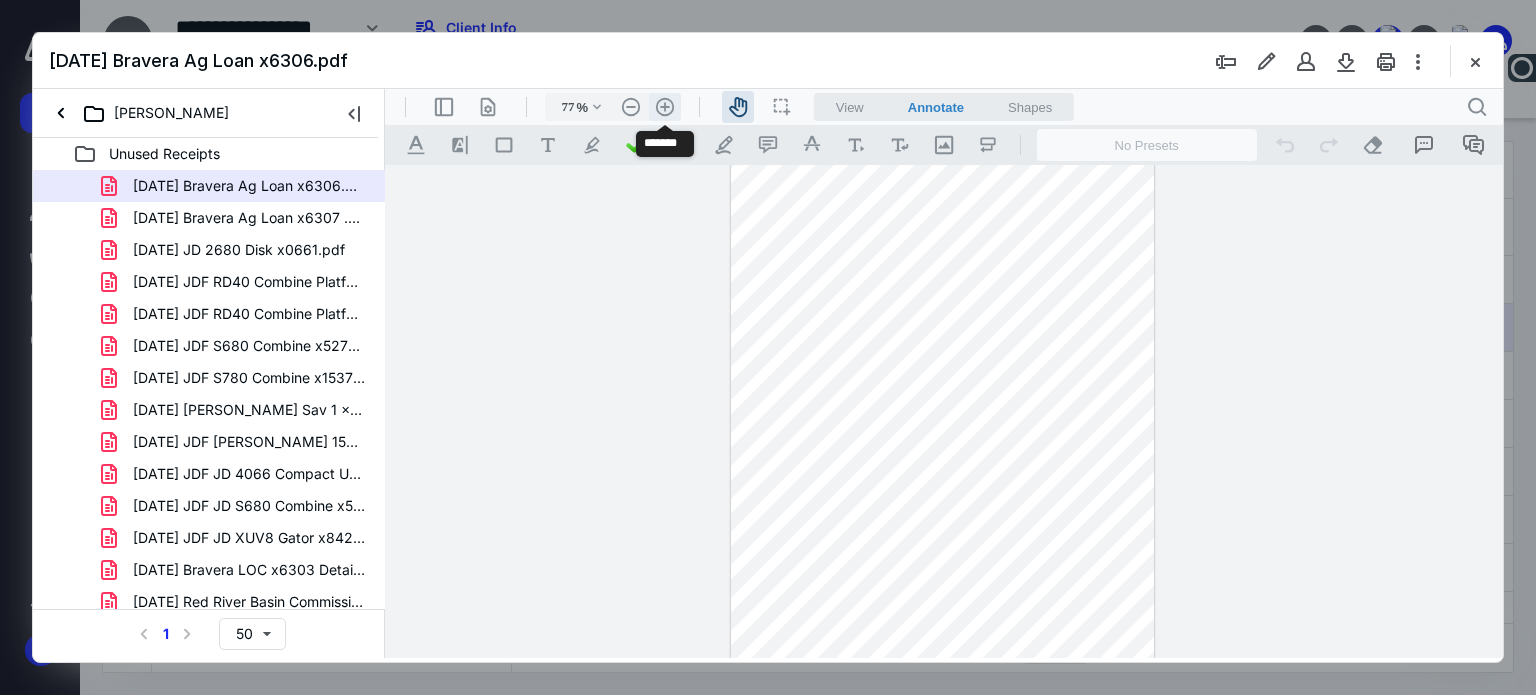 click on ".cls-1{fill:#abb0c4;} icon - header - zoom - in - line" at bounding box center [665, 107] 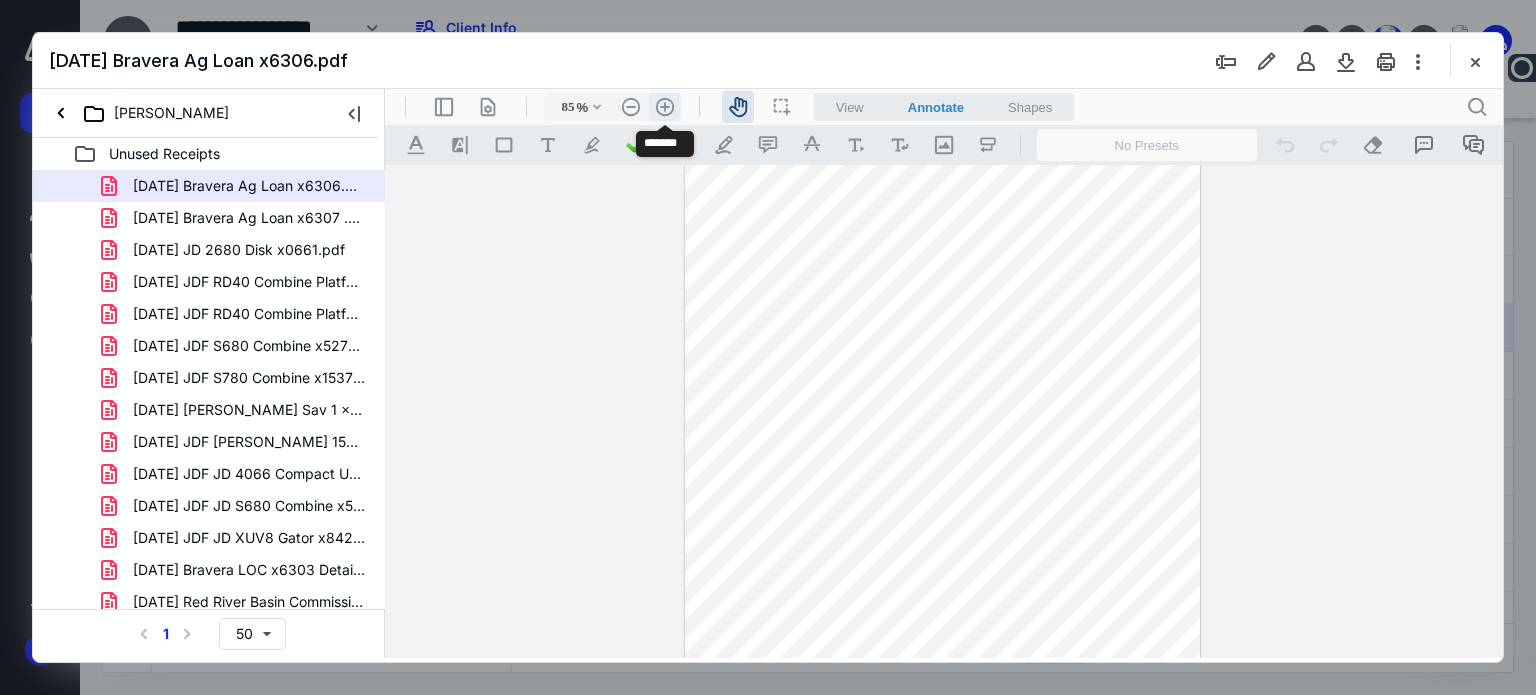 click on ".cls-1{fill:#abb0c4;} icon - header - zoom - in - line" at bounding box center (665, 107) 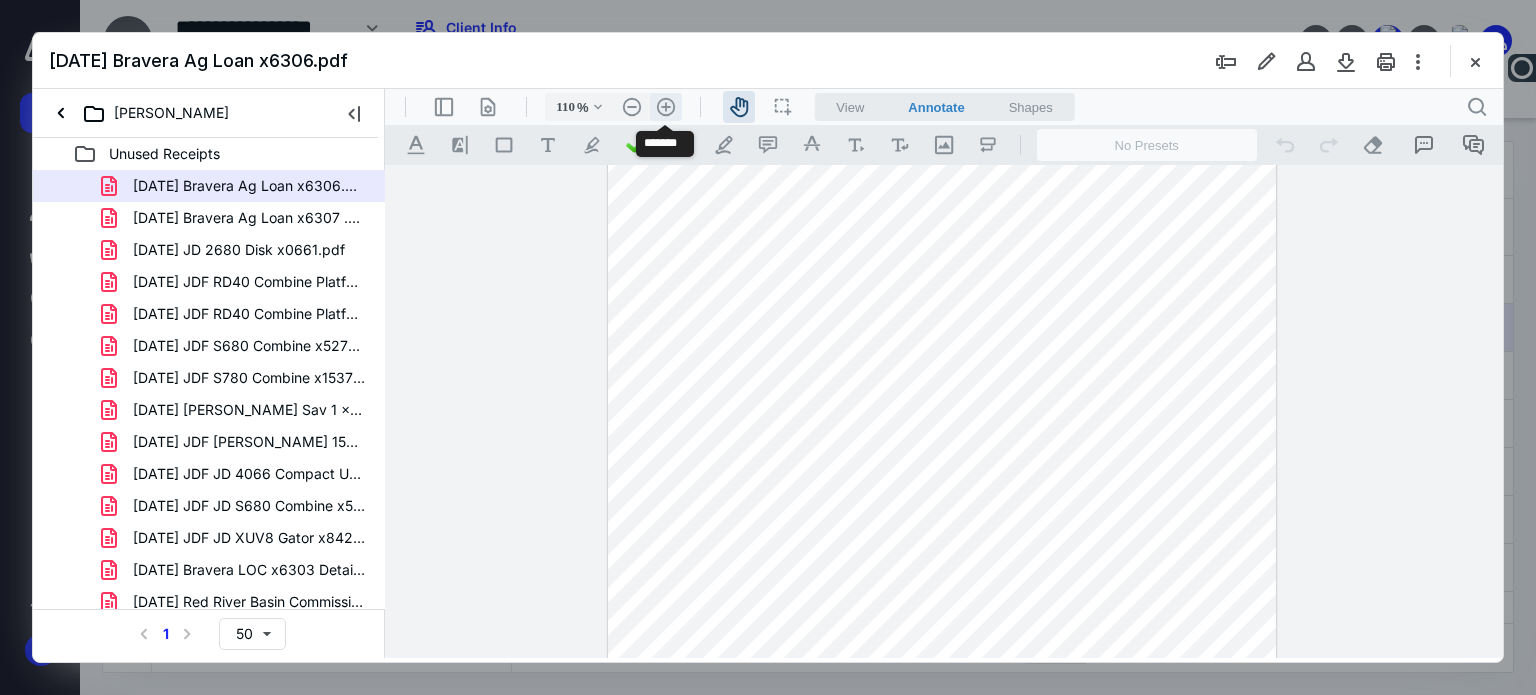 click on ".cls-1{fill:#abb0c4;} icon - header - zoom - in - line" at bounding box center (666, 107) 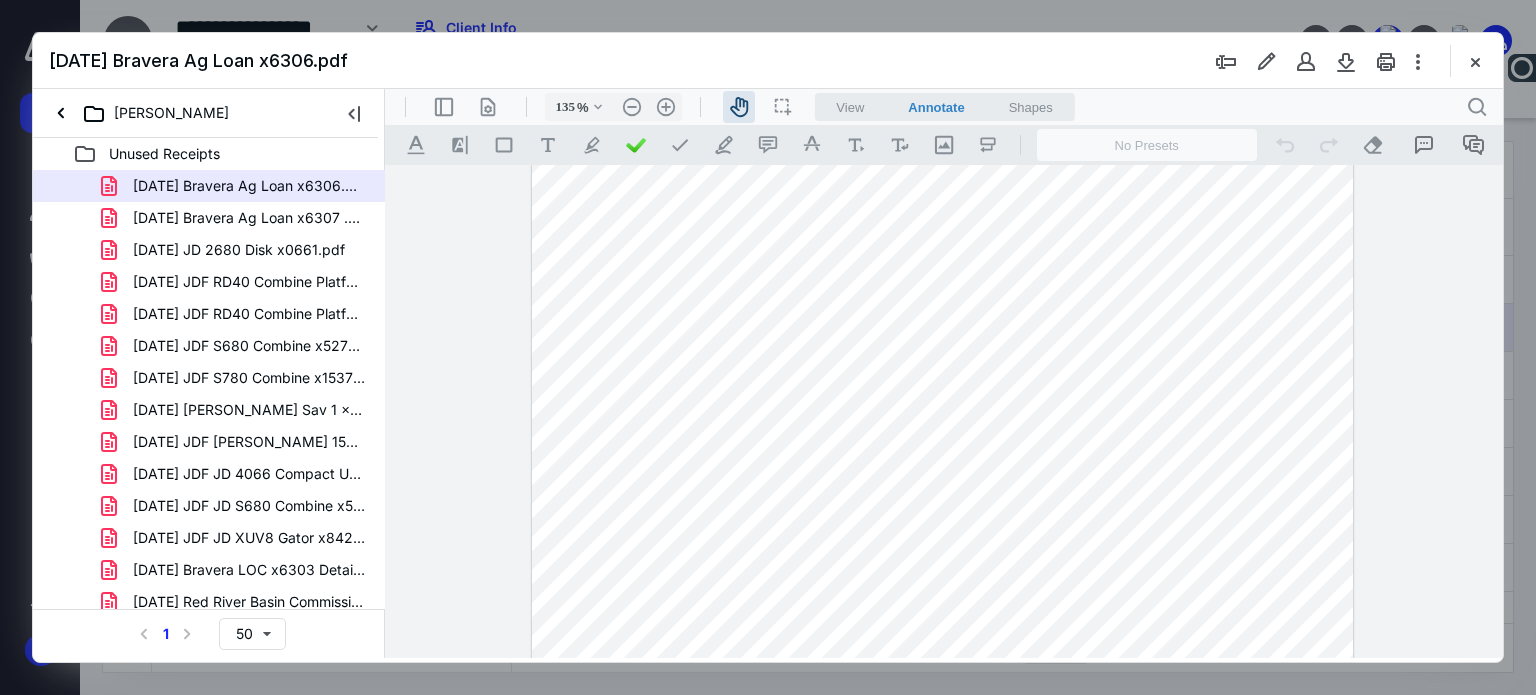 scroll, scrollTop: 0, scrollLeft: 0, axis: both 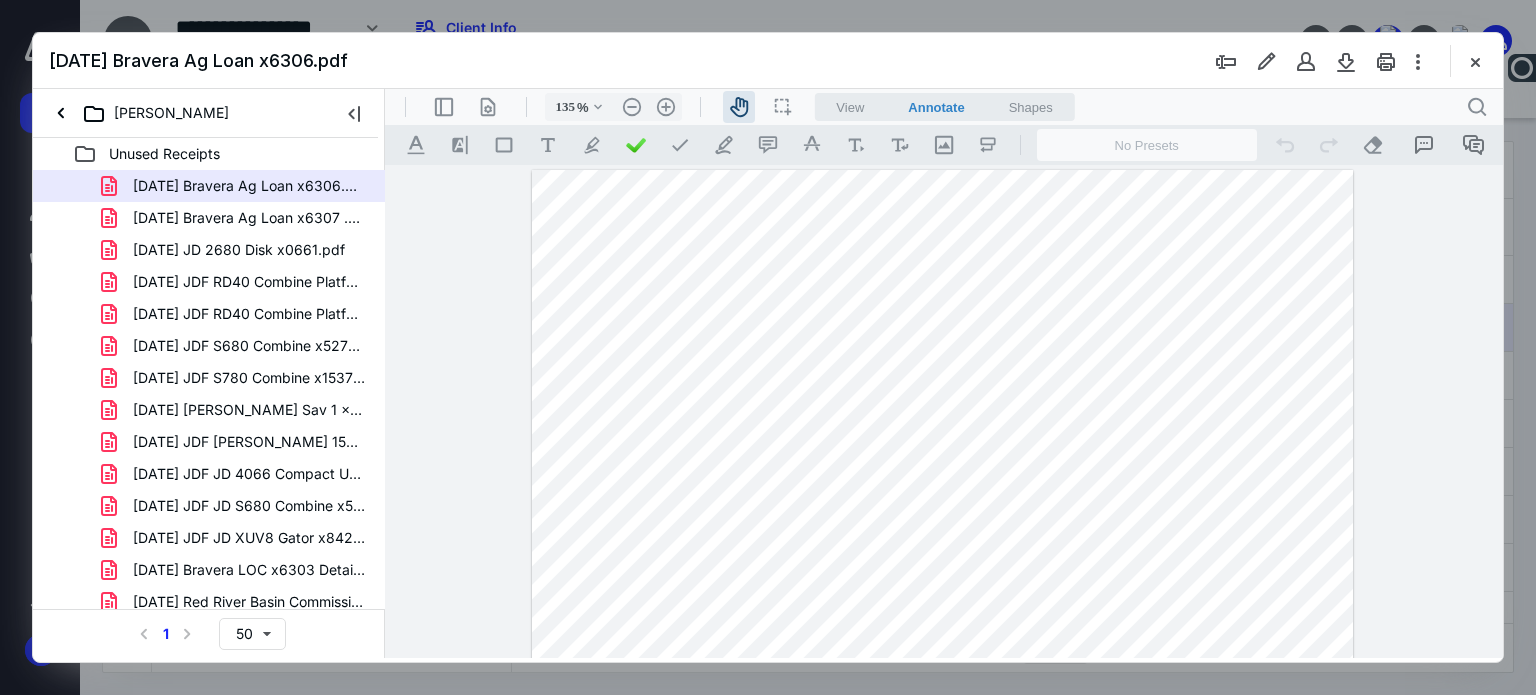 click on ".cls-1{fill:#abb0c4;} icon - tool - text manipulation - underline .cls-1{fill:#8c8c8c;} icon - line - tool - highlight  .st0{fill:#868E96;}  .cls-1{fill:#abb0c4;} icon - tool - text - free text .cls-1{fill:#abb0c4;} icon - tool - pen - highlight .cls-1{fill:#abb0c4;} icon - tool - pen - line .cls-1{fill:#abb0c4;} icon - tool - comment - line .cls-1{fill:#abb0c4;} icon - tool - text manipulation - strikethrough .cls-1{fill:#abb0c4;} icon - tool - image - line  .st0{fill:#868E96;}" at bounding box center (699, 145) 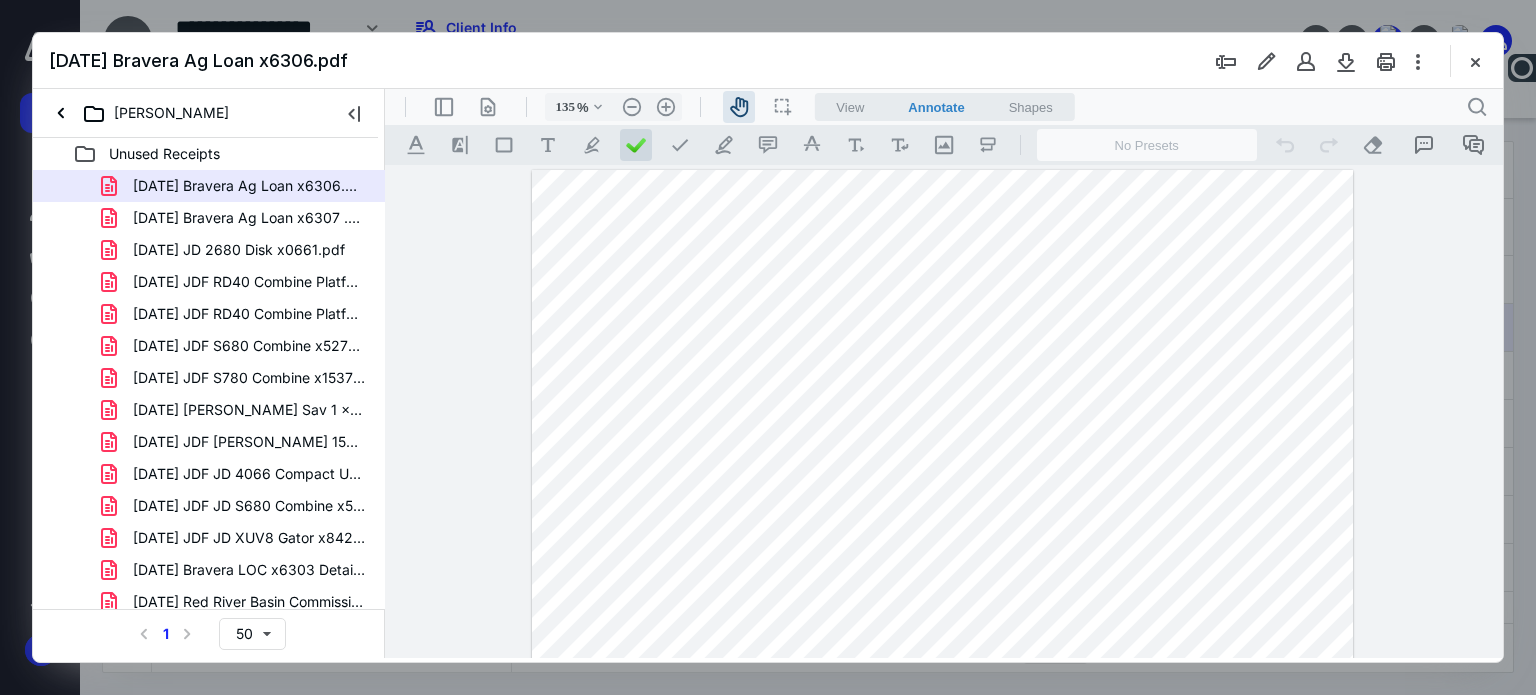 click at bounding box center [636, 145] 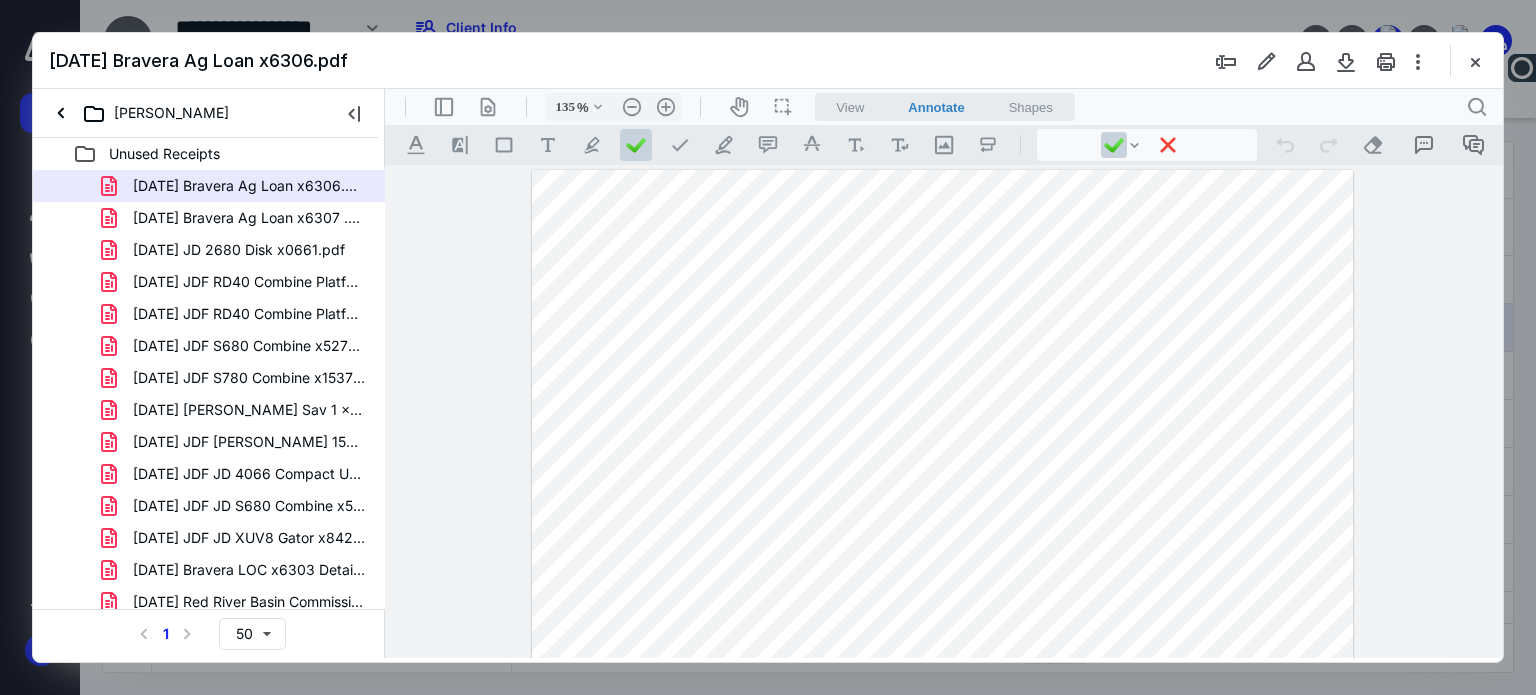 click at bounding box center [943, 701] 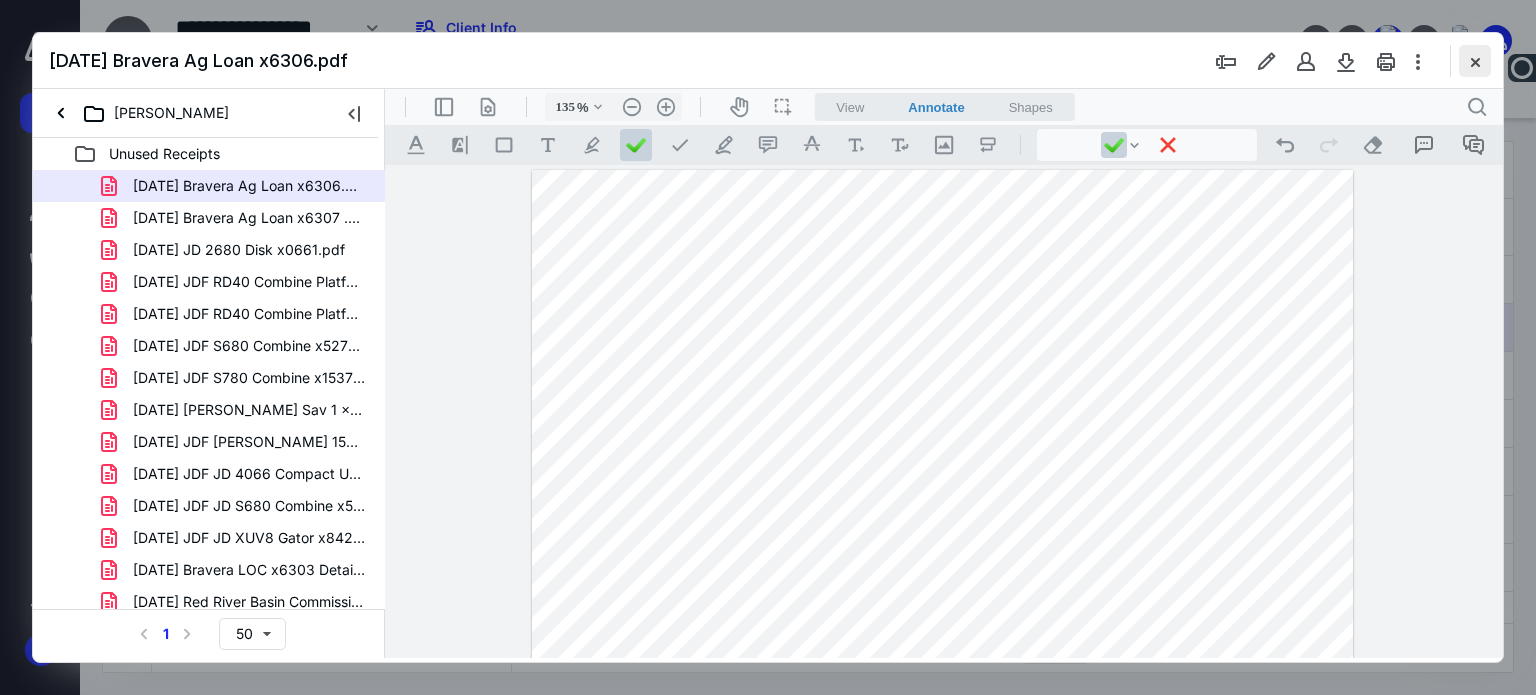 click at bounding box center (1475, 61) 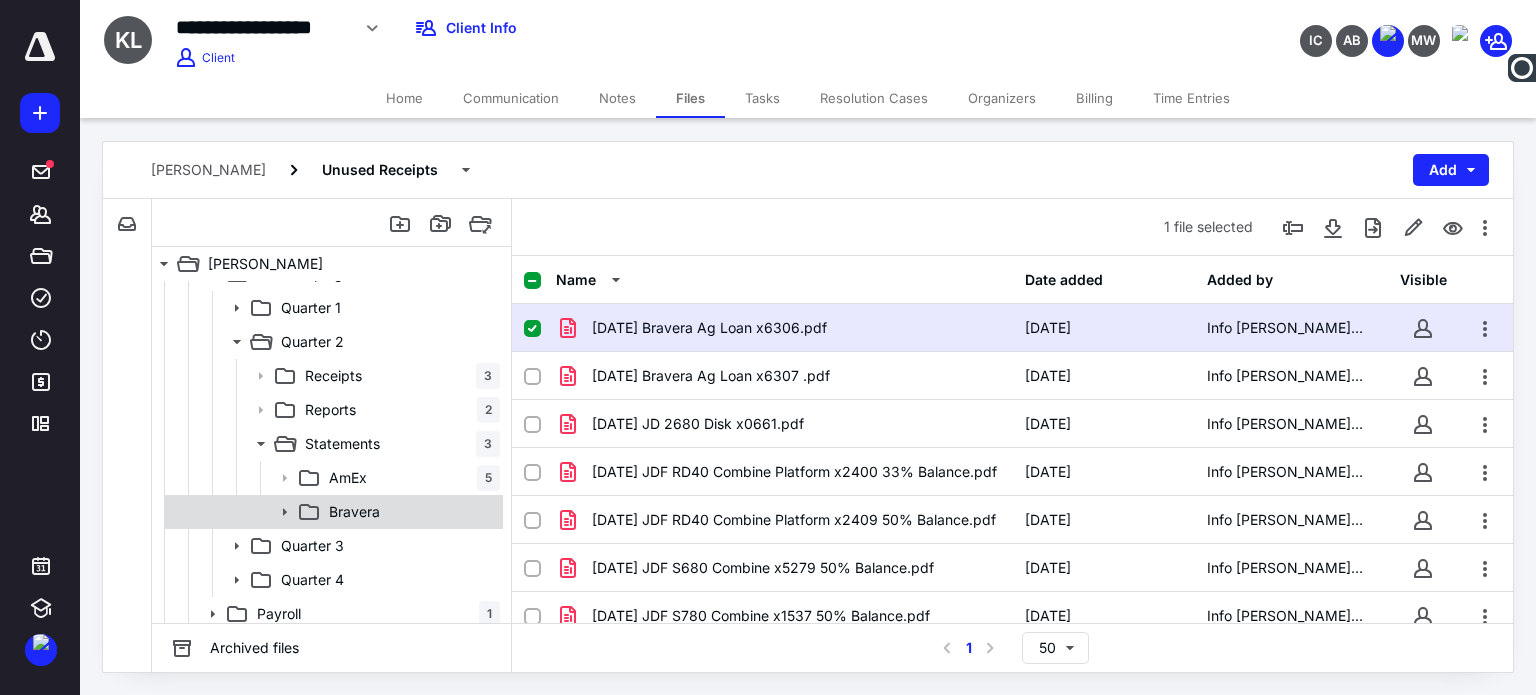 click 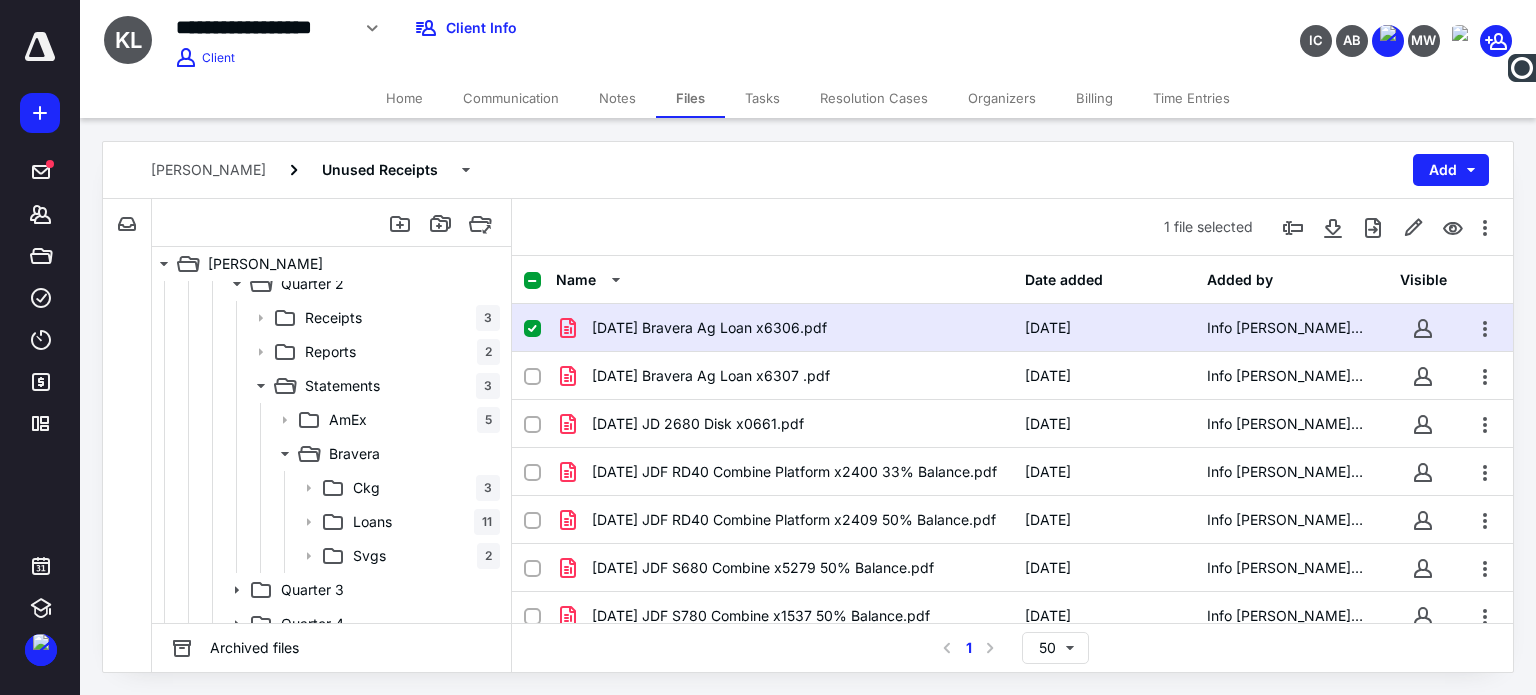 scroll, scrollTop: 498, scrollLeft: 0, axis: vertical 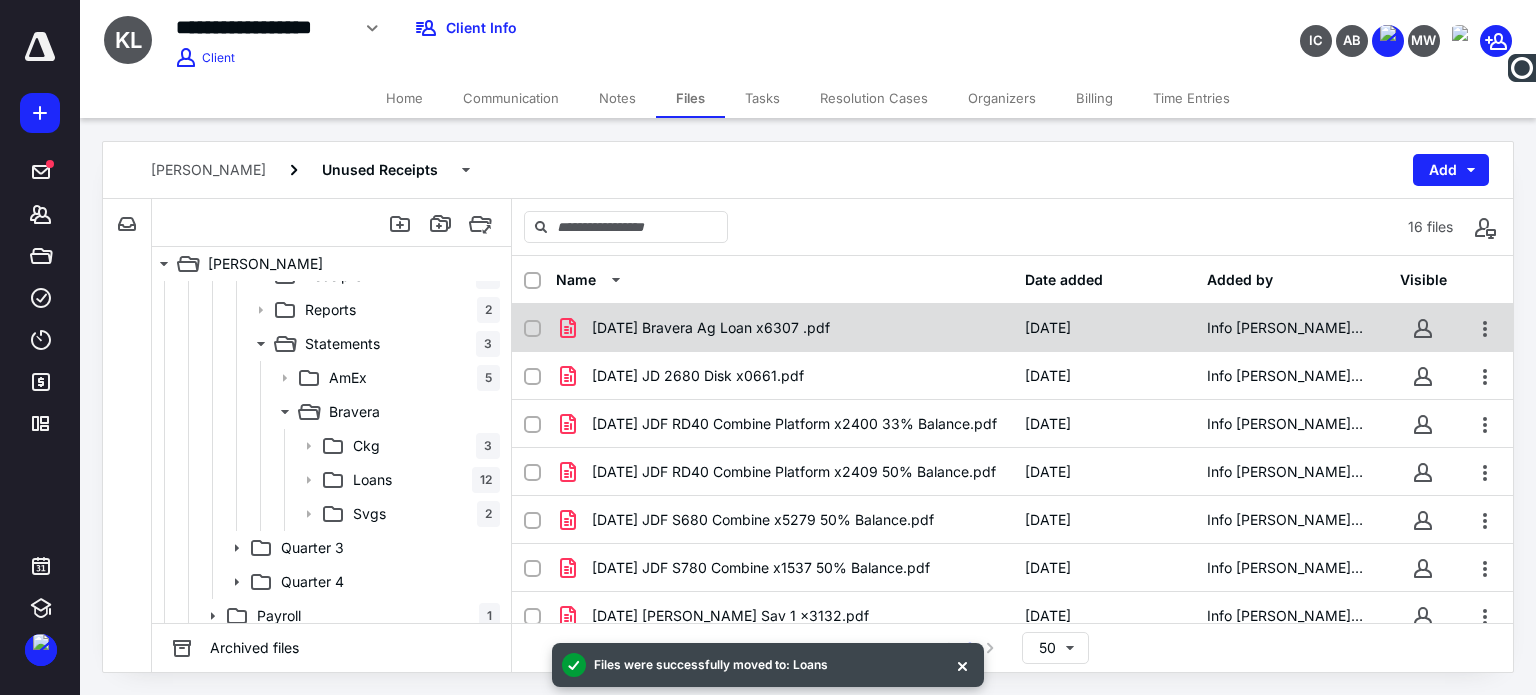 click on "[DATE] Bravera Ag Loan x6307 .pdf" at bounding box center [784, 328] 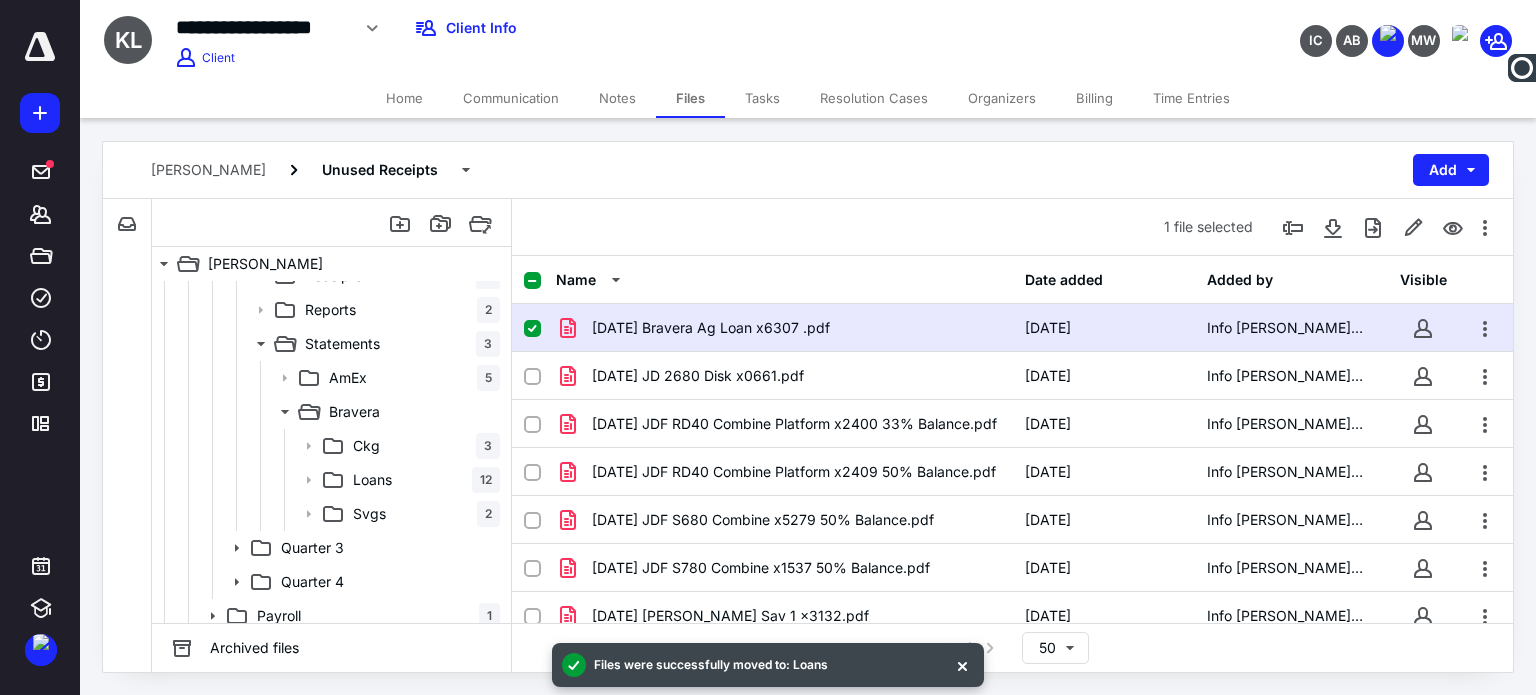 click on "[DATE] Bravera Ag Loan x6307 .pdf" at bounding box center [784, 328] 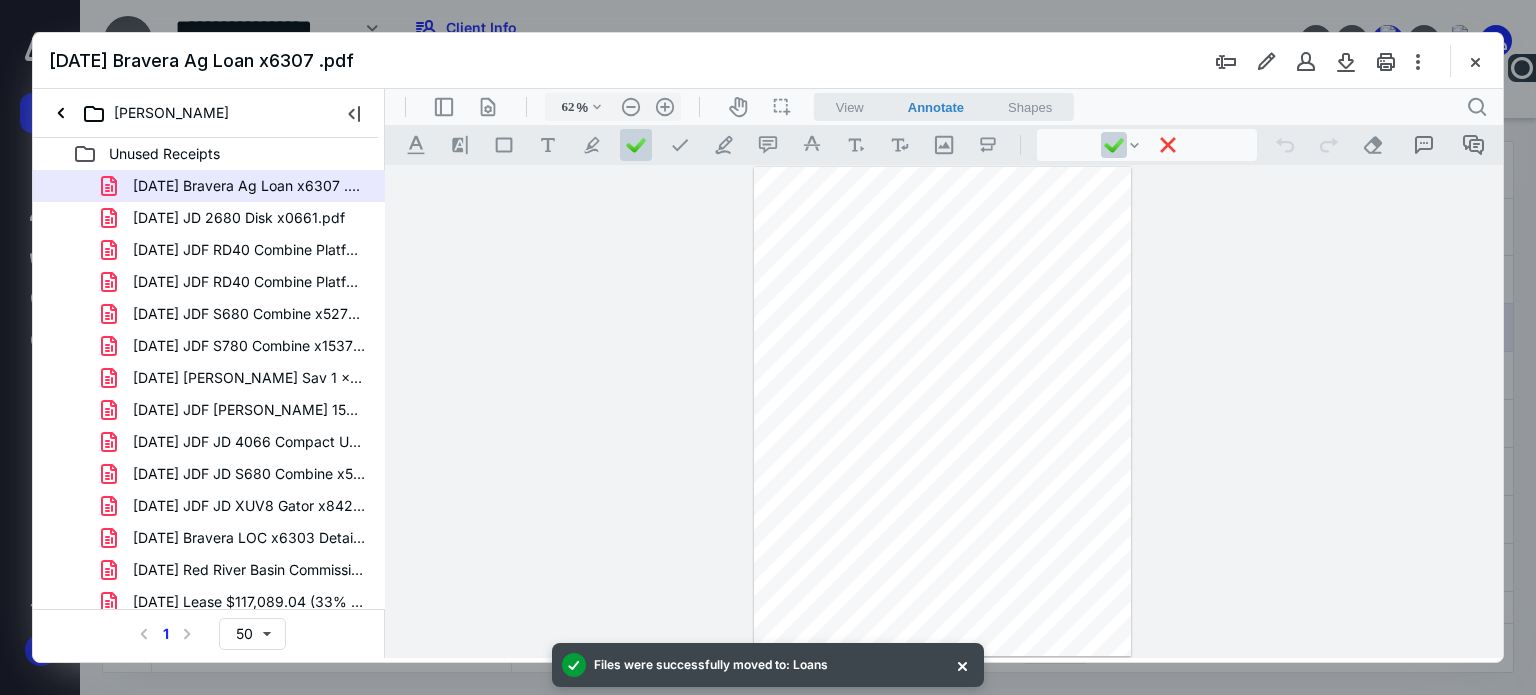 scroll, scrollTop: 0, scrollLeft: 0, axis: both 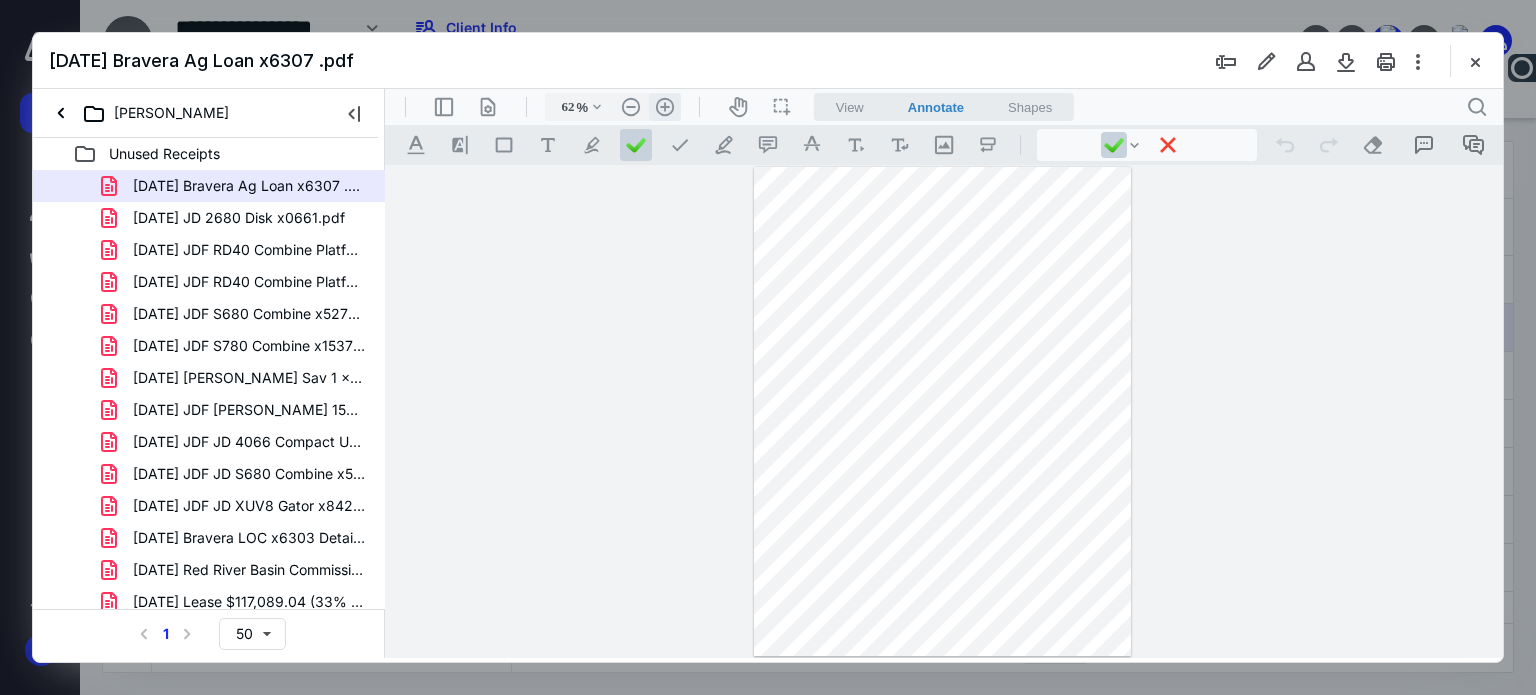 click on ".cls-1{fill:#abb0c4;} icon - header - zoom - in - line" at bounding box center [665, 107] 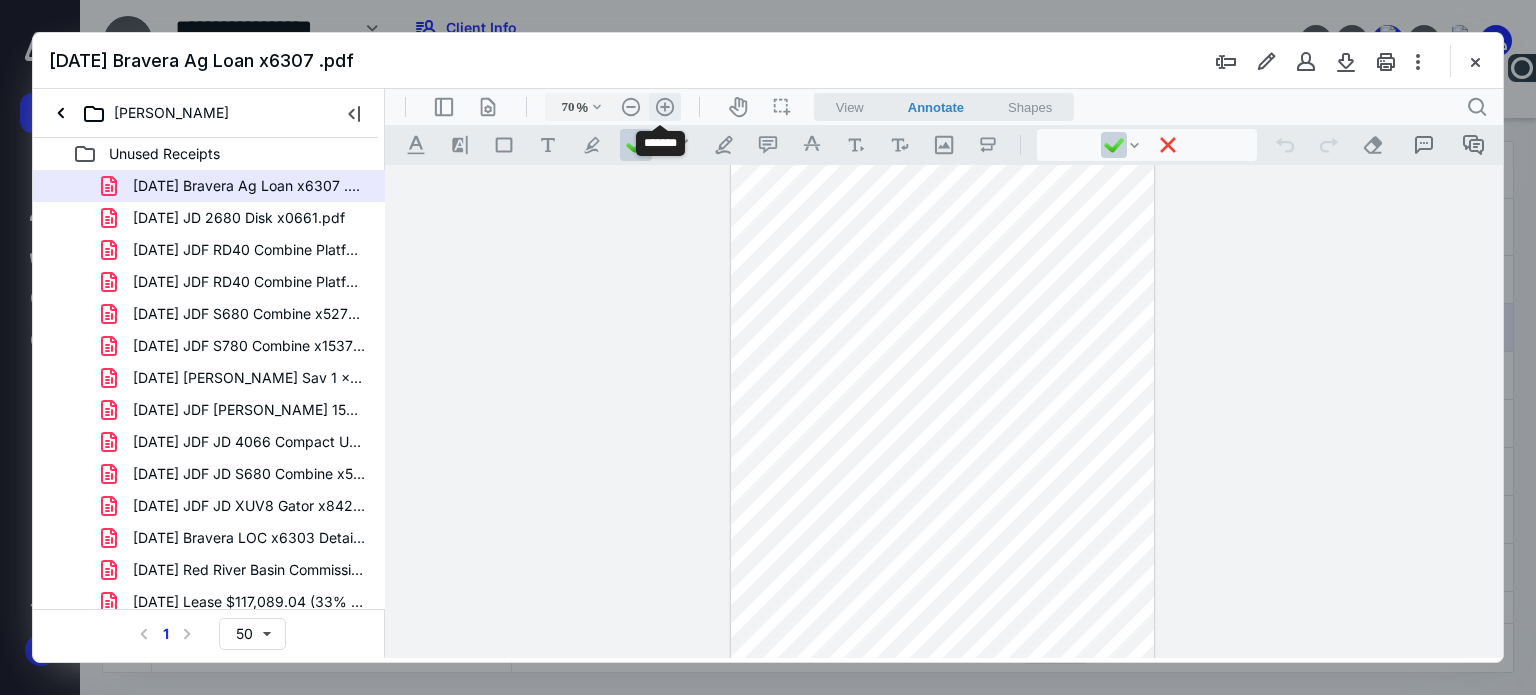 click on ".cls-1{fill:#abb0c4;} icon - header - zoom - in - line" at bounding box center [665, 107] 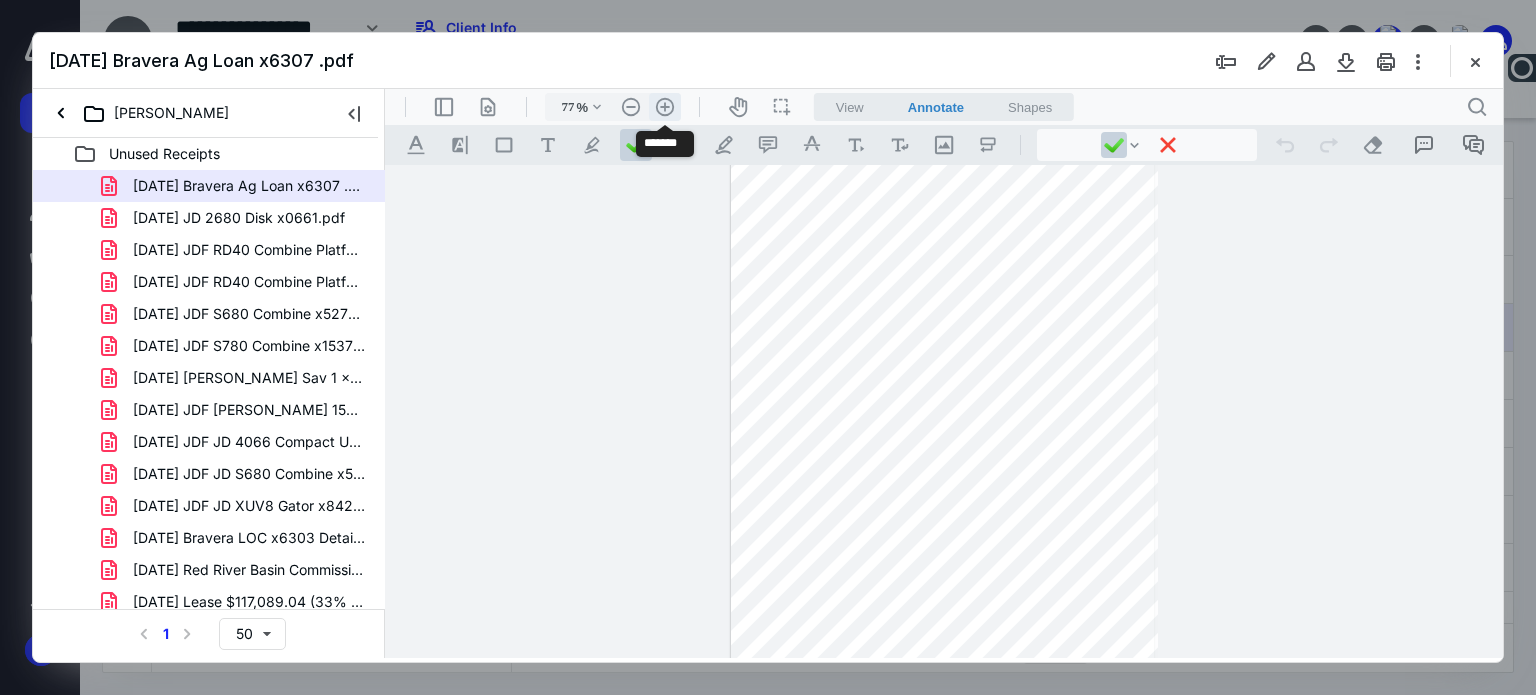 click on ".cls-1{fill:#abb0c4;} icon - header - zoom - in - line" at bounding box center [665, 107] 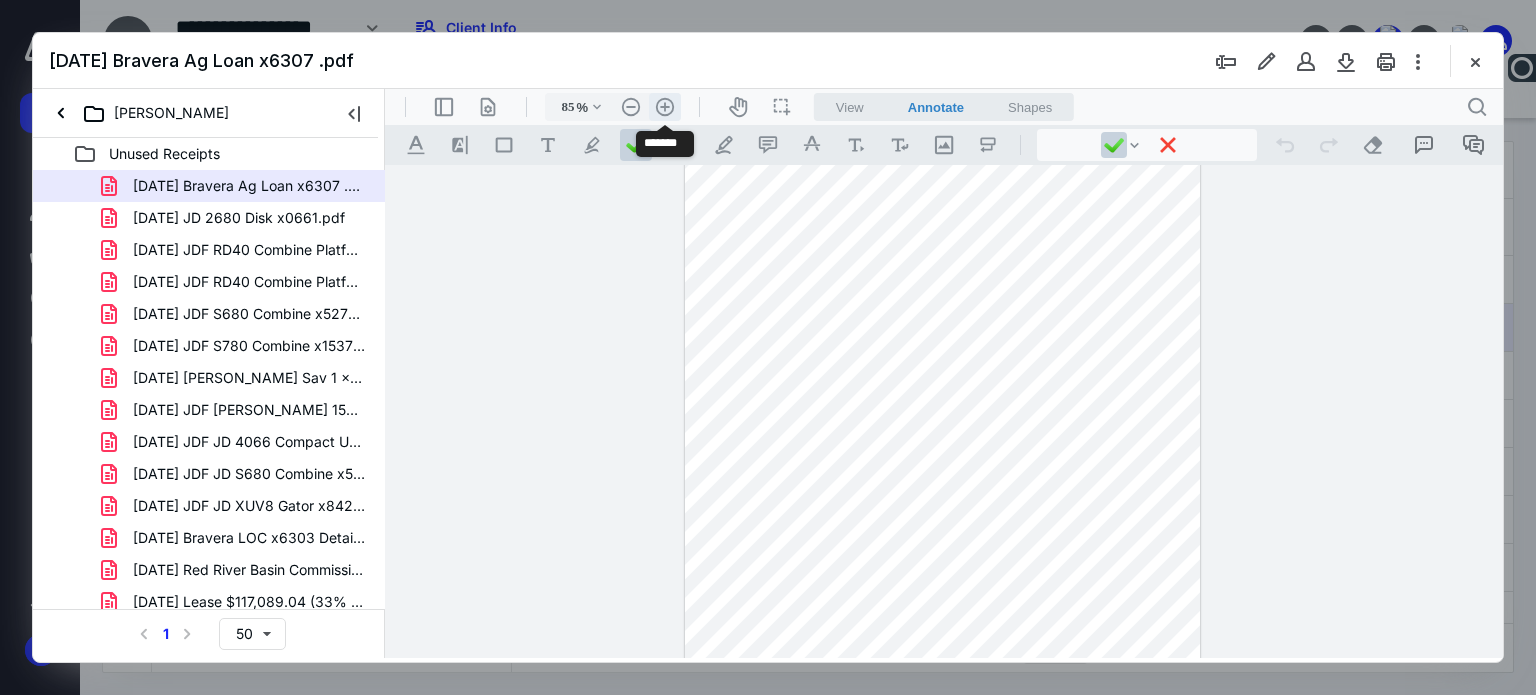 scroll, scrollTop: 161, scrollLeft: 0, axis: vertical 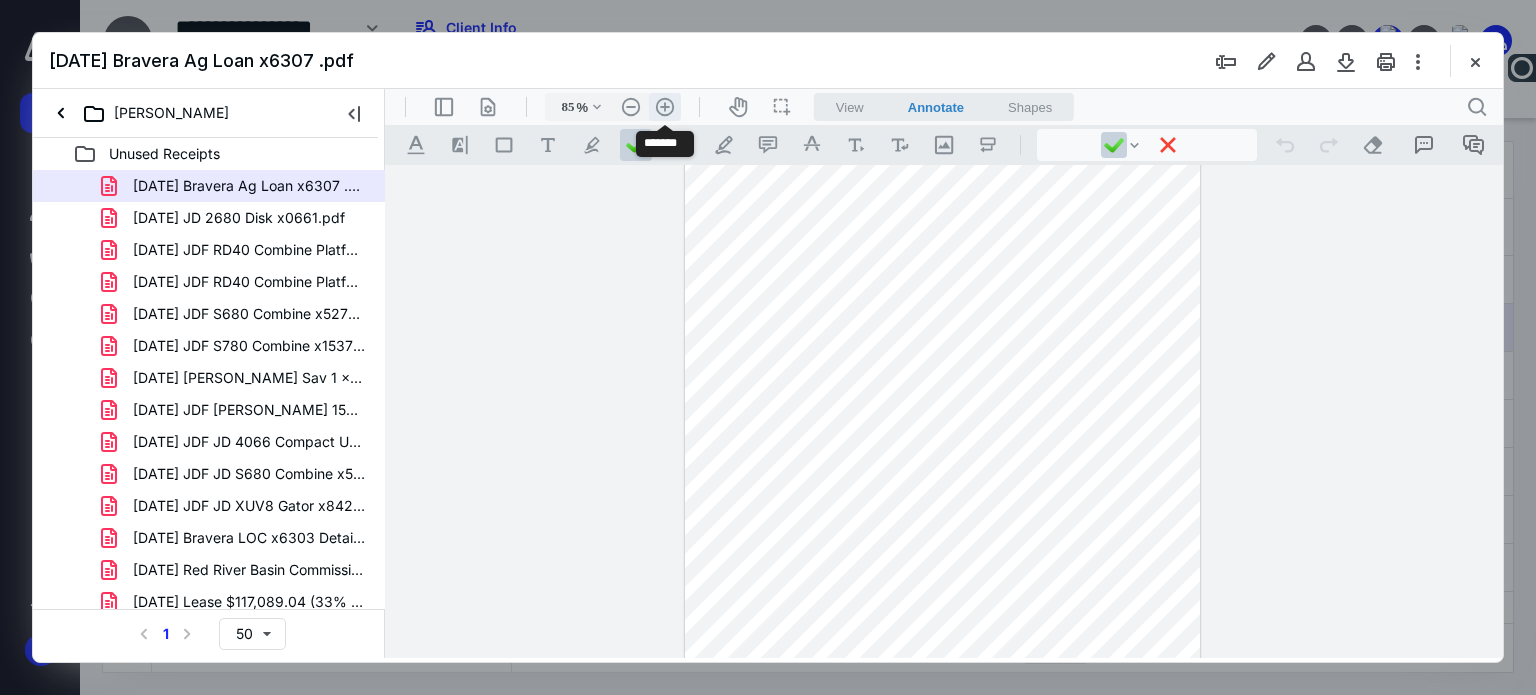 click on ".cls-1{fill:#abb0c4;} icon - header - zoom - in - line" at bounding box center (665, 107) 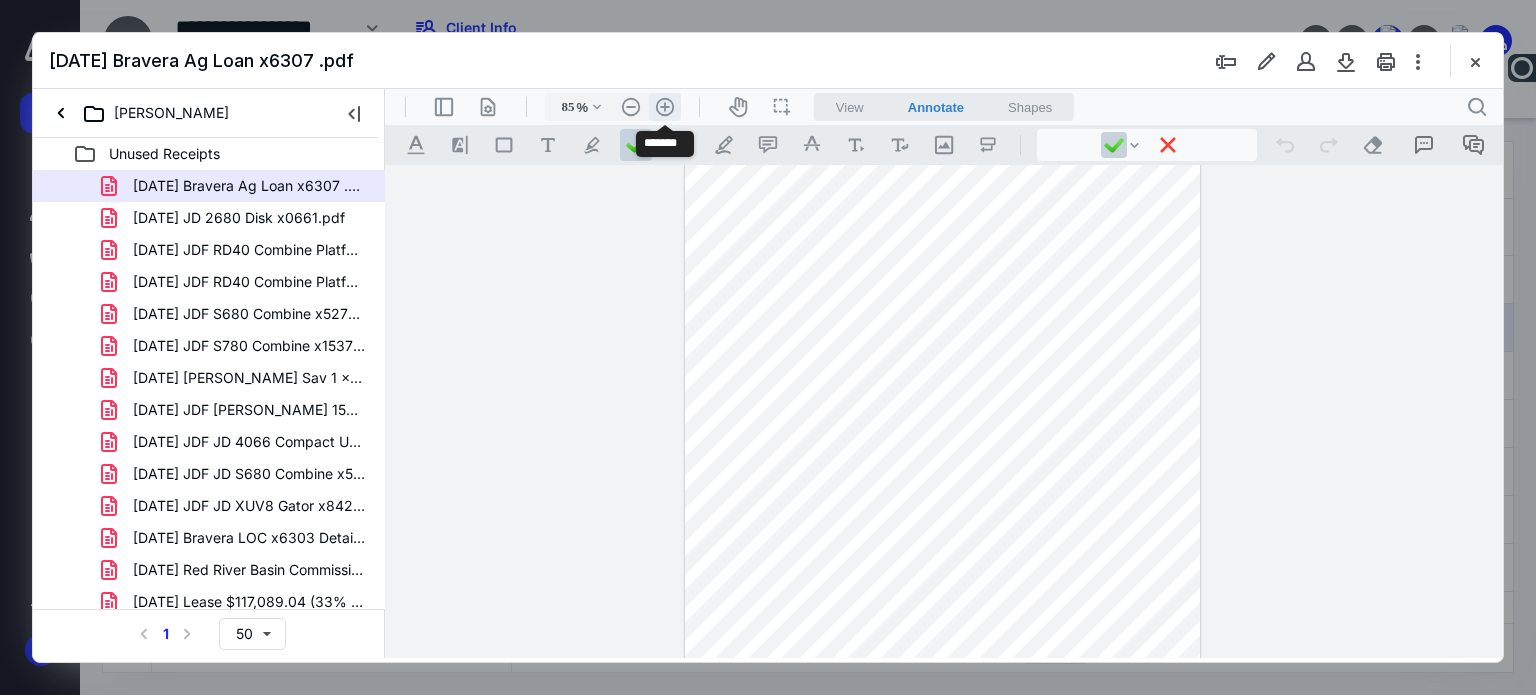 type on "110" 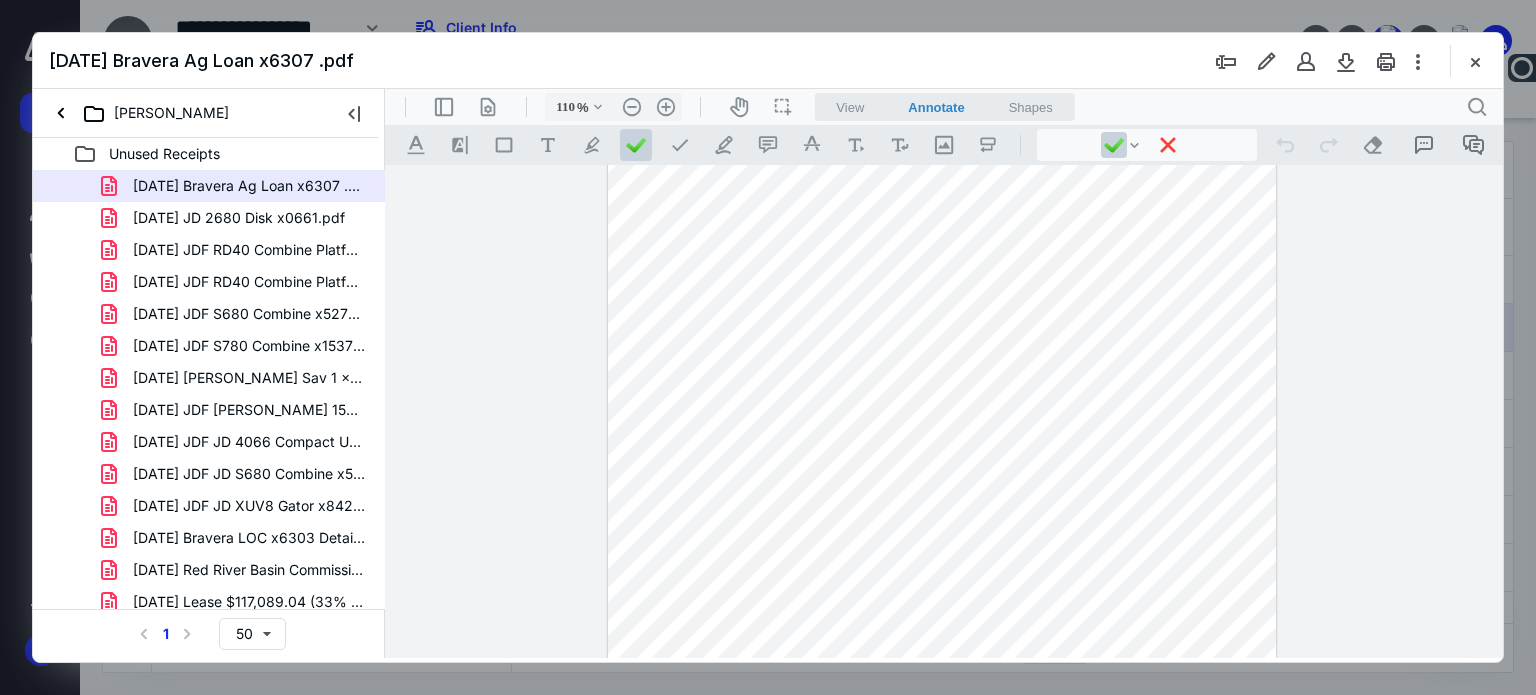 scroll, scrollTop: 0, scrollLeft: 0, axis: both 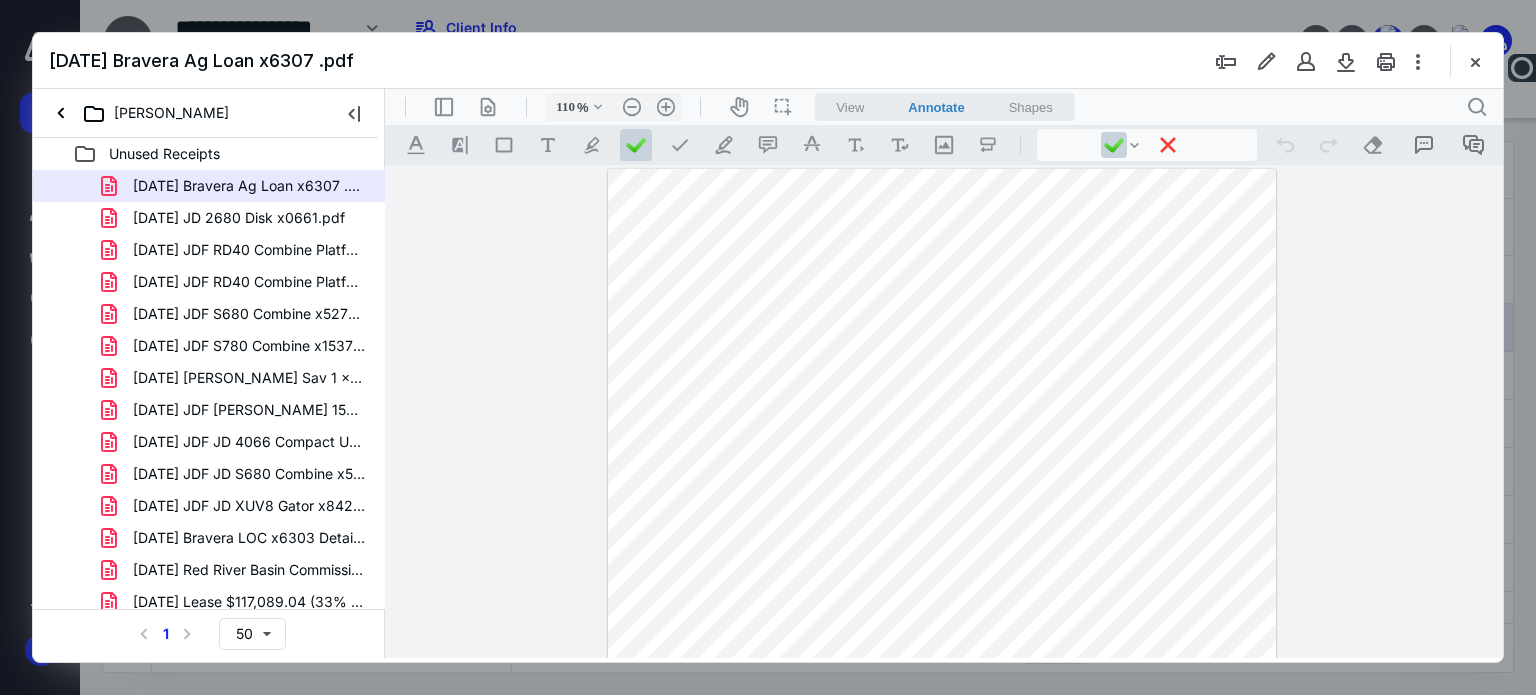 click at bounding box center (636, 145) 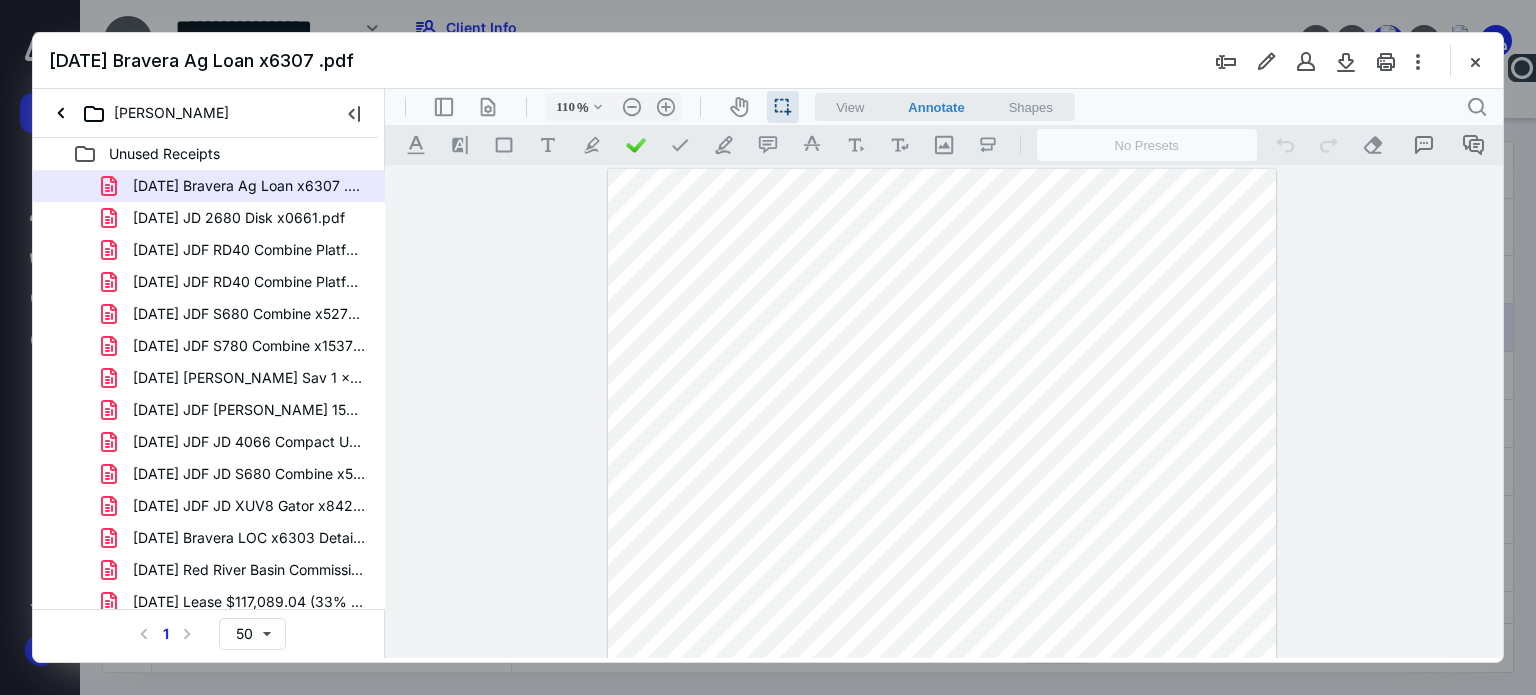 drag, startPoint x: 1168, startPoint y: 228, endPoint x: 1245, endPoint y: 228, distance: 77 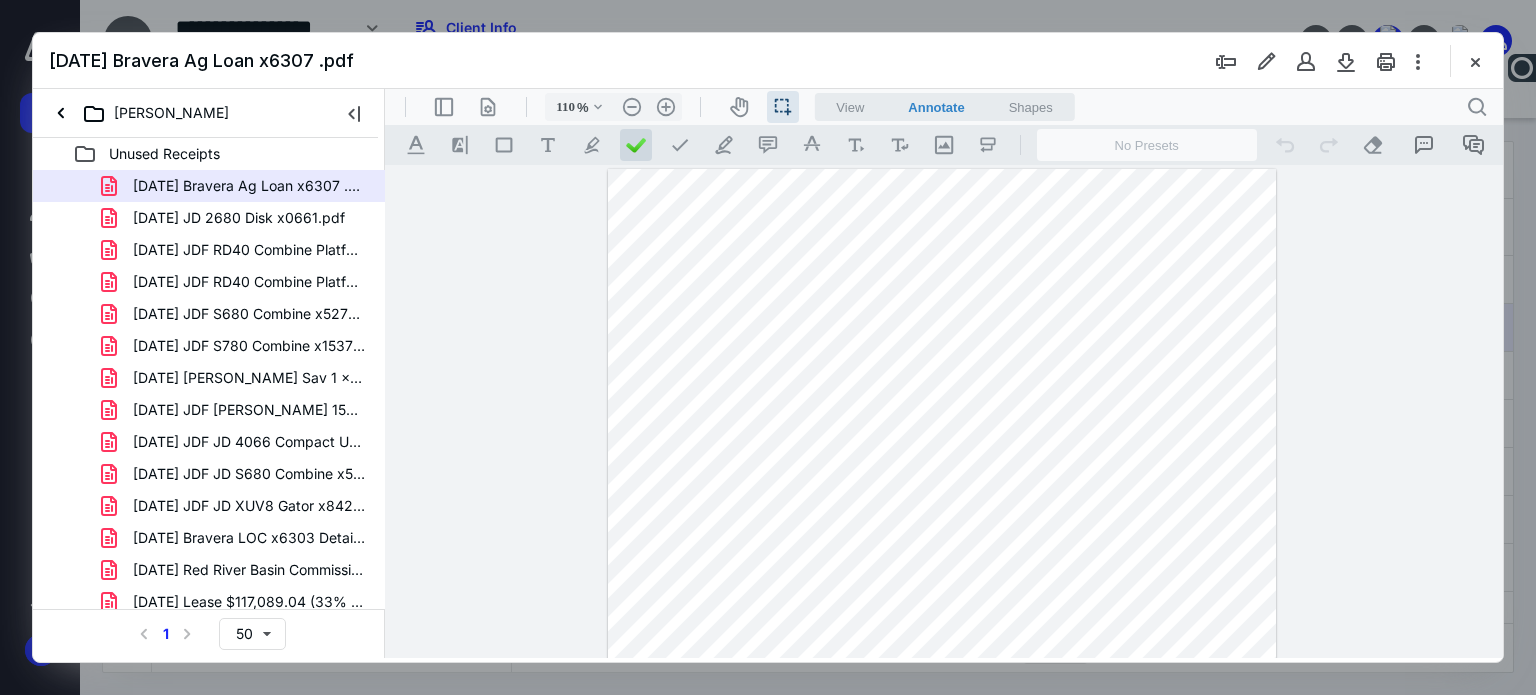 click at bounding box center (636, 145) 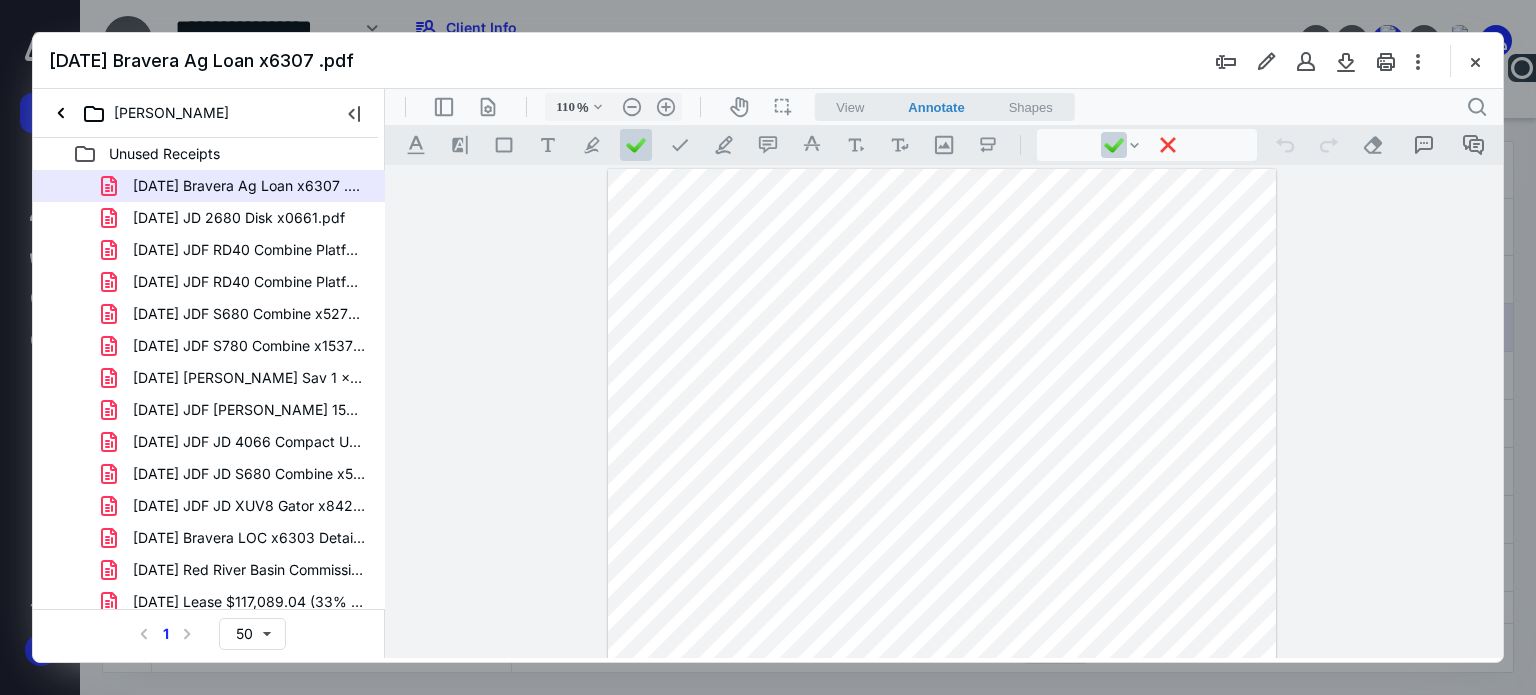 click at bounding box center [942, 601] 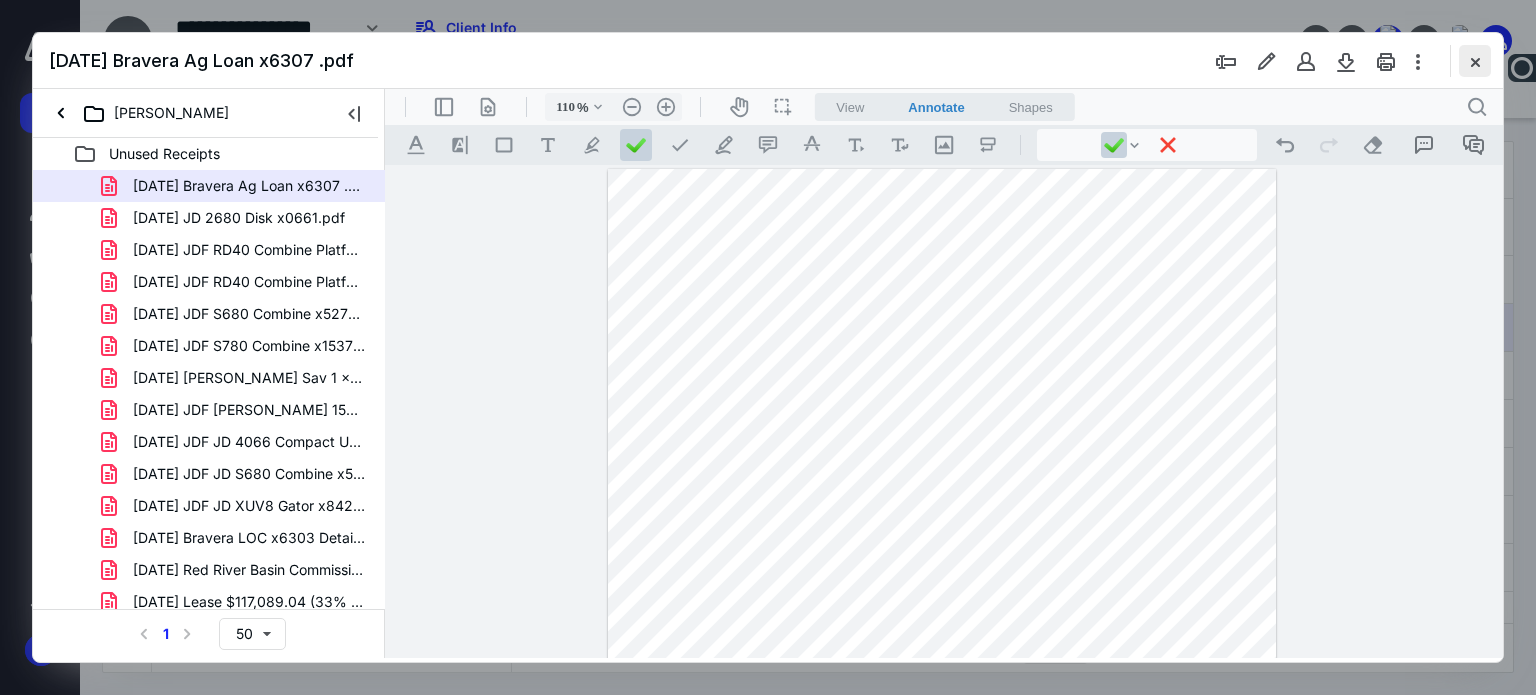 click at bounding box center (1475, 61) 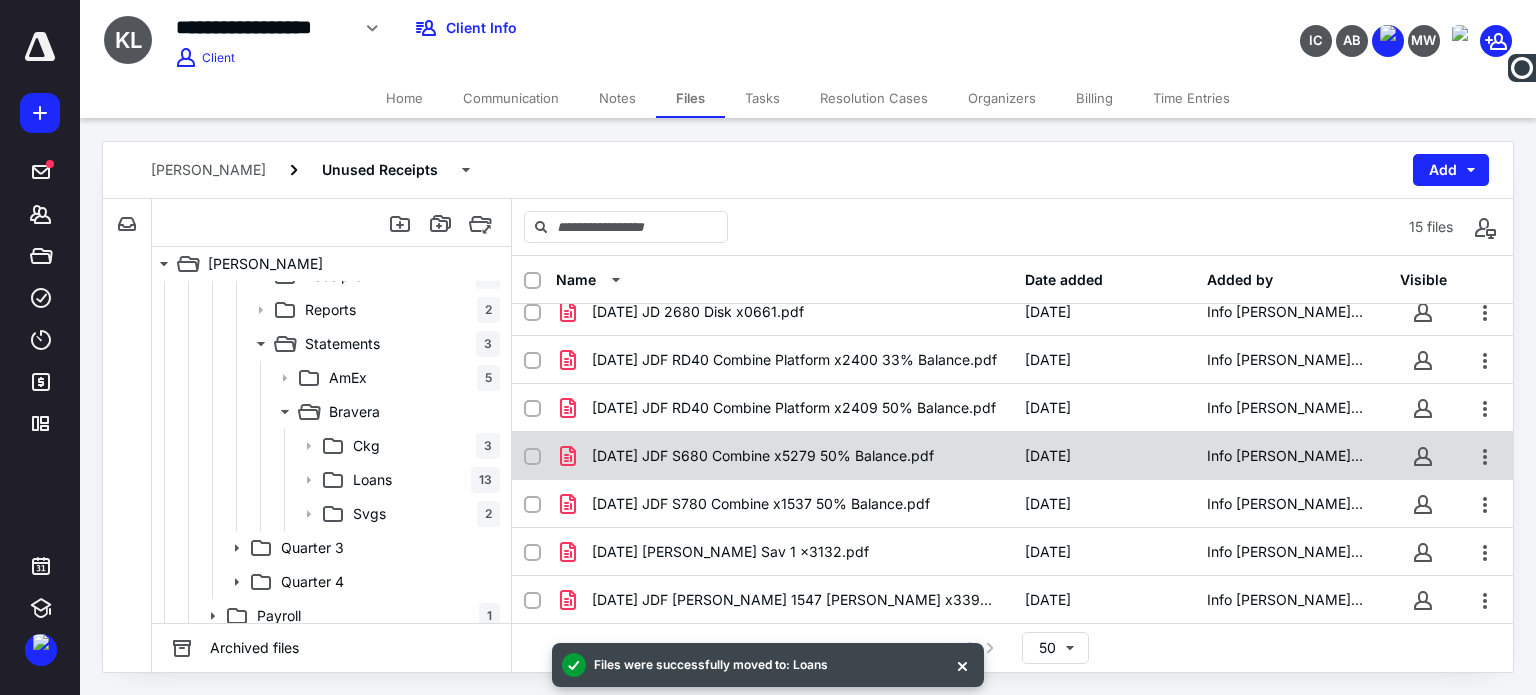 scroll, scrollTop: 0, scrollLeft: 0, axis: both 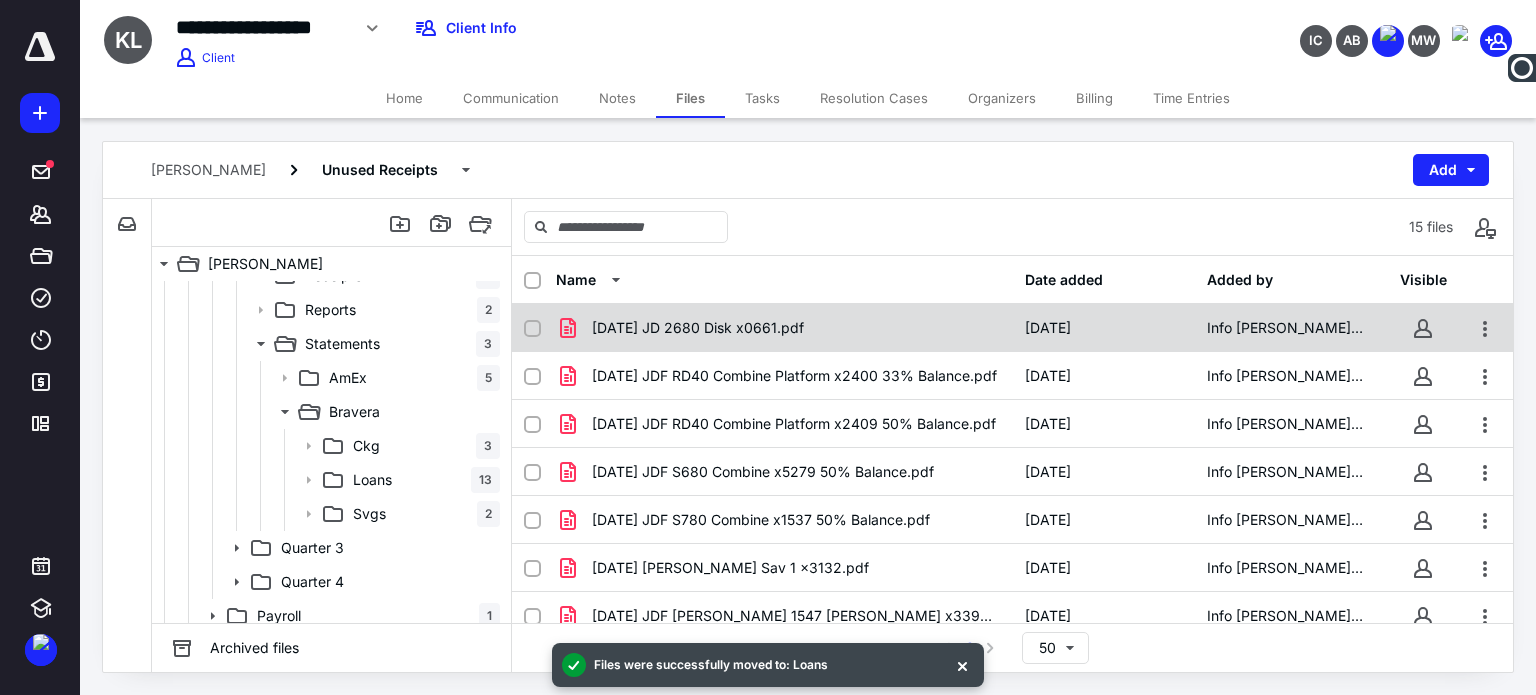 click on "[DATE] JD 2680 Disk x0661.pdf" at bounding box center [698, 328] 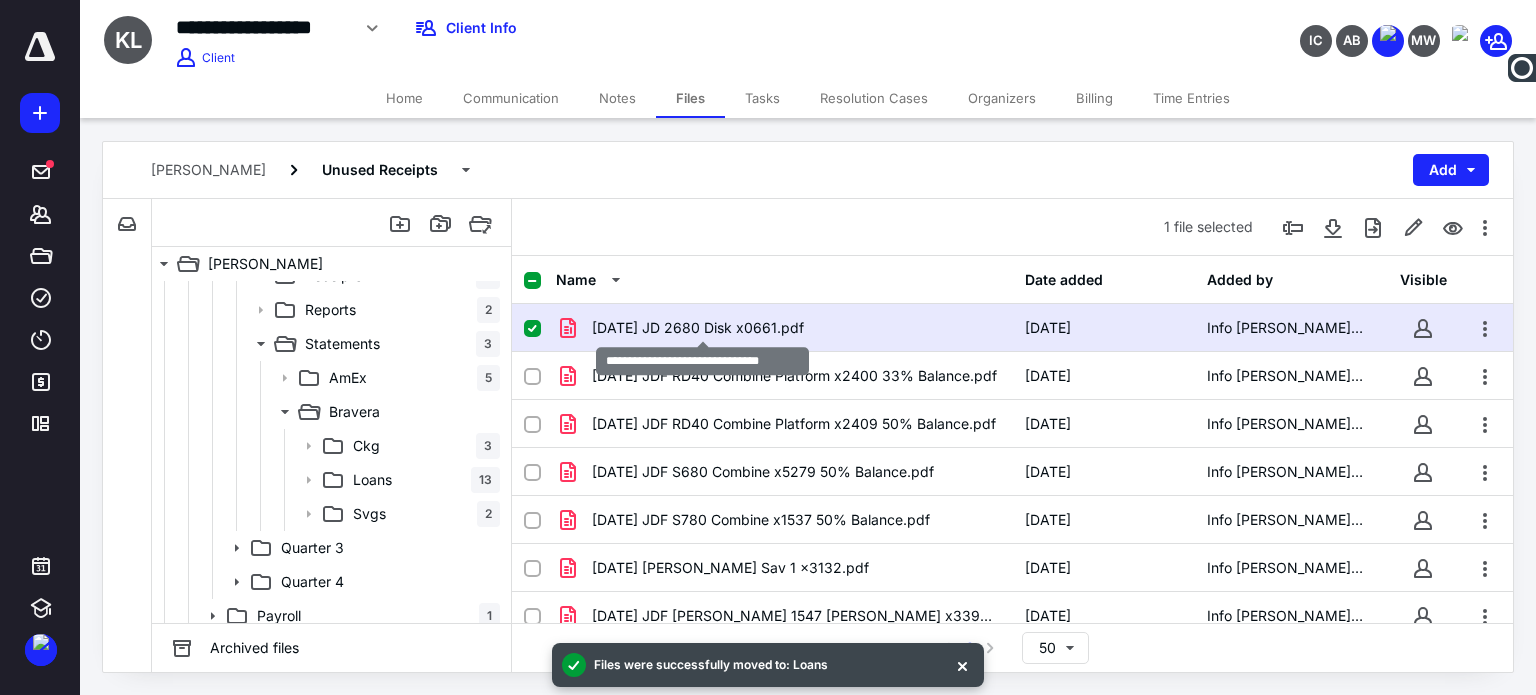 click on "[DATE] JD 2680 Disk x0661.pdf" at bounding box center (698, 328) 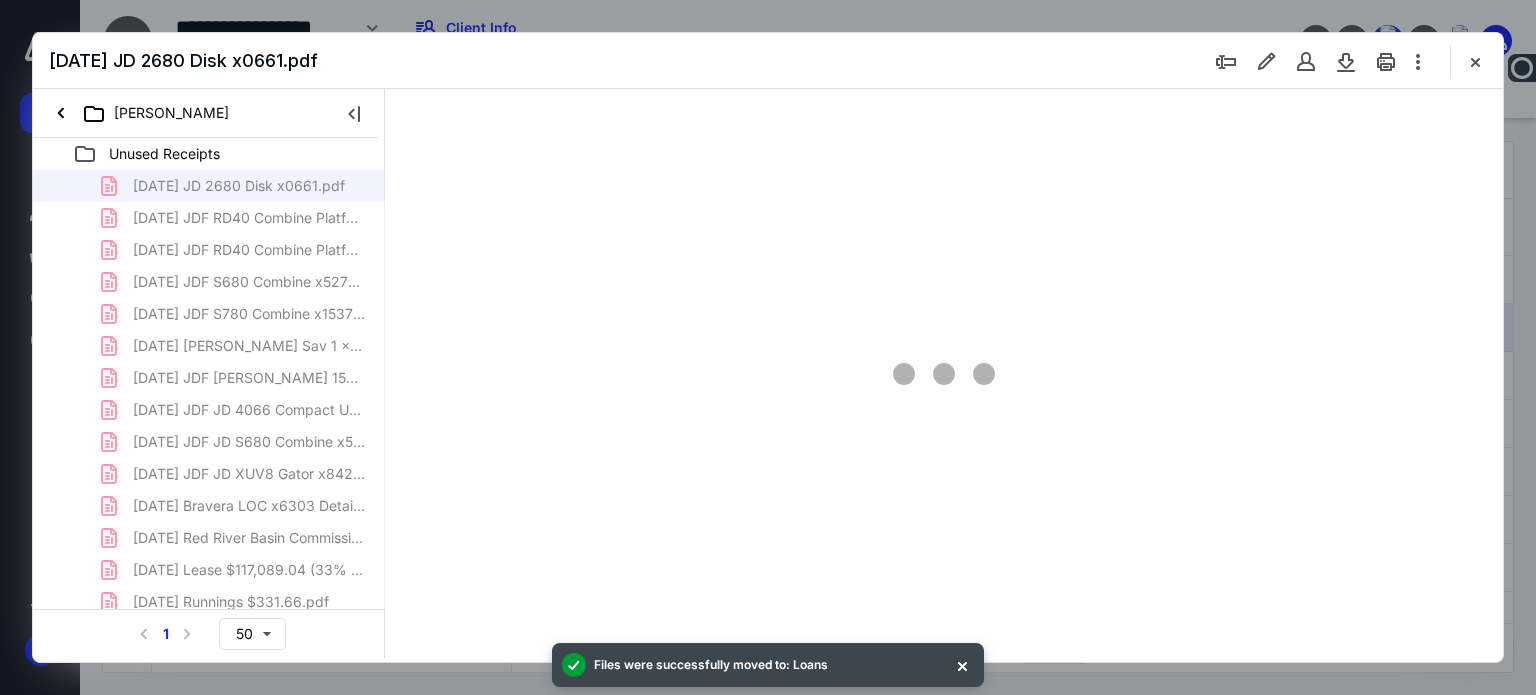 scroll, scrollTop: 0, scrollLeft: 0, axis: both 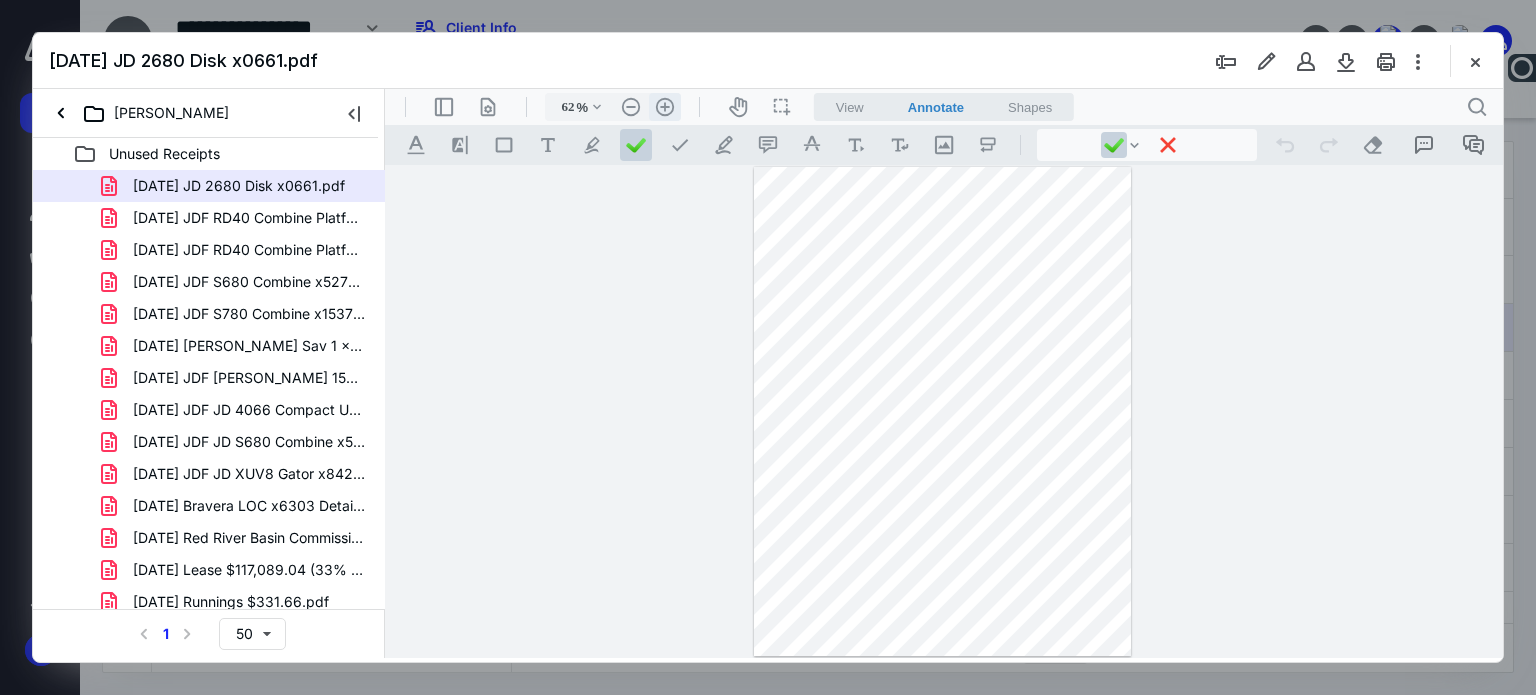 click on ".cls-1{fill:#abb0c4;} icon - header - zoom - in - line" at bounding box center (665, 107) 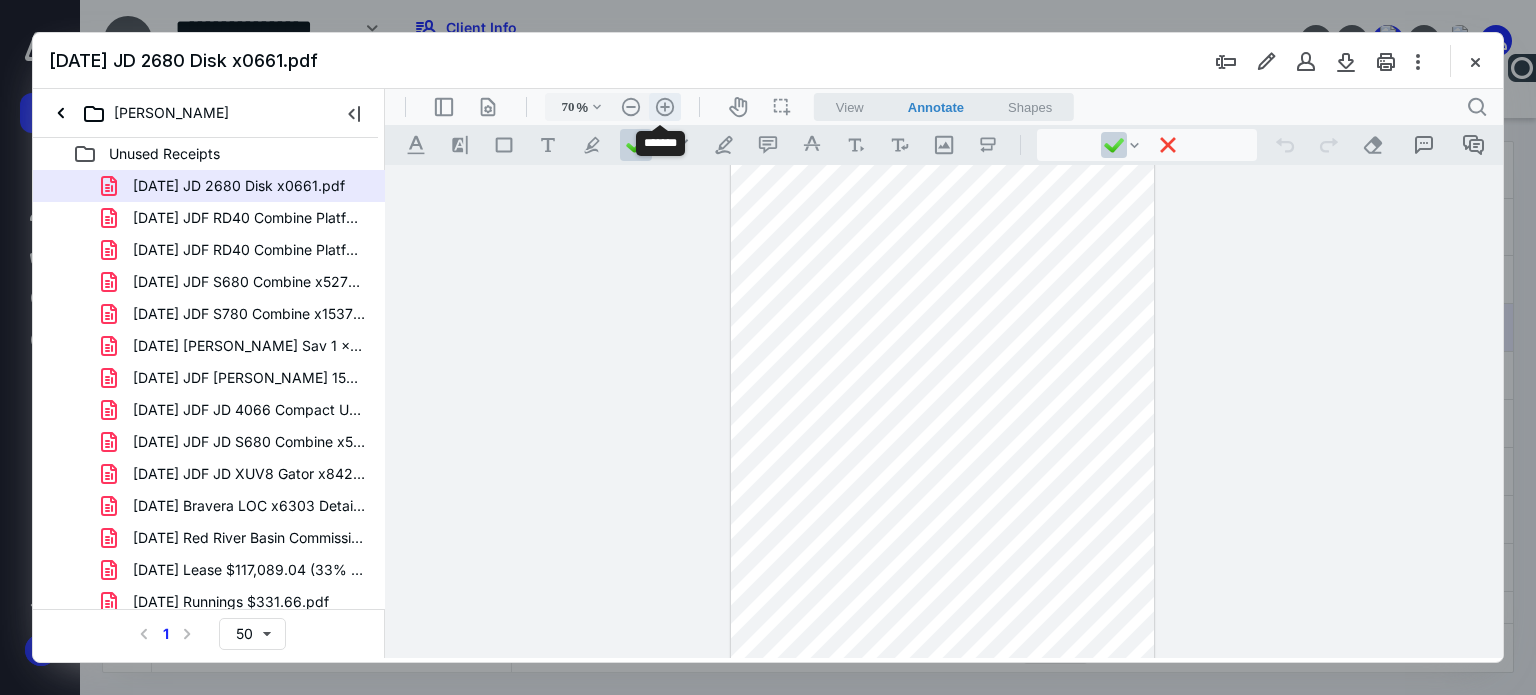 click on ".cls-1{fill:#abb0c4;} icon - header - zoom - in - line" at bounding box center [665, 107] 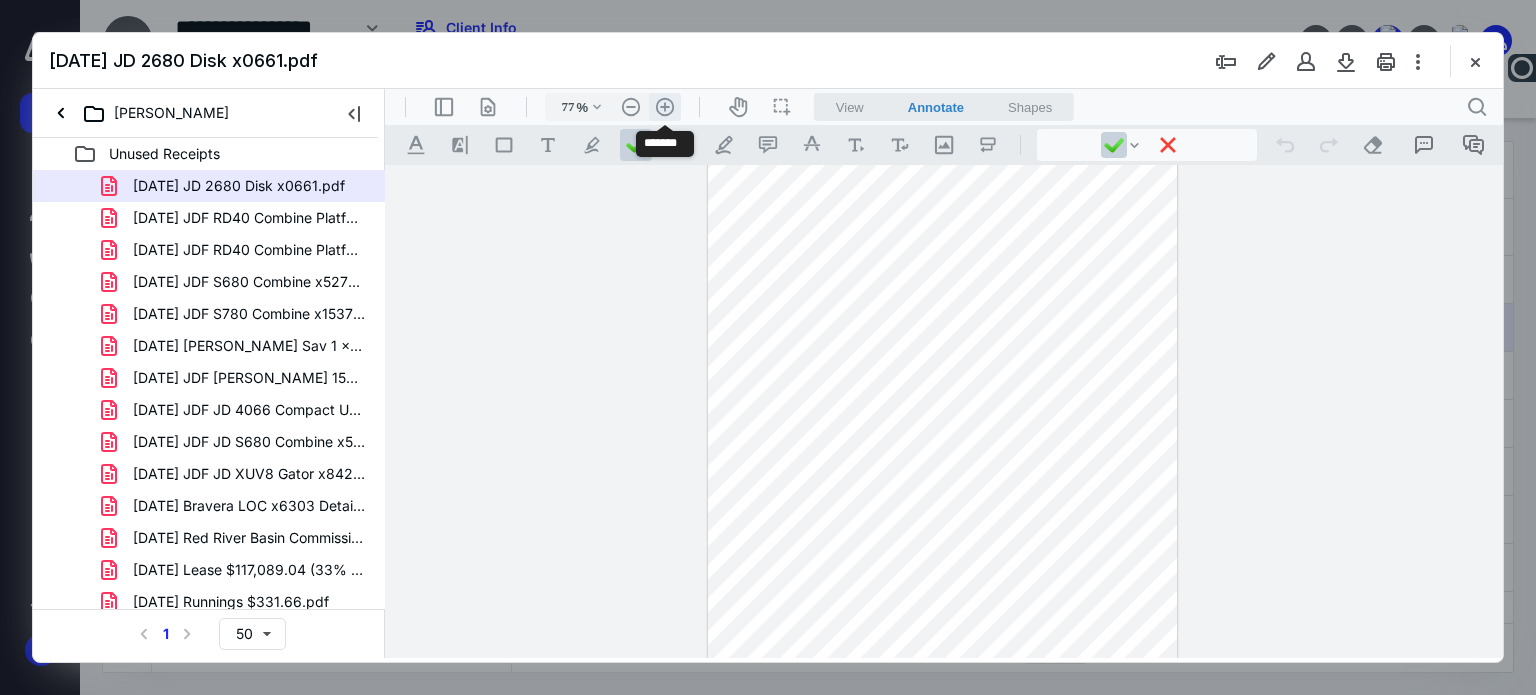 click on ".cls-1{fill:#abb0c4;} icon - header - zoom - in - line" at bounding box center [665, 107] 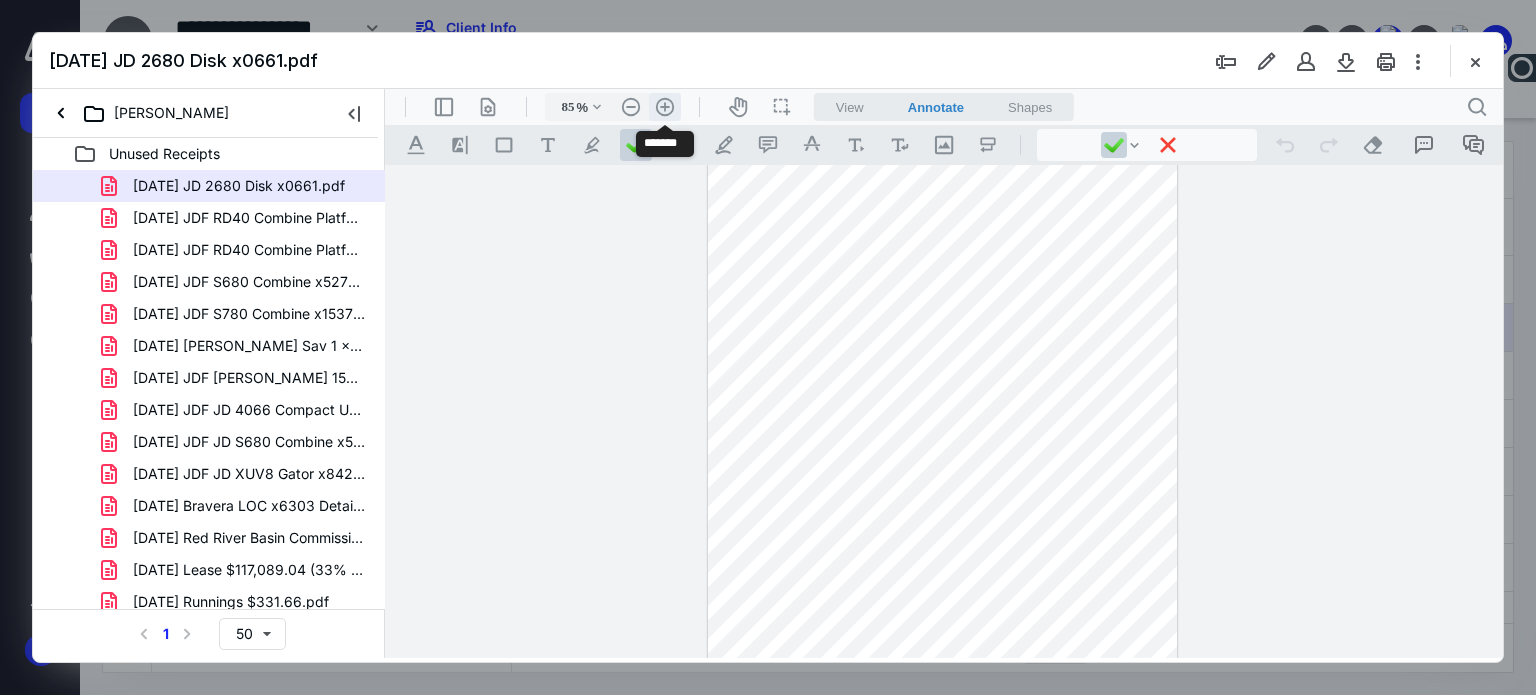 click on ".cls-1{fill:#abb0c4;} icon - header - zoom - in - line" at bounding box center [665, 107] 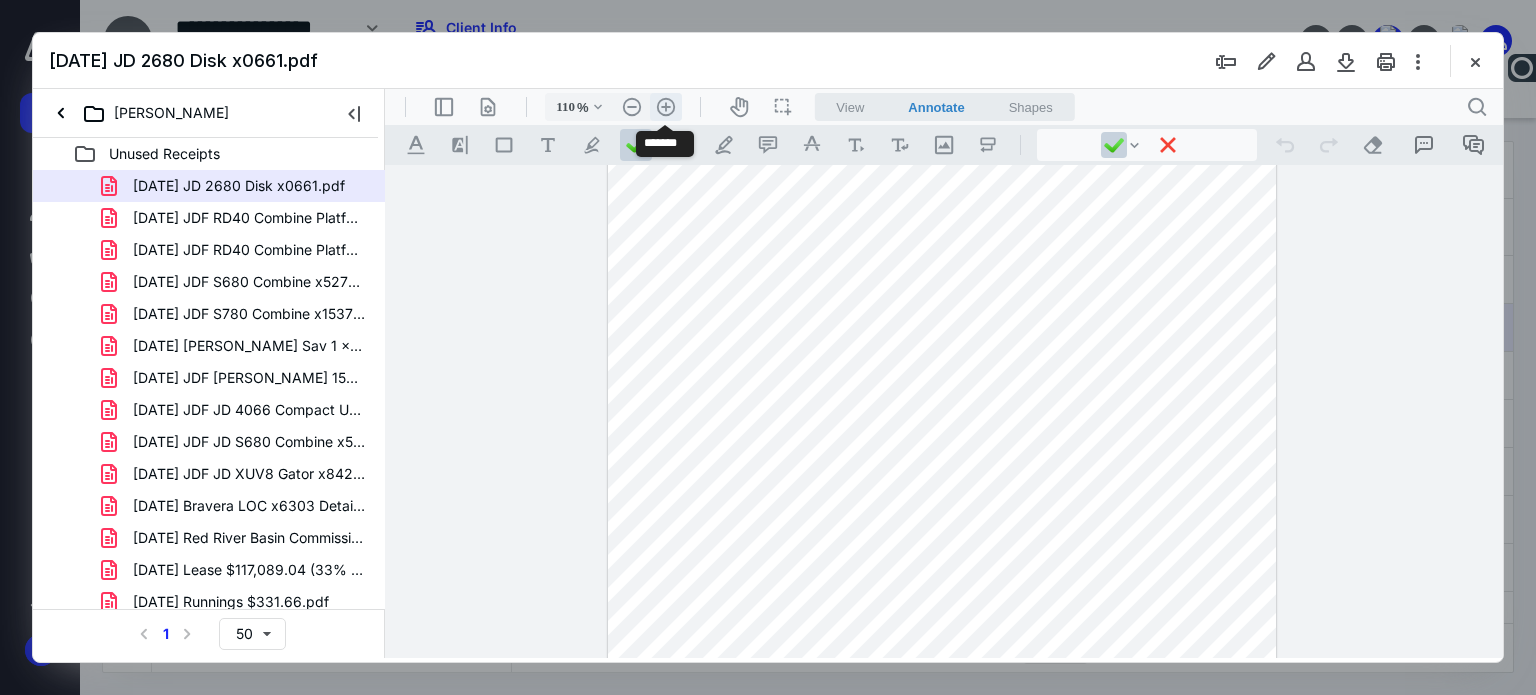click on ".cls-1{fill:#abb0c4;} icon - header - zoom - in - line" at bounding box center (666, 107) 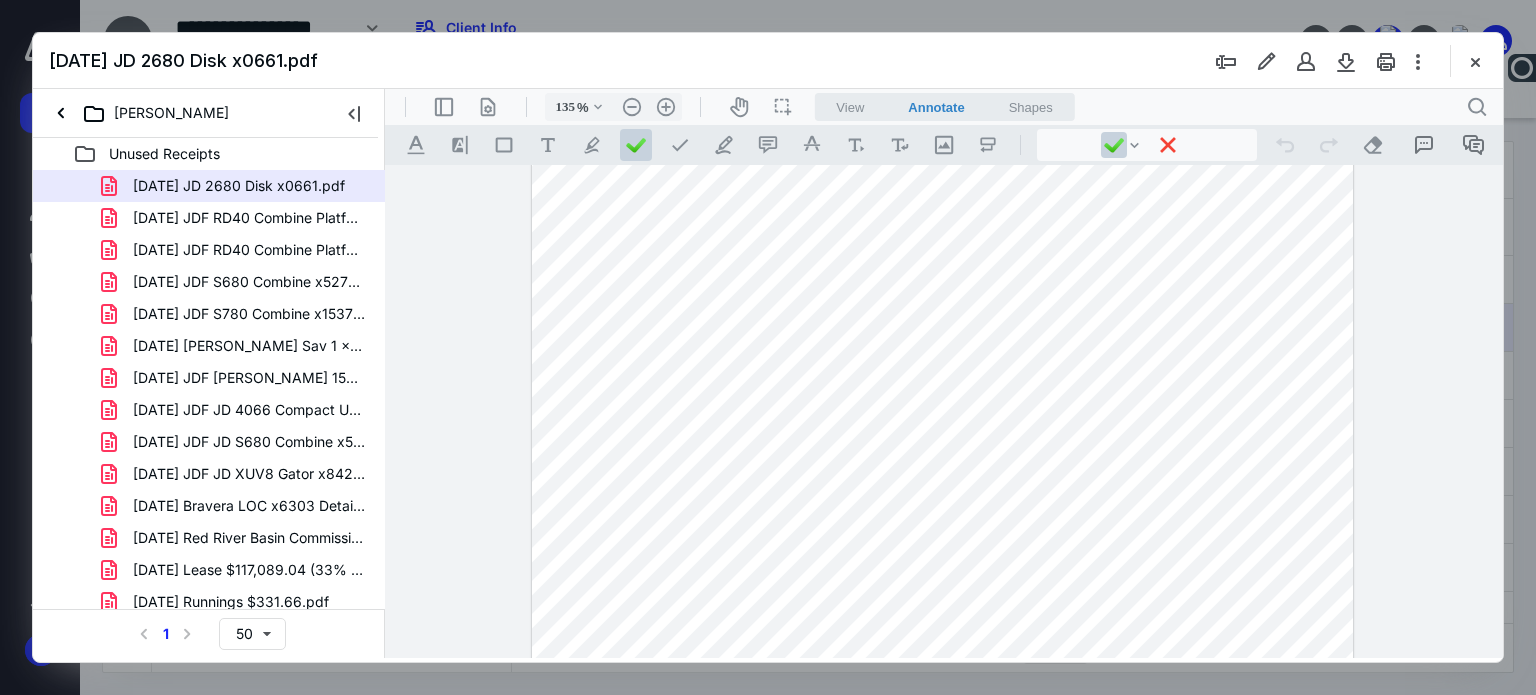 scroll, scrollTop: 100, scrollLeft: 0, axis: vertical 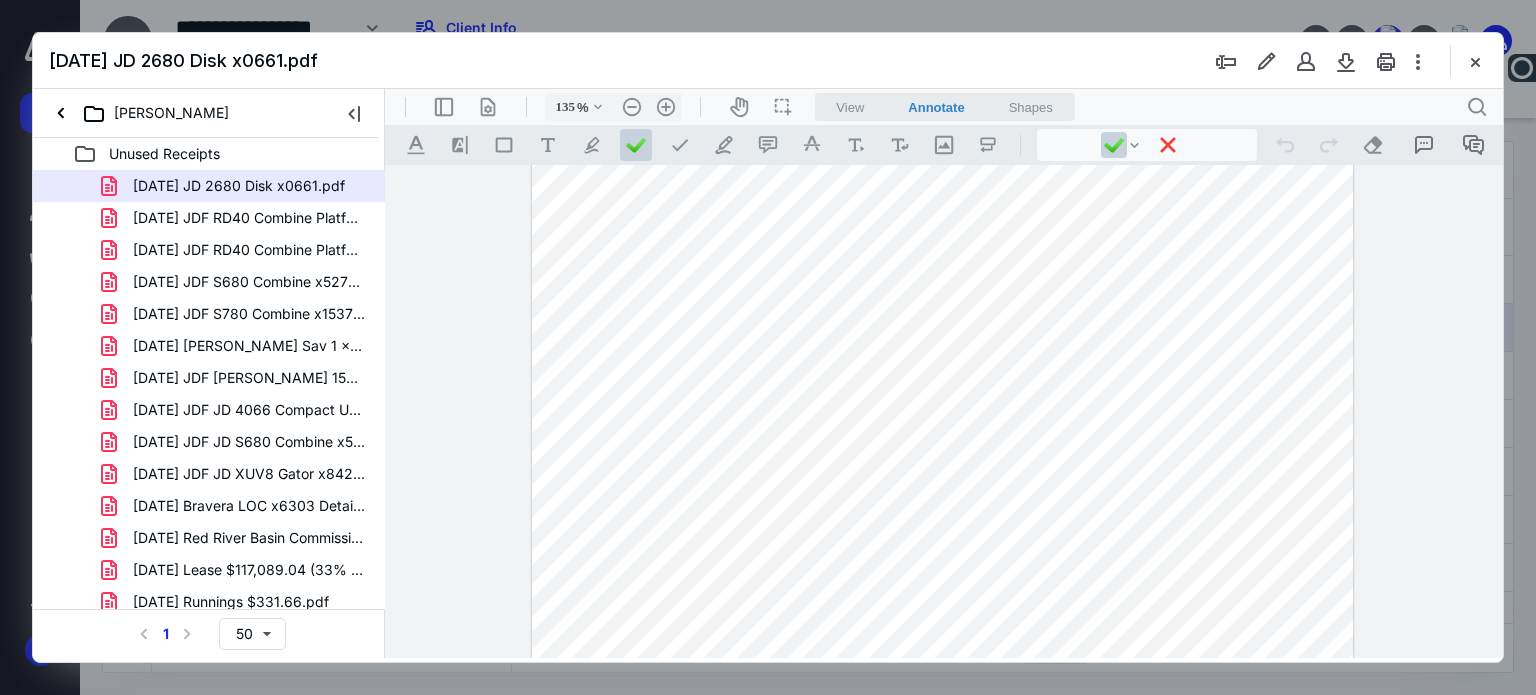 click at bounding box center (943, 601) 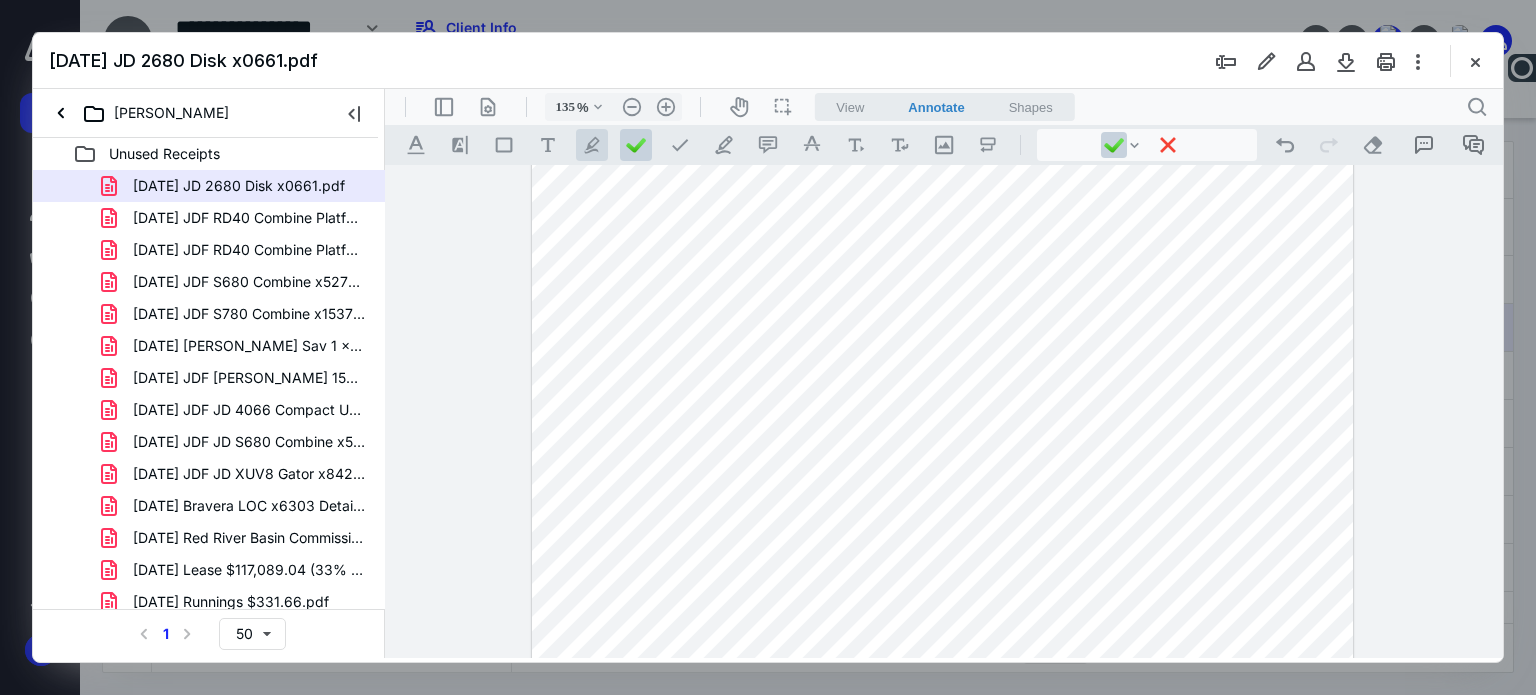click on ".cls-1{fill:#abb0c4;} icon - tool - pen - highlight" at bounding box center (592, 145) 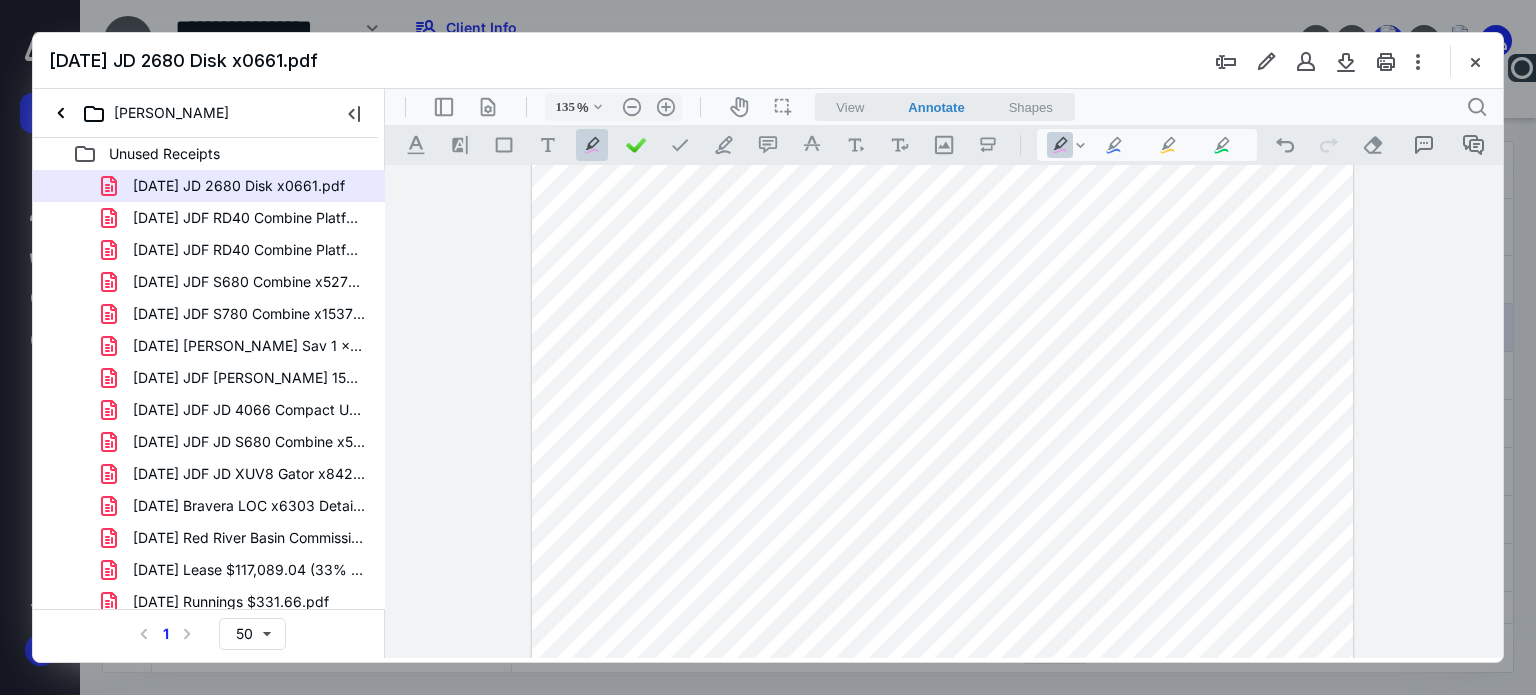 click on ".cls-1{fill:#abb0c4;} icon - tool - pen - highlight" at bounding box center [592, 145] 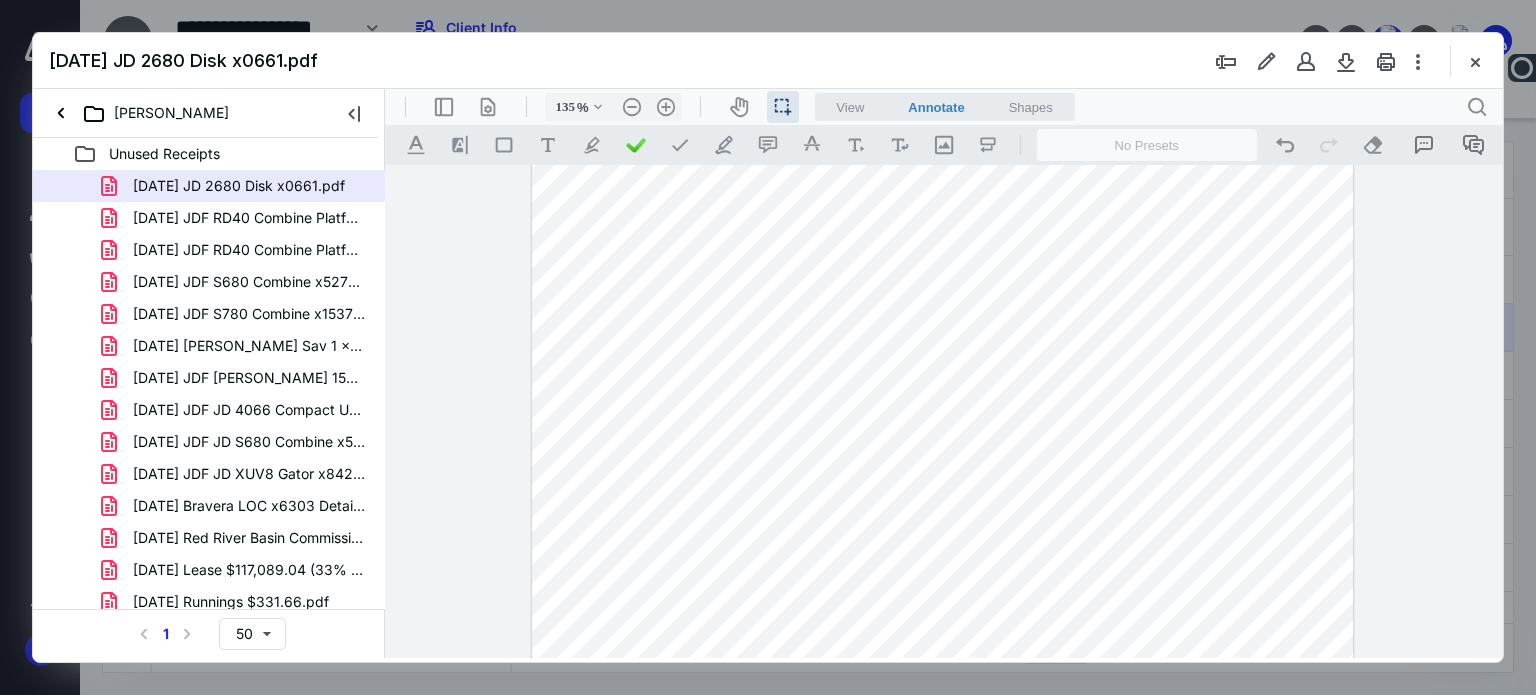 click at bounding box center (943, 601) 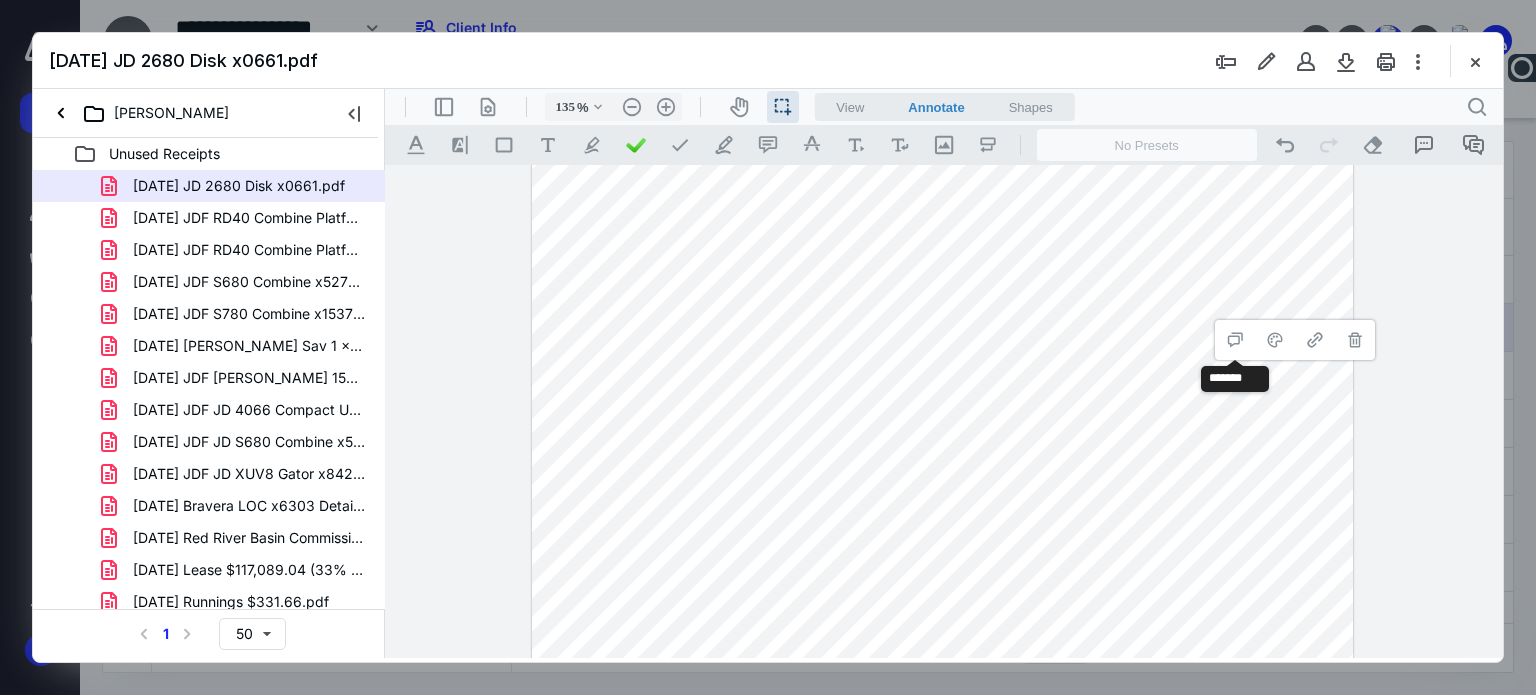click on "**********" at bounding box center (1235, 340) 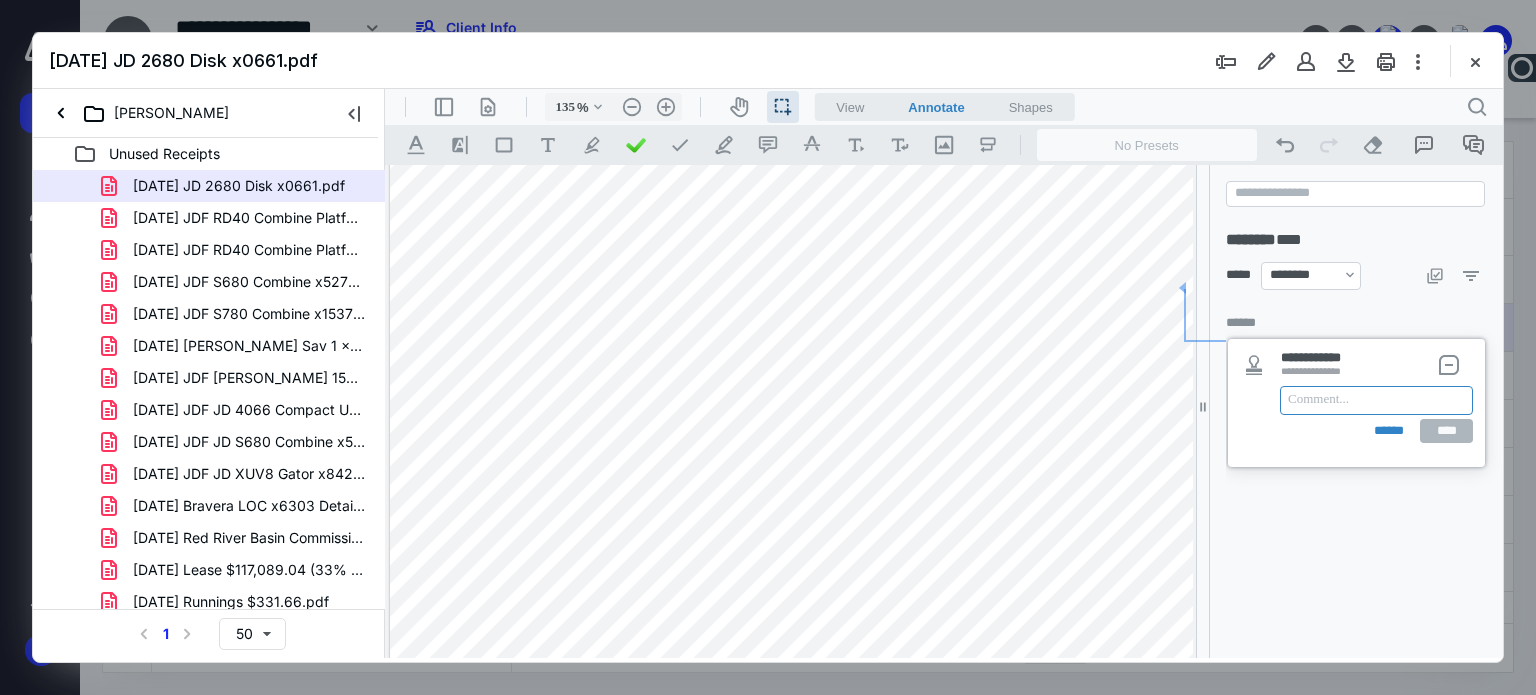 type 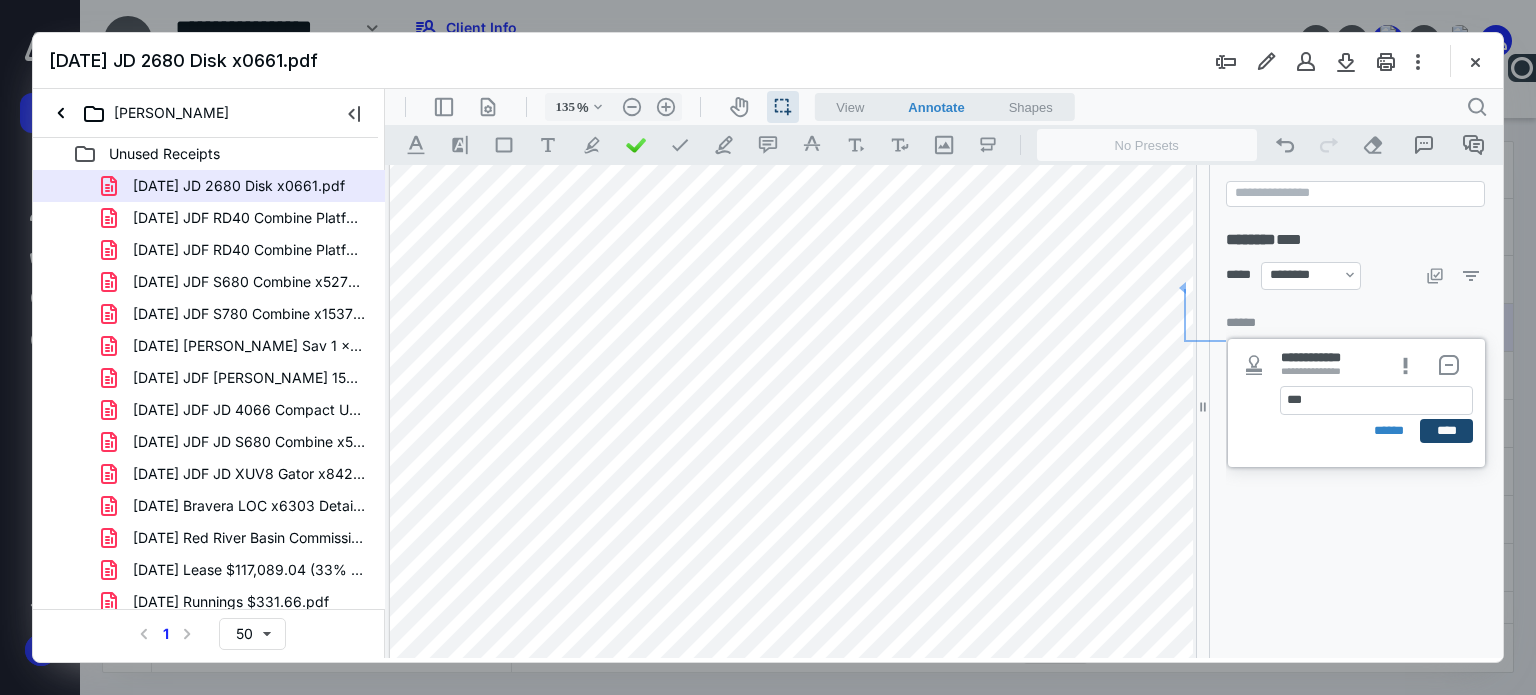 click on "****" at bounding box center (1446, 431) 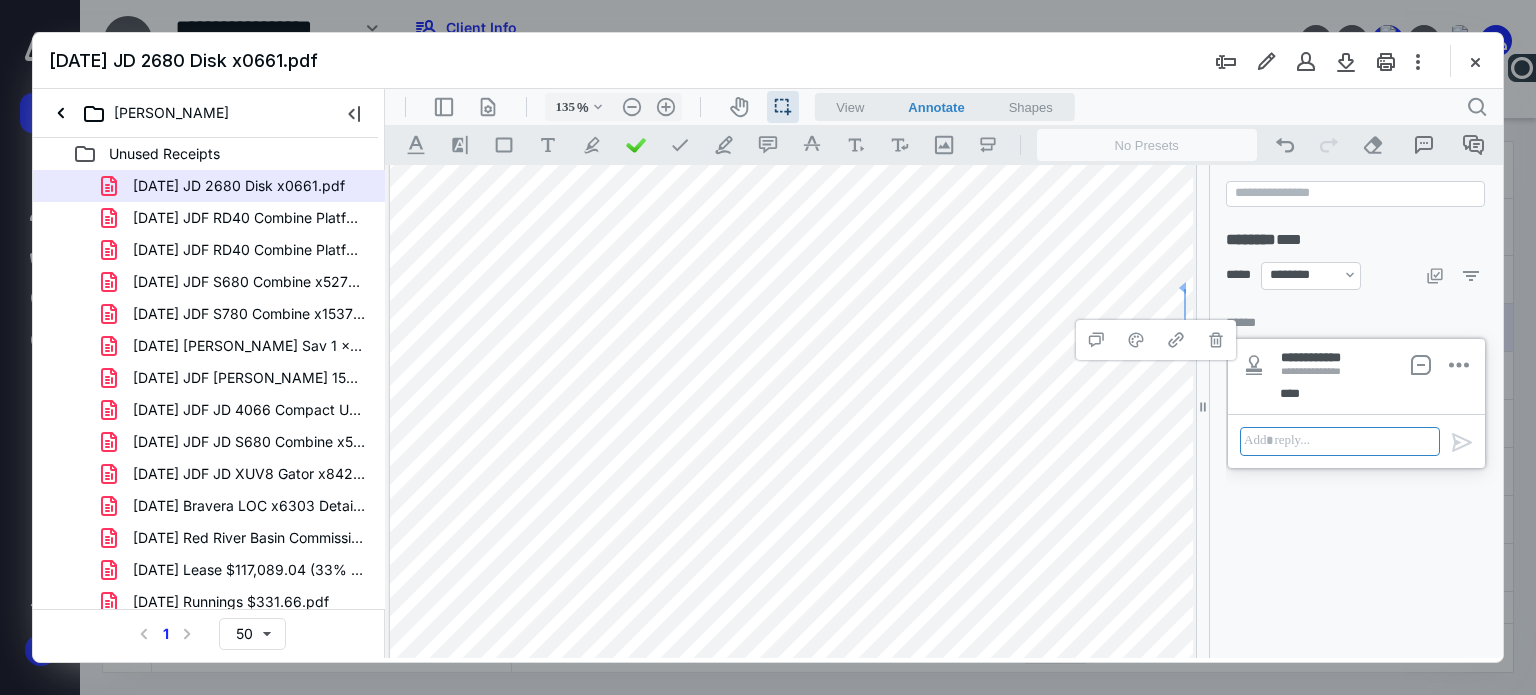 click at bounding box center [1461, 442] 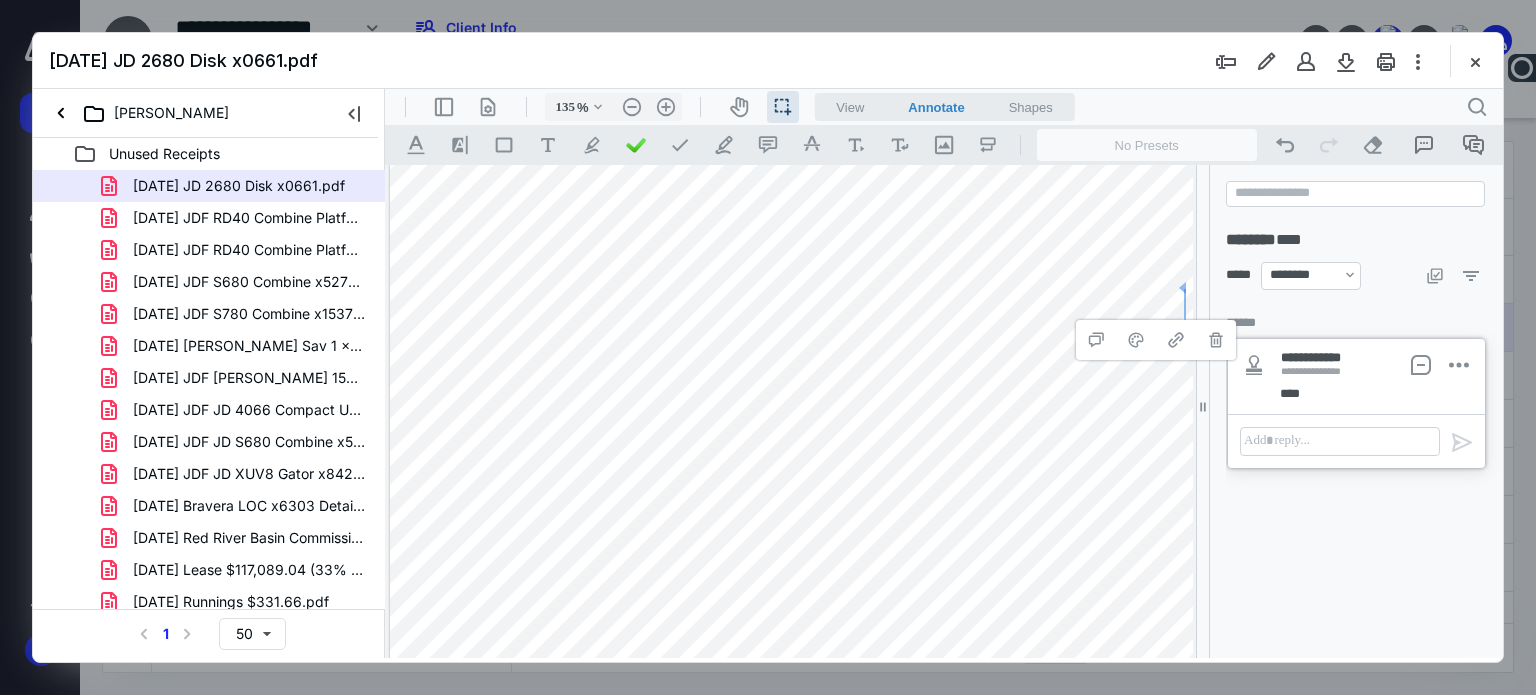 click on "**********" at bounding box center (1364, 243) 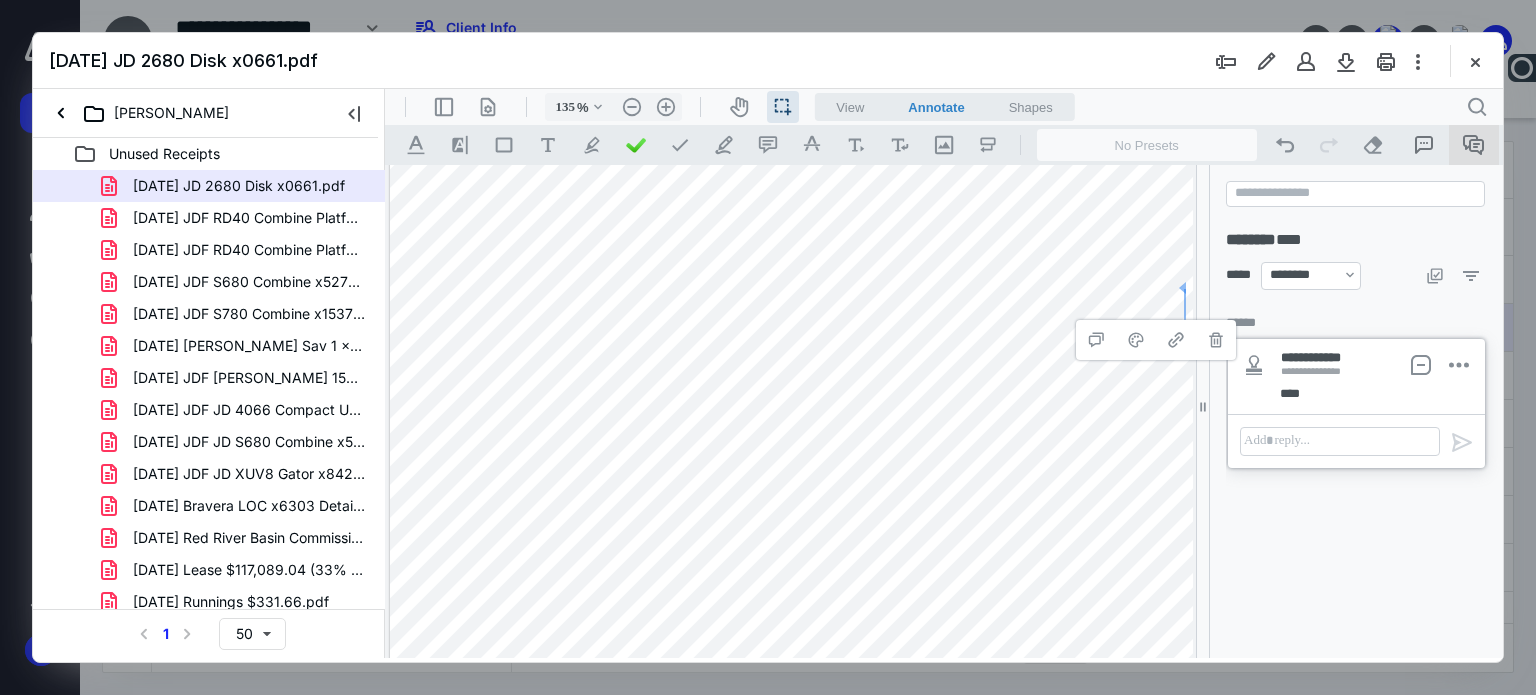 click 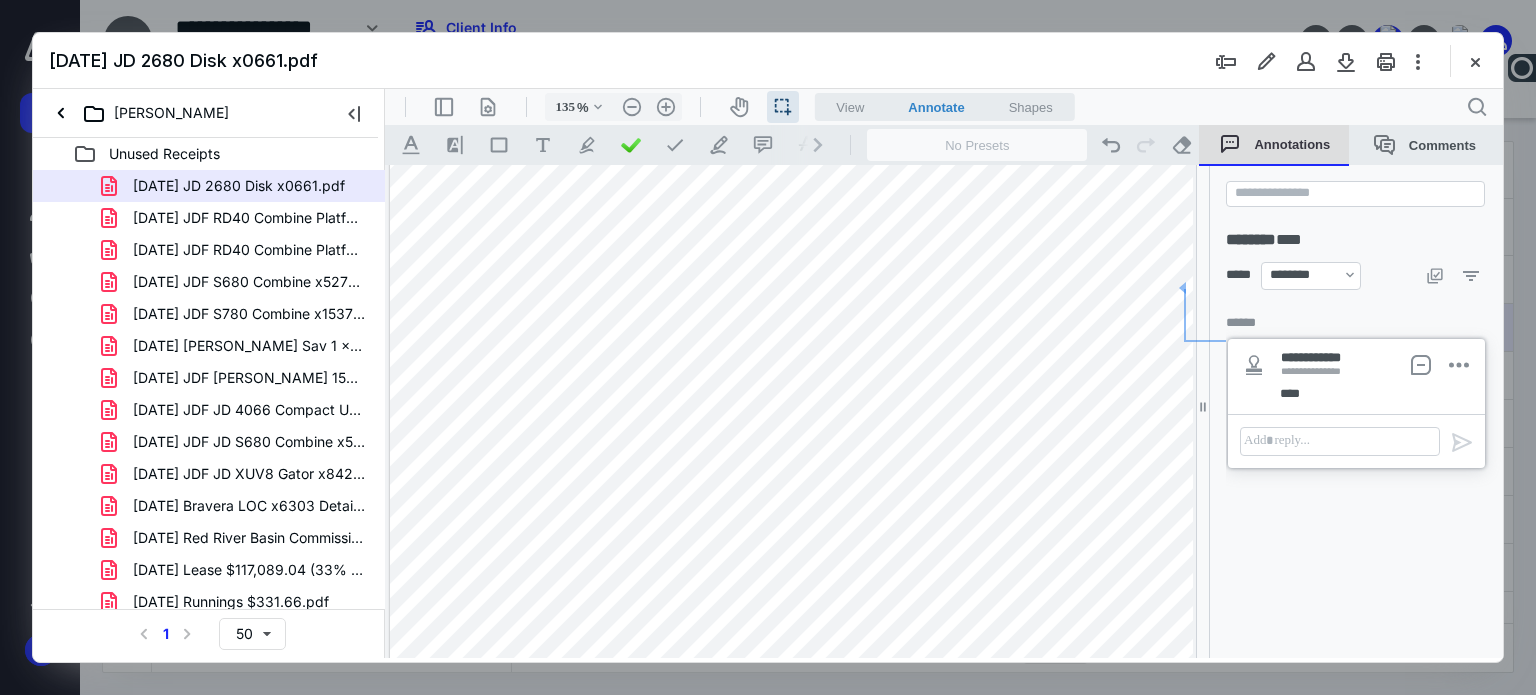 click on "Annotations" at bounding box center (1274, 145) 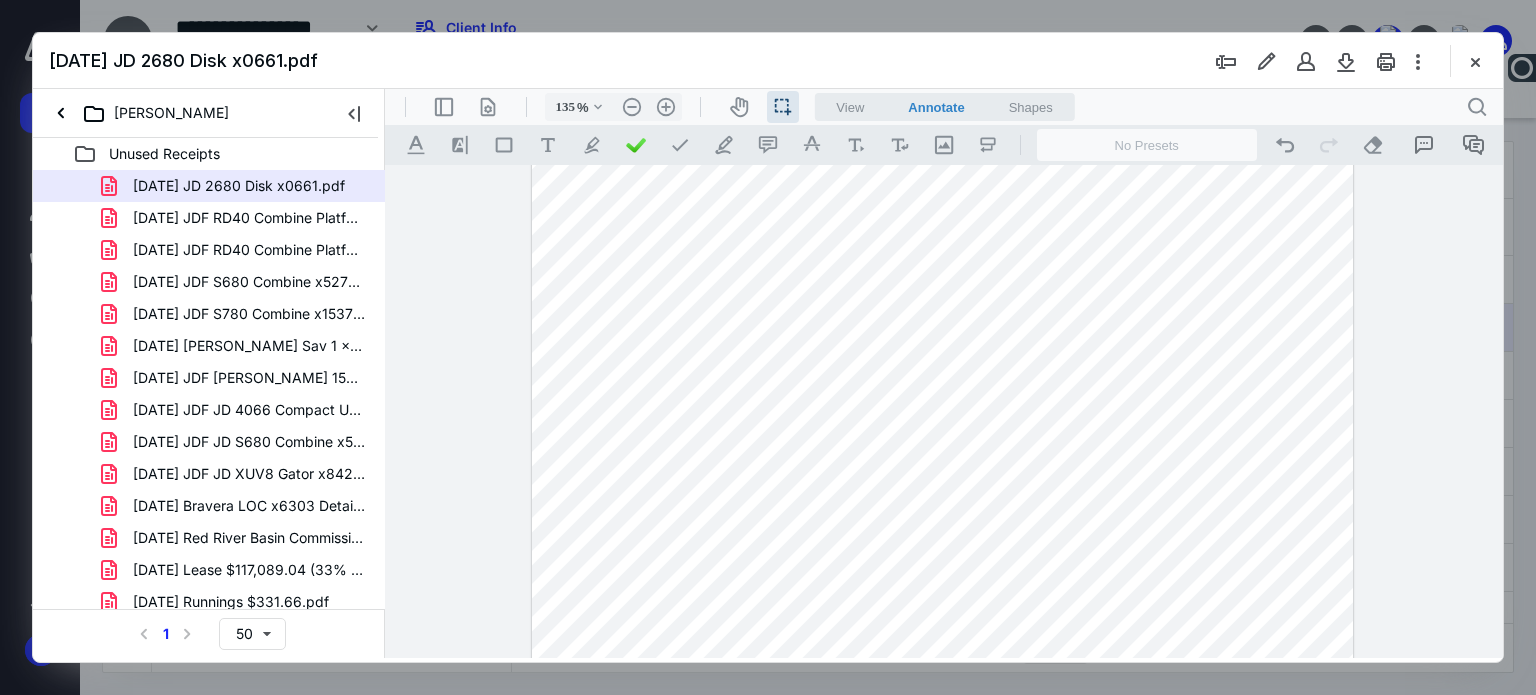 click on "**********" at bounding box center [944, 412] 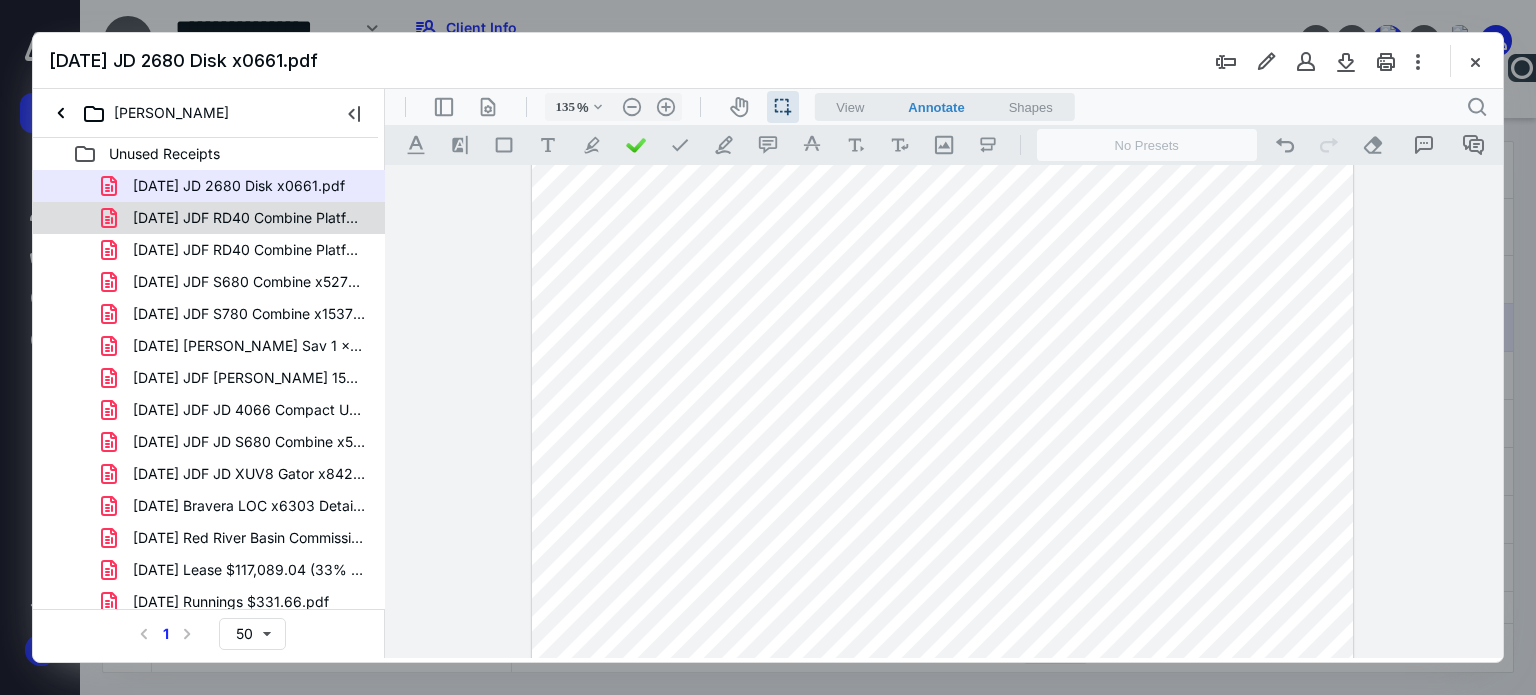 click on "[DATE] JDF RD40 Combine Platform x2400 33% Balance.pdf" at bounding box center (249, 218) 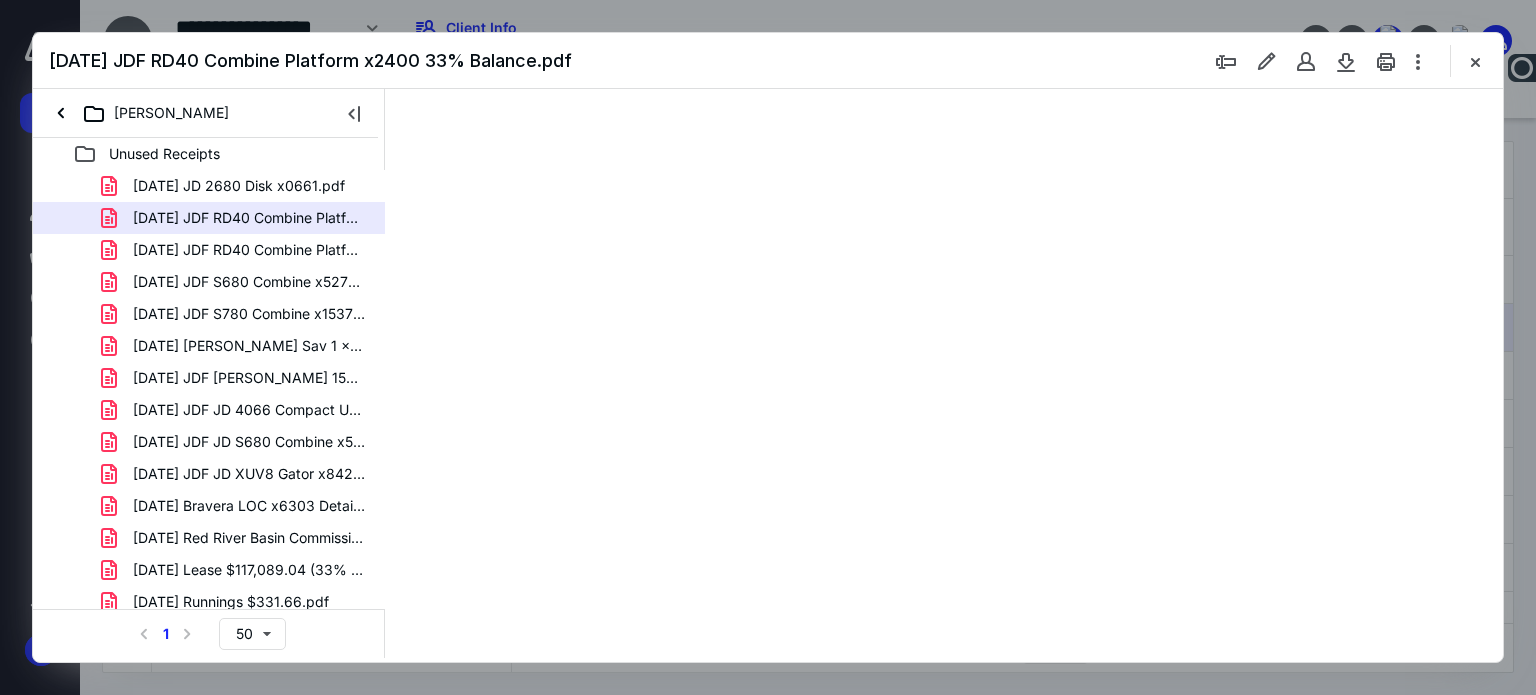 scroll, scrollTop: 0, scrollLeft: 0, axis: both 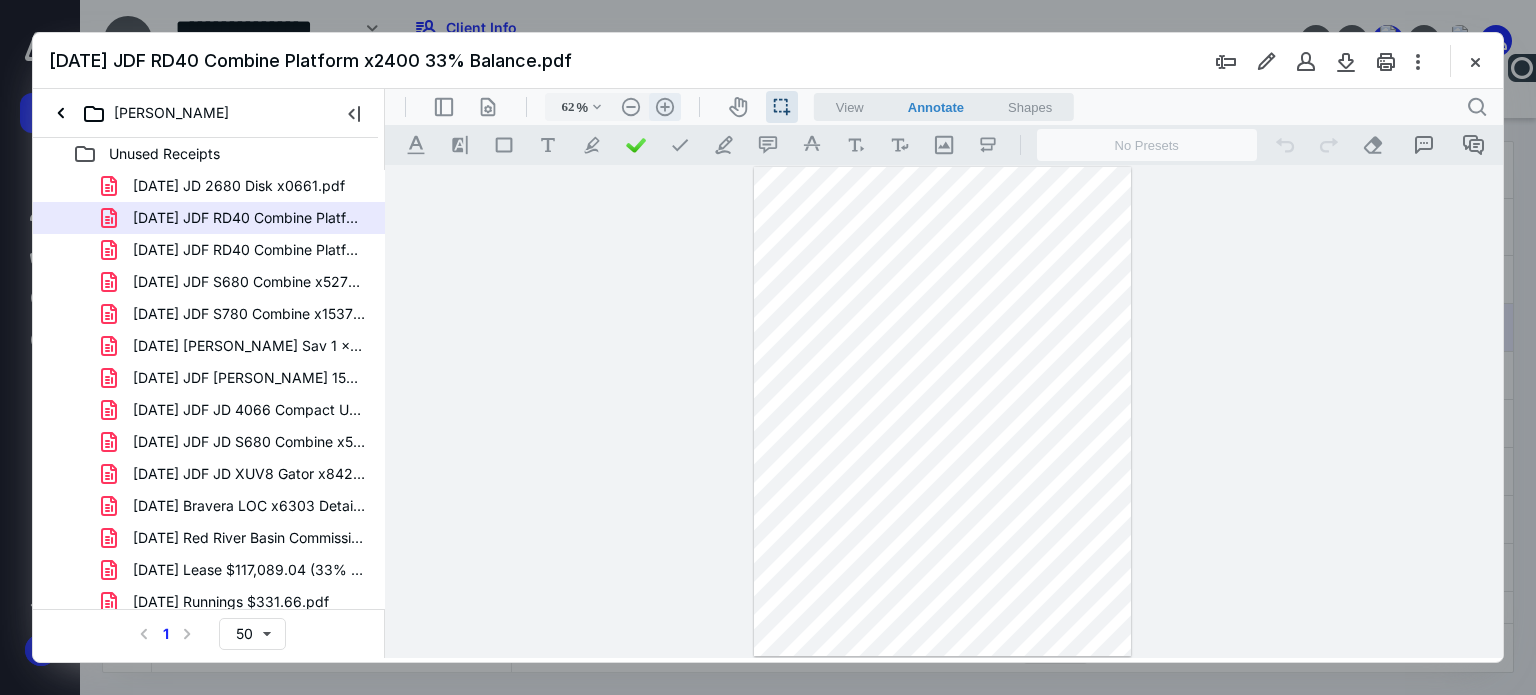 click on ".cls-1{fill:#abb0c4;} icon - header - zoom - in - line" at bounding box center [665, 107] 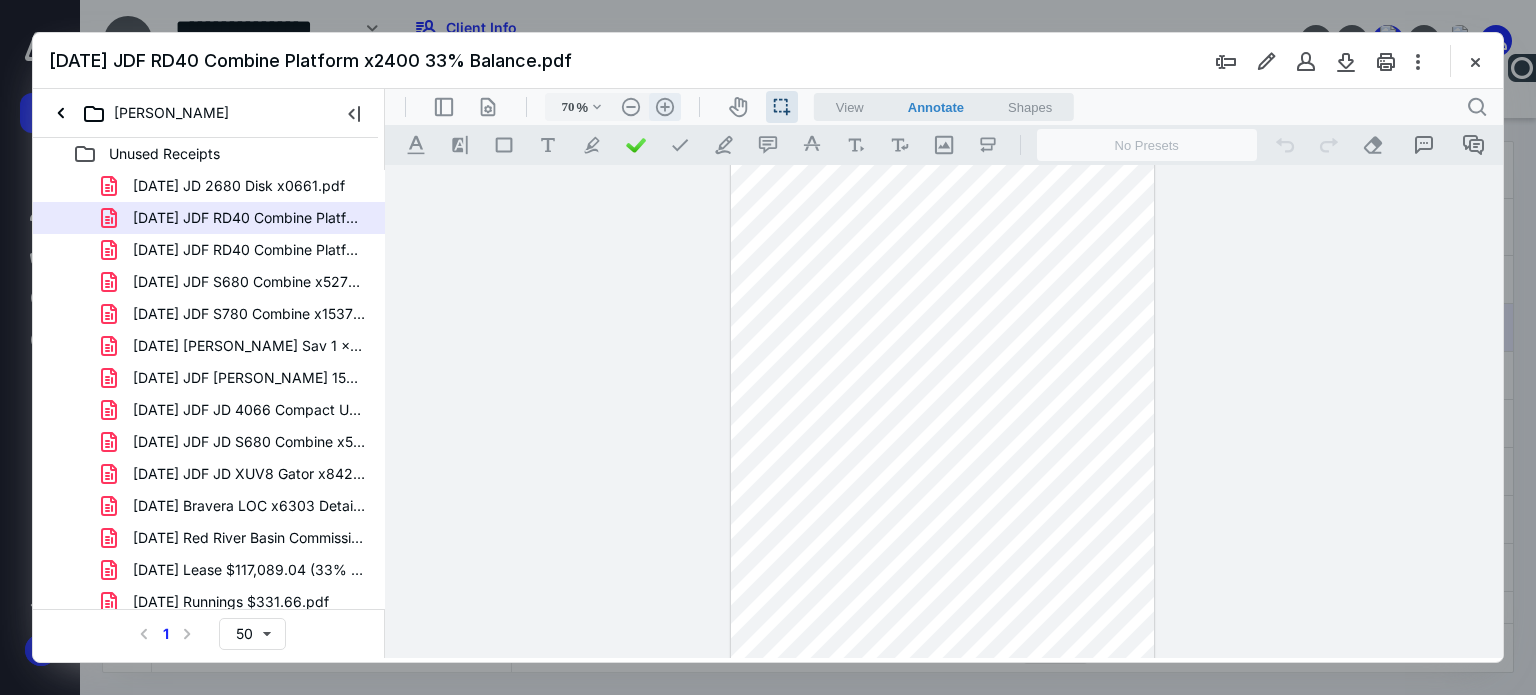 click on ".cls-1{fill:#abb0c4;} icon - header - zoom - in - line" at bounding box center (665, 107) 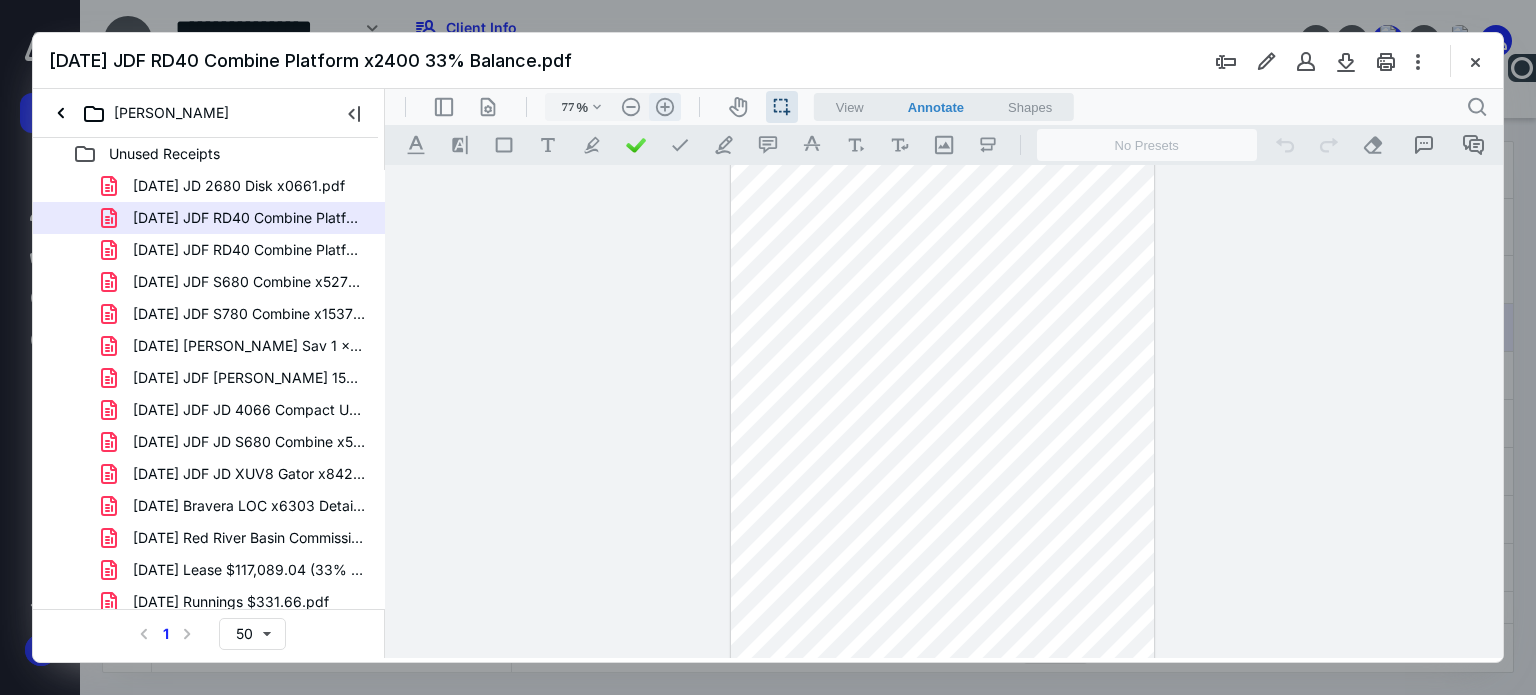 click on ".cls-1{fill:#abb0c4;} icon - header - zoom - in - line" at bounding box center [665, 107] 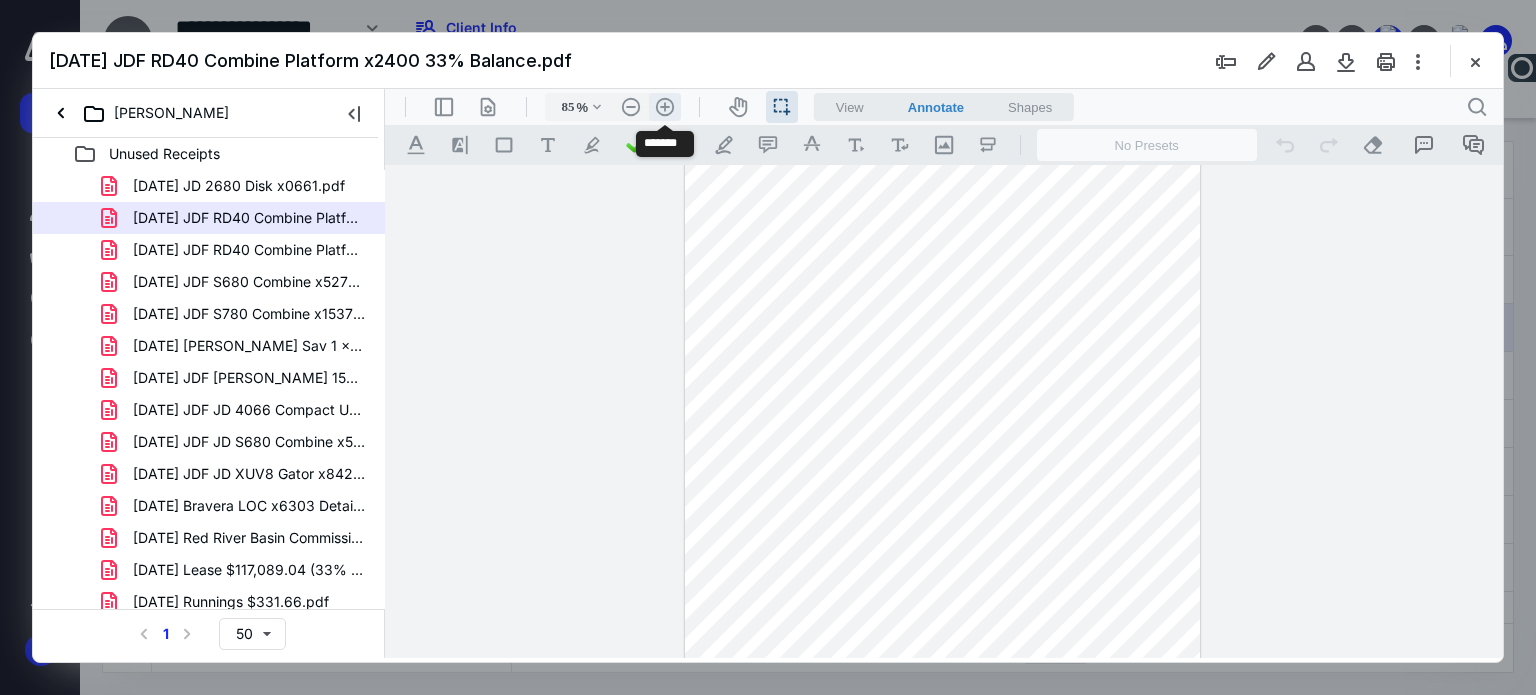 click on ".cls-1{fill:#abb0c4;} icon - header - zoom - in - line" at bounding box center [665, 107] 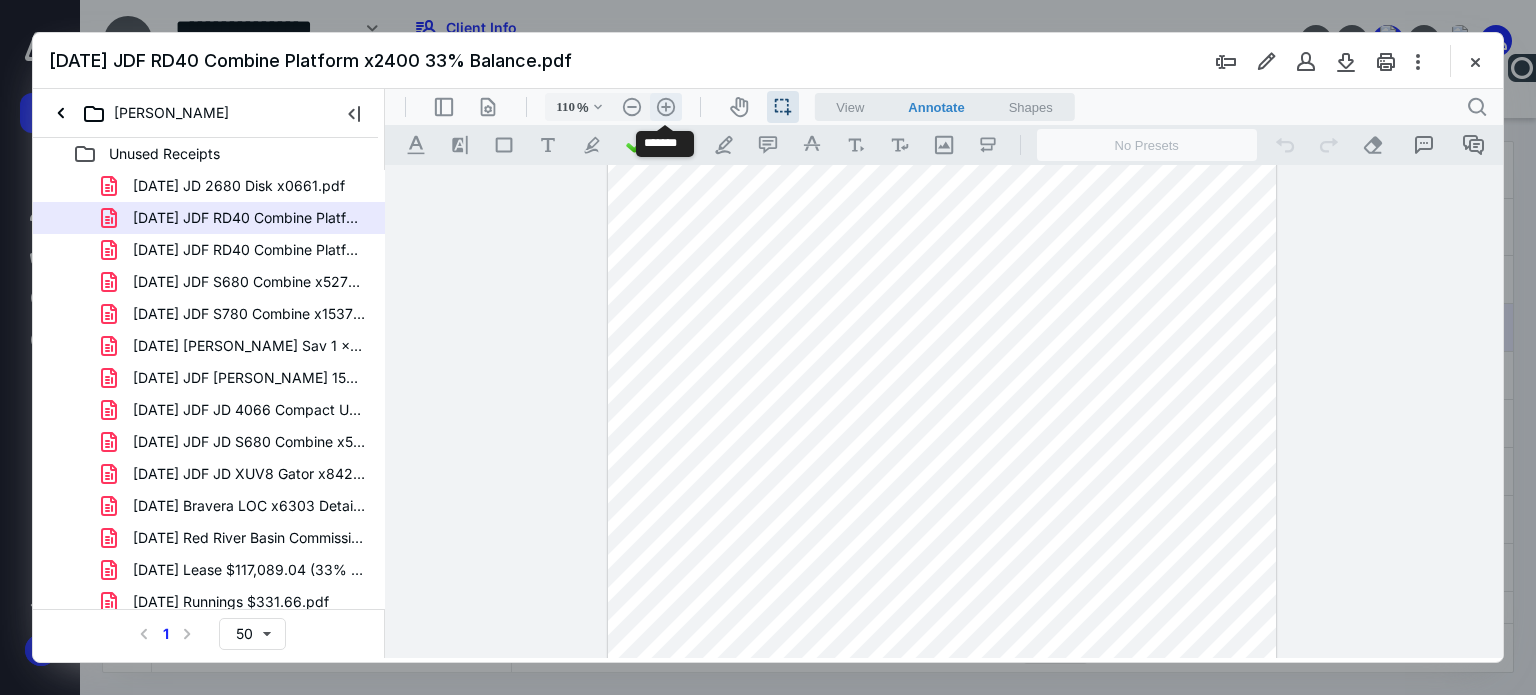 click on ".cls-1{fill:#abb0c4;} icon - header - zoom - in - line" at bounding box center (666, 107) 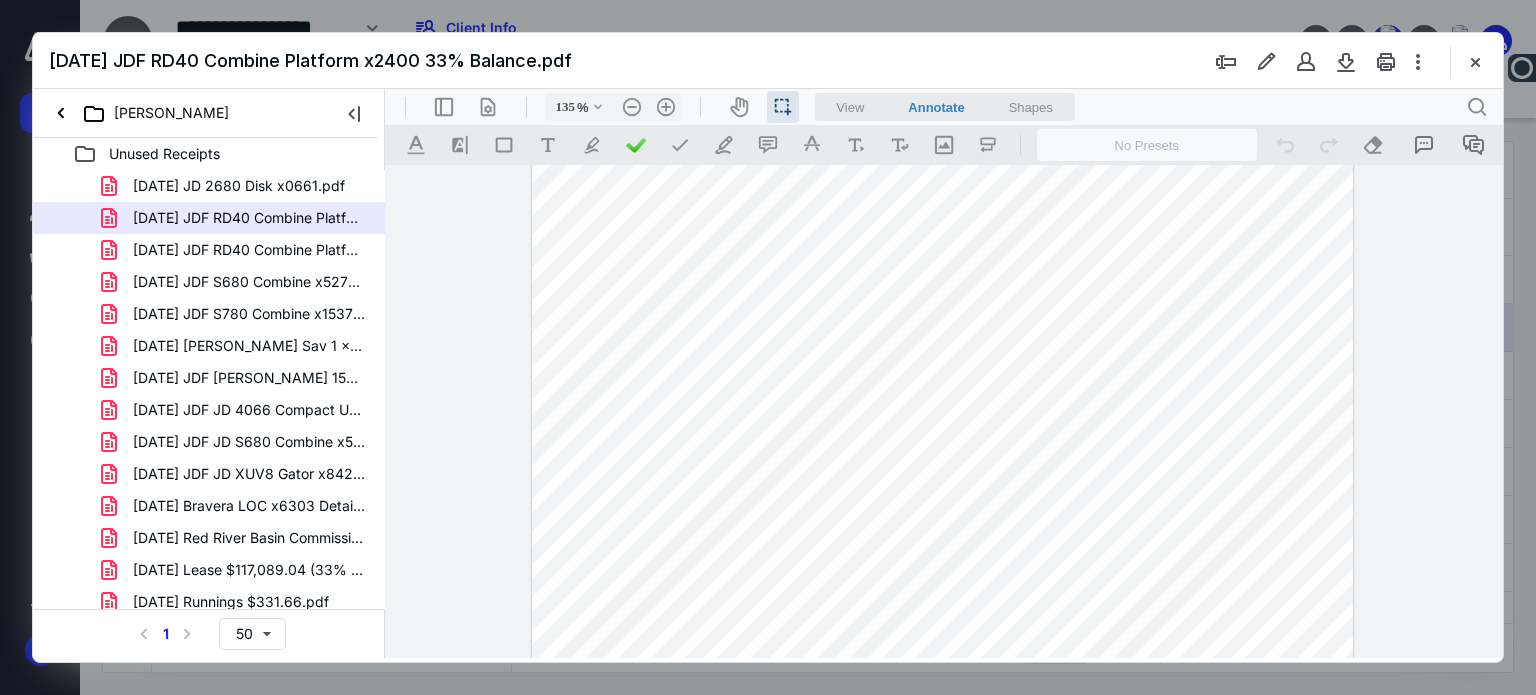 scroll, scrollTop: 46, scrollLeft: 0, axis: vertical 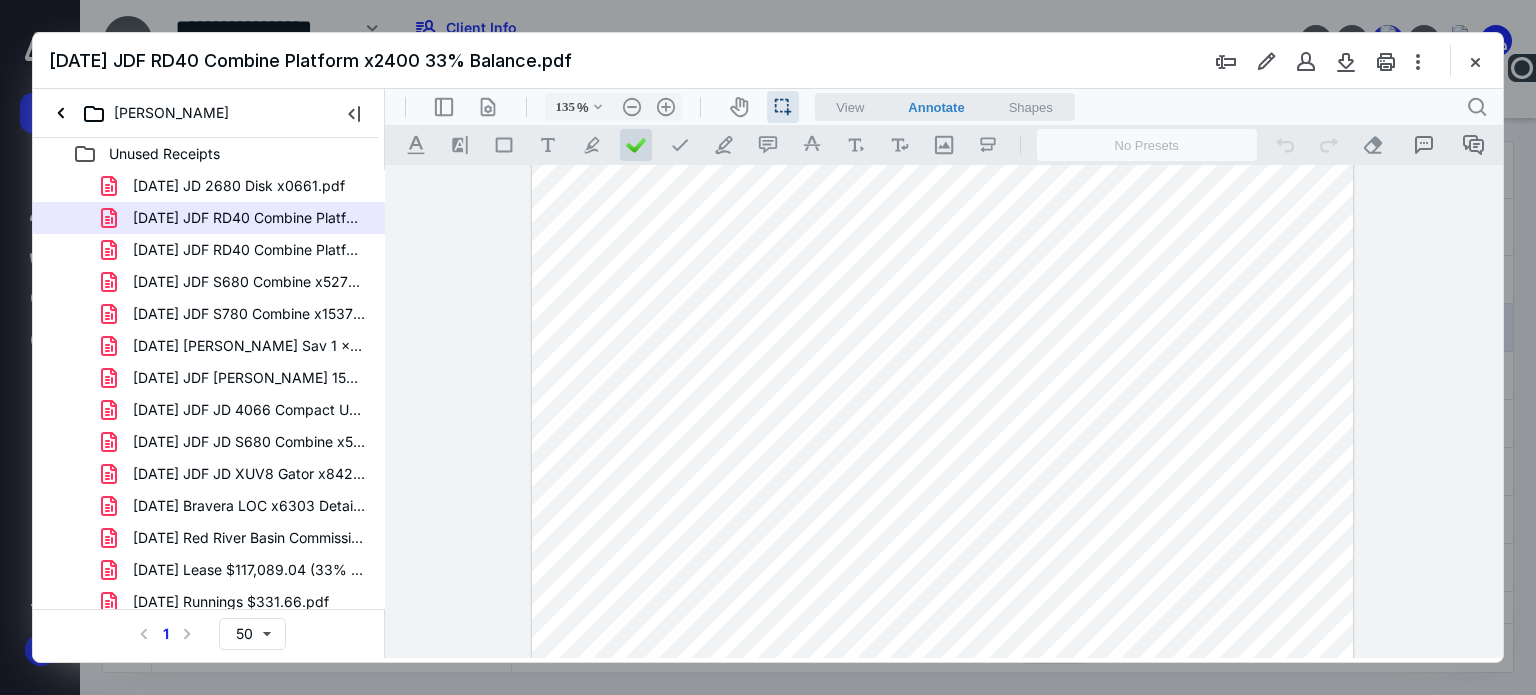 click at bounding box center (636, 145) 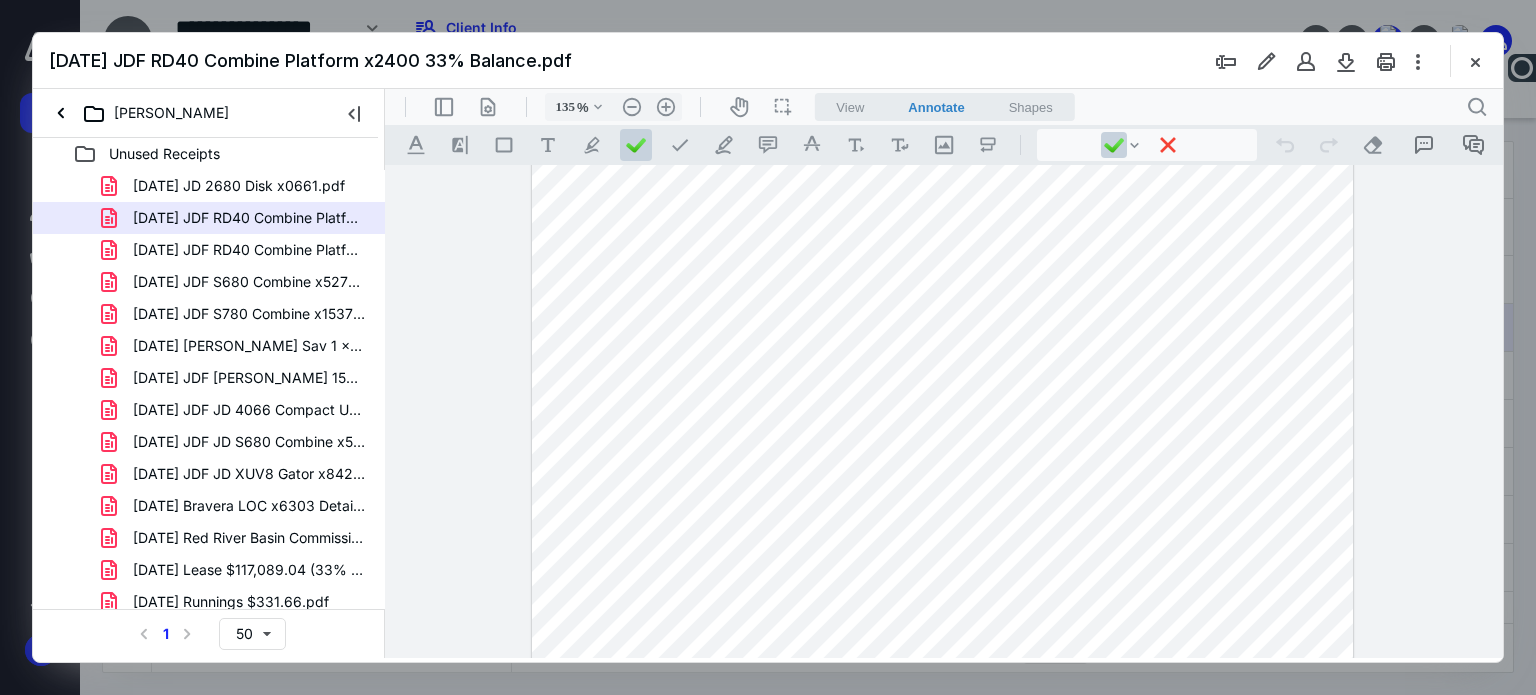 click at bounding box center [943, 655] 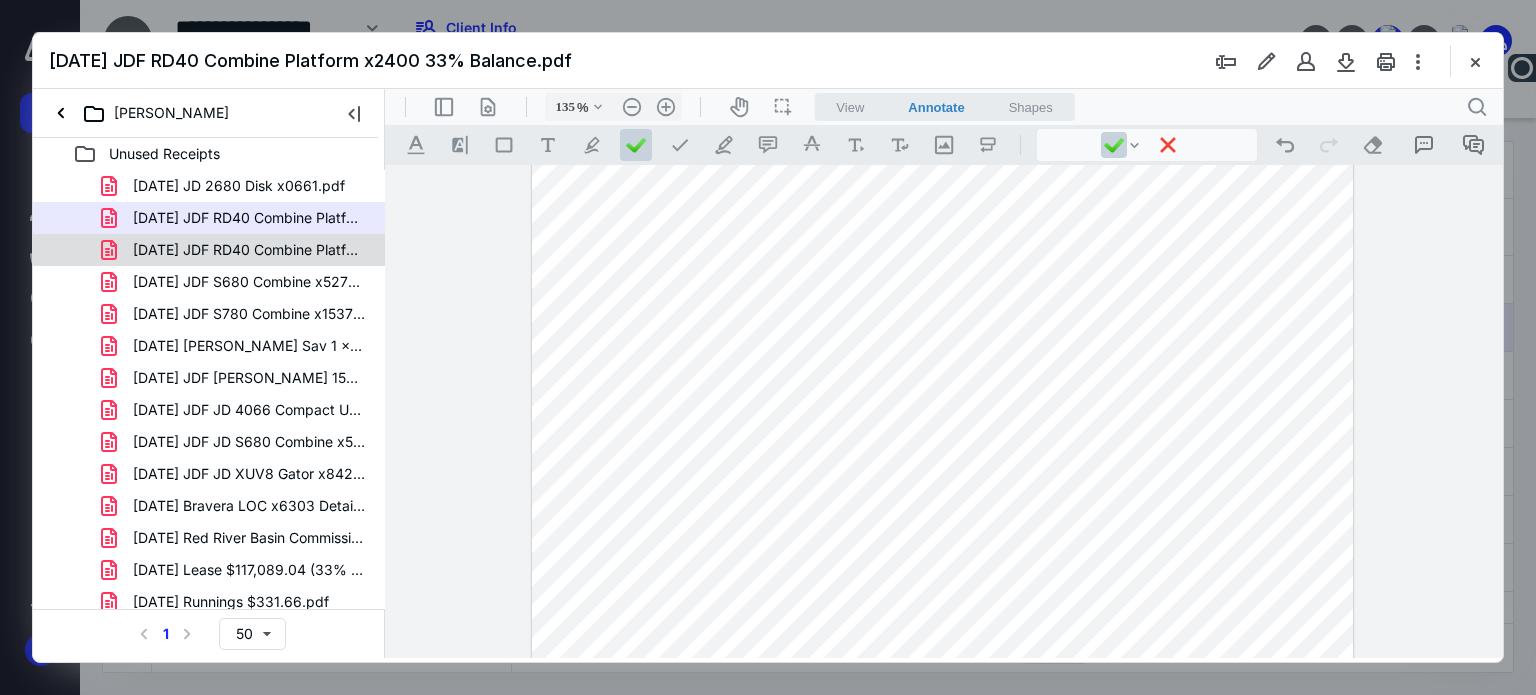 click on "[DATE] JDF RD40 Combine Platform x2409 50% Balance.pdf" at bounding box center (209, 250) 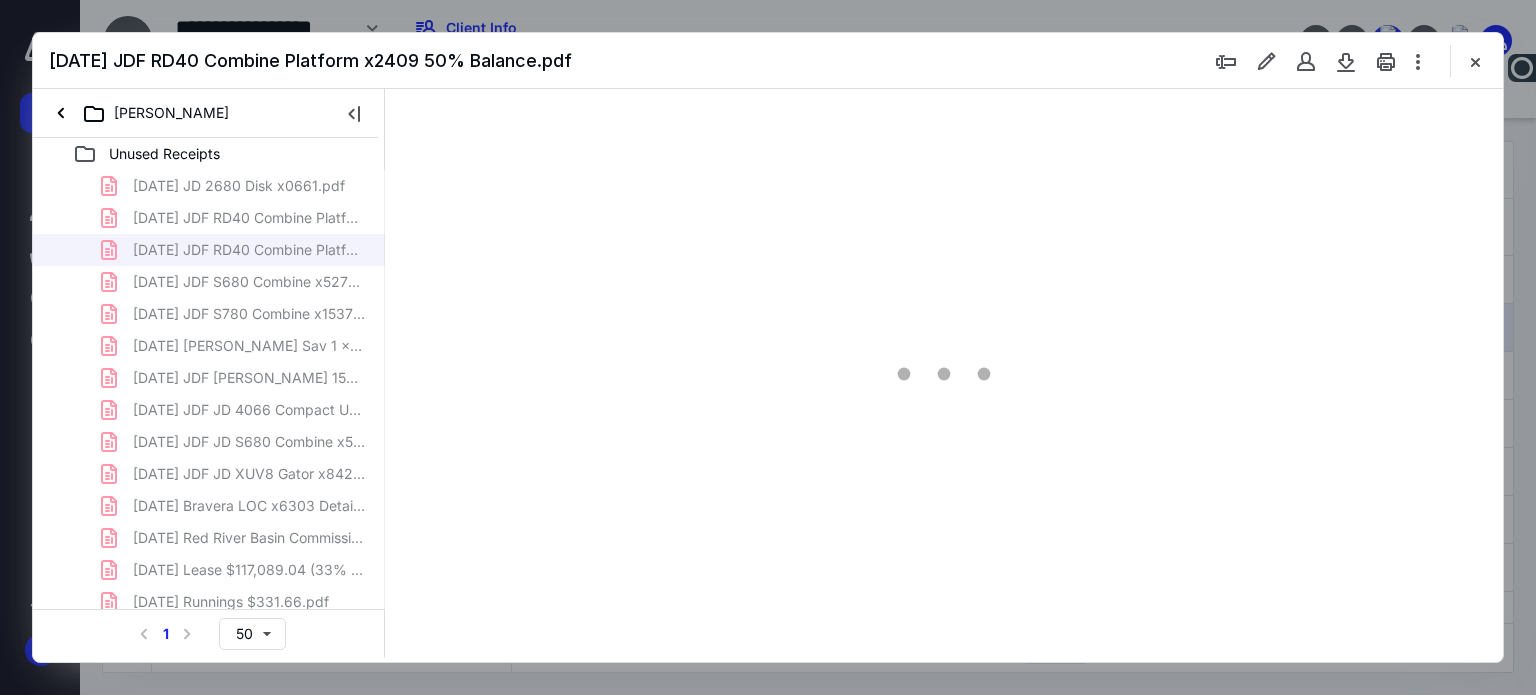 scroll, scrollTop: 0, scrollLeft: 0, axis: both 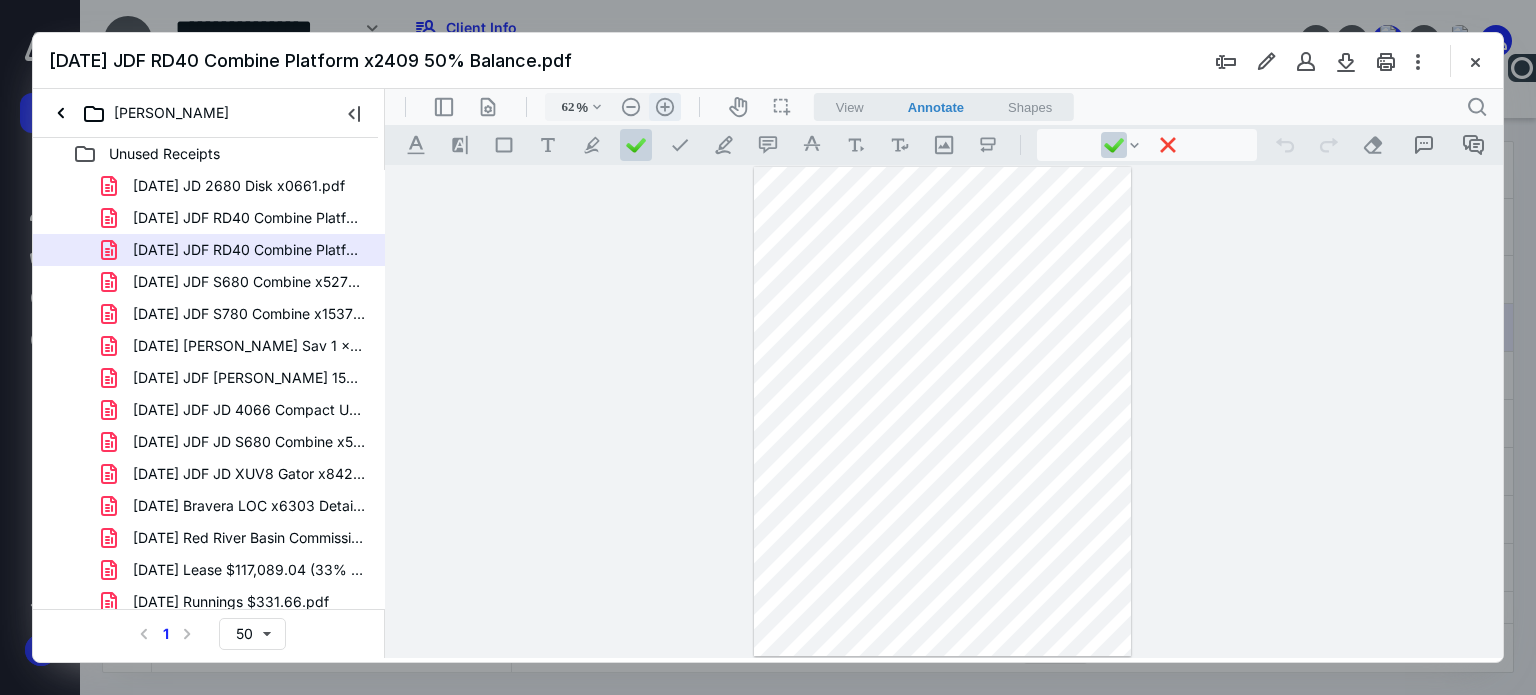 click on ".cls-1{fill:#abb0c4;} icon - header - zoom - in - line" at bounding box center [665, 107] 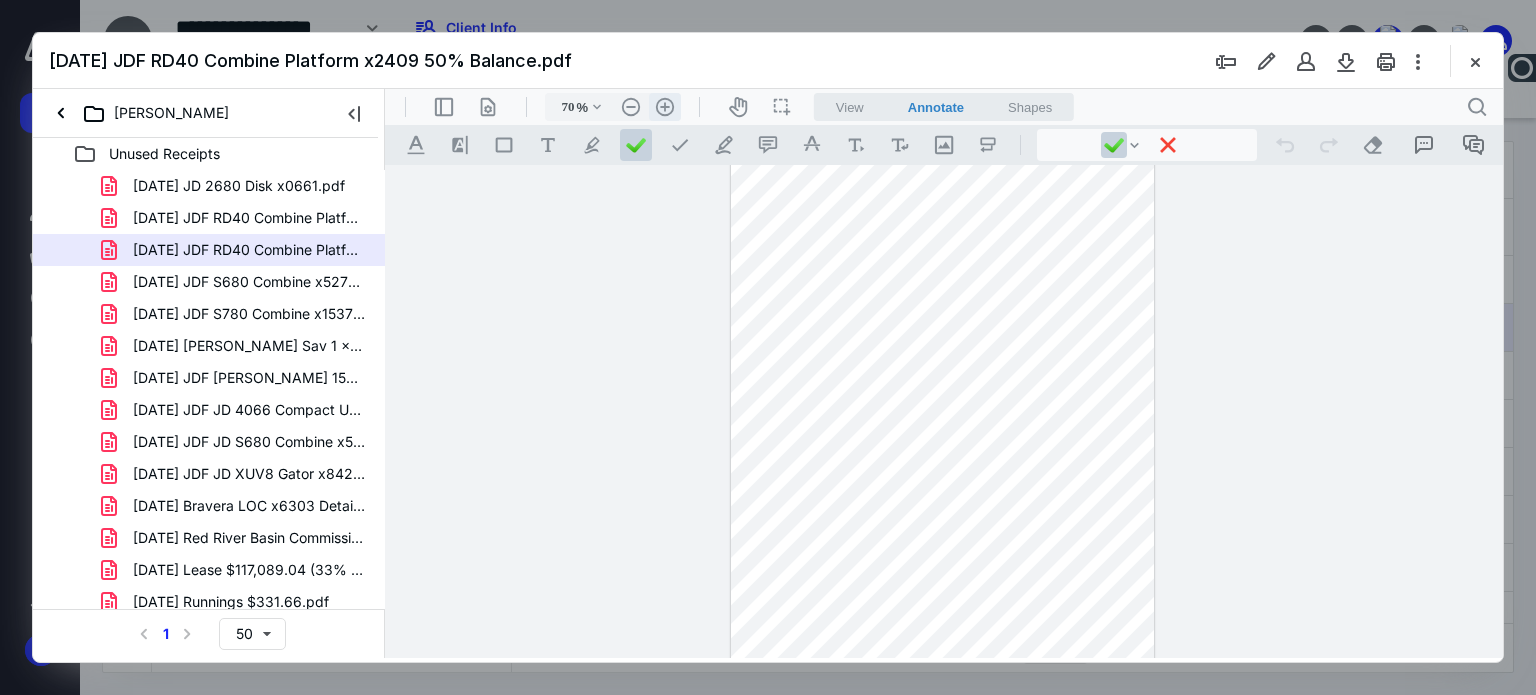click on ".cls-1{fill:#abb0c4;} icon - header - zoom - in - line" at bounding box center (665, 107) 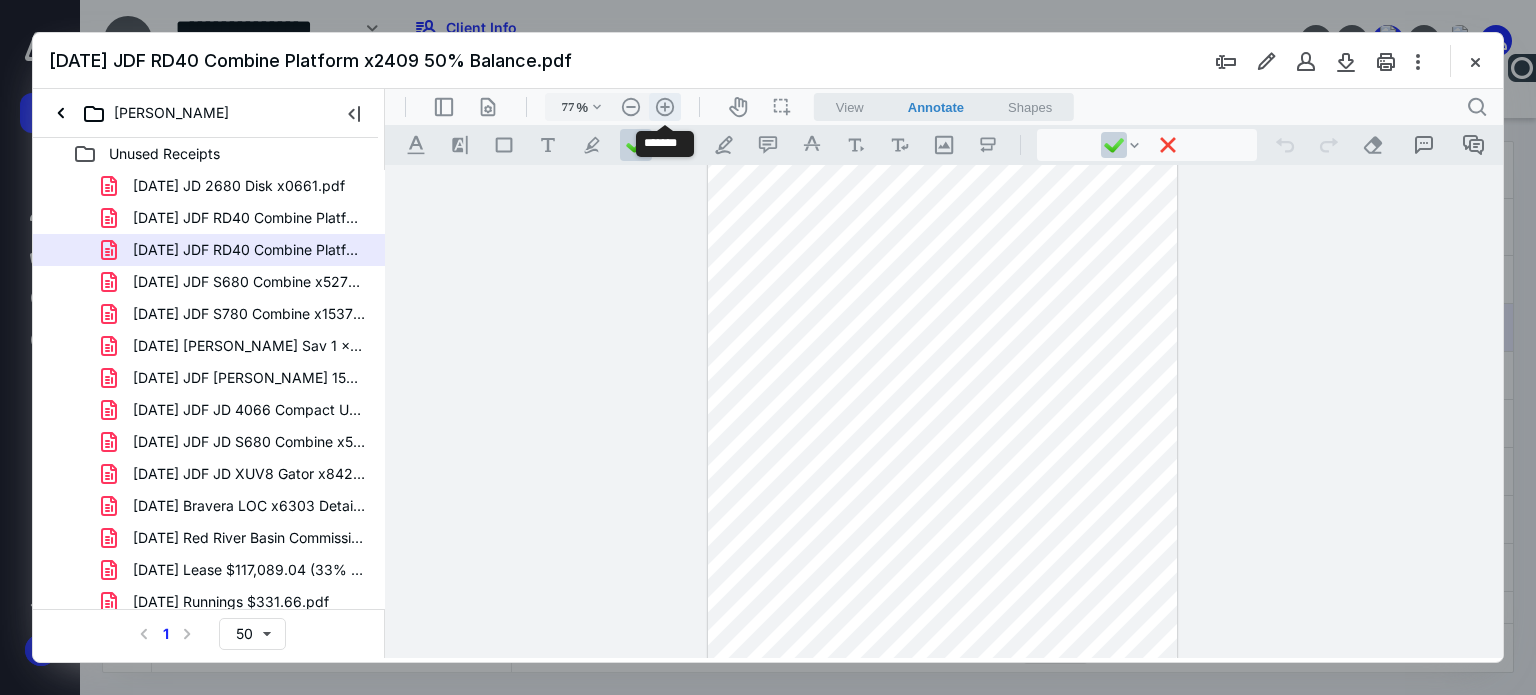 click on ".cls-1{fill:#abb0c4;} icon - header - zoom - in - line" at bounding box center [665, 107] 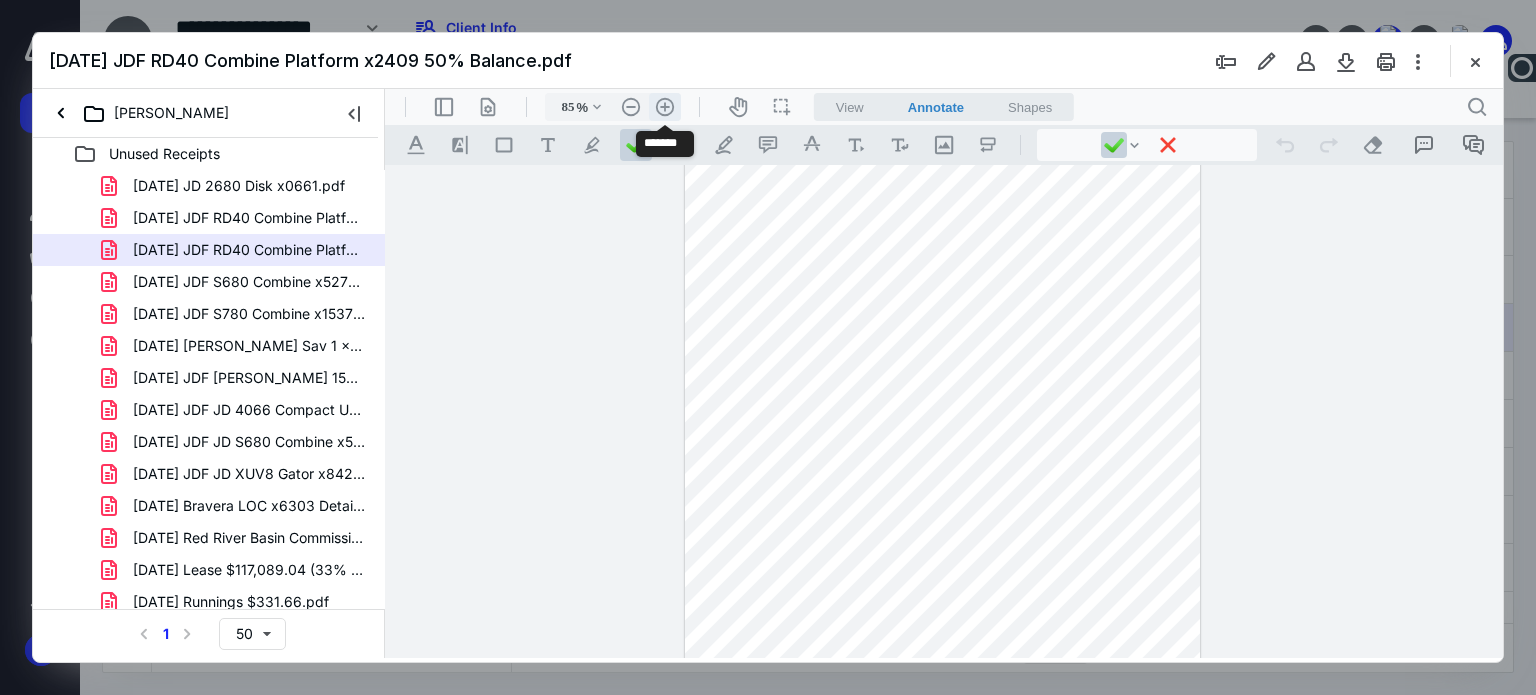 click on ".cls-1{fill:#abb0c4;} icon - header - zoom - in - line" at bounding box center [665, 107] 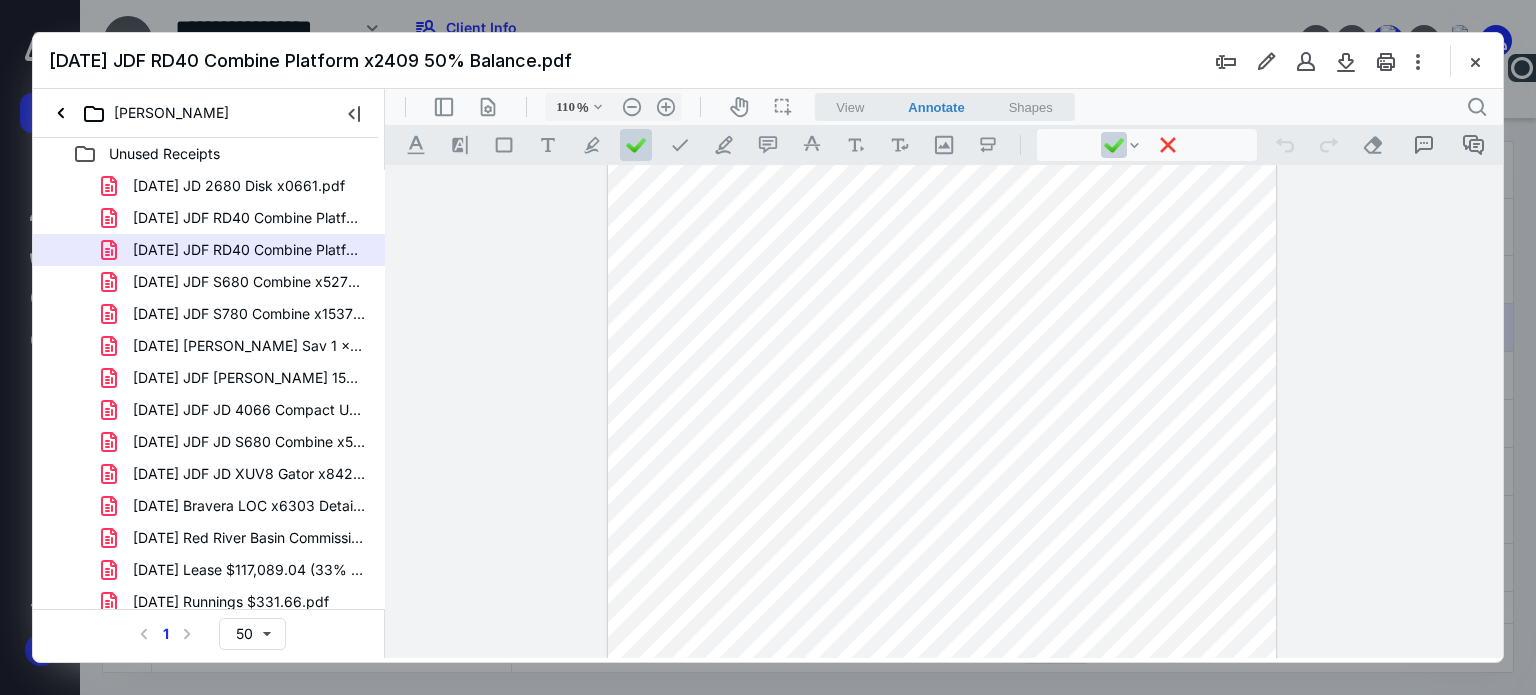 scroll, scrollTop: 0, scrollLeft: 0, axis: both 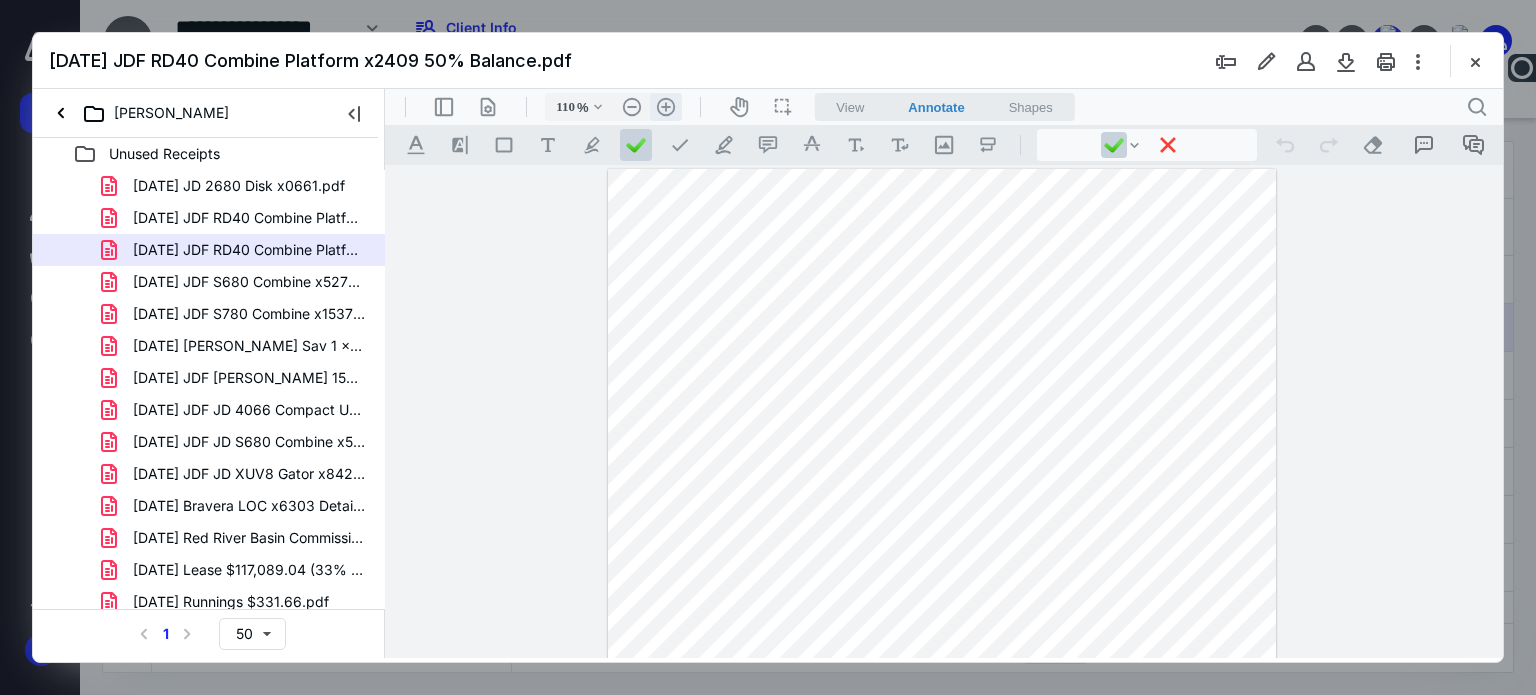 click on ".cls-1{fill:#abb0c4;} icon - header - zoom - in - line" at bounding box center (666, 107) 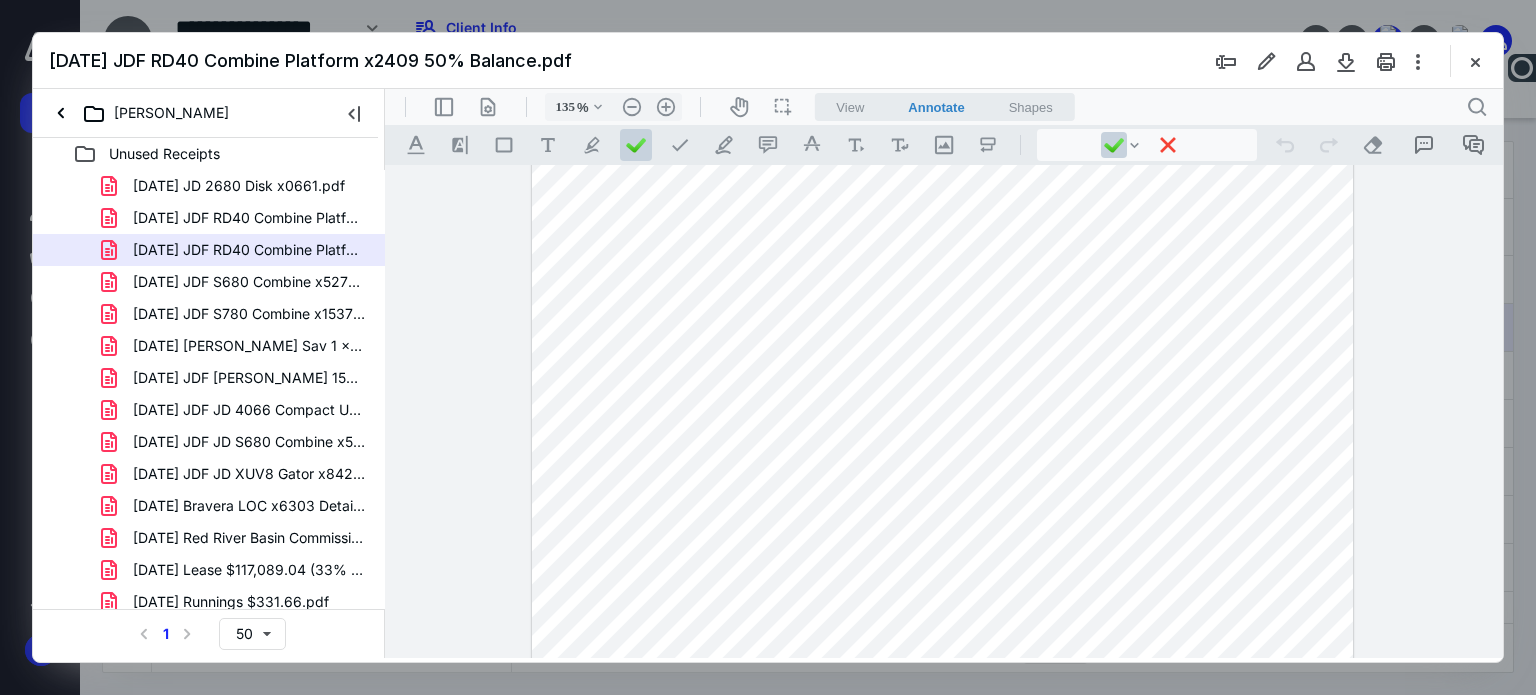 scroll, scrollTop: 0, scrollLeft: 0, axis: both 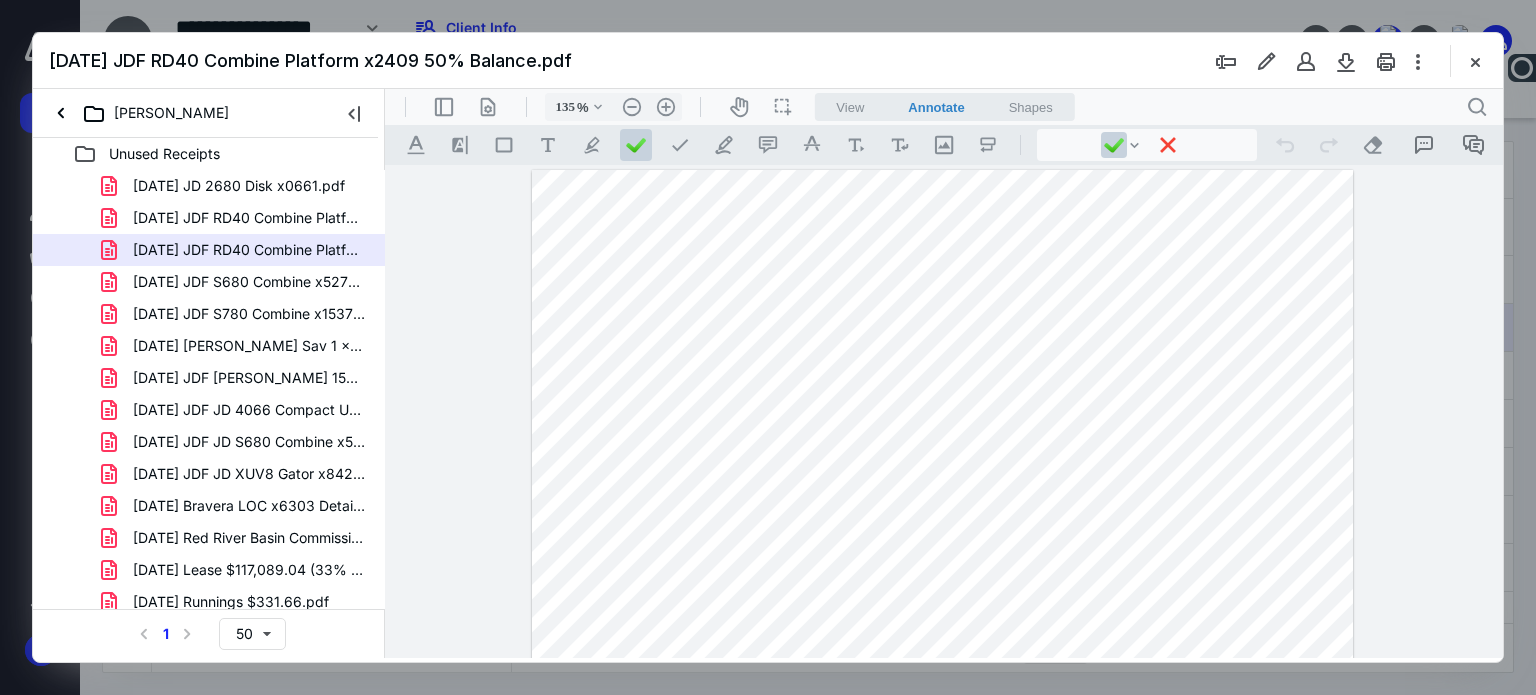 click at bounding box center [1475, 61] 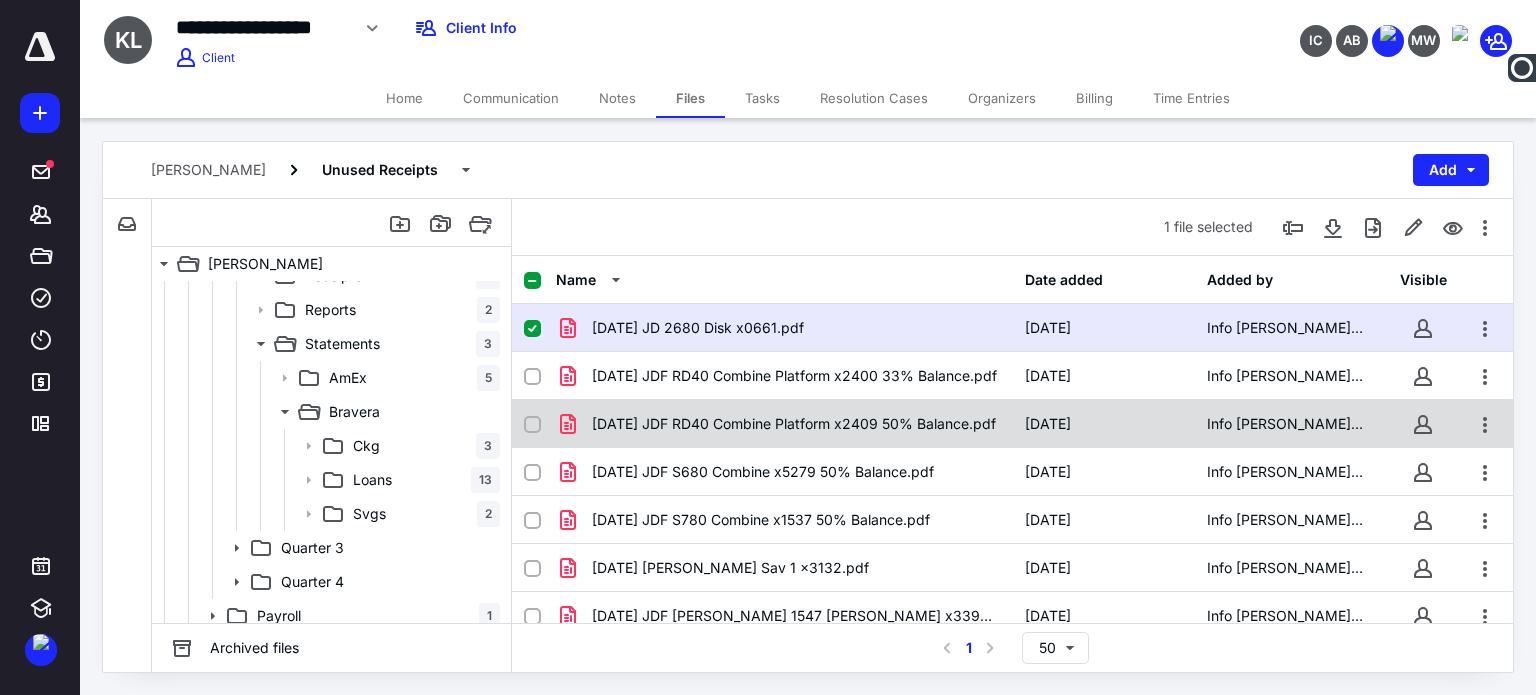 click on "[DATE] JDF RD40 Combine Platform x2409 50% Balance.pdf" at bounding box center (794, 424) 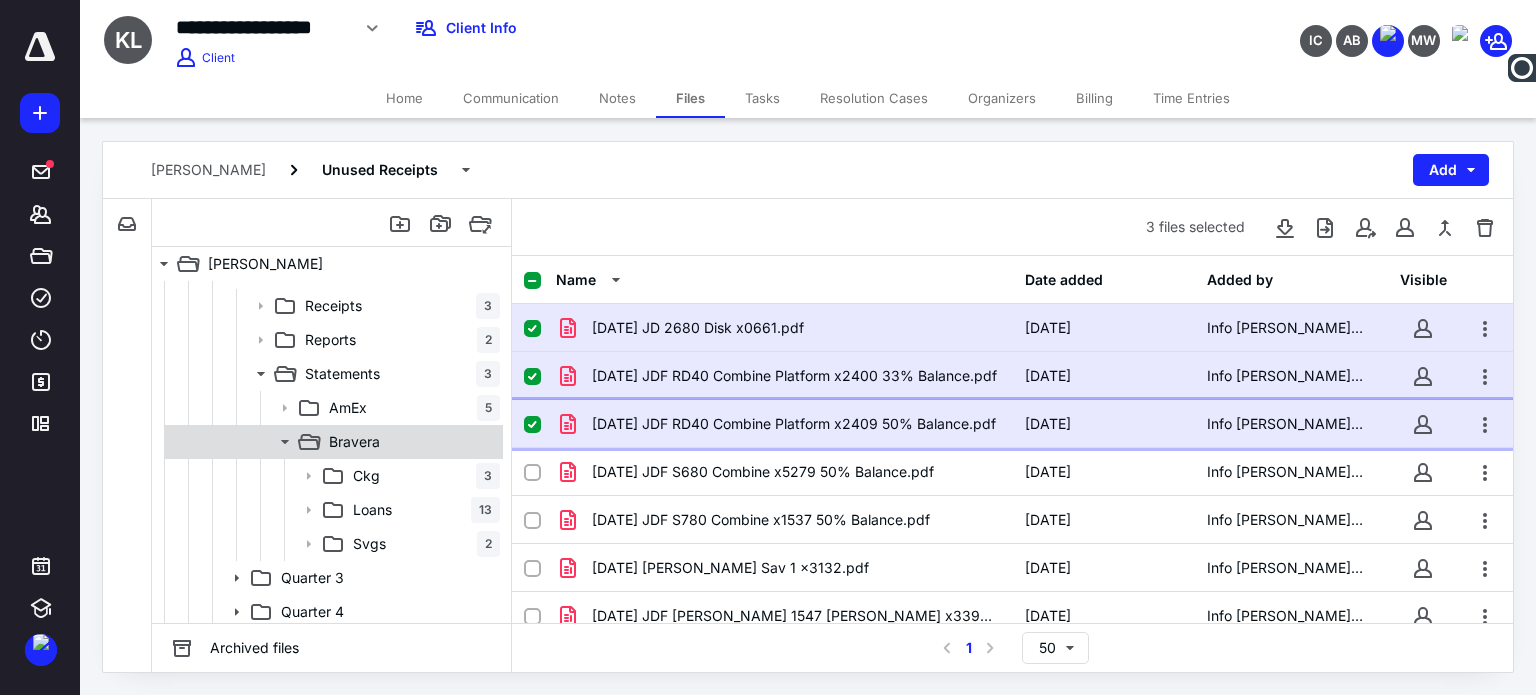 scroll, scrollTop: 498, scrollLeft: 0, axis: vertical 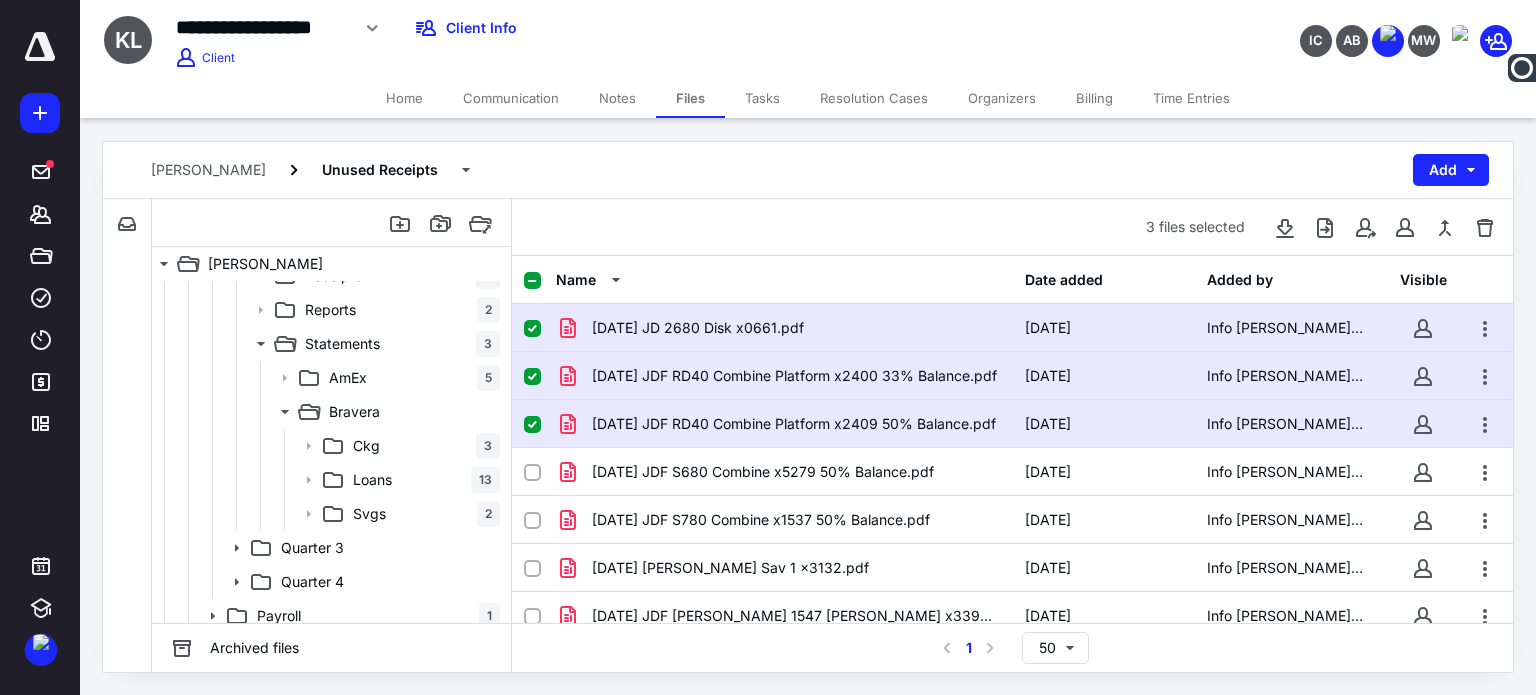 click on "[PERSON_NAME] Unused Receipts   Add" at bounding box center [808, 170] 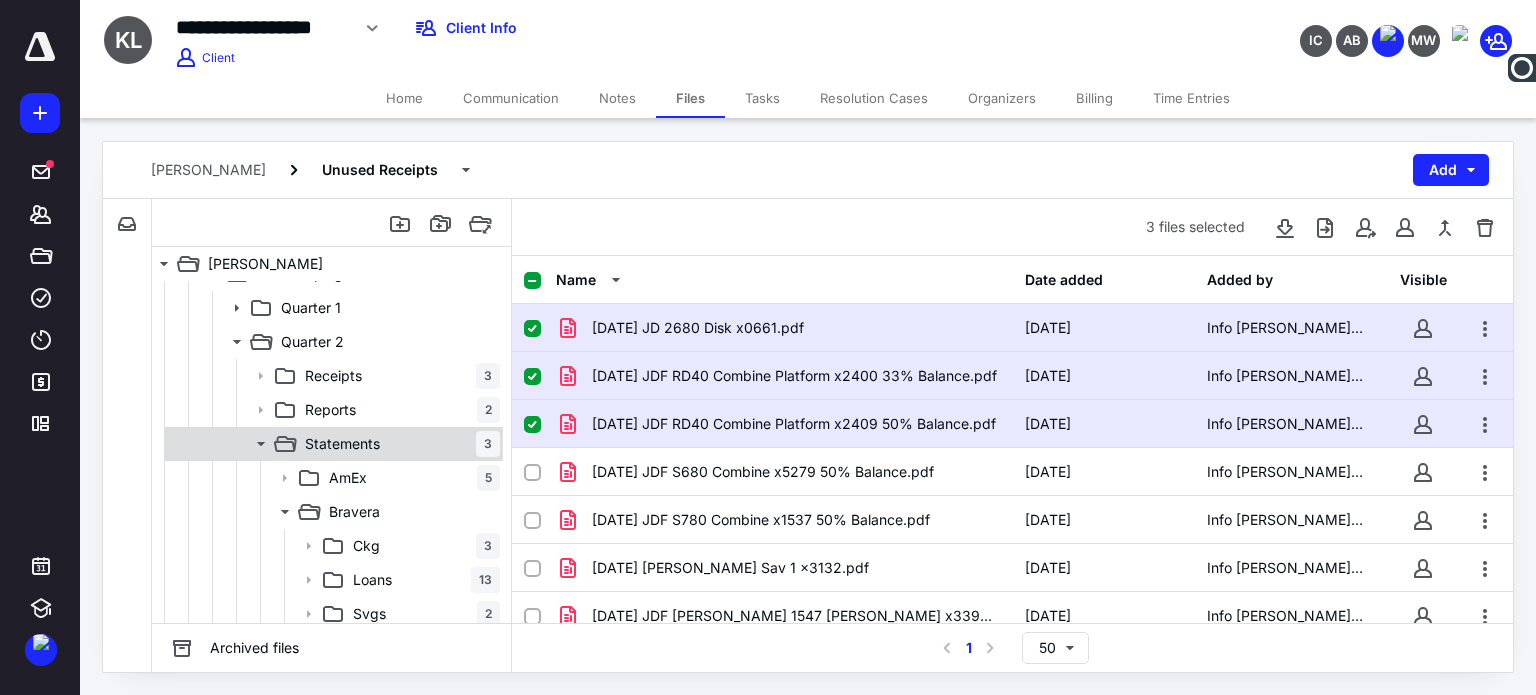 scroll, scrollTop: 498, scrollLeft: 0, axis: vertical 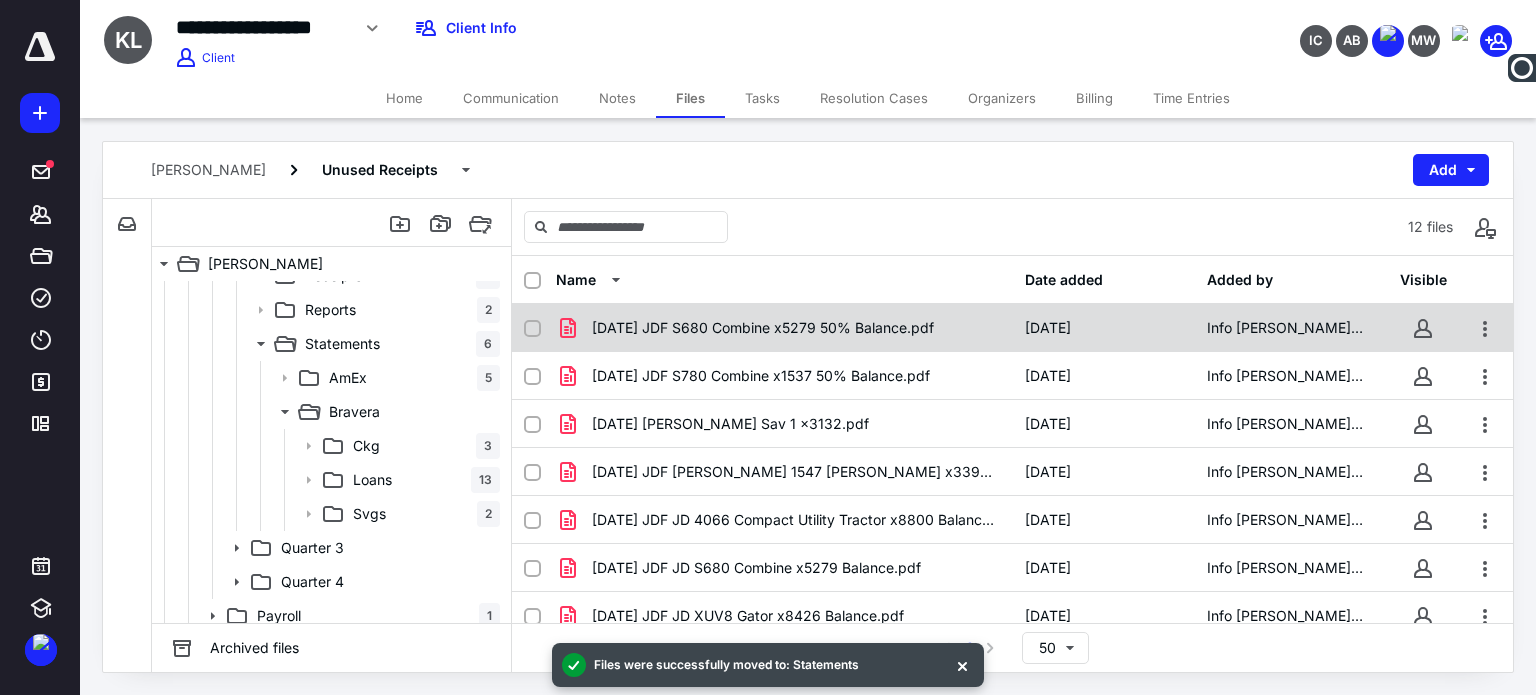 click on "[DATE] JDF S680 Combine x5279 50% Balance.pdf" at bounding box center [763, 328] 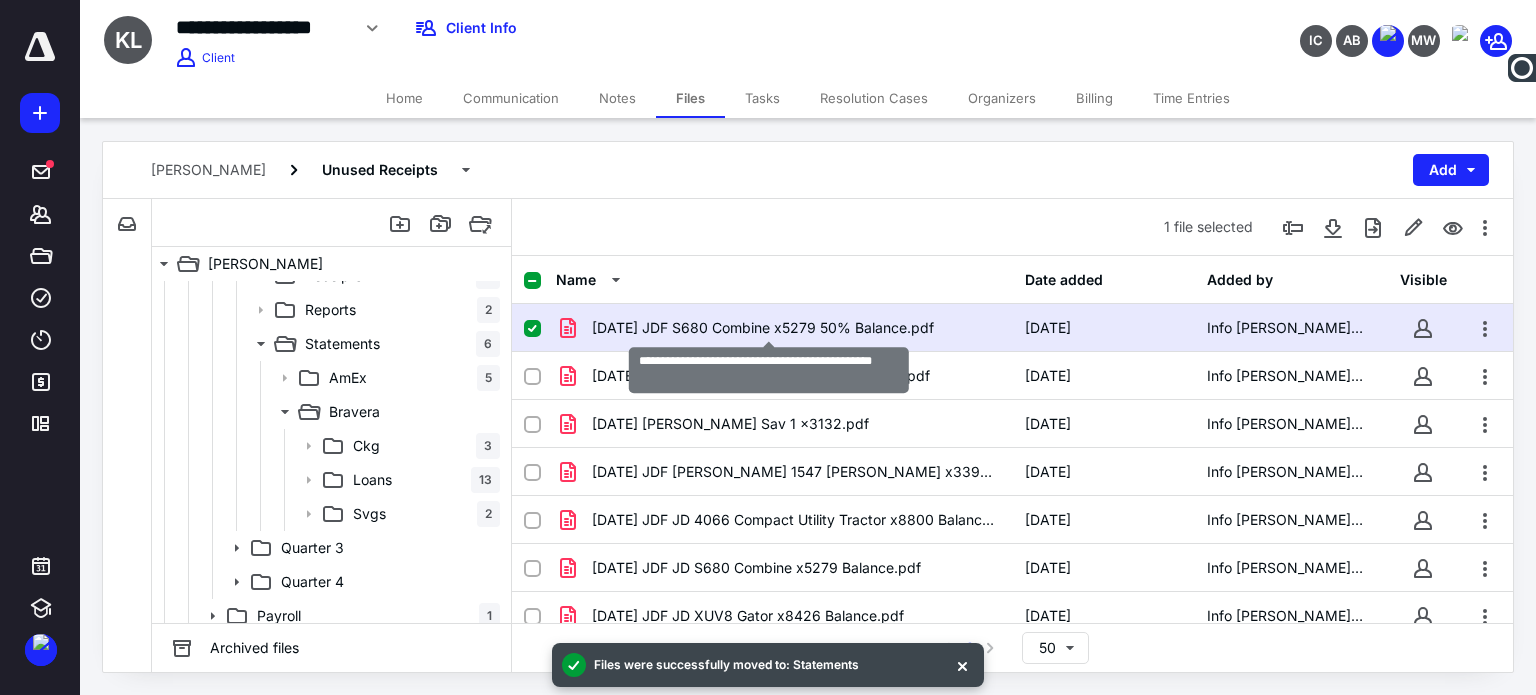 click on "[DATE] JDF S680 Combine x5279 50% Balance.pdf" at bounding box center (763, 328) 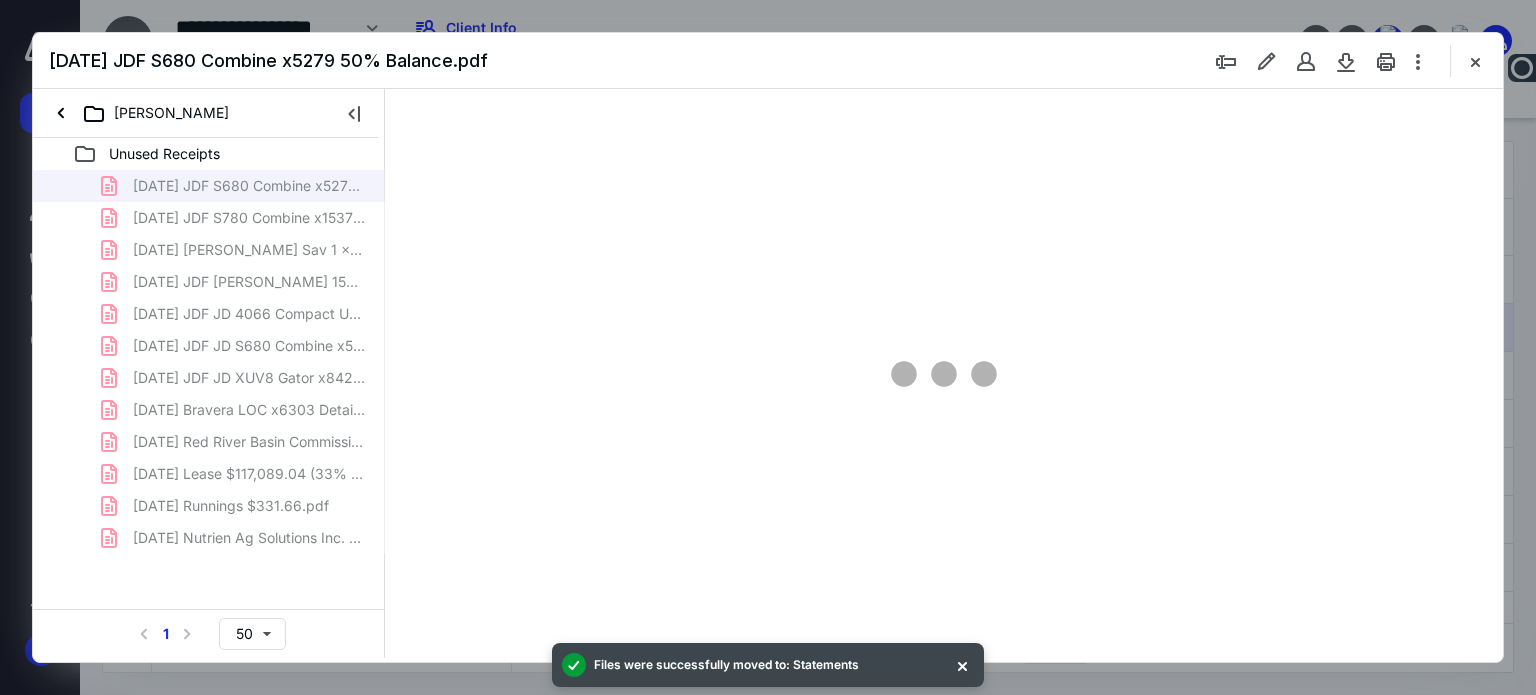 scroll, scrollTop: 0, scrollLeft: 0, axis: both 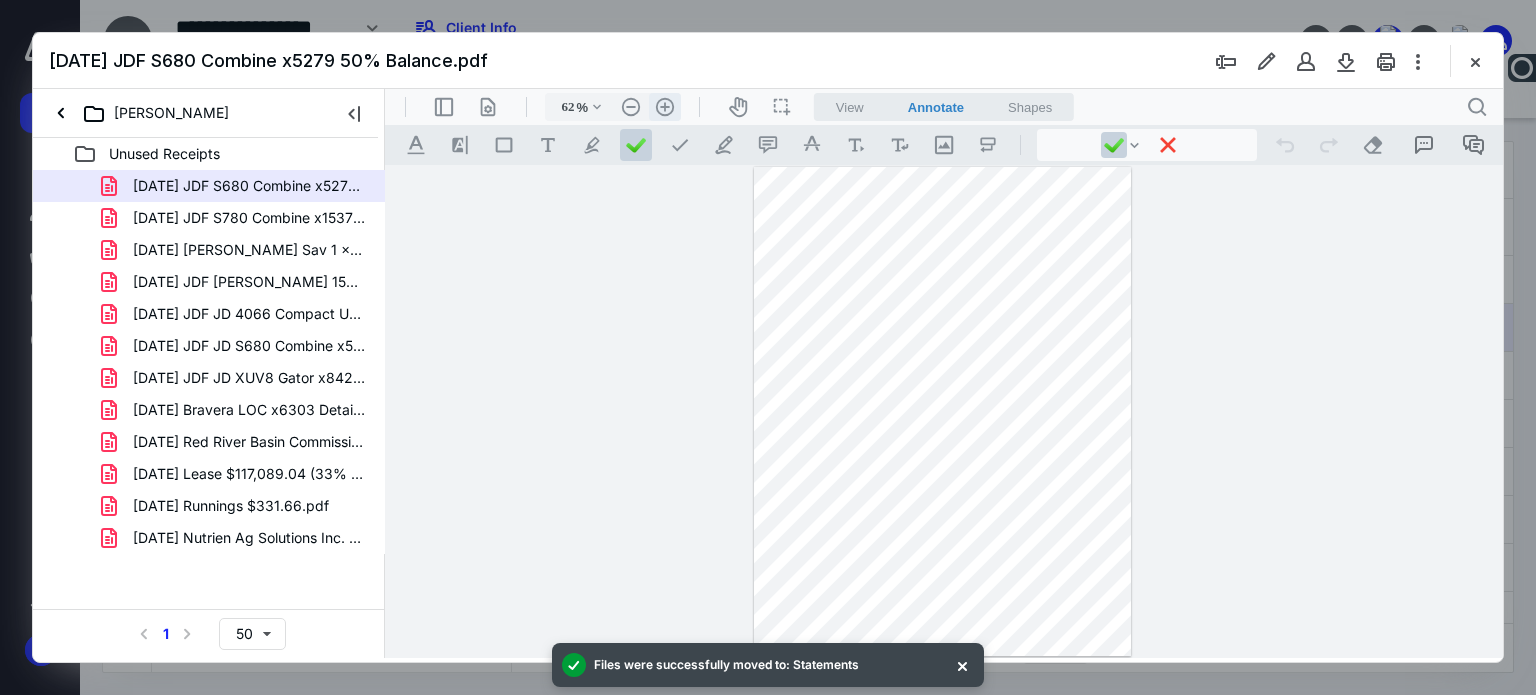 click on ".cls-1{fill:#abb0c4;} icon - header - zoom - in - line" at bounding box center [665, 107] 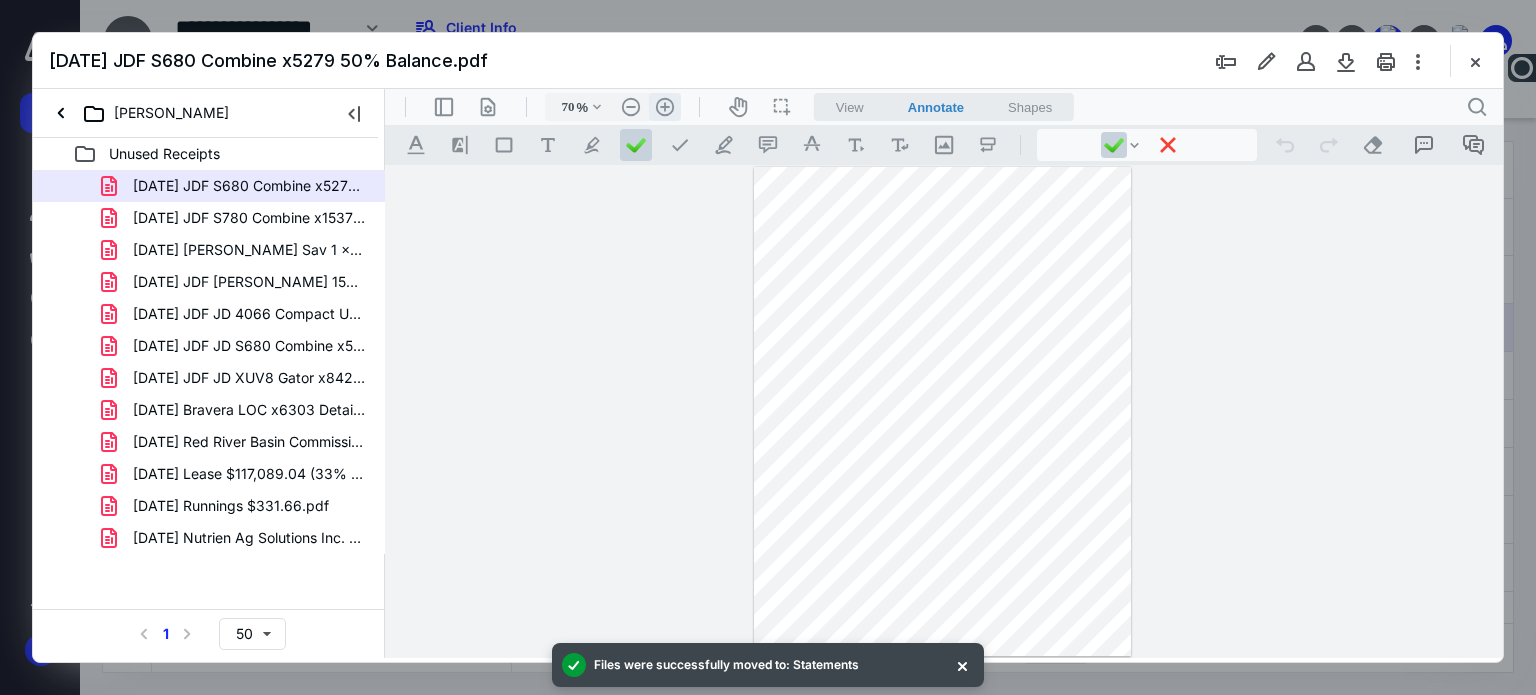 click on ".cls-1{fill:#abb0c4;} icon - header - zoom - in - line" at bounding box center [665, 107] 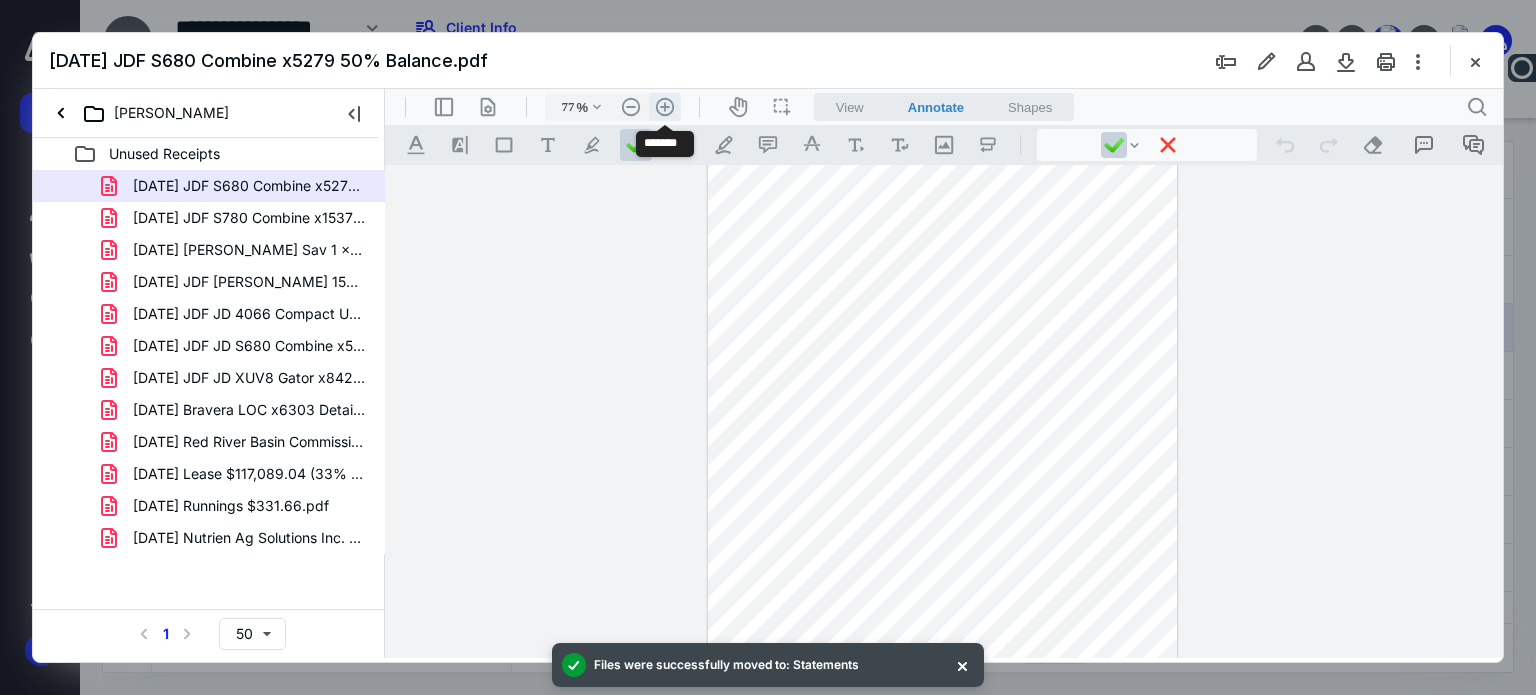 click on ".cls-1{fill:#abb0c4;} icon - header - zoom - in - line" at bounding box center [665, 107] 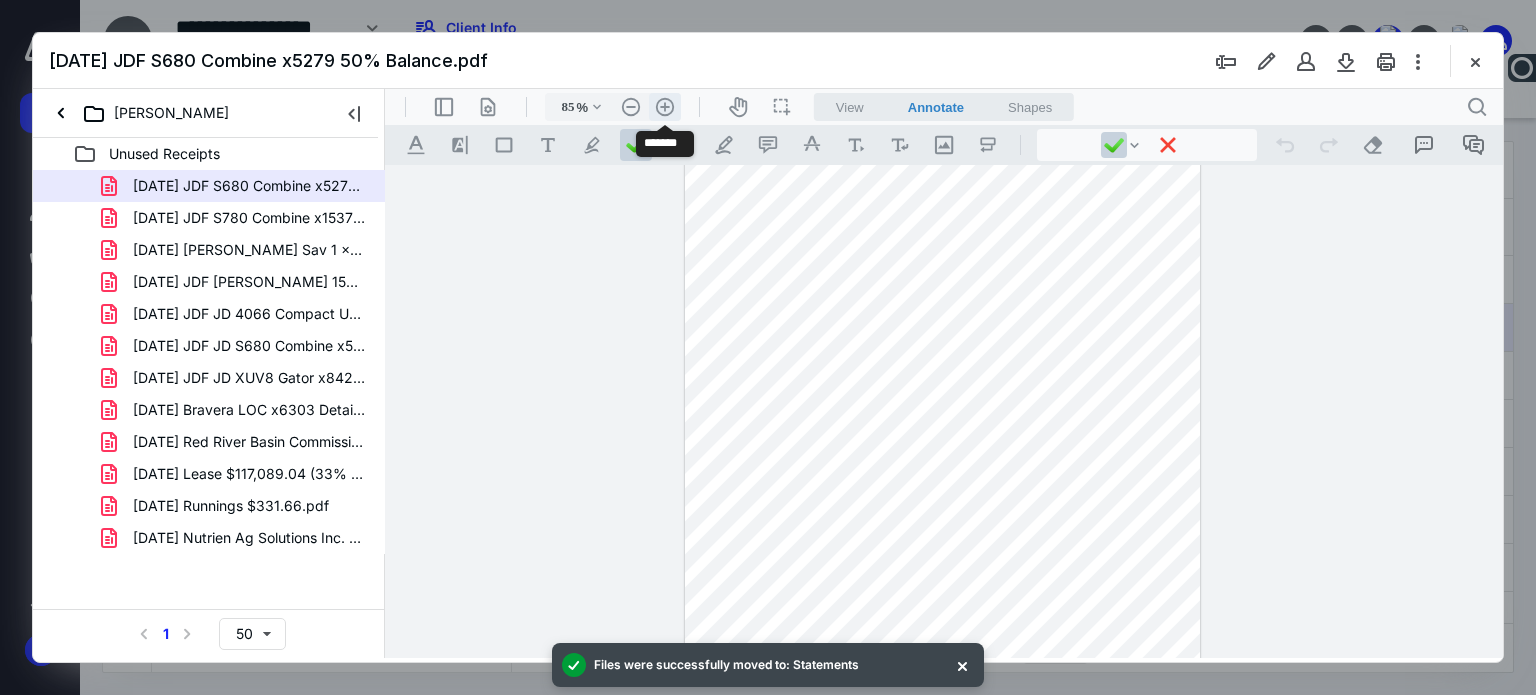 click on ".cls-1{fill:#abb0c4;} icon - header - zoom - in - line" at bounding box center (665, 107) 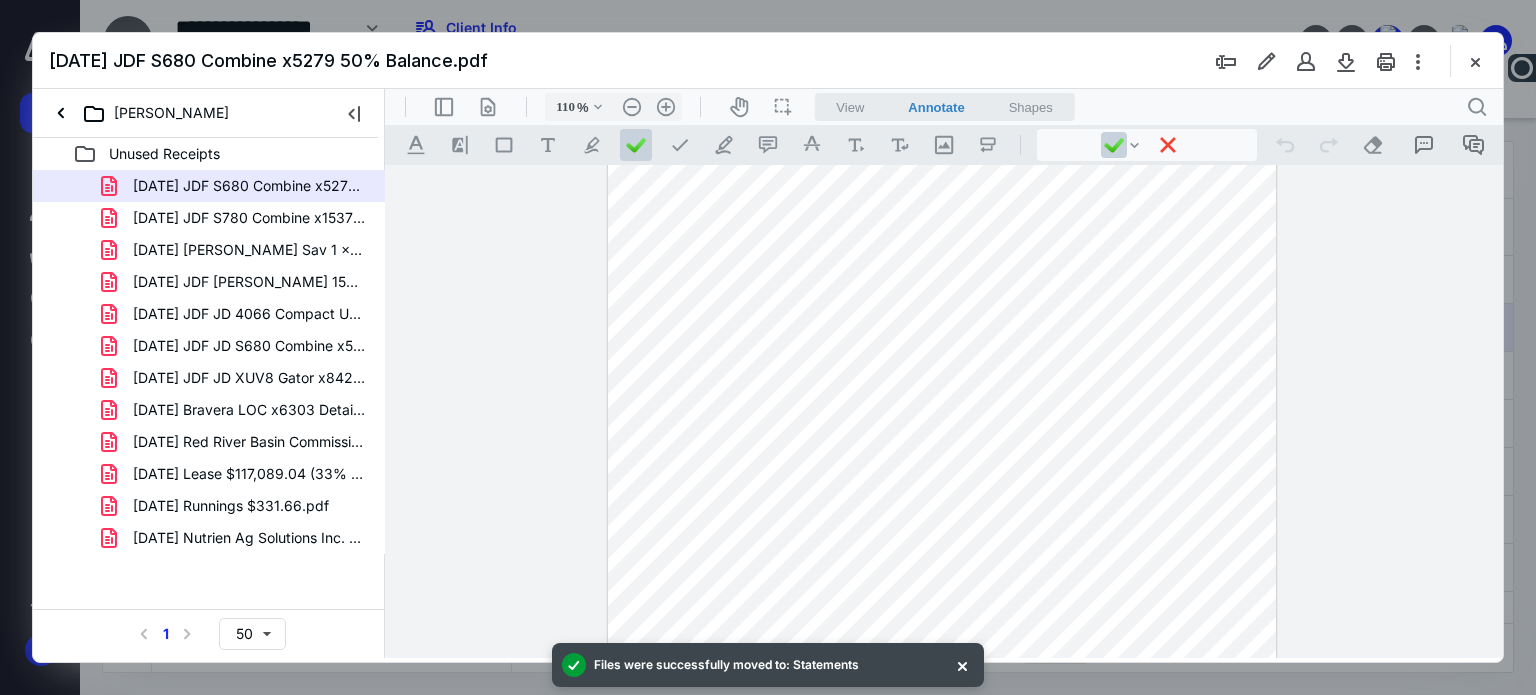 scroll, scrollTop: 0, scrollLeft: 0, axis: both 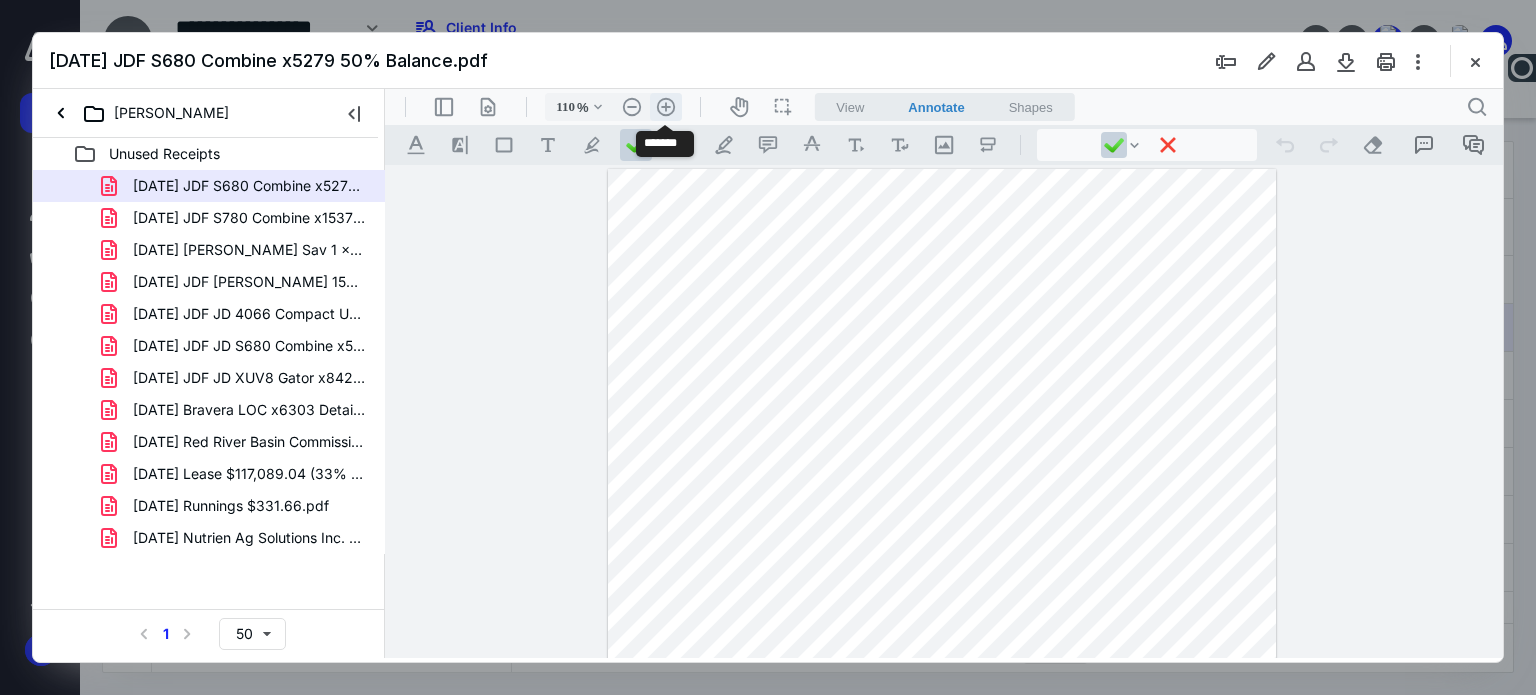 click on ".cls-1{fill:#abb0c4;} icon - header - zoom - in - line" at bounding box center [666, 107] 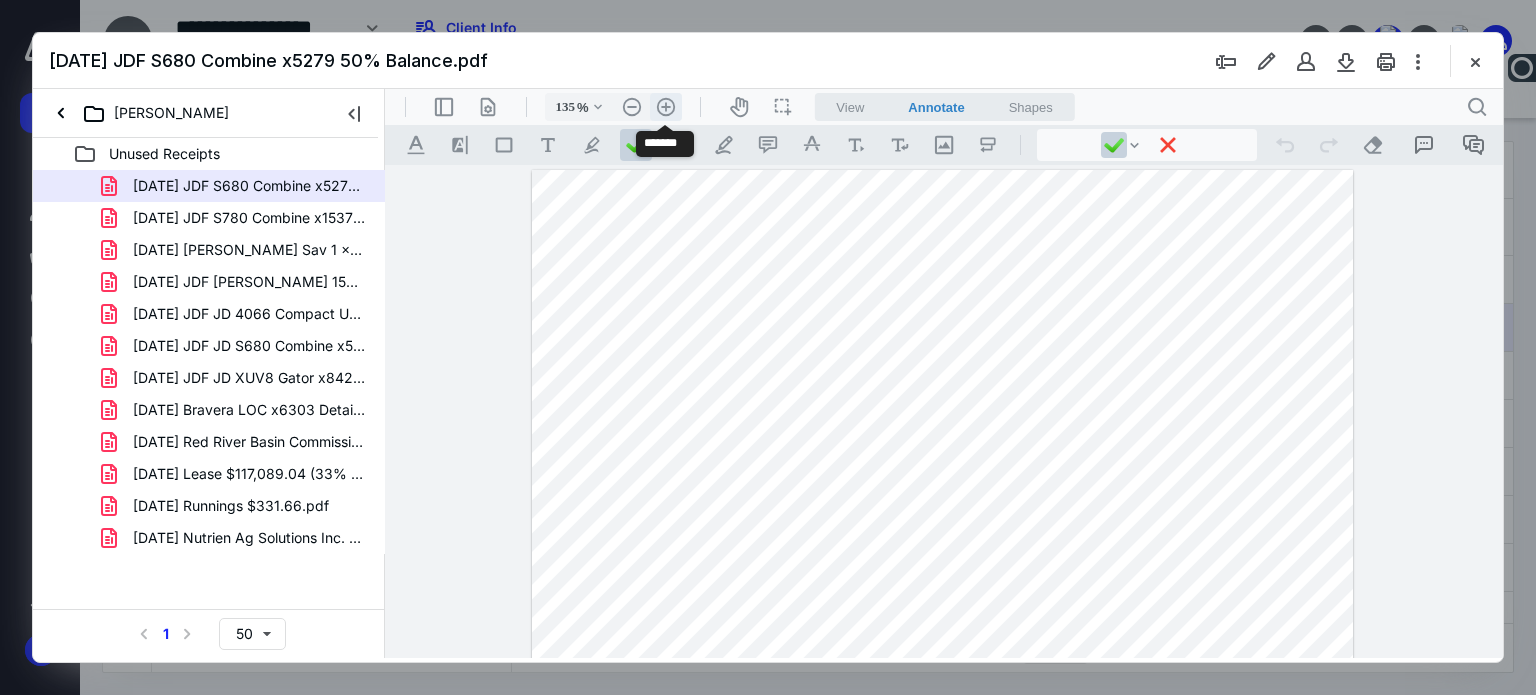 scroll, scrollTop: 48, scrollLeft: 0, axis: vertical 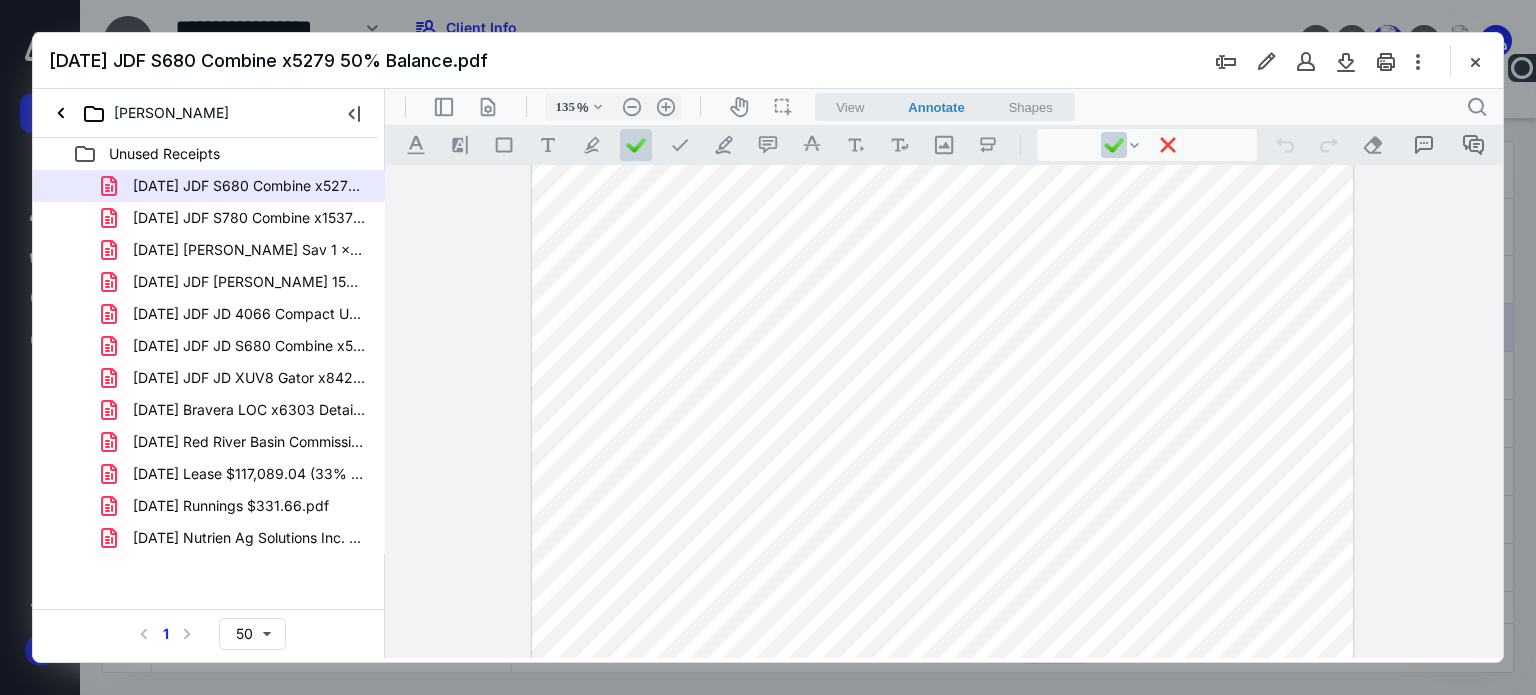 click at bounding box center (943, 653) 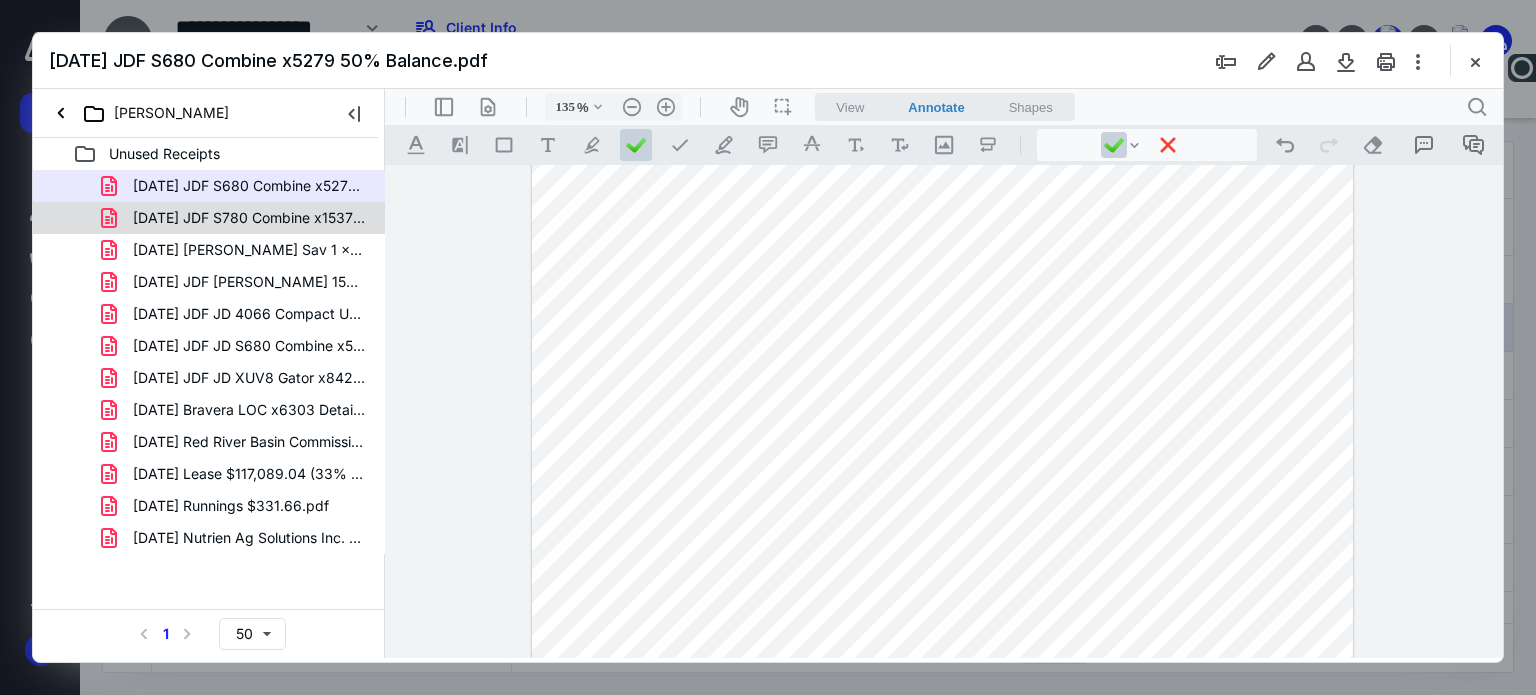 click on "[DATE] JDF S780 Combine x1537 50% Balance.pdf" at bounding box center [249, 218] 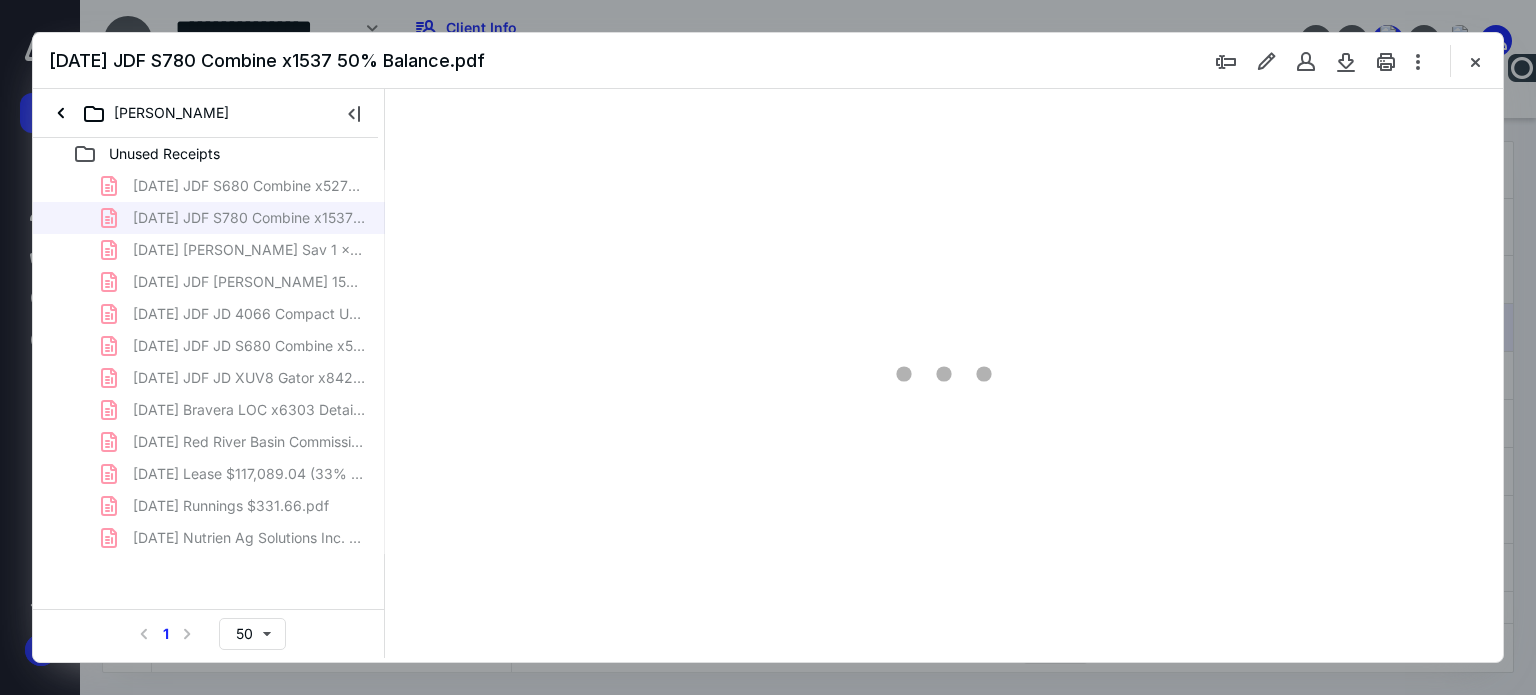 scroll, scrollTop: 0, scrollLeft: 0, axis: both 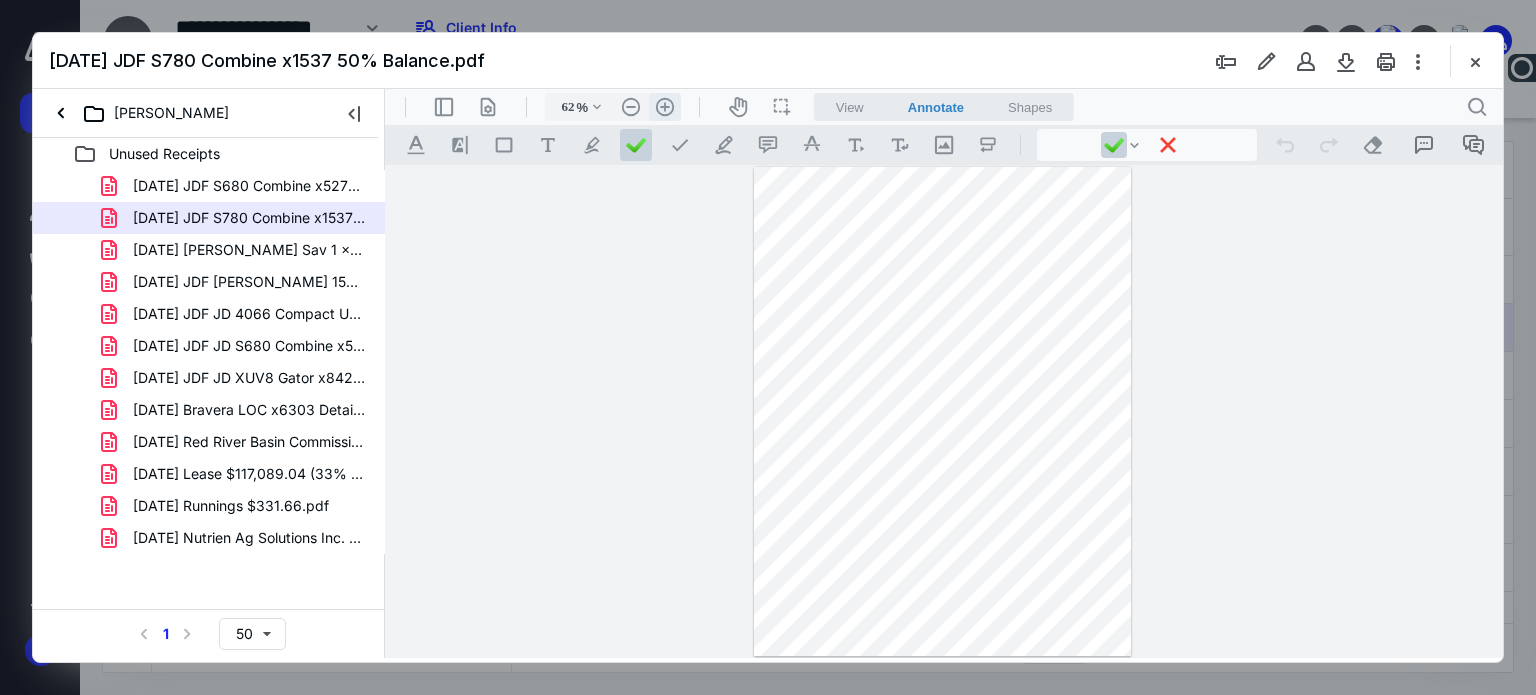 click on ".cls-1{fill:#abb0c4;} icon - header - zoom - in - line" at bounding box center [665, 107] 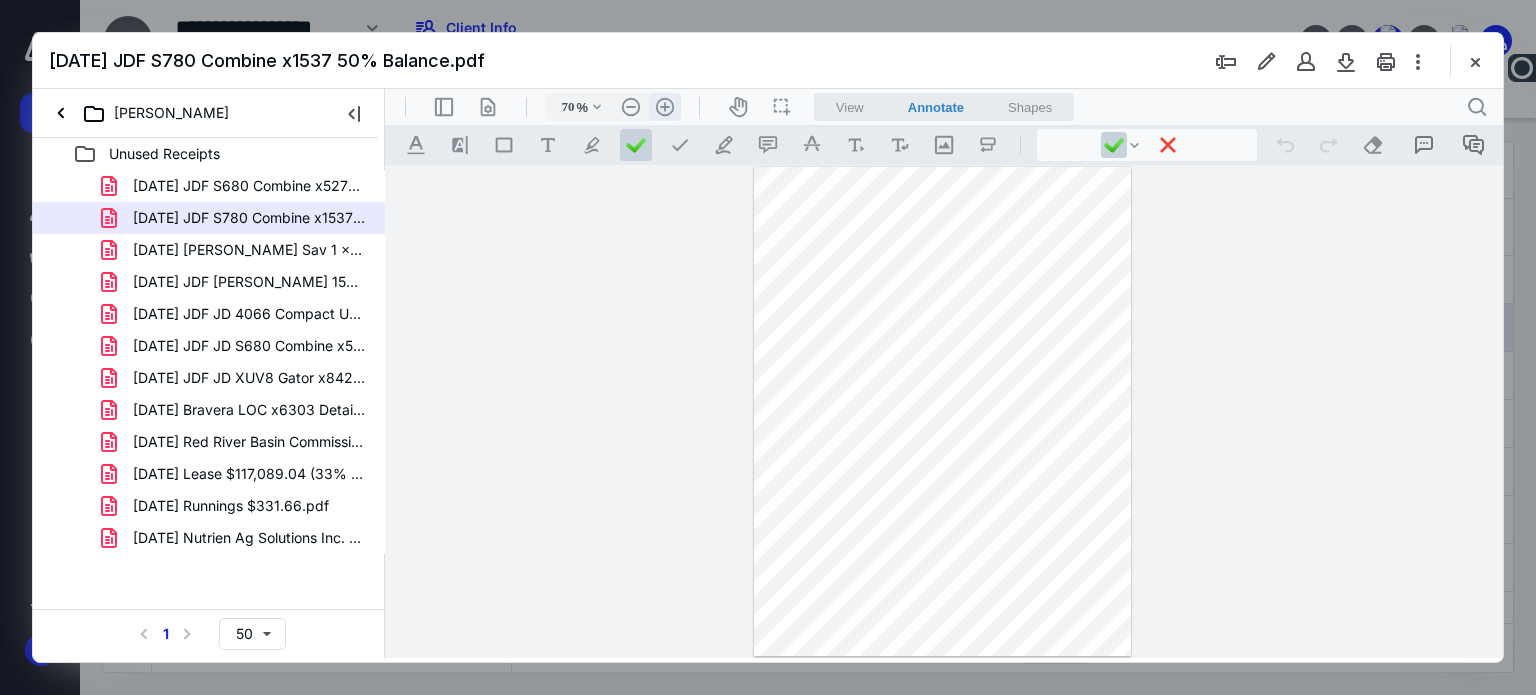 click on ".cls-1{fill:#abb0c4;} icon - header - zoom - in - line" at bounding box center (665, 107) 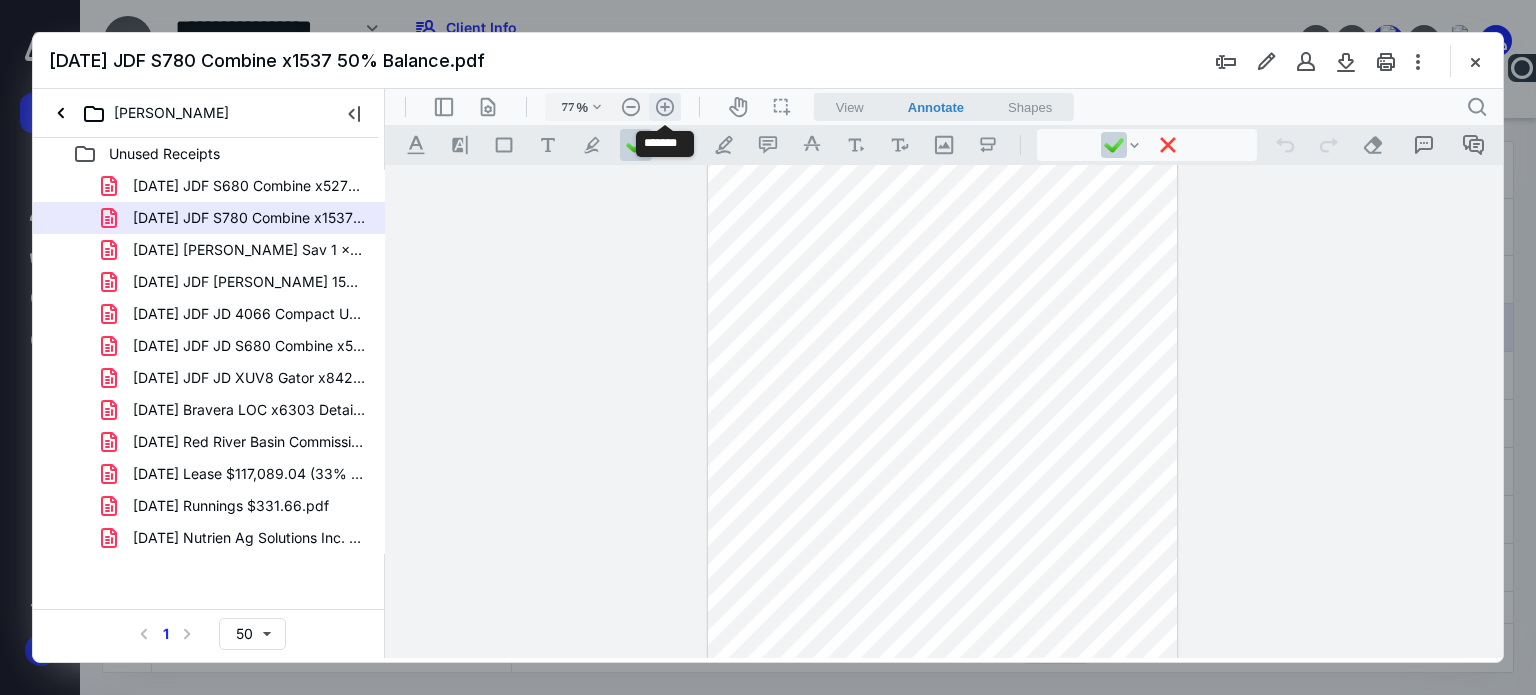 click on ".cls-1{fill:#abb0c4;} icon - header - zoom - in - line" at bounding box center [665, 107] 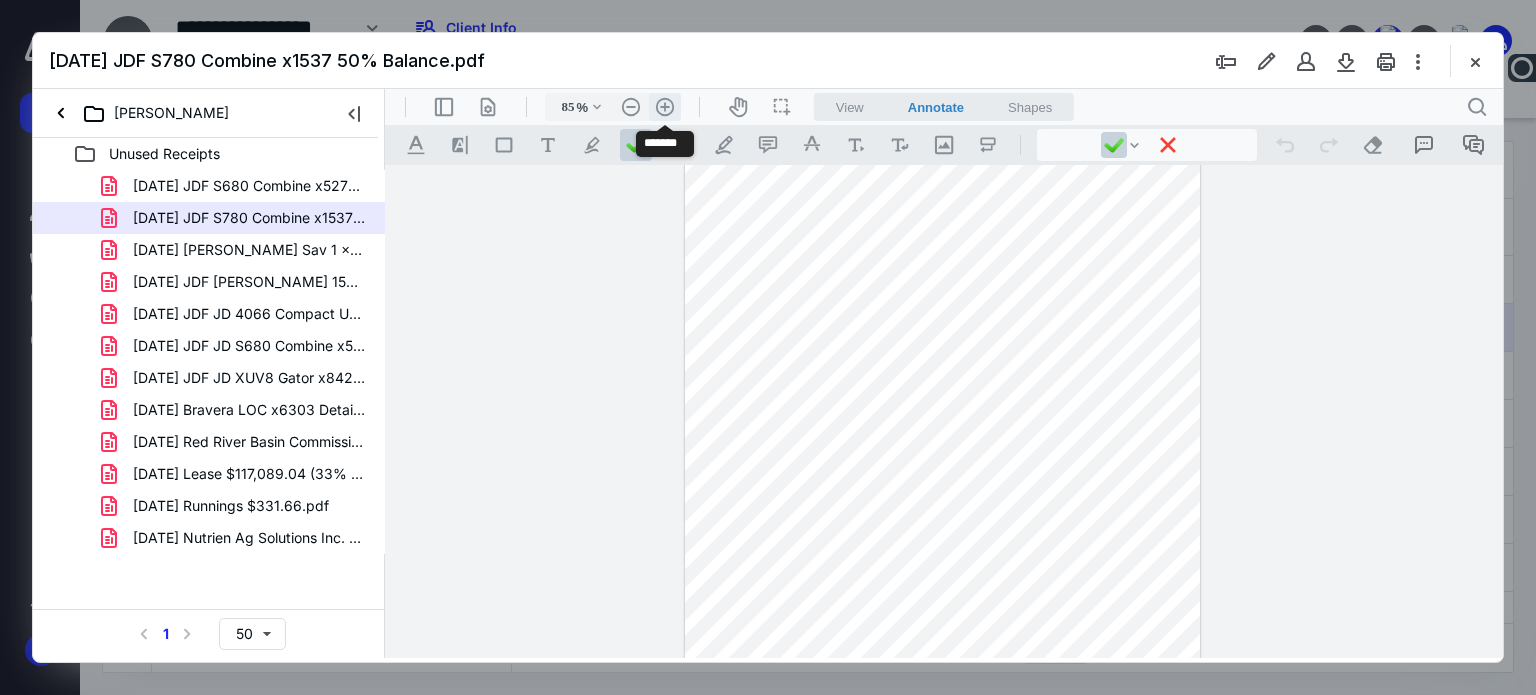 click on ".cls-1{fill:#abb0c4;} icon - header - zoom - in - line" at bounding box center [665, 107] 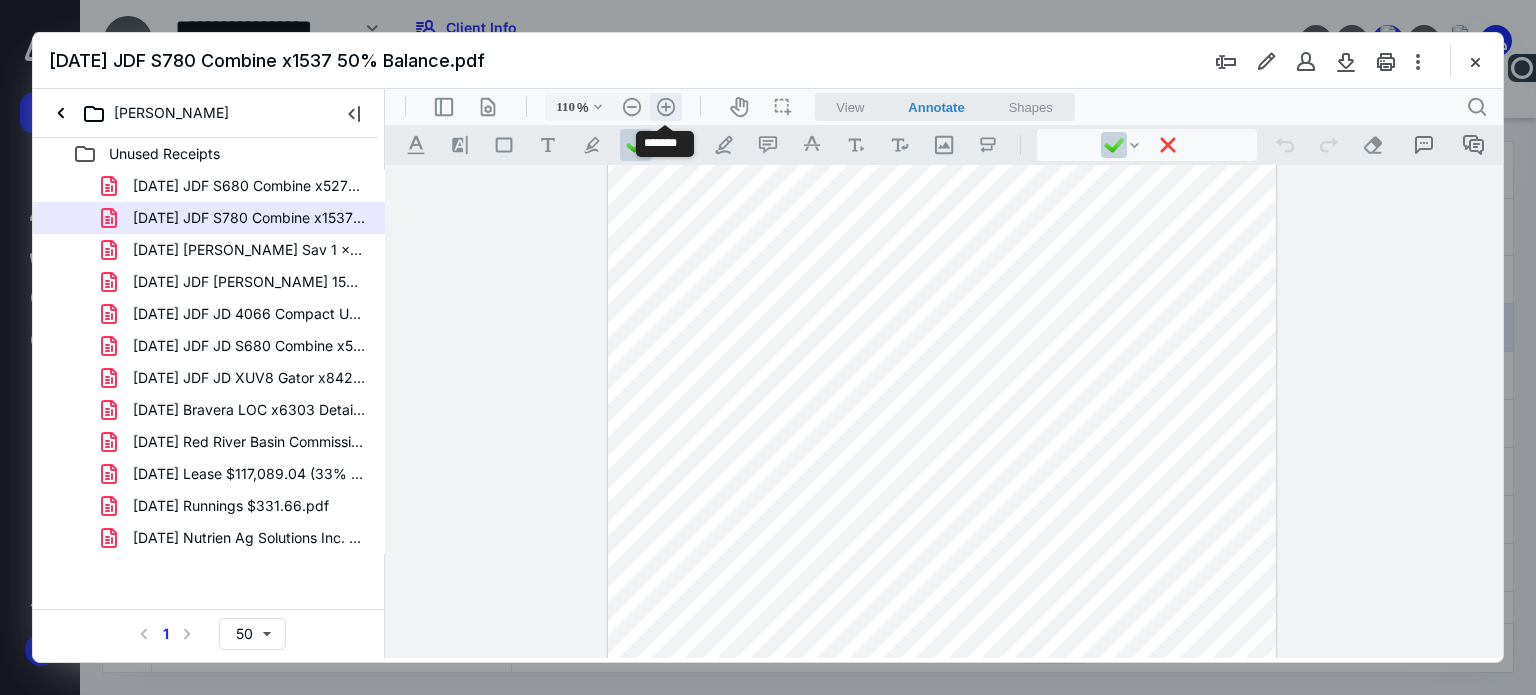click on ".cls-1{fill:#abb0c4;} icon - header - zoom - in - line" at bounding box center (666, 107) 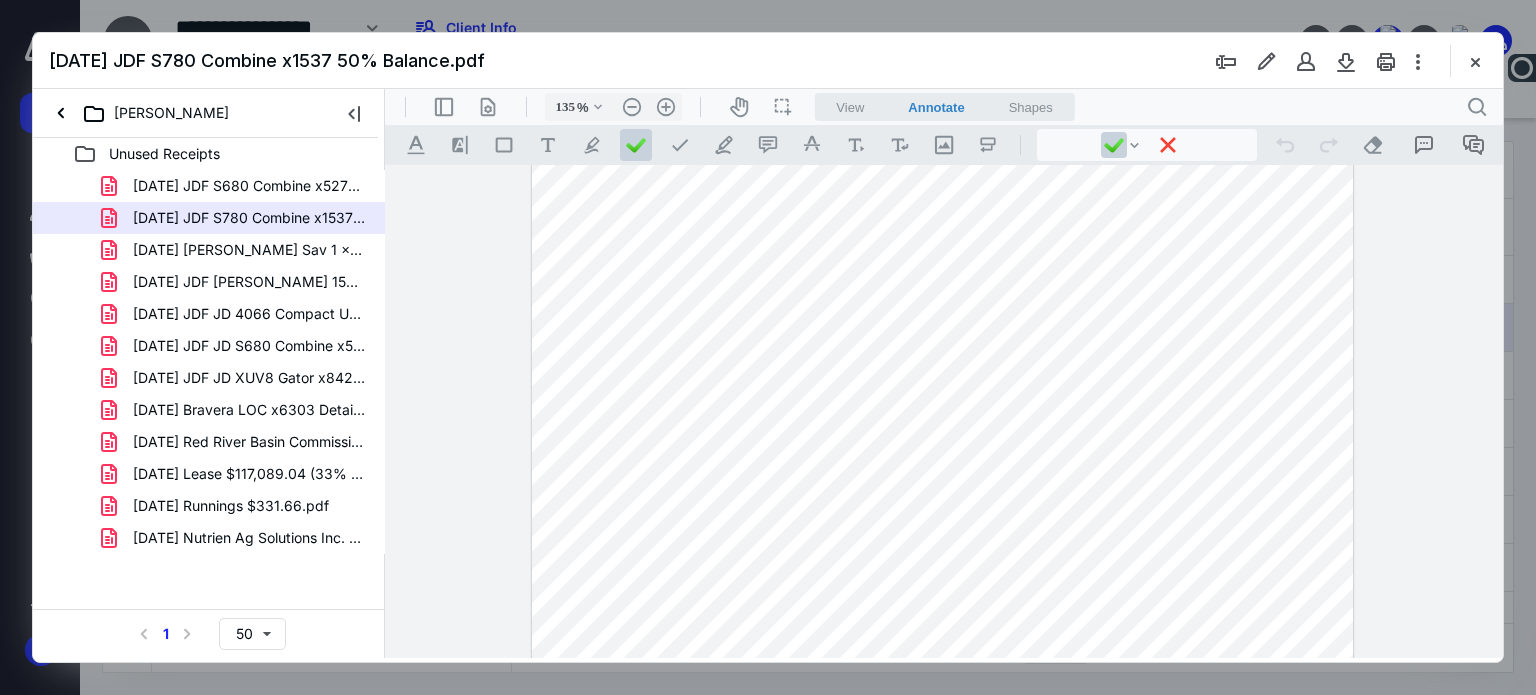 scroll, scrollTop: 46, scrollLeft: 0, axis: vertical 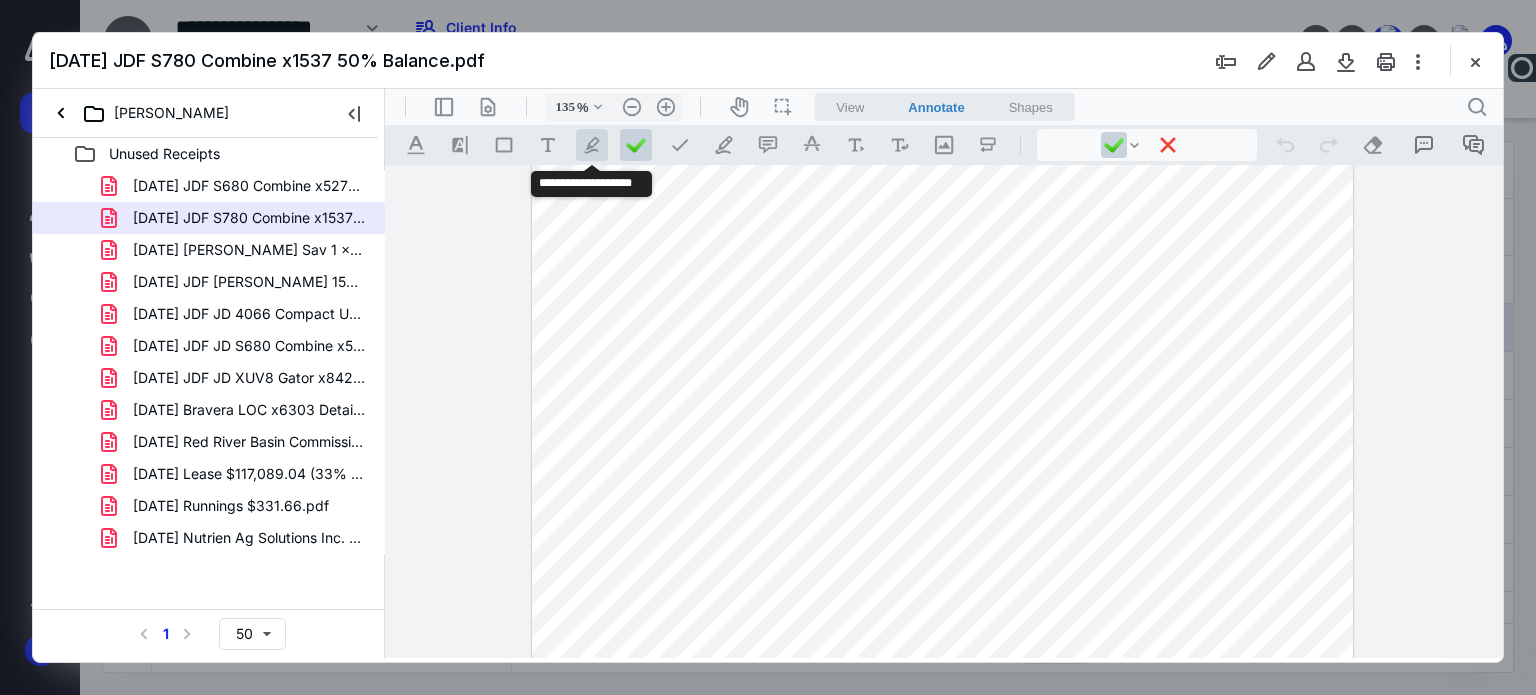 click on ".cls-1{fill:#abb0c4;} icon - tool - pen - highlight" at bounding box center [592, 145] 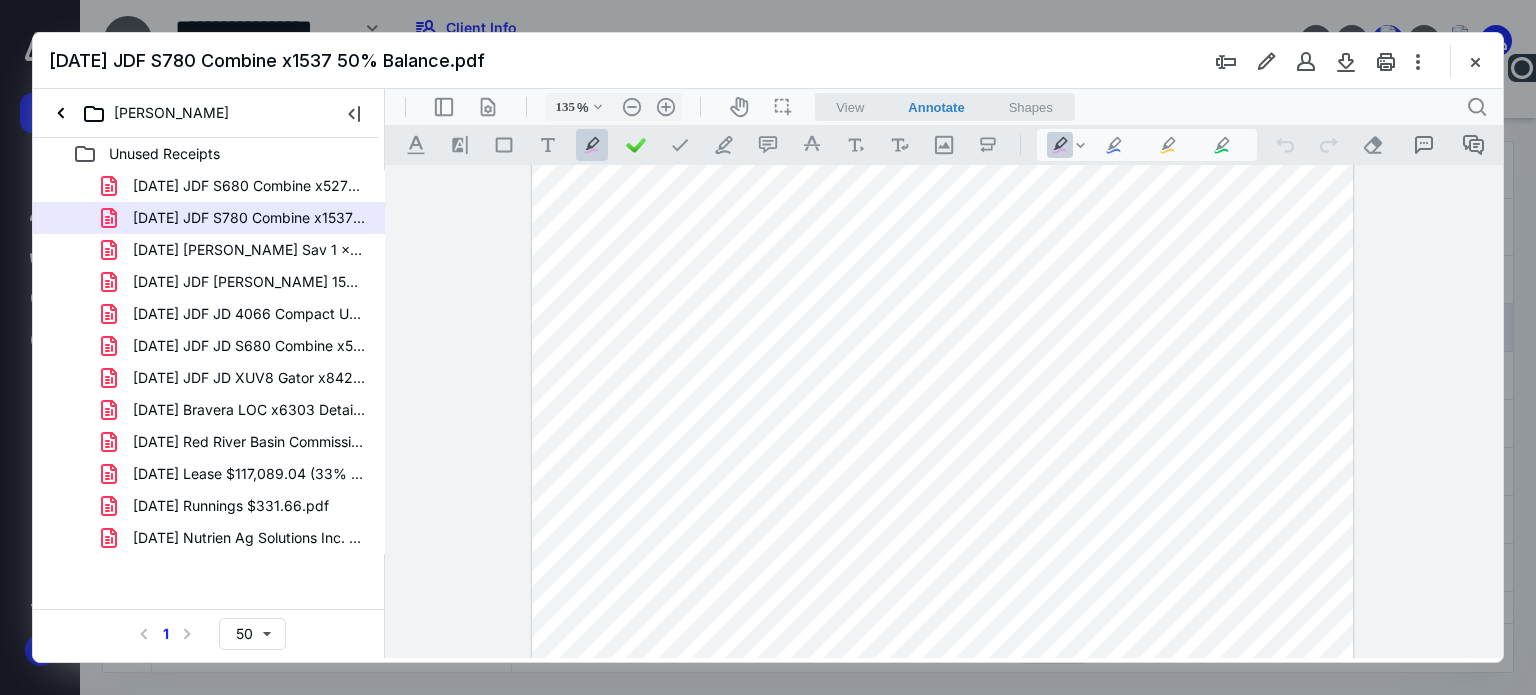 drag, startPoint x: 1086, startPoint y: 420, endPoint x: 1140, endPoint y: 423, distance: 54.08327 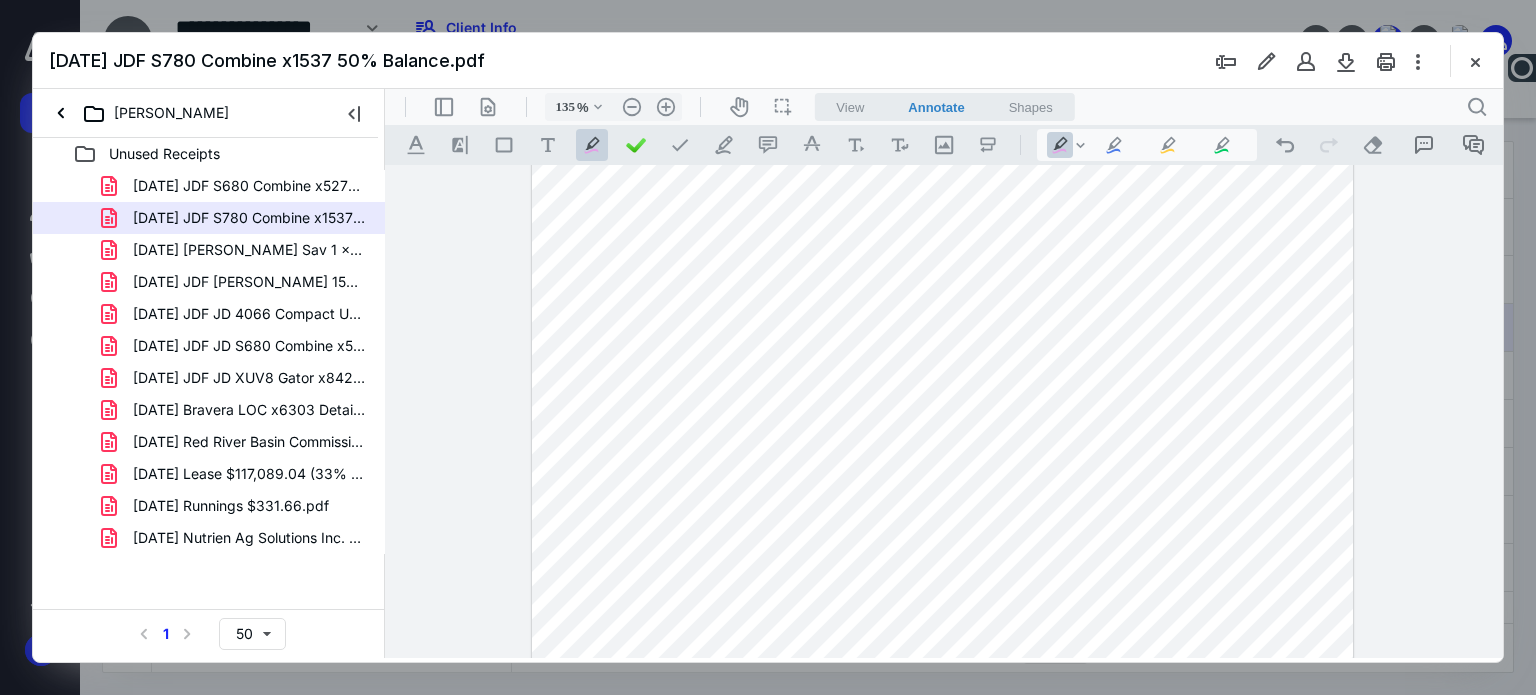 click on ".cls-1{fill:#abb0c4;} icon - tool - pen - highlight" at bounding box center (592, 145) 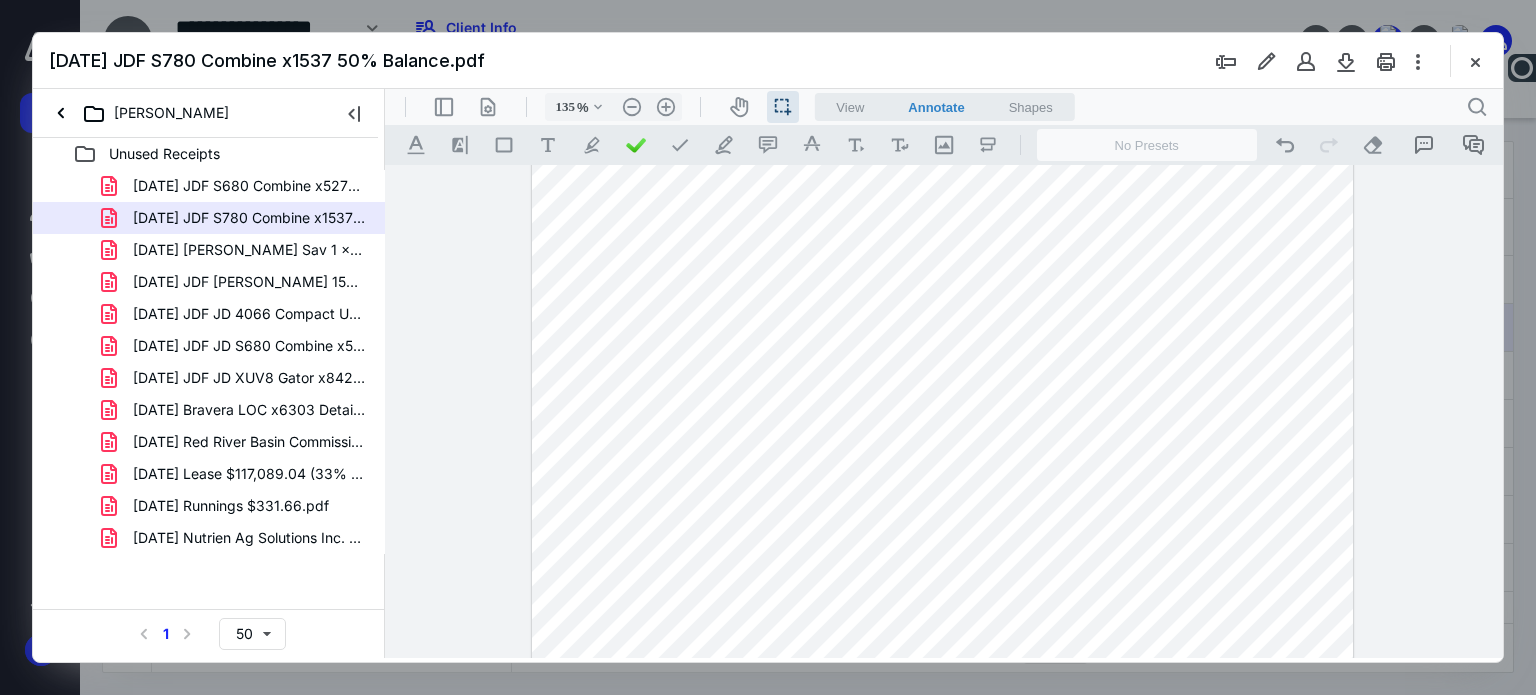 click at bounding box center [943, 655] 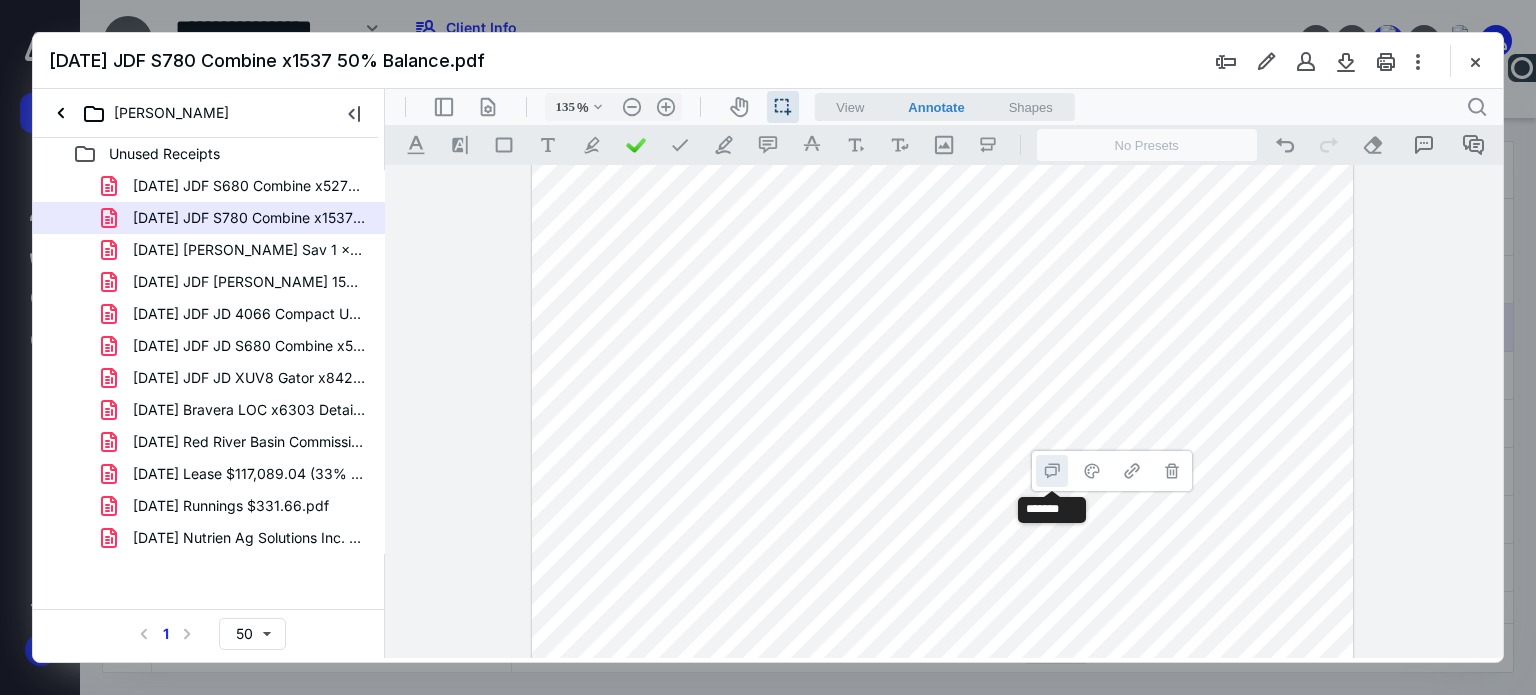 click on "**********" at bounding box center (1052, 471) 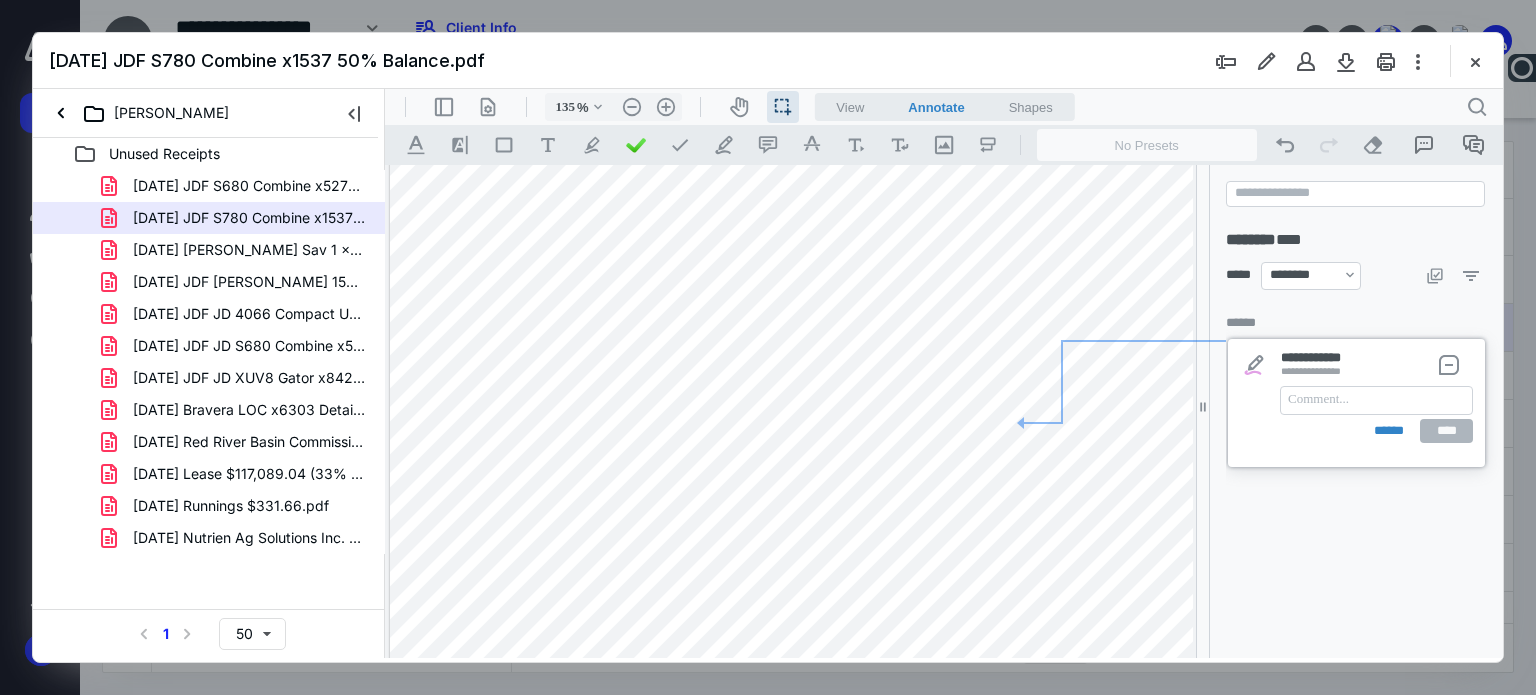 type 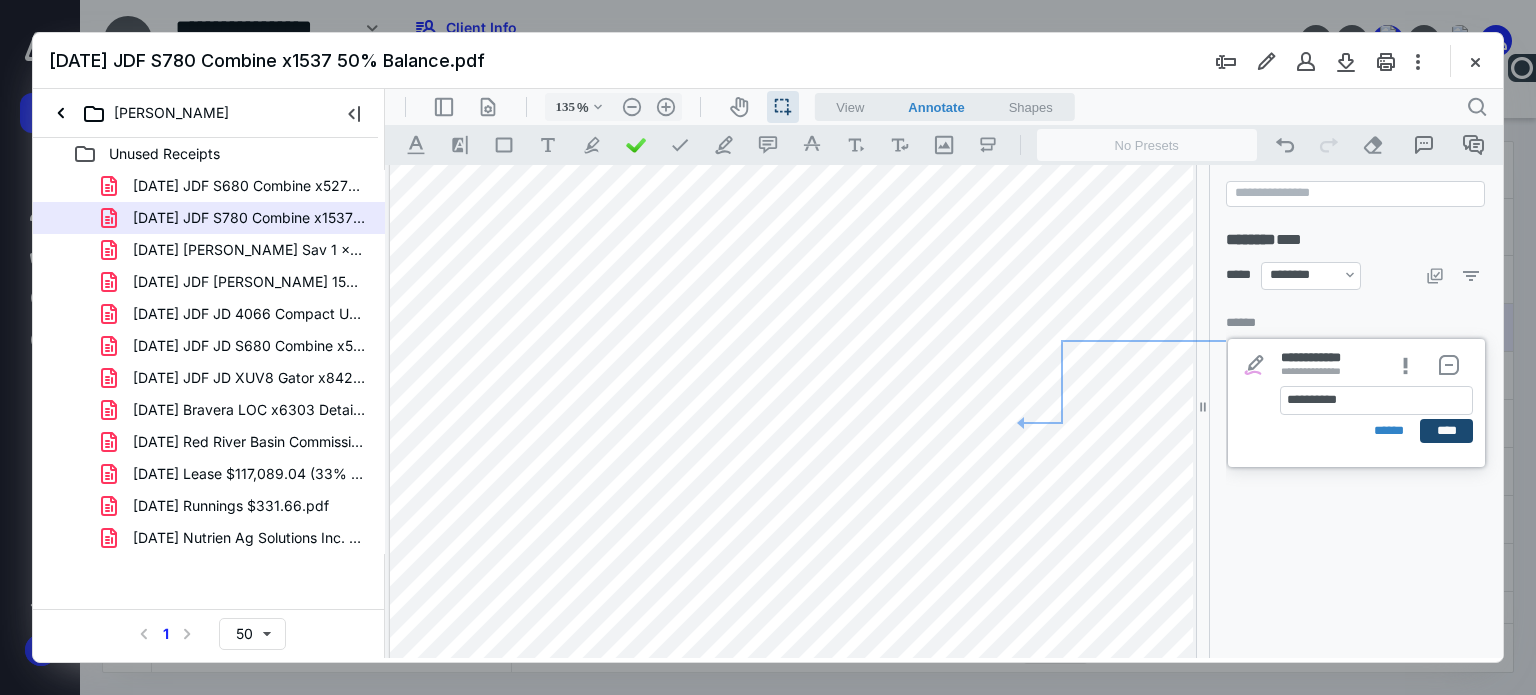 click on "****" at bounding box center [1446, 431] 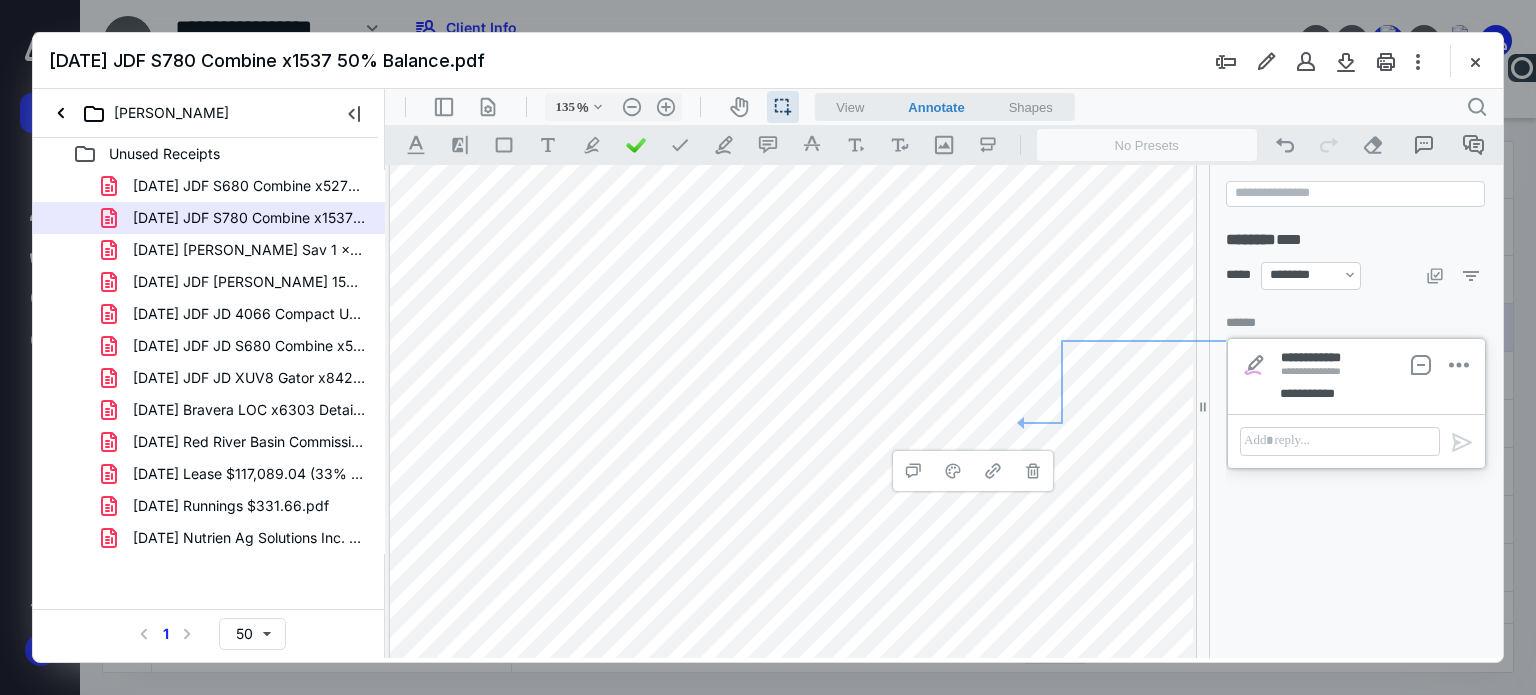 click on "**********" at bounding box center (1364, 243) 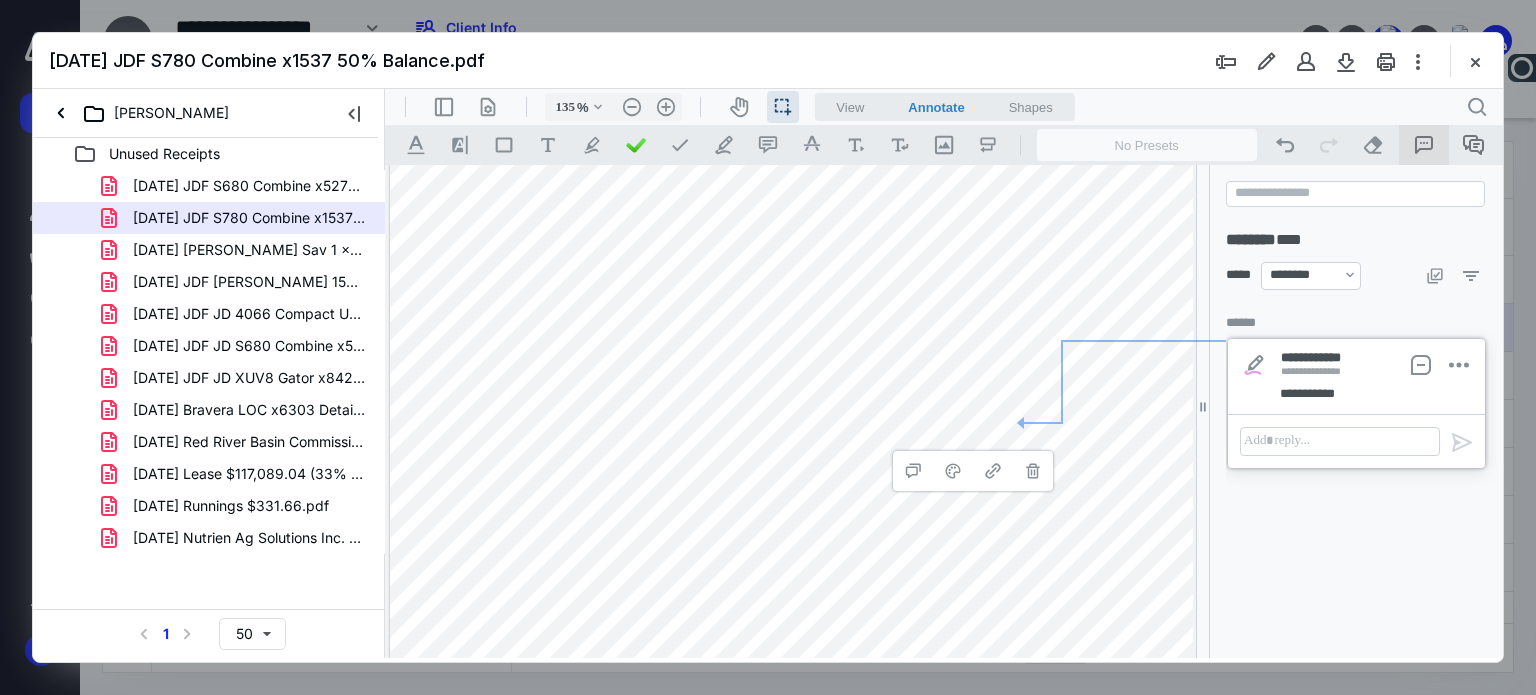 click 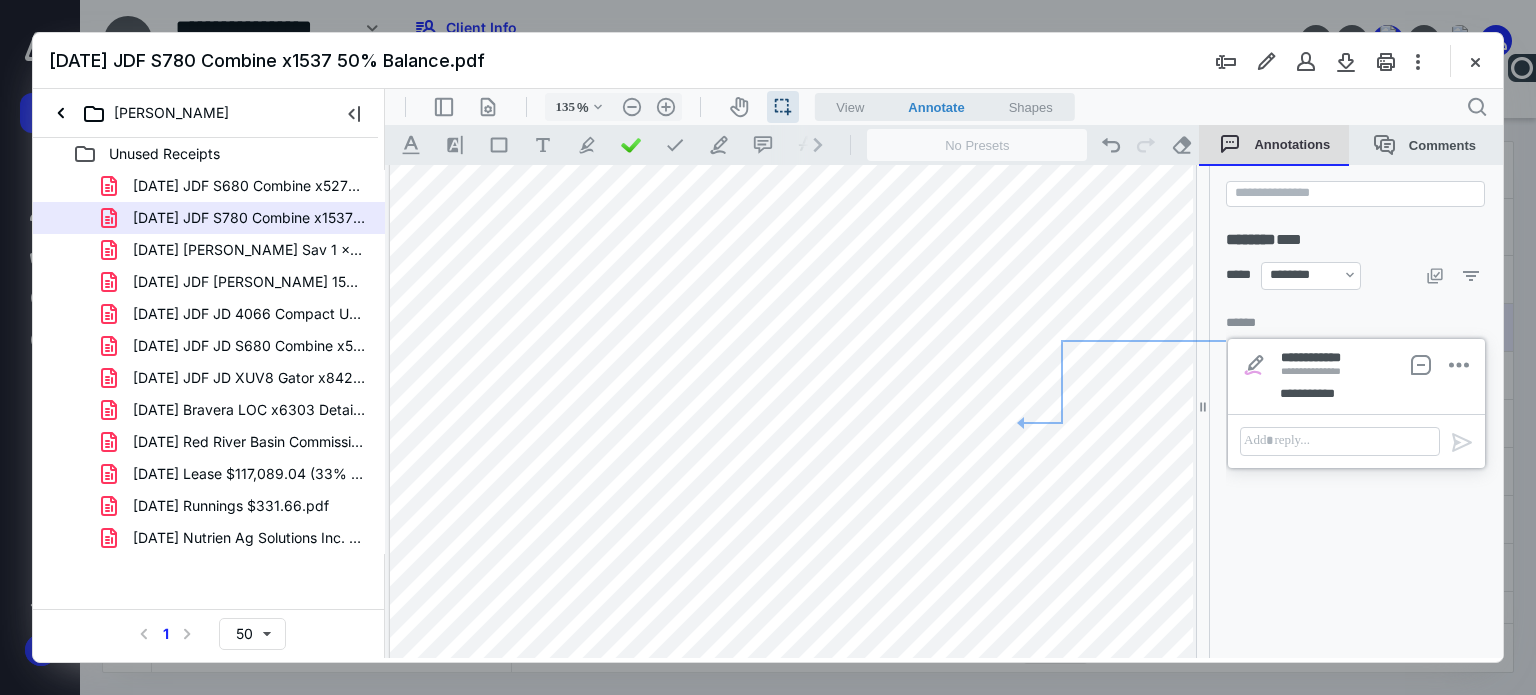 click on "Annotations" at bounding box center [1274, 145] 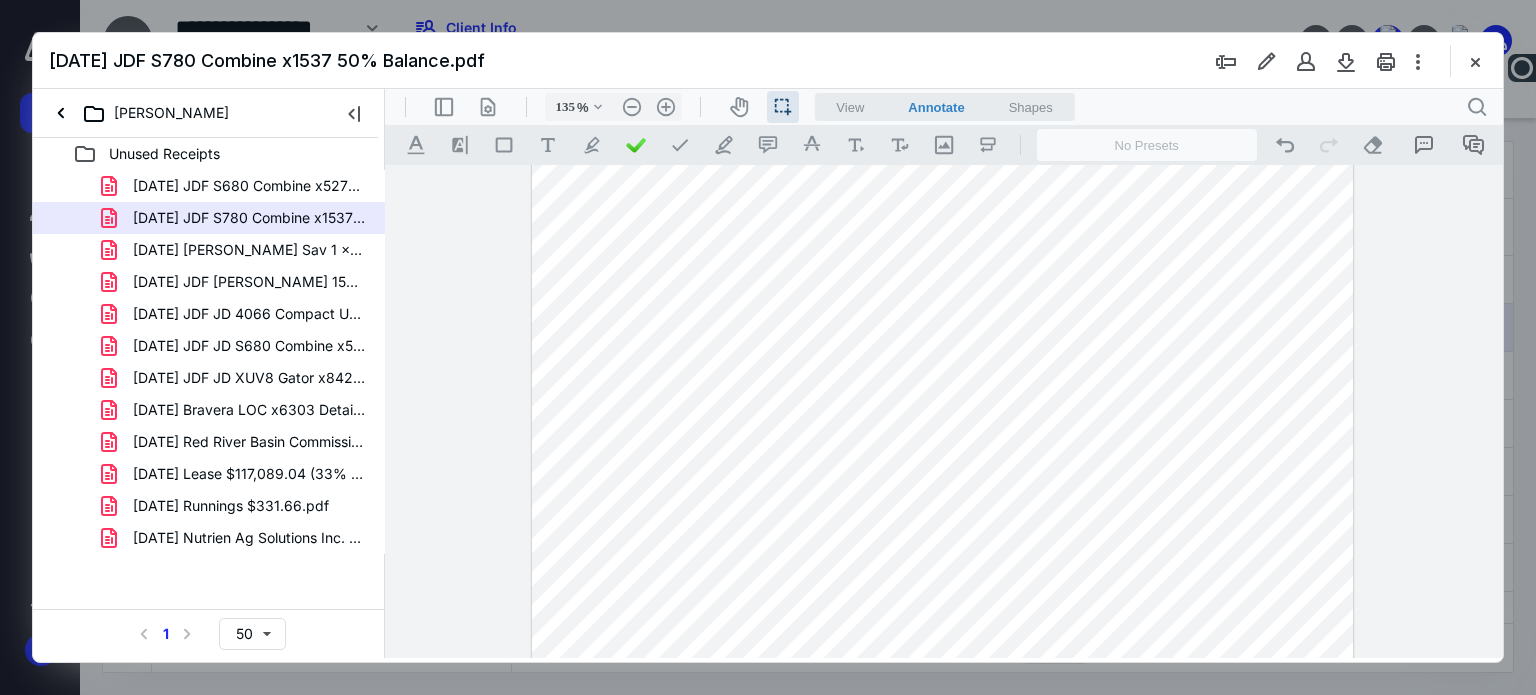 click on "**********" at bounding box center (944, 412) 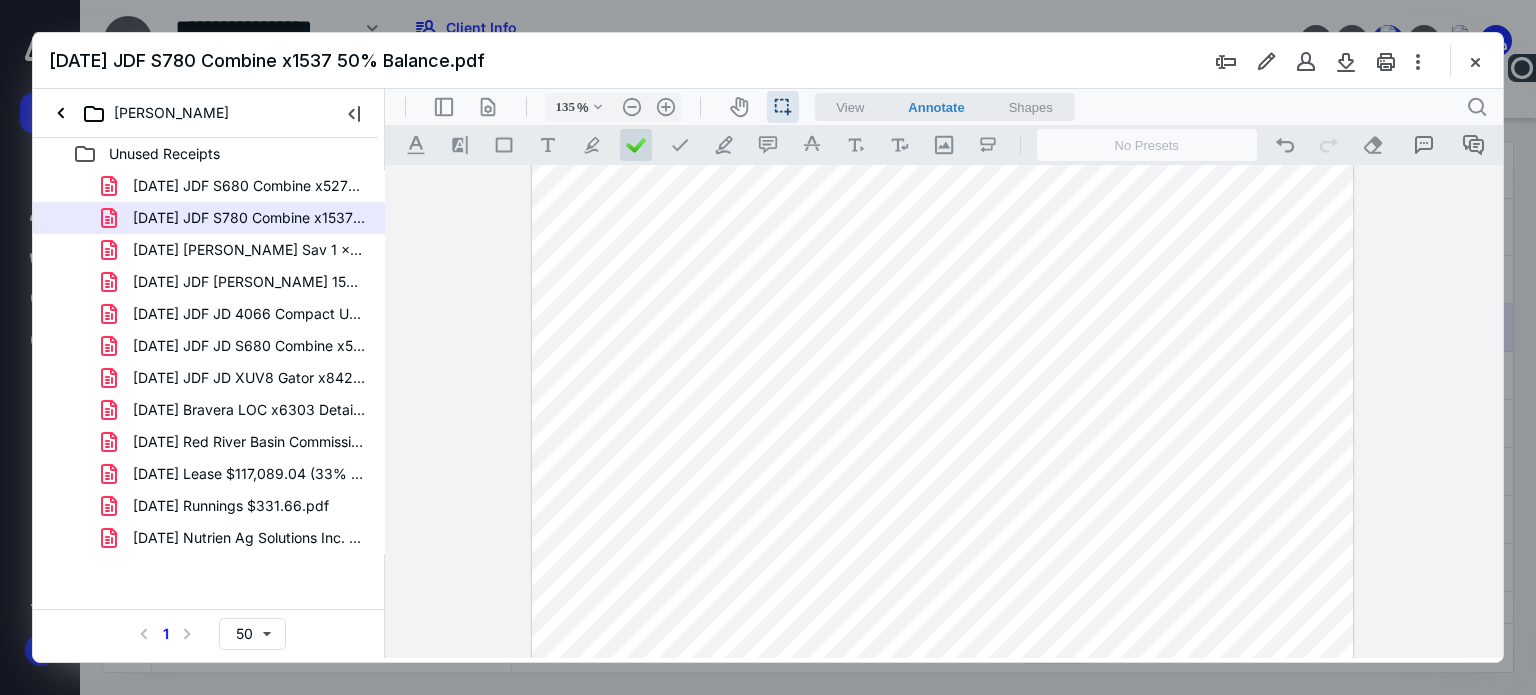 click at bounding box center (636, 145) 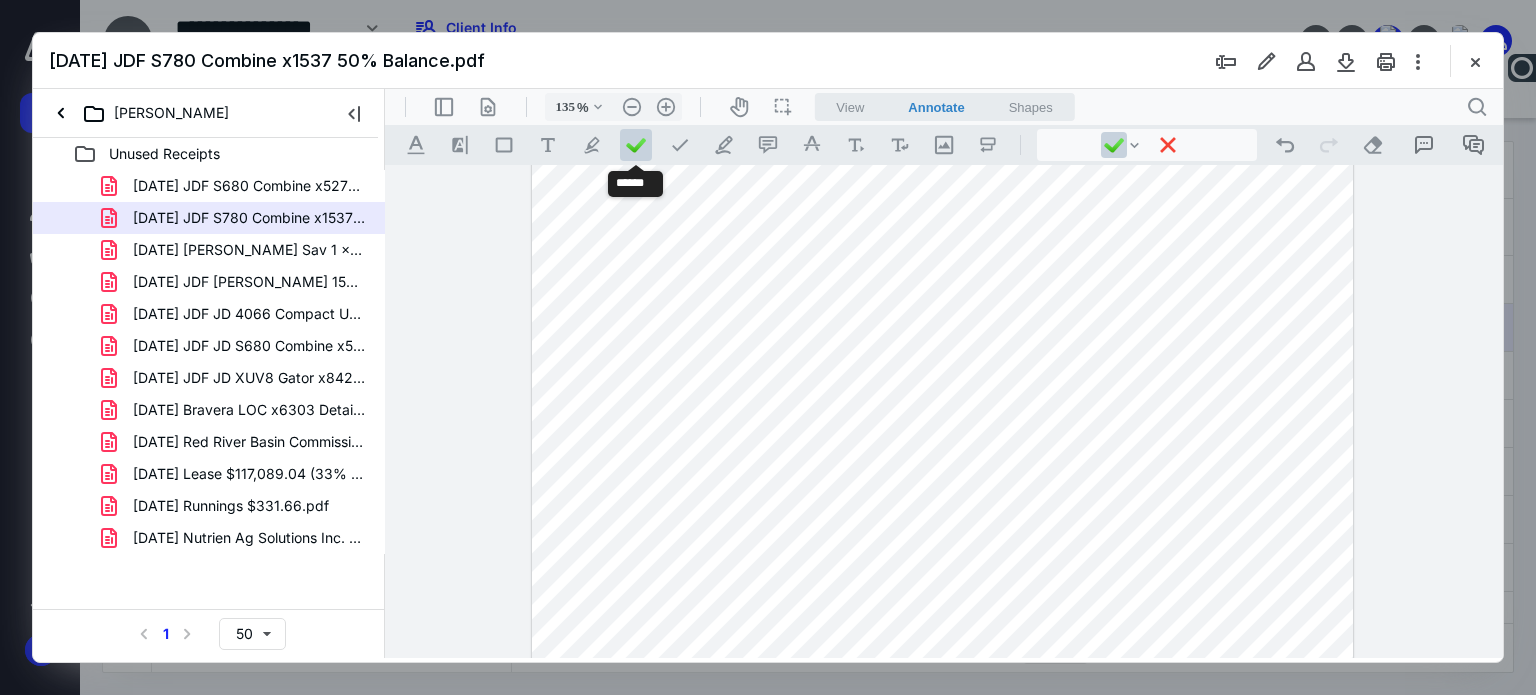 click at bounding box center [943, 655] 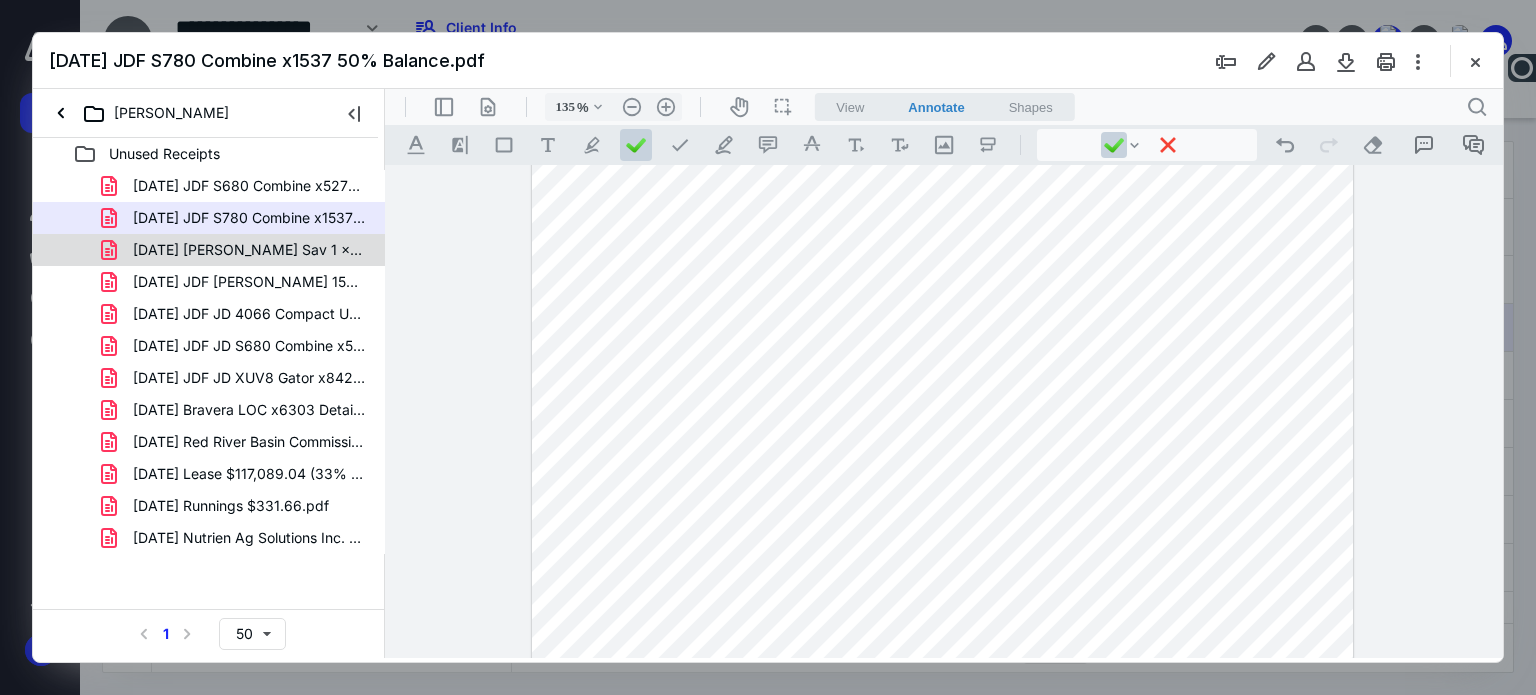 click on "[DATE] [PERSON_NAME] Sav 1 x3132.pdf" at bounding box center [249, 250] 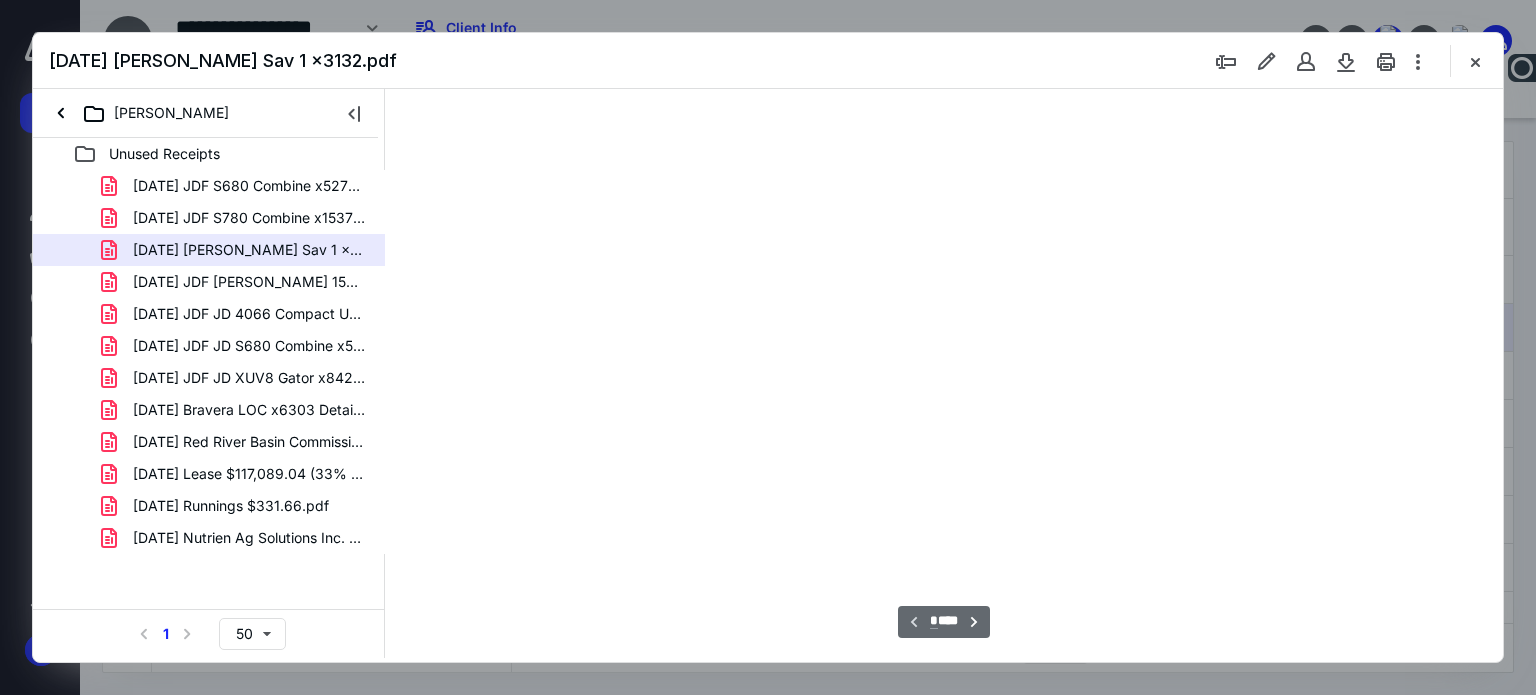 type on "62" 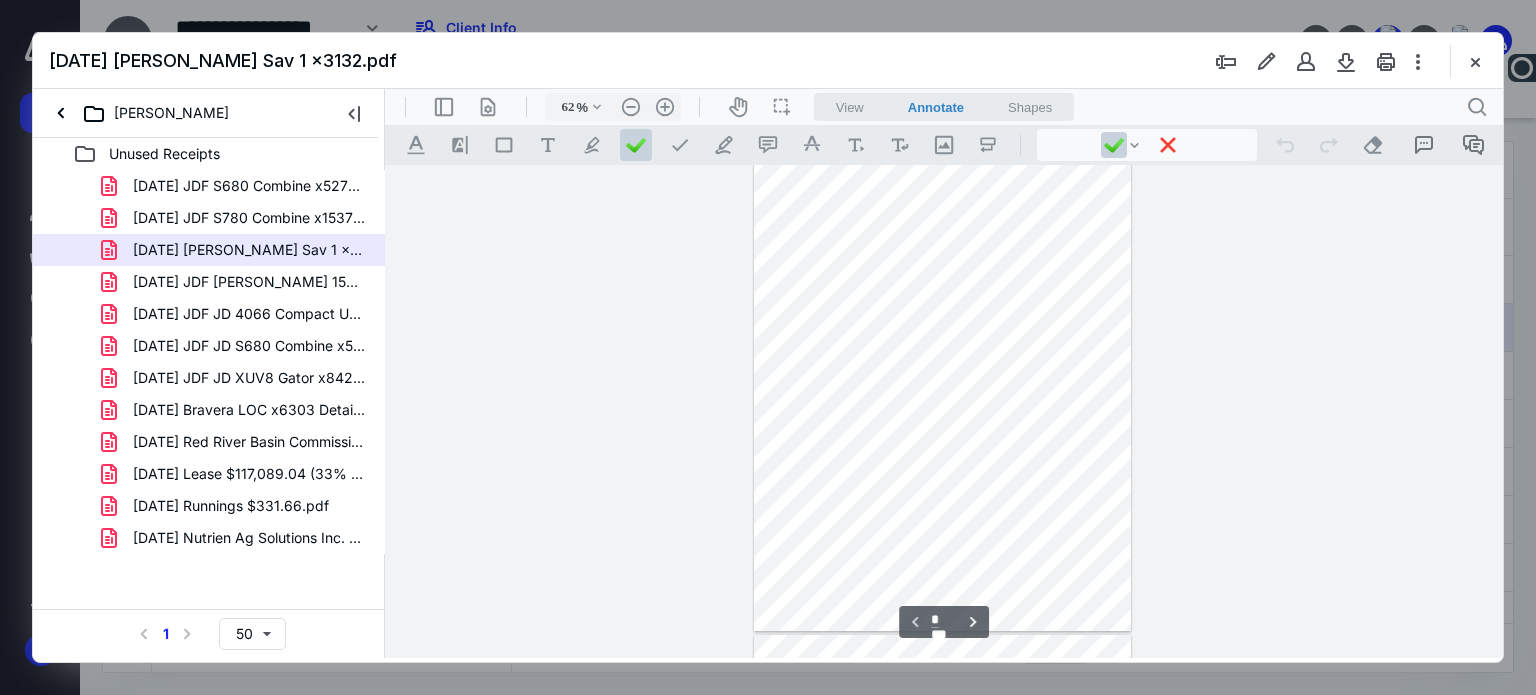 scroll, scrollTop: 0, scrollLeft: 0, axis: both 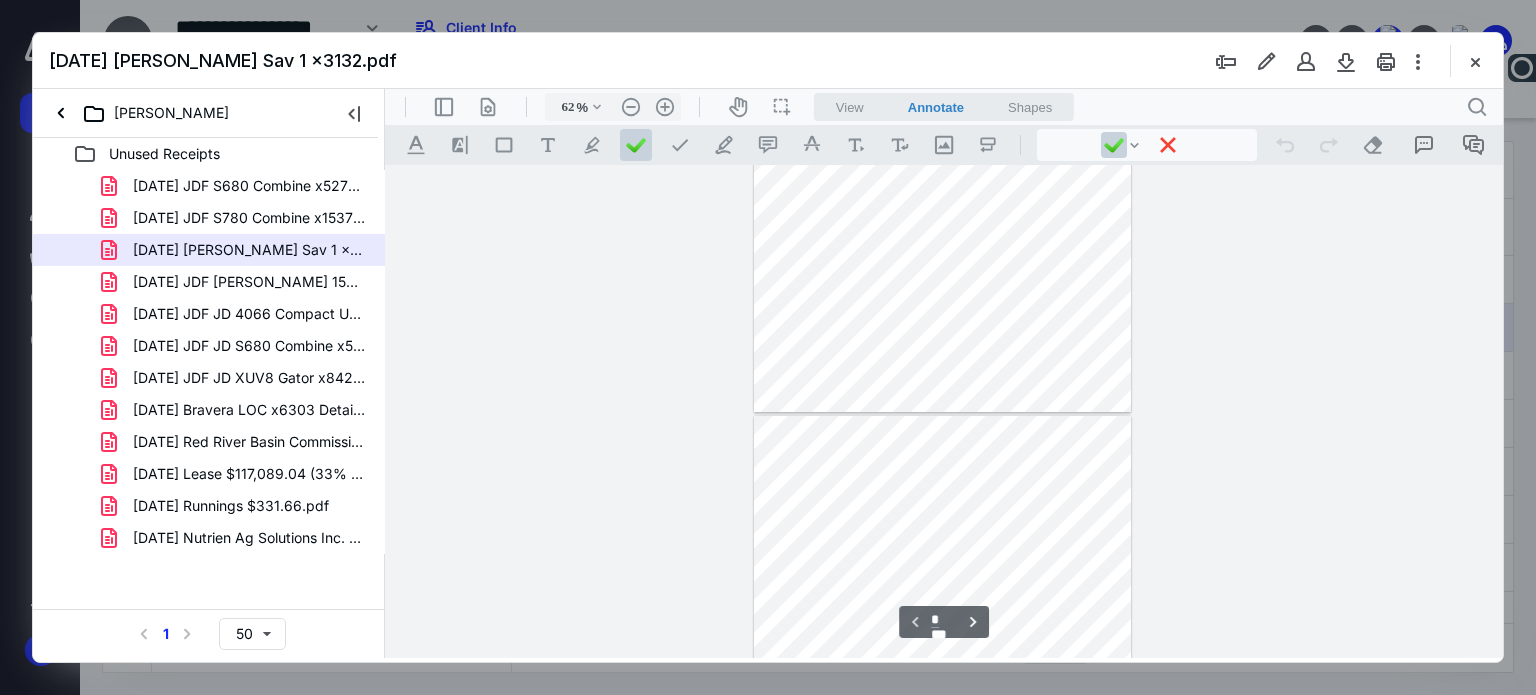 type on "*" 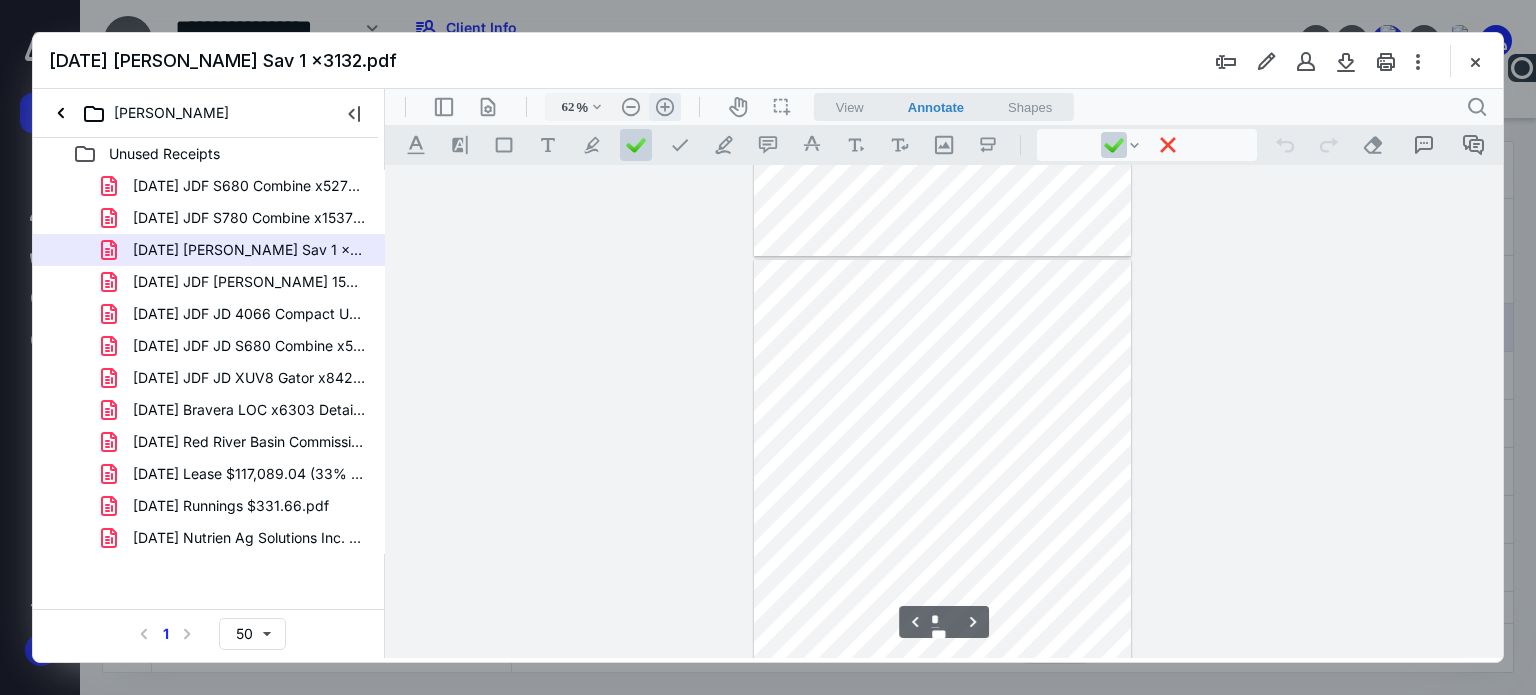 click on ".cls-1{fill:#abb0c4;} icon - header - zoom - in - line" at bounding box center (665, 107) 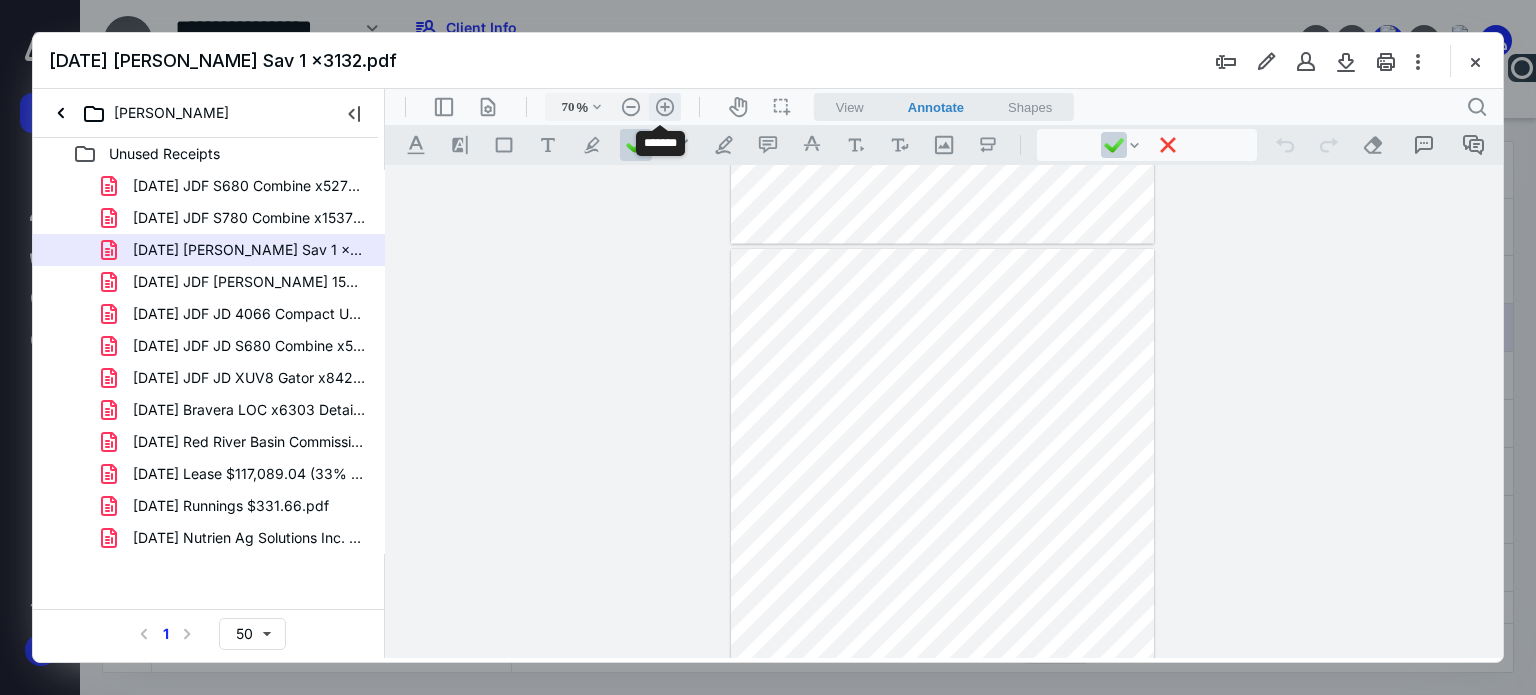 click on ".cls-1{fill:#abb0c4;} icon - header - zoom - in - line" at bounding box center (665, 107) 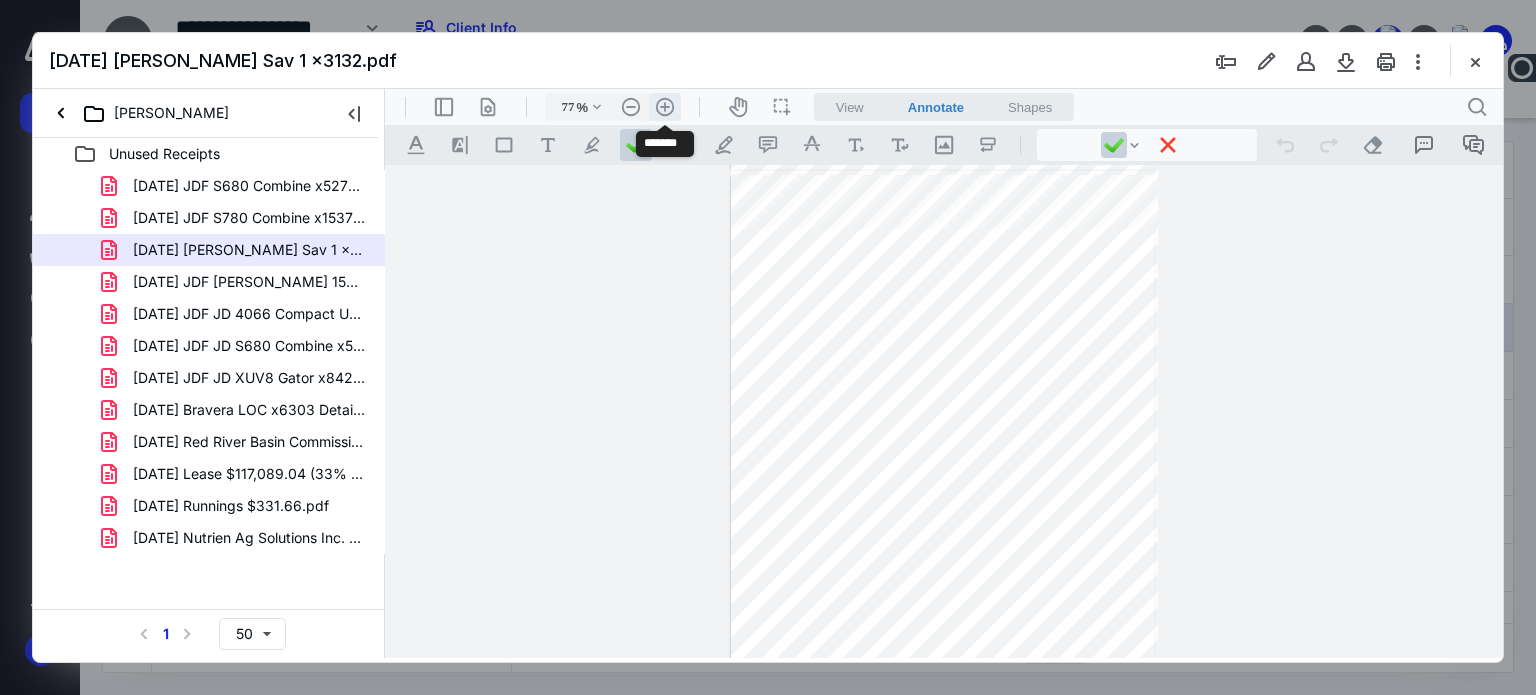 click on ".cls-1{fill:#abb0c4;} icon - header - zoom - in - line" at bounding box center (665, 107) 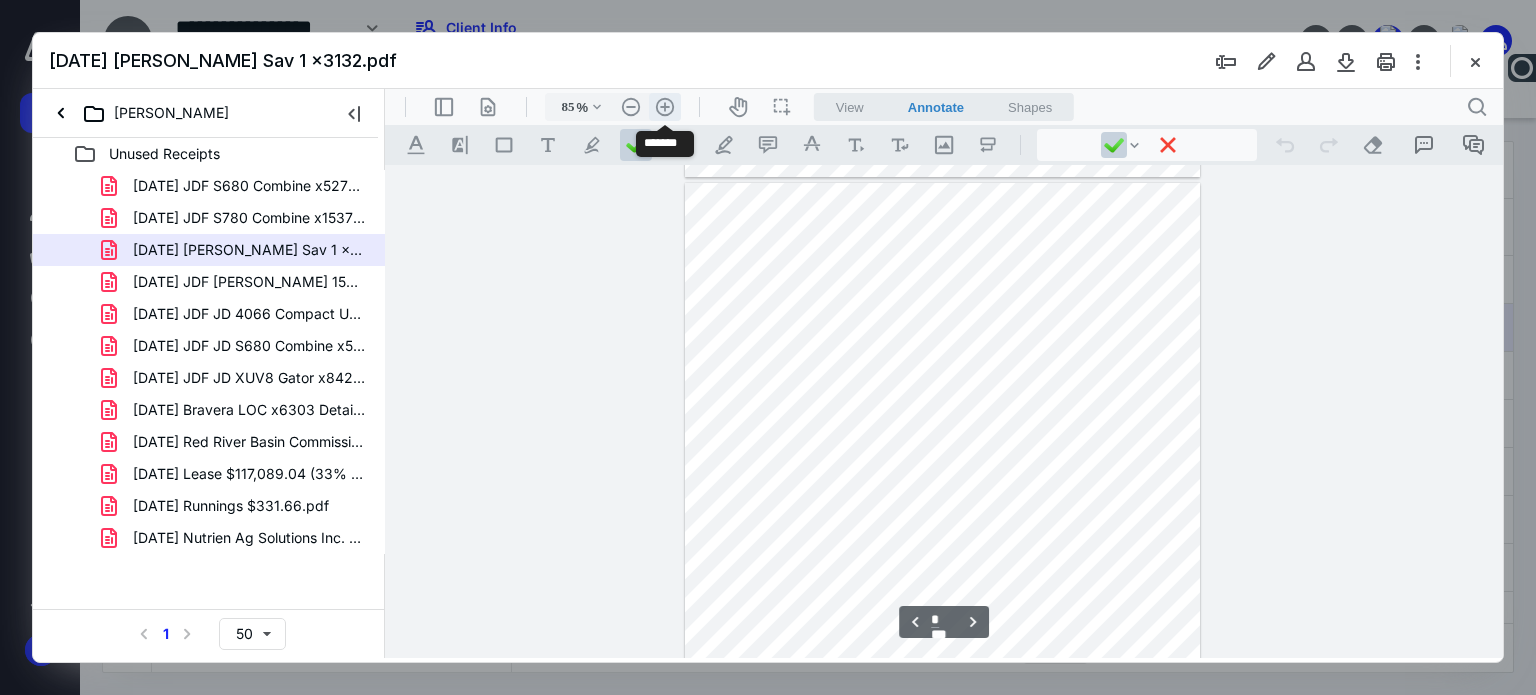 click on ".cls-1{fill:#abb0c4;} icon - header - zoom - in - line" at bounding box center [665, 107] 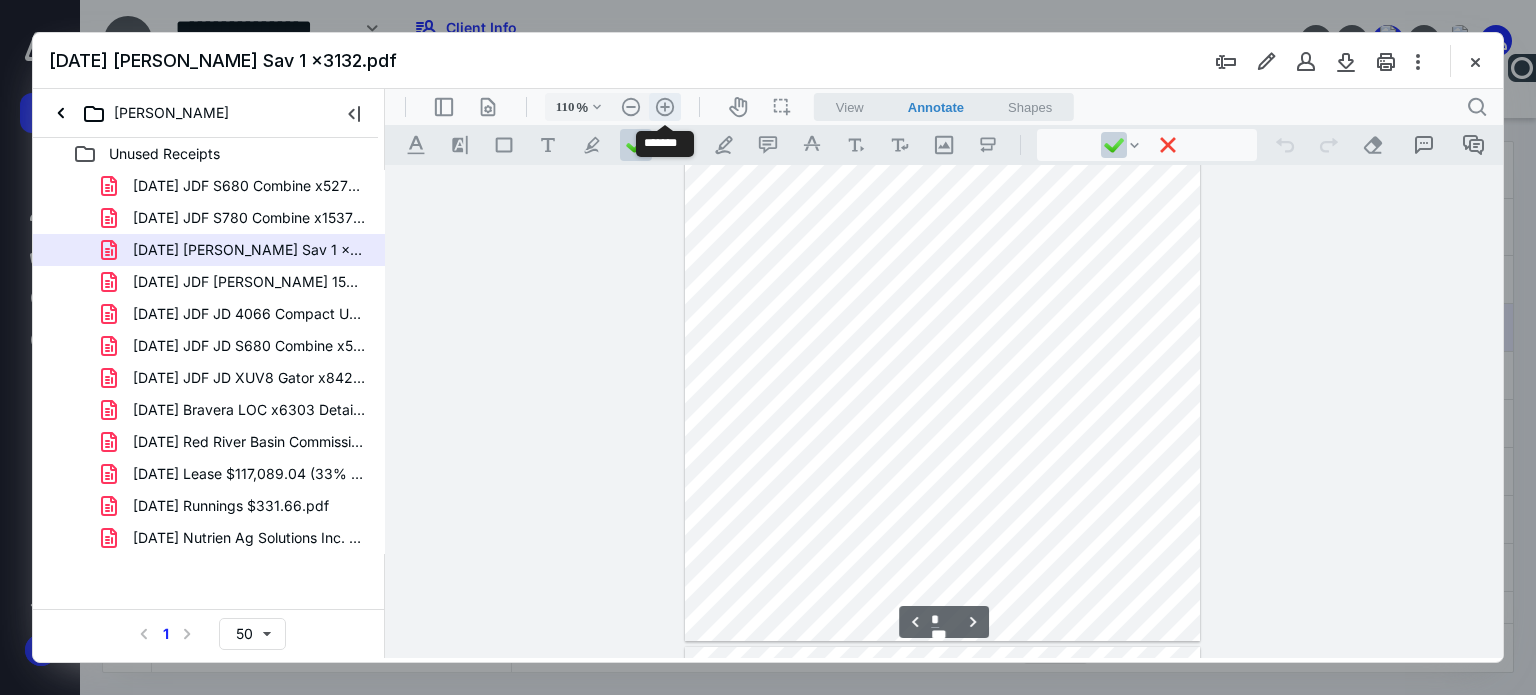 click on ".cls-1{fill:#abb0c4;} icon - header - zoom - in - line" at bounding box center (665, 107) 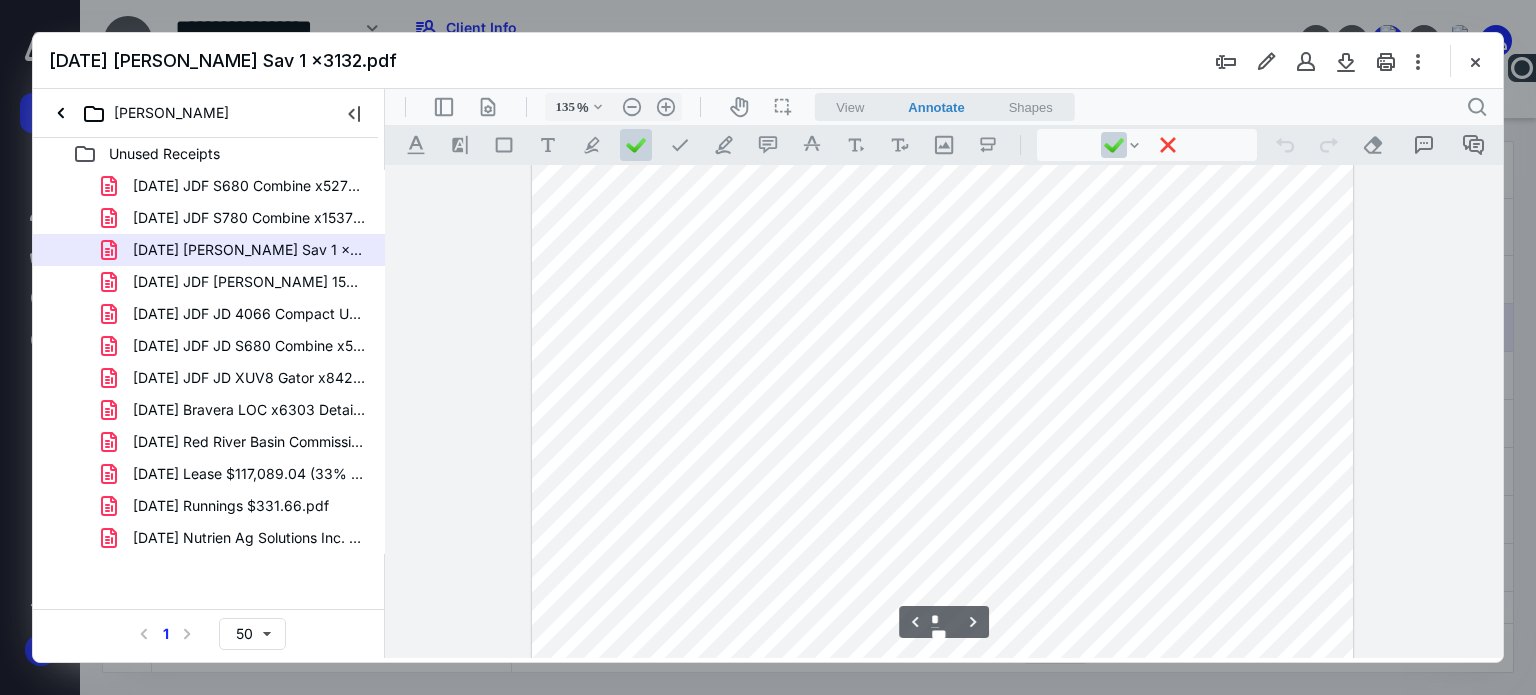 type on "*" 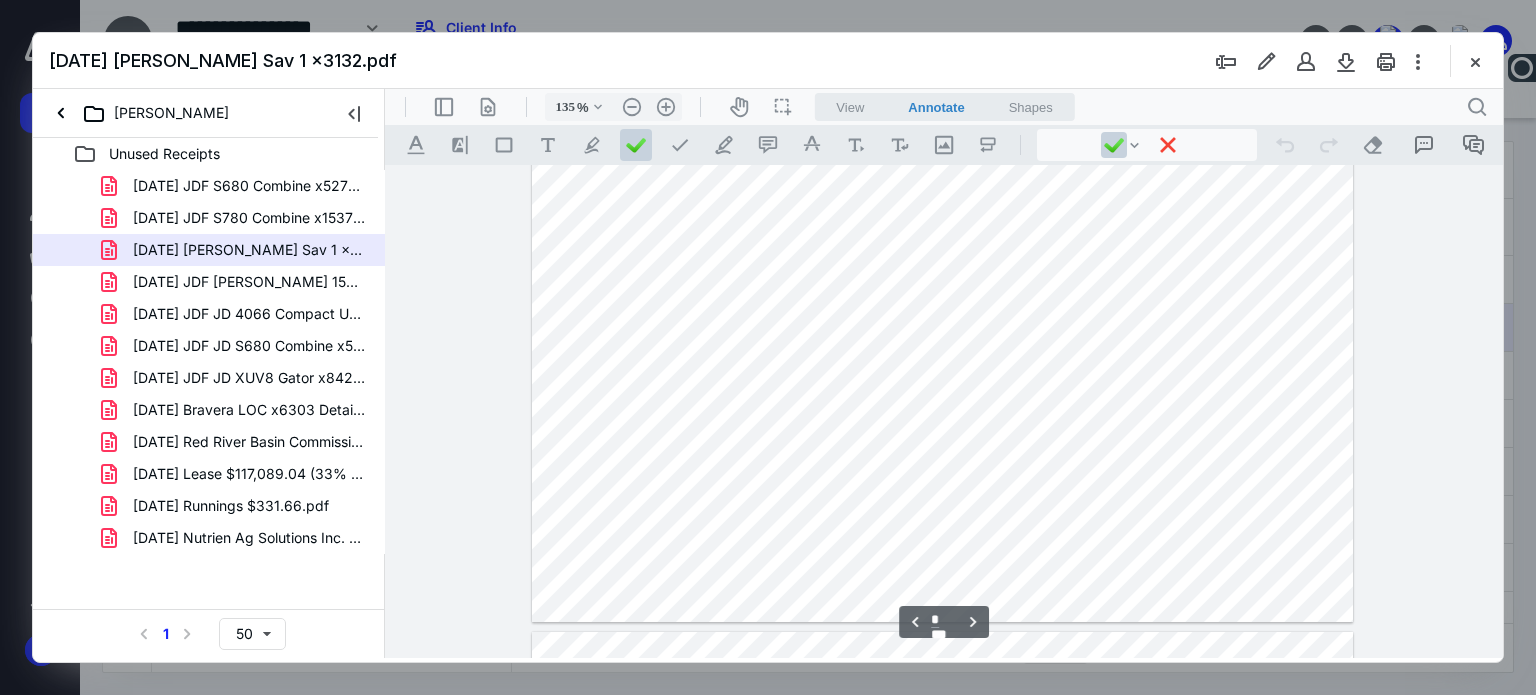 scroll, scrollTop: 513, scrollLeft: 0, axis: vertical 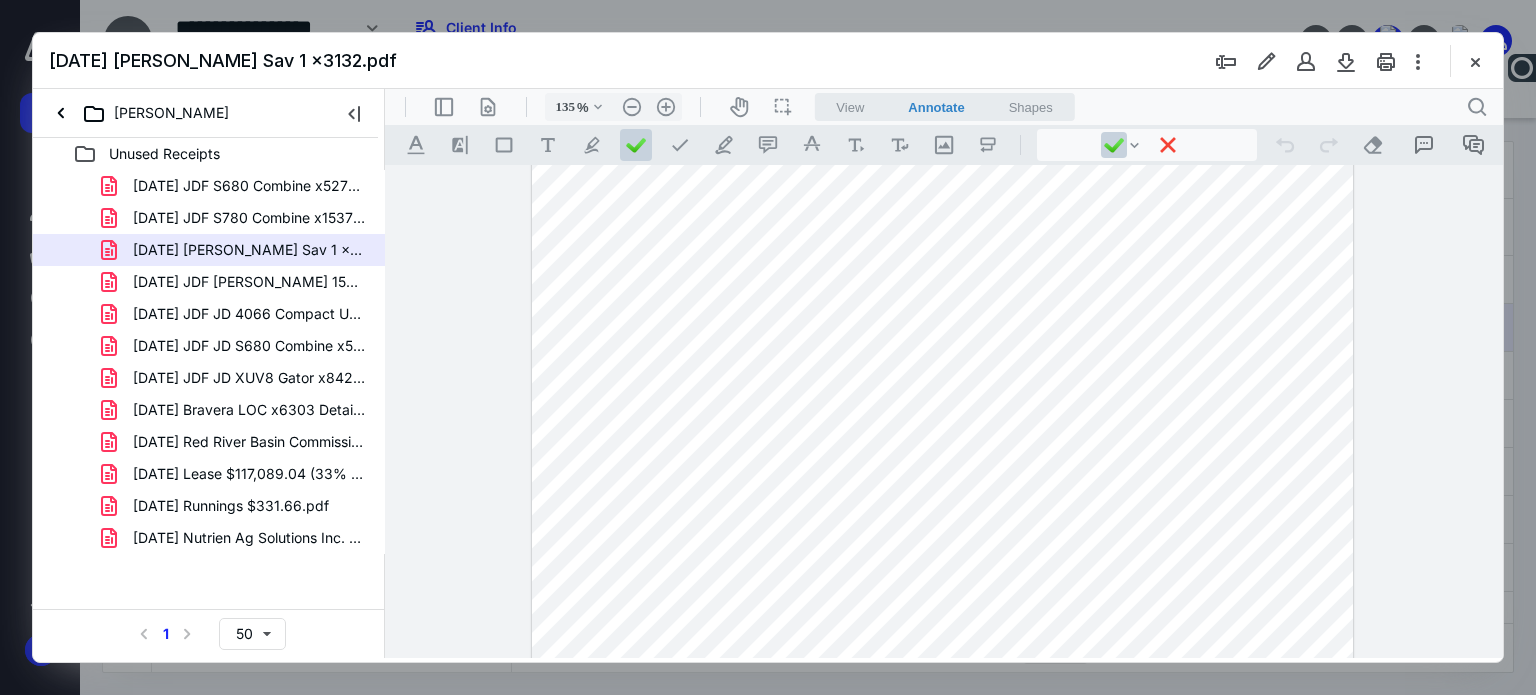 click at bounding box center (943, 188) 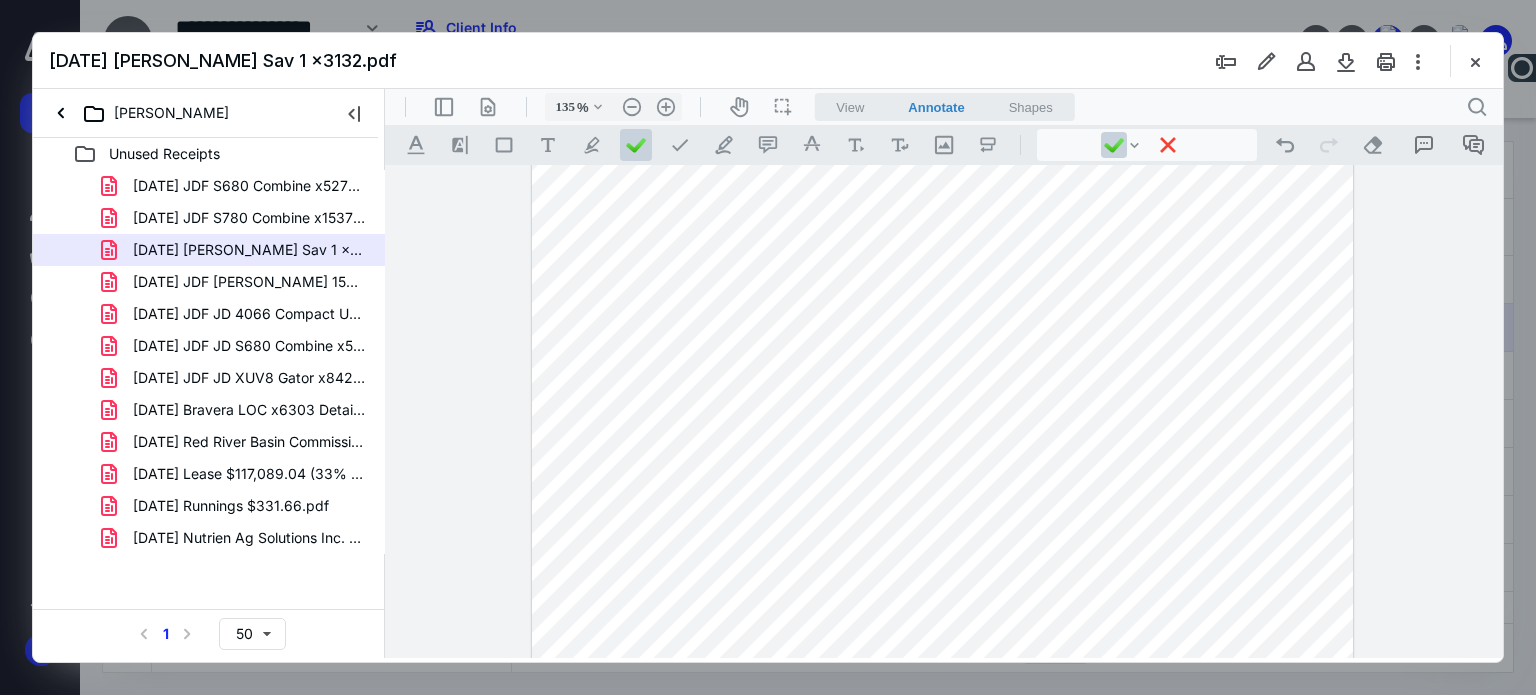 click at bounding box center (1475, 61) 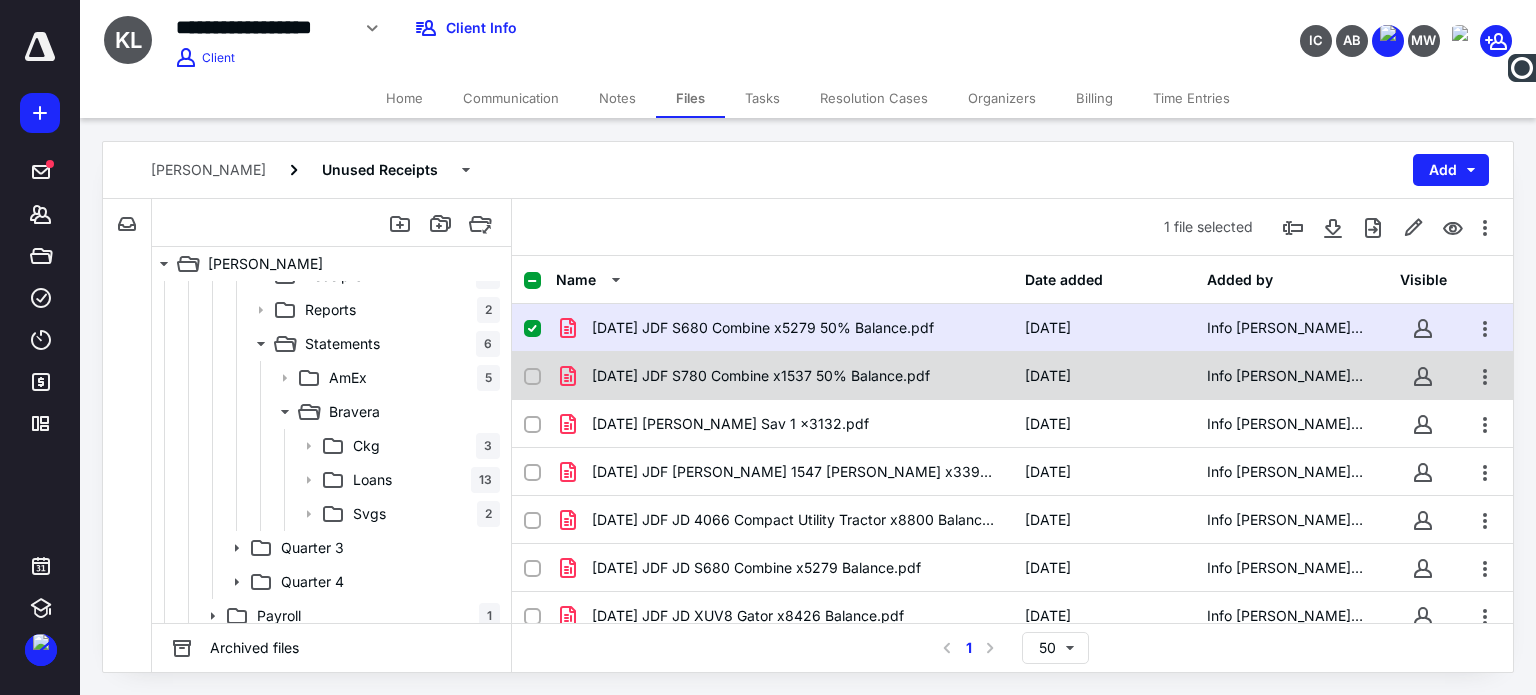 click on "[DATE] JDF S780 Combine x1537 50% Balance.pdf" at bounding box center [761, 376] 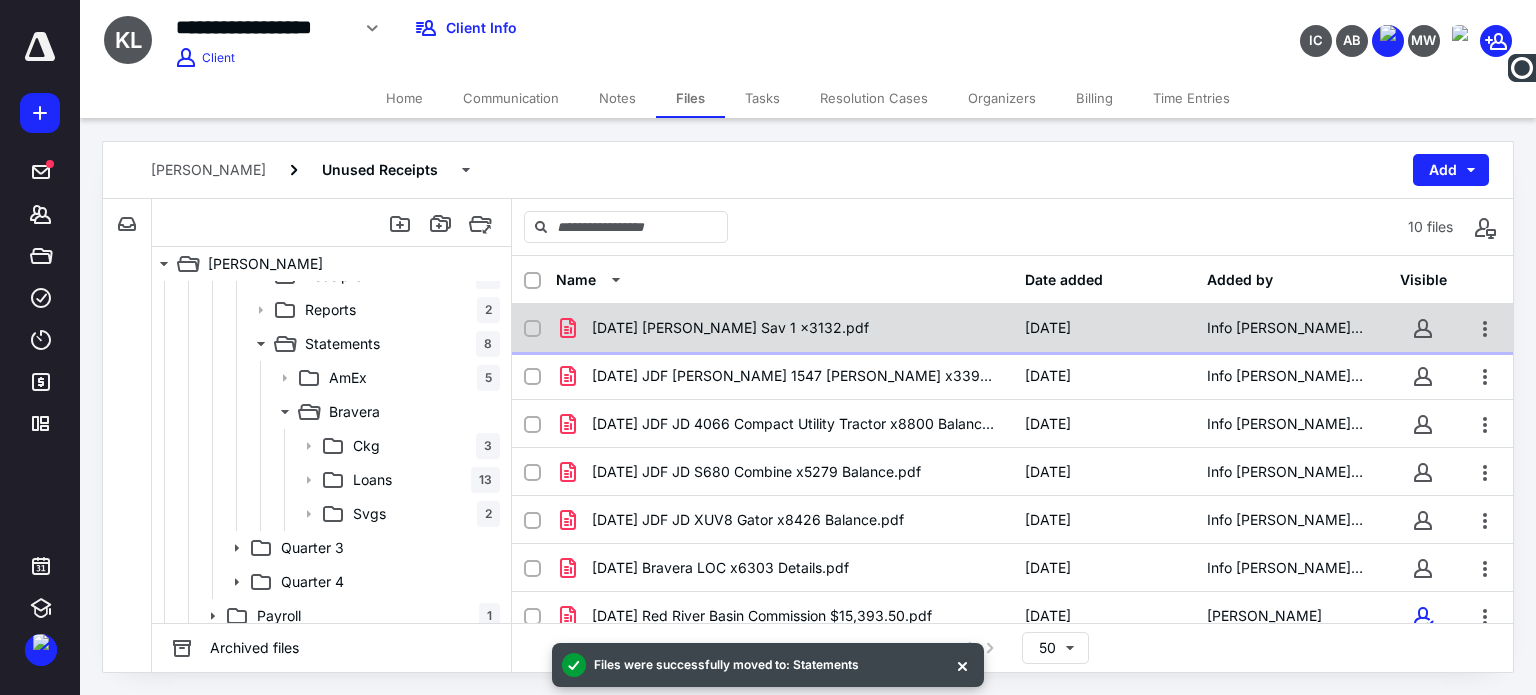 click on "[DATE] [PERSON_NAME] Sav 1 x3132.pdf [DATE] Info [PERSON_NAME] & Company" at bounding box center [1012, 328] 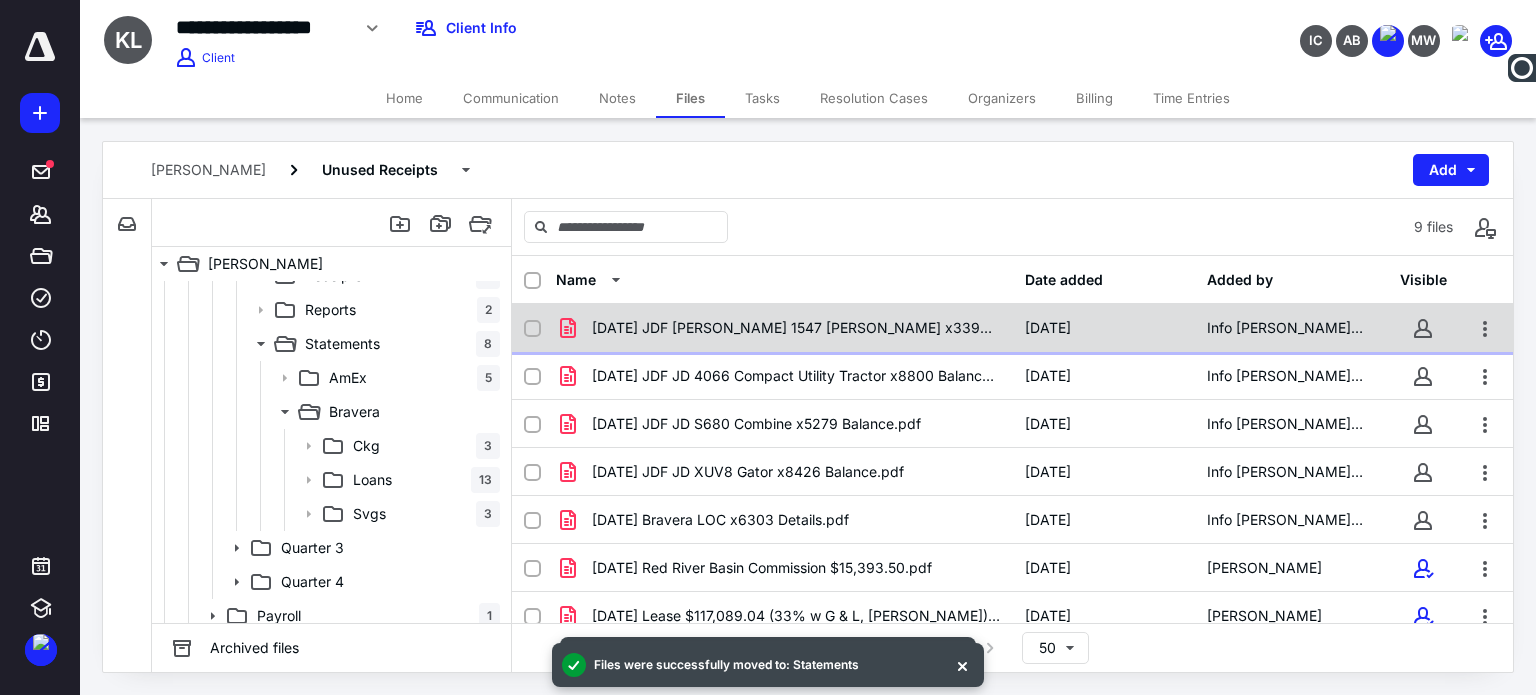 click on "[DATE] JDF [PERSON_NAME] 1547 [PERSON_NAME] x3396 Balance.pdf" at bounding box center [796, 328] 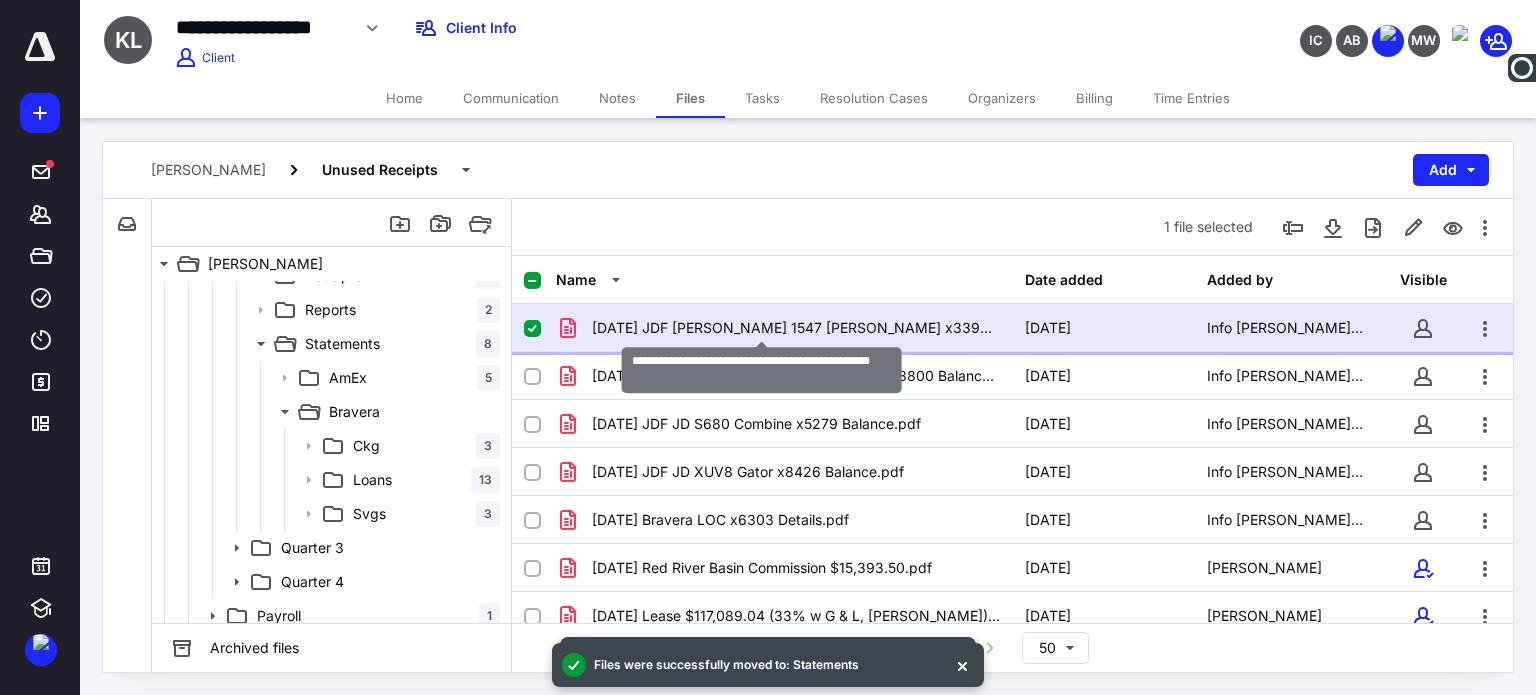 click on "[DATE] JDF [PERSON_NAME] 1547 [PERSON_NAME] x3396 Balance.pdf" at bounding box center [796, 328] 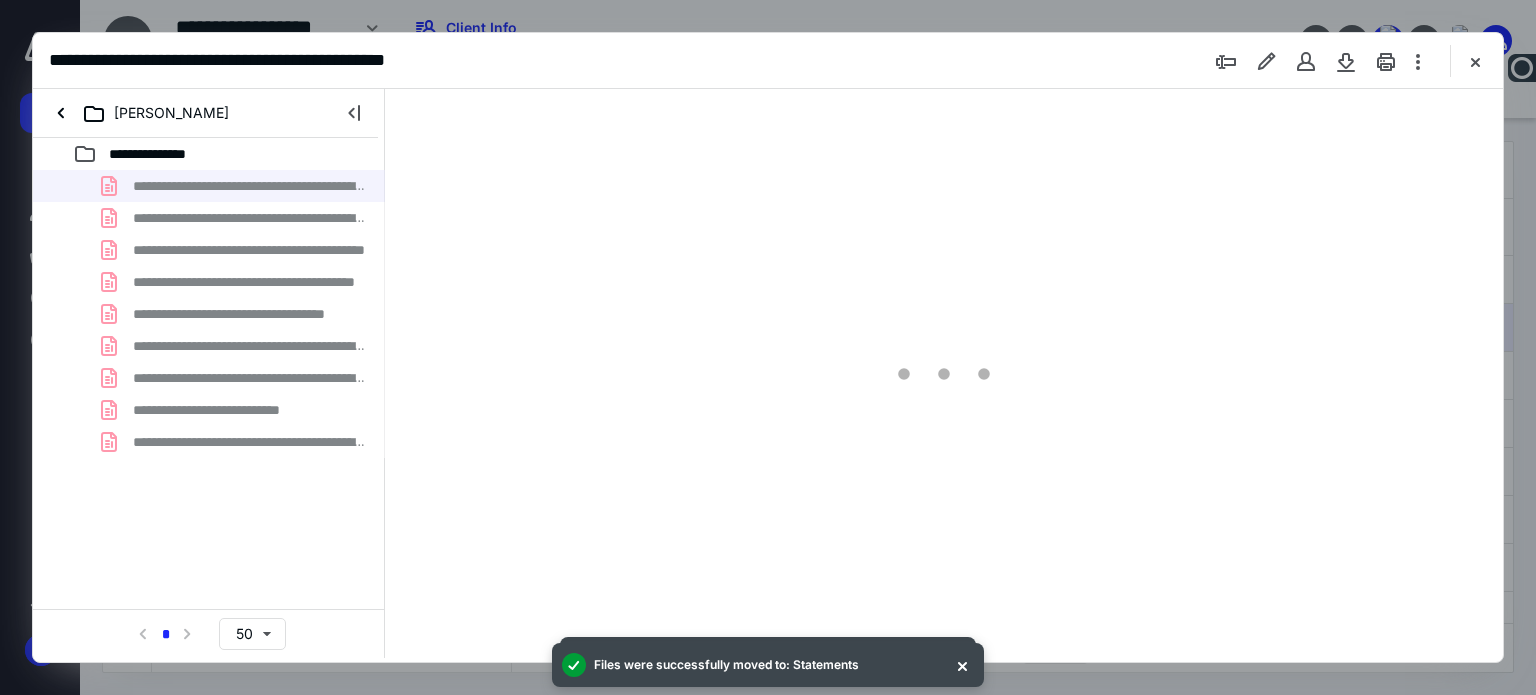scroll, scrollTop: 0, scrollLeft: 0, axis: both 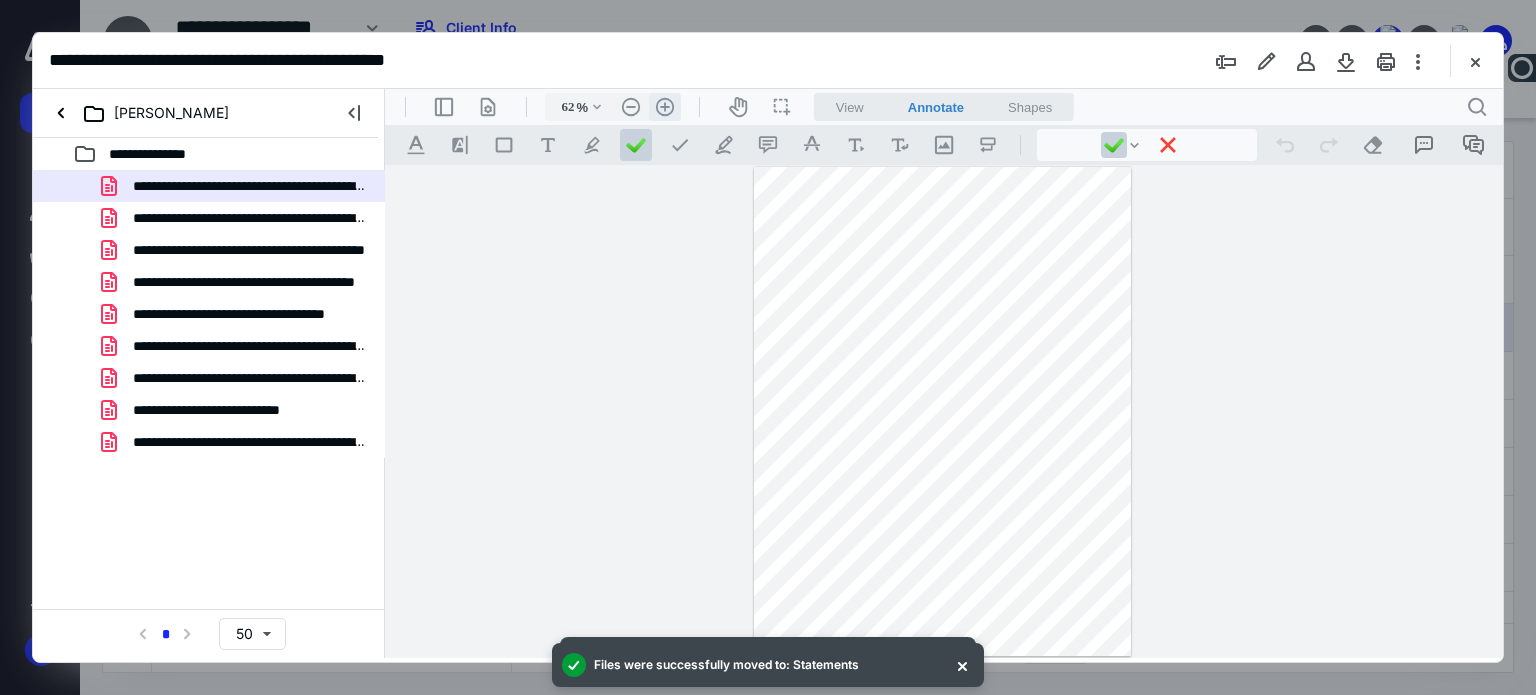click on ".cls-1{fill:#abb0c4;} icon - header - zoom - in - line" at bounding box center (665, 107) 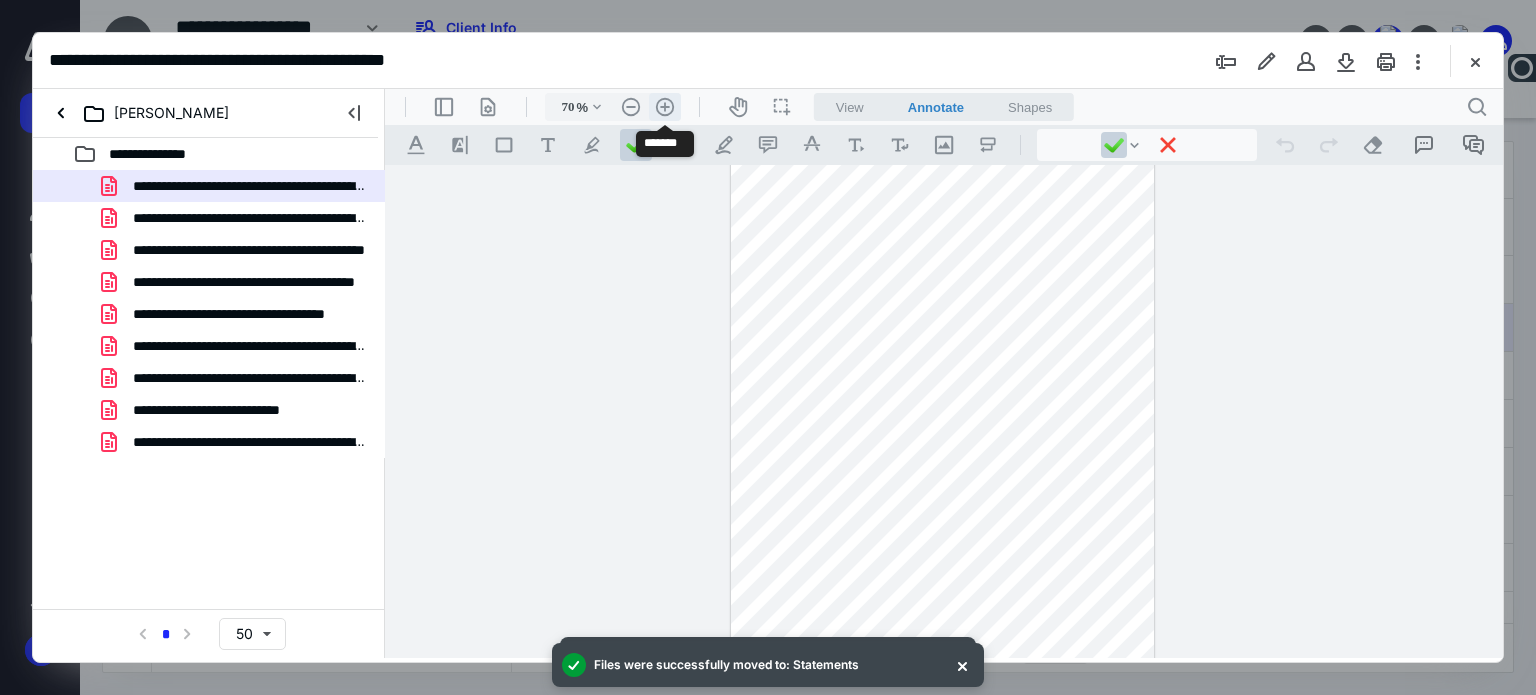 click on ".cls-1{fill:#abb0c4;} icon - header - zoom - in - line" at bounding box center (665, 107) 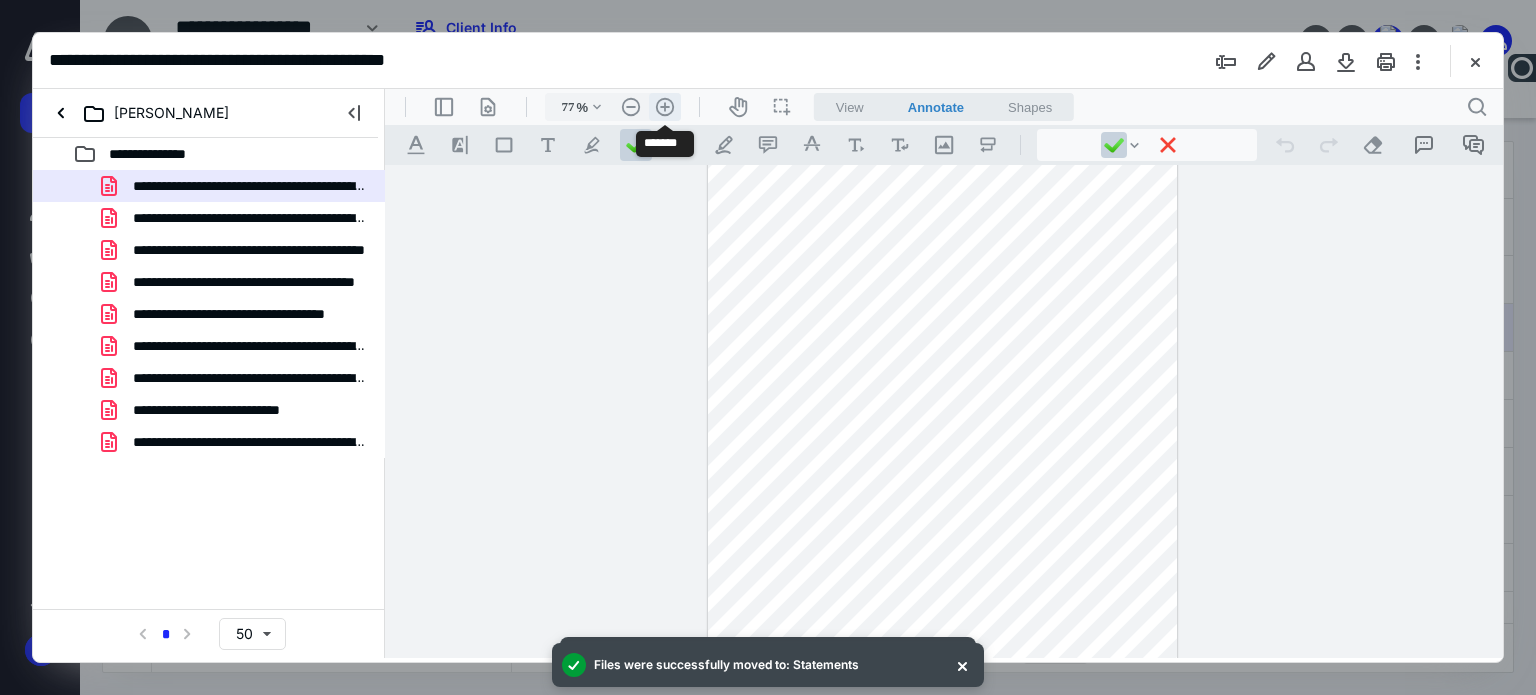 click on ".cls-1{fill:#abb0c4;} icon - header - zoom - in - line" at bounding box center [665, 107] 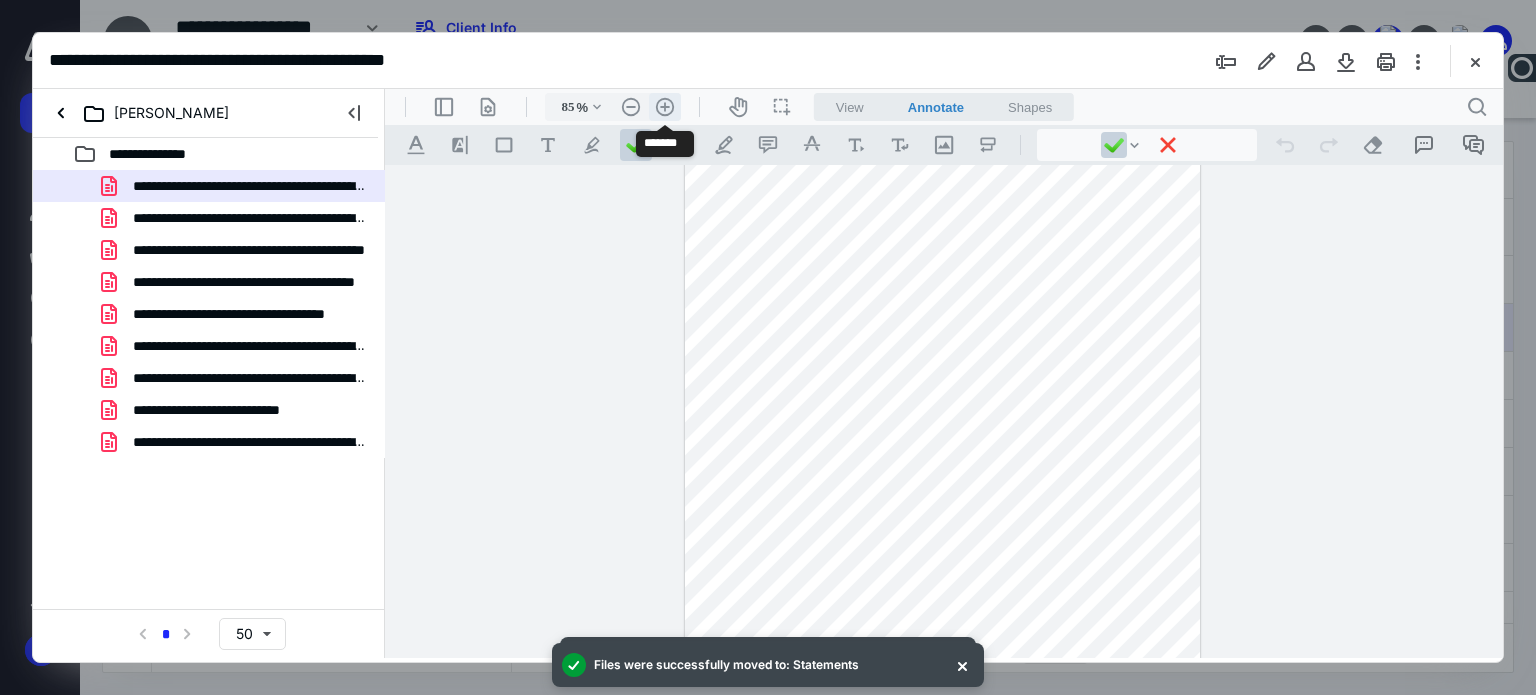 click on ".cls-1{fill:#abb0c4;} icon - header - zoom - in - line" at bounding box center (665, 107) 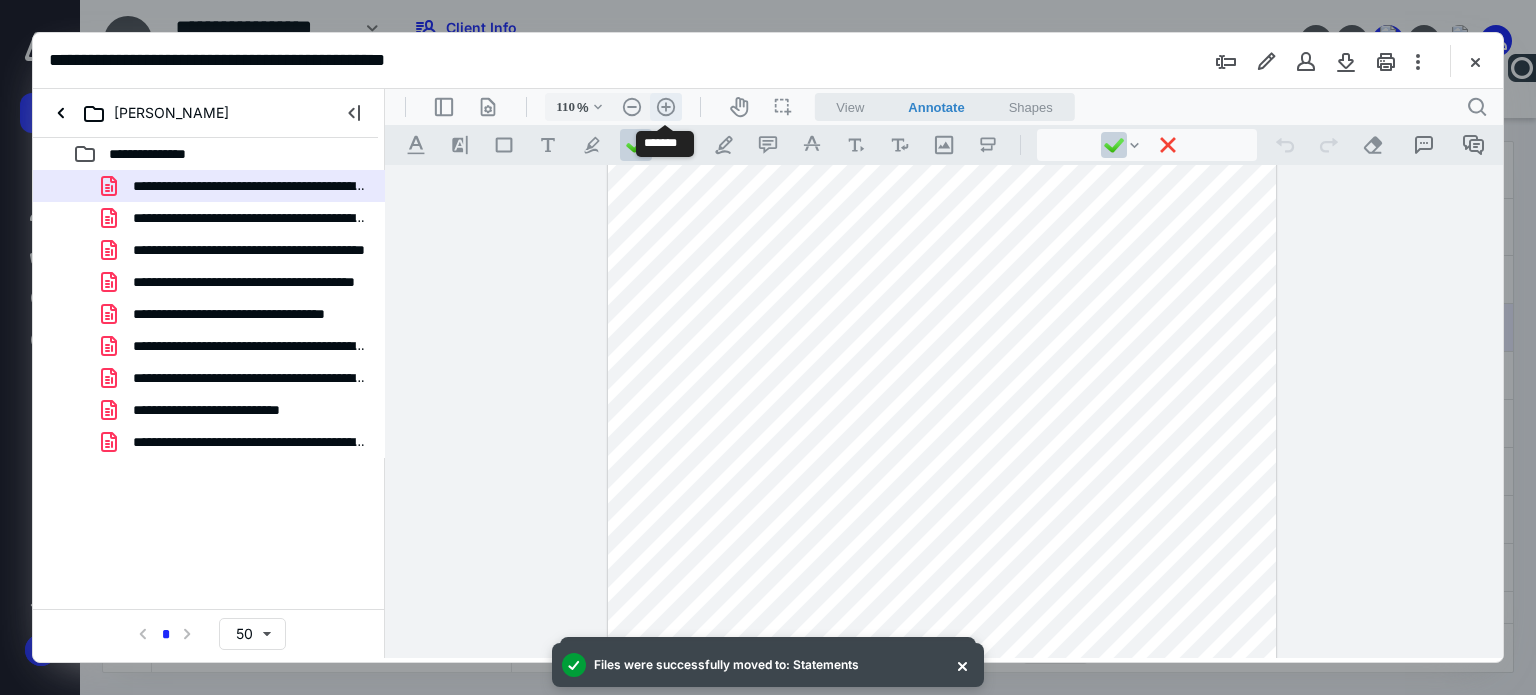 click on ".cls-1{fill:#abb0c4;} icon - header - zoom - in - line" at bounding box center [666, 107] 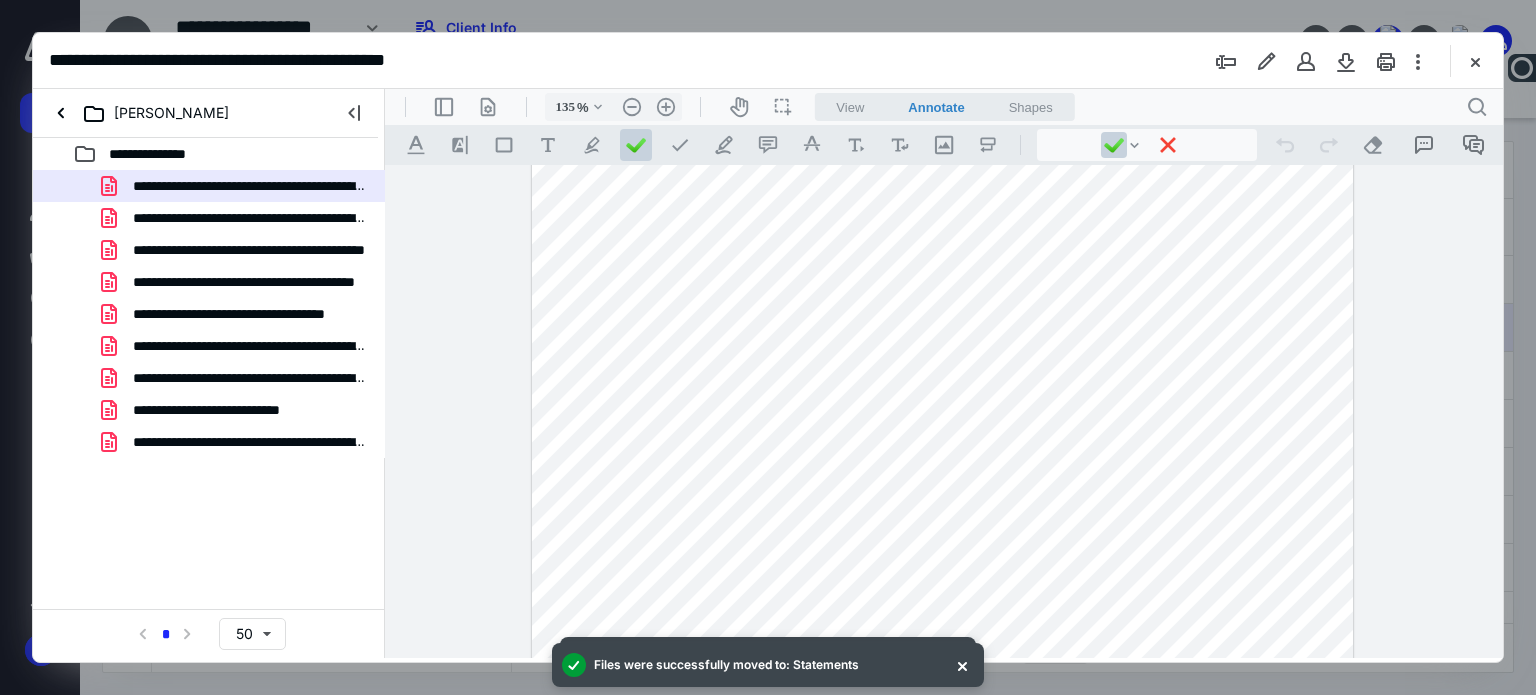 scroll, scrollTop: 0, scrollLeft: 0, axis: both 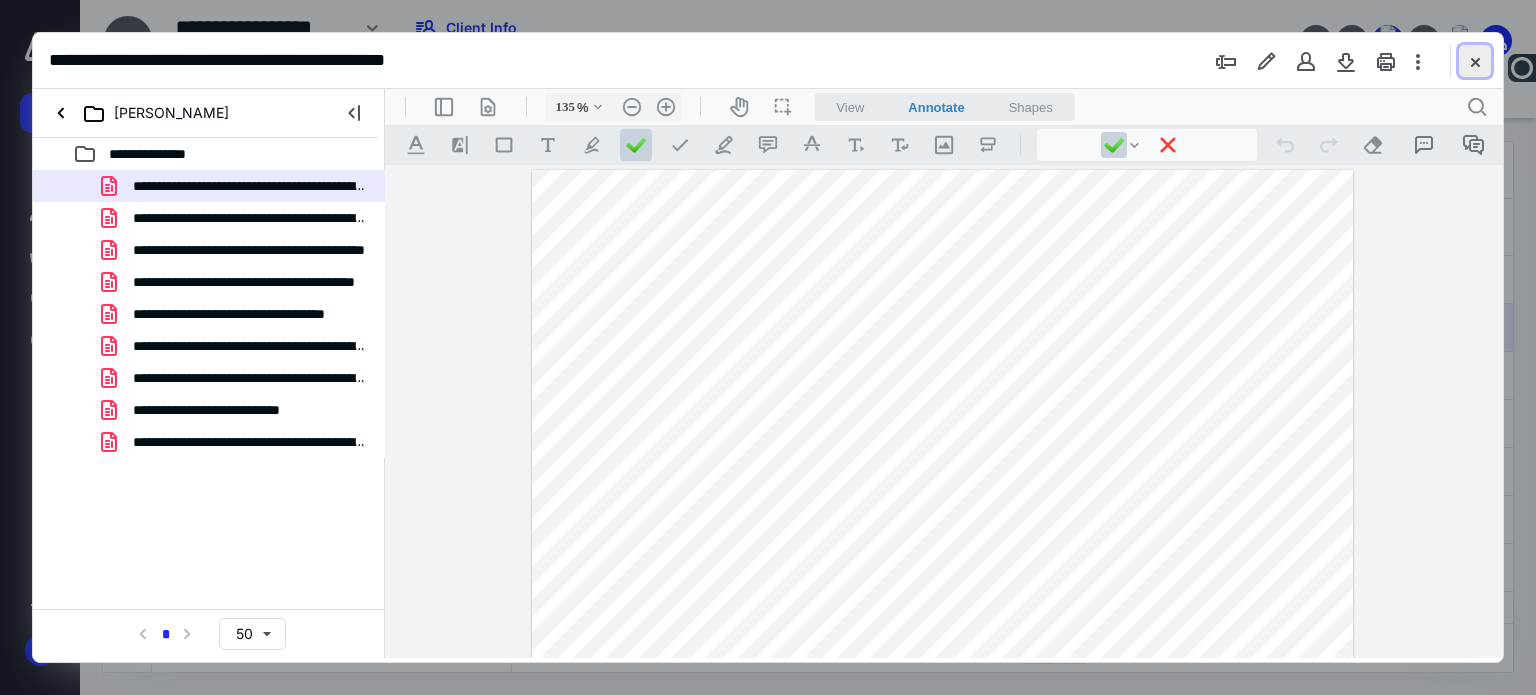 click at bounding box center (1475, 61) 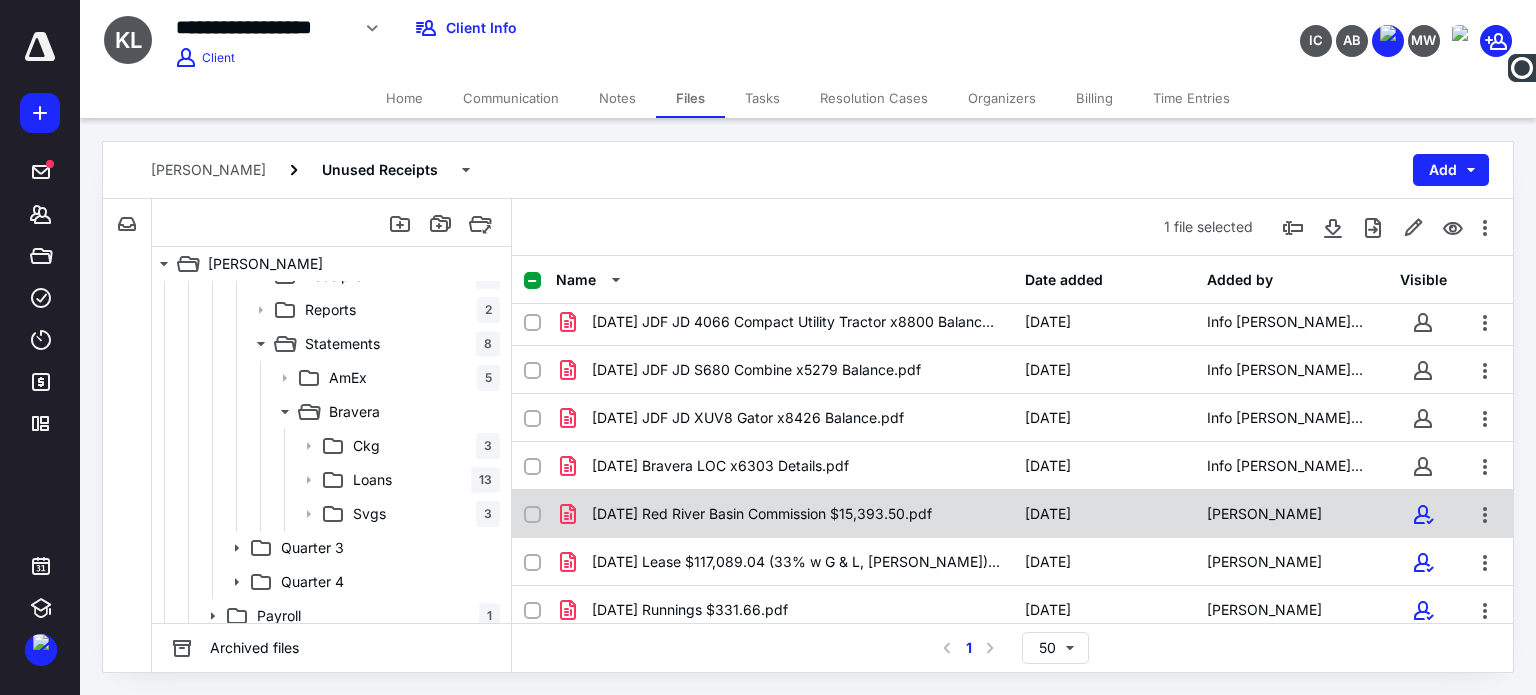 scroll, scrollTop: 0, scrollLeft: 0, axis: both 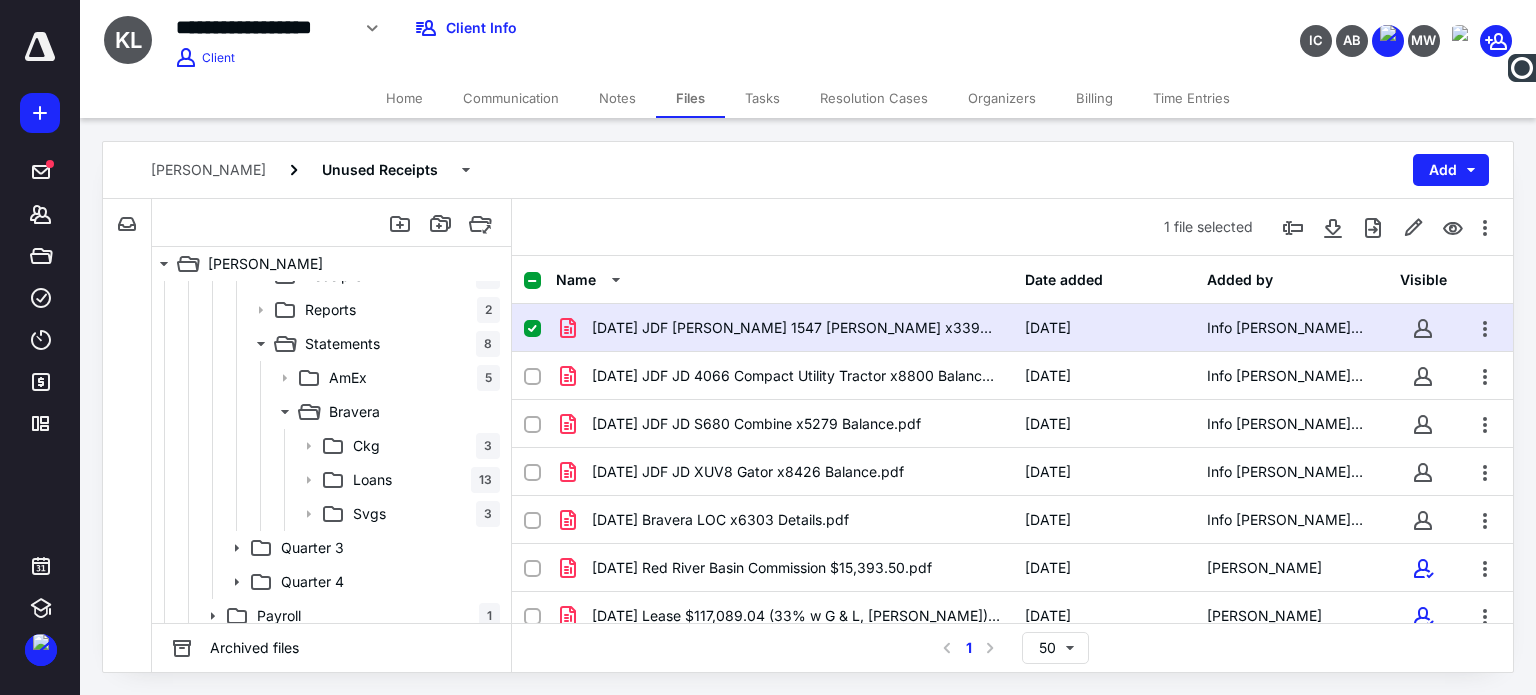 click 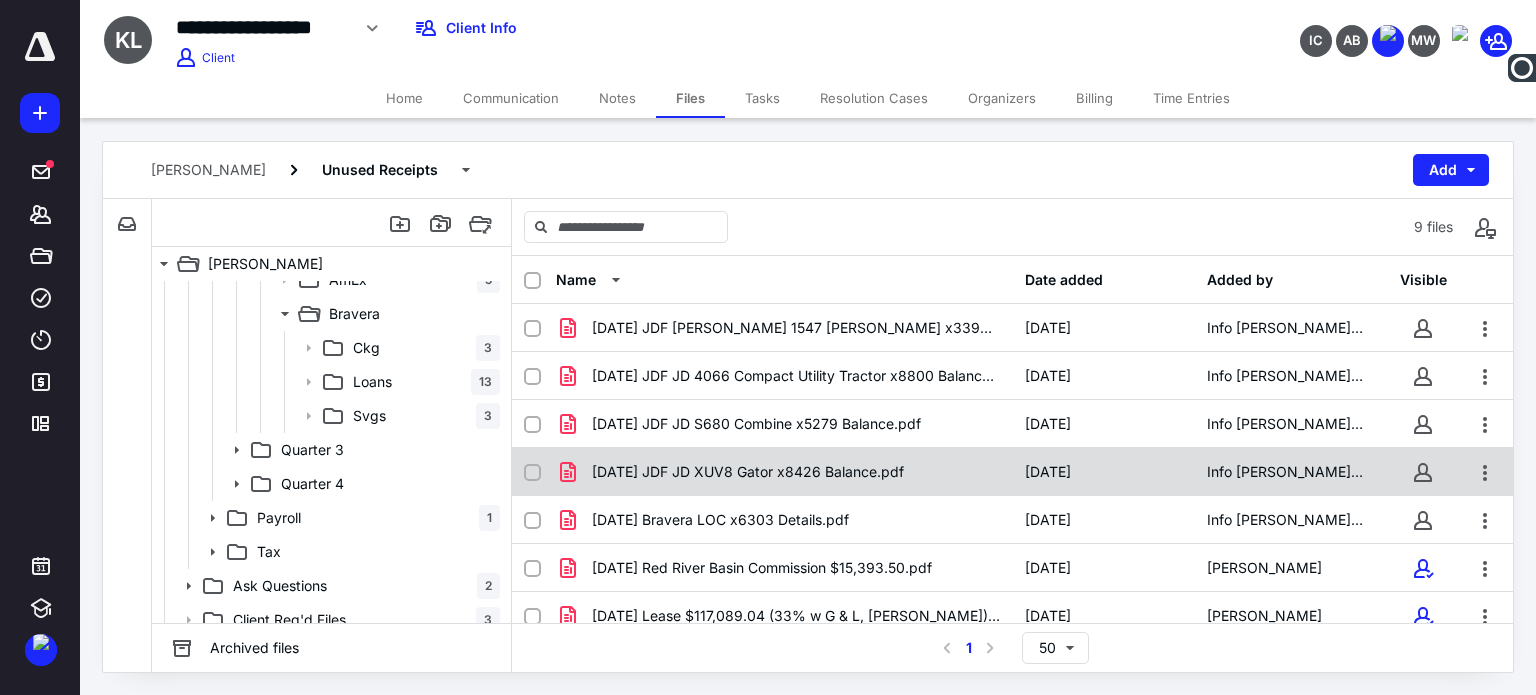 scroll, scrollTop: 676, scrollLeft: 0, axis: vertical 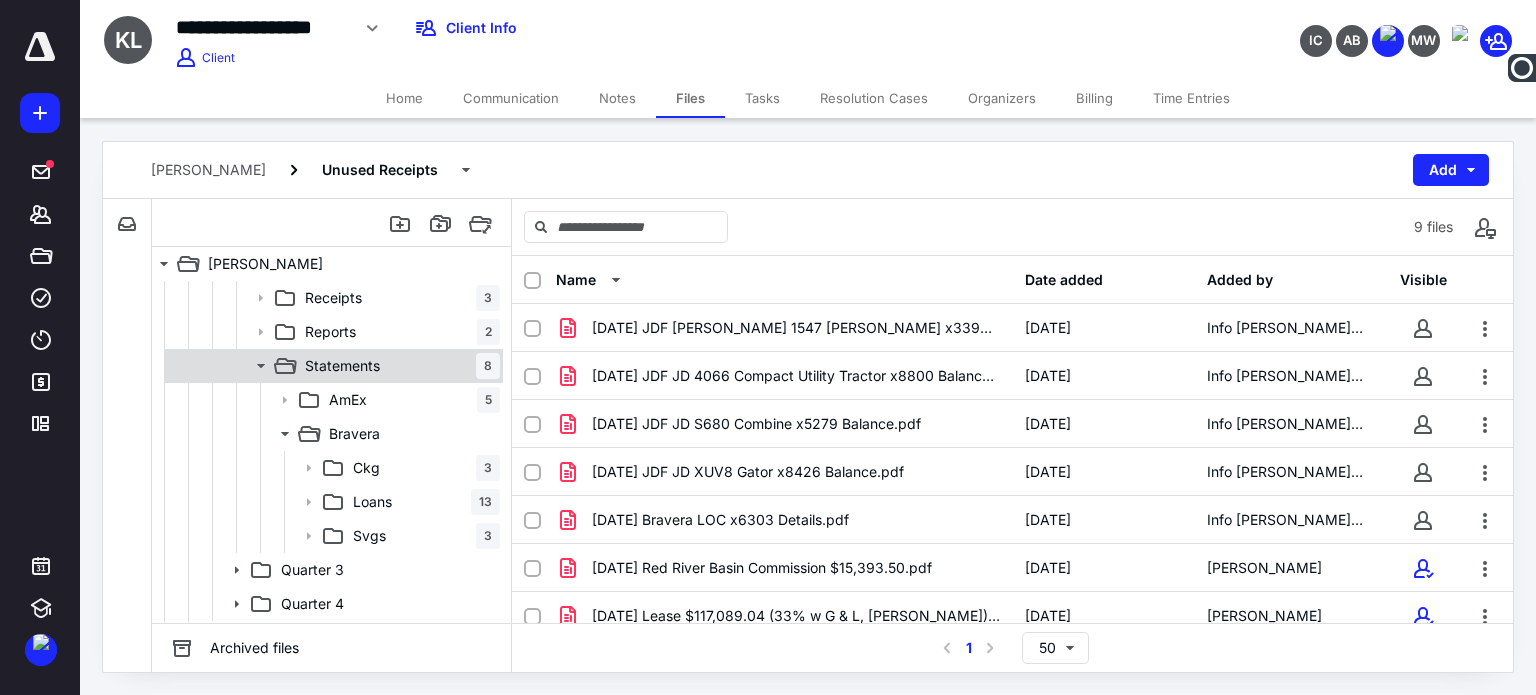 click on "Statements" at bounding box center [342, 366] 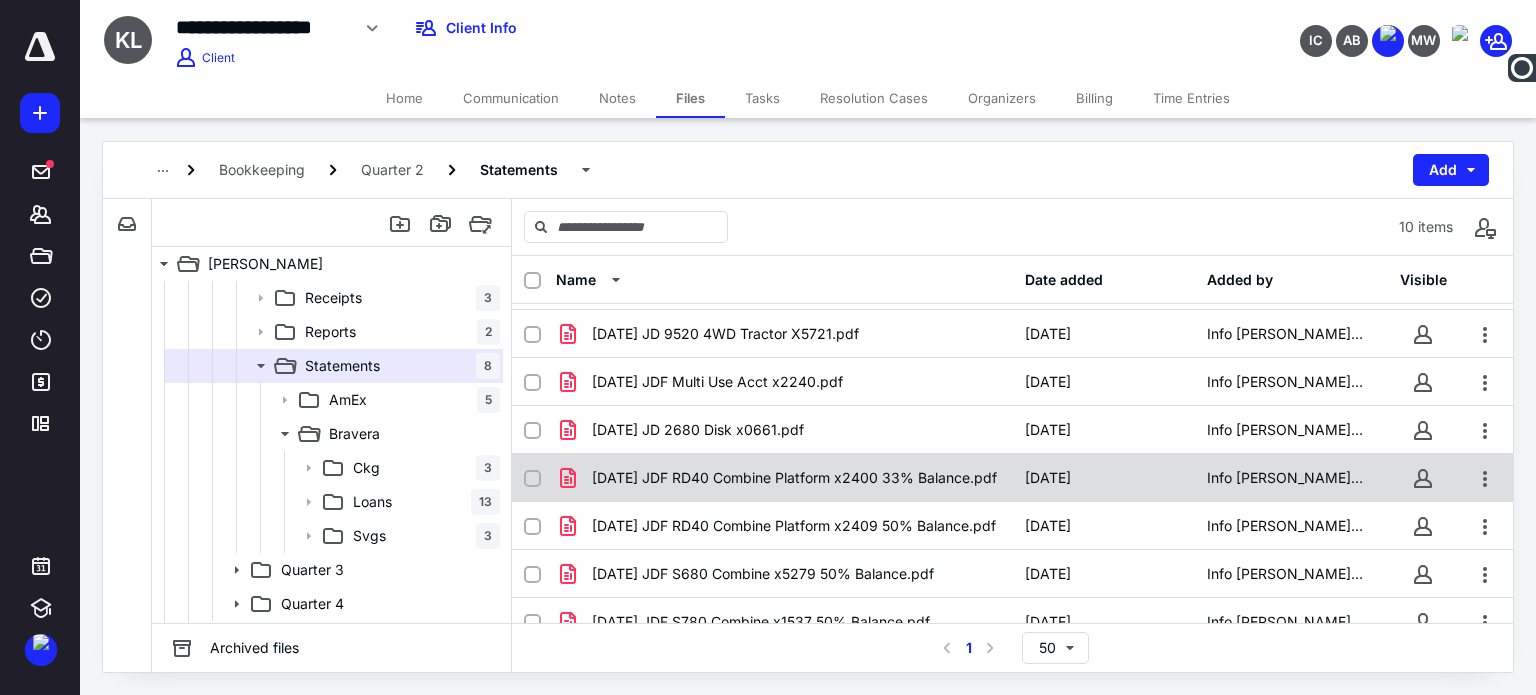 scroll, scrollTop: 158, scrollLeft: 0, axis: vertical 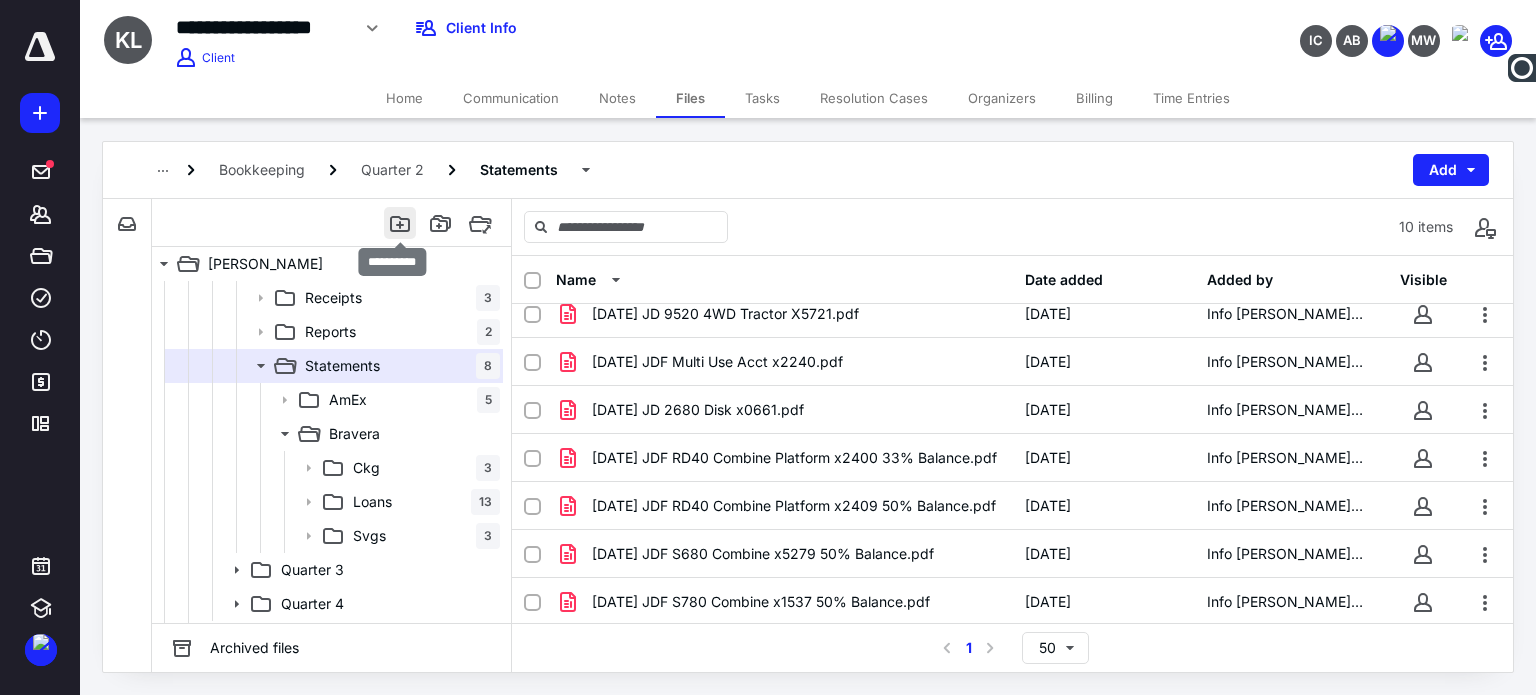 click at bounding box center (400, 223) 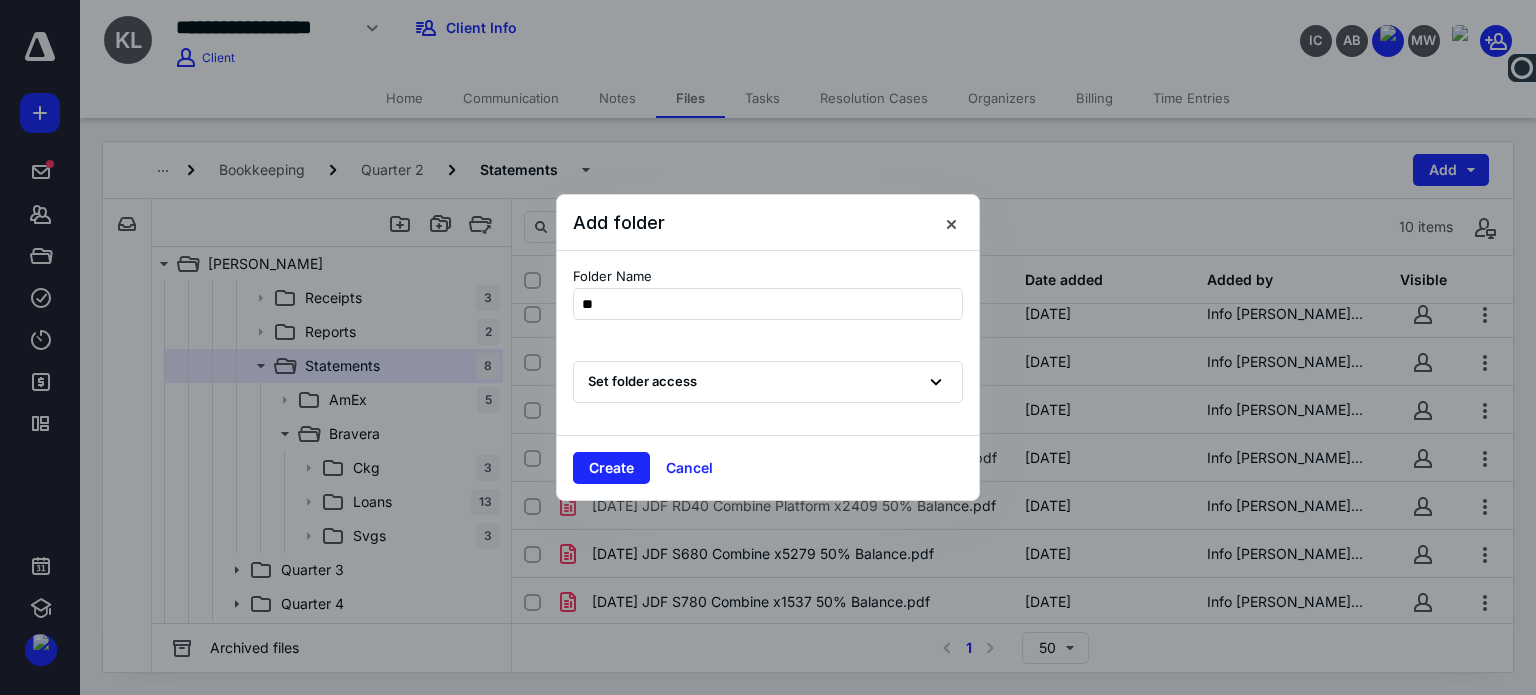 type on "***" 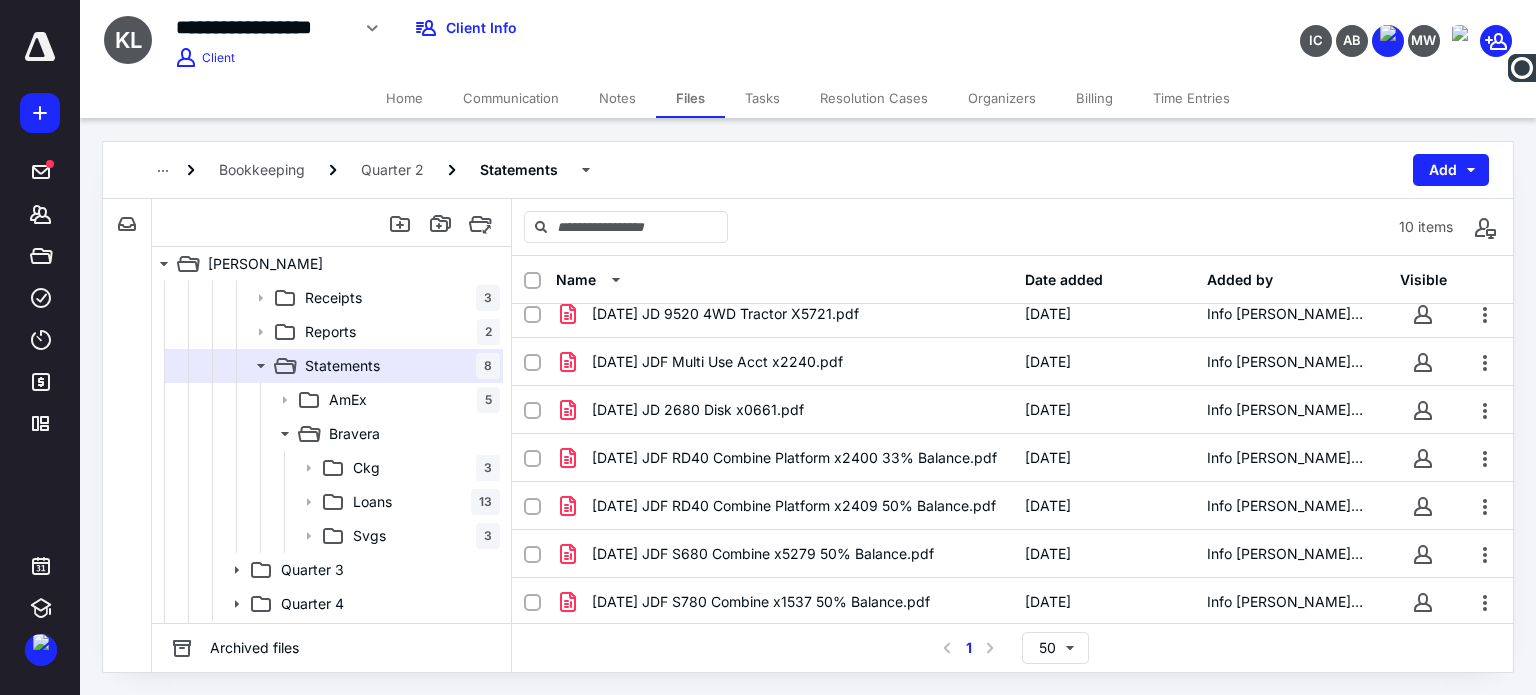 scroll, scrollTop: 205, scrollLeft: 0, axis: vertical 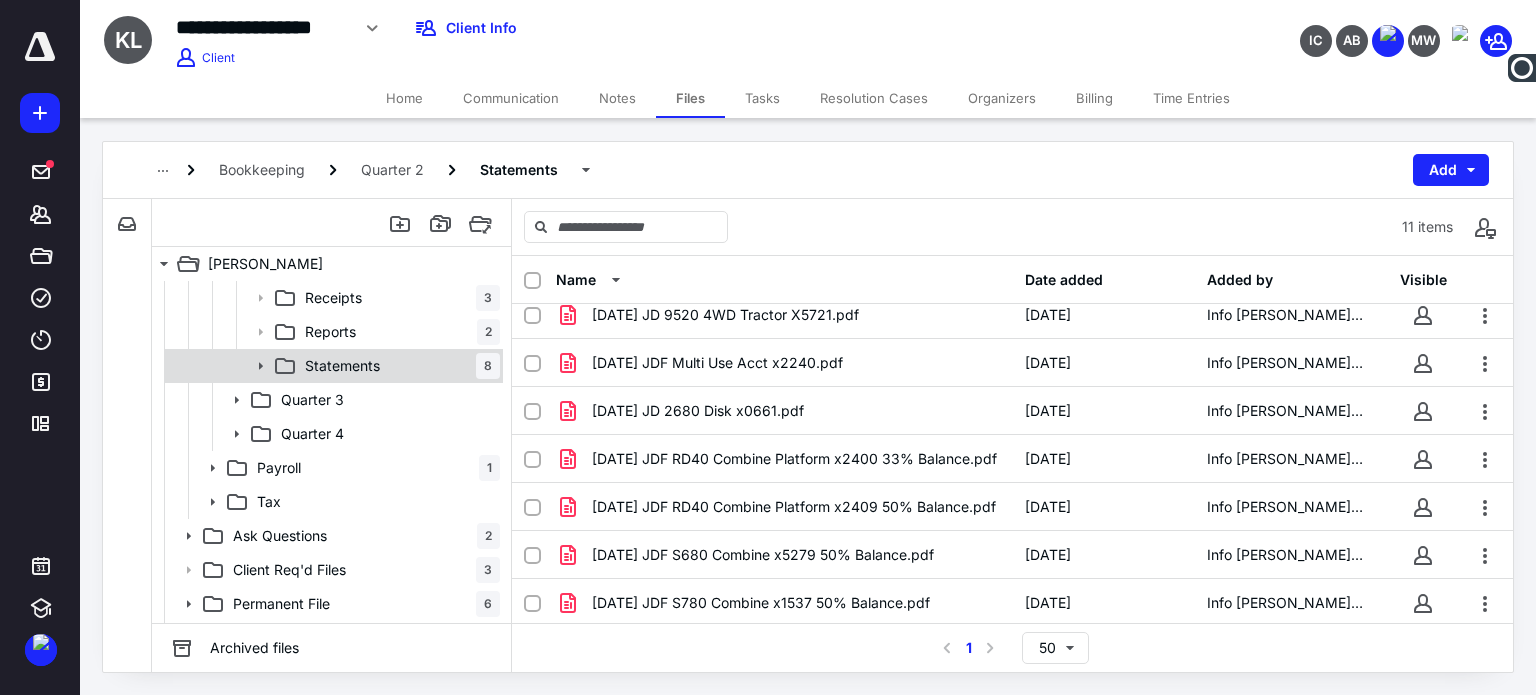 click 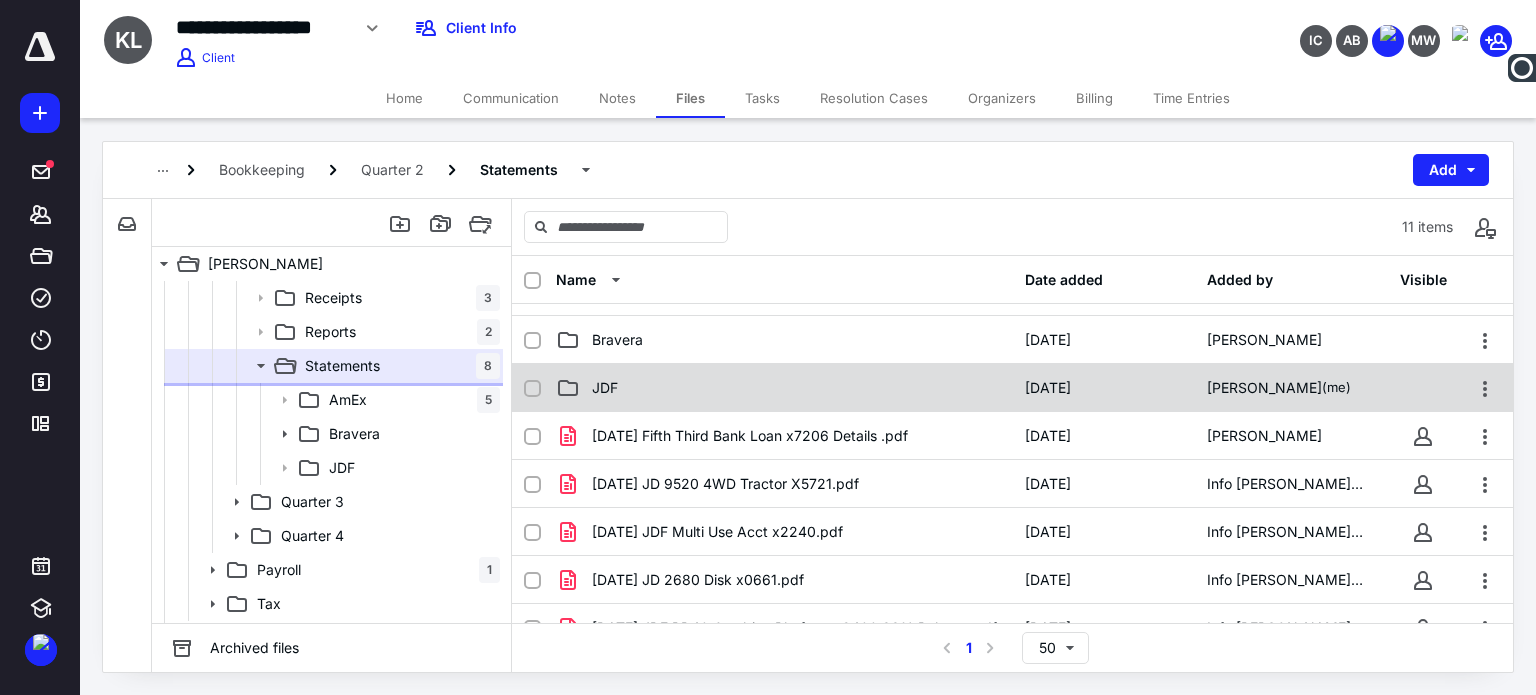 scroll, scrollTop: 5, scrollLeft: 0, axis: vertical 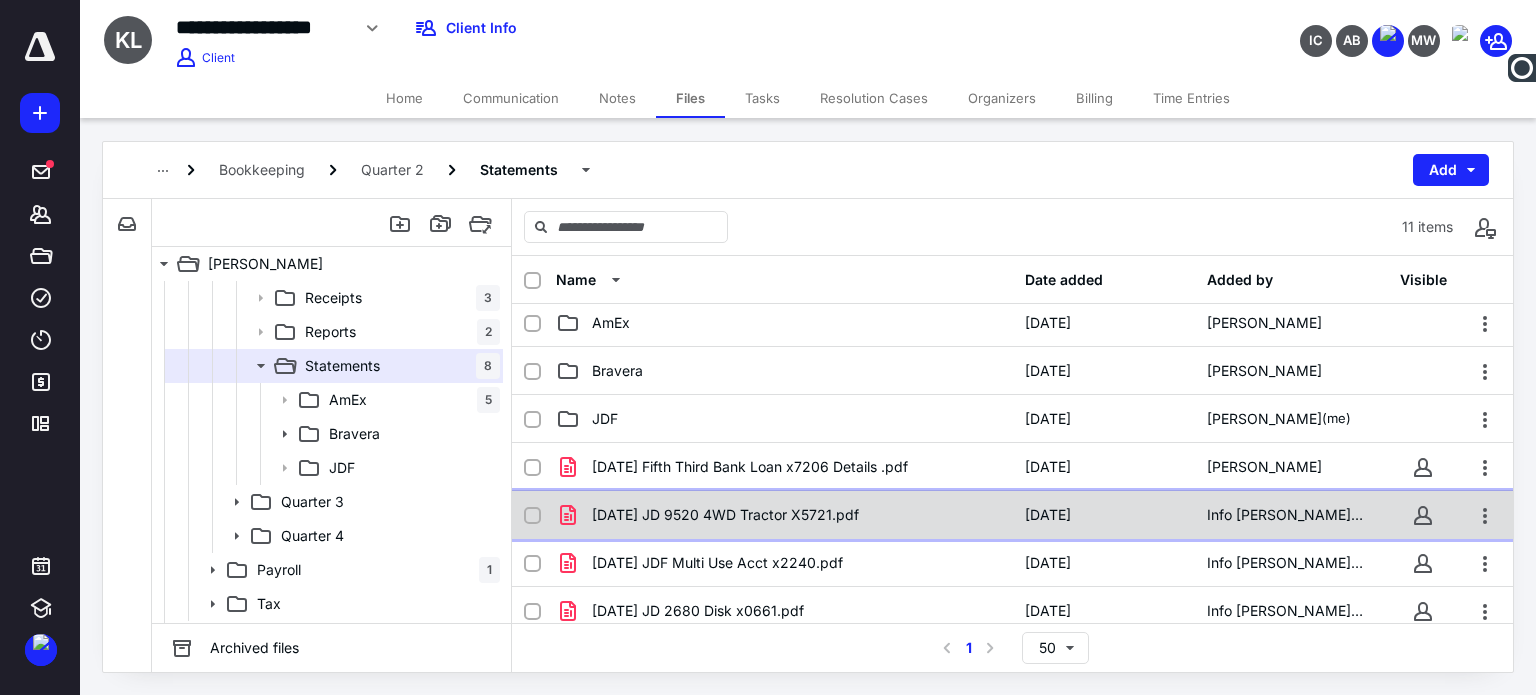 click on "[DATE] JD 9520 4WD Tractor X5721.pdf" at bounding box center (725, 515) 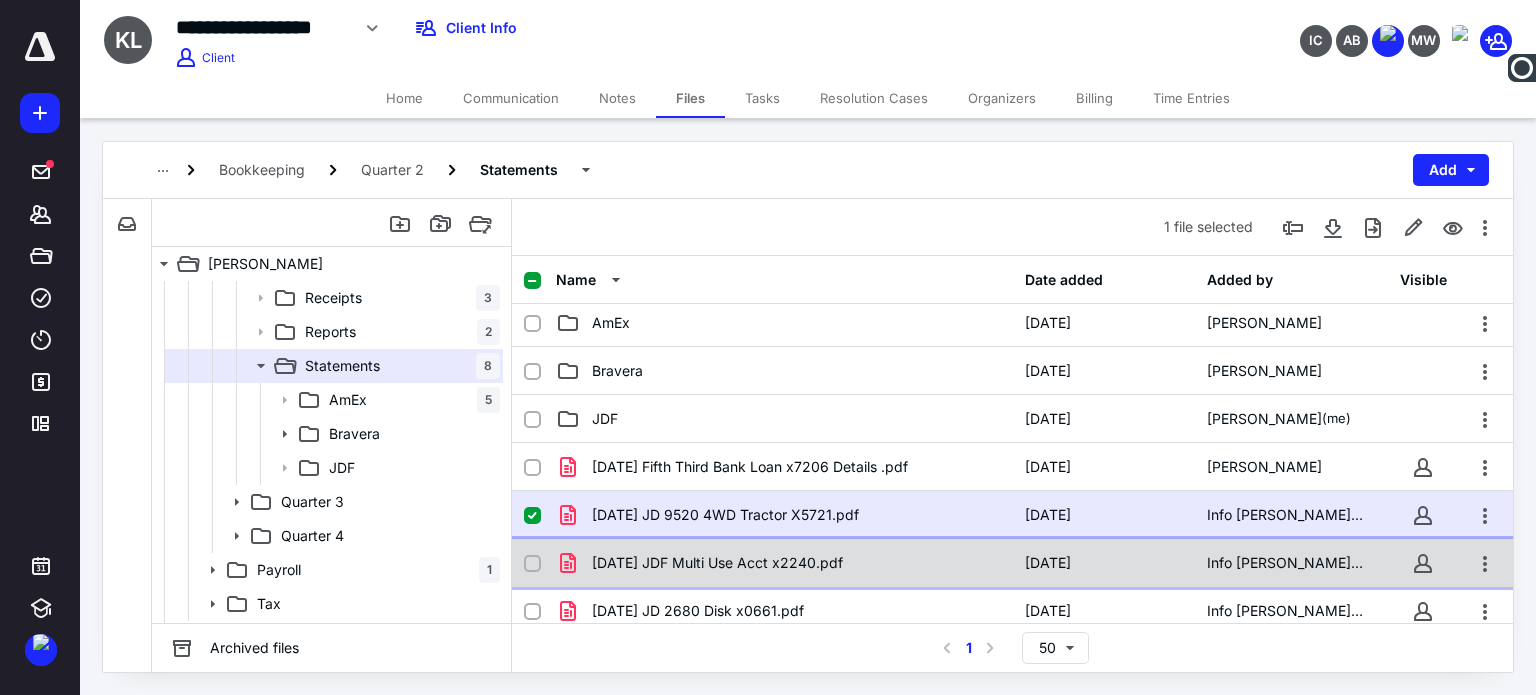 click on "[DATE] JDF Multi Use Acct x2240.pdf" at bounding box center (717, 563) 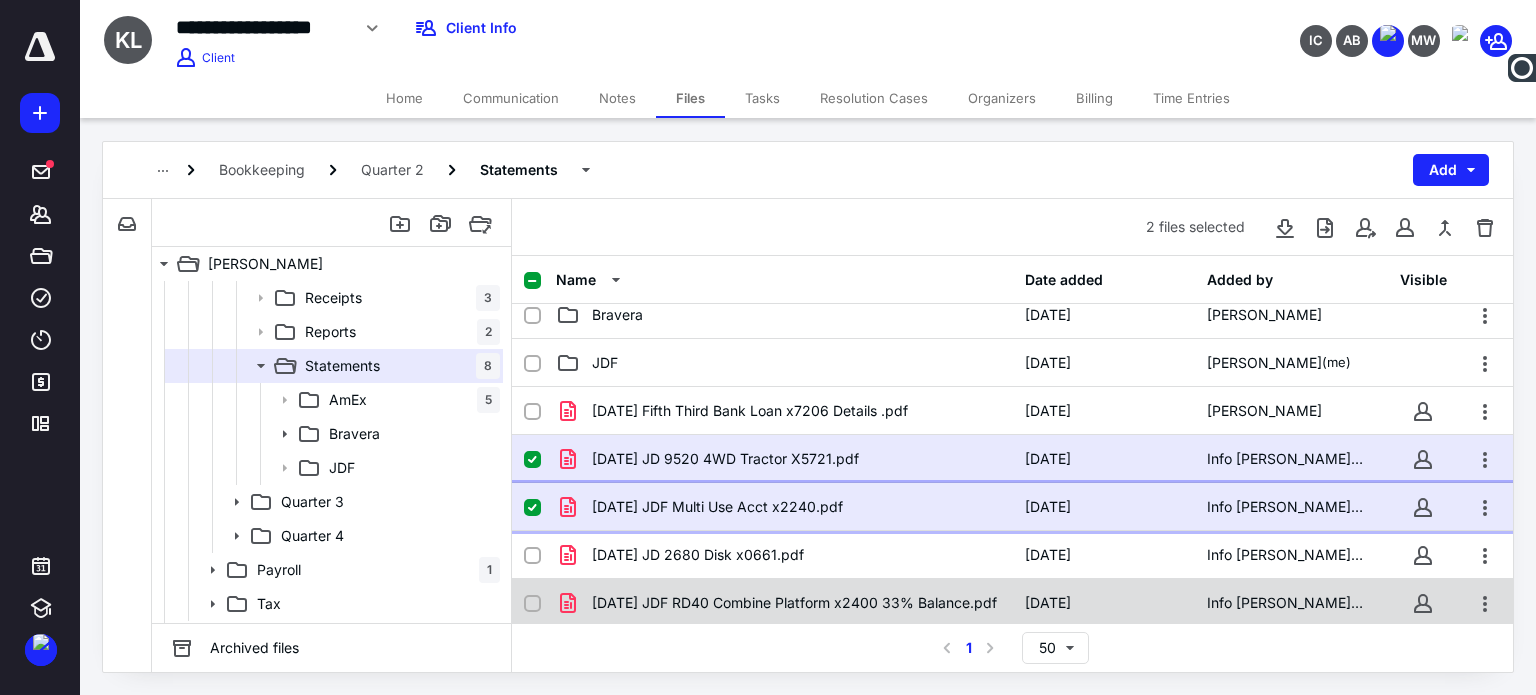 scroll, scrollTop: 105, scrollLeft: 0, axis: vertical 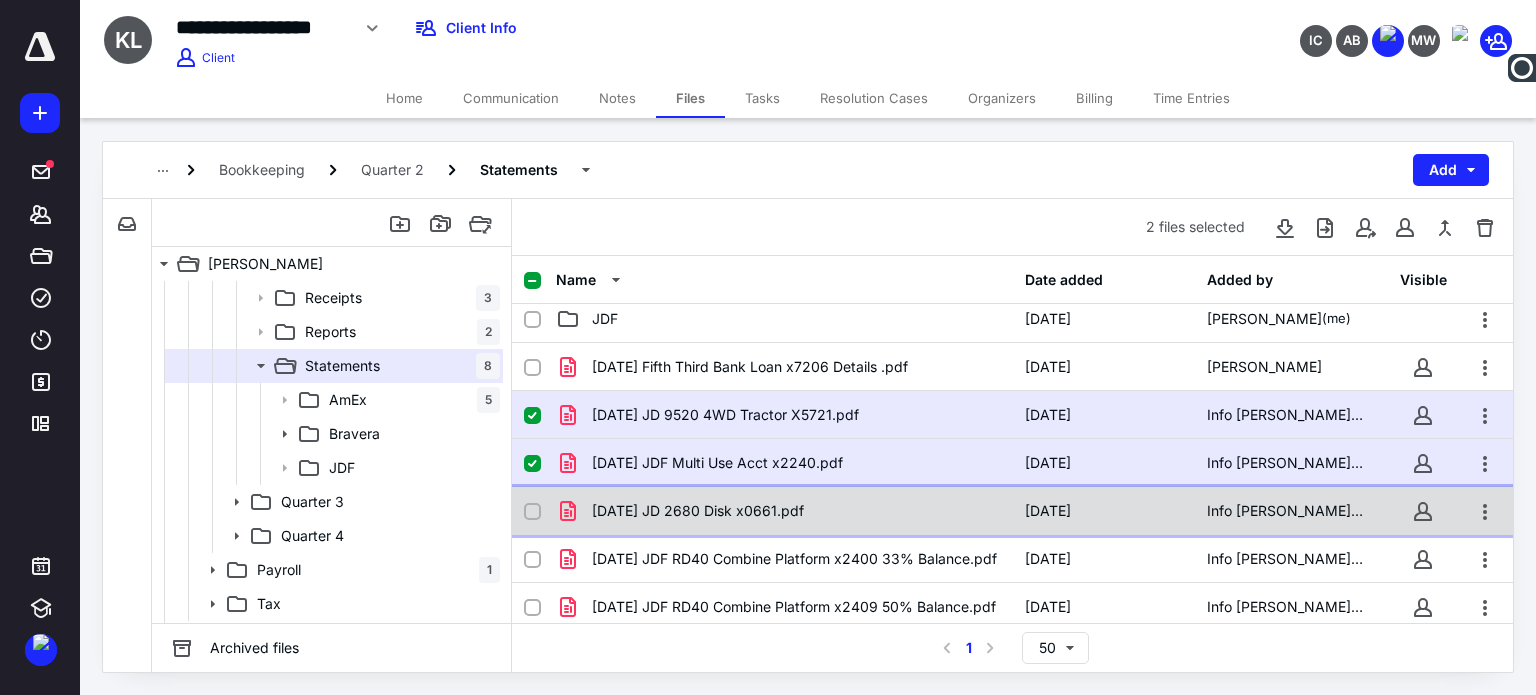click on "[DATE] JD 2680 Disk x0661.pdf" at bounding box center (698, 511) 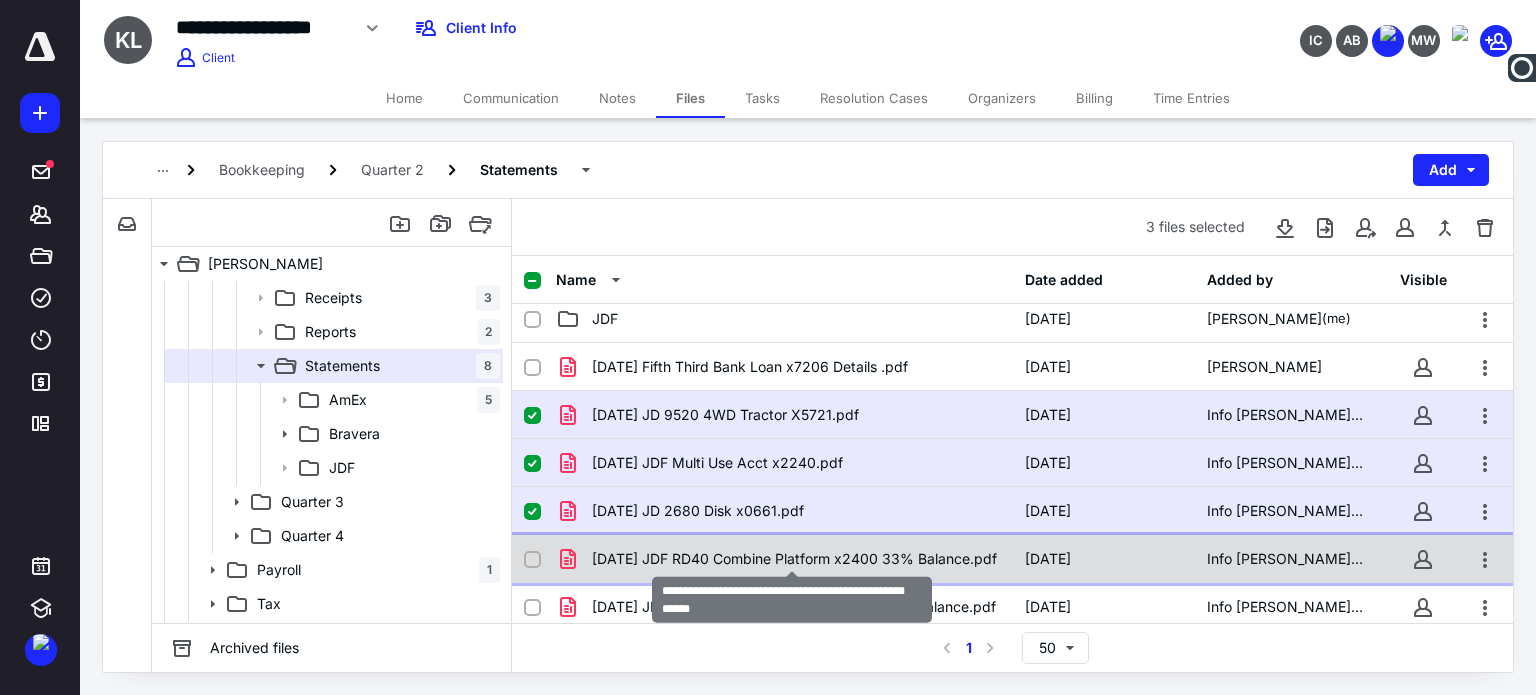 click on "[DATE] JDF RD40 Combine Platform x2400 33% Balance.pdf" at bounding box center (794, 559) 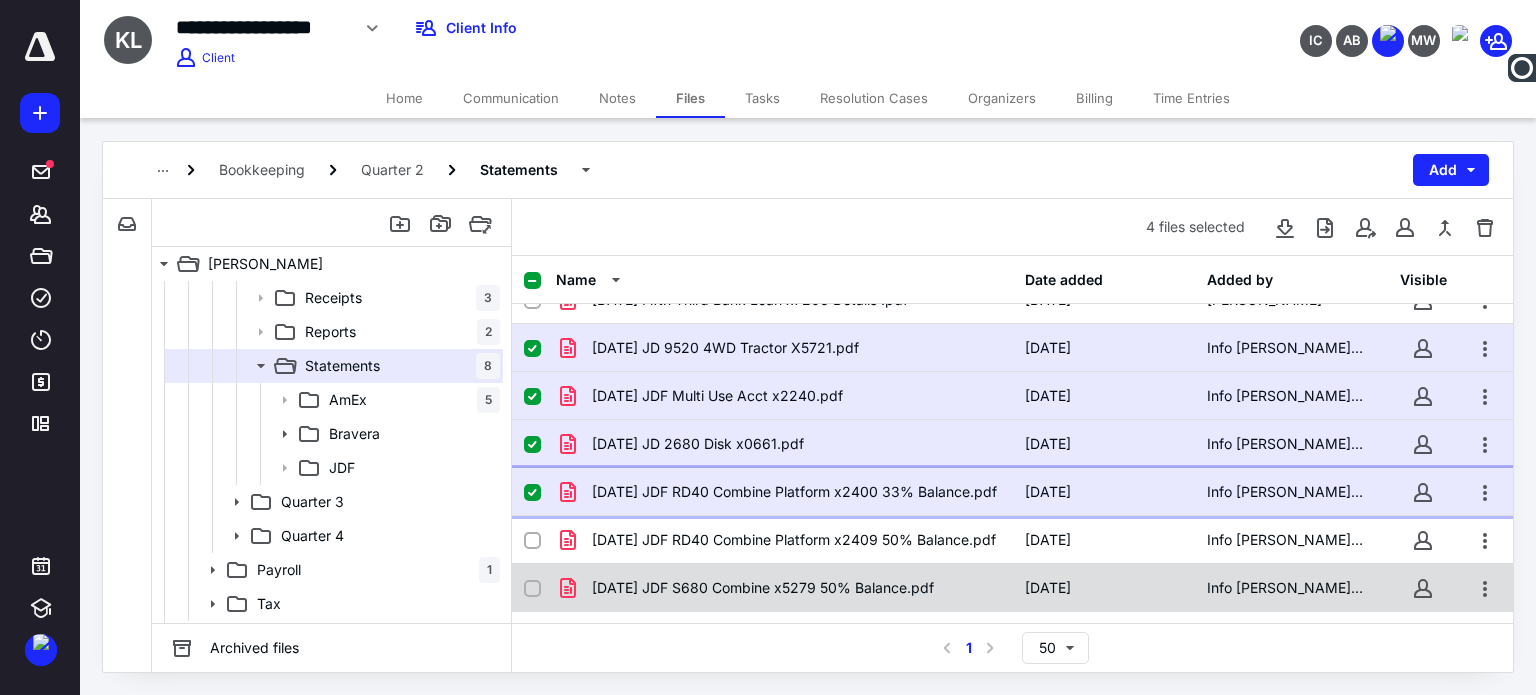 scroll, scrollTop: 205, scrollLeft: 0, axis: vertical 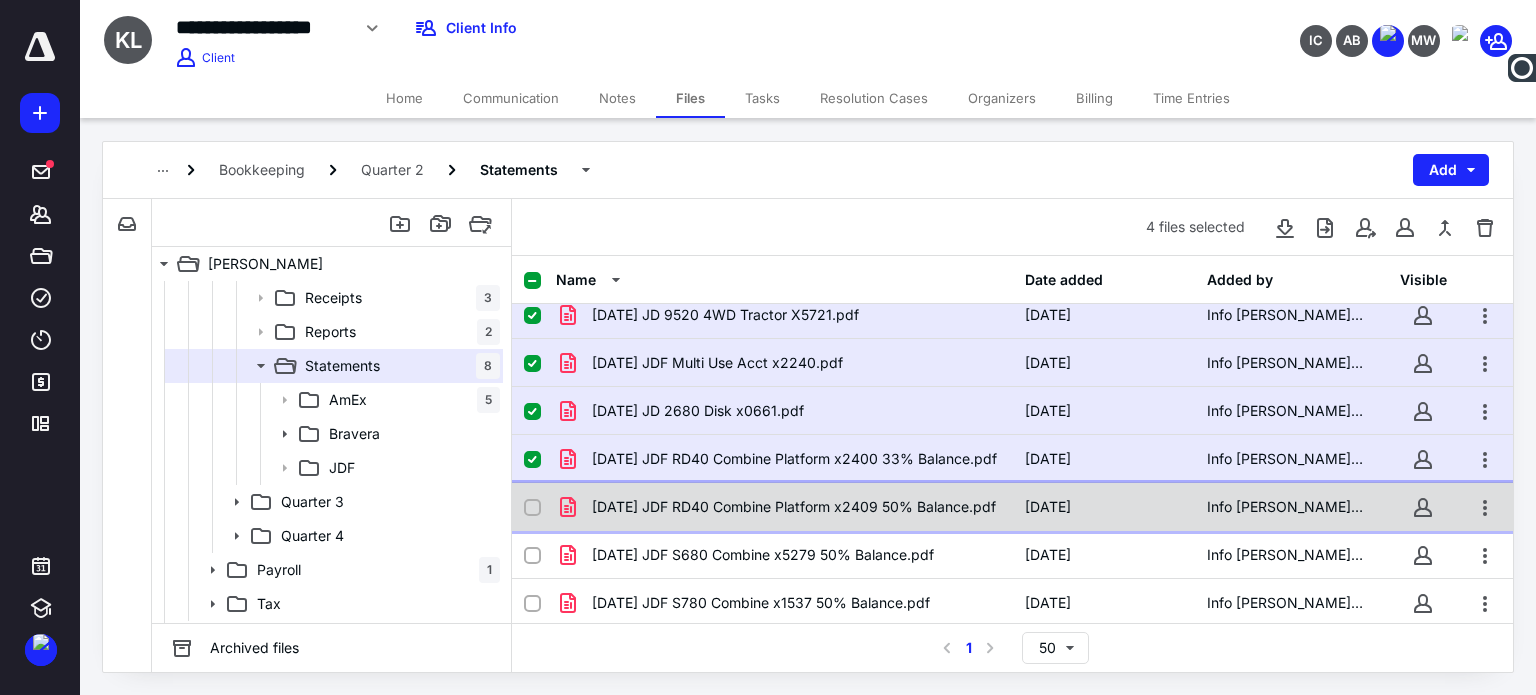click on "[DATE] JDF RD40 Combine Platform x2409 50% Balance.pdf" at bounding box center [794, 507] 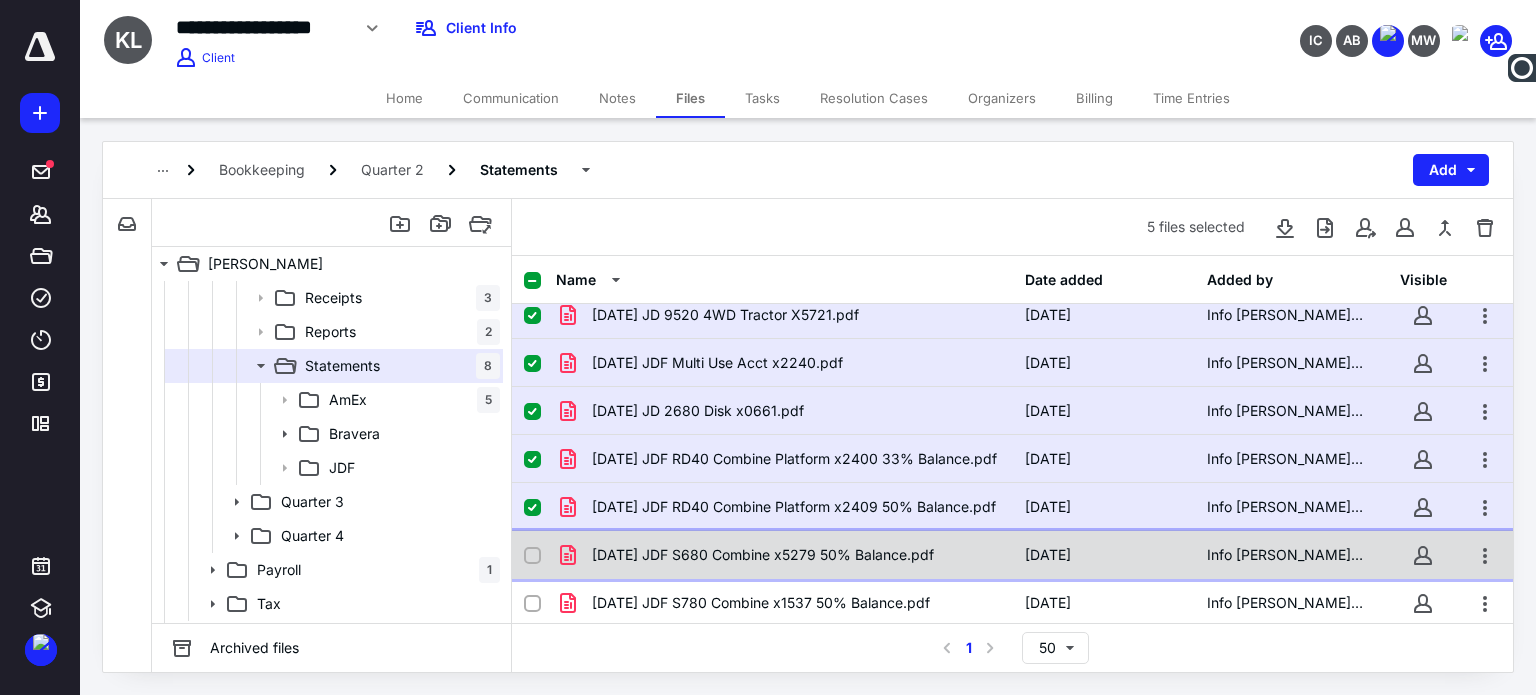 click on "[DATE] JDF S680 Combine x5279 50% Balance.pdf" at bounding box center [763, 555] 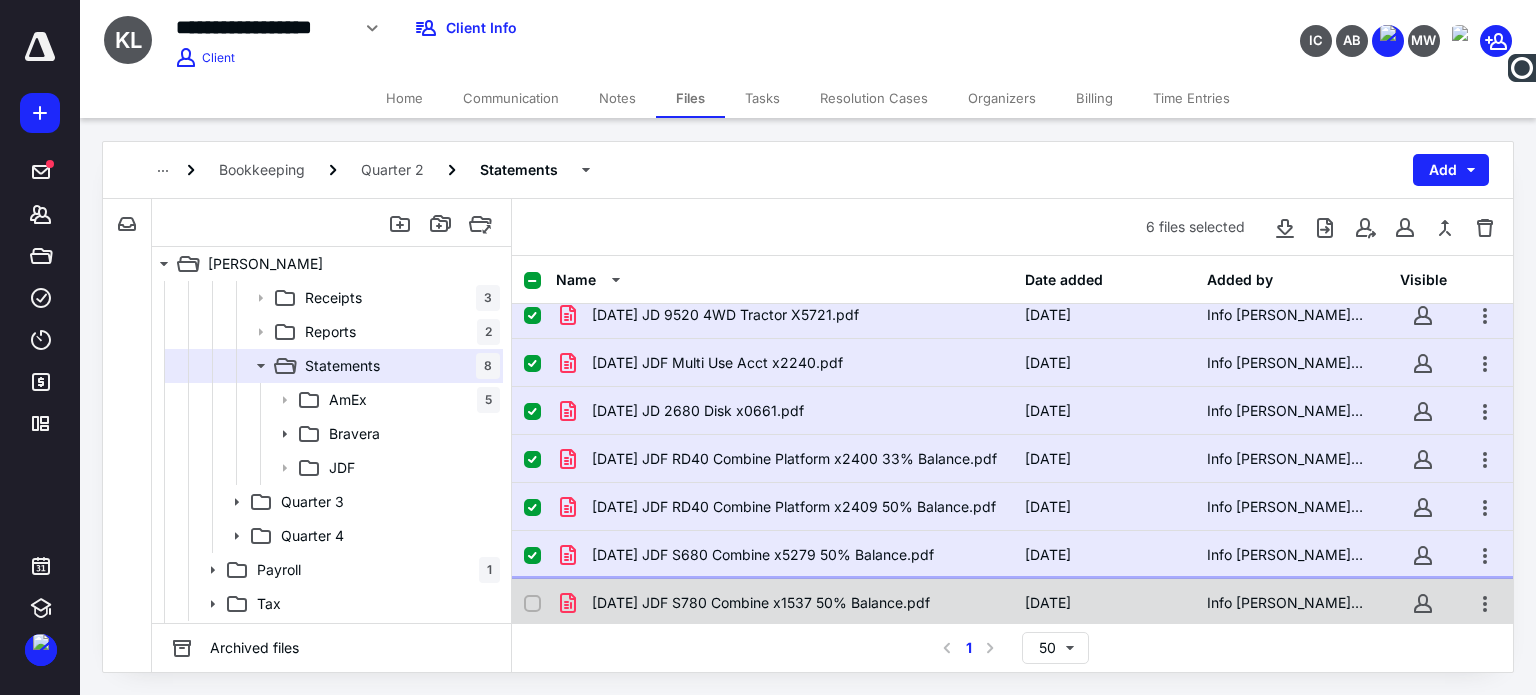 click on "[DATE] JDF S780 Combine x1537 50% Balance.pdf" at bounding box center [761, 603] 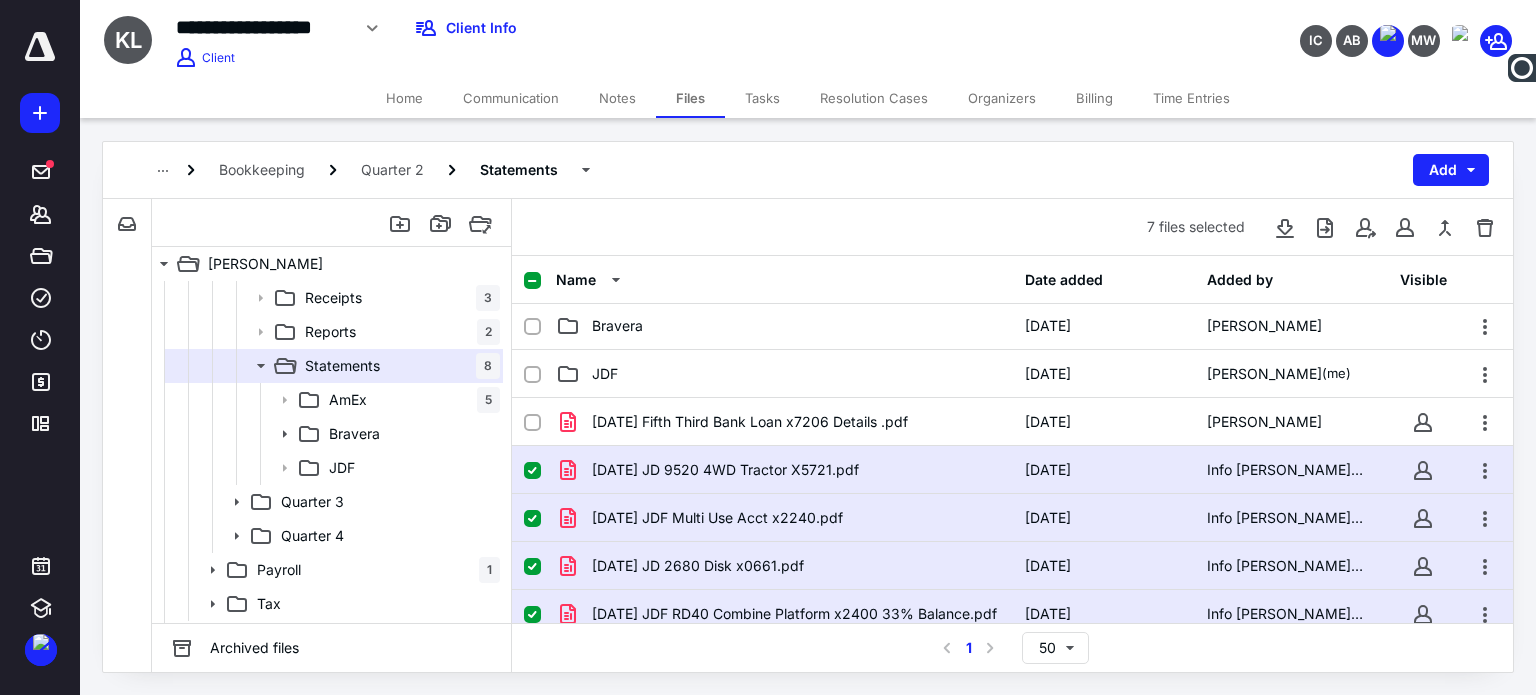 scroll, scrollTop: 5, scrollLeft: 0, axis: vertical 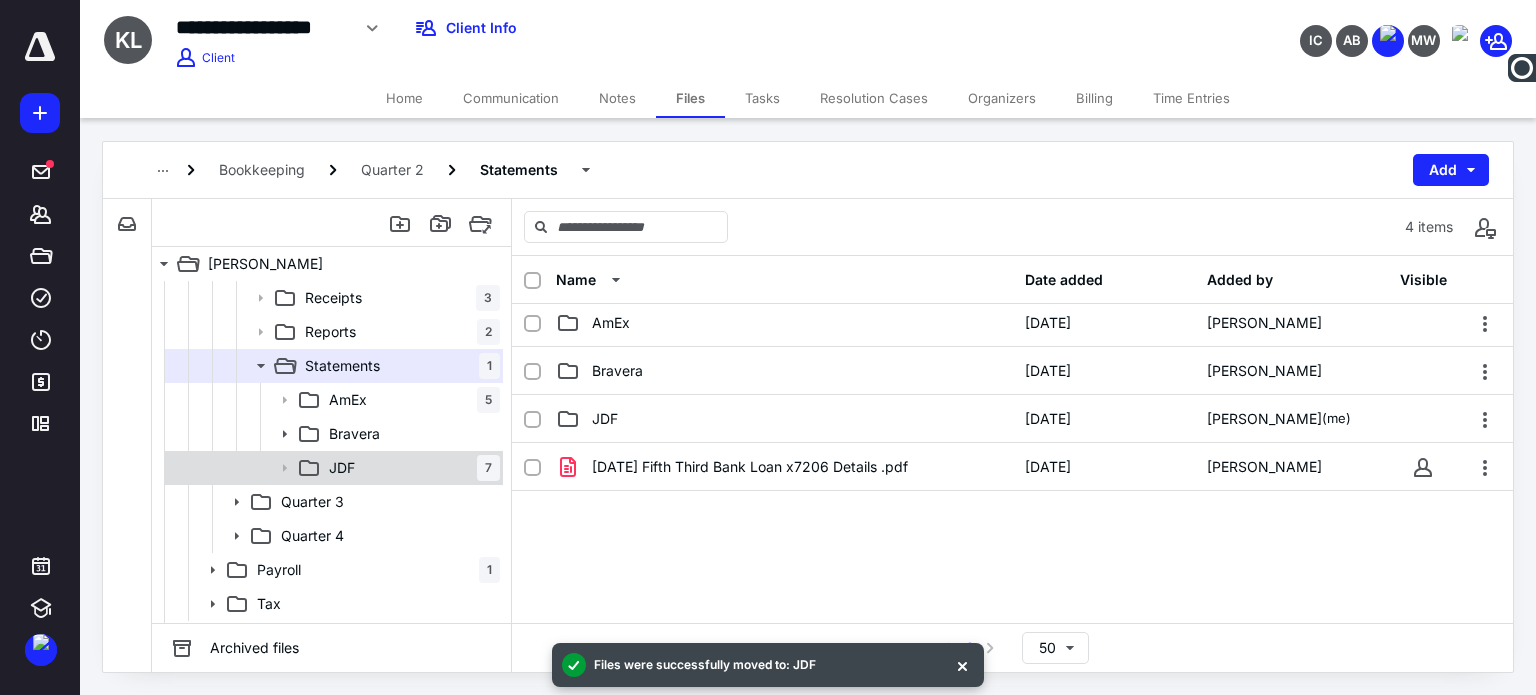 click on "JDF" at bounding box center [342, 468] 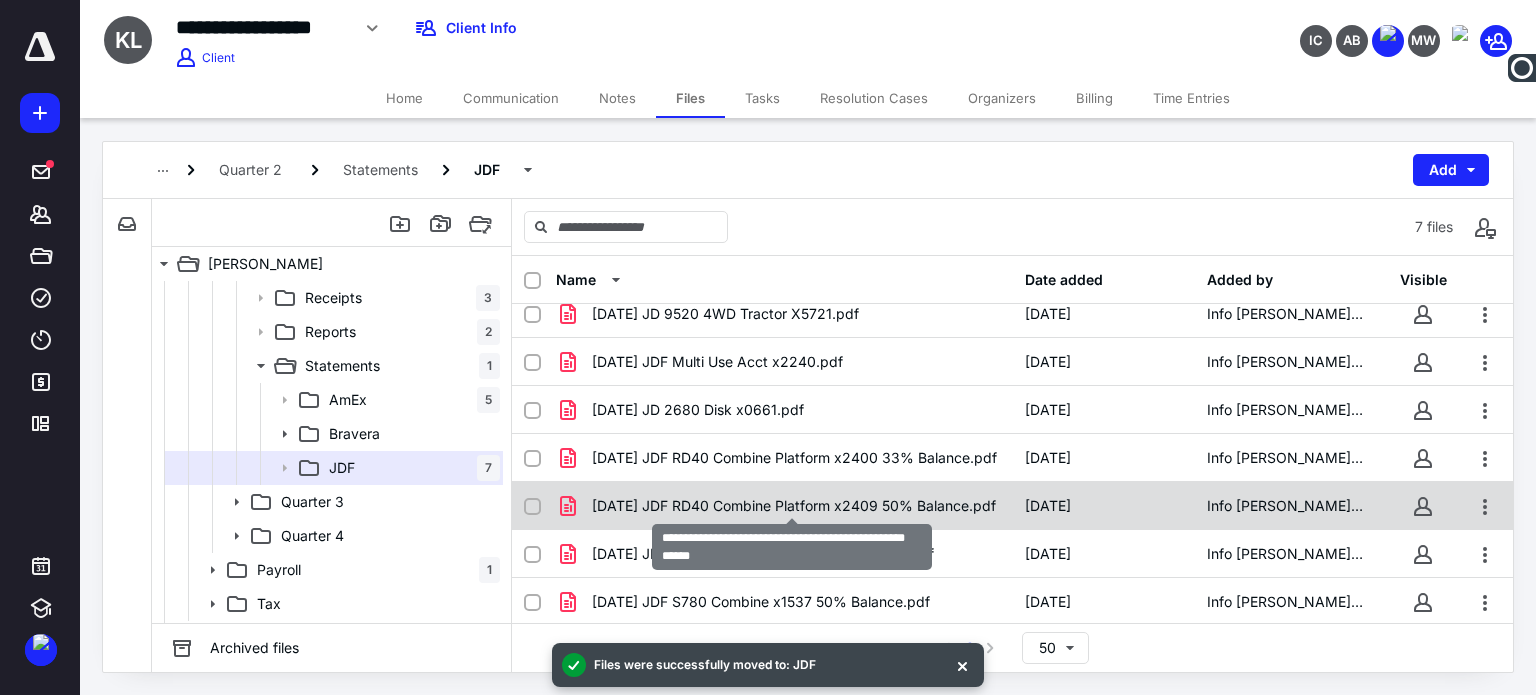 scroll, scrollTop: 0, scrollLeft: 0, axis: both 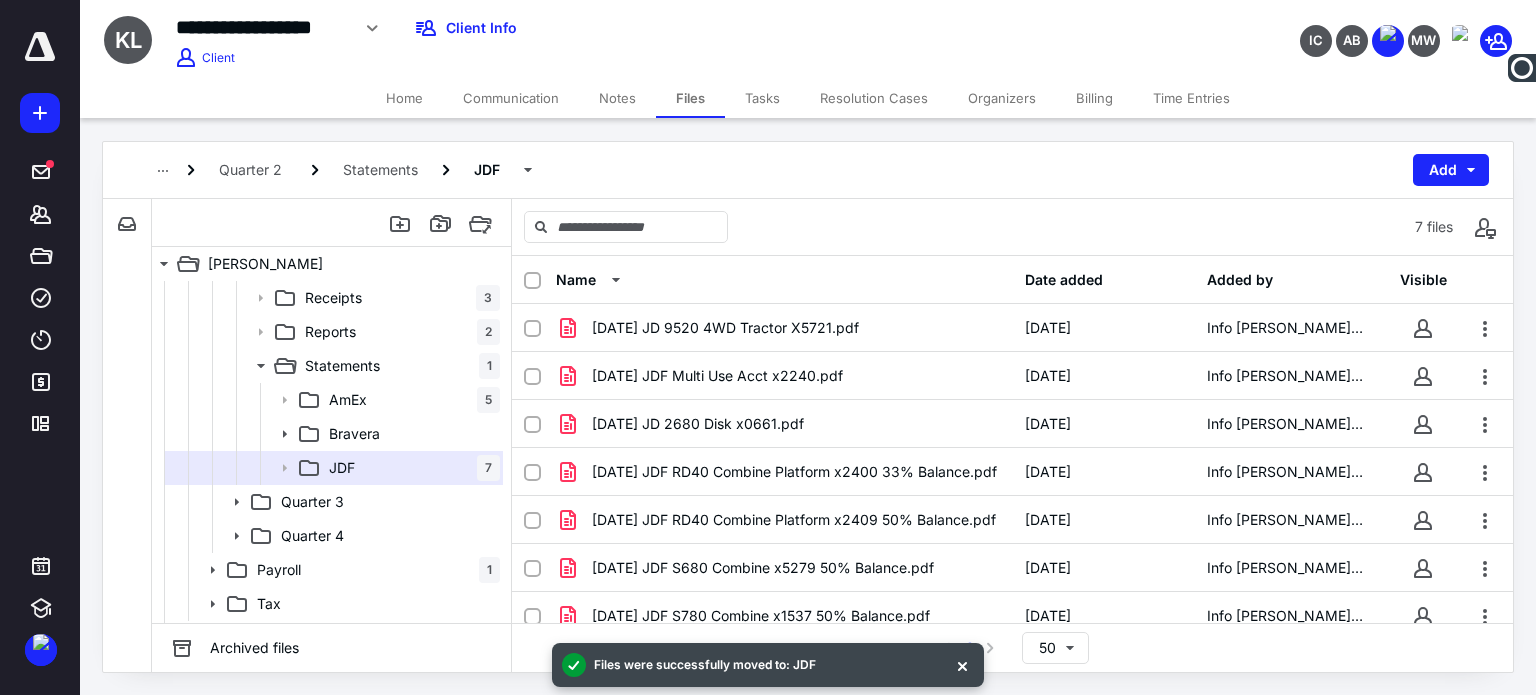 click on "Files" at bounding box center [690, 98] 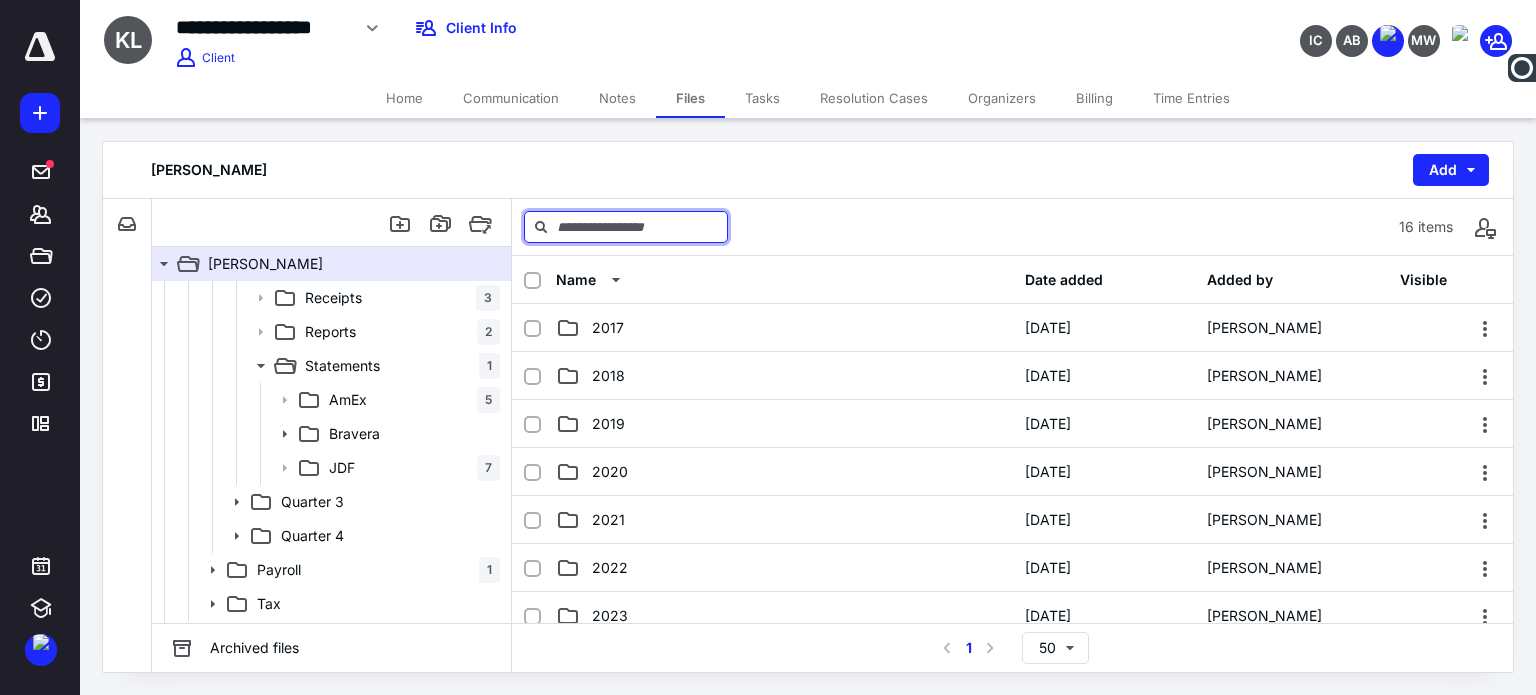 click at bounding box center (626, 227) 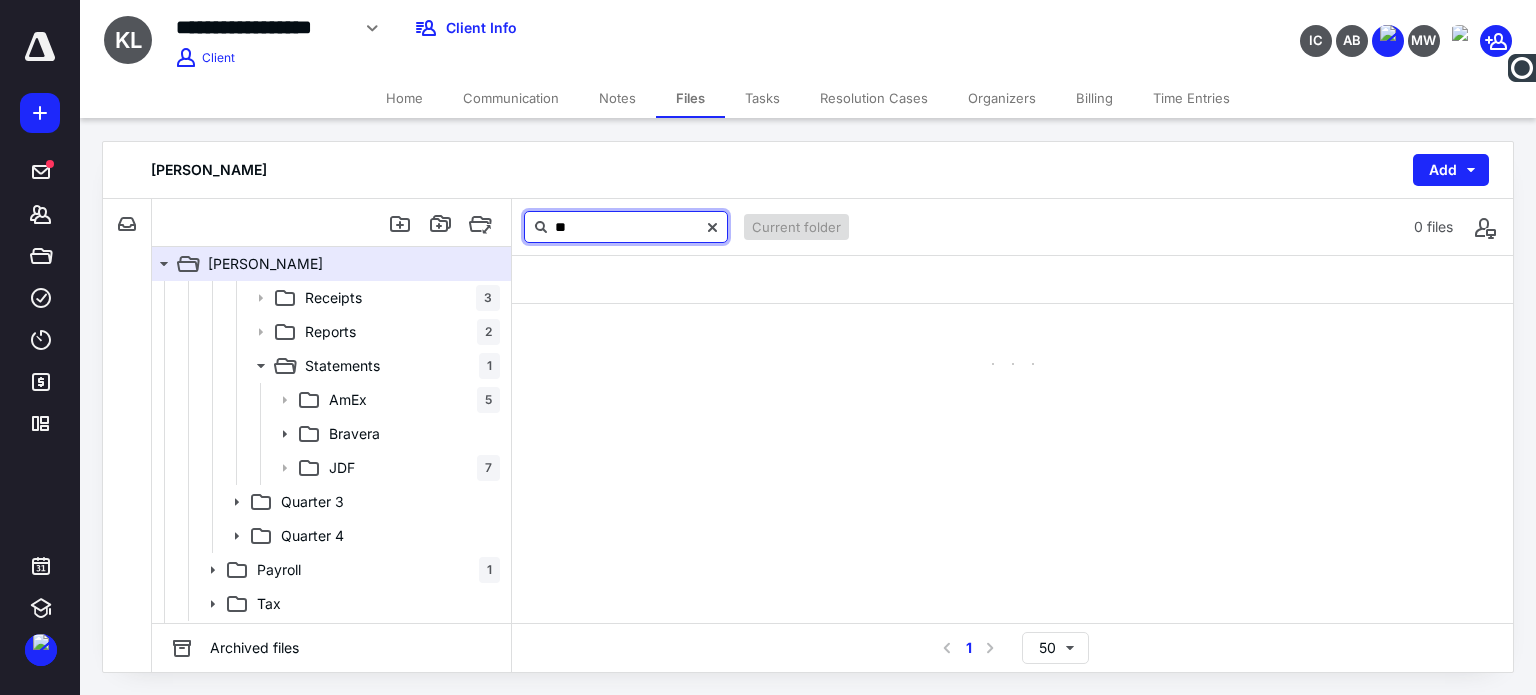 type on "*" 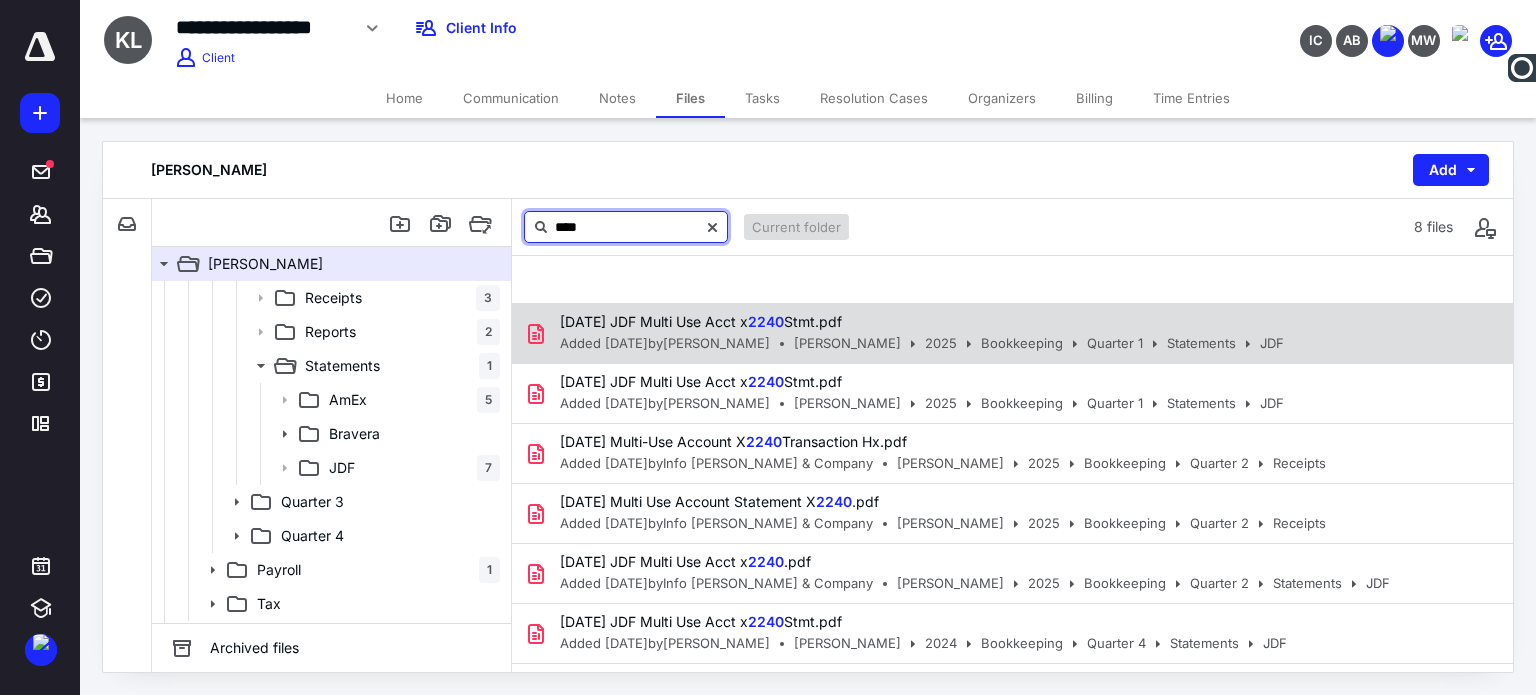 type on "****" 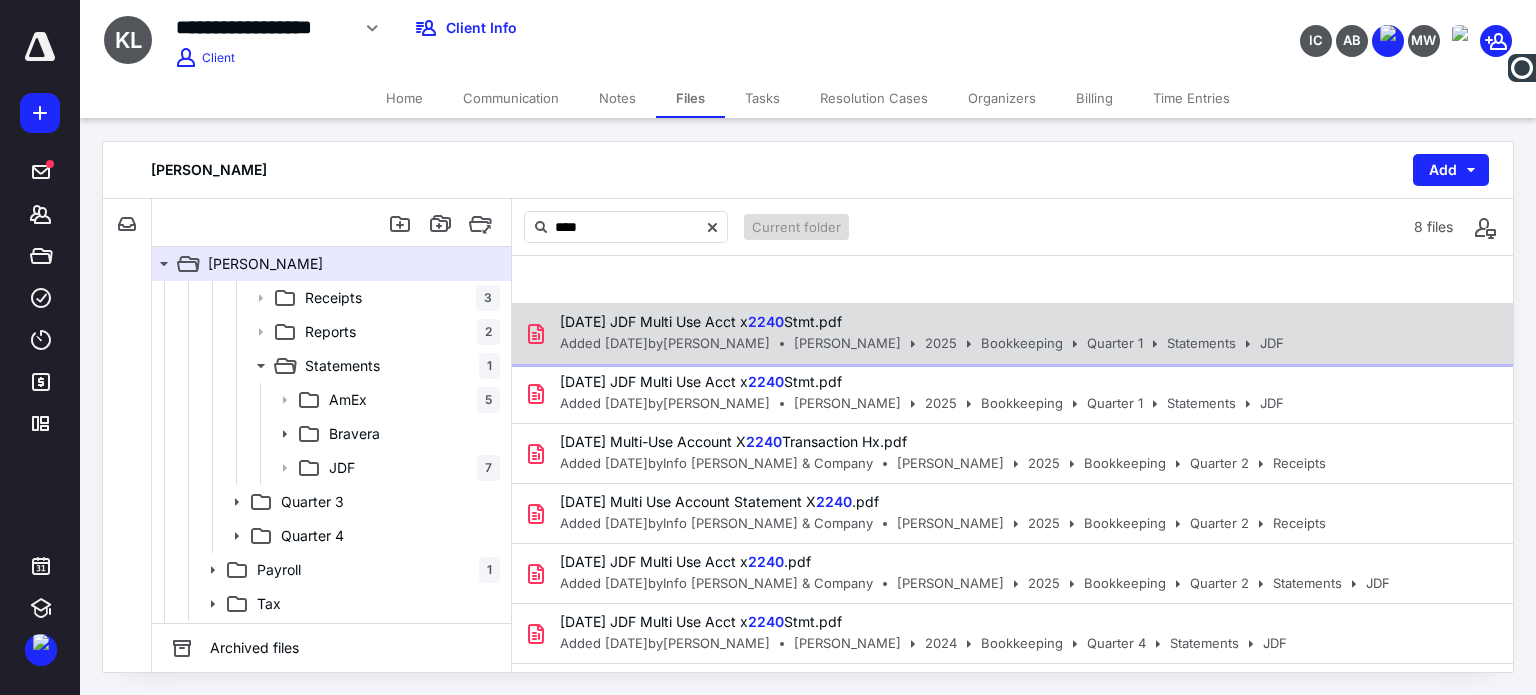 click on "[DATE] JDF Multi Use Acct x 2240  Stmt.pdf" at bounding box center [916, 322] 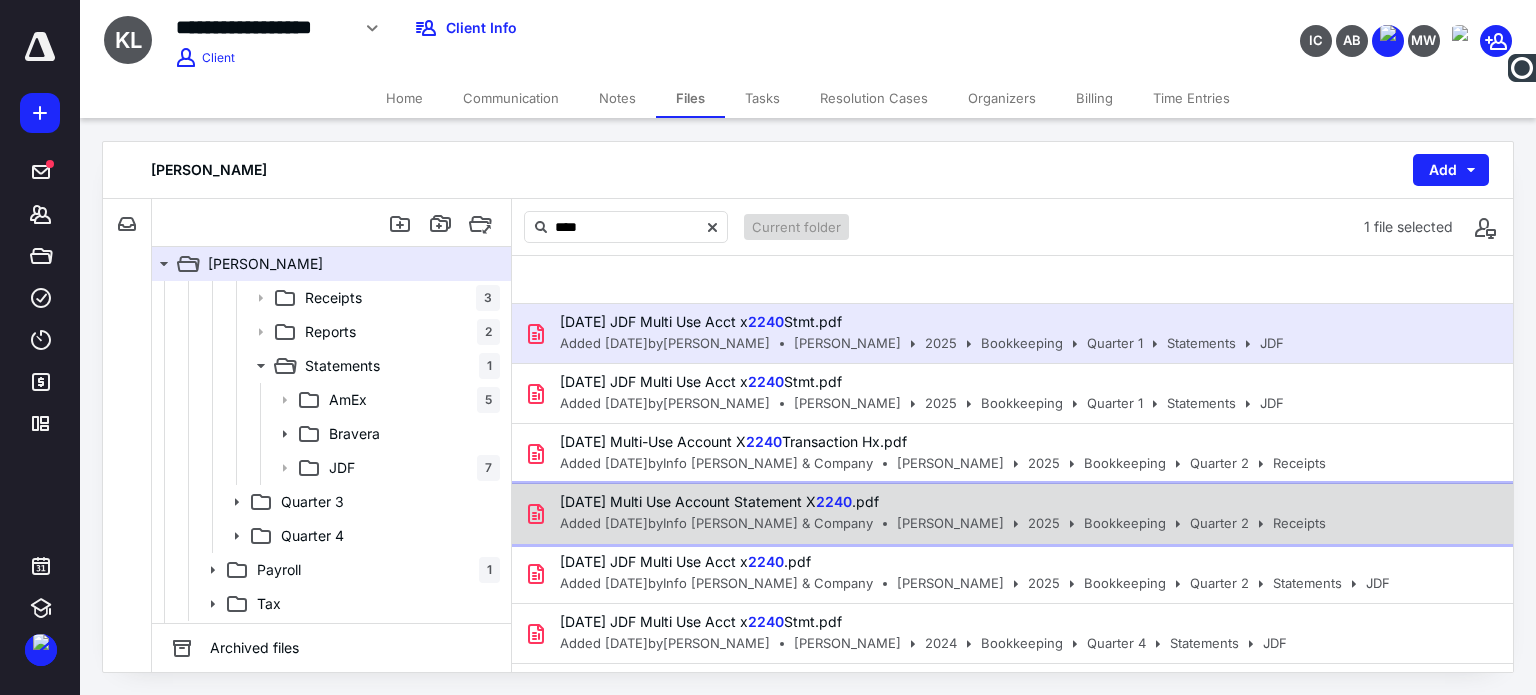 click on "[DATE] Multi Use Account Statement X 2240 .pdf" at bounding box center [937, 502] 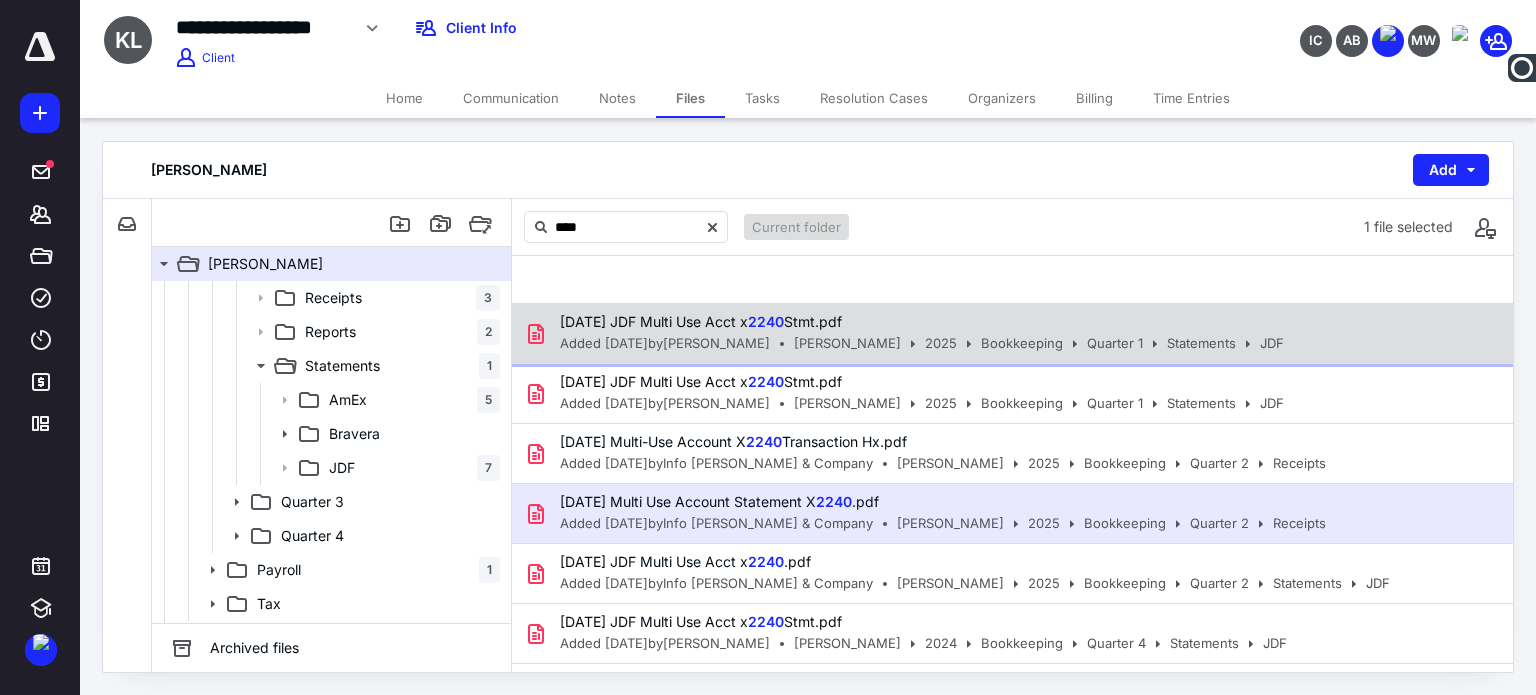 click on "[DATE] JDF Multi Use Acct x 2240  Stmt.pdf" at bounding box center [916, 322] 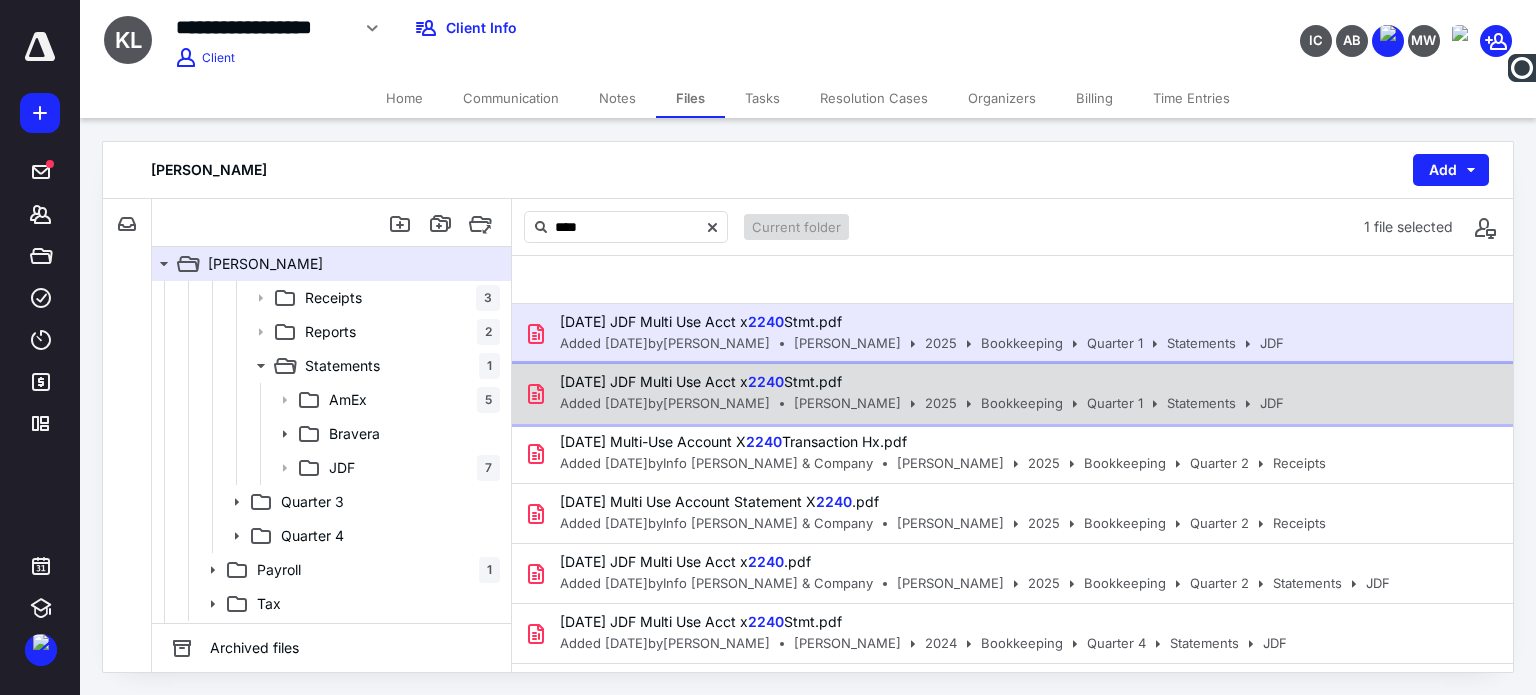 click on "[DATE] JDF Multi Use Acct x 2240  Stmt.pdf" at bounding box center [916, 382] 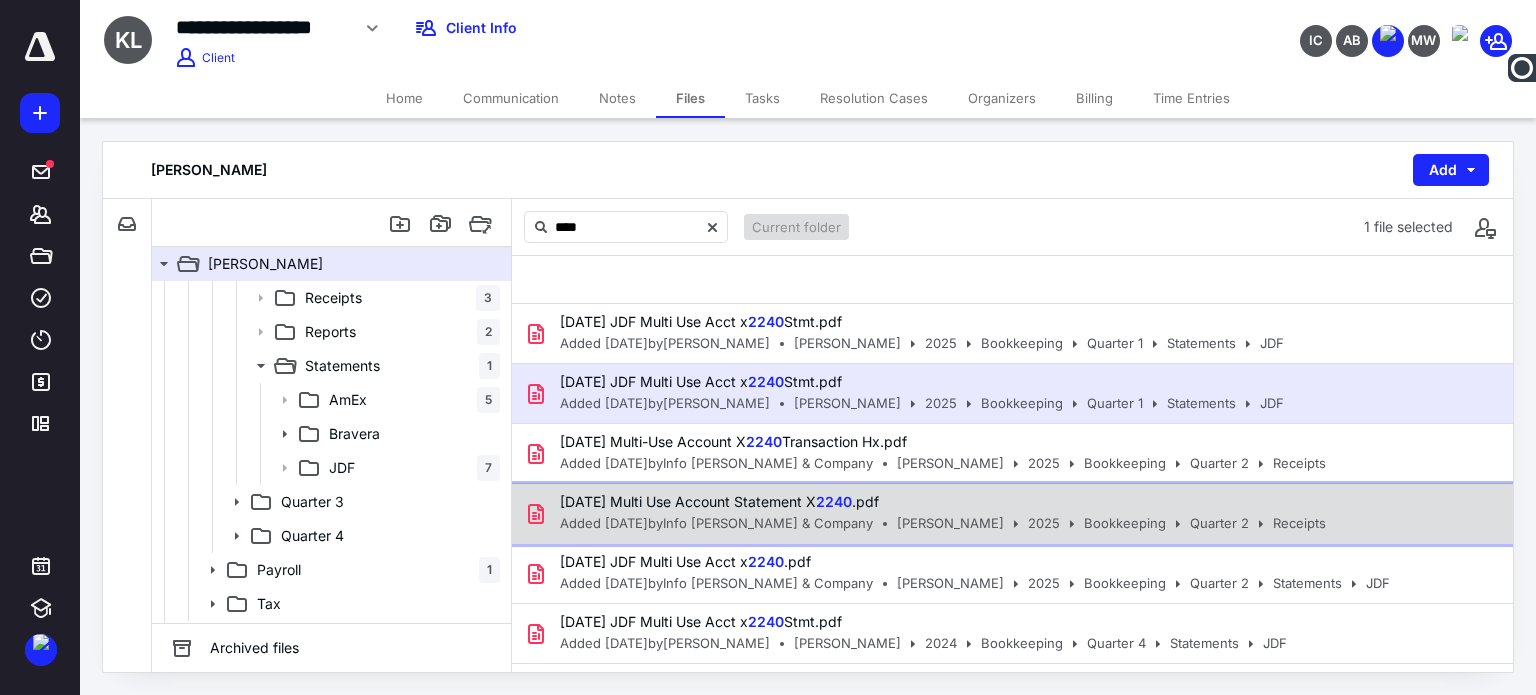 click on "[DATE] Multi Use Account Statement X 2240 .pdf" at bounding box center [937, 502] 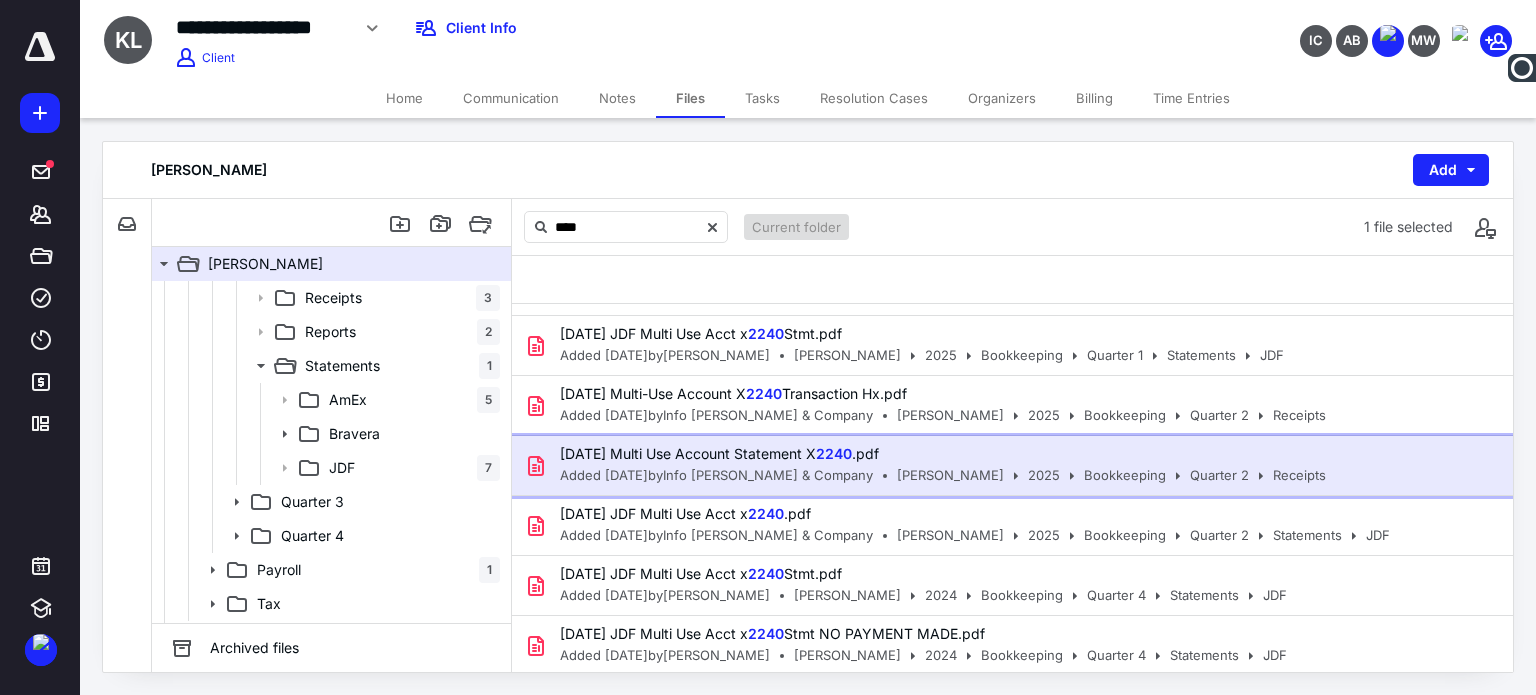 scroll, scrollTop: 0, scrollLeft: 0, axis: both 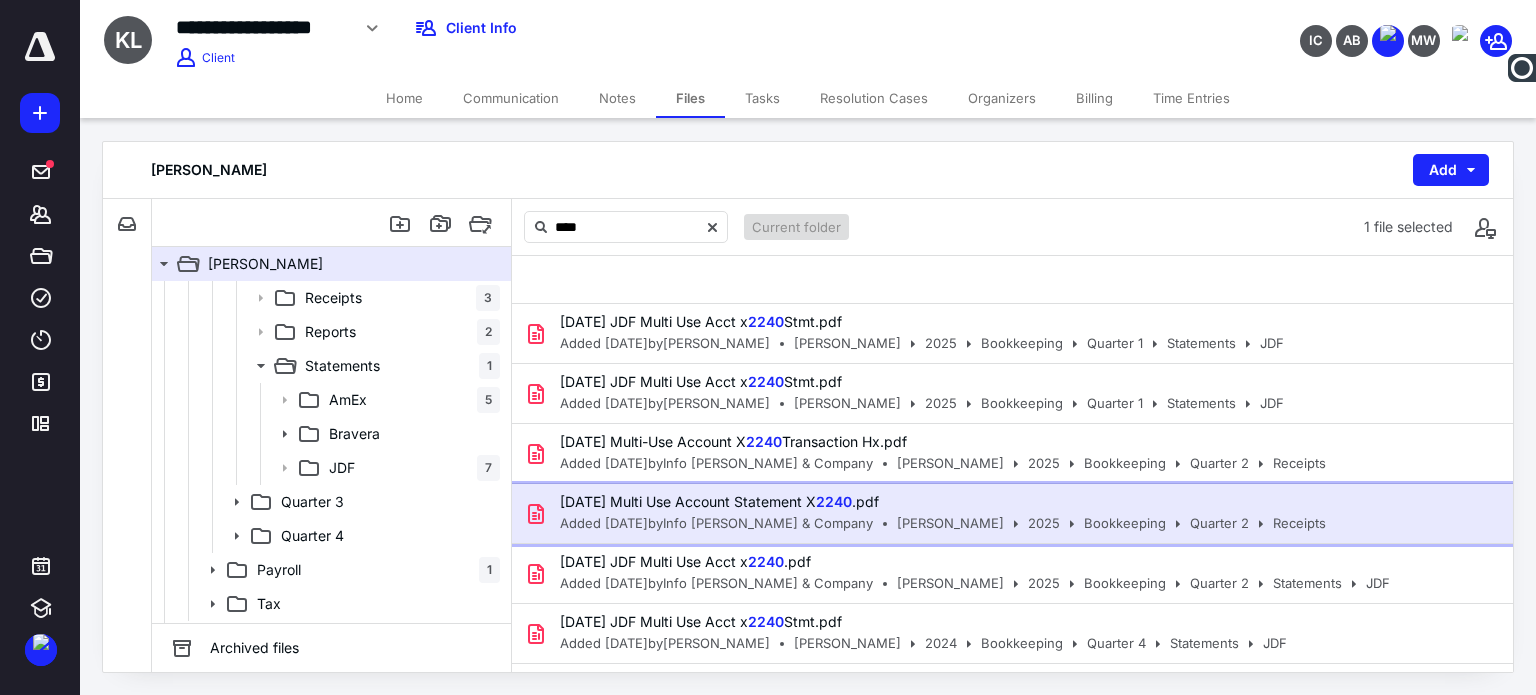 click on "[DATE] Multi Use Account Statement X 2240 .pdf" at bounding box center (937, 502) 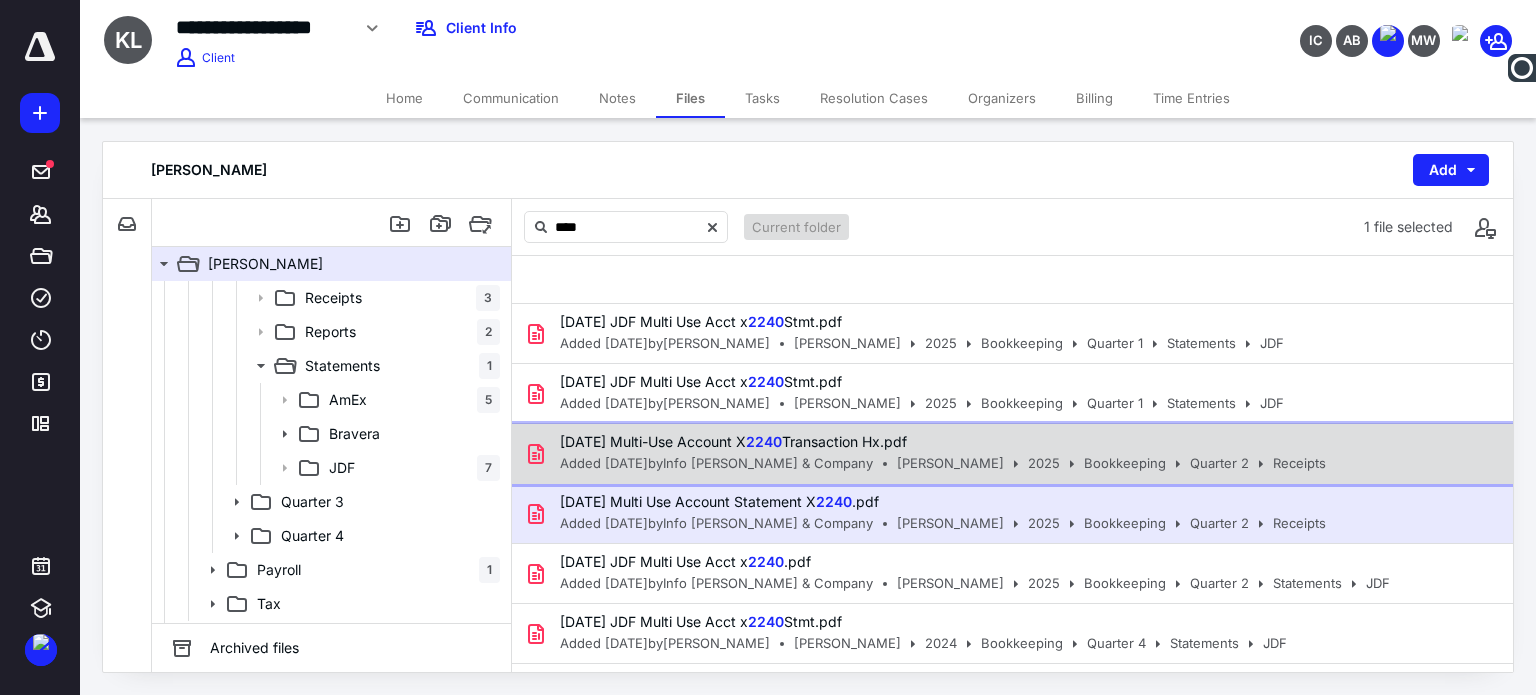 click on "[DATE] Multi-Use Account X 2240  Transaction Hx.pdf" at bounding box center (937, 442) 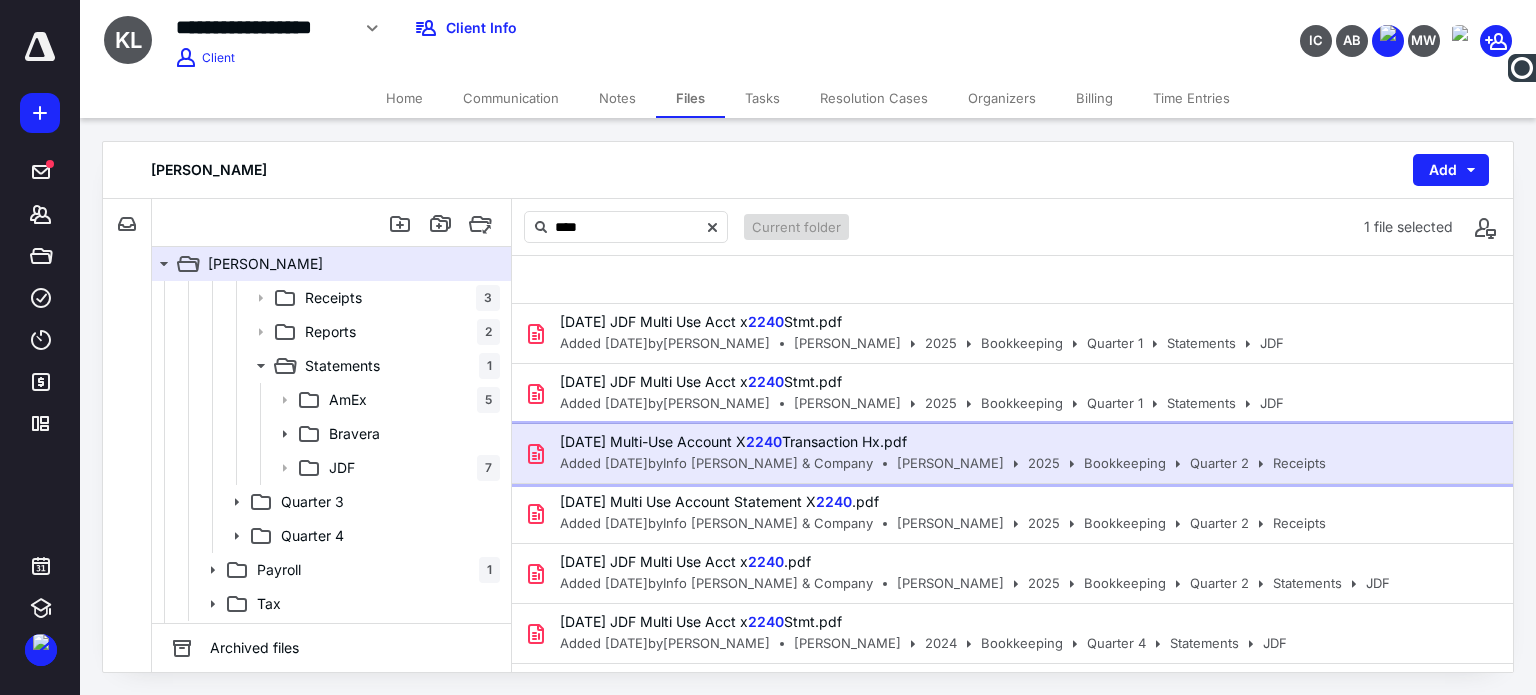 click on "[DATE] Multi-Use Account X 2240  Transaction Hx.pdf" at bounding box center (937, 442) 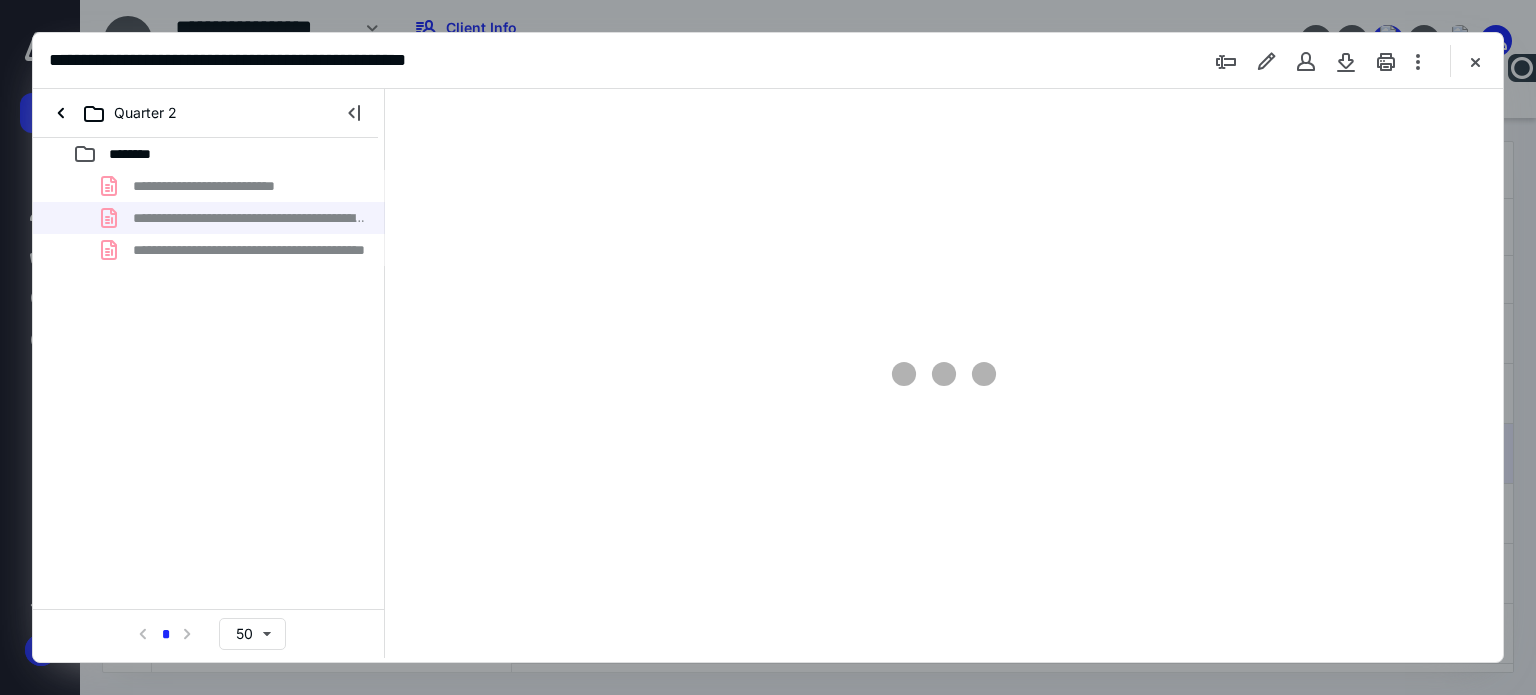 scroll, scrollTop: 0, scrollLeft: 0, axis: both 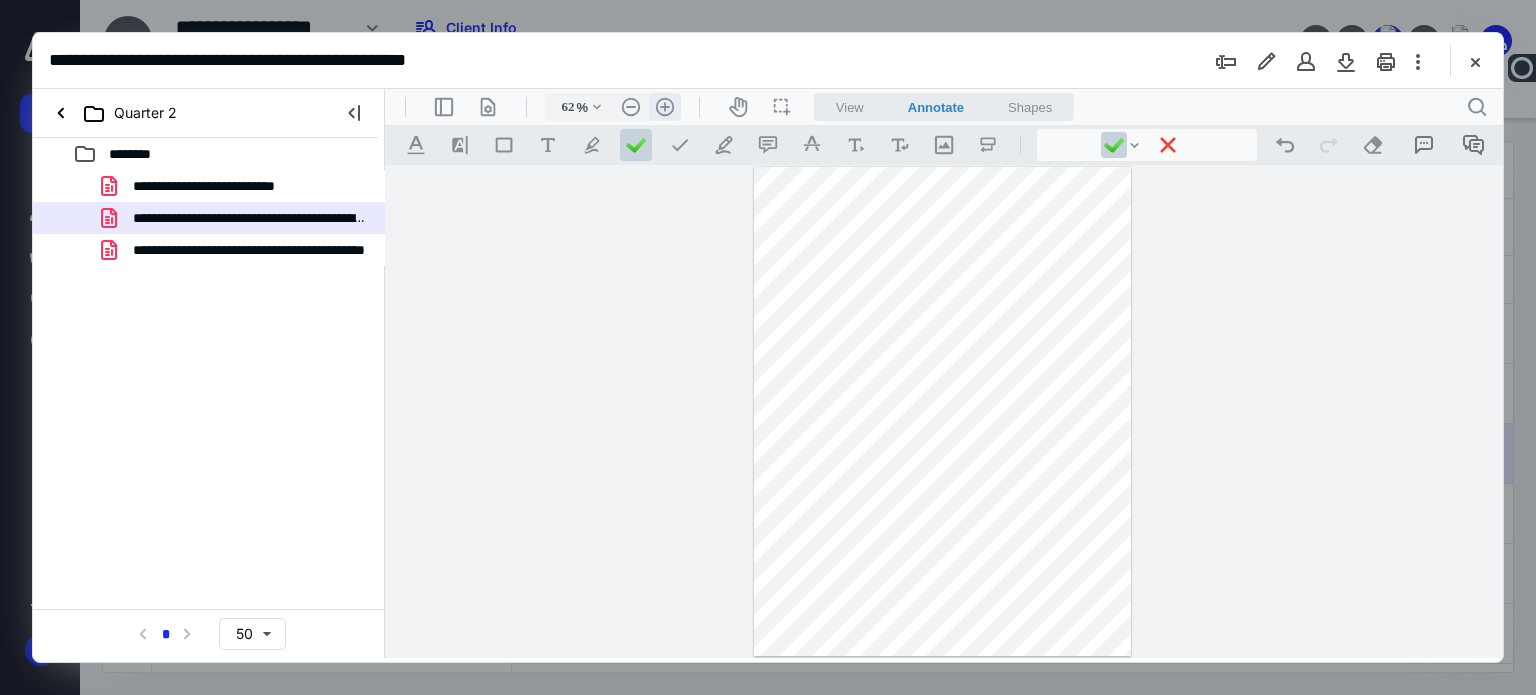 click on ".cls-1{fill:#abb0c4;} icon - header - zoom - in - line" at bounding box center (665, 107) 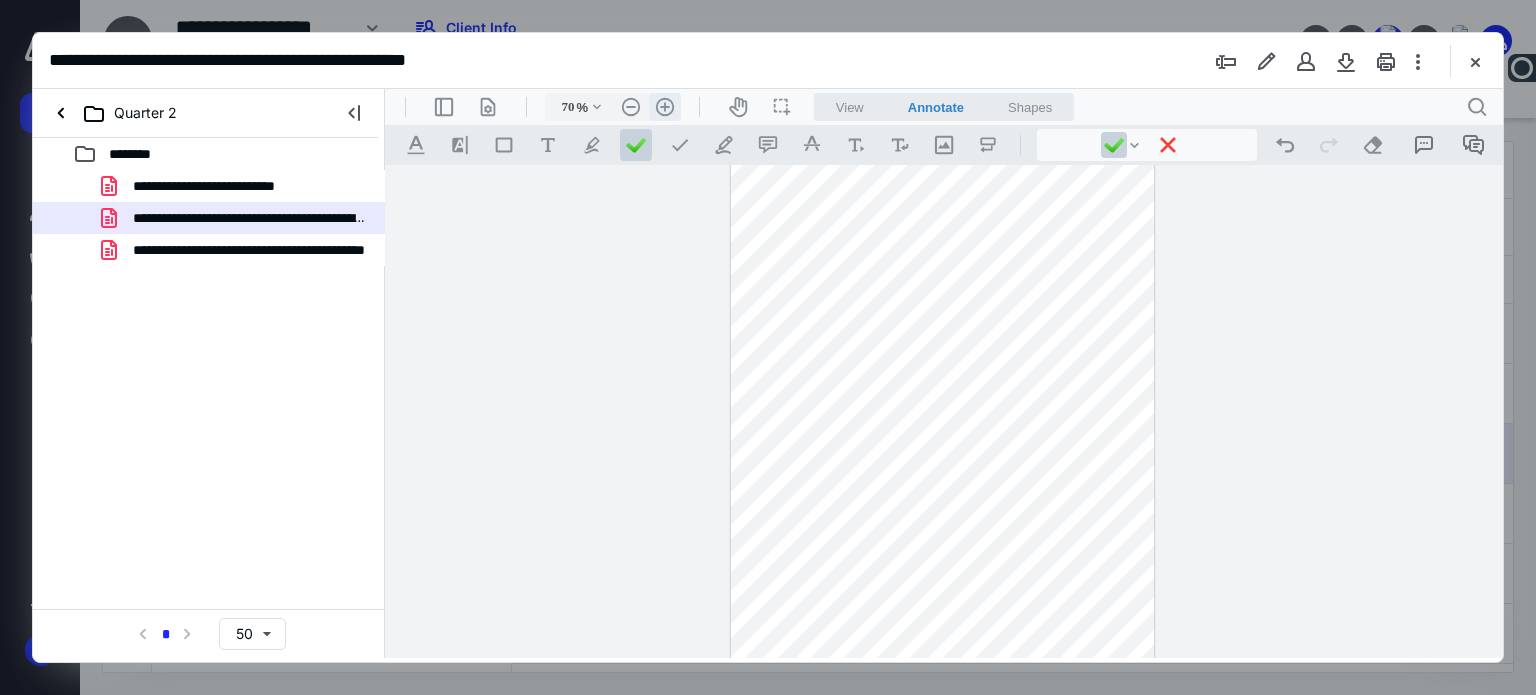 click on ".cls-1{fill:#abb0c4;} icon - header - zoom - in - line" at bounding box center [665, 107] 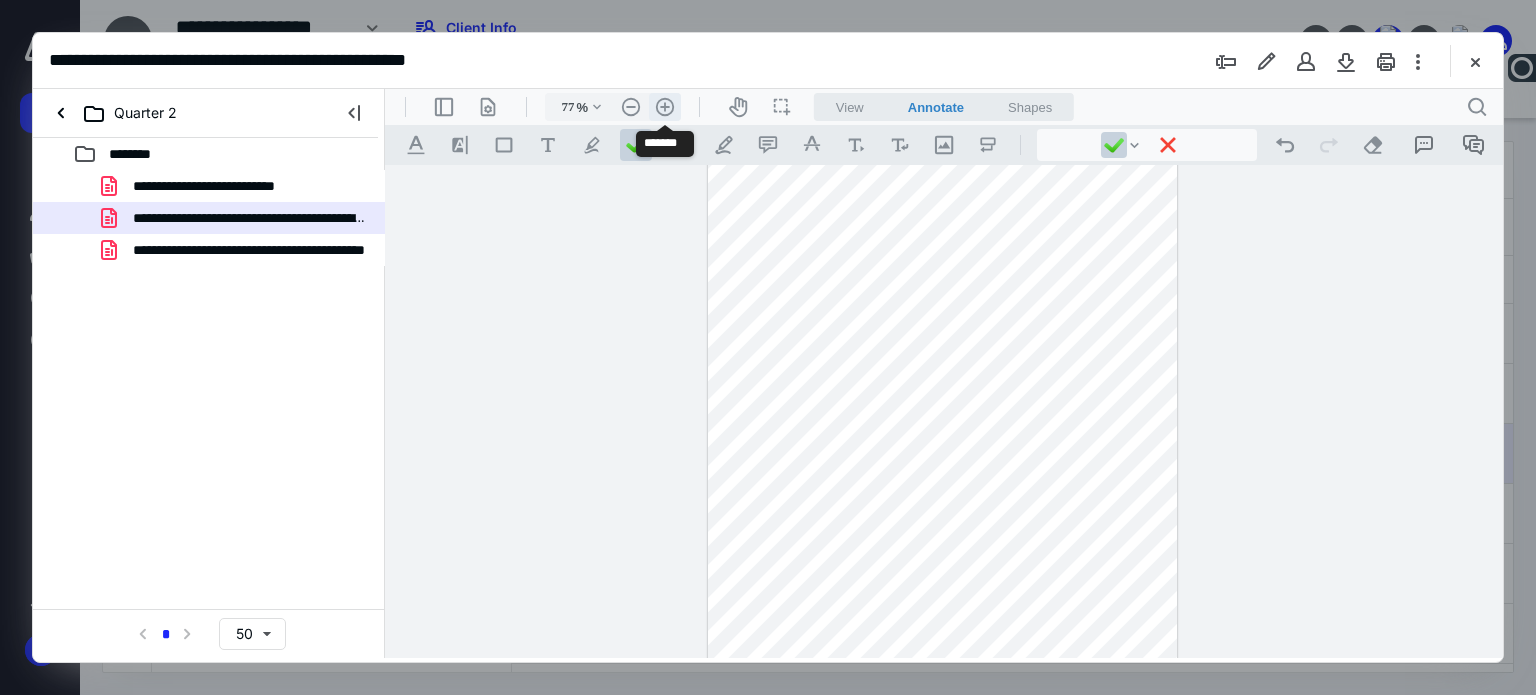 click on ".cls-1{fill:#abb0c4;} icon - header - zoom - in - line" at bounding box center (665, 107) 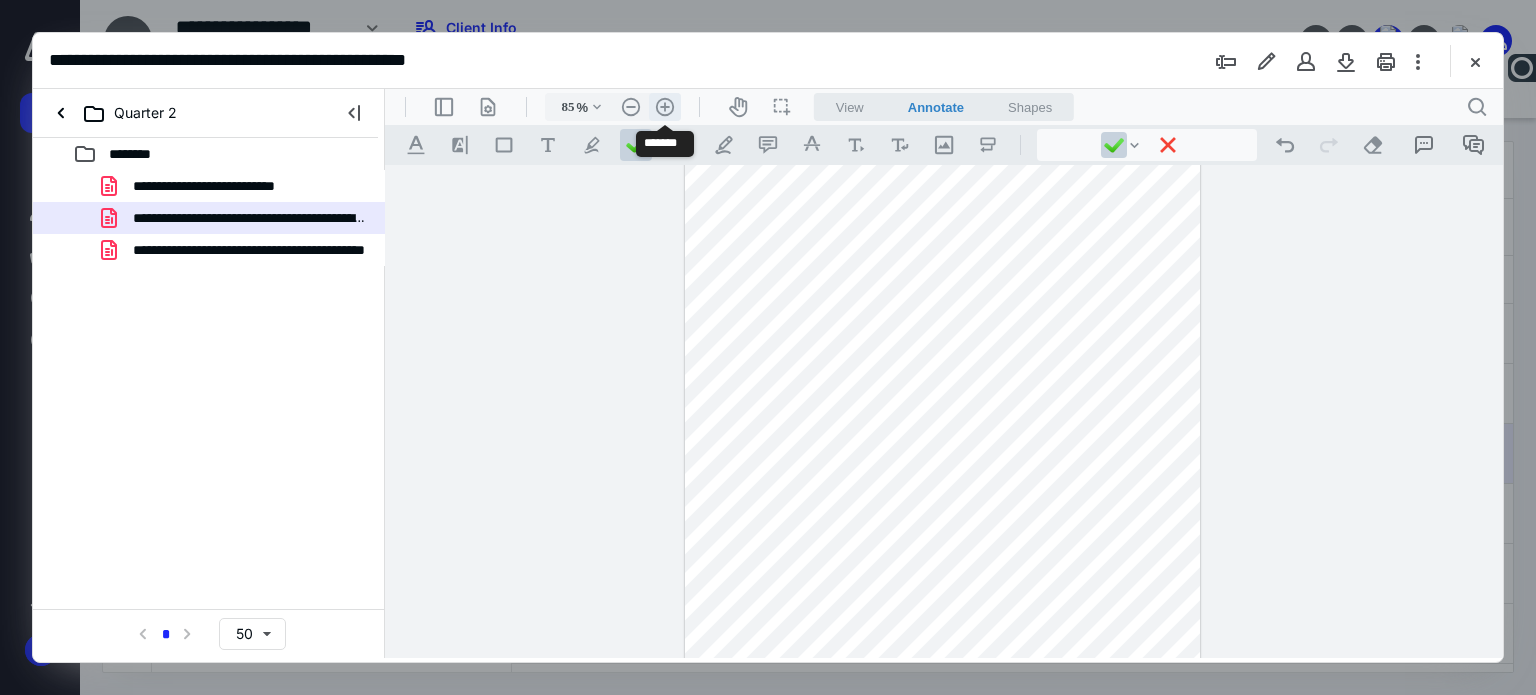 click on ".cls-1{fill:#abb0c4;} icon - header - zoom - in - line" at bounding box center (665, 107) 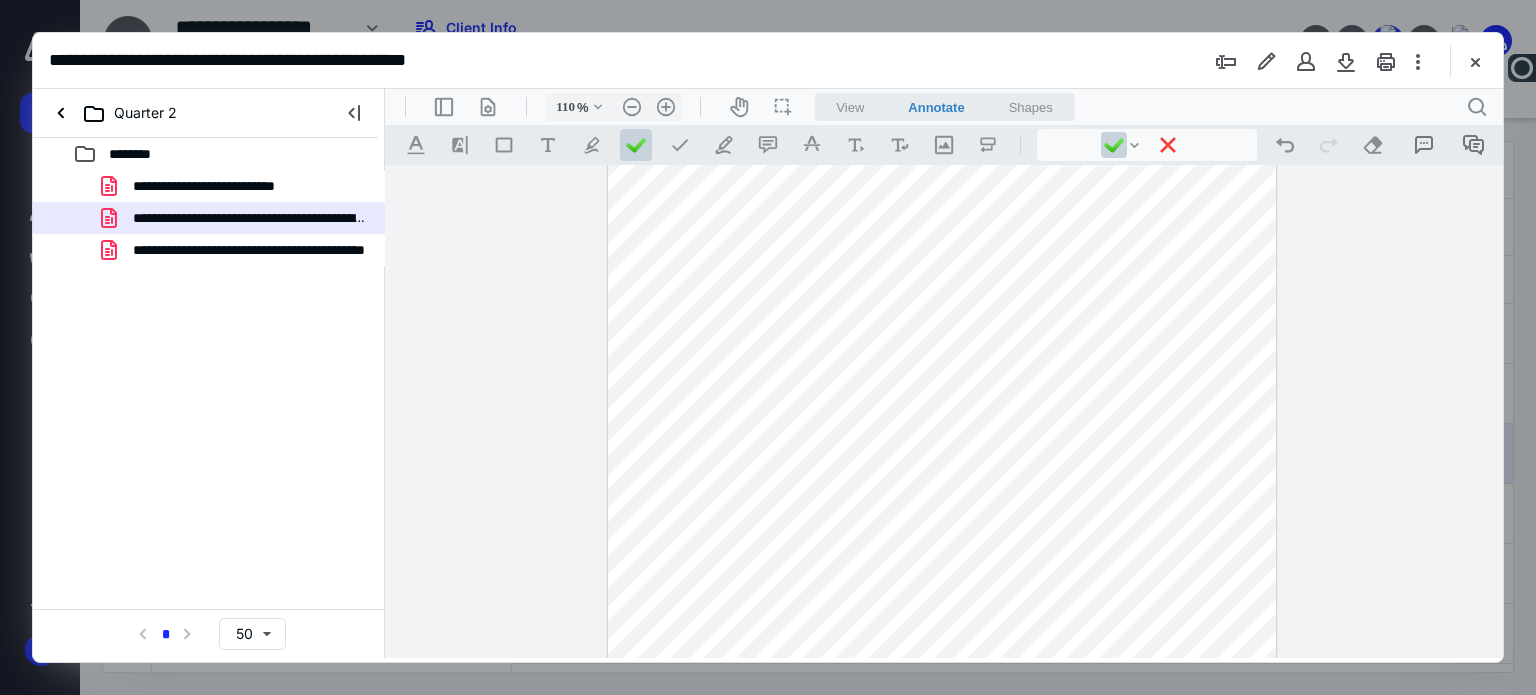 scroll, scrollTop: 0, scrollLeft: 0, axis: both 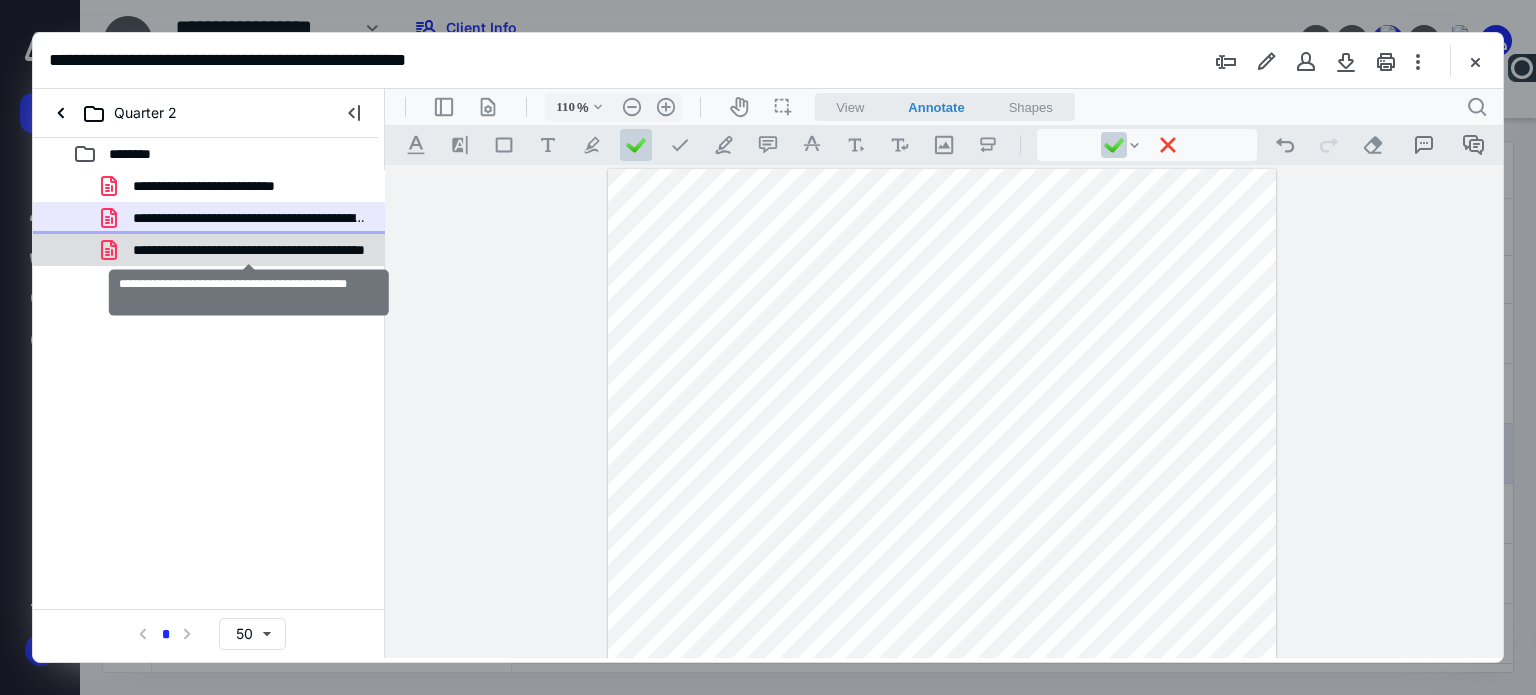click on "**********" at bounding box center [249, 250] 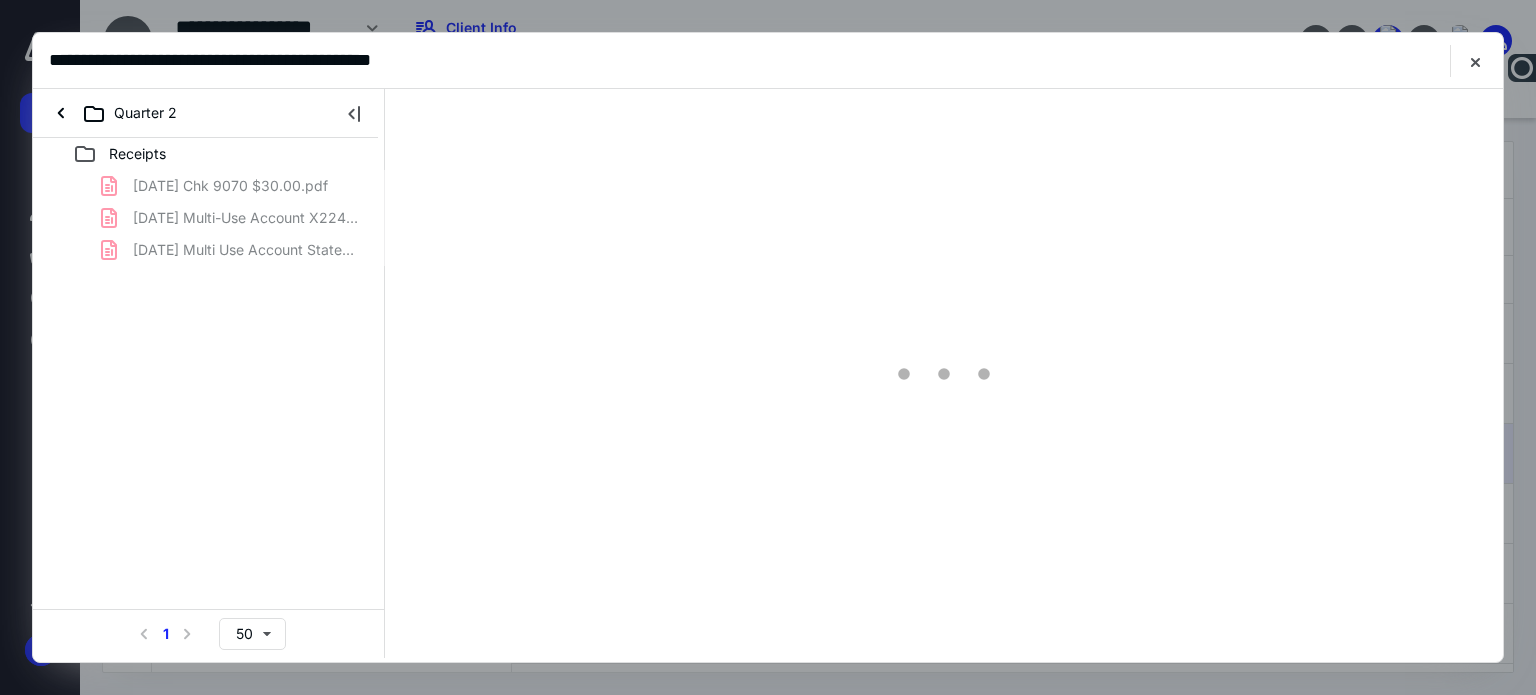 scroll, scrollTop: 0, scrollLeft: 0, axis: both 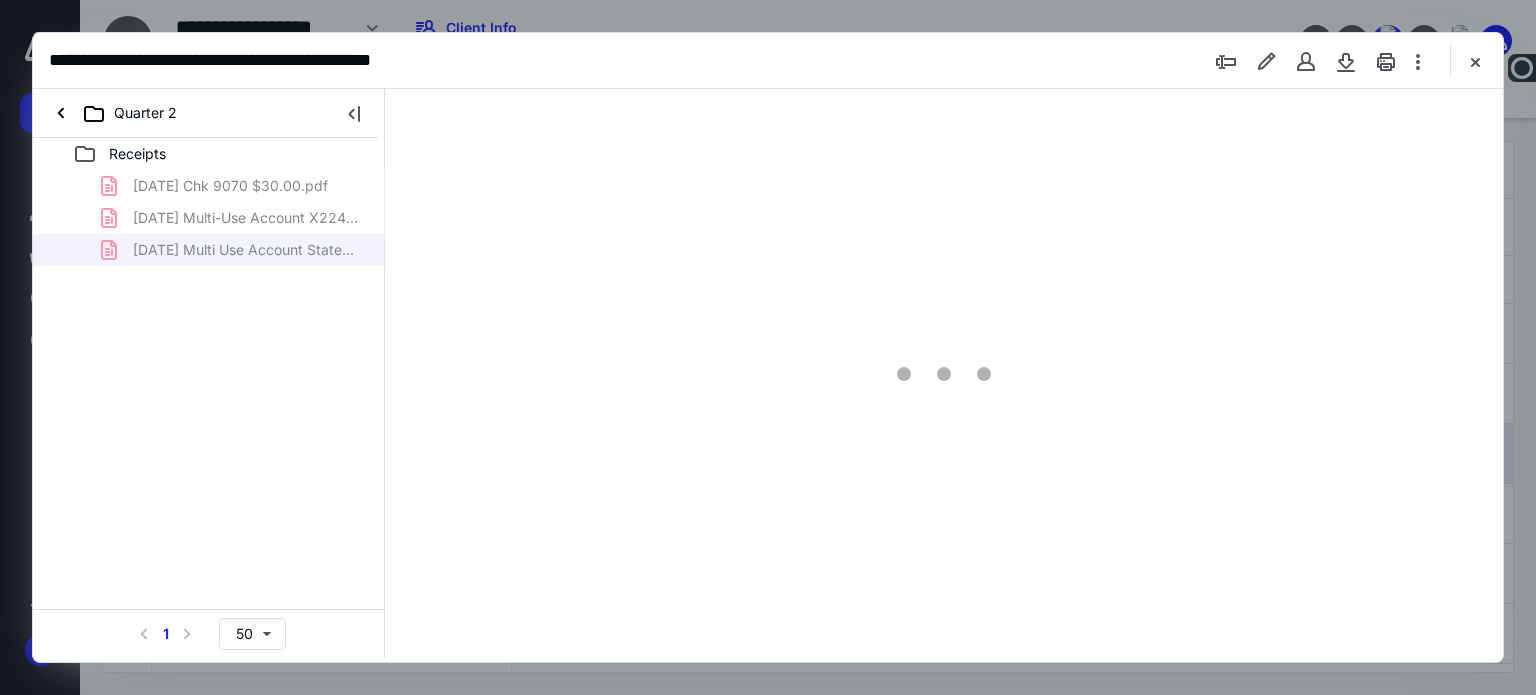 type on "62" 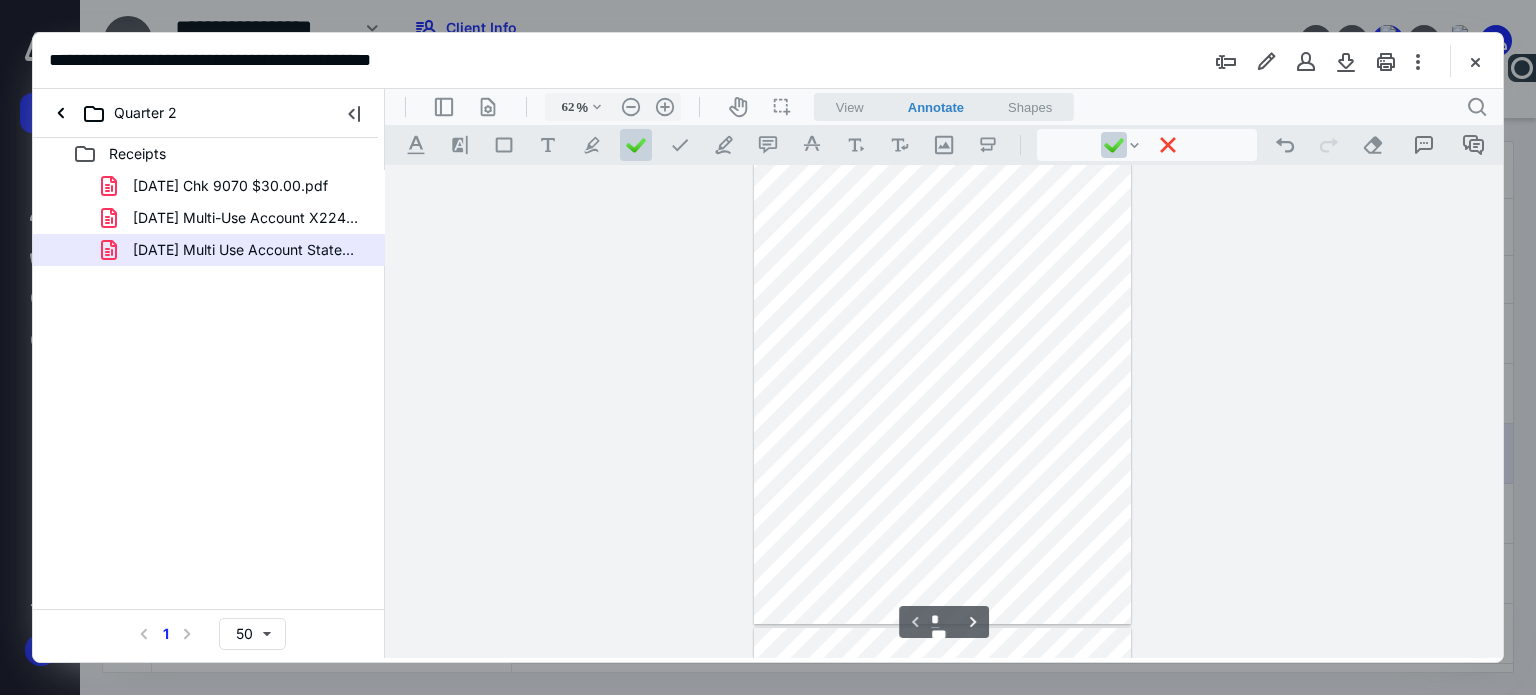scroll, scrollTop: 0, scrollLeft: 0, axis: both 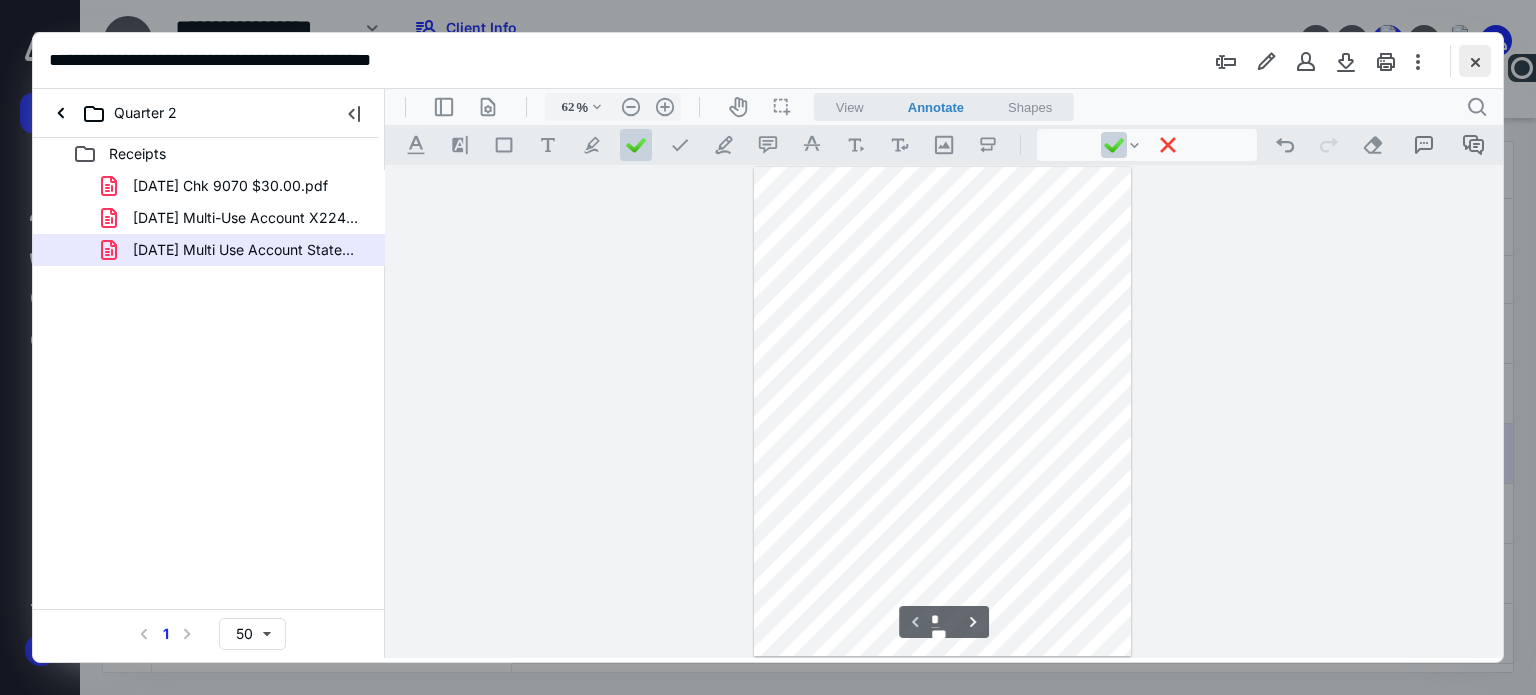 click at bounding box center (1475, 61) 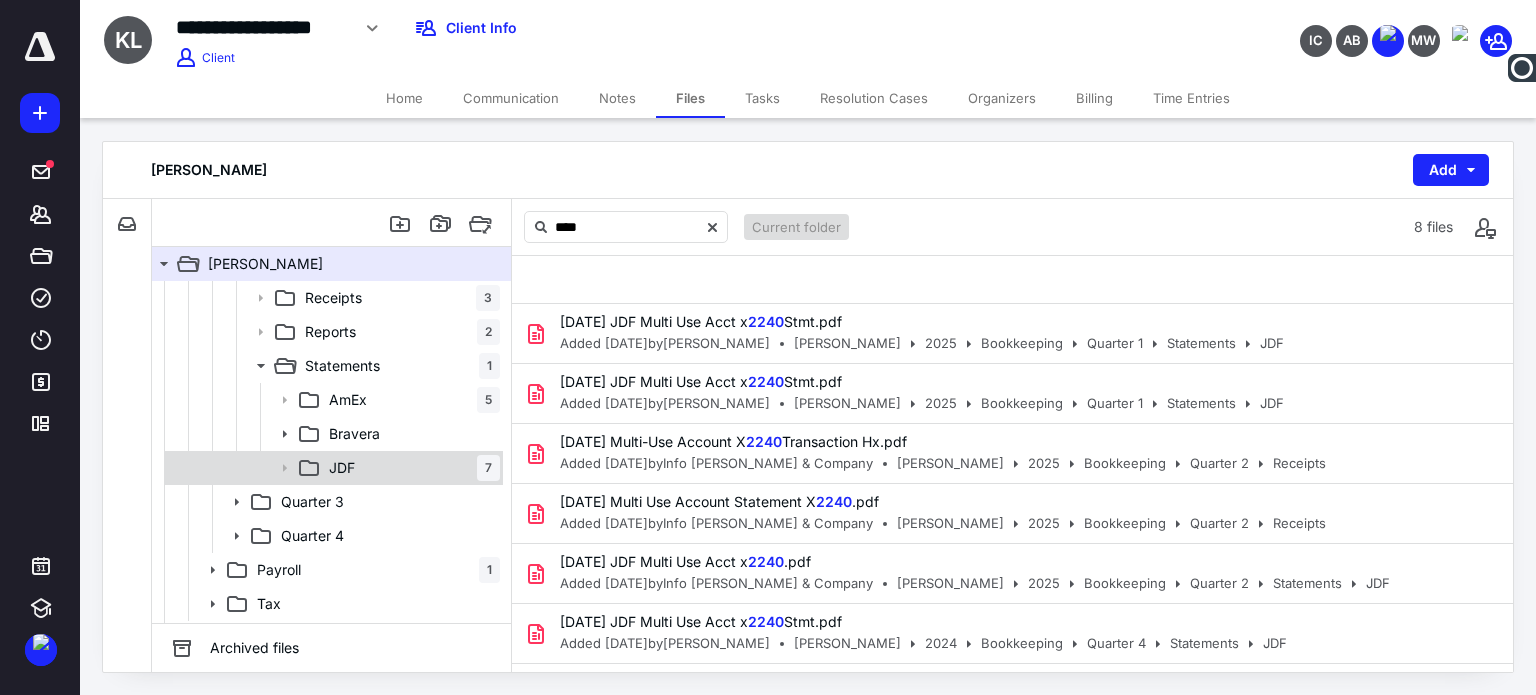 click on "JDF 7" at bounding box center (410, 468) 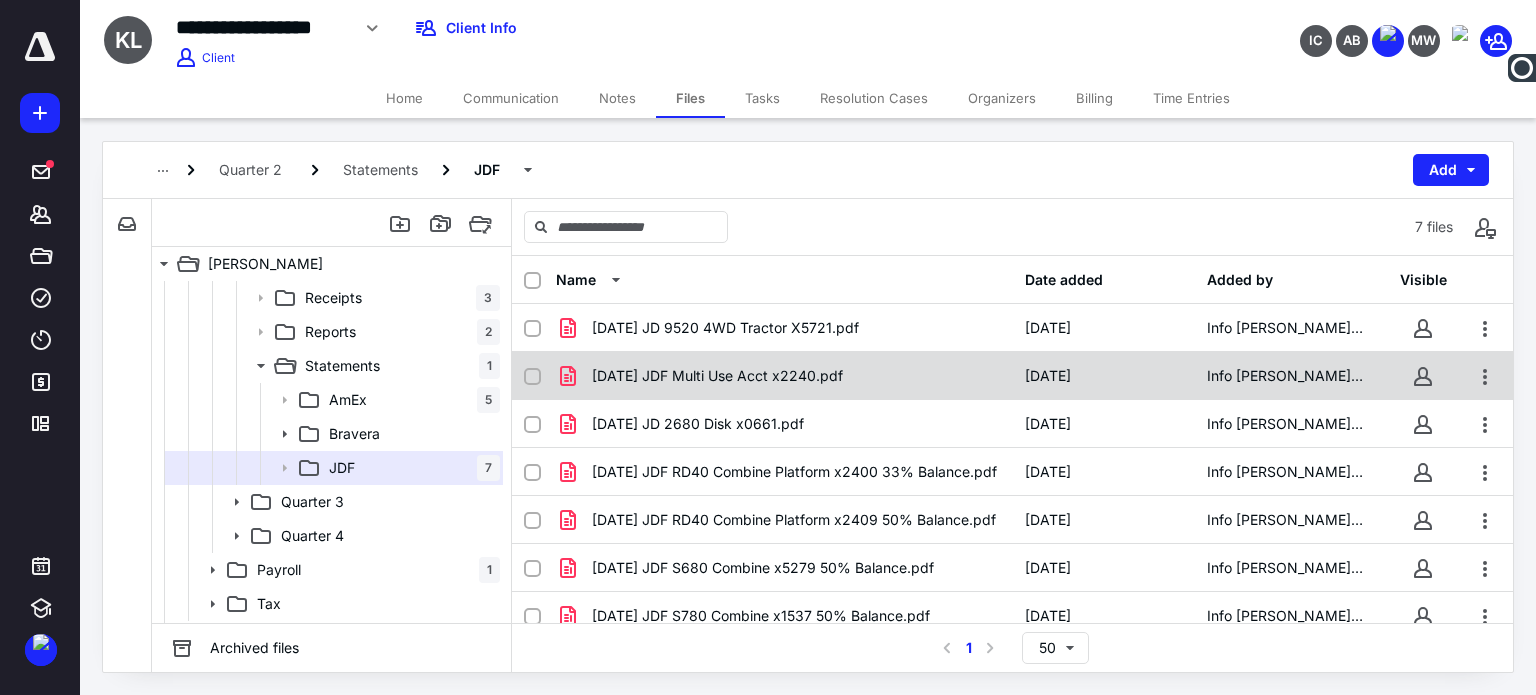click on "[DATE] JDF Multi Use Acct x2240.pdf" at bounding box center [717, 376] 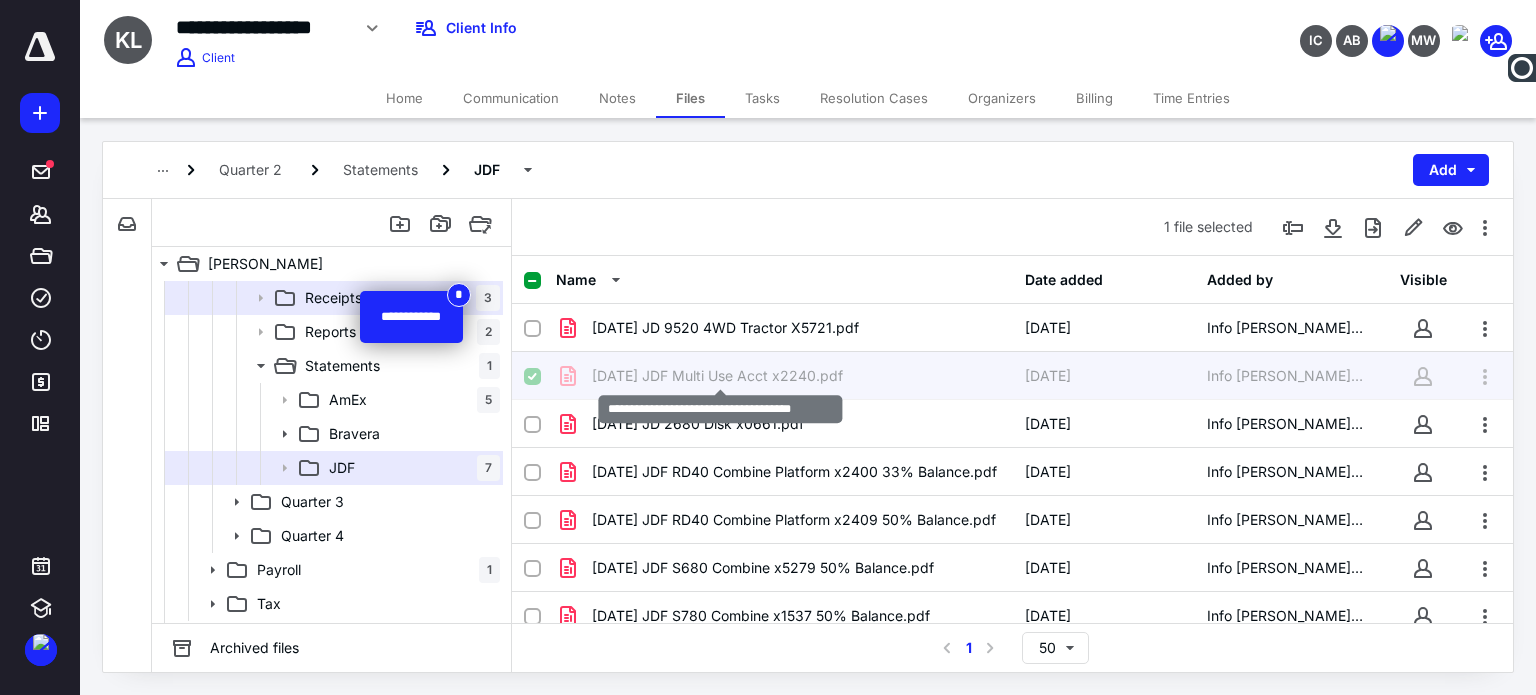 scroll, scrollTop: 454, scrollLeft: 0, axis: vertical 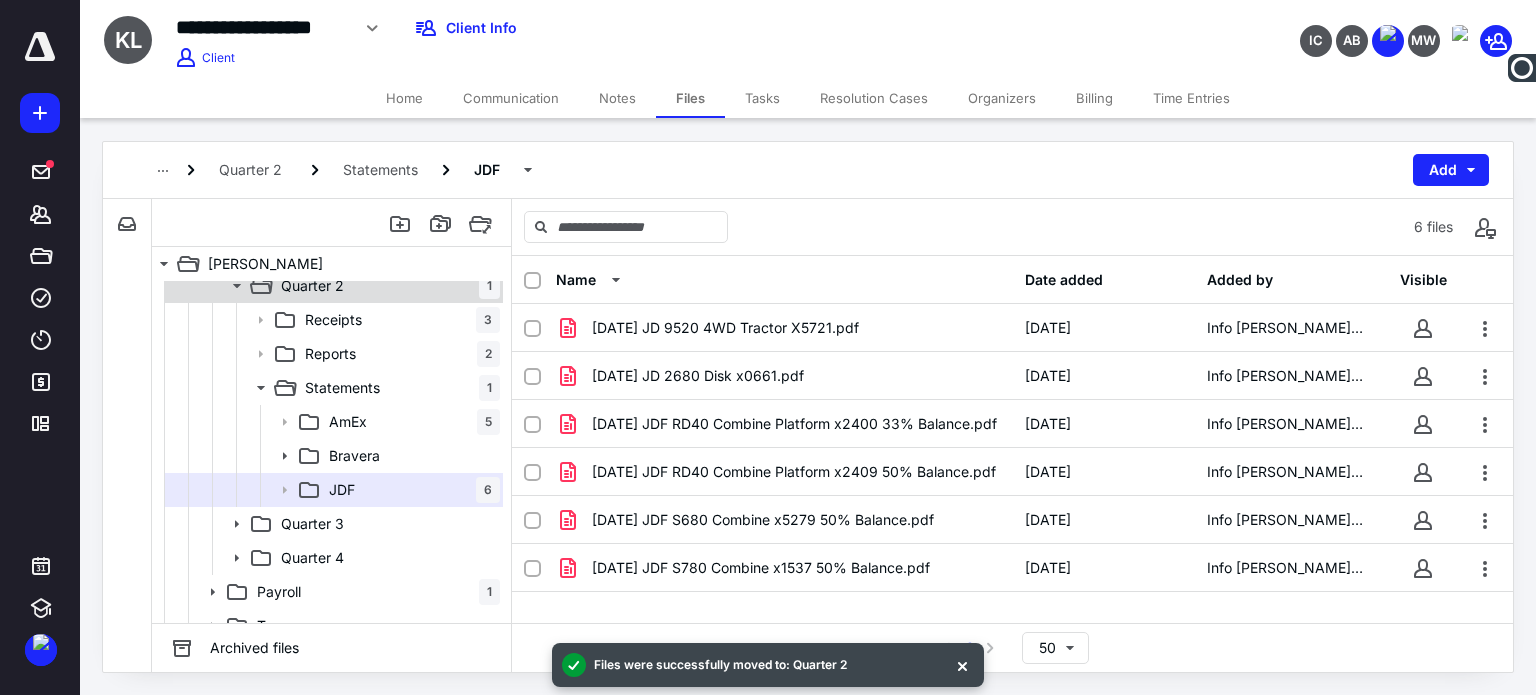 click on "Quarter 2 1" at bounding box center (386, 286) 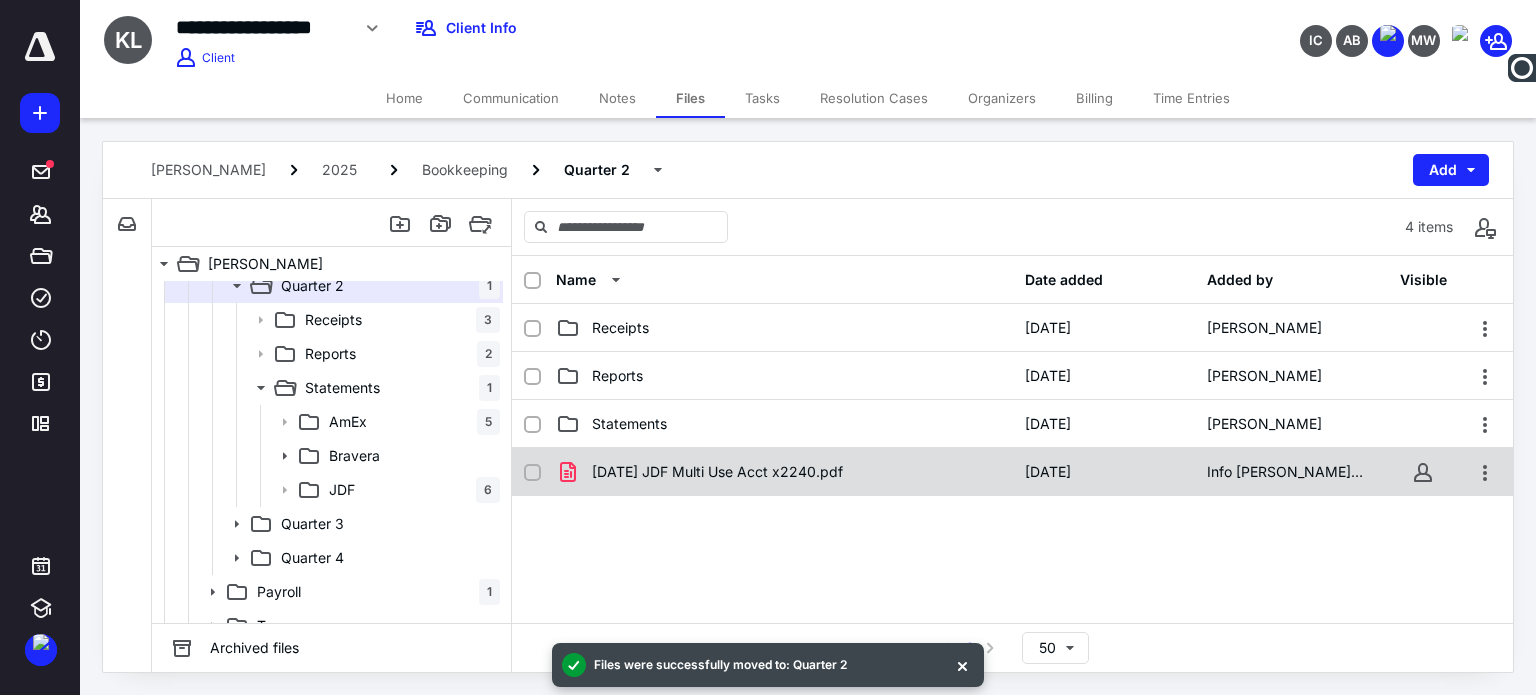 click on "[DATE] JDF Multi Use Acct x2240.pdf" at bounding box center [717, 472] 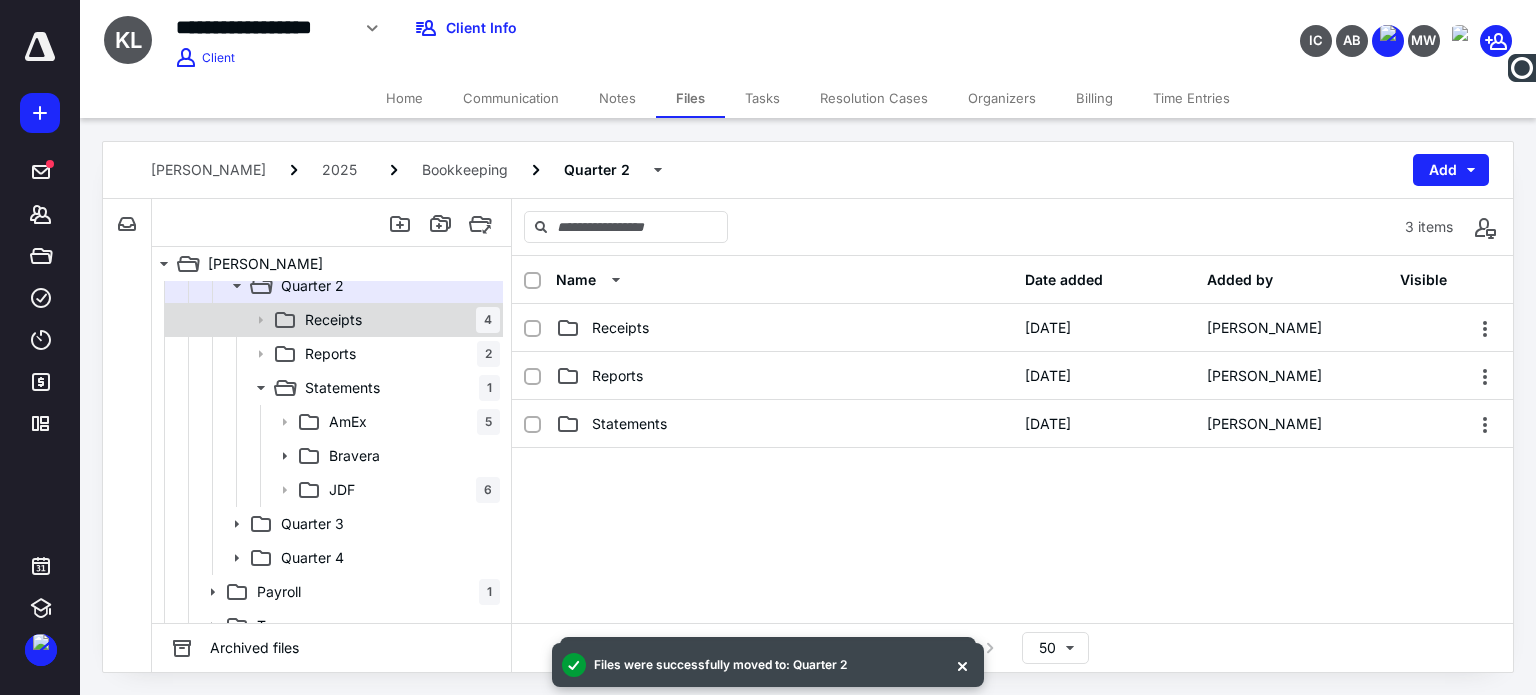 click on "Receipts 4" at bounding box center (398, 320) 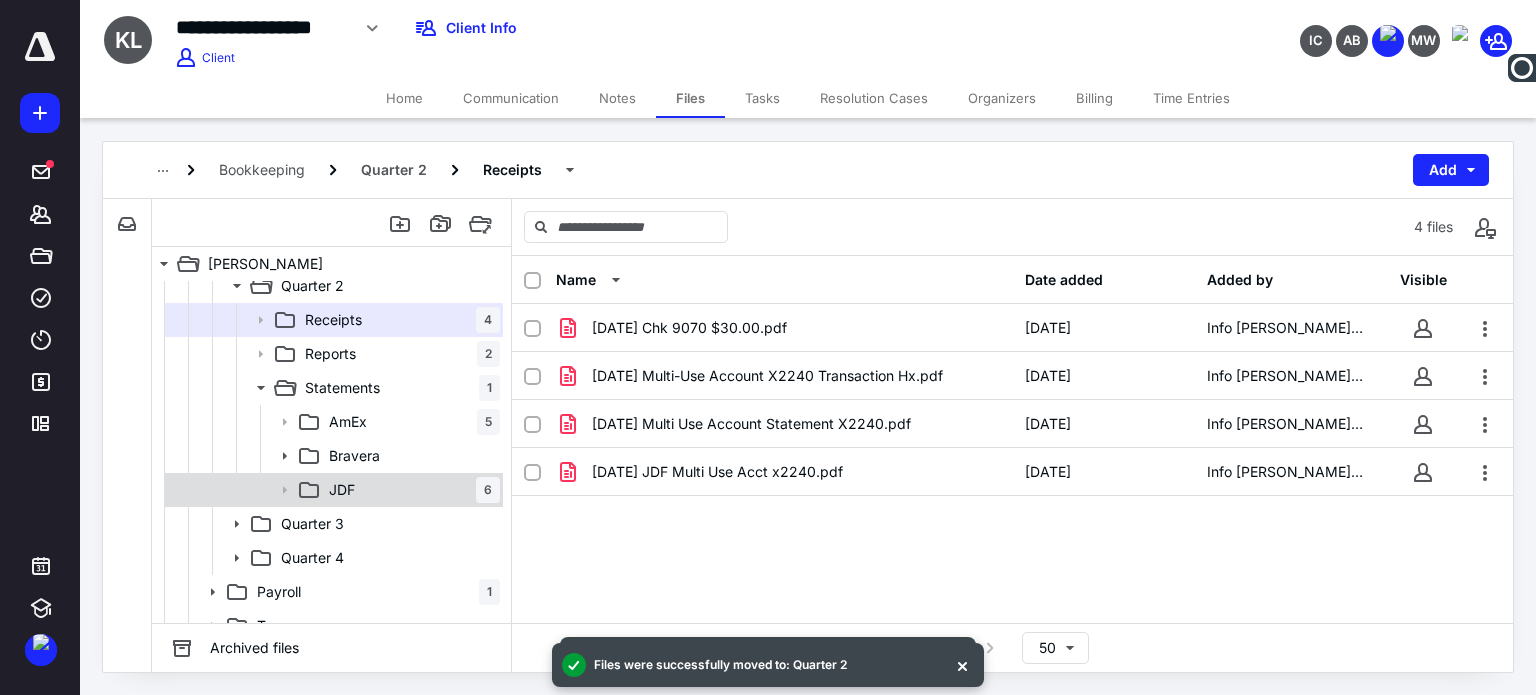 click on "JDF" at bounding box center (342, 490) 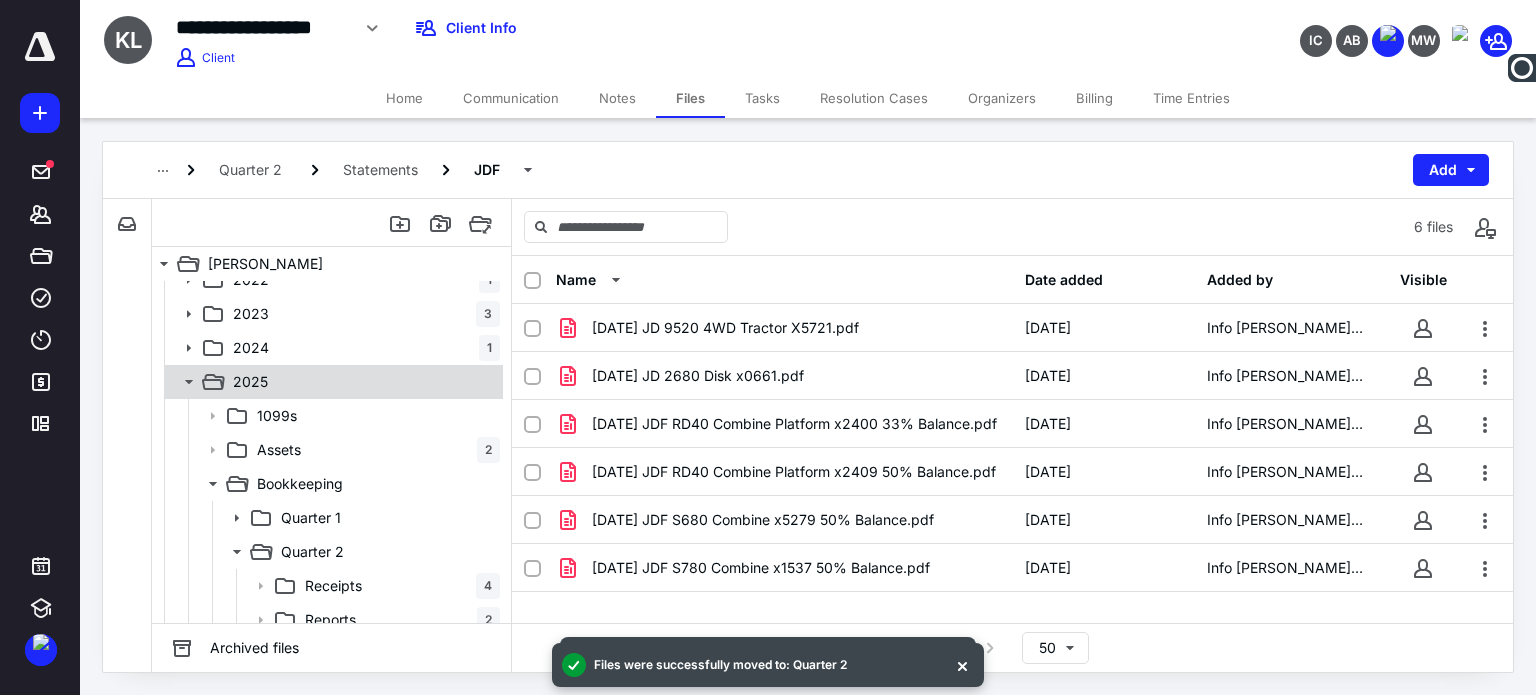 scroll, scrollTop: 154, scrollLeft: 0, axis: vertical 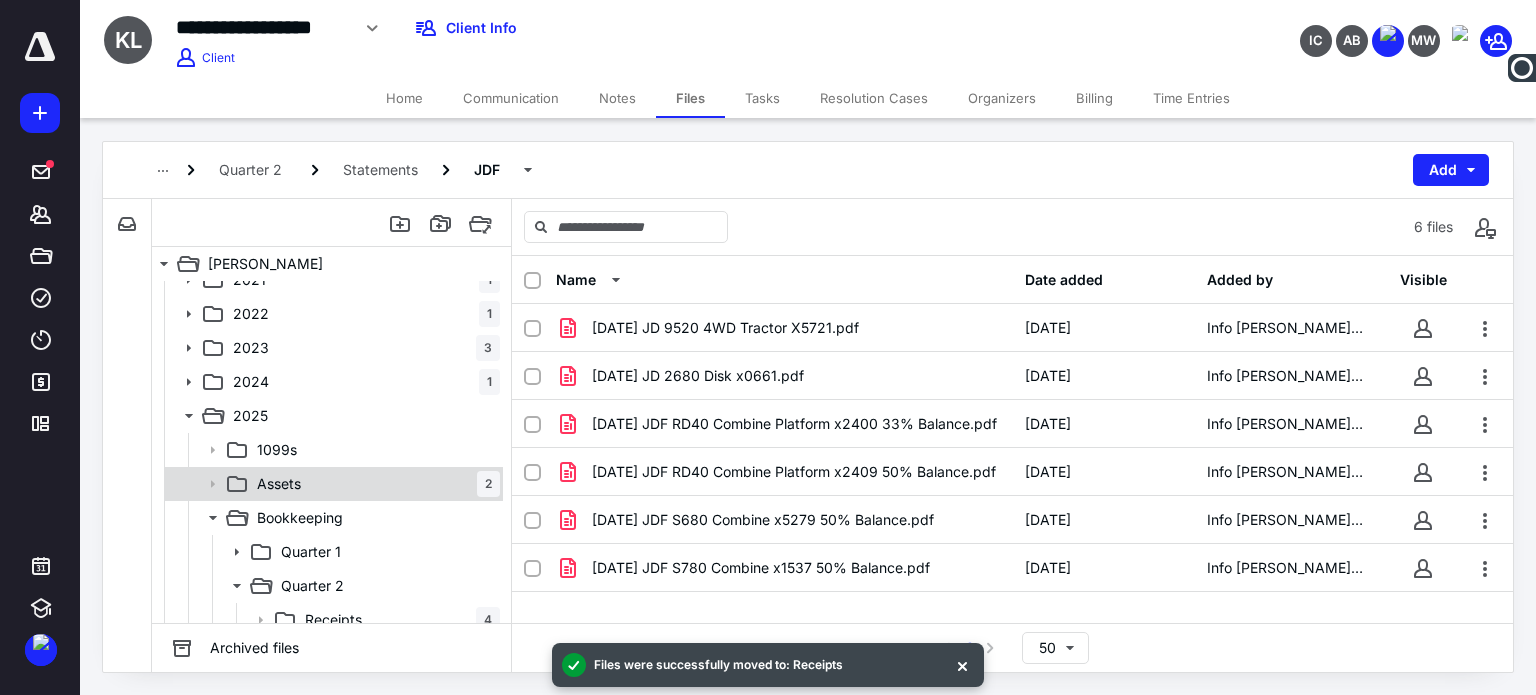 click on "Assets 2" at bounding box center (374, 484) 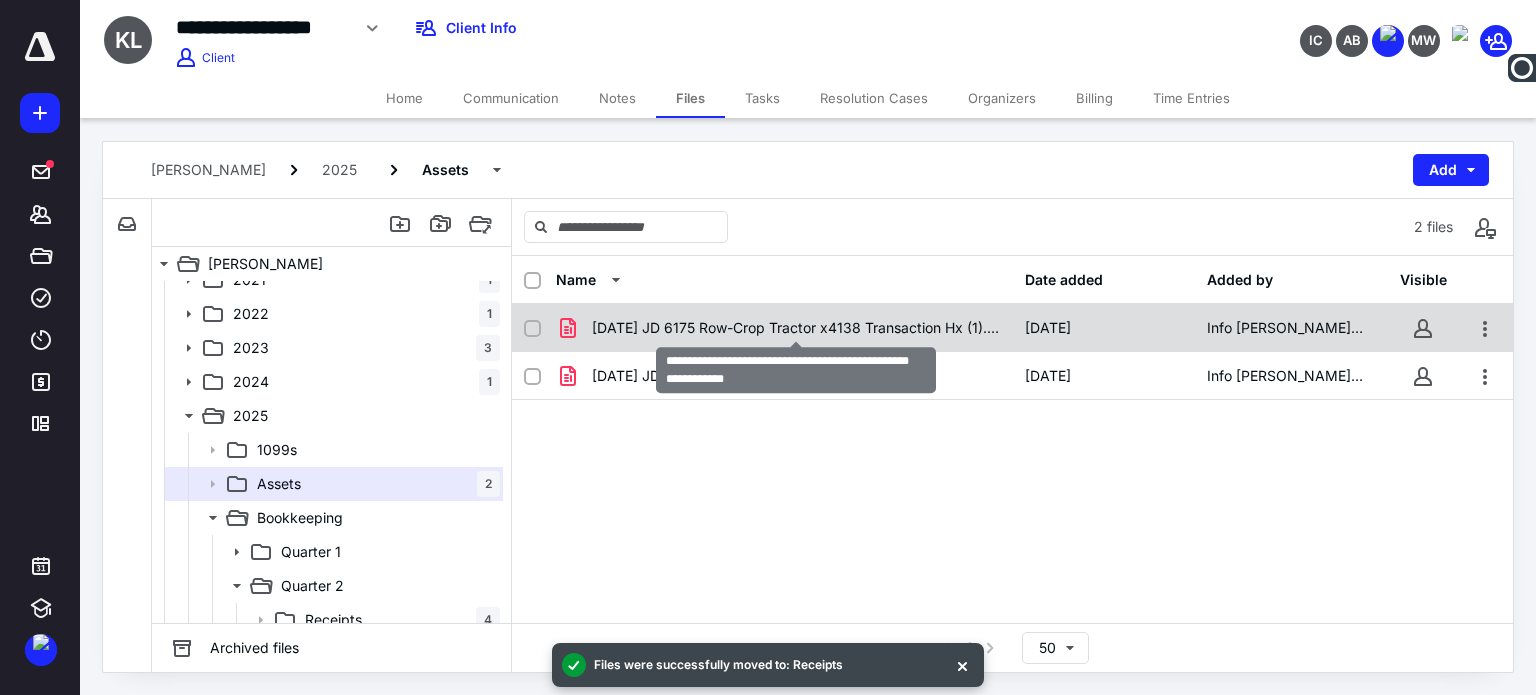 click on "[DATE] JD 6175 Row-Crop Tractor x4138 Transaction Hx (1).pdf" at bounding box center [796, 328] 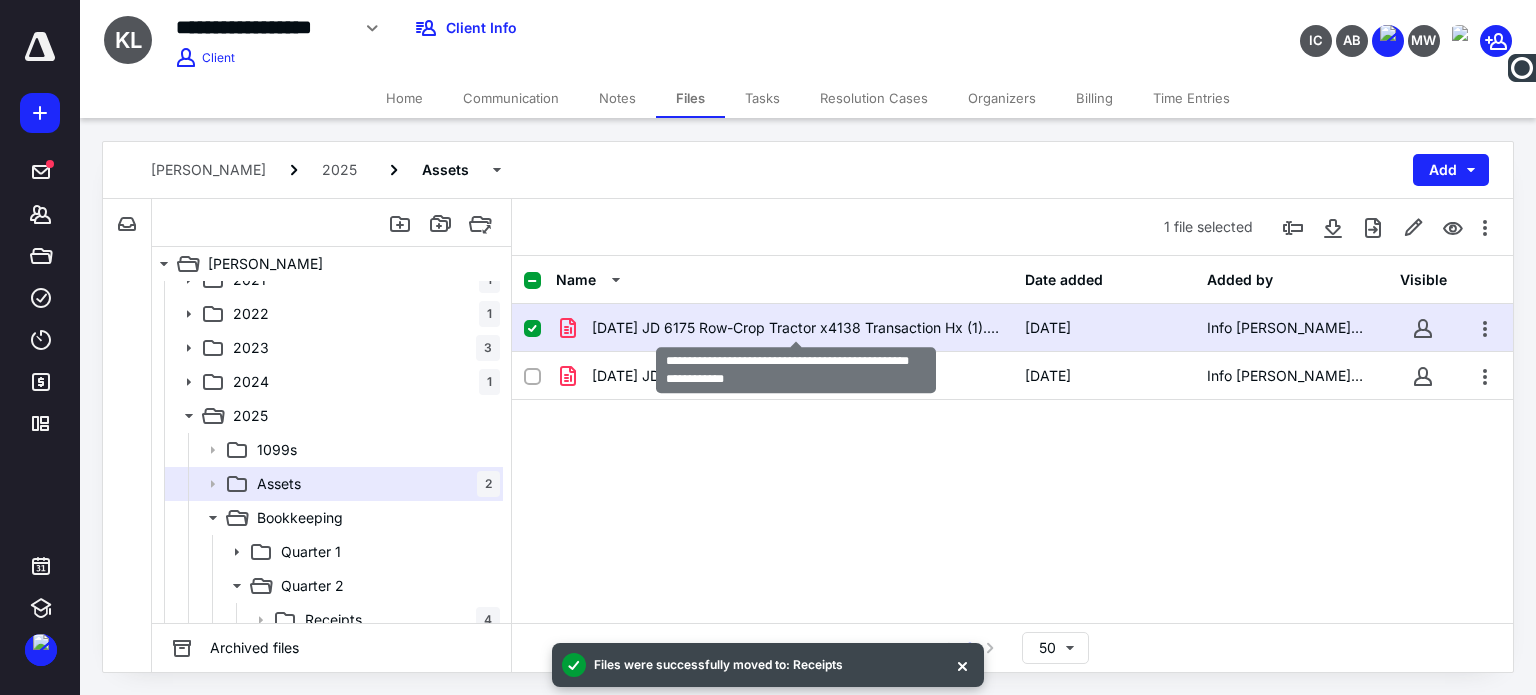 click on "[DATE] JD 6175 Row-Crop Tractor x4138 Transaction Hx (1).pdf" at bounding box center [796, 328] 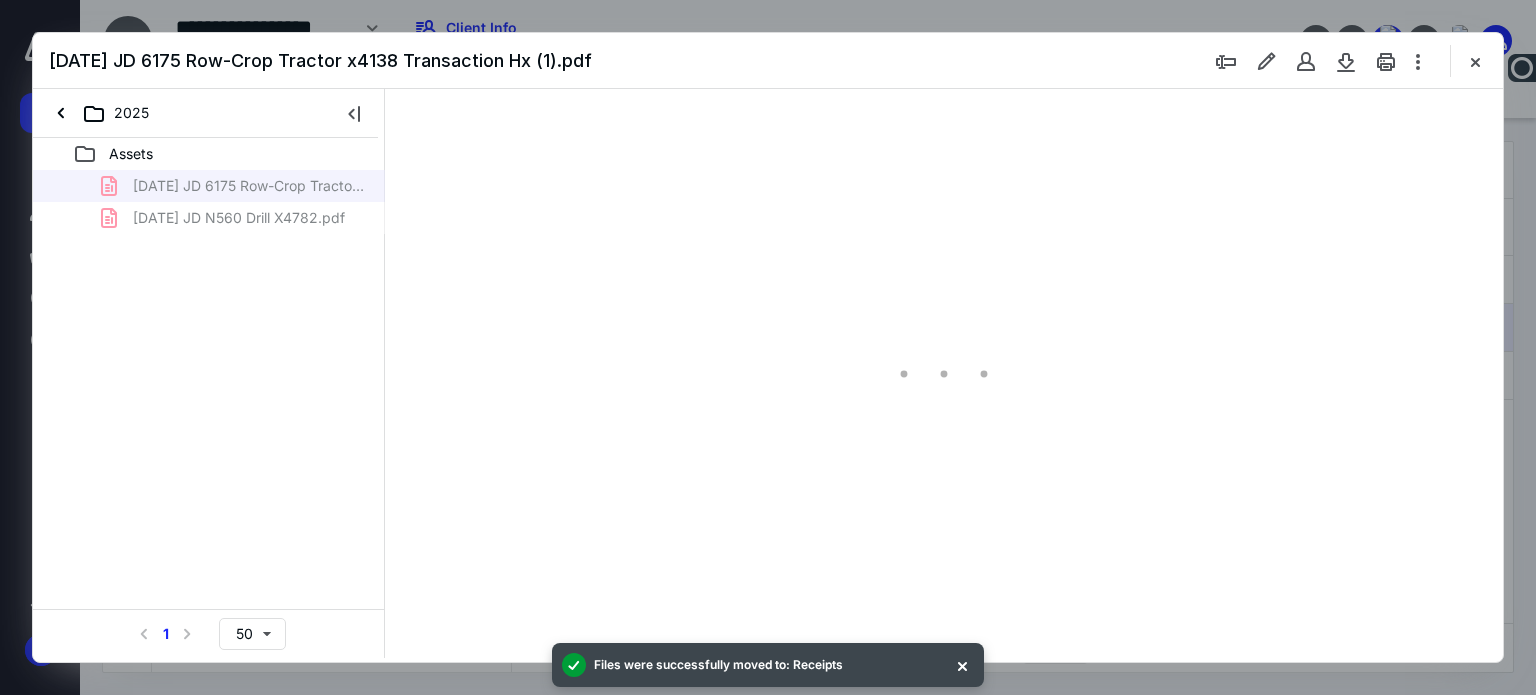 scroll, scrollTop: 0, scrollLeft: 0, axis: both 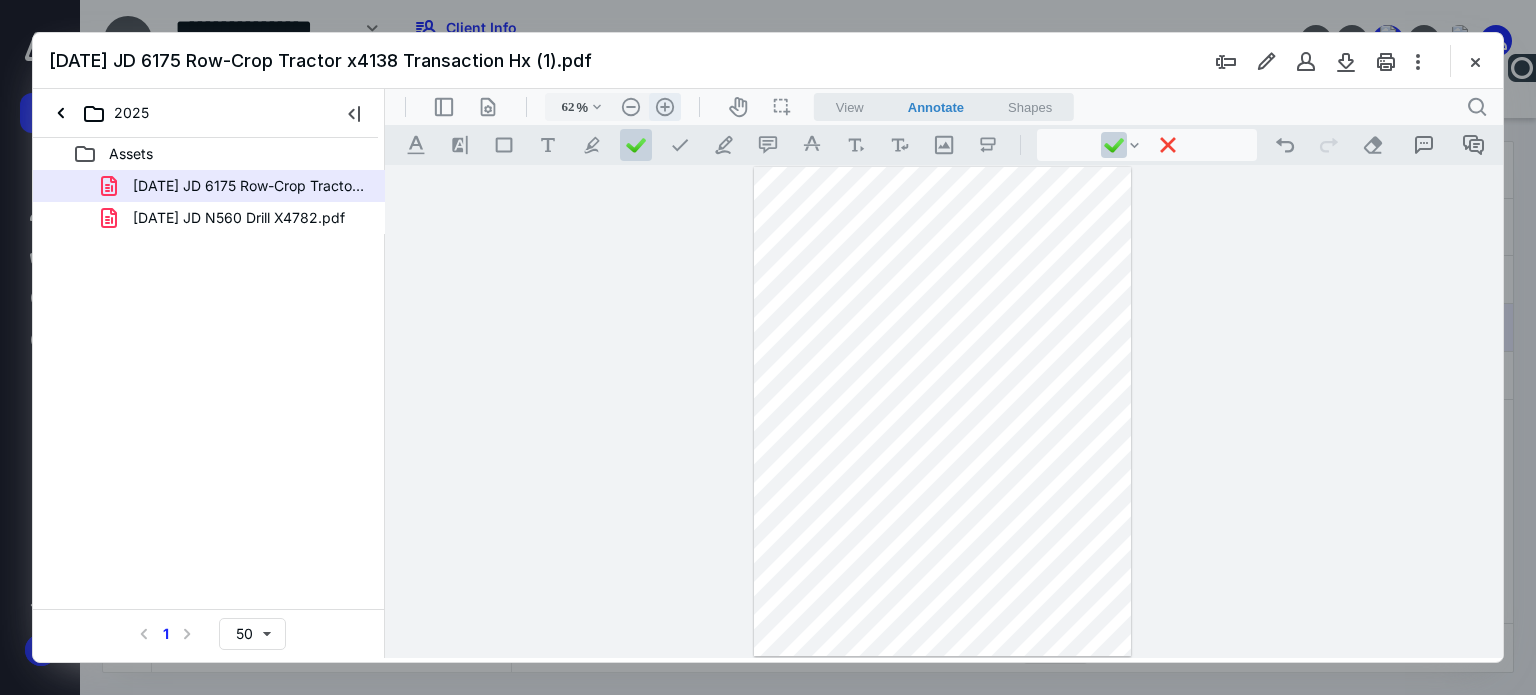 click on ".cls-1{fill:#abb0c4;} icon - header - zoom - in - line" at bounding box center (665, 107) 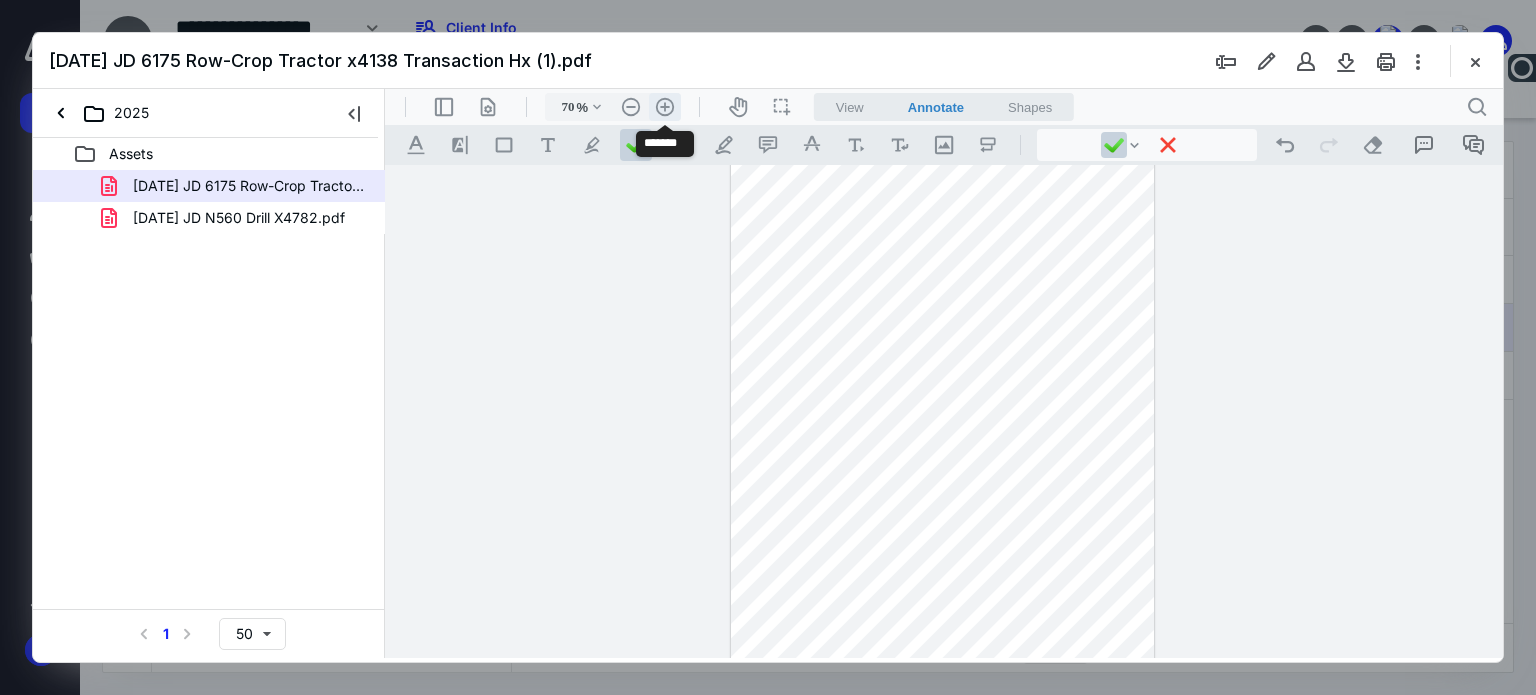 click on ".cls-1{fill:#abb0c4;} icon - header - zoom - in - line" at bounding box center [665, 107] 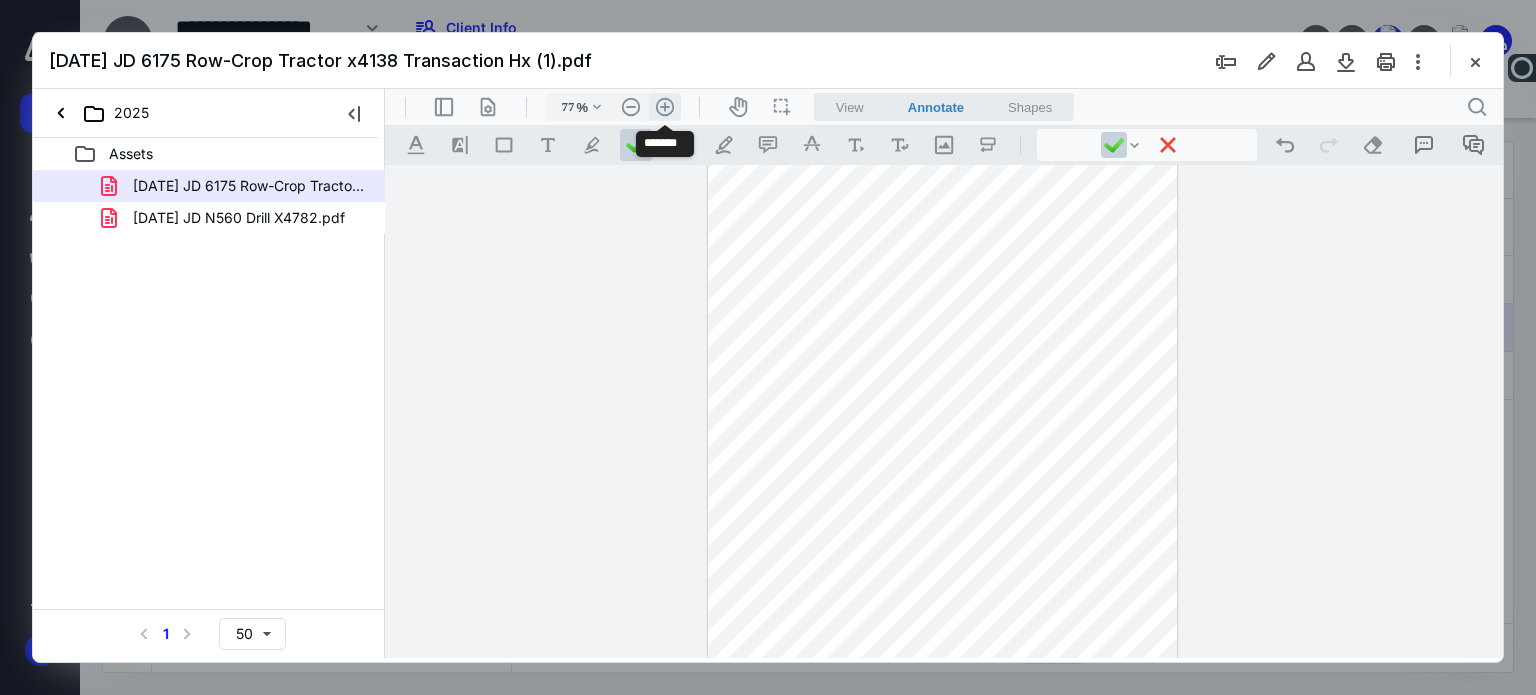 click on ".cls-1{fill:#abb0c4;} icon - header - zoom - in - line" at bounding box center (665, 107) 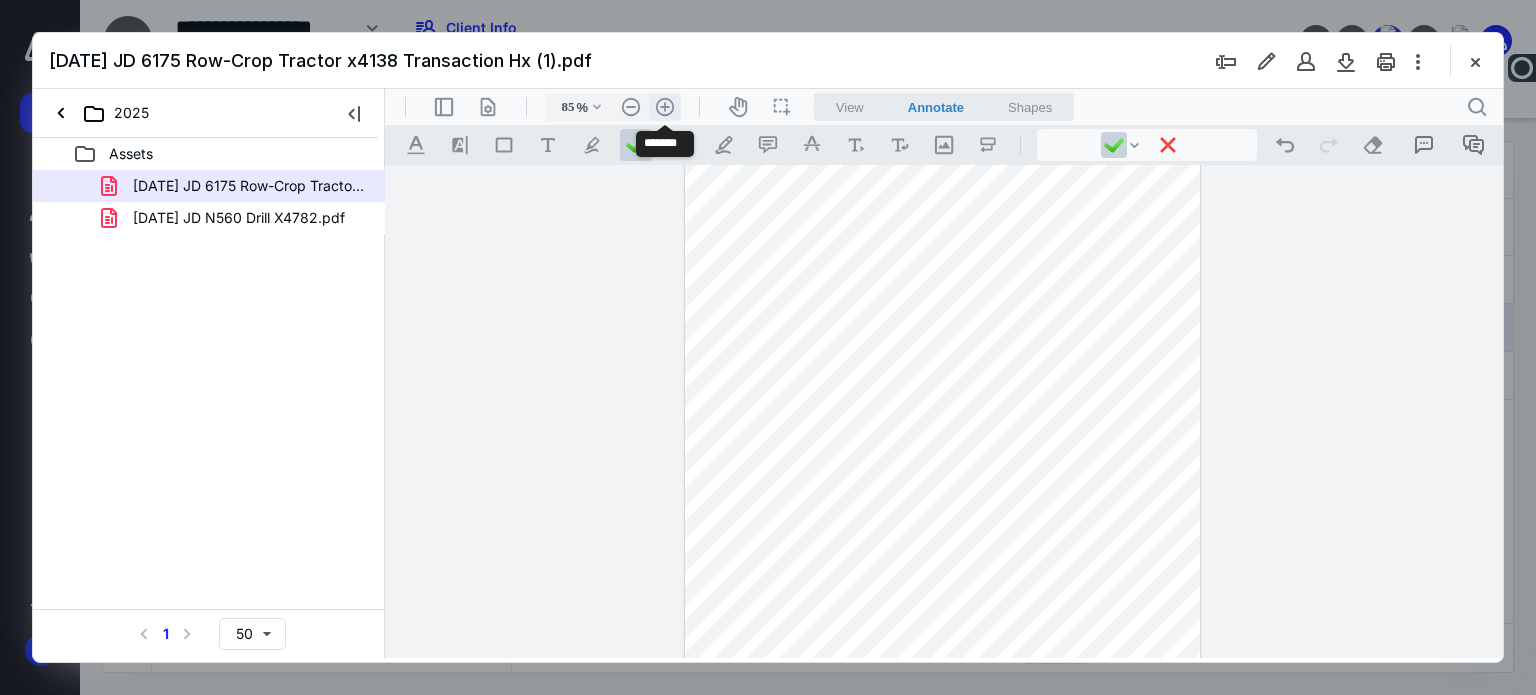 click on ".cls-1{fill:#abb0c4;} icon - header - zoom - in - line" at bounding box center (665, 107) 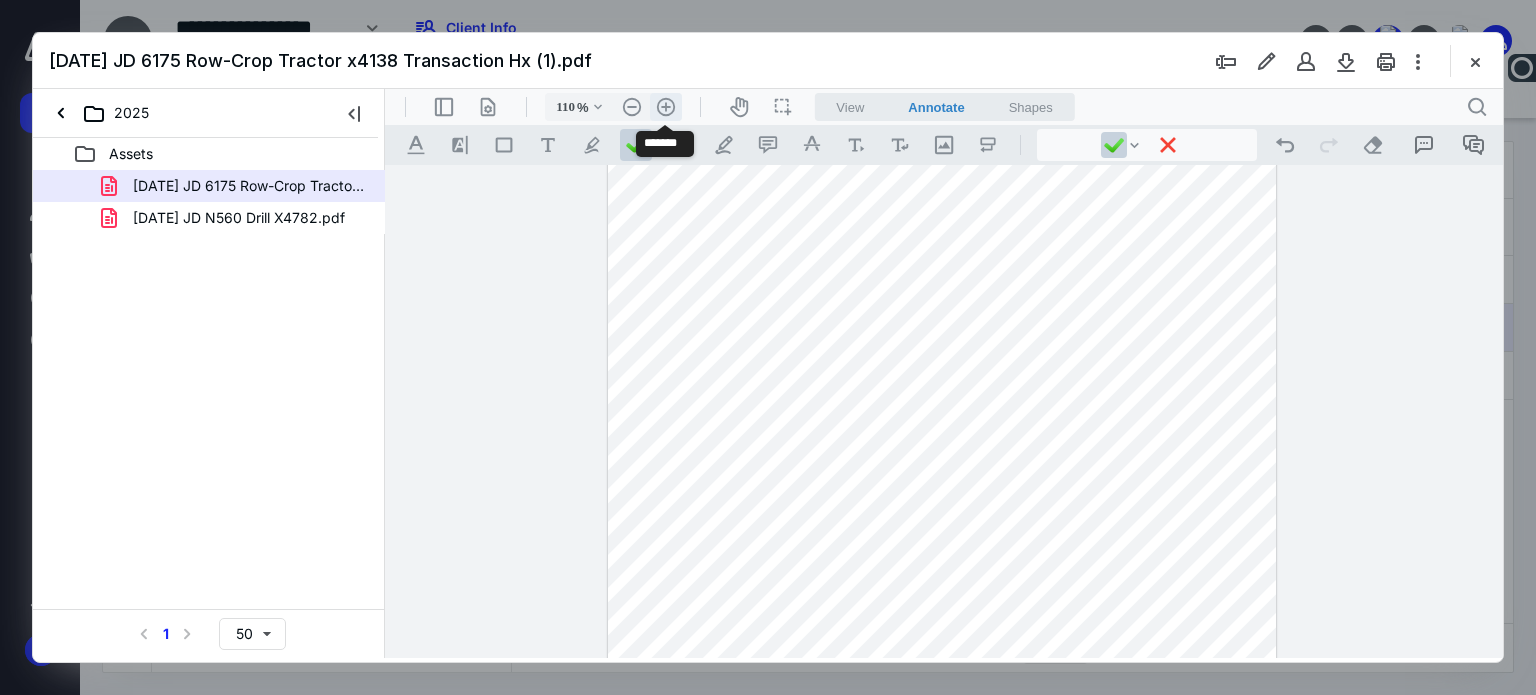 click on ".cls-1{fill:#abb0c4;} icon - header - zoom - in - line" at bounding box center [666, 107] 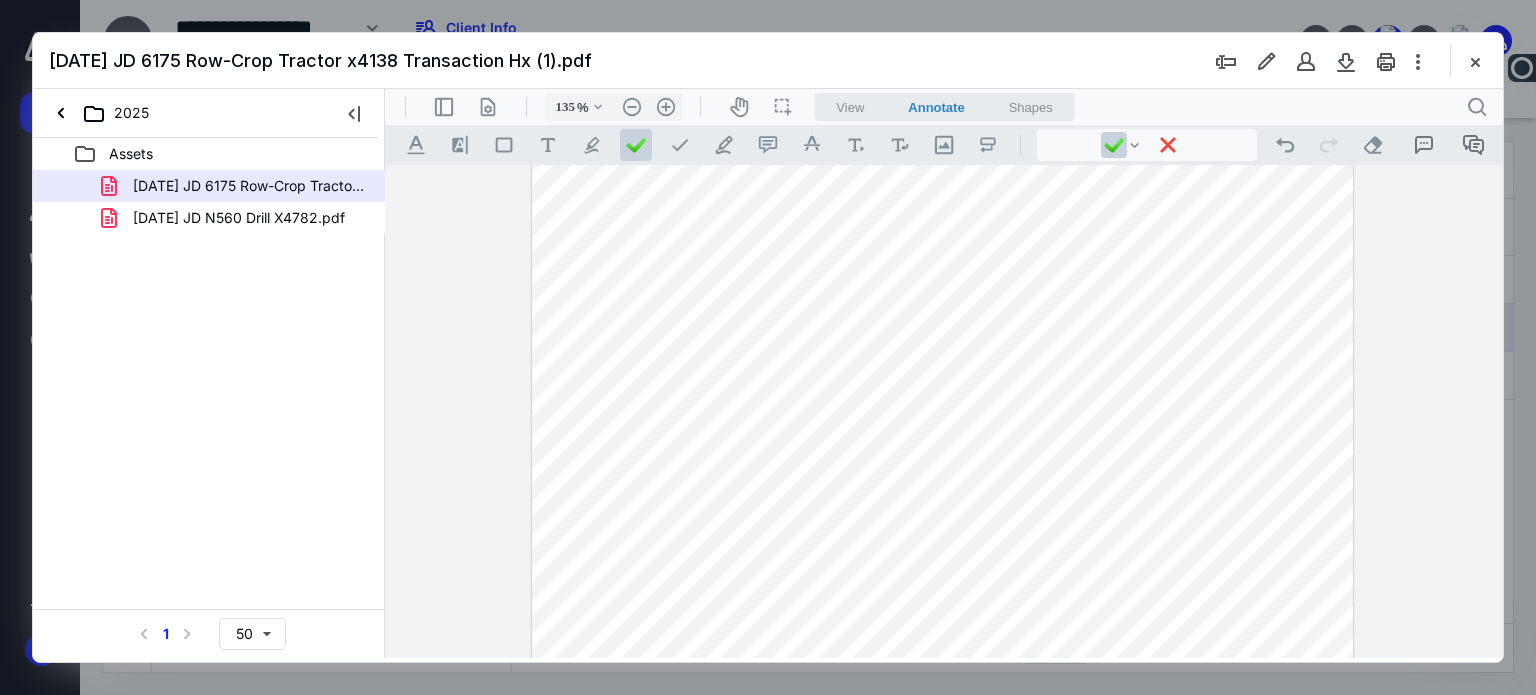 scroll, scrollTop: 0, scrollLeft: 0, axis: both 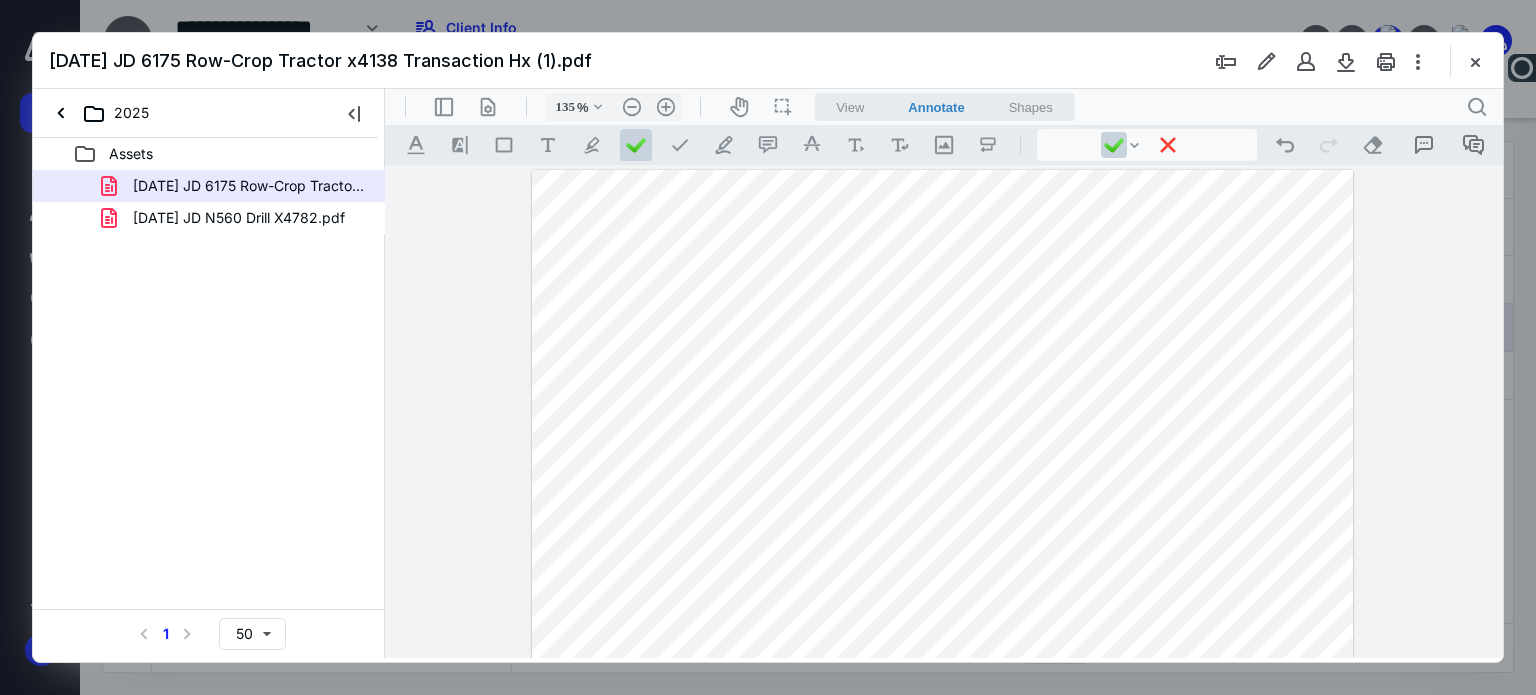 click on "[DATE] JD N560 Drill X4782.pdf" at bounding box center (239, 218) 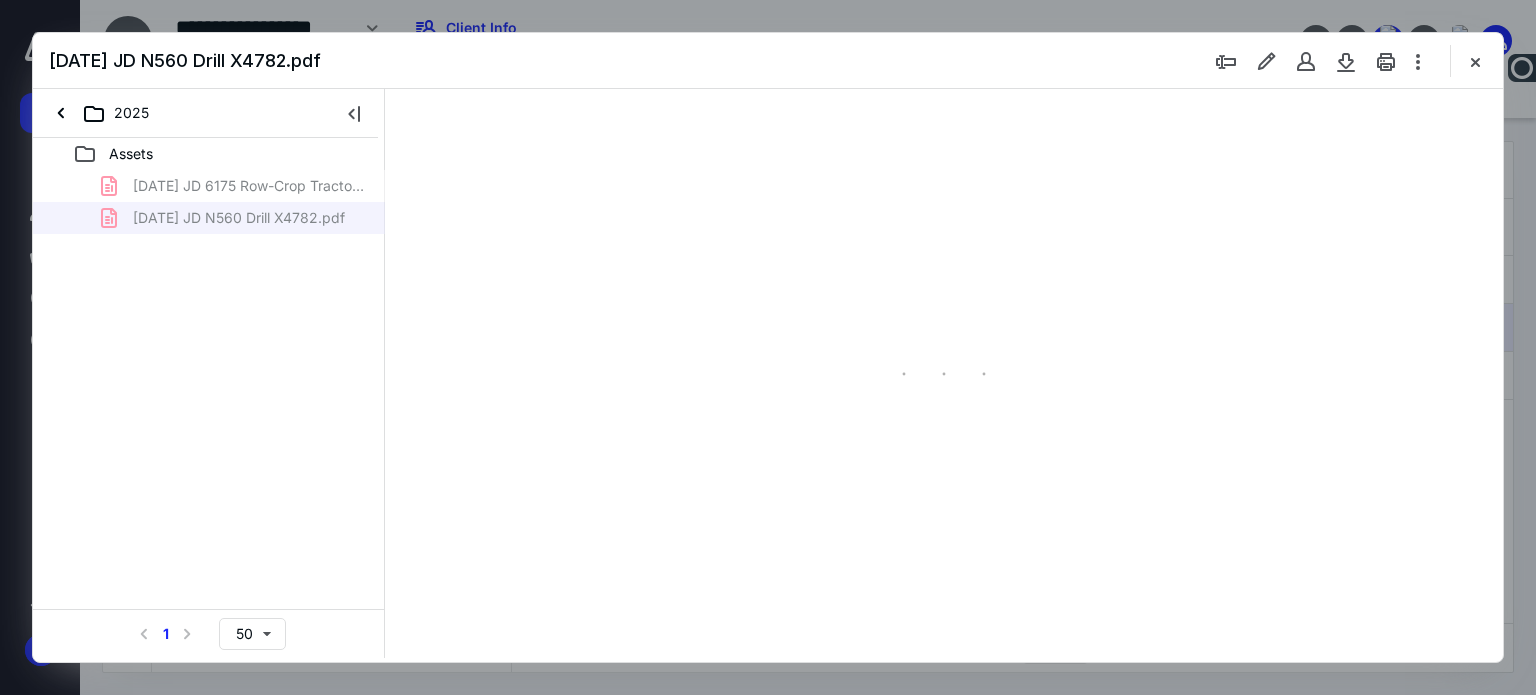 type on "62" 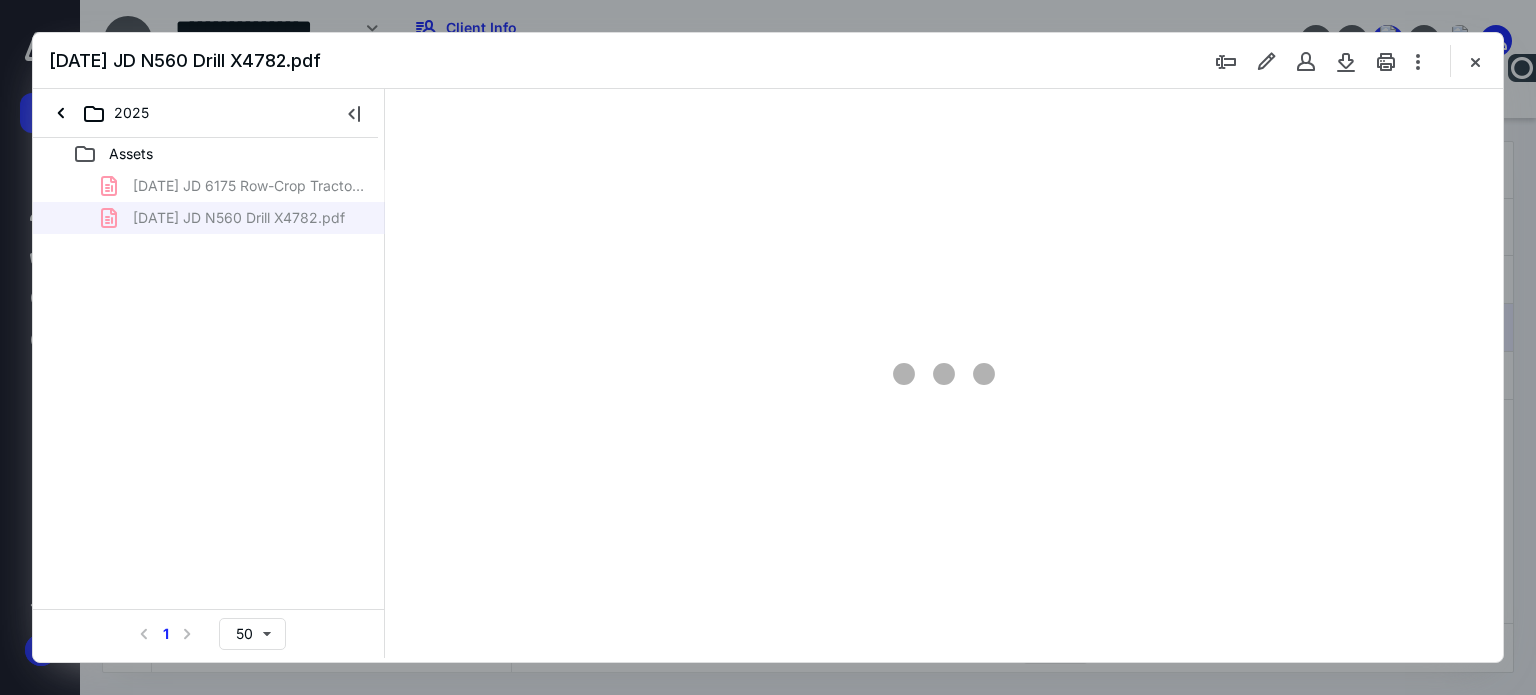 click at bounding box center (1475, 61) 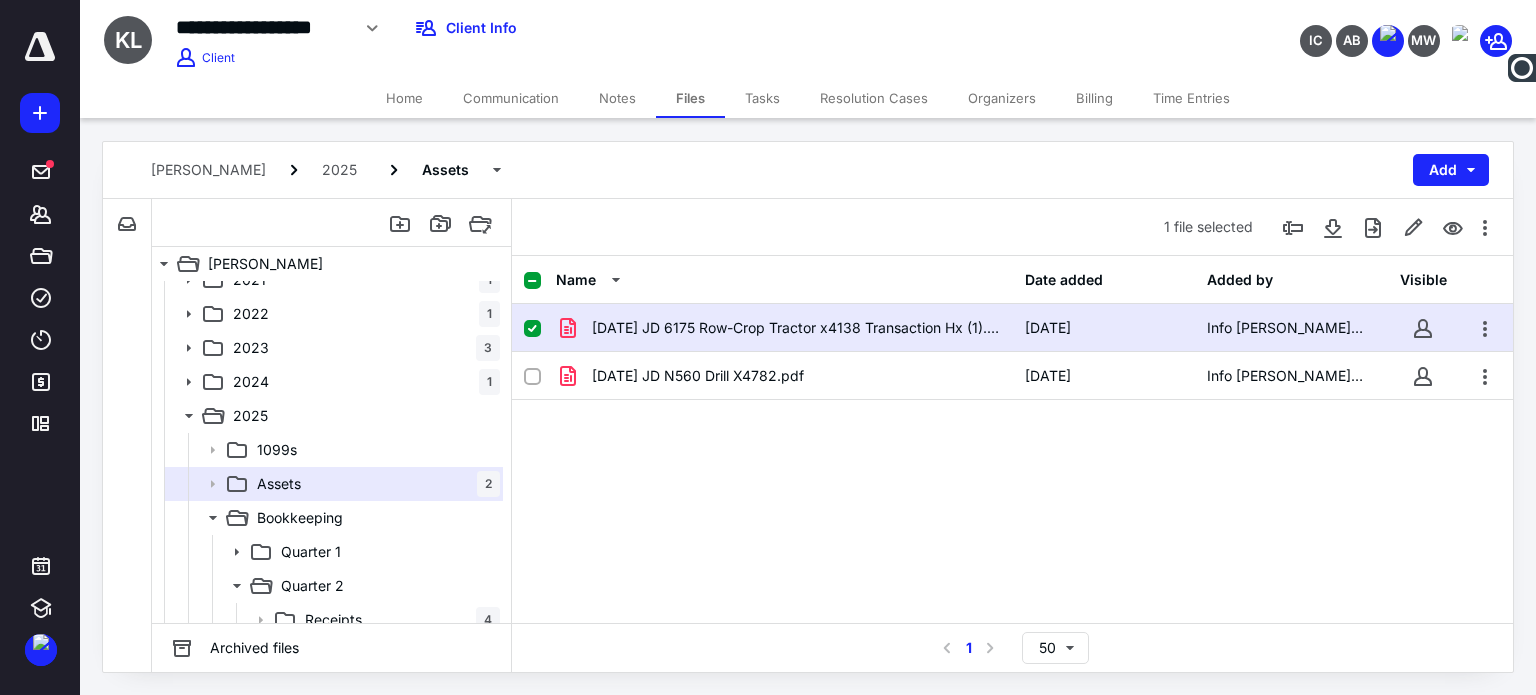 click on "Files" at bounding box center [690, 98] 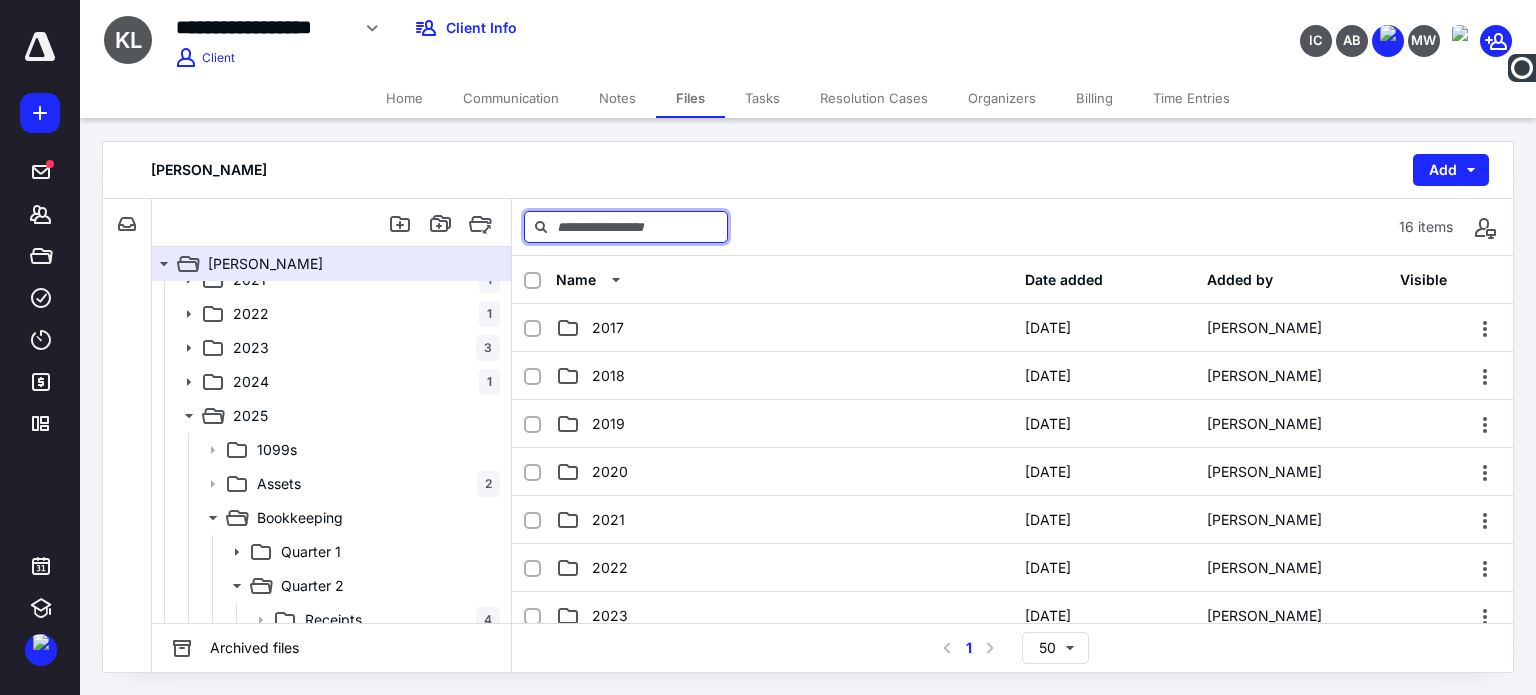 click at bounding box center [626, 227] 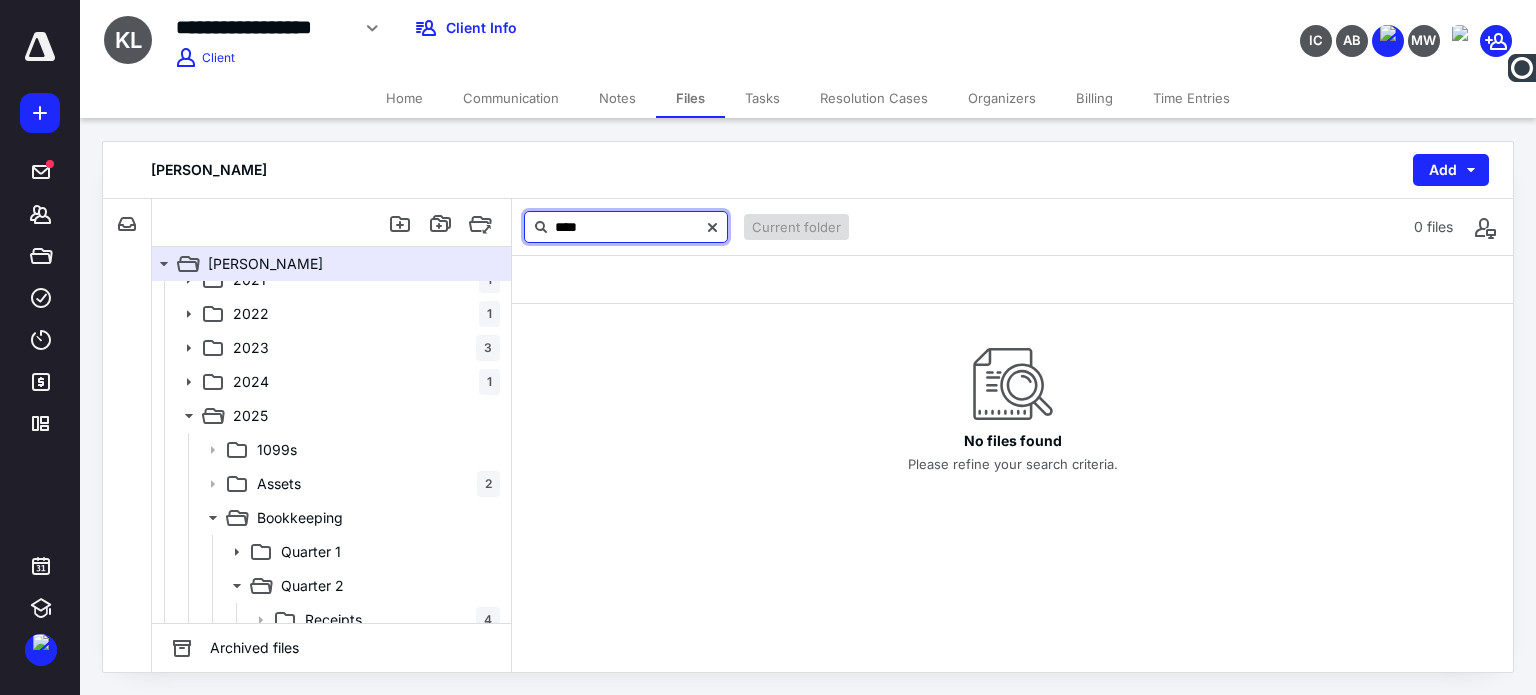 type on "****" 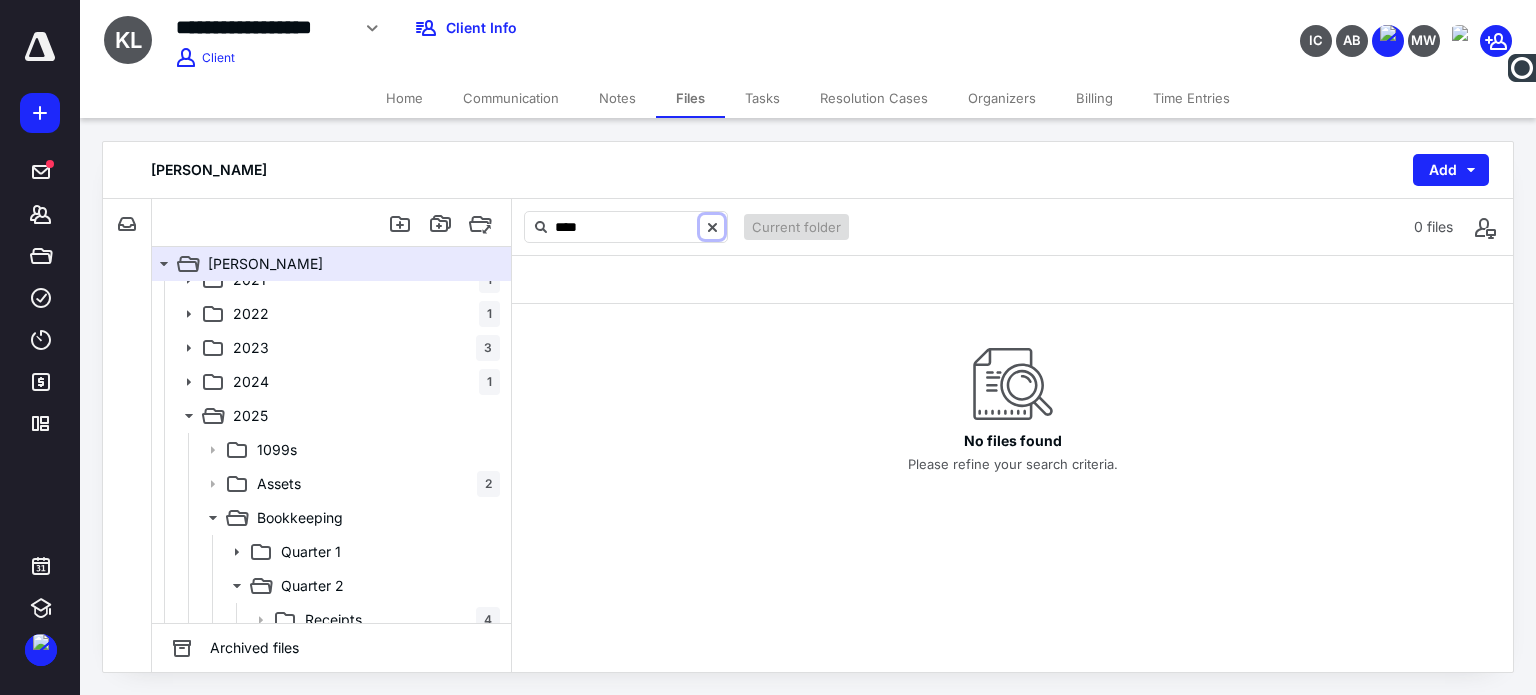drag, startPoint x: 762, startPoint y: 224, endPoint x: 697, endPoint y: 144, distance: 103.077644 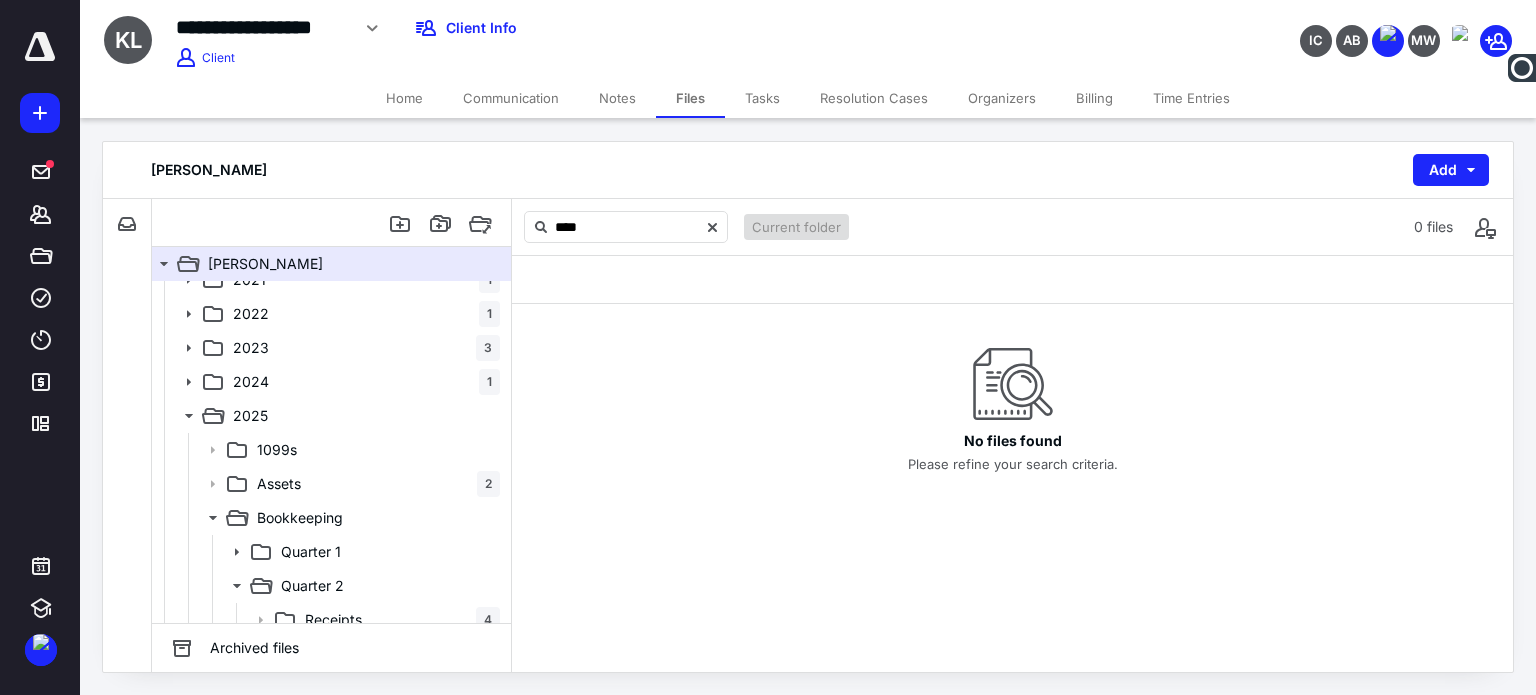 type 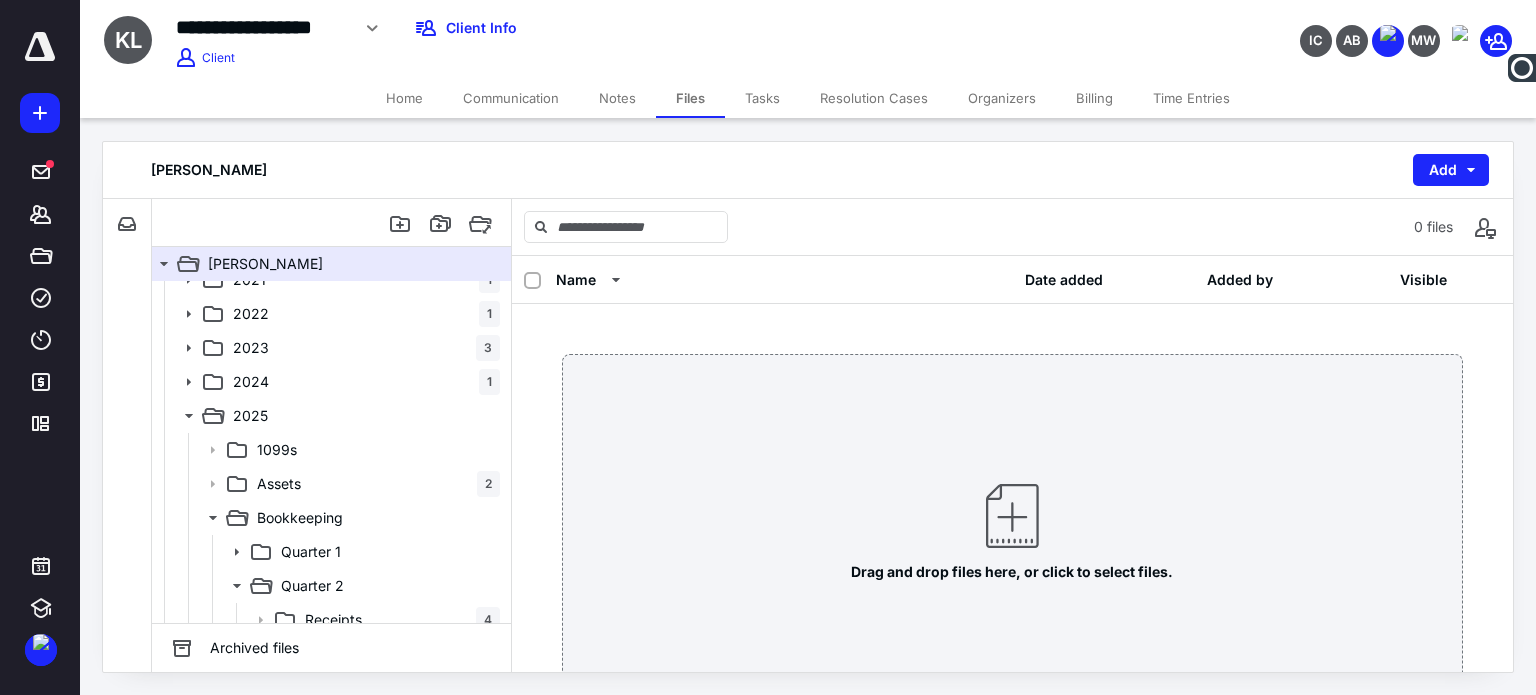 click on "Files" at bounding box center [690, 98] 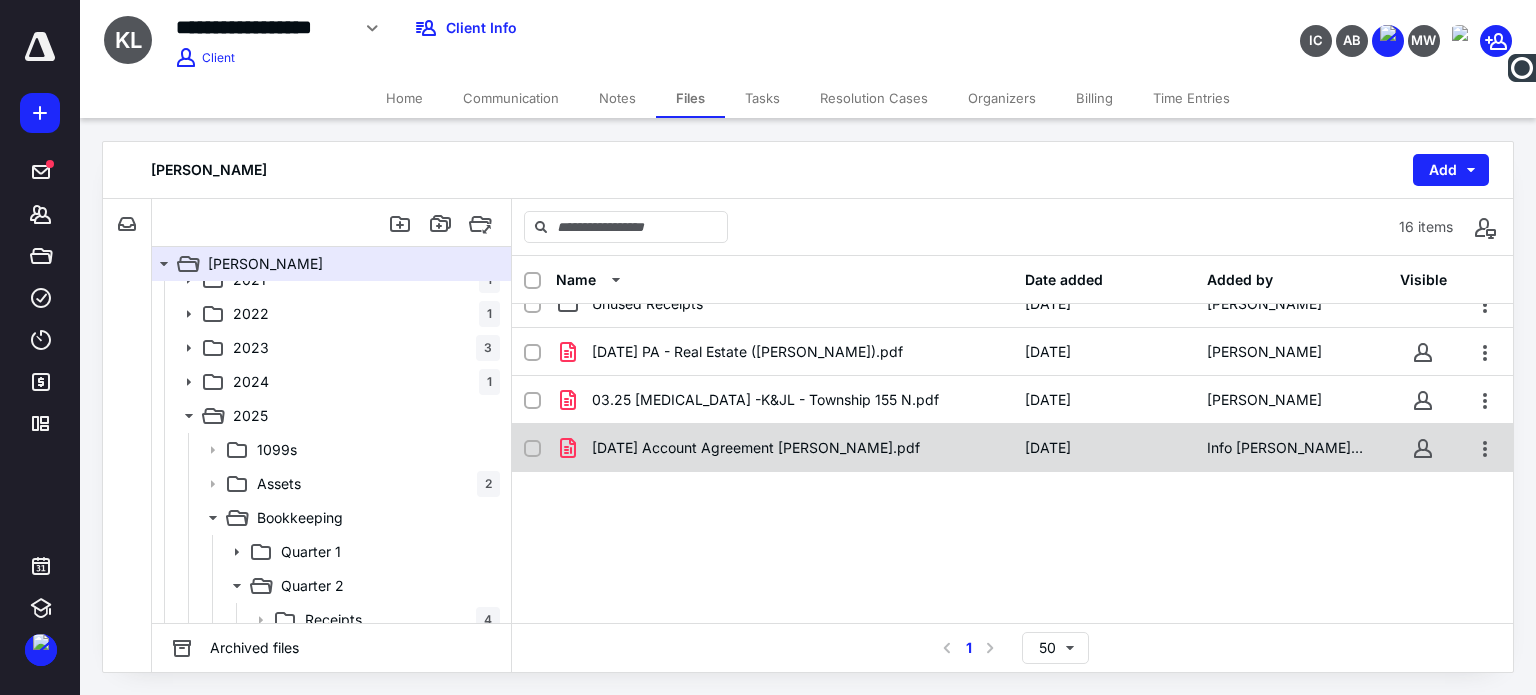 scroll, scrollTop: 601, scrollLeft: 0, axis: vertical 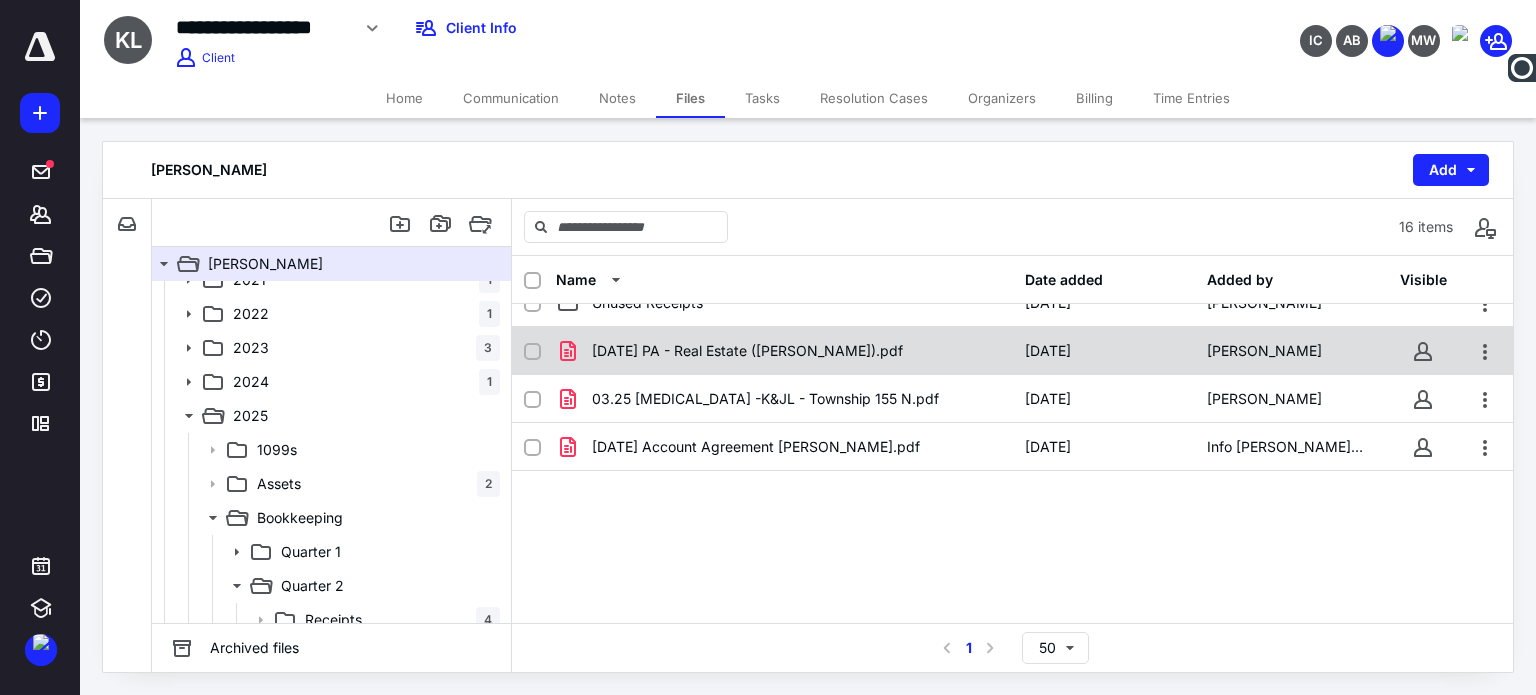 click on "[DATE] PA - Real Estate ([PERSON_NAME]).pdf" at bounding box center [747, 351] 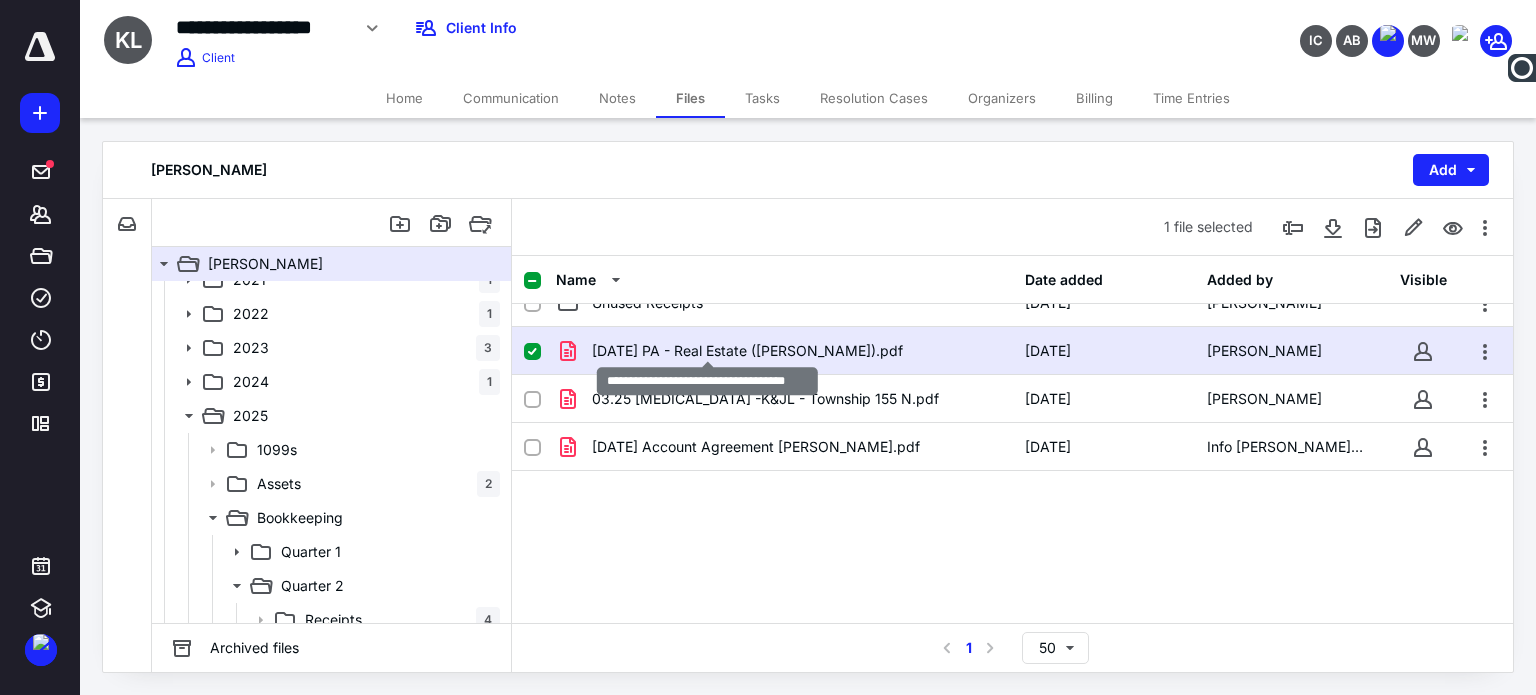 click on "[DATE] PA - Real Estate ([PERSON_NAME]).pdf" at bounding box center (747, 351) 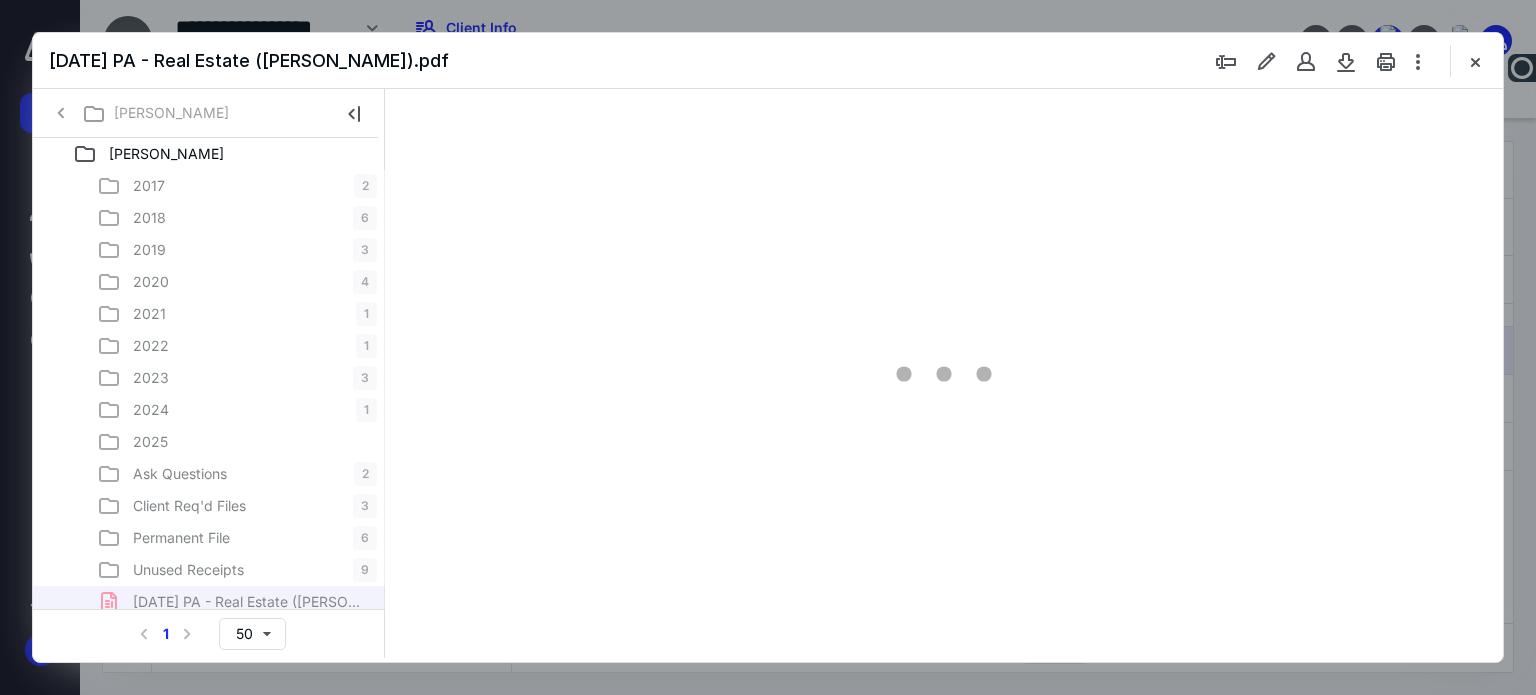 scroll, scrollTop: 72, scrollLeft: 0, axis: vertical 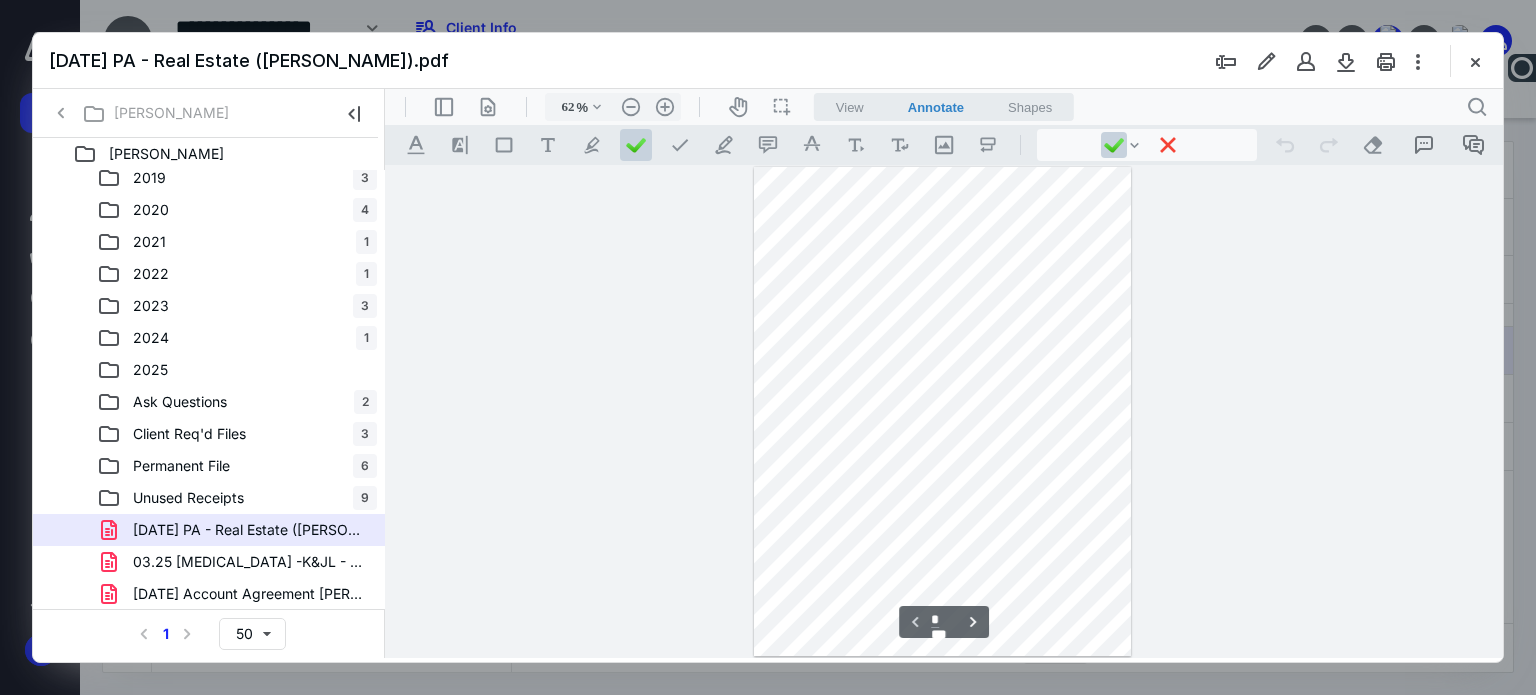 click on ".cls-1{fill:#abb0c4;} icon - header - sidebar - line .cls-1{fill:#abb0c4;} icon - header - page manipulation - line 62 % .cls-1{fill:#abb0c4;} icon - chevron - down .cls-1{fill:#abb0c4;} icon - header - zoom - out - line Current zoom is   62 % .cls-1{fill:#abb0c4;} icon - header - zoom - in - line icon-header-pan20 icon / operation / multi select View Annotate Shapes Annotate .cls-1{fill:#abb0c4;} icon - chevron - down View Annotate Shapes .cls-1{fill:#abb0c4;} icon - header - search" at bounding box center [944, 107] 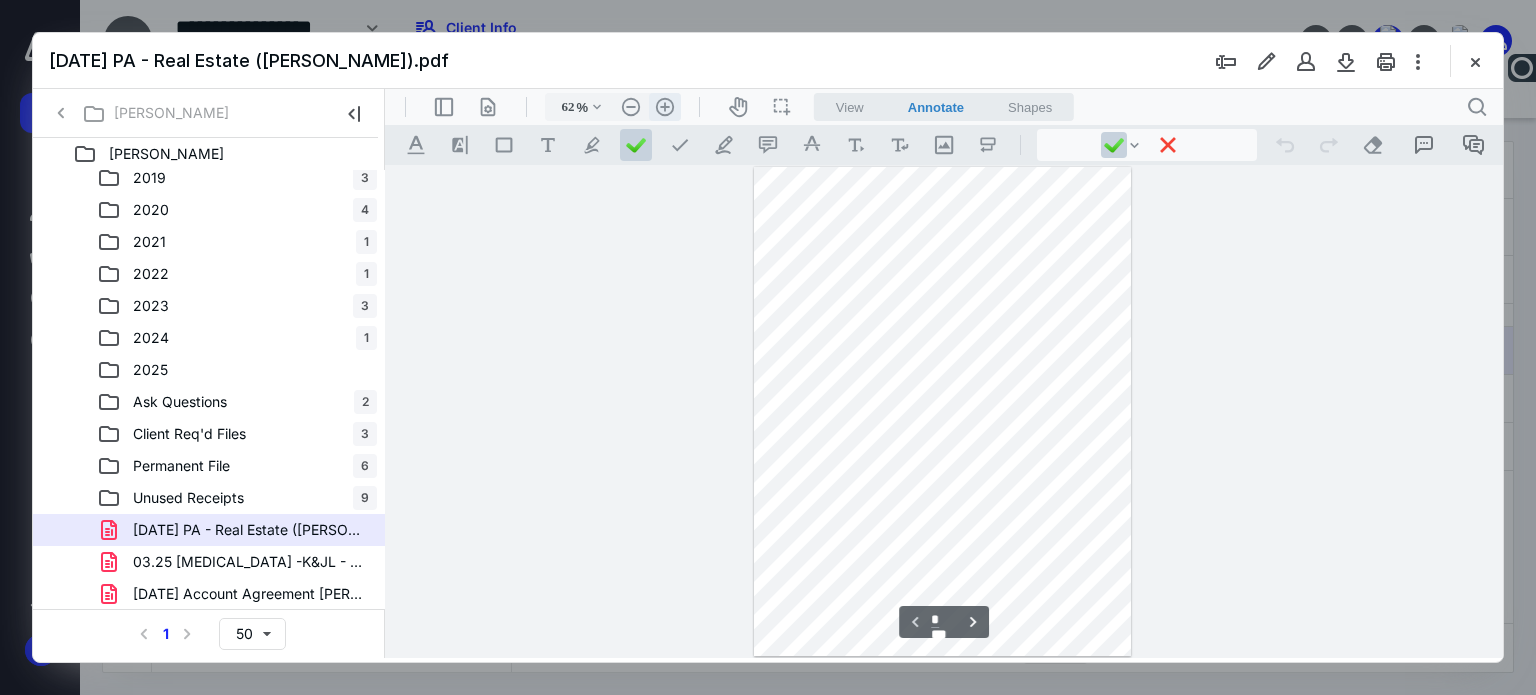 click on ".cls-1{fill:#abb0c4;} icon - header - zoom - in - line" at bounding box center (665, 107) 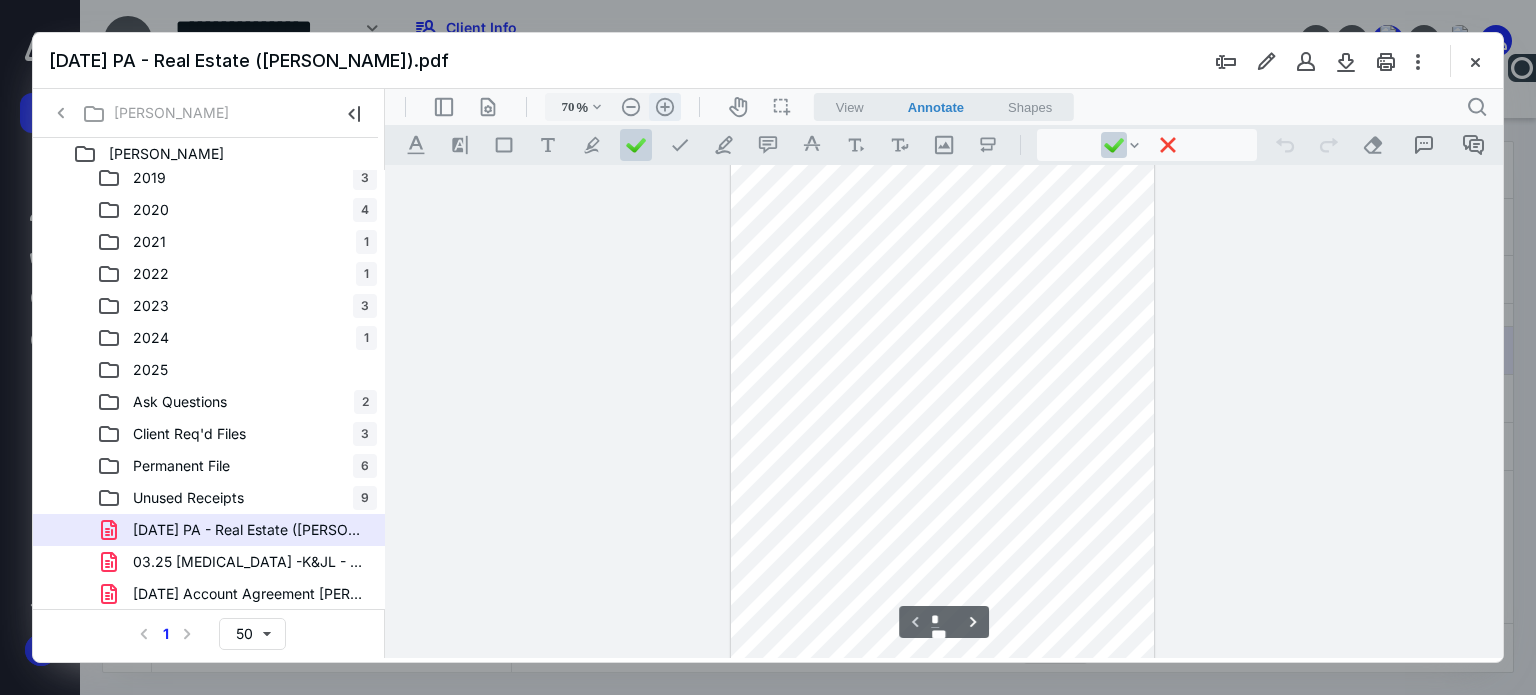 click on ".cls-1{fill:#abb0c4;} icon - header - zoom - in - line" at bounding box center [665, 107] 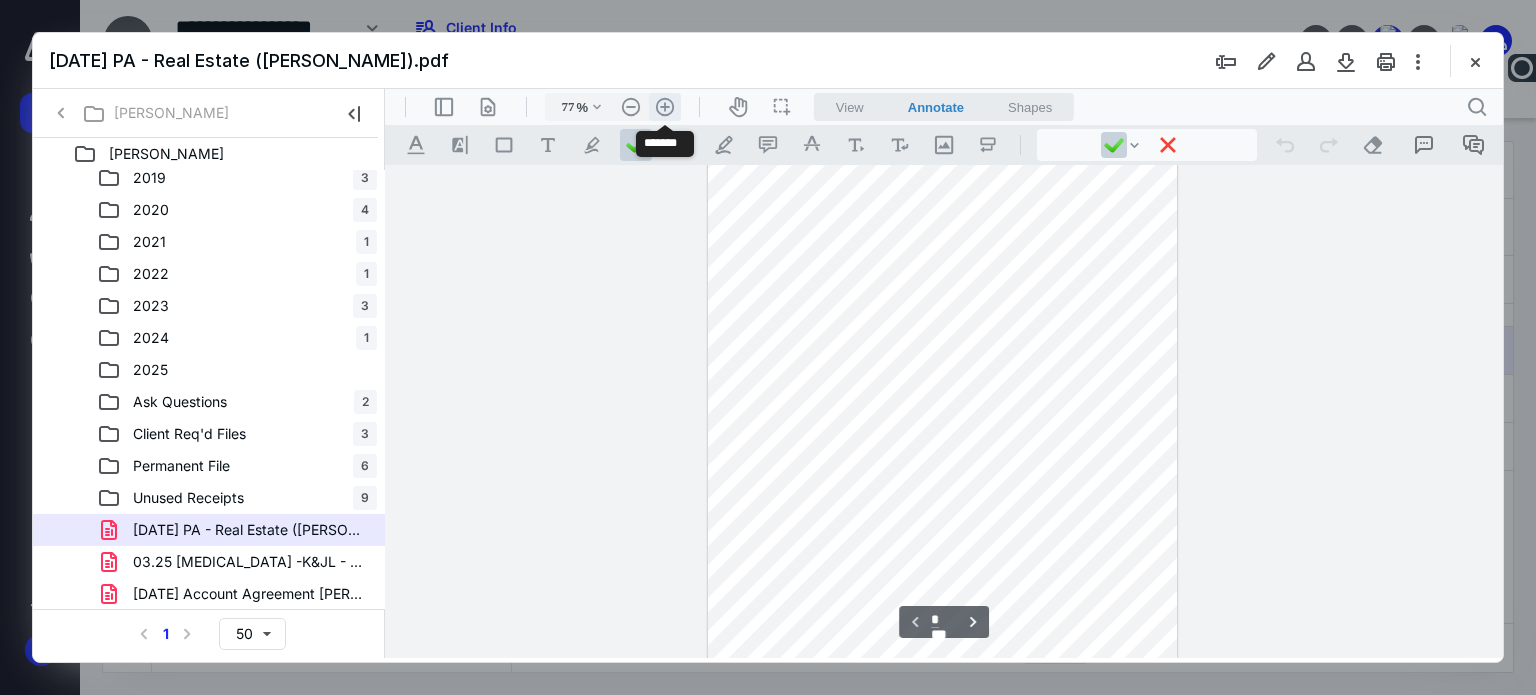 click on ".cls-1{fill:#abb0c4;} icon - header - zoom - in - line" at bounding box center (665, 107) 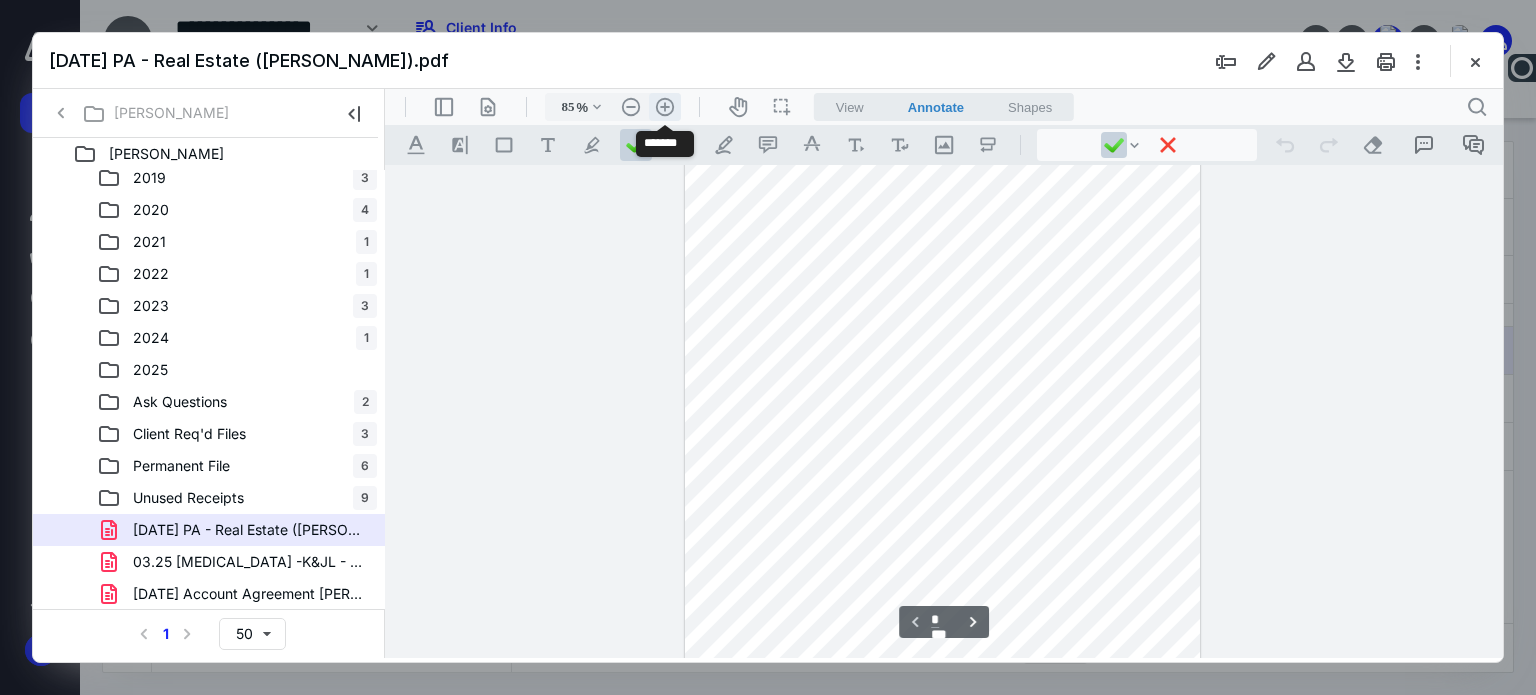 click on ".cls-1{fill:#abb0c4;} icon - header - zoom - in - line" at bounding box center [665, 107] 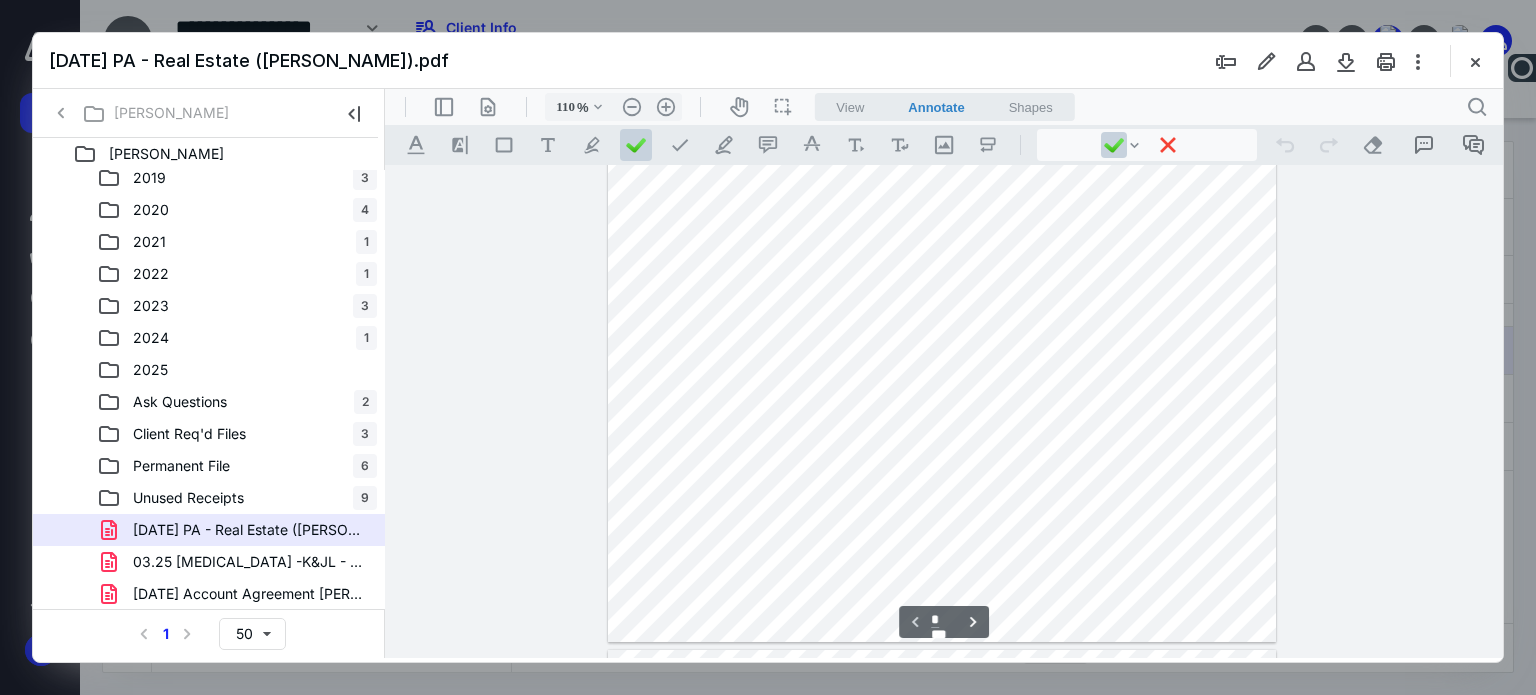 scroll, scrollTop: 600, scrollLeft: 0, axis: vertical 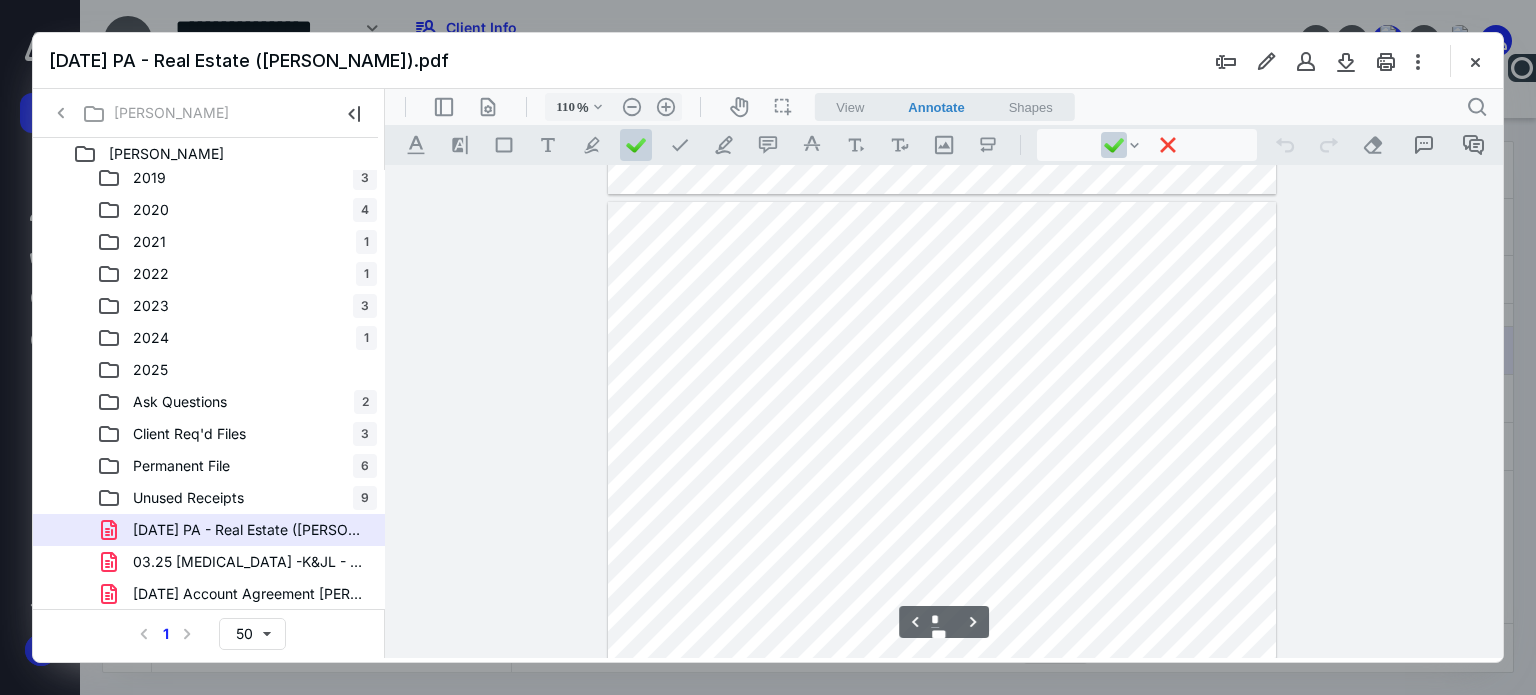type on "*" 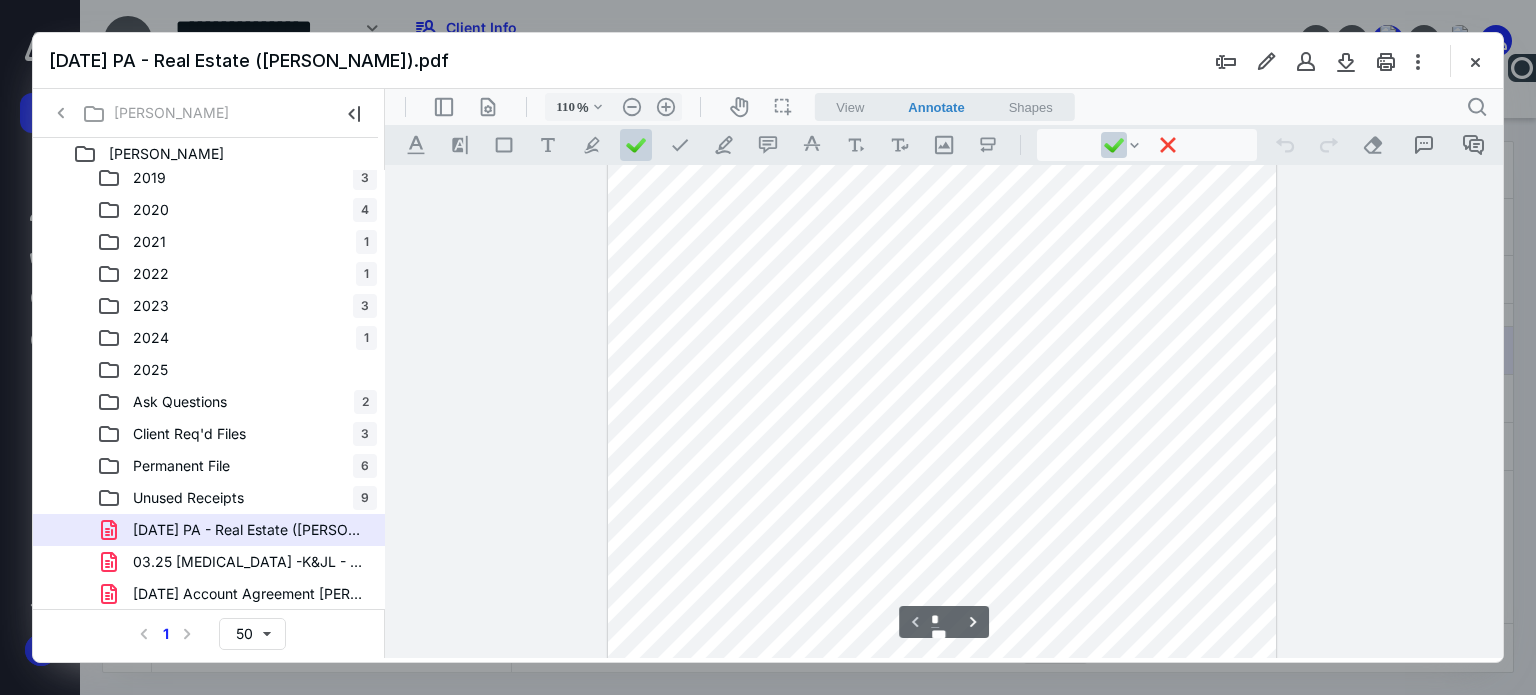 scroll, scrollTop: 100, scrollLeft: 0, axis: vertical 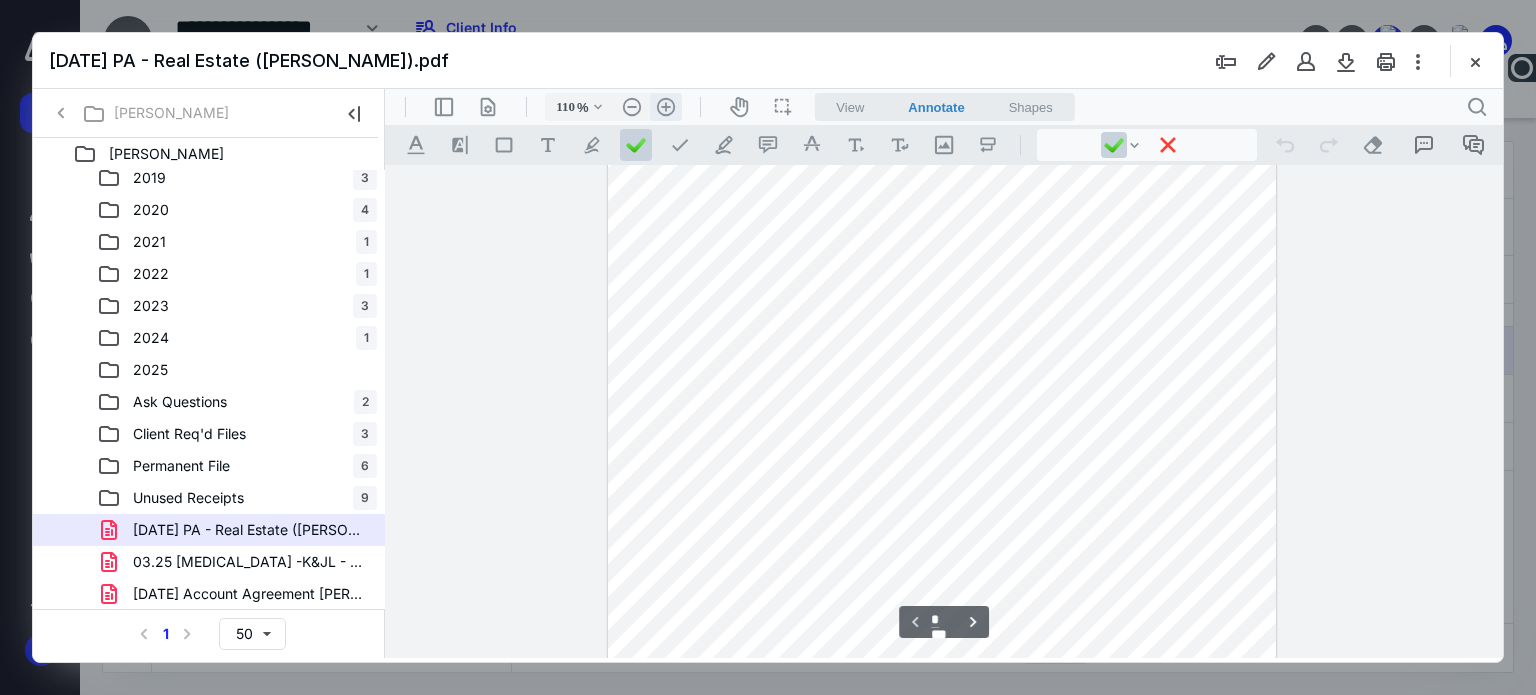 click on ".cls-1{fill:#abb0c4;} icon - header - zoom - in - line" at bounding box center (666, 107) 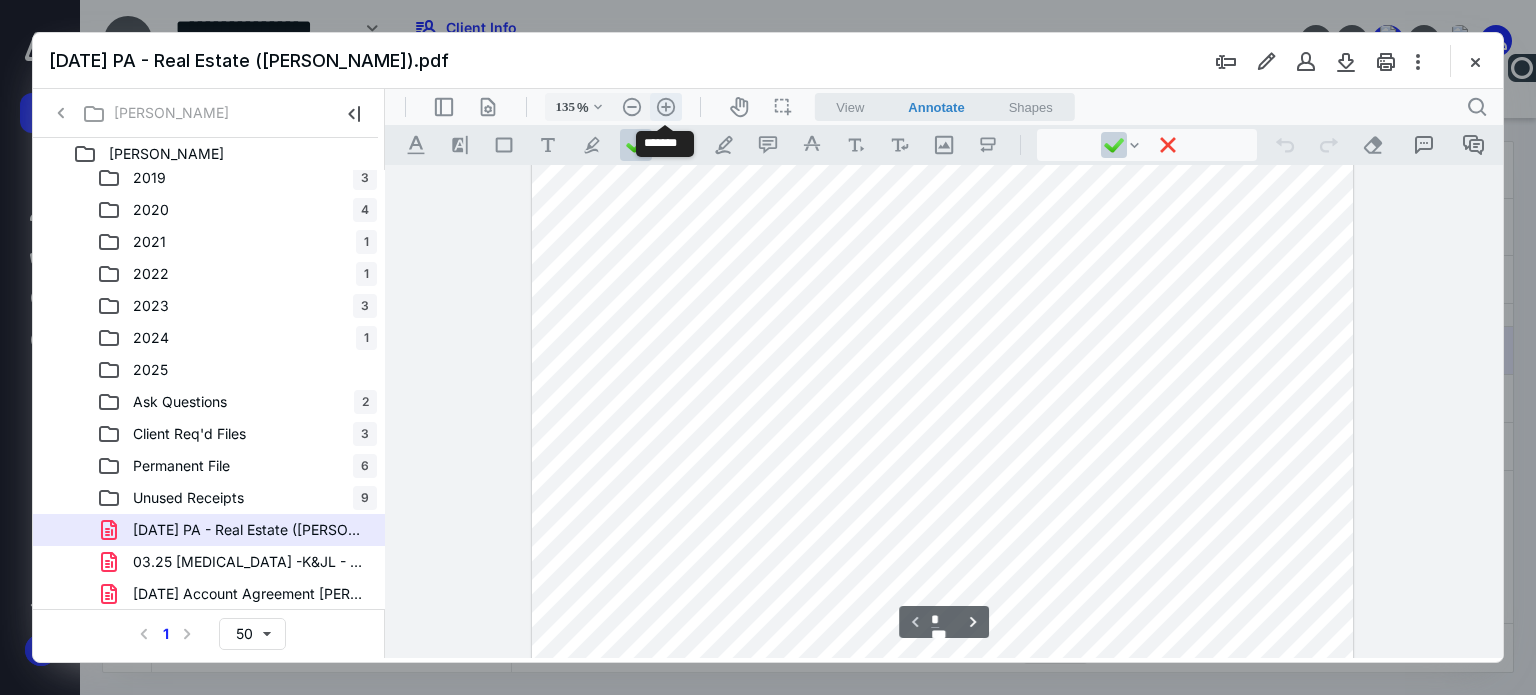click on ".cls-1{fill:#abb0c4;} icon - header - zoom - in - line" at bounding box center [666, 107] 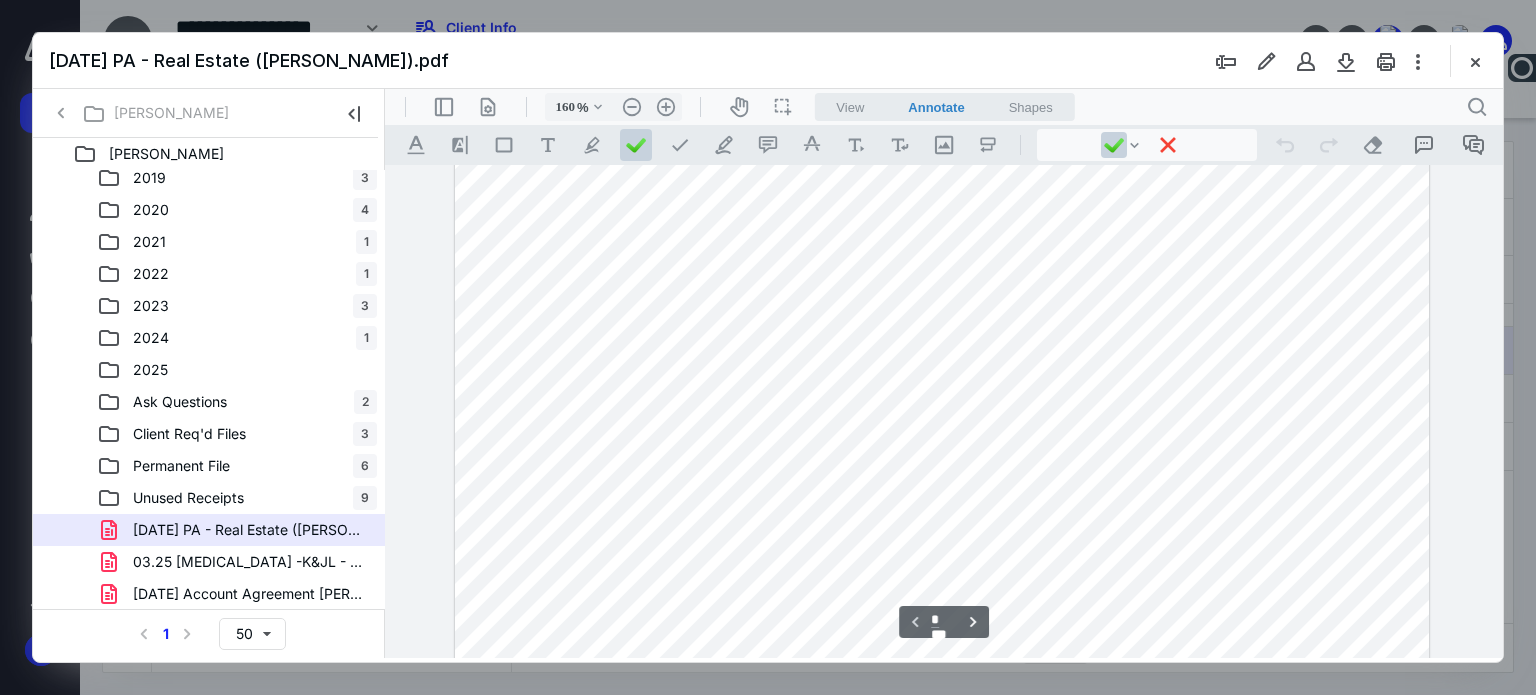scroll, scrollTop: 0, scrollLeft: 0, axis: both 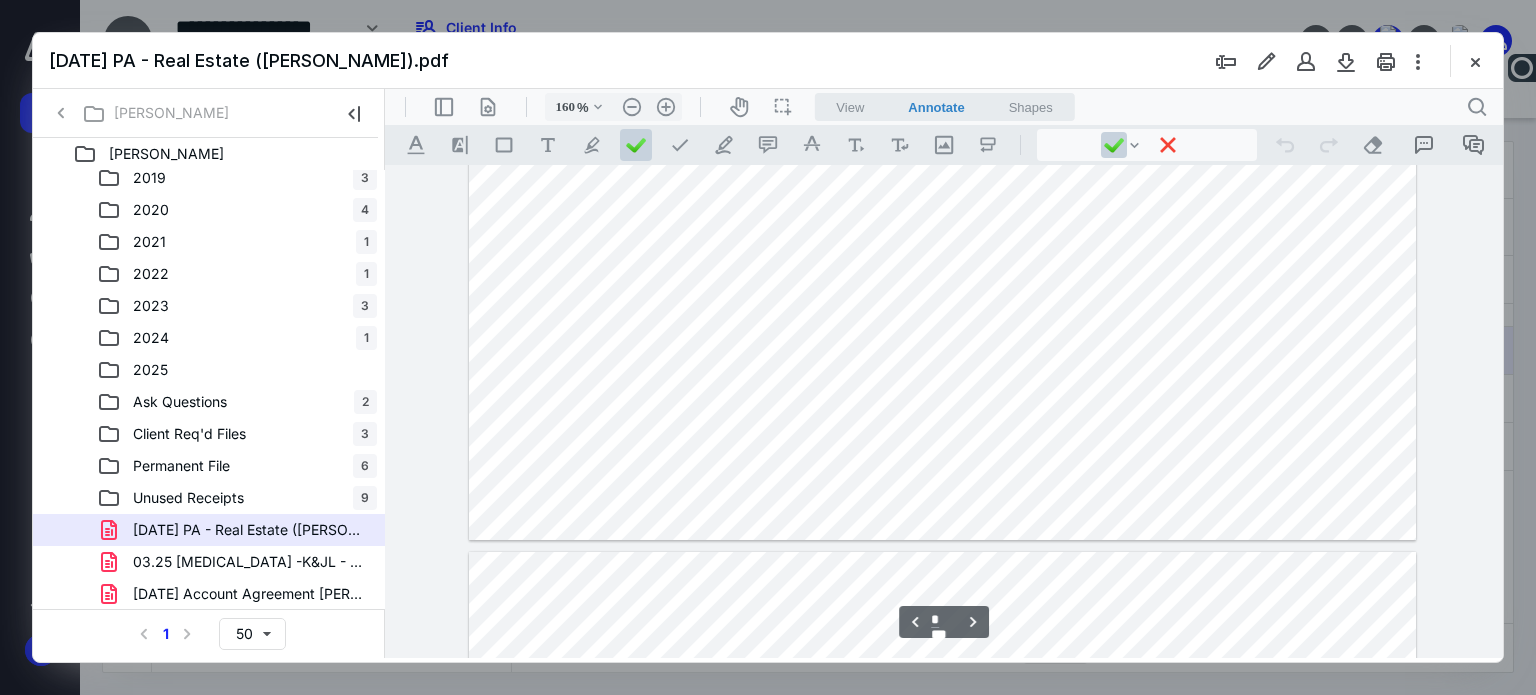 type on "*" 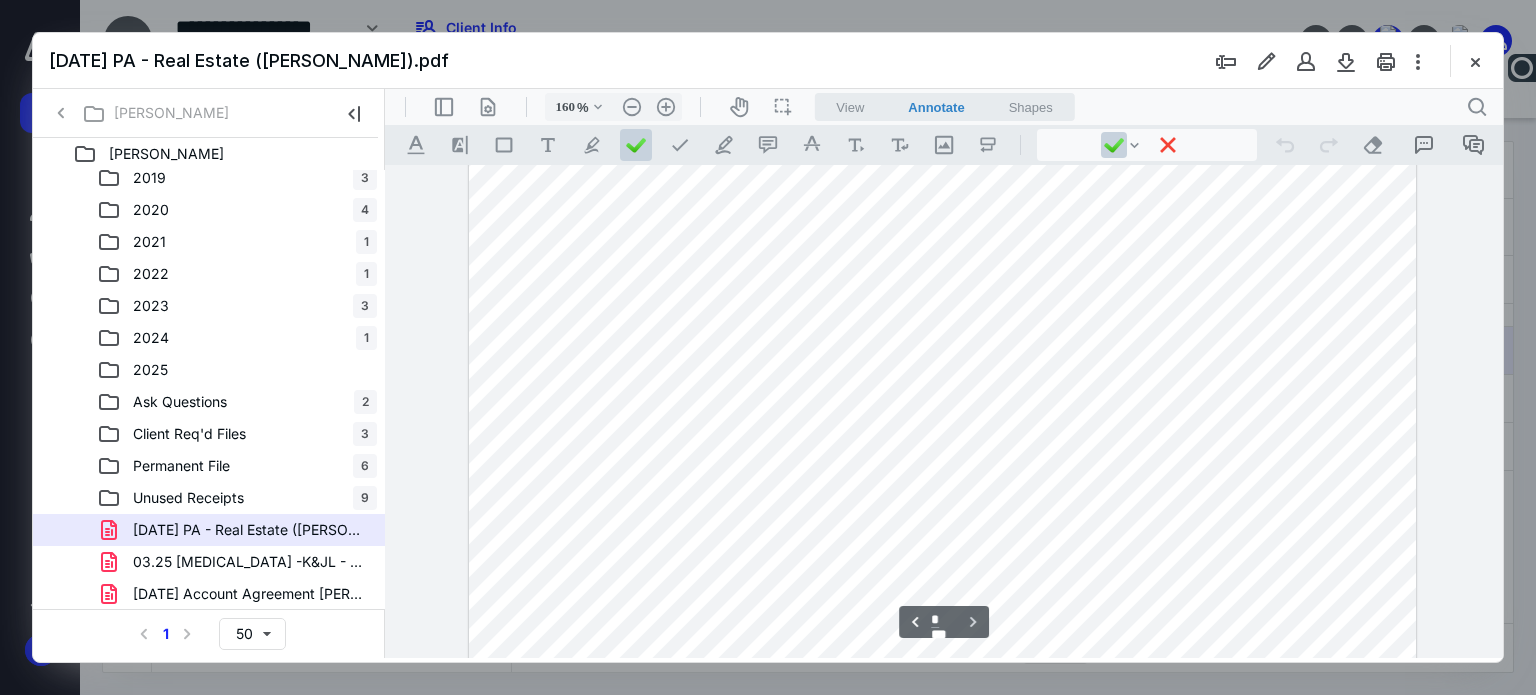scroll, scrollTop: 8309, scrollLeft: 0, axis: vertical 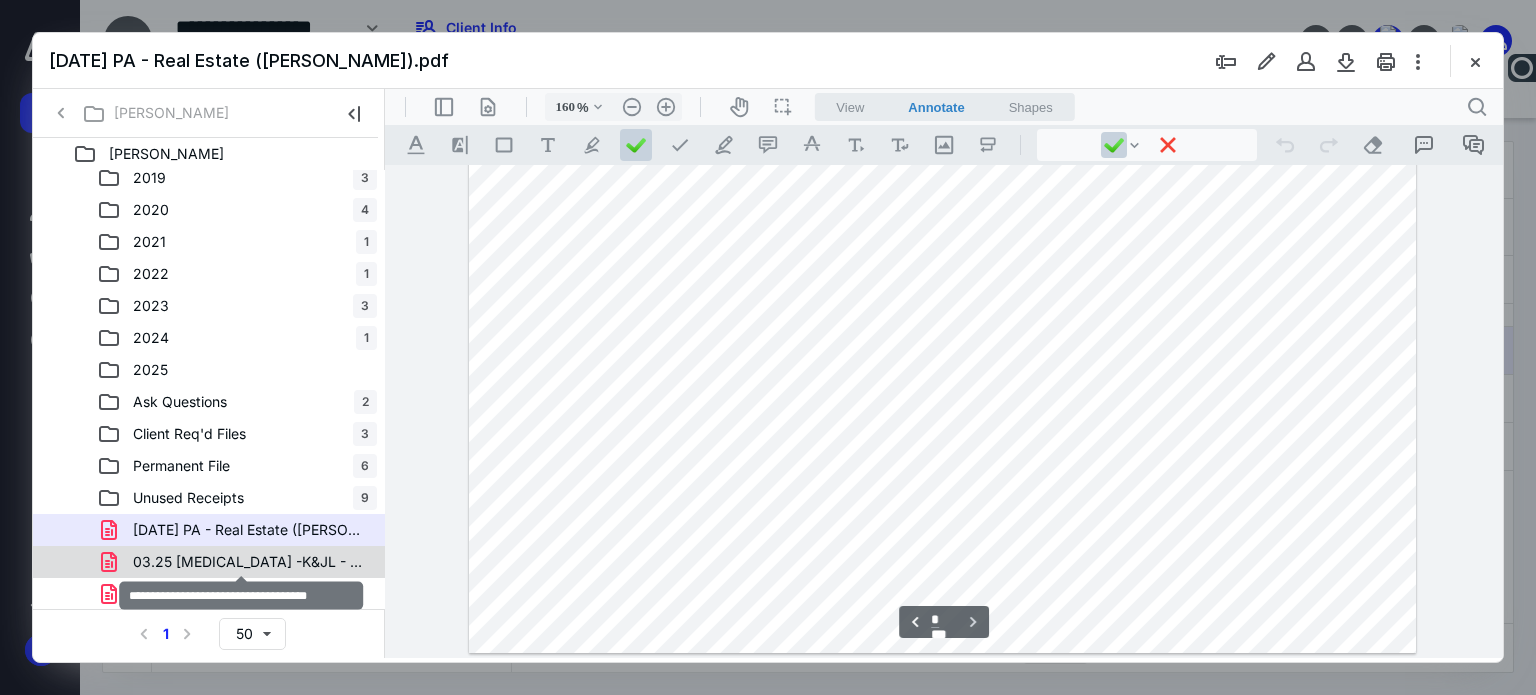 click on "03.25 [MEDICAL_DATA] -K&JL - Township 155 N.pdf" at bounding box center [249, 562] 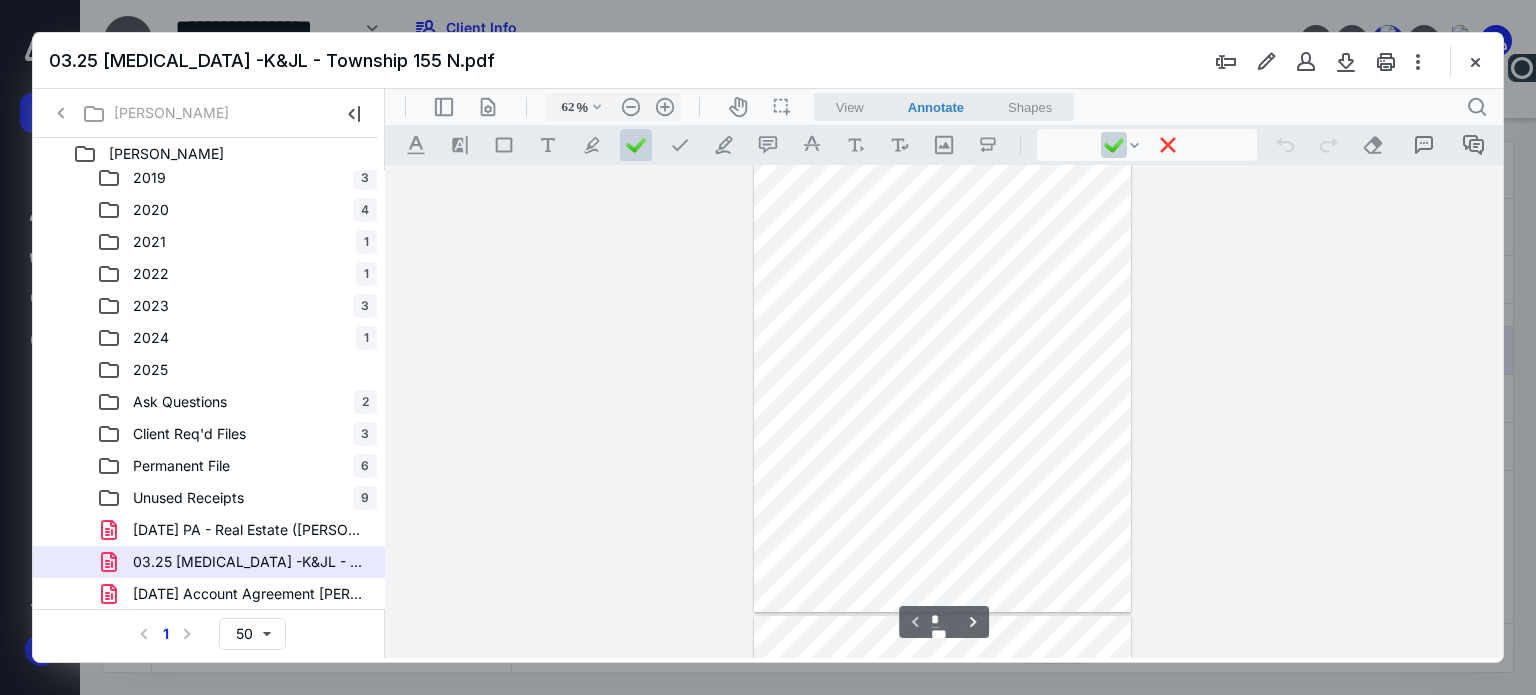 scroll, scrollTop: 0, scrollLeft: 0, axis: both 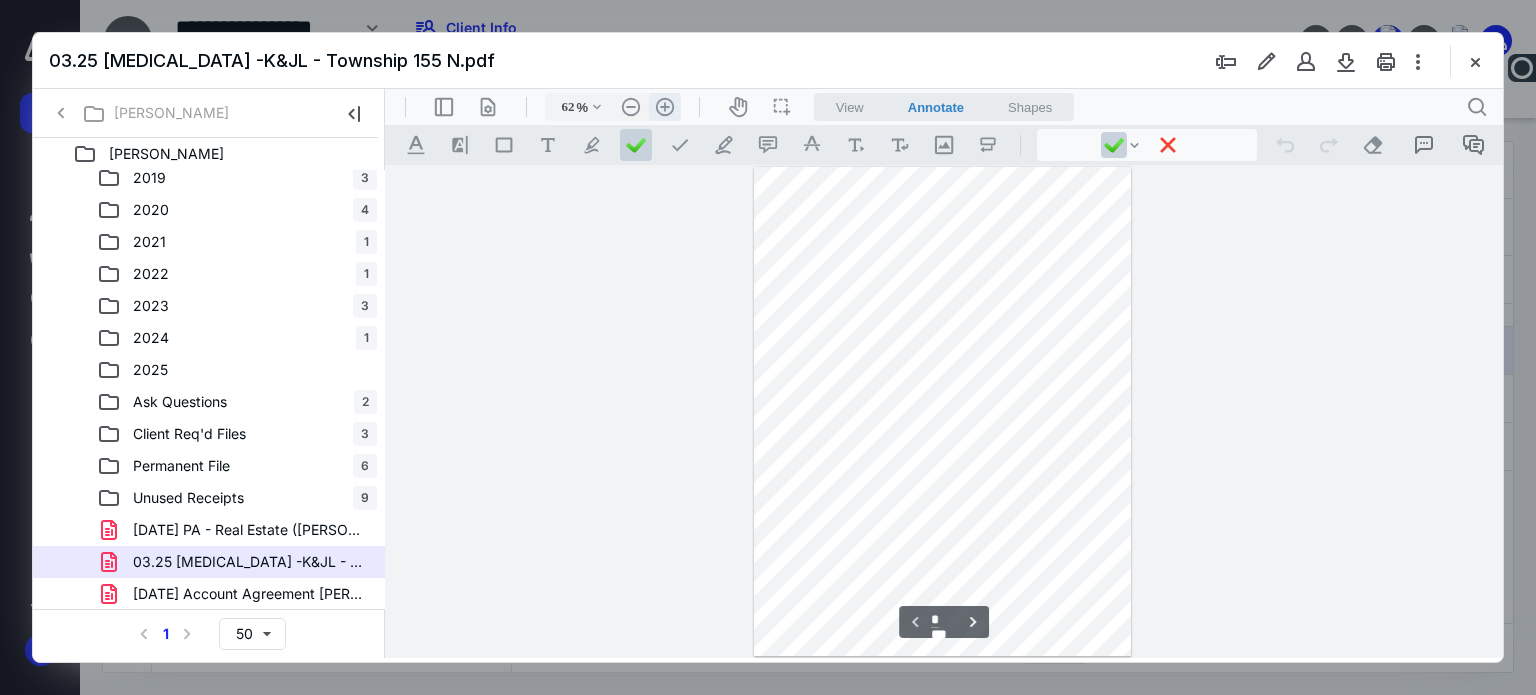 click on ".cls-1{fill:#abb0c4;} icon - header - zoom - in - line" at bounding box center (665, 107) 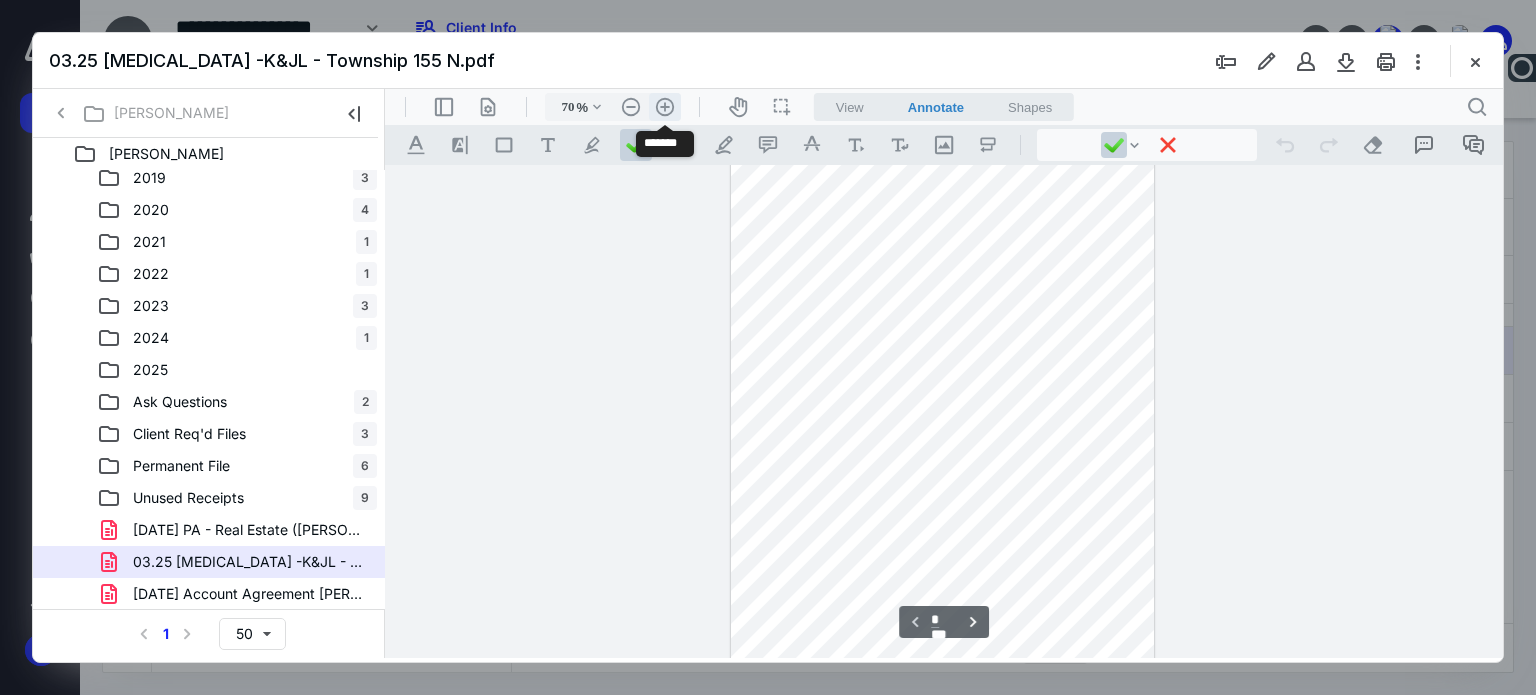 click on ".cls-1{fill:#abb0c4;} icon - header - zoom - in - line" at bounding box center [665, 107] 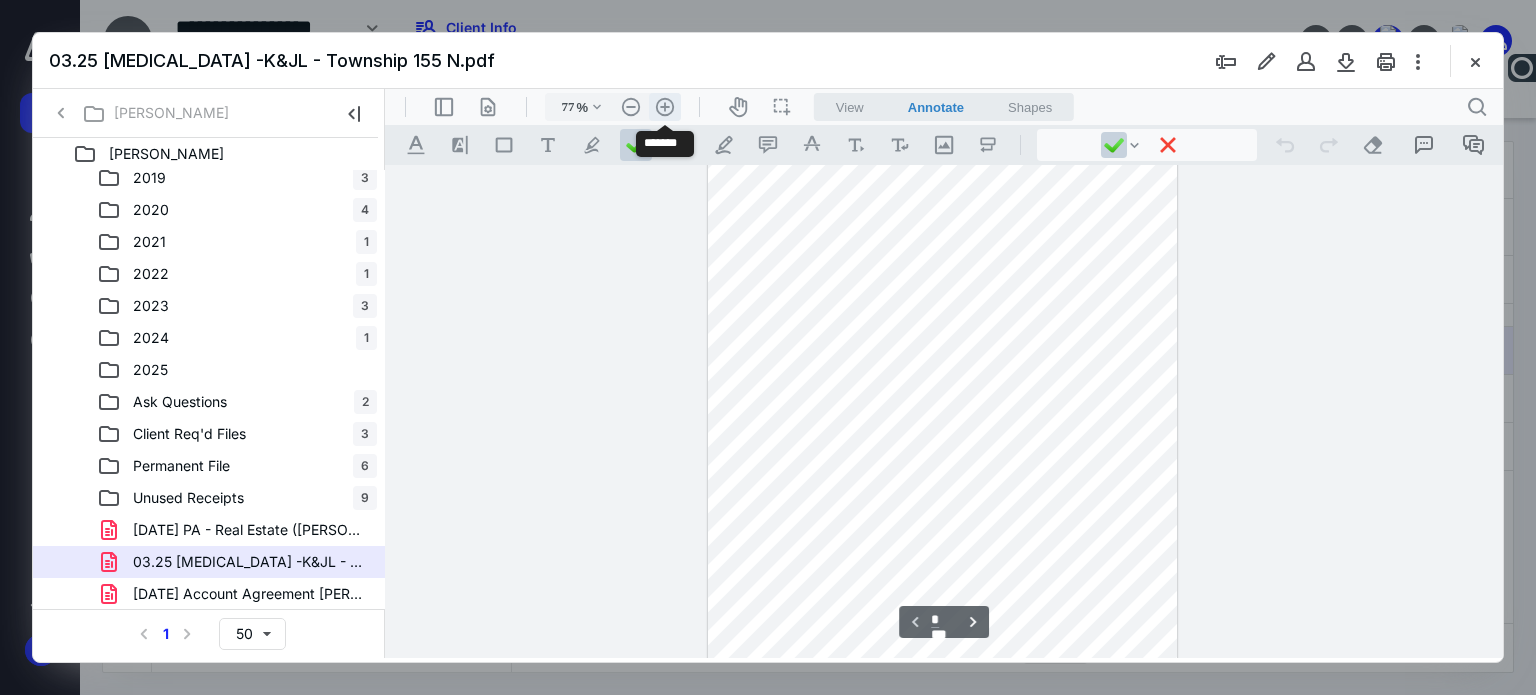 click on ".cls-1{fill:#abb0c4;} icon - header - zoom - in - line" at bounding box center (665, 107) 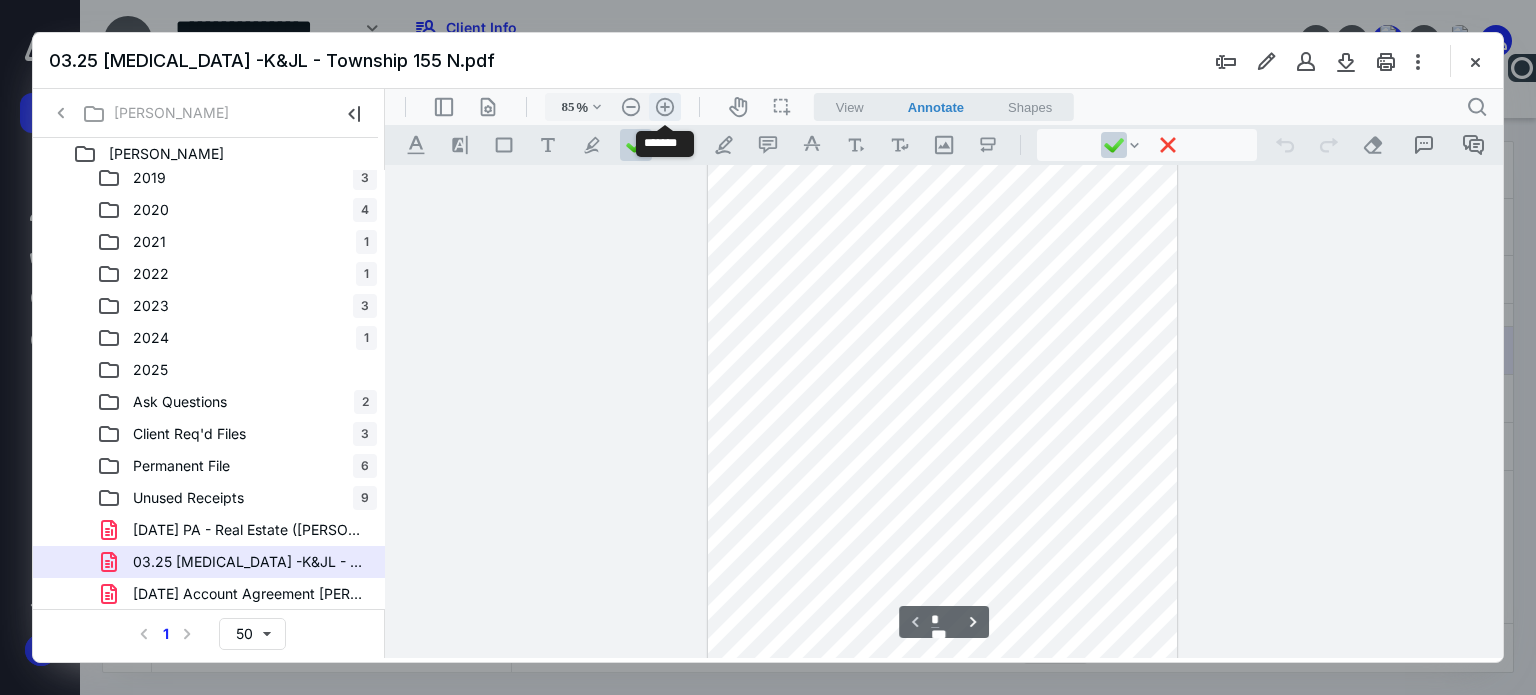 click on ".cls-1{fill:#abb0c4;} icon - header - zoom - in - line" at bounding box center [665, 107] 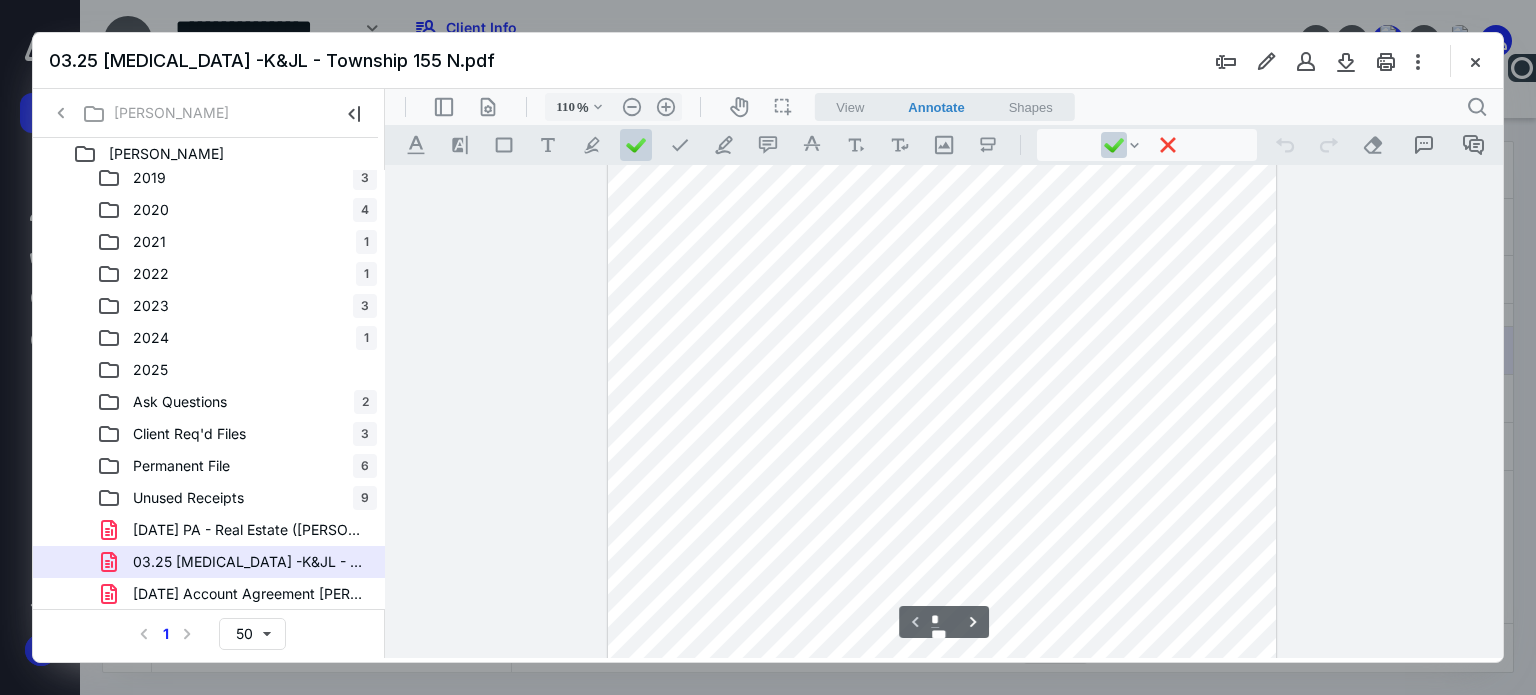 scroll, scrollTop: 0, scrollLeft: 0, axis: both 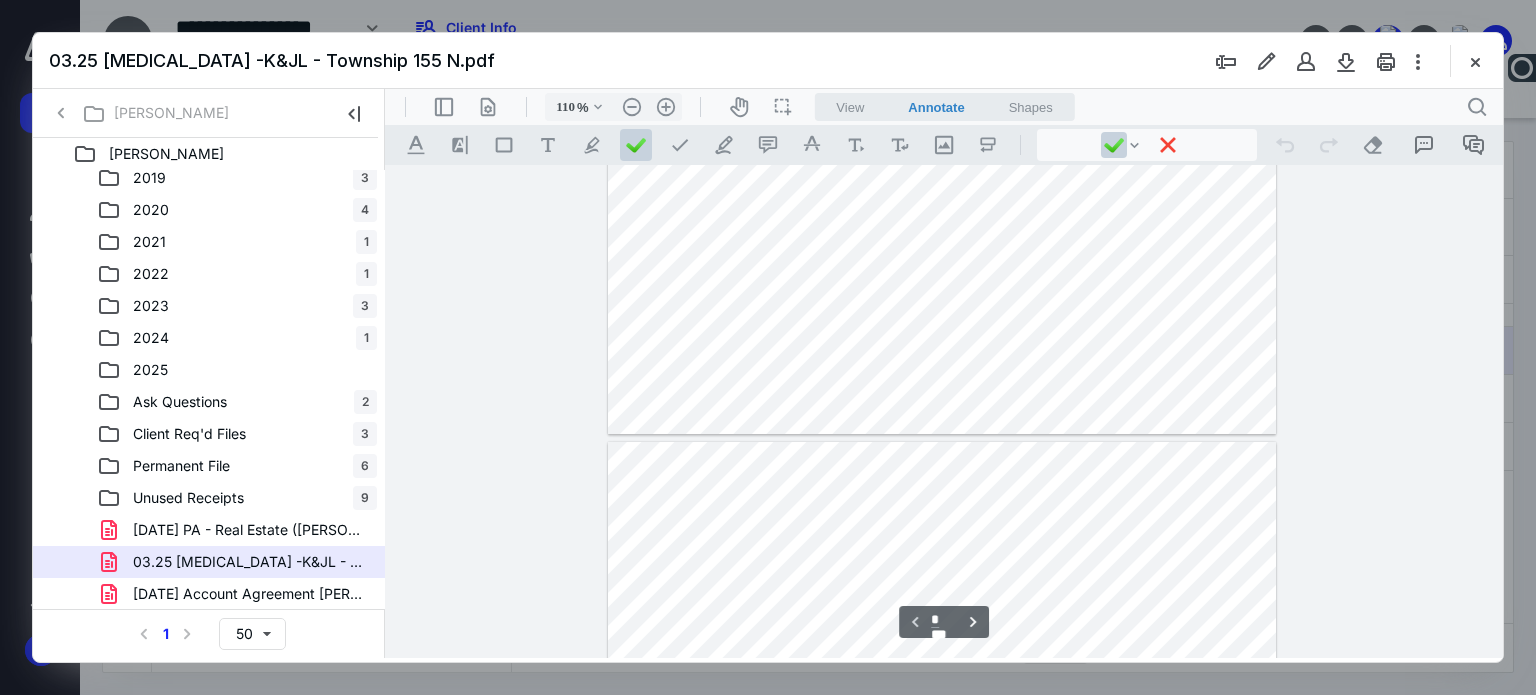 type on "*" 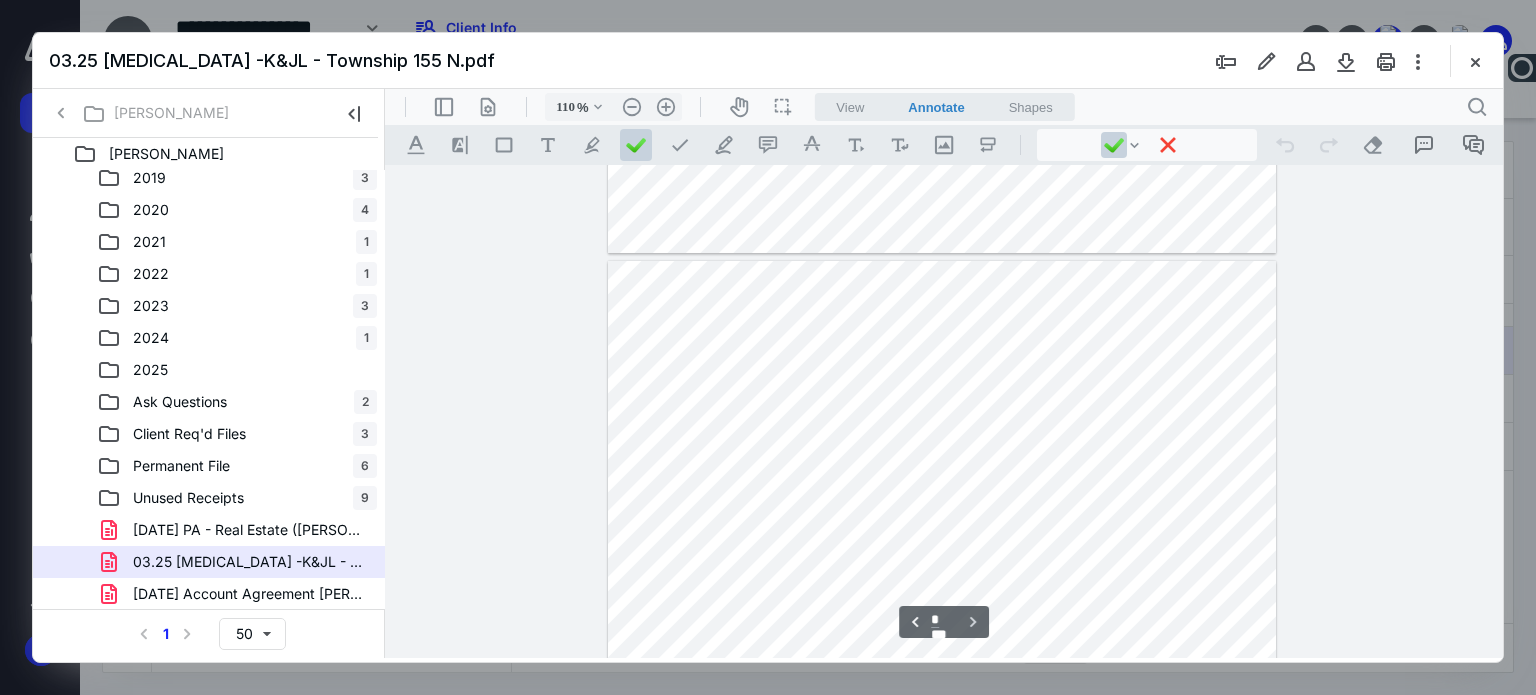 scroll, scrollTop: 900, scrollLeft: 0, axis: vertical 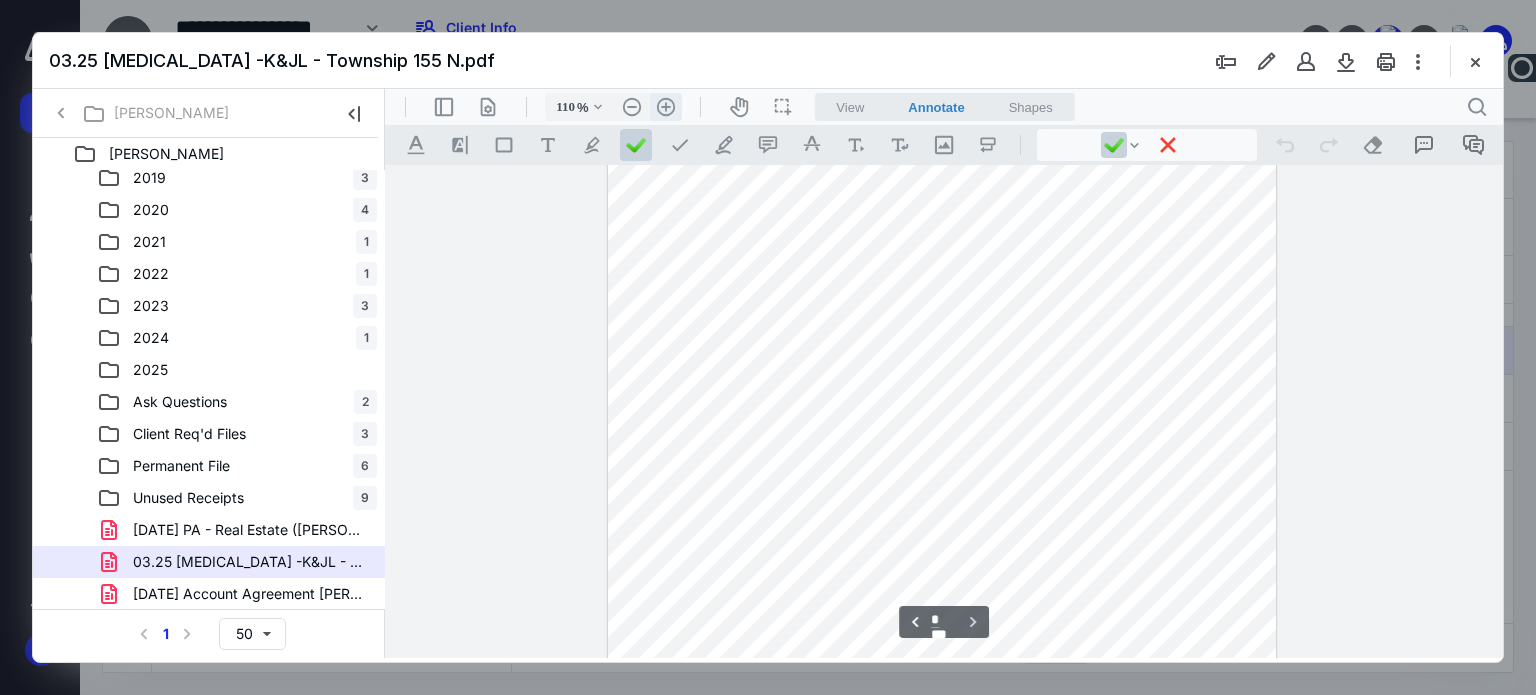click on ".cls-1{fill:#abb0c4;} icon - header - zoom - in - line" at bounding box center (666, 107) 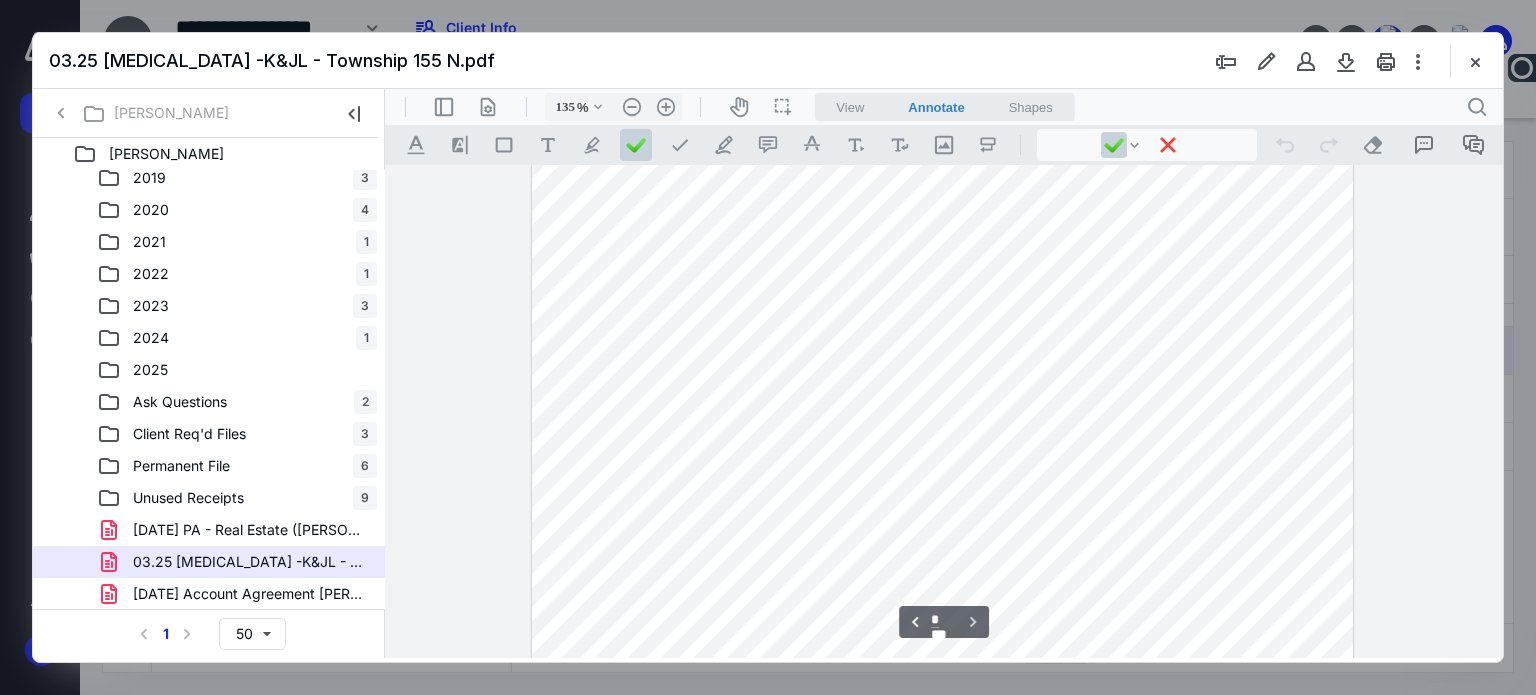 scroll, scrollTop: 1652, scrollLeft: 0, axis: vertical 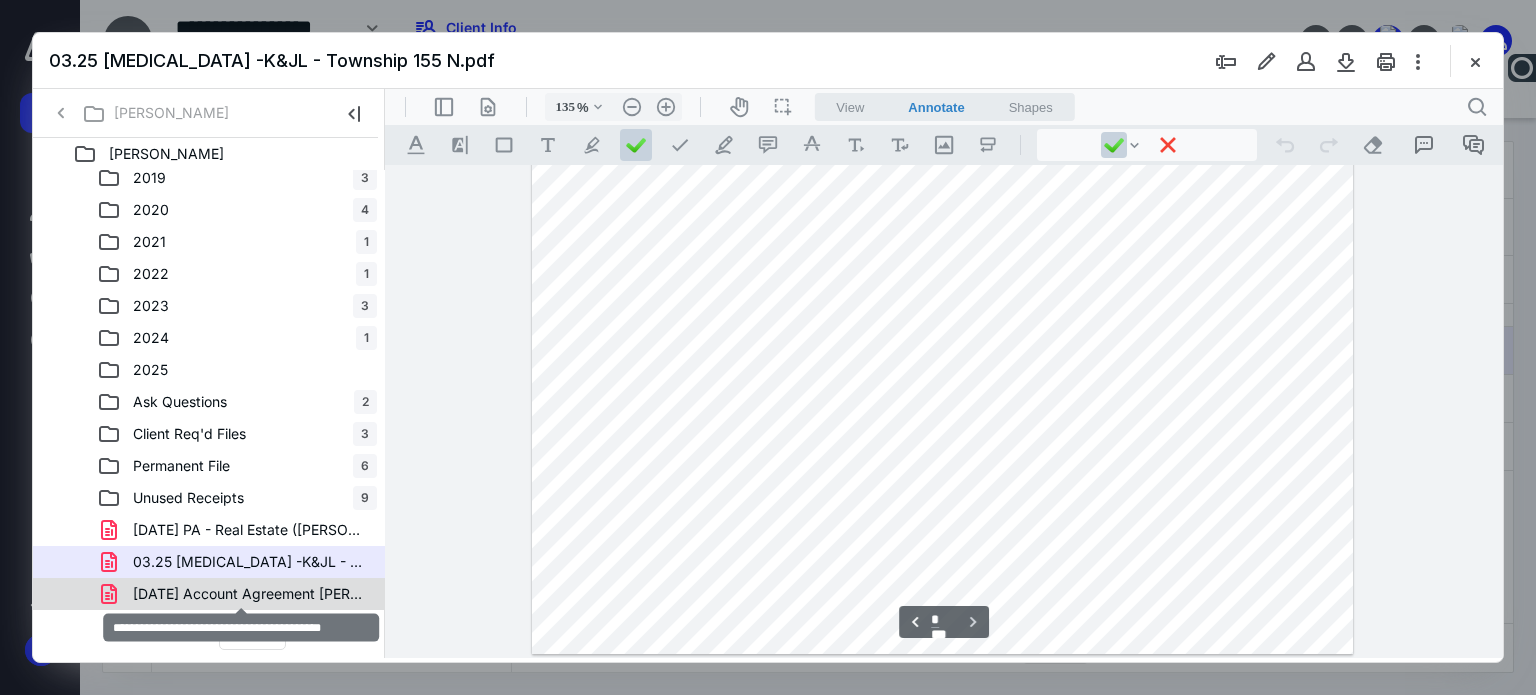 click on "[DATE] Account Agreement [PERSON_NAME].pdf" at bounding box center [249, 594] 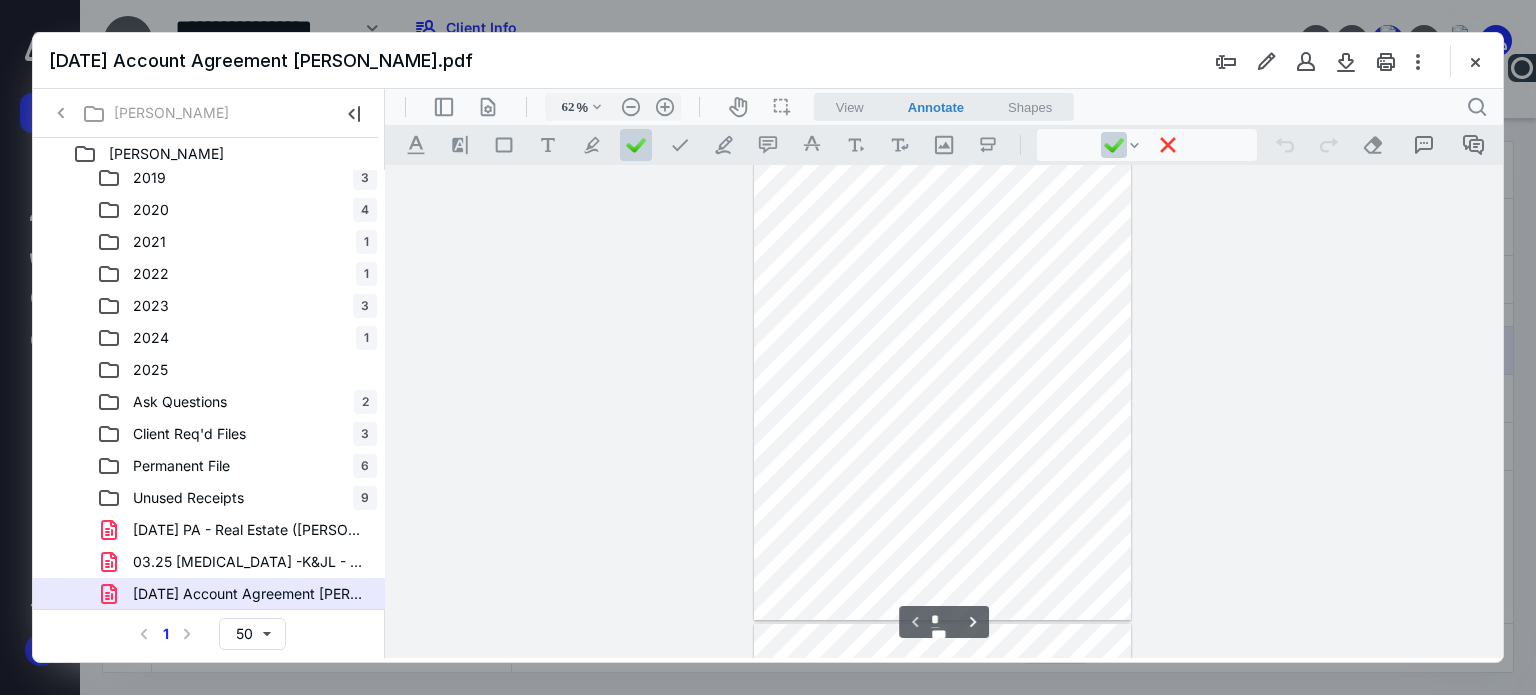 scroll, scrollTop: 0, scrollLeft: 0, axis: both 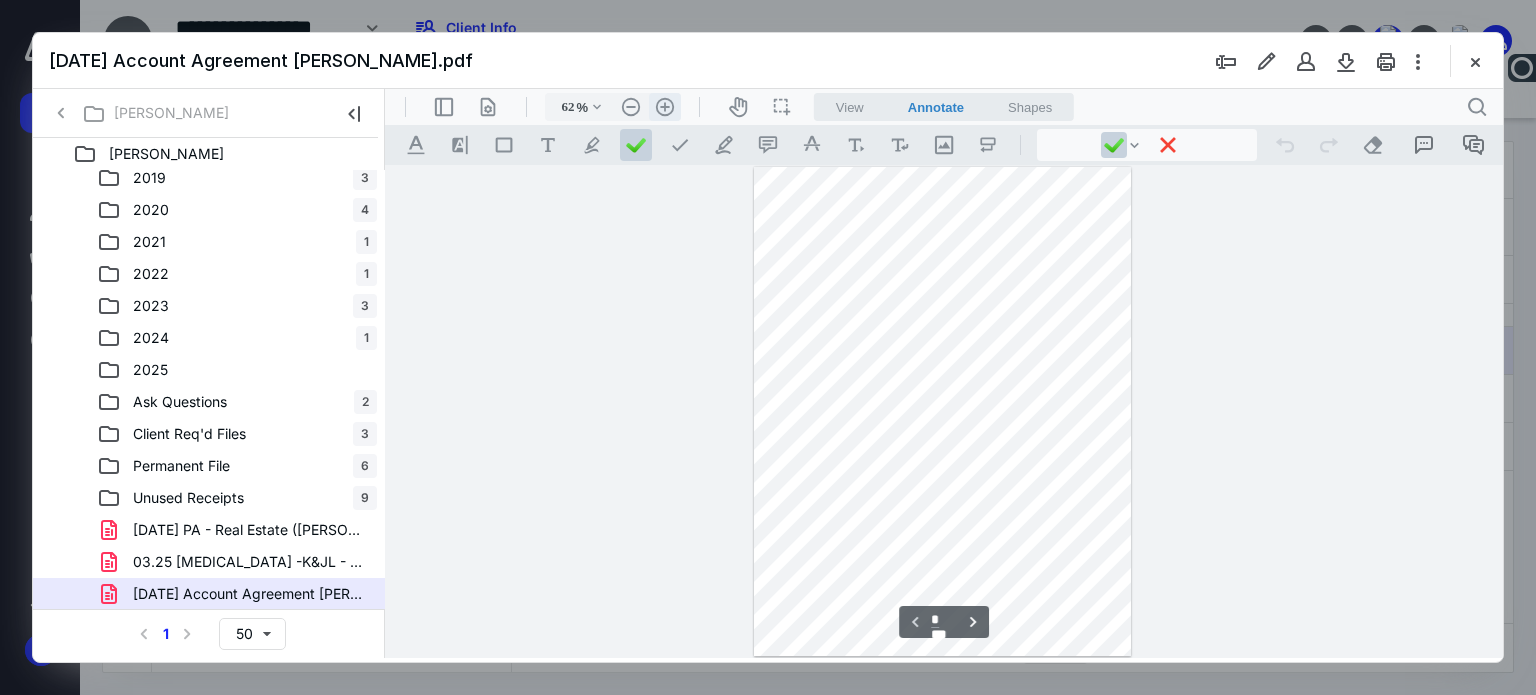 click on ".cls-1{fill:#abb0c4;} icon - header - zoom - in - line" at bounding box center (665, 107) 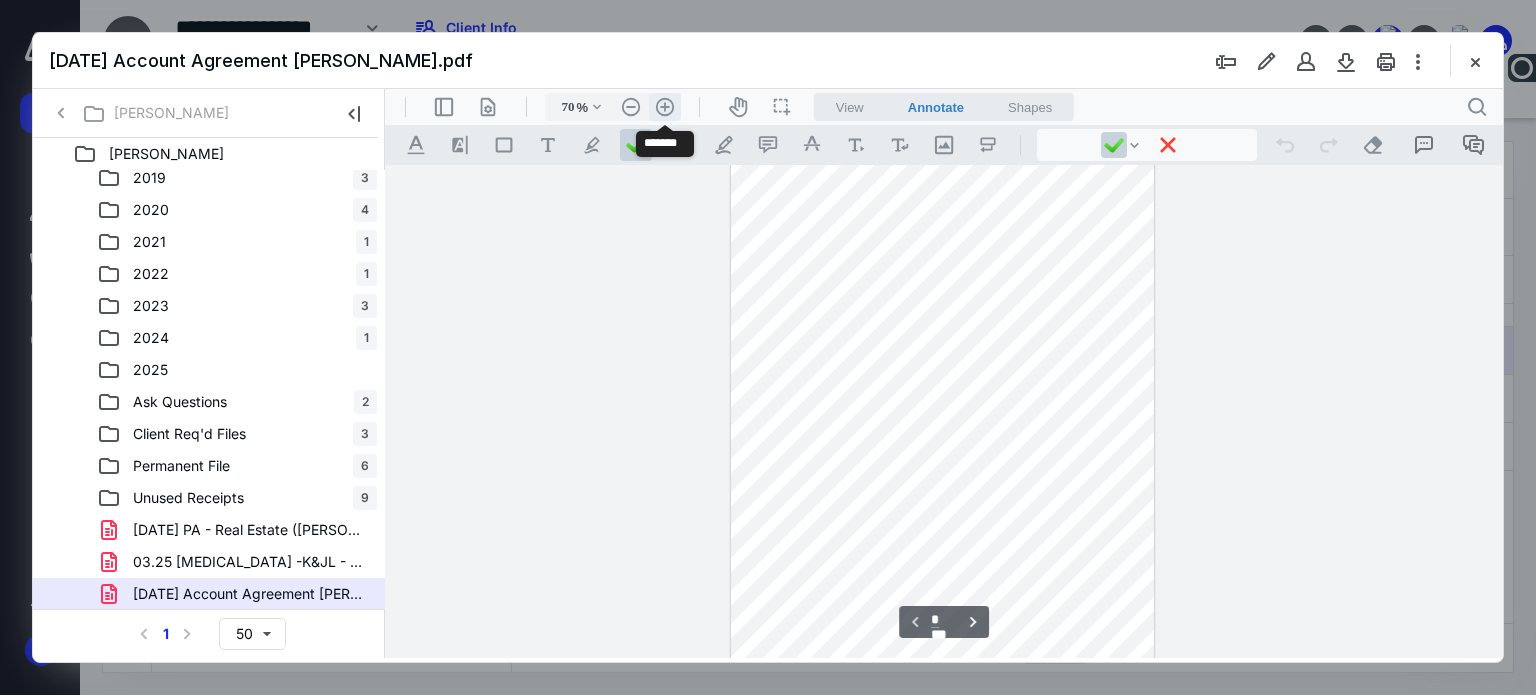 click on ".cls-1{fill:#abb0c4;} icon - header - zoom - in - line" at bounding box center [665, 107] 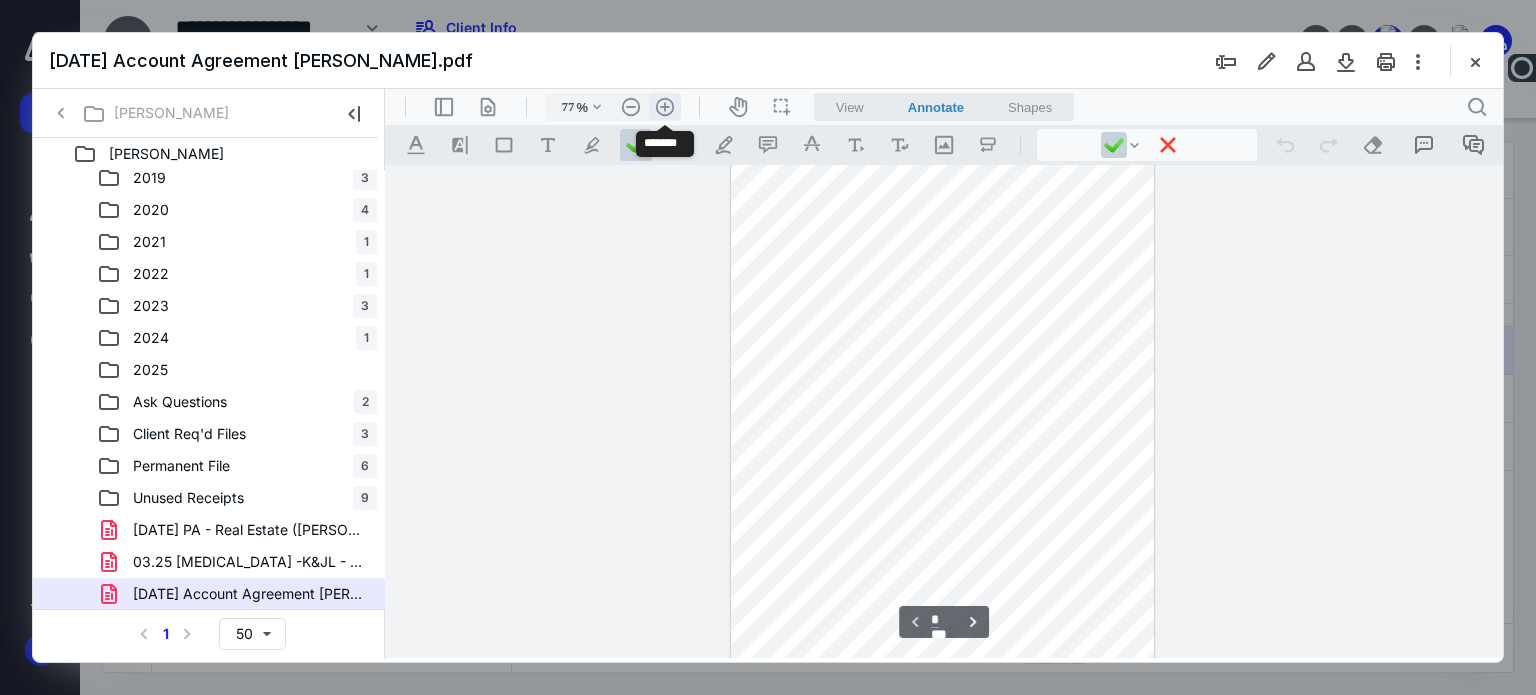 click on ".cls-1{fill:#abb0c4;} icon - header - zoom - in - line" at bounding box center (665, 107) 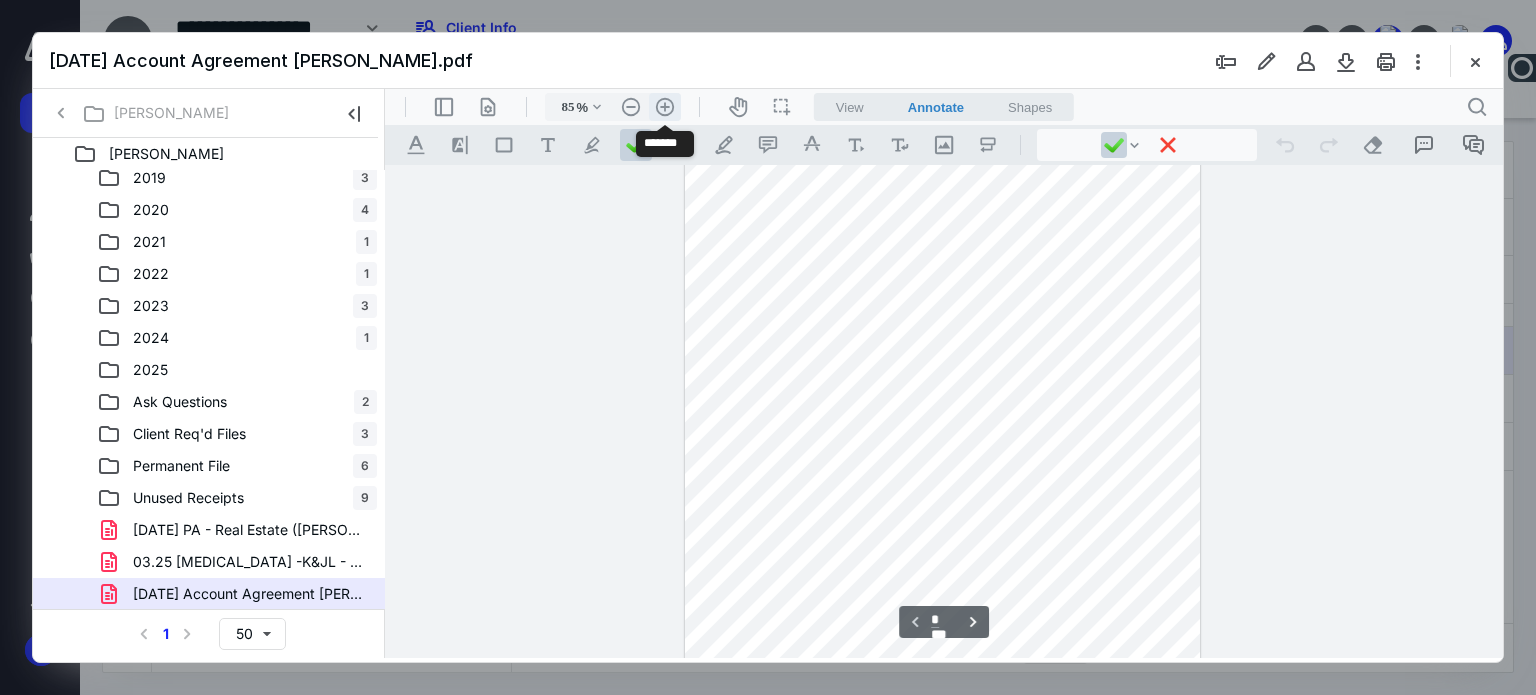 click on ".cls-1{fill:#abb0c4;} icon - header - zoom - in - line" at bounding box center [665, 107] 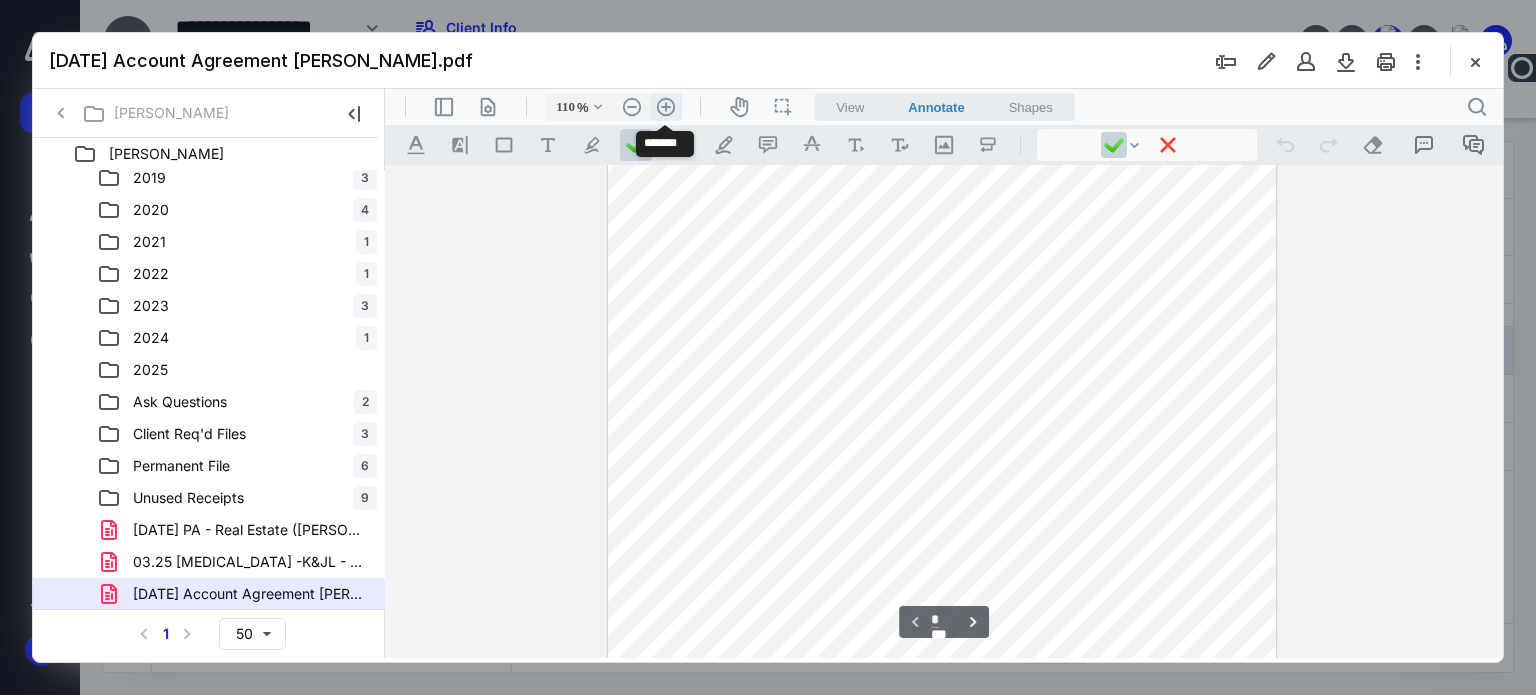 click on ".cls-1{fill:#abb0c4;} icon - header - zoom - in - line" at bounding box center (666, 107) 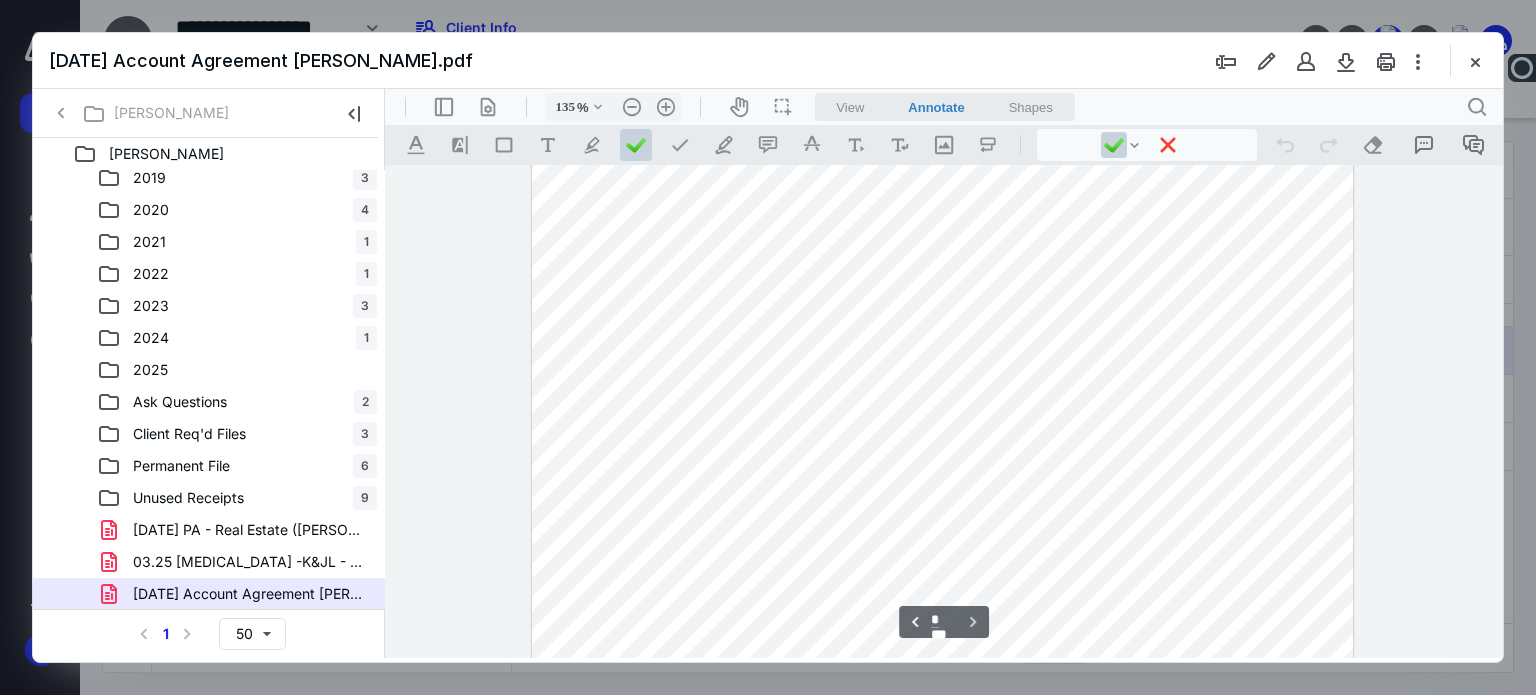 scroll, scrollTop: 1252, scrollLeft: 0, axis: vertical 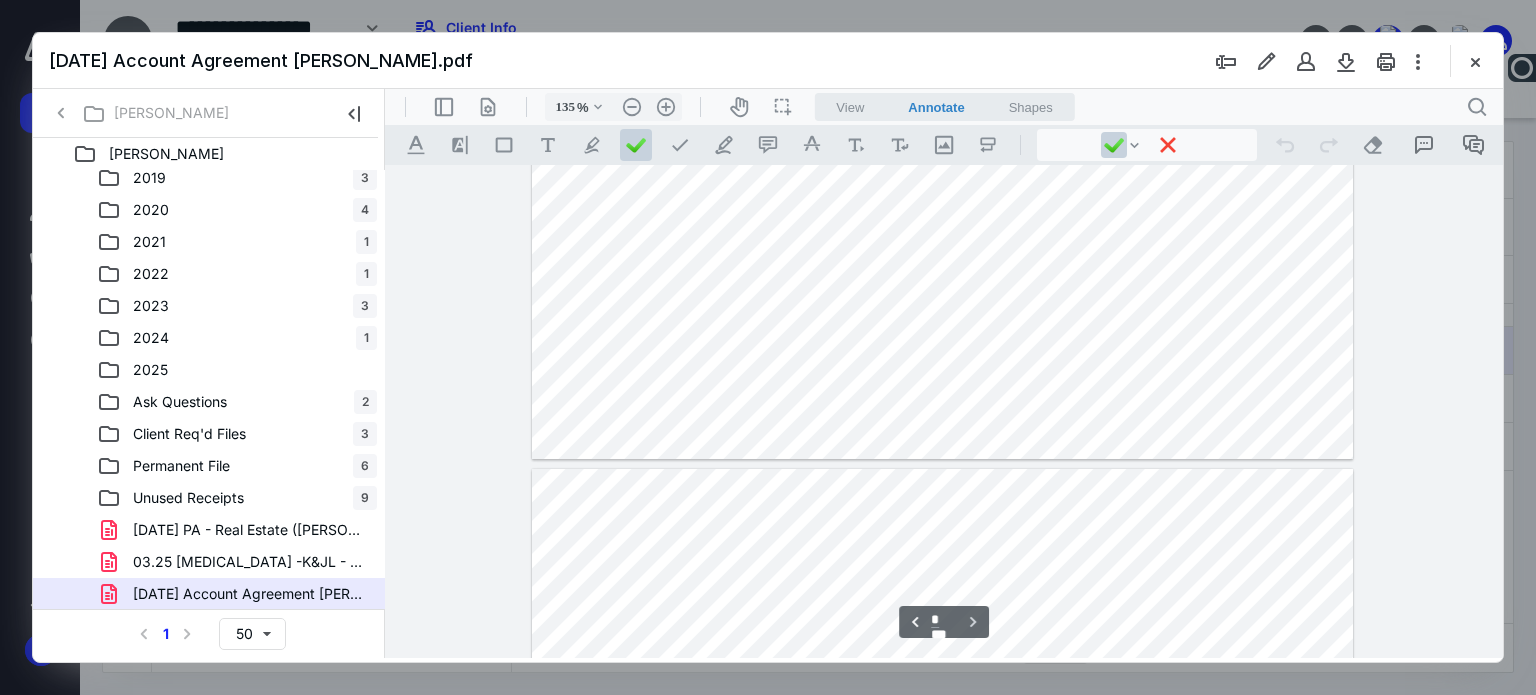 type on "*" 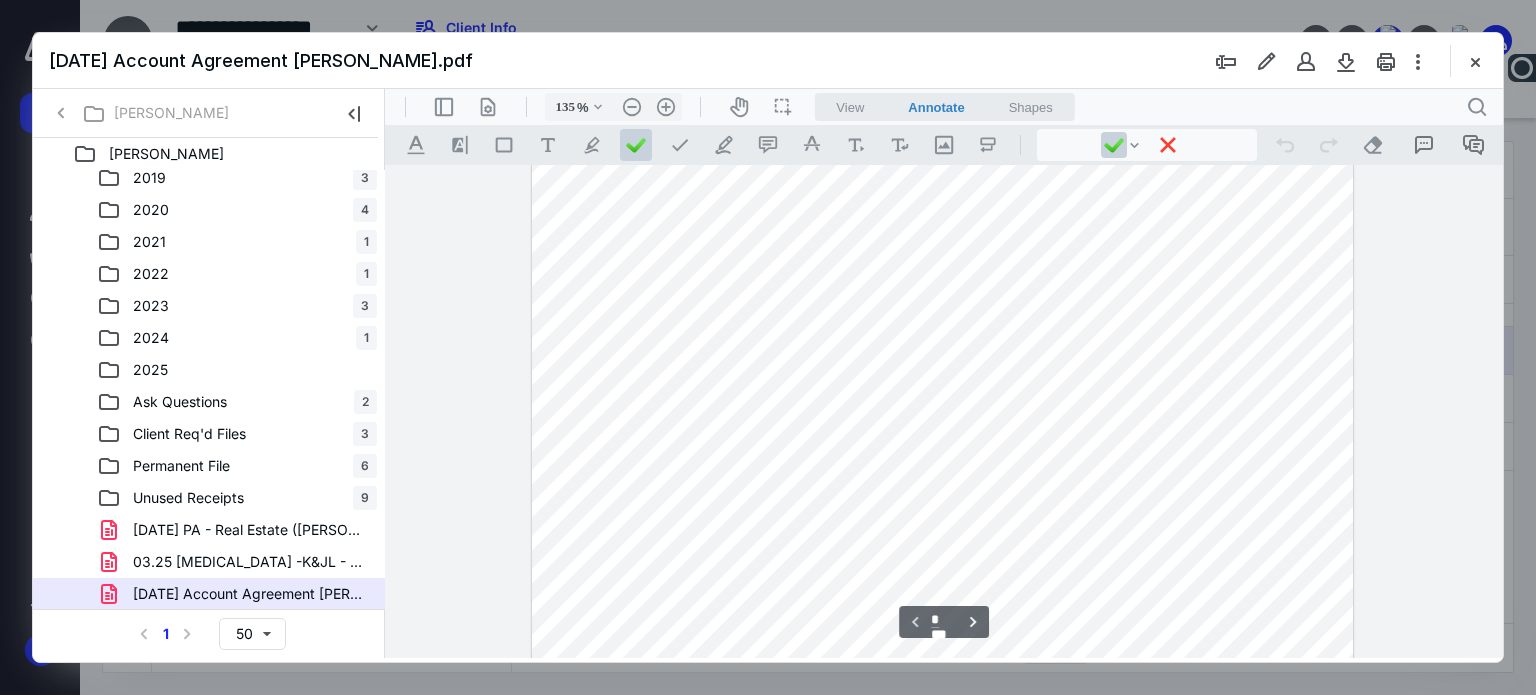 scroll, scrollTop: 400, scrollLeft: 0, axis: vertical 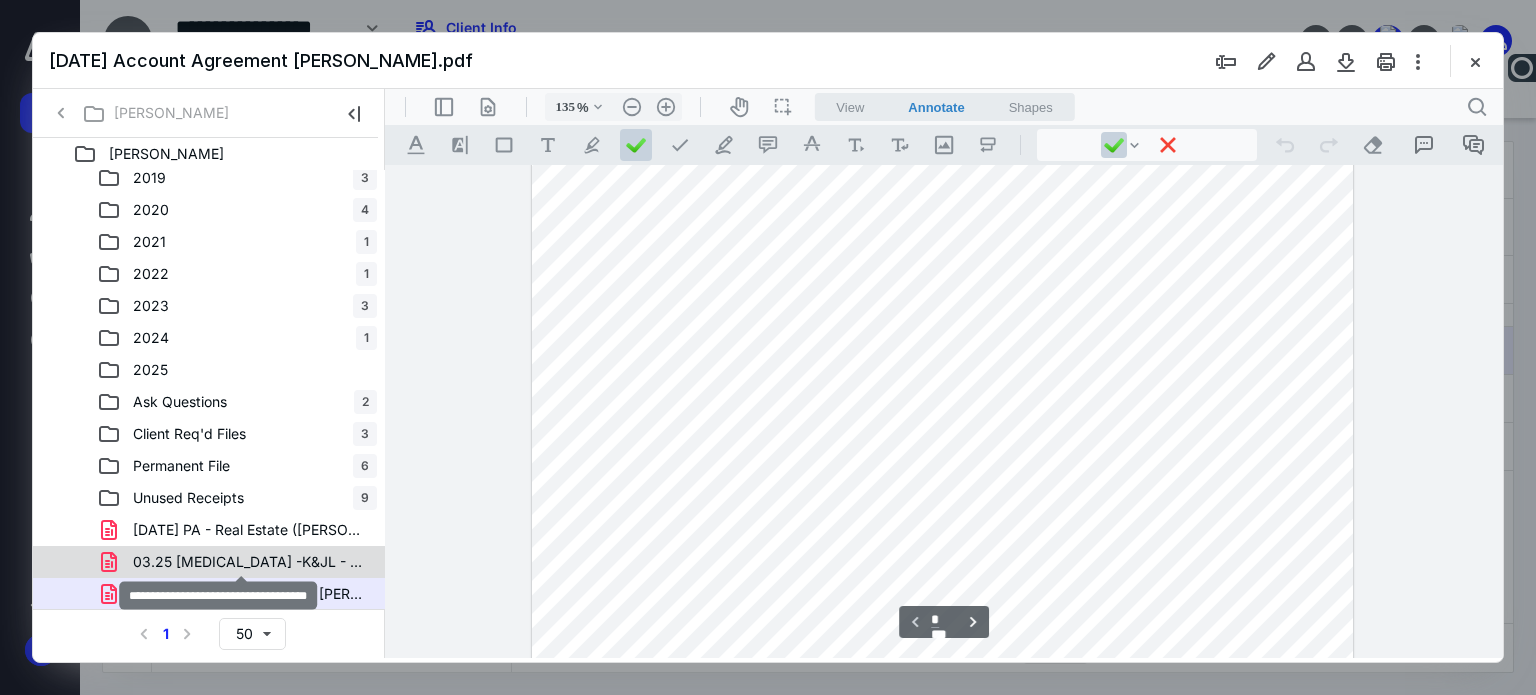 click on "03.25 [MEDICAL_DATA] -K&JL - Township 155 N.pdf" at bounding box center (249, 562) 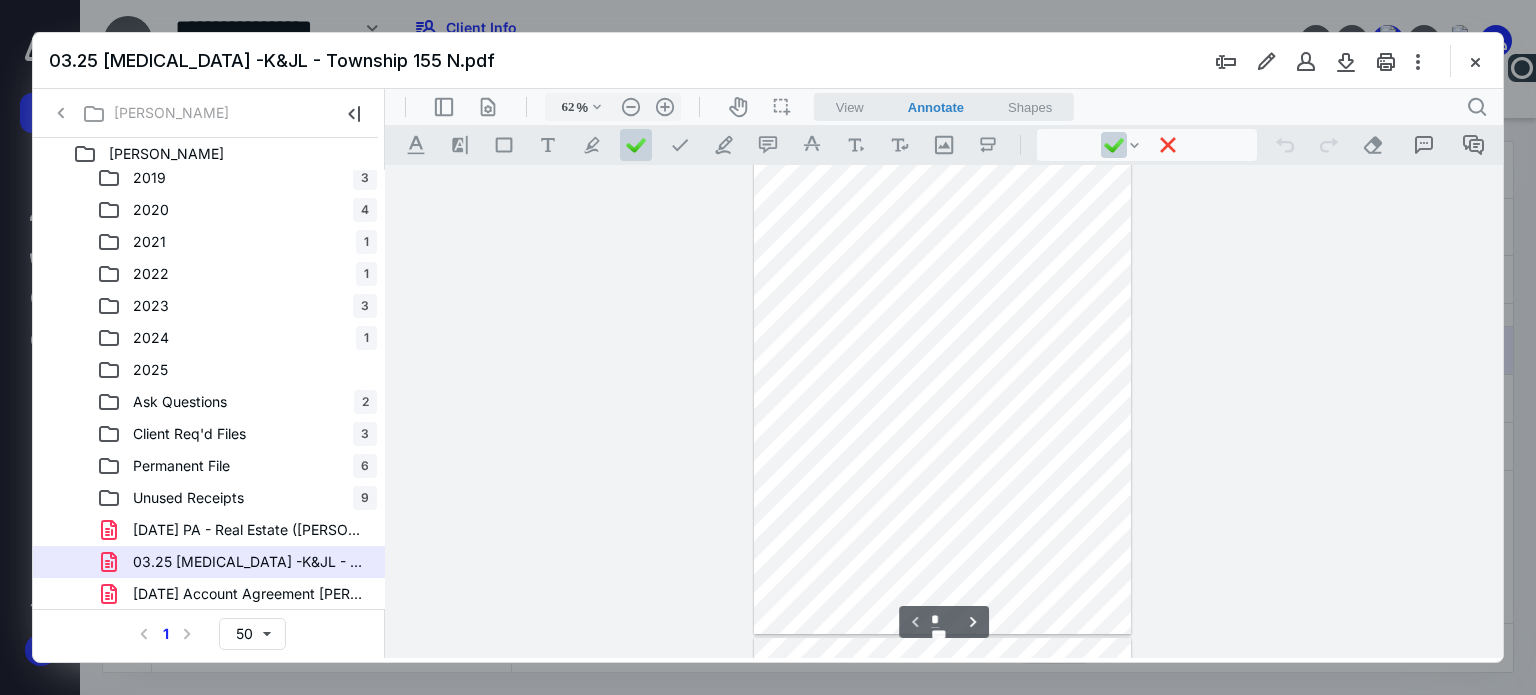 scroll, scrollTop: 0, scrollLeft: 0, axis: both 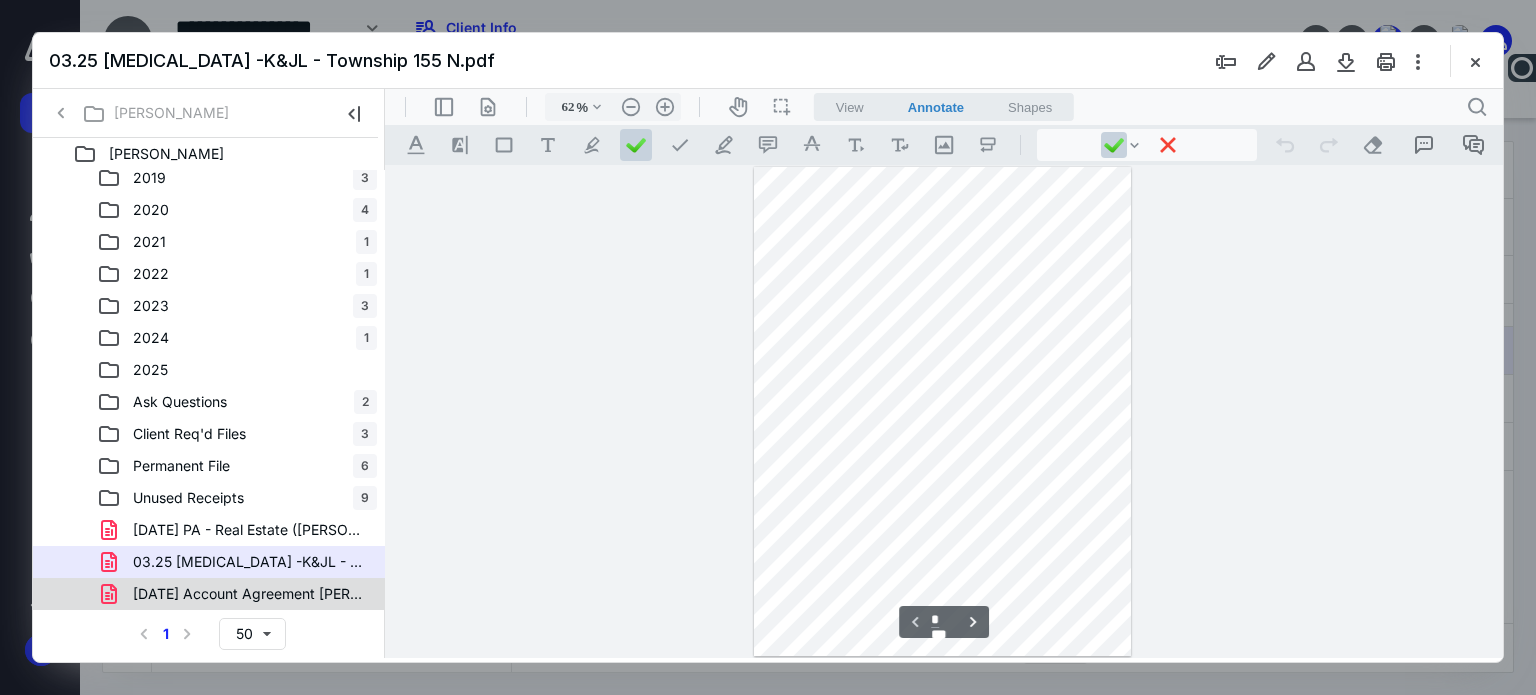 click on "[DATE] Account Agreement [PERSON_NAME].pdf" at bounding box center (249, 594) 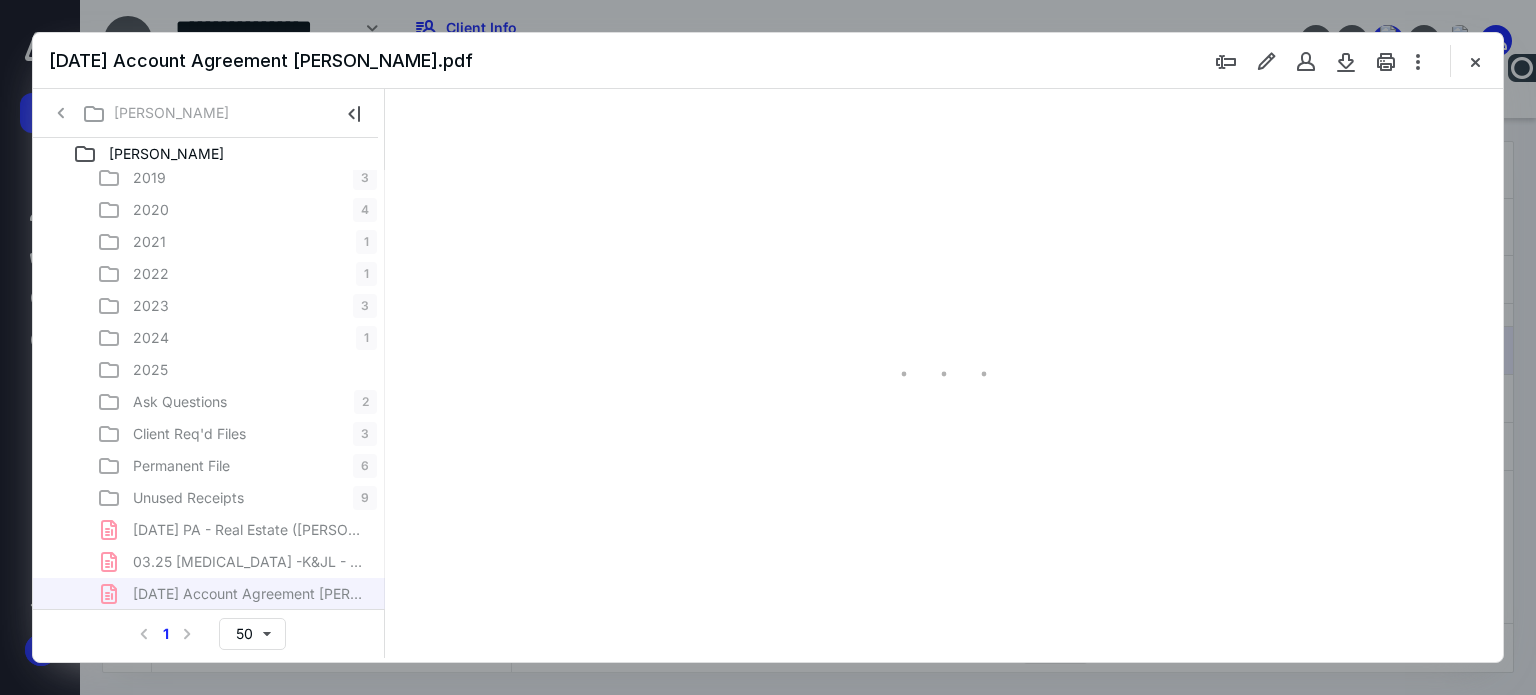 type on "62" 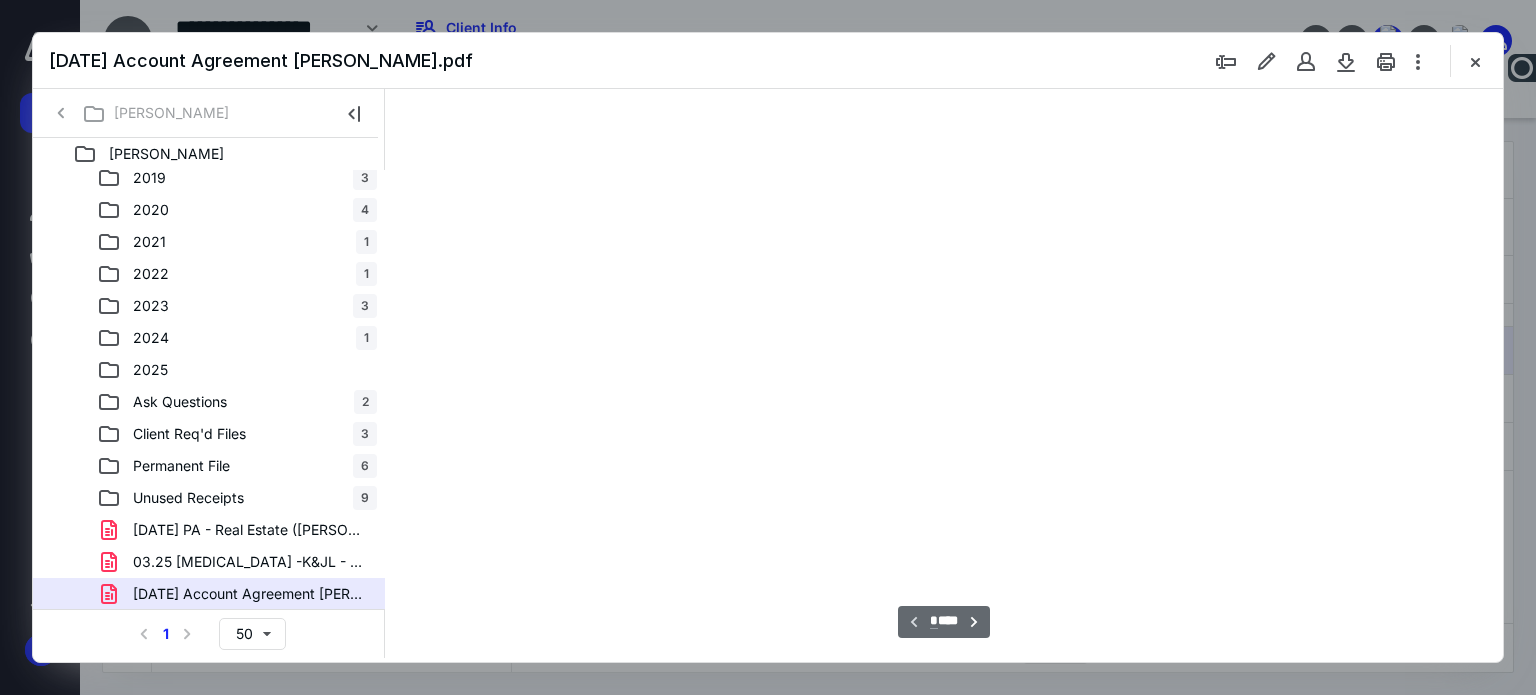 scroll, scrollTop: 78, scrollLeft: 0, axis: vertical 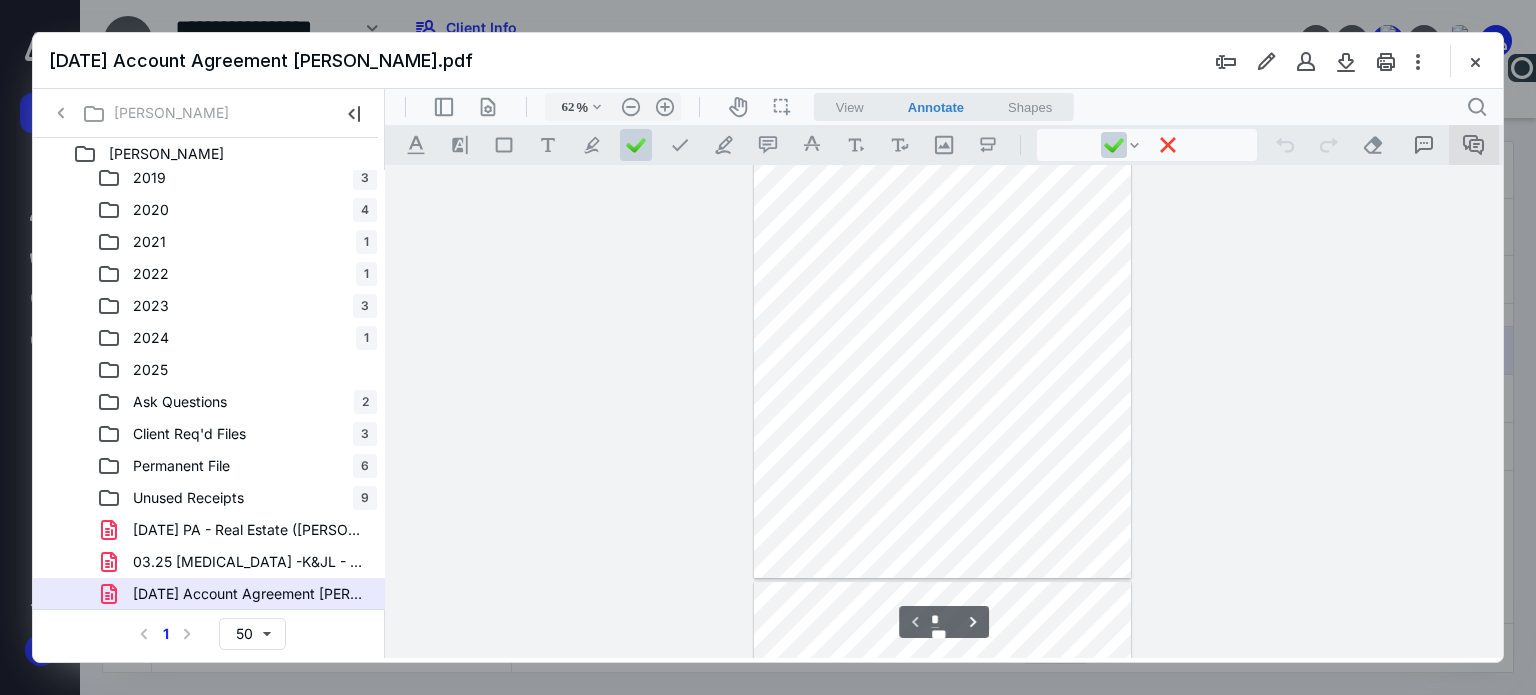 click 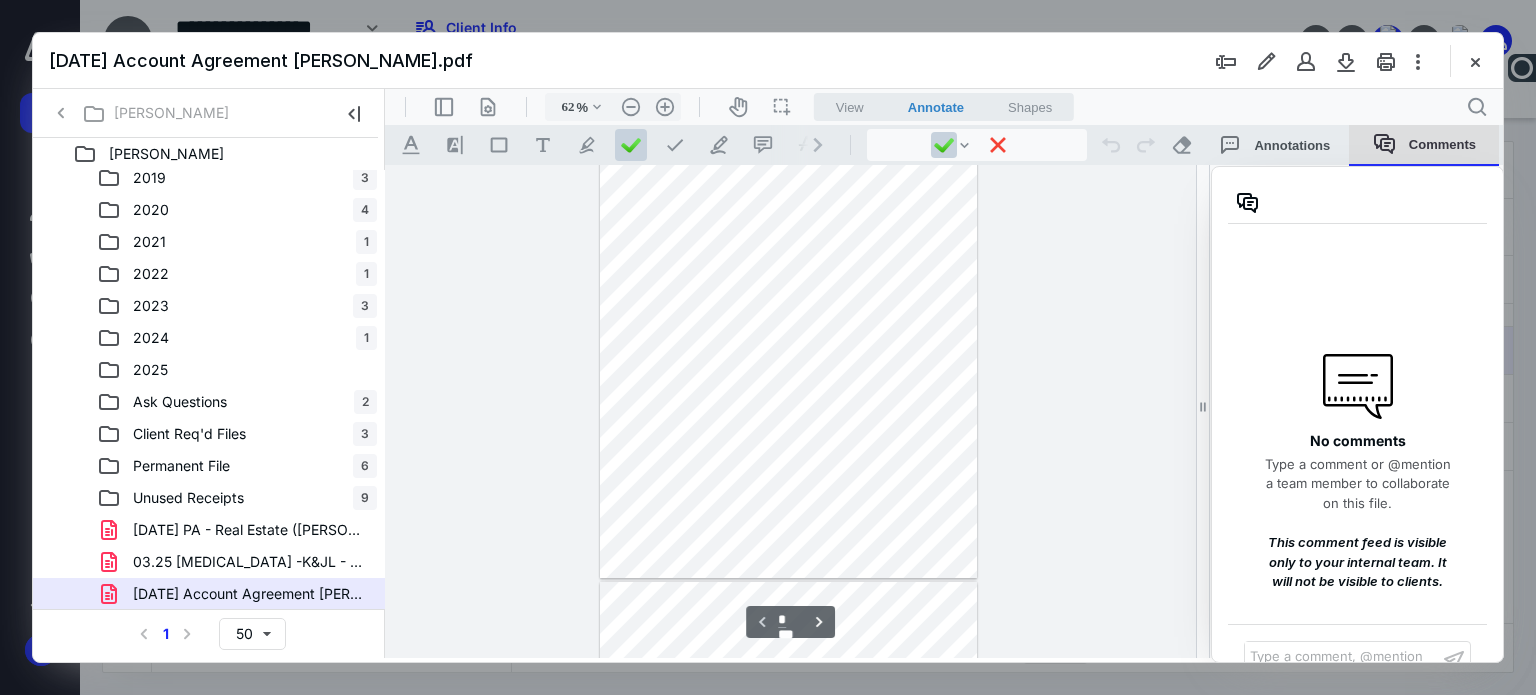 click on "Comments" at bounding box center (1424, 145) 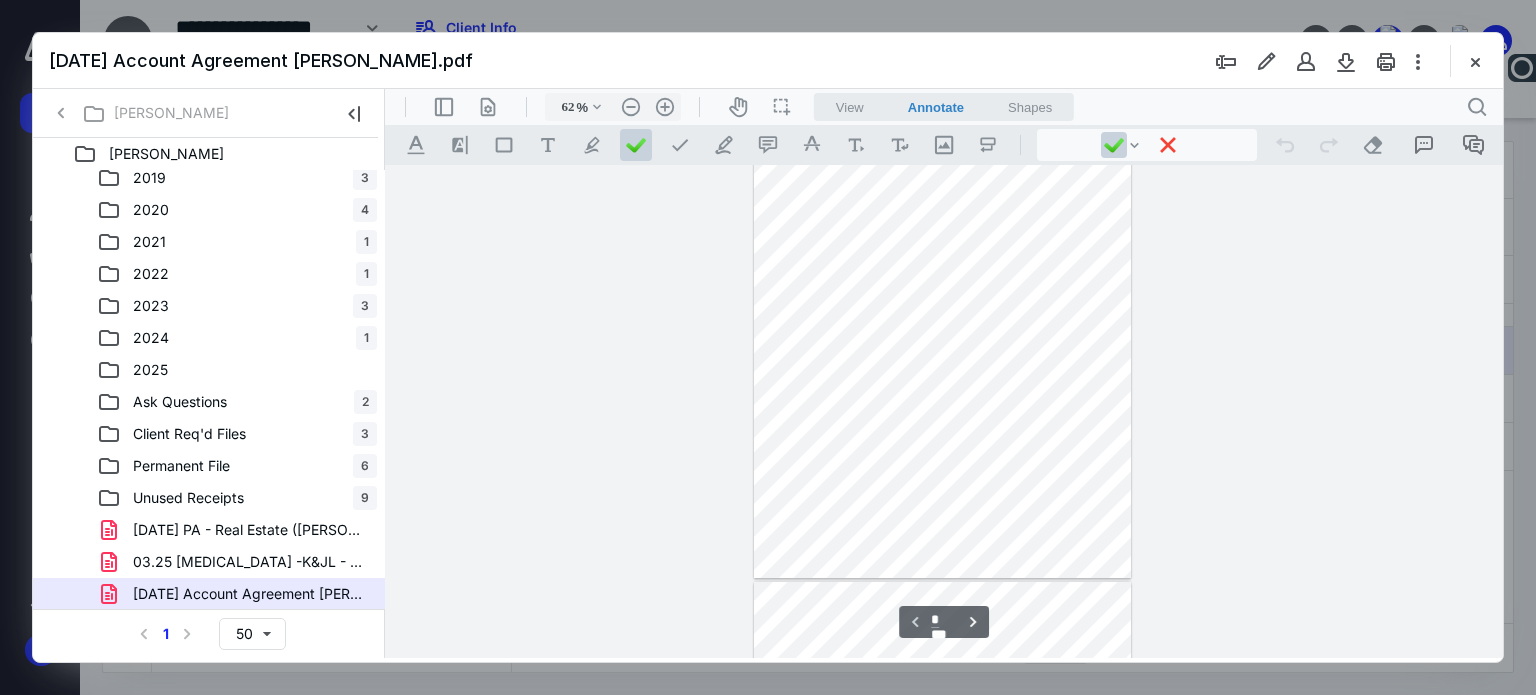 type on "*" 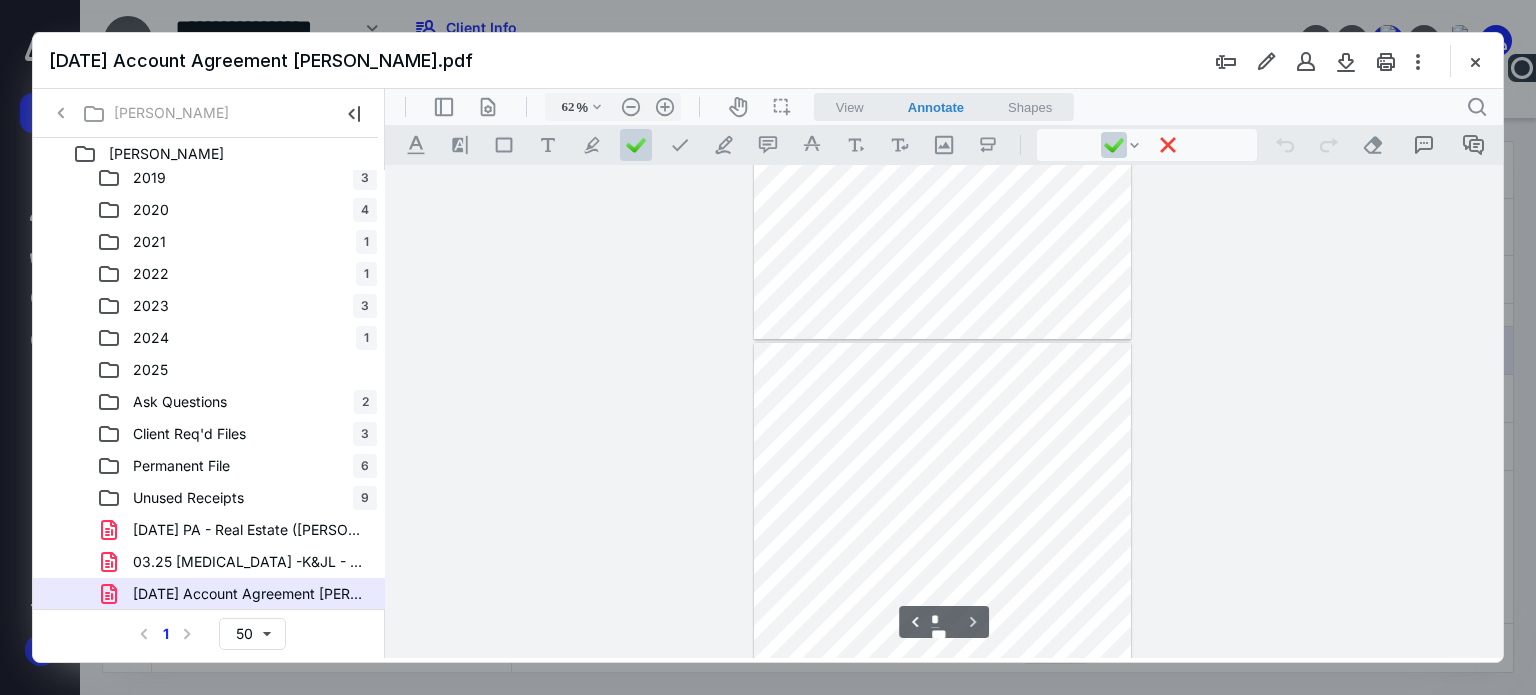 scroll, scrollTop: 492, scrollLeft: 0, axis: vertical 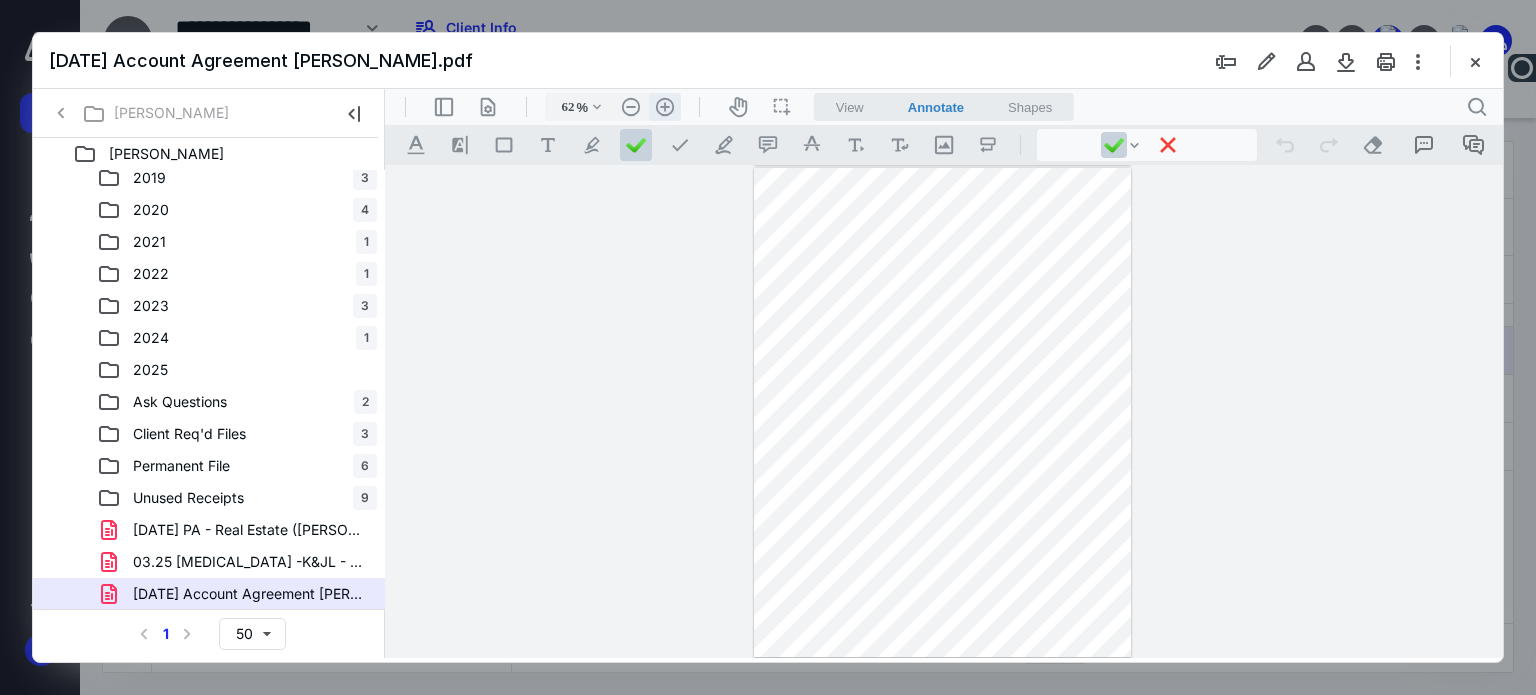 click on ".cls-1{fill:#abb0c4;} icon - header - zoom - in - line" at bounding box center [665, 107] 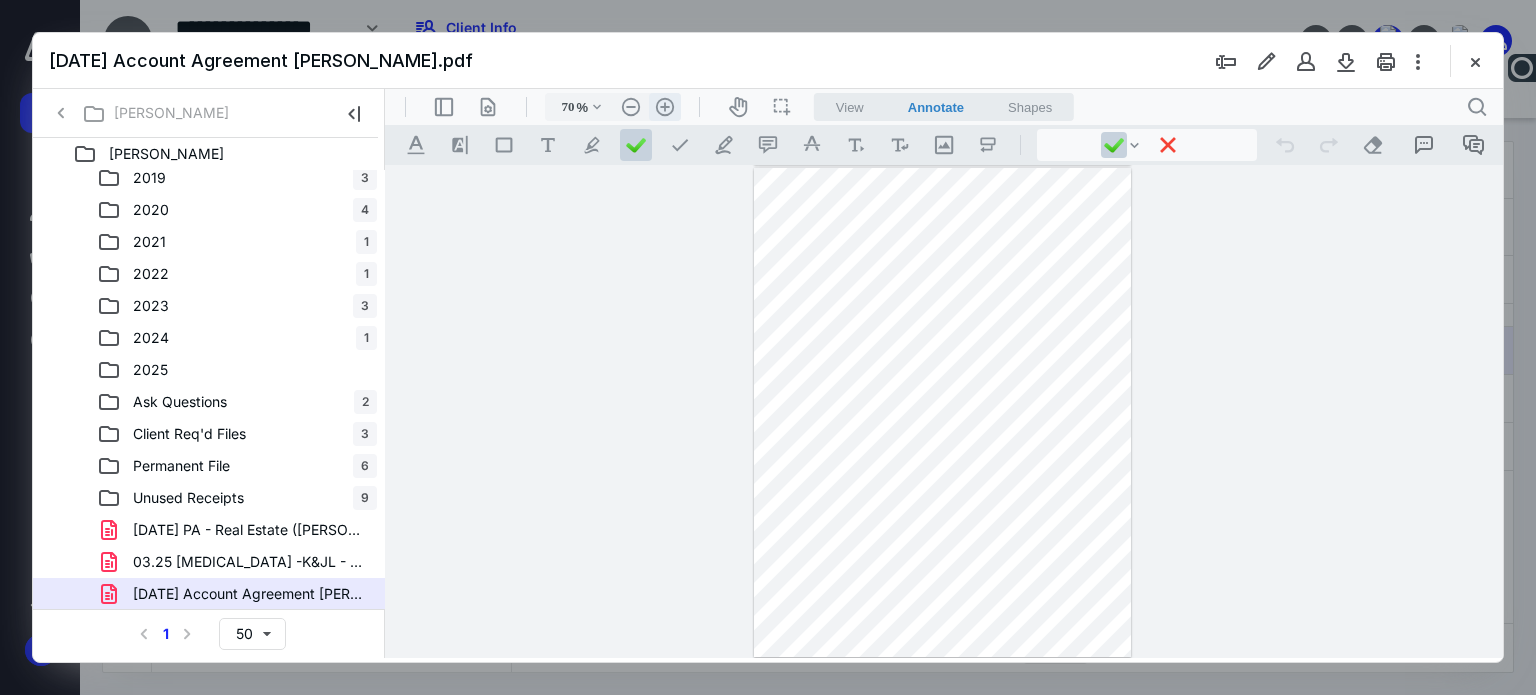click on ".cls-1{fill:#abb0c4;} icon - header - zoom - in - line" at bounding box center [665, 107] 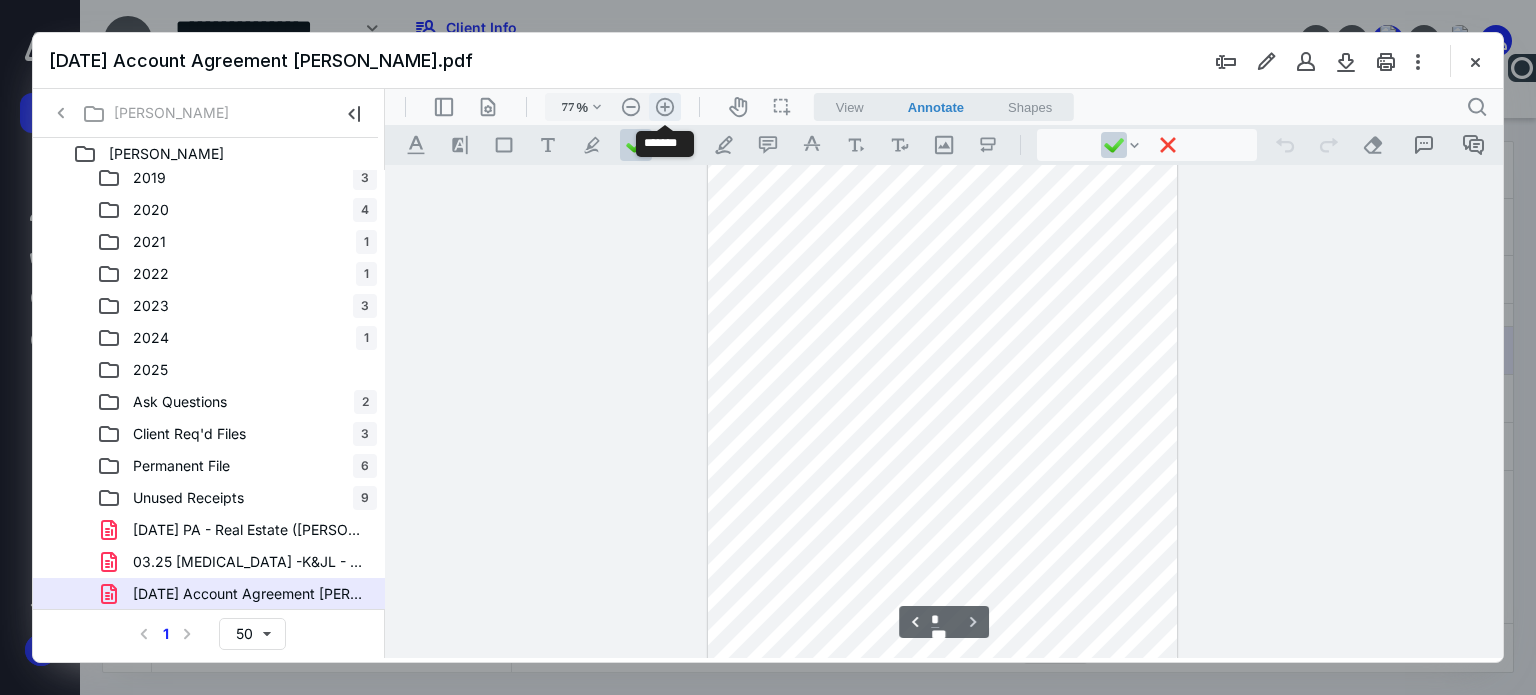 click on ".cls-1{fill:#abb0c4;} icon - header - zoom - in - line" at bounding box center [665, 107] 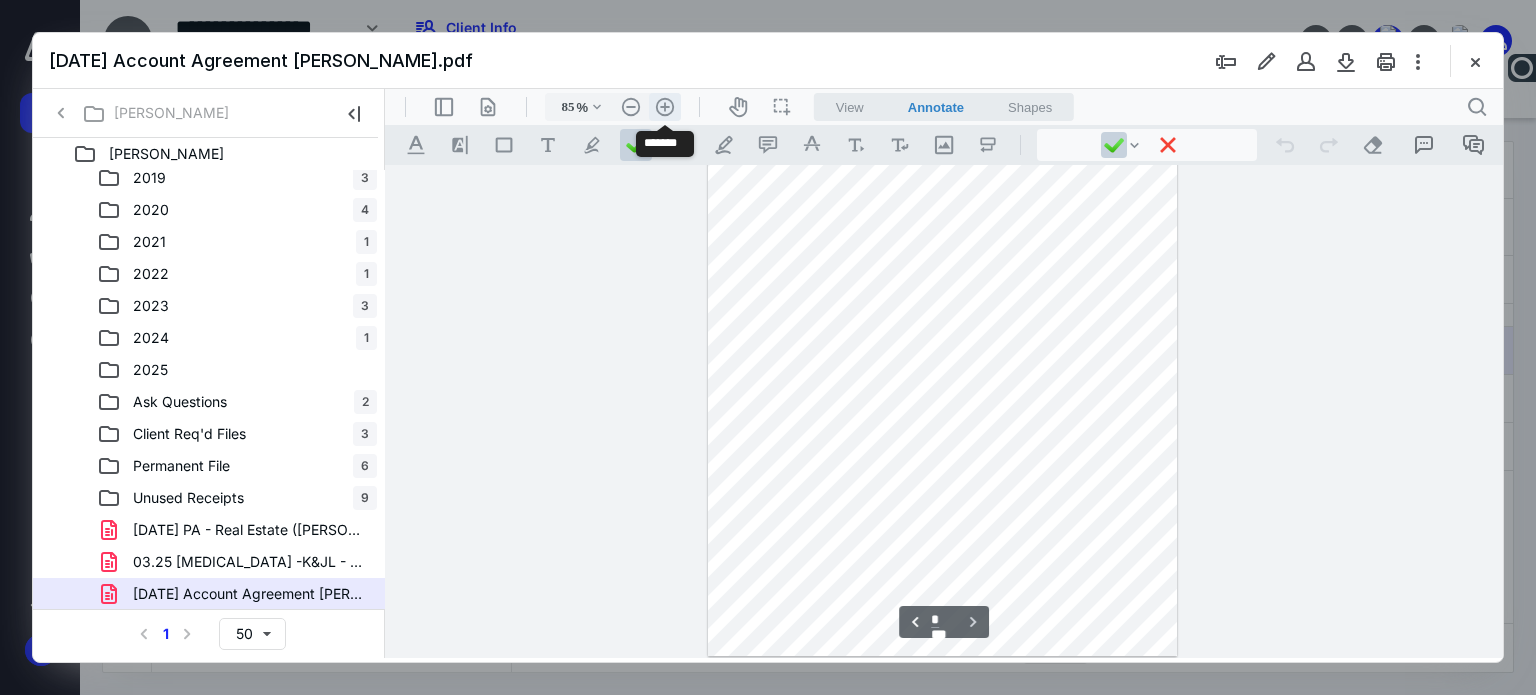 click on ".cls-1{fill:#abb0c4;} icon - header - zoom - in - line" at bounding box center [665, 107] 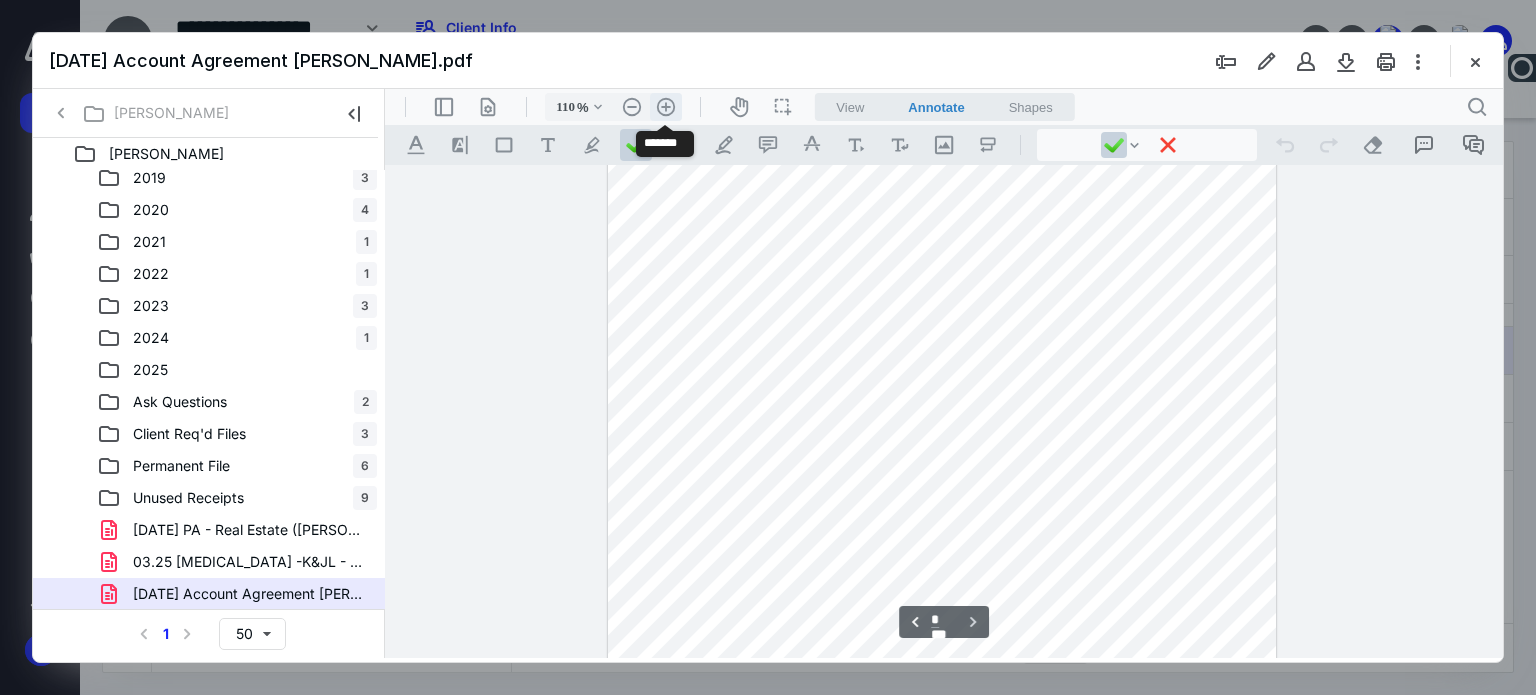 click on ".cls-1{fill:#abb0c4;} icon - header - zoom - in - line" at bounding box center (666, 107) 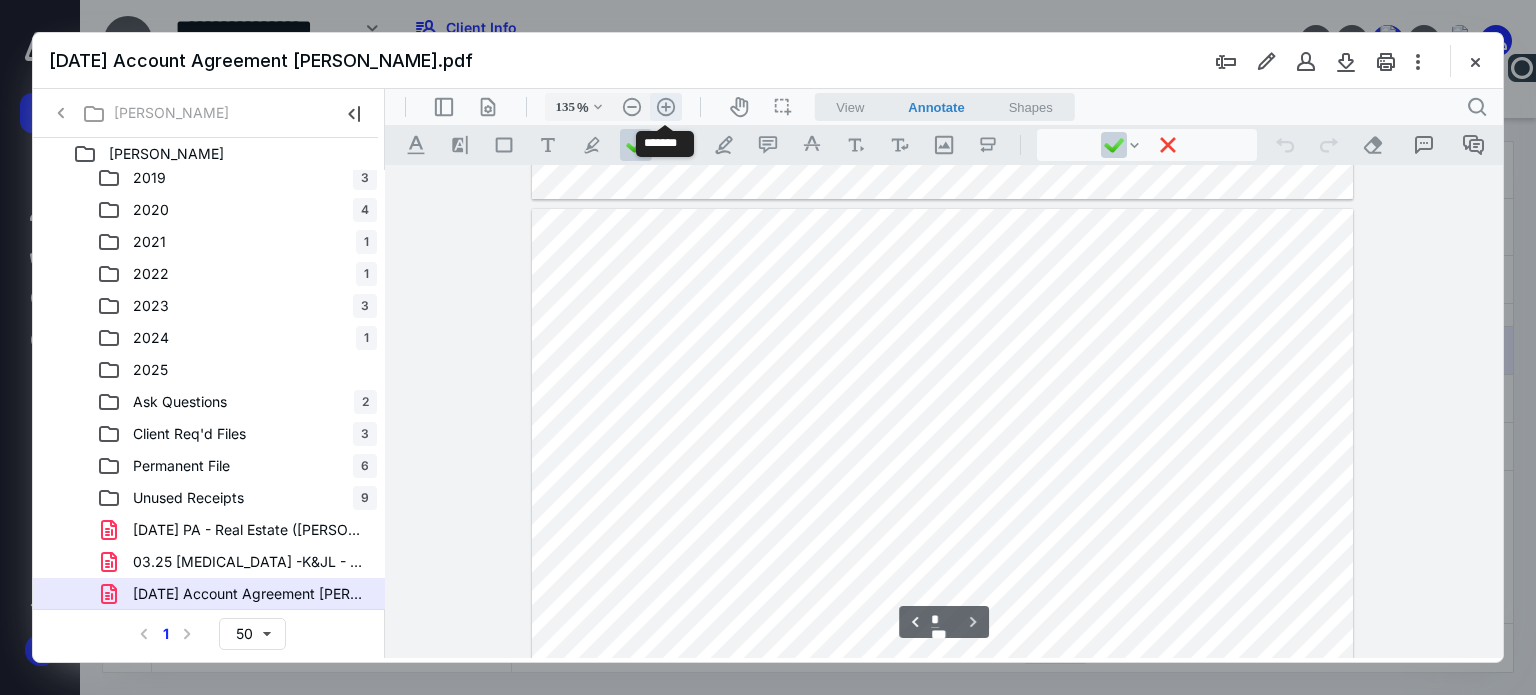 scroll, scrollTop: 1319, scrollLeft: 0, axis: vertical 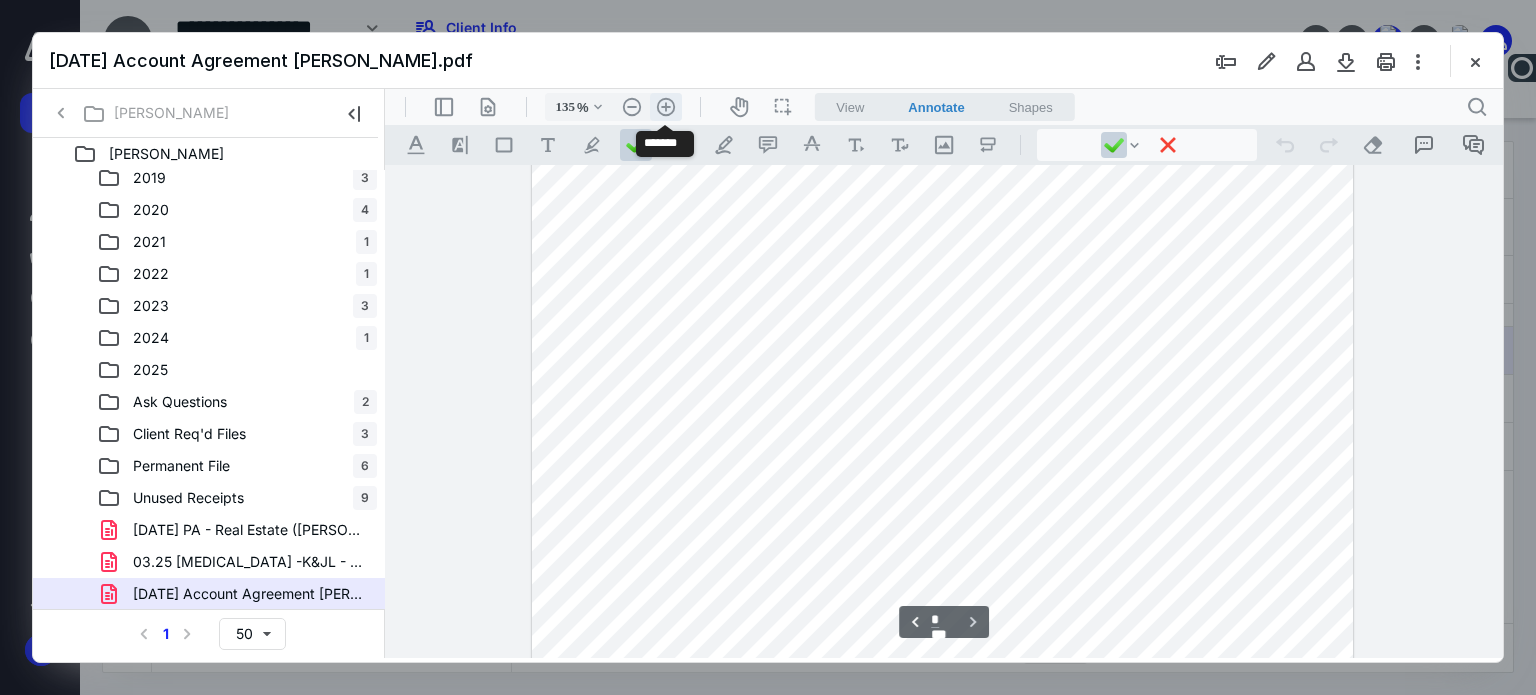 click on ".cls-1{fill:#abb0c4;} icon - header - zoom - in - line" at bounding box center (666, 107) 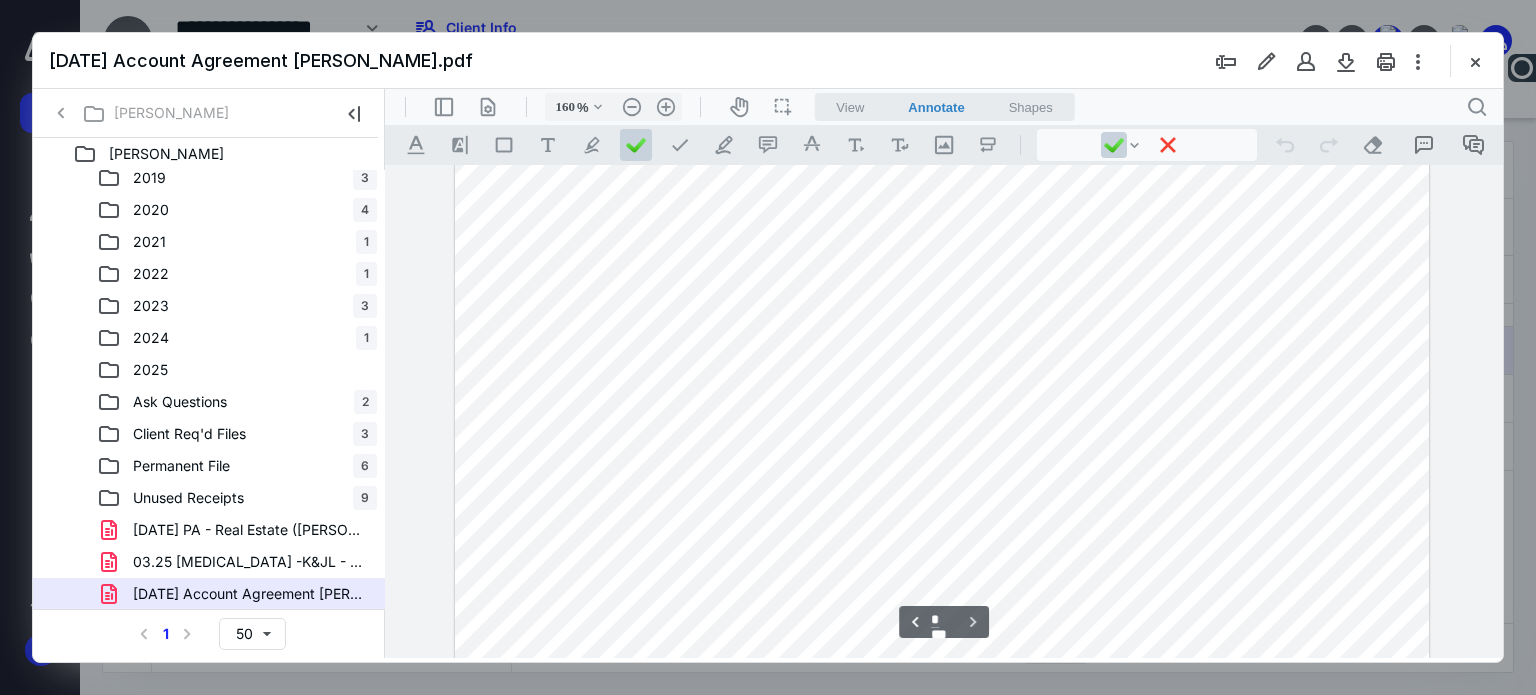 scroll, scrollTop: 1452, scrollLeft: 0, axis: vertical 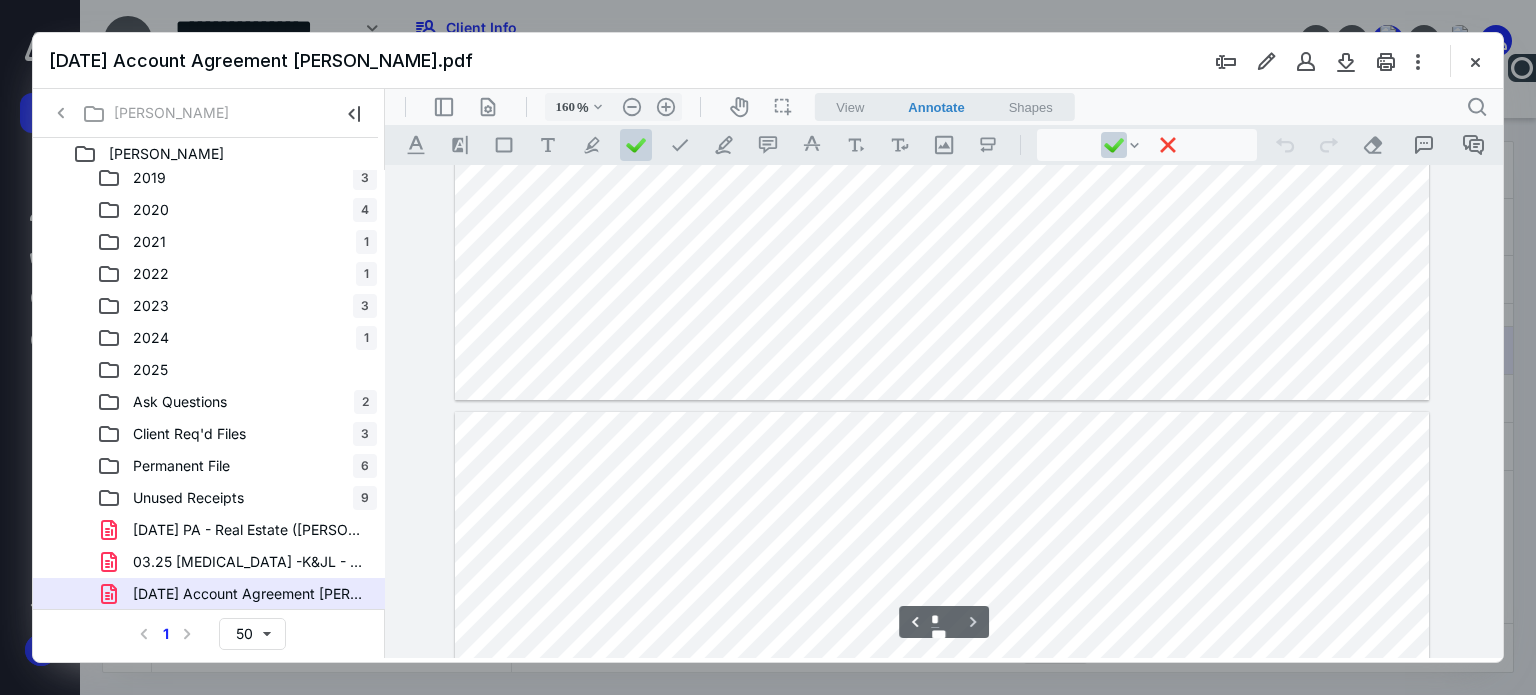 type on "*" 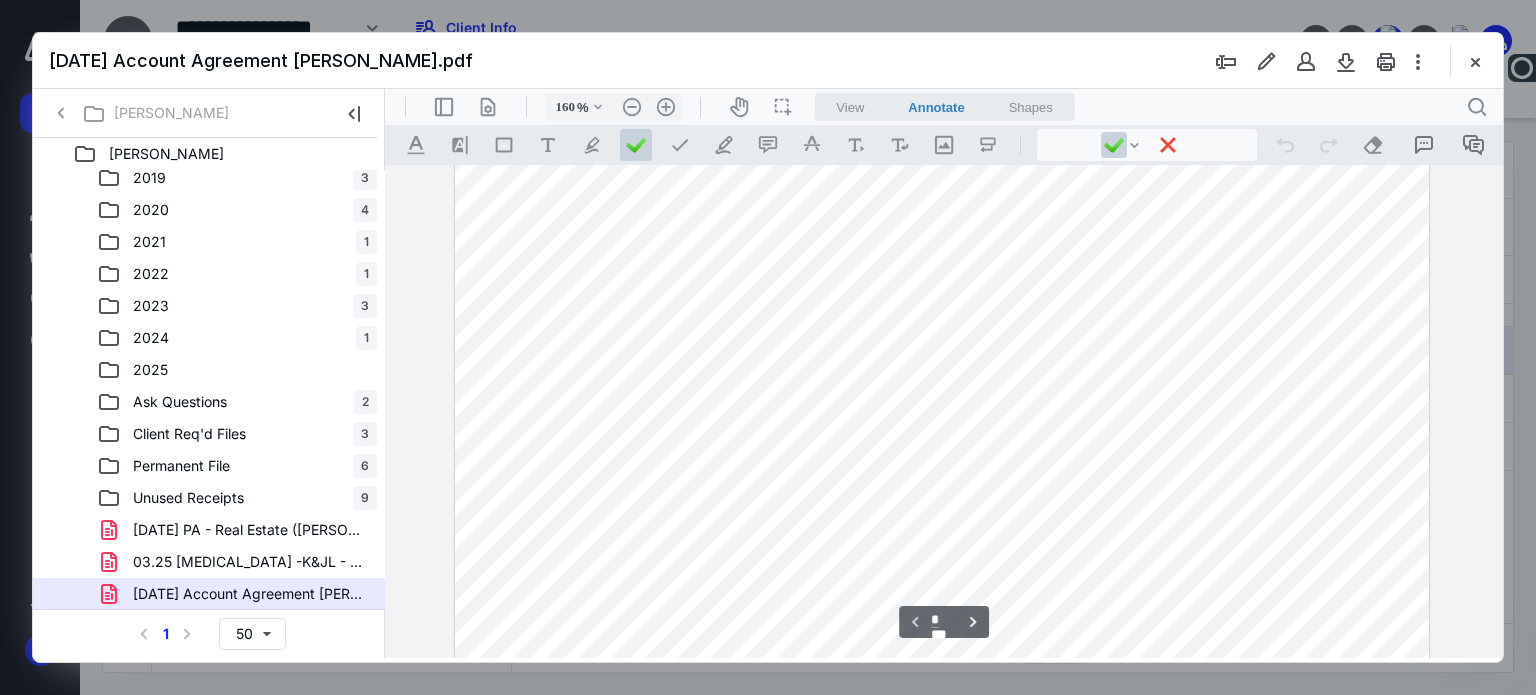 scroll, scrollTop: 0, scrollLeft: 0, axis: both 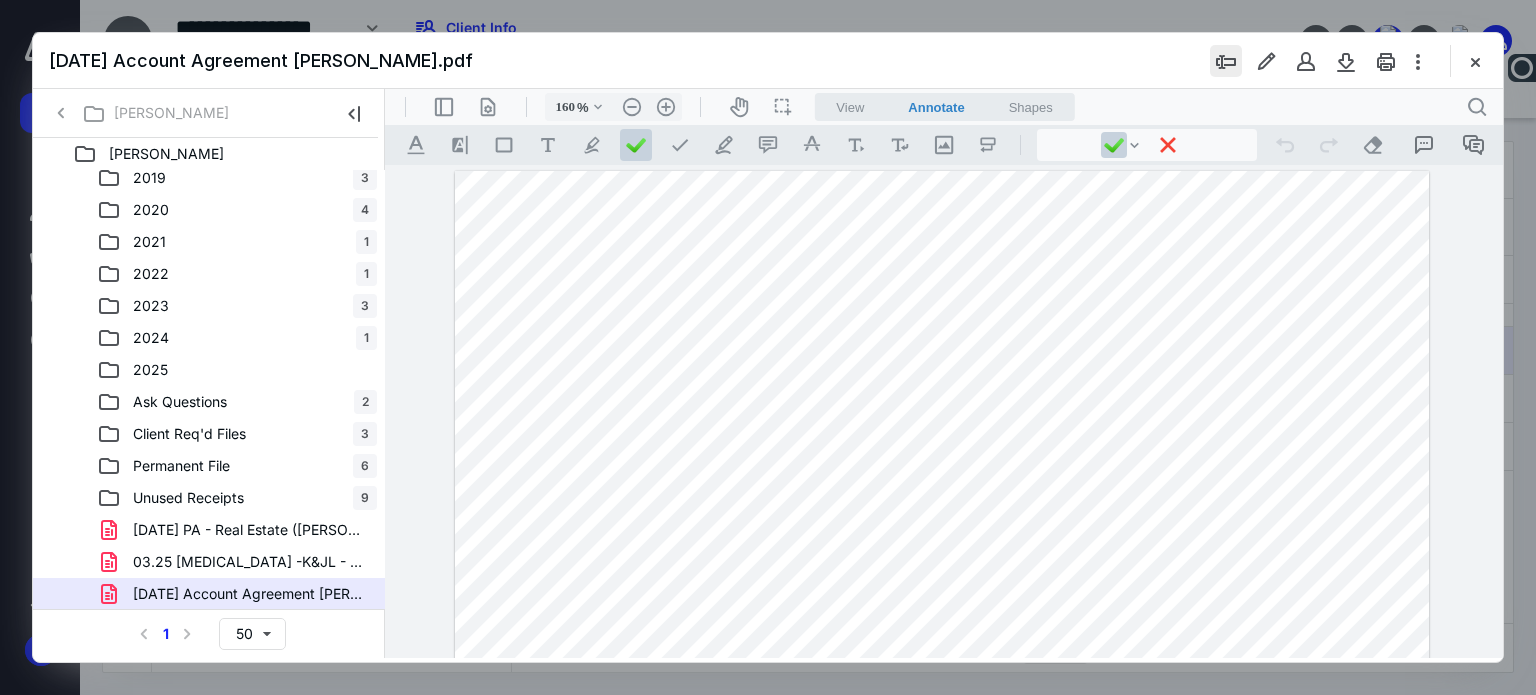click at bounding box center [1226, 61] 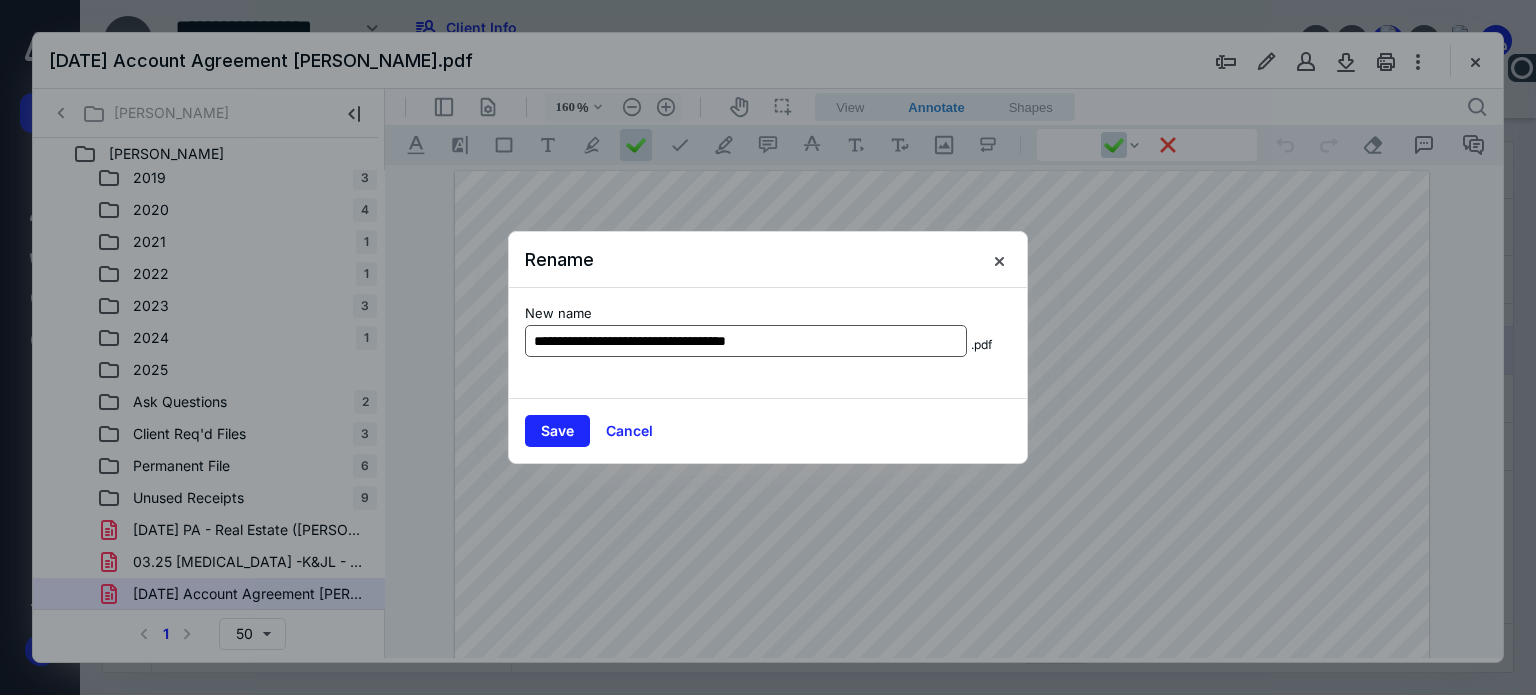 click on "**********" at bounding box center (746, 341) 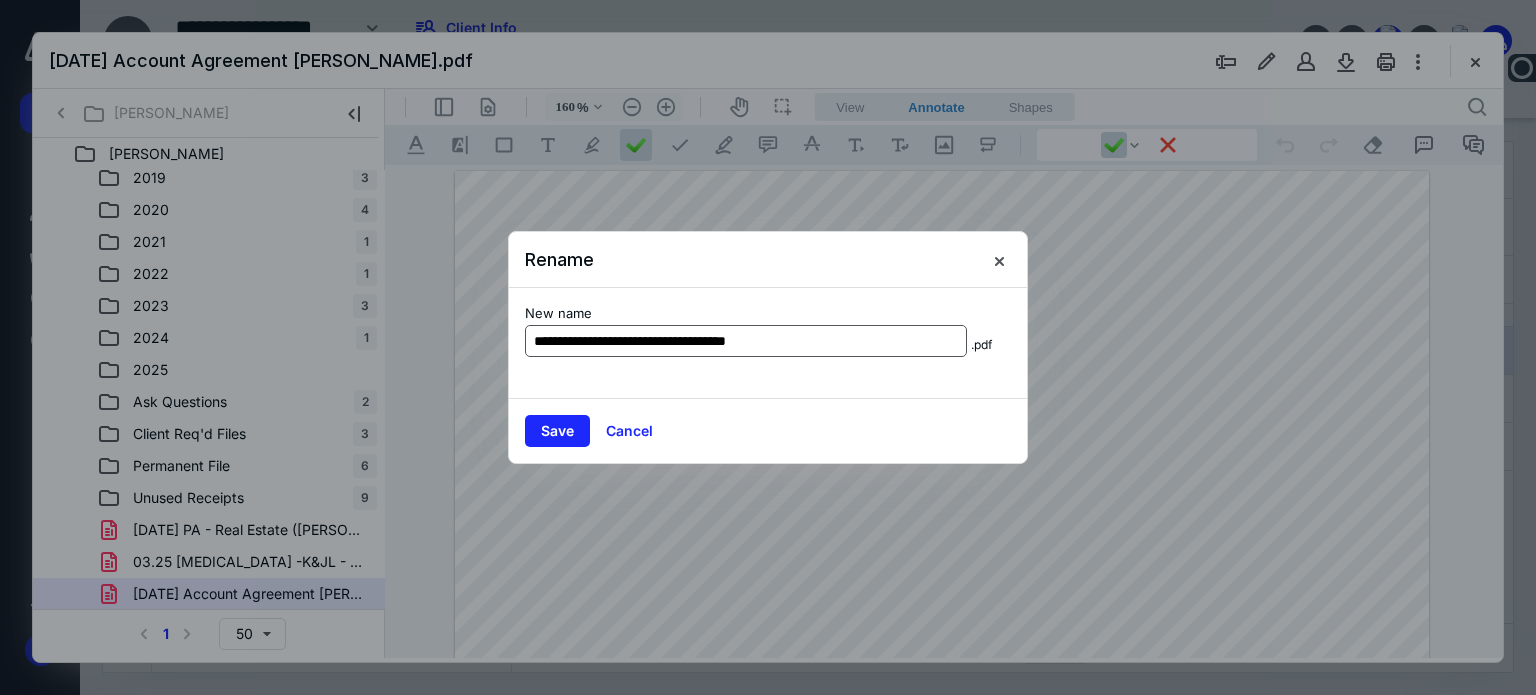 drag, startPoint x: 596, startPoint y: 341, endPoint x: 606, endPoint y: 343, distance: 10.198039 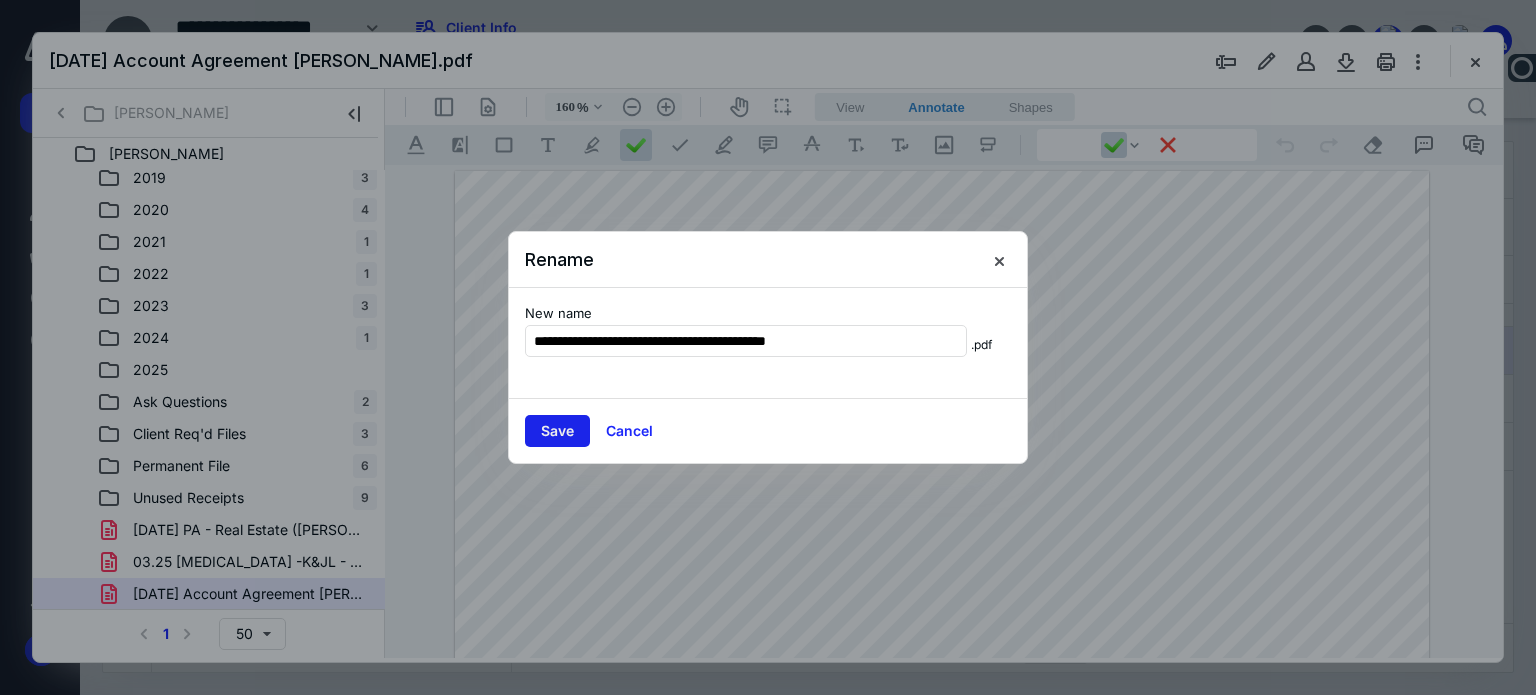 type on "**********" 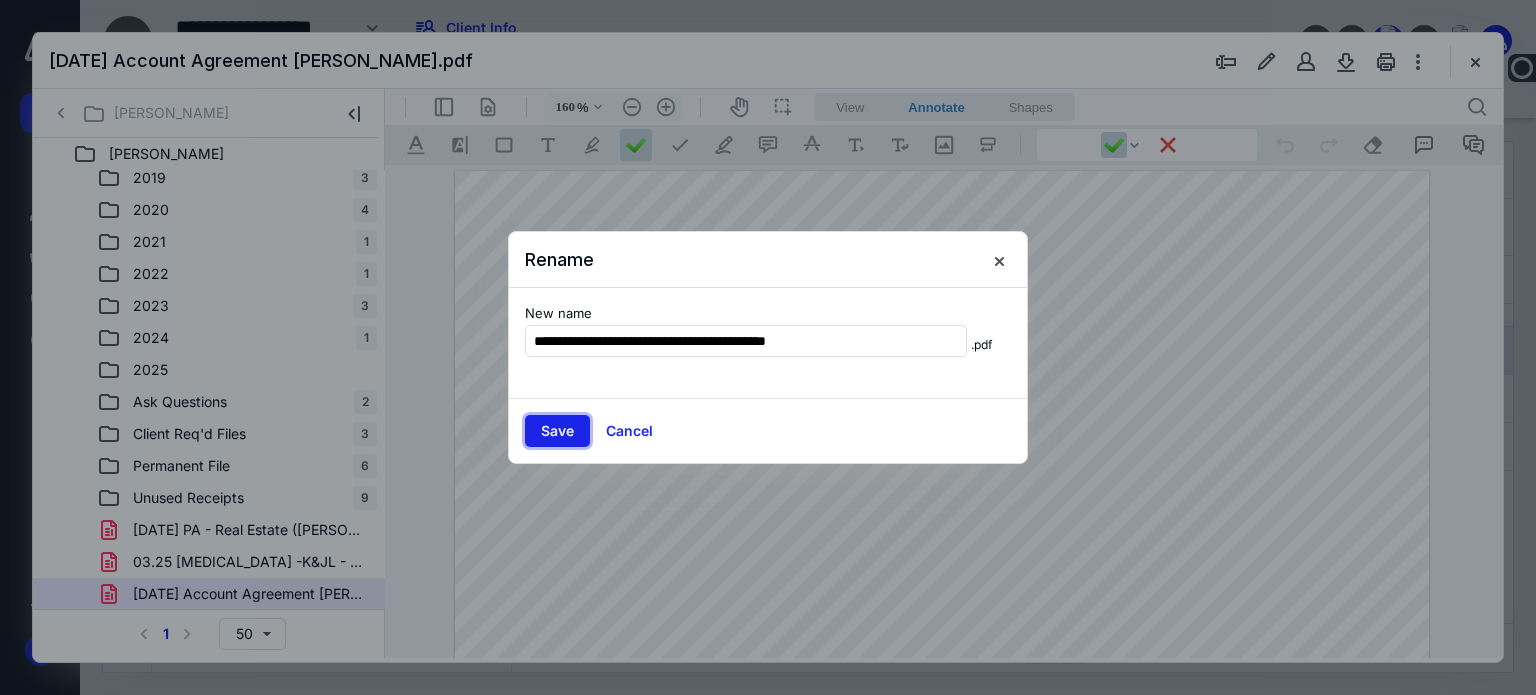 click on "Save" at bounding box center [557, 431] 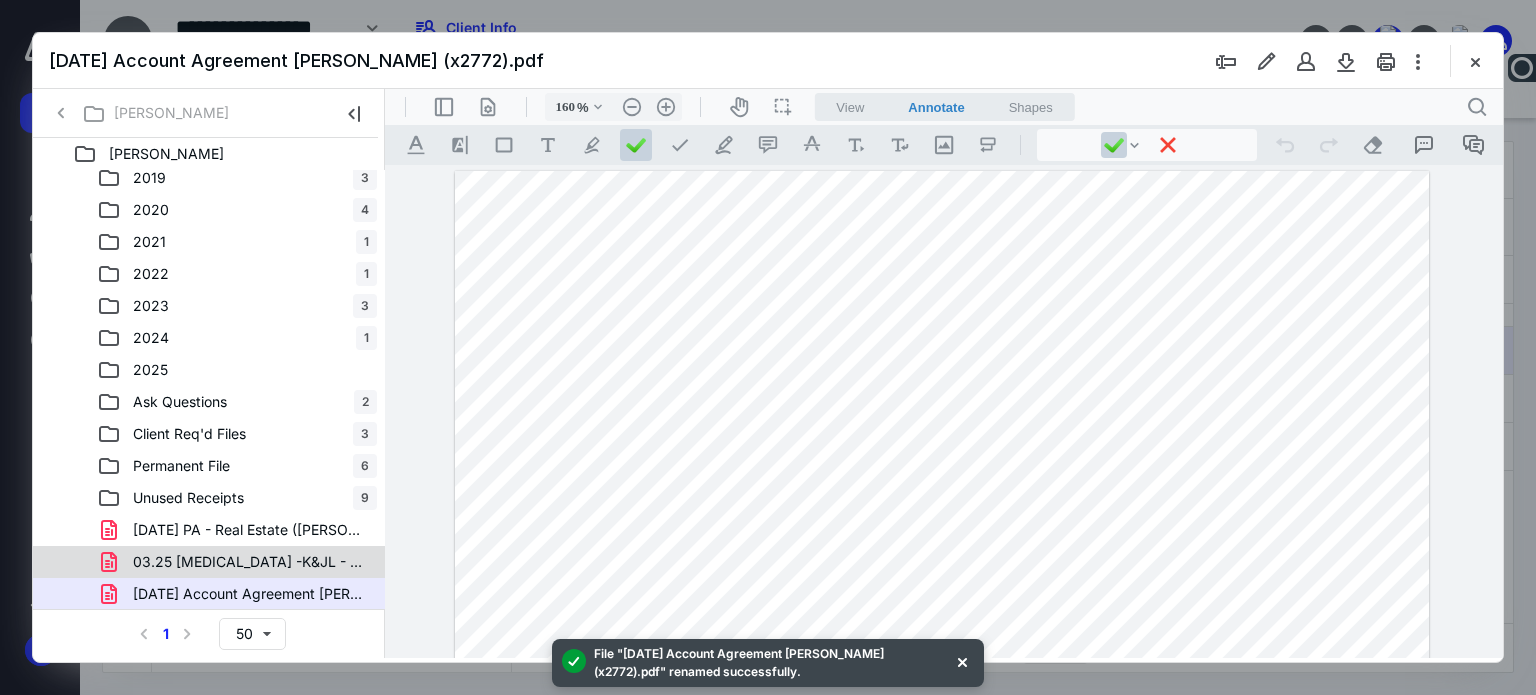 click on "03.25 [MEDICAL_DATA] -K&JL - Township 155 N.pdf" at bounding box center (249, 562) 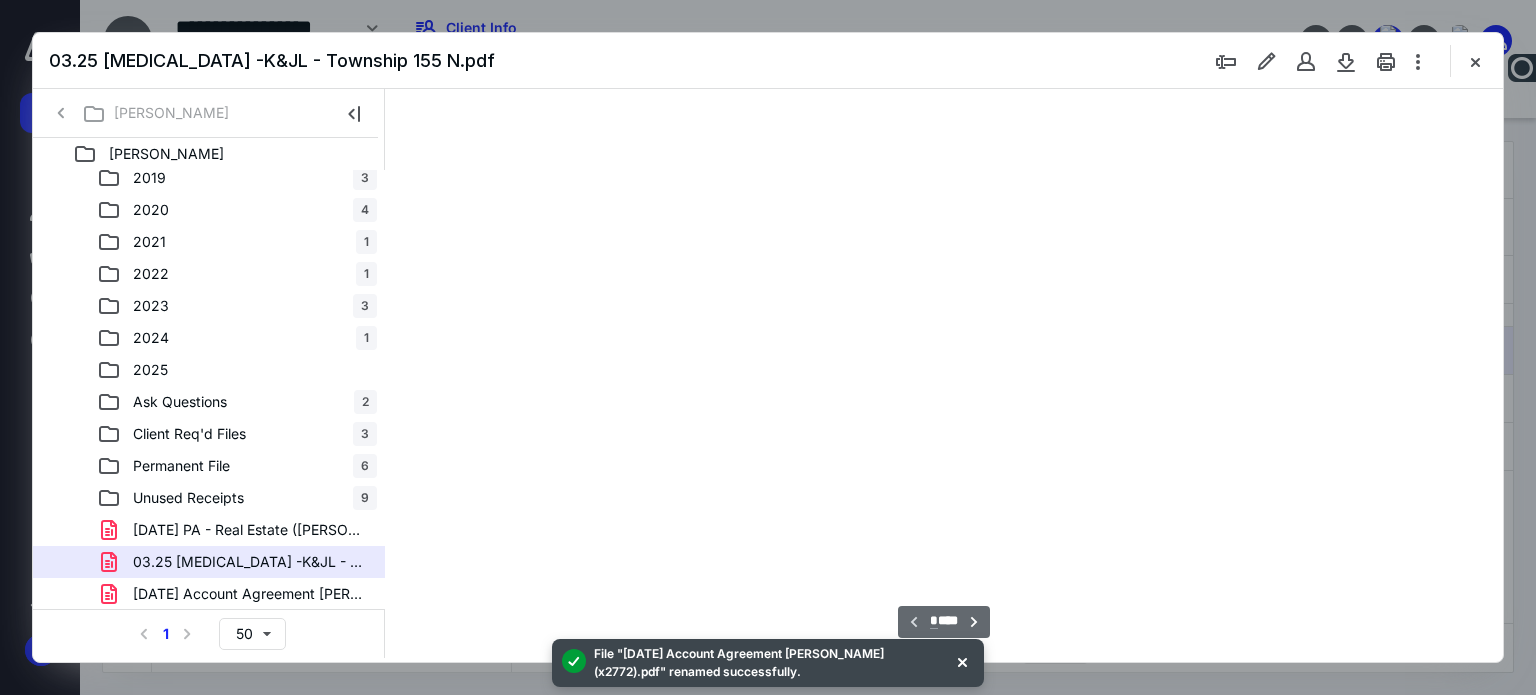 scroll, scrollTop: 78, scrollLeft: 0, axis: vertical 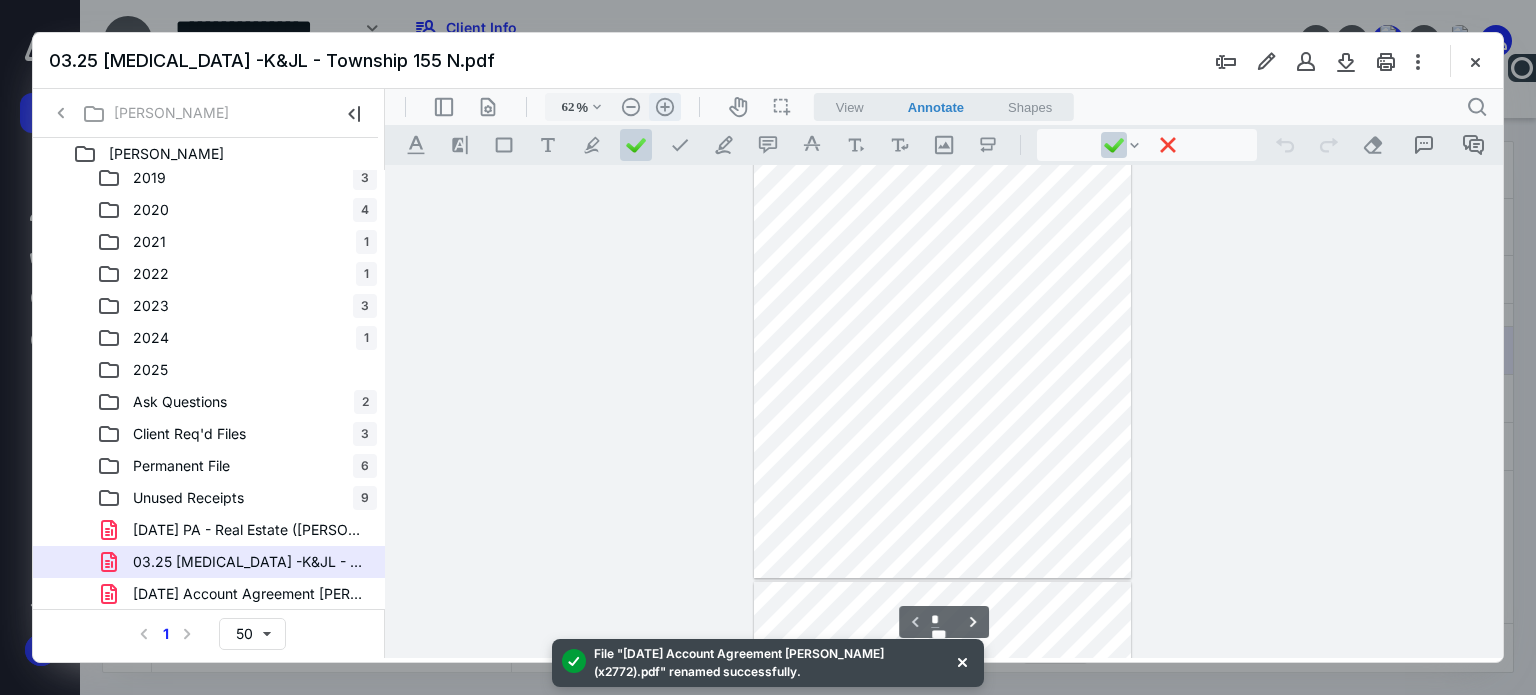 click on ".cls-1{fill:#abb0c4;} icon - header - zoom - in - line" at bounding box center (665, 107) 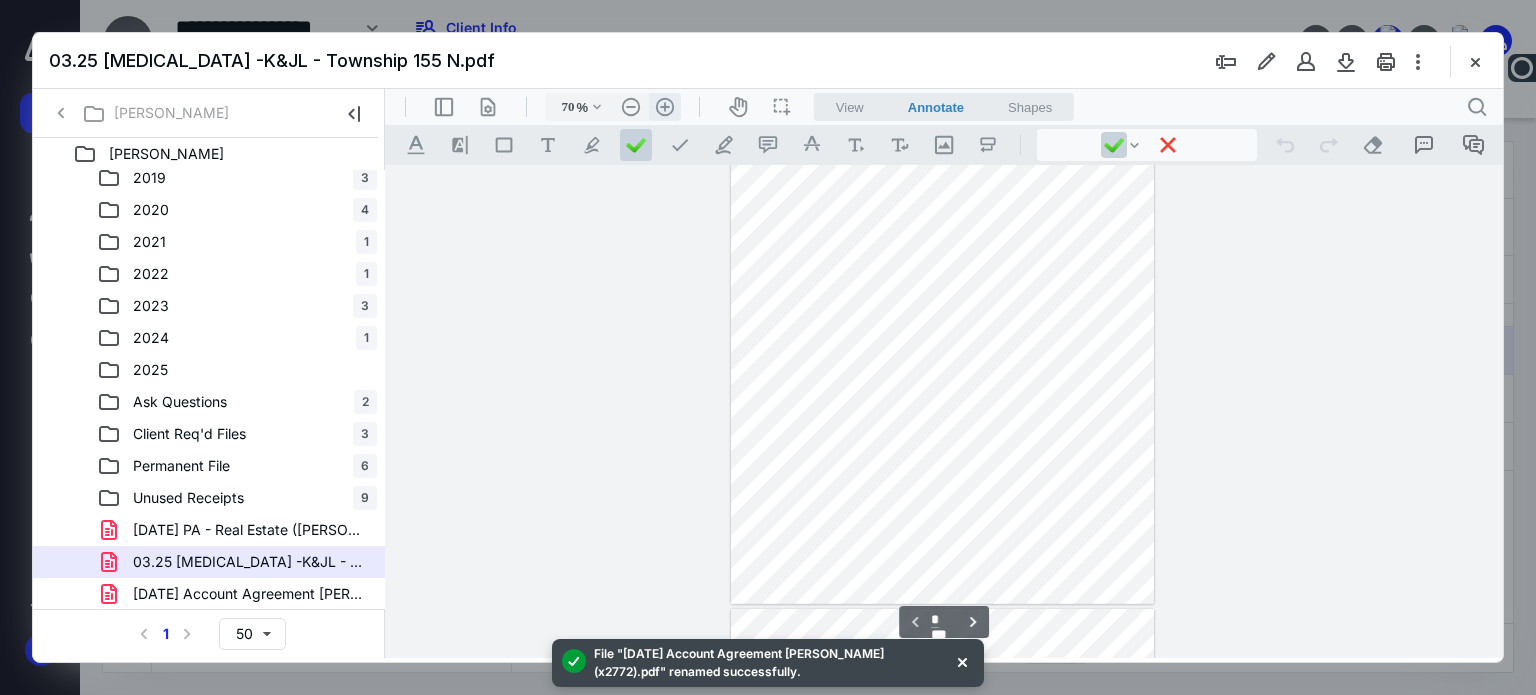 click on ".cls-1{fill:#abb0c4;} icon - header - zoom - in - line" at bounding box center (665, 107) 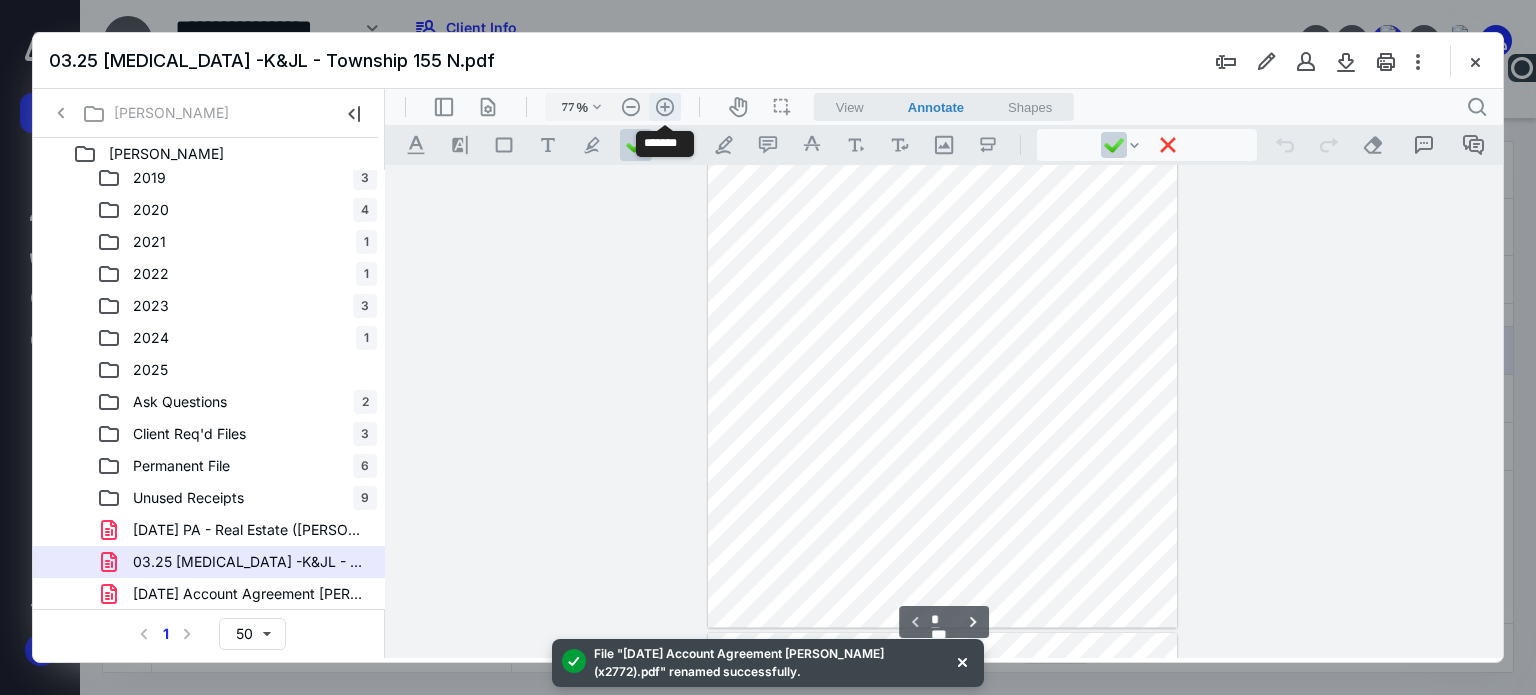 click on ".cls-1{fill:#abb0c4;} icon - header - zoom - in - line" at bounding box center [665, 107] 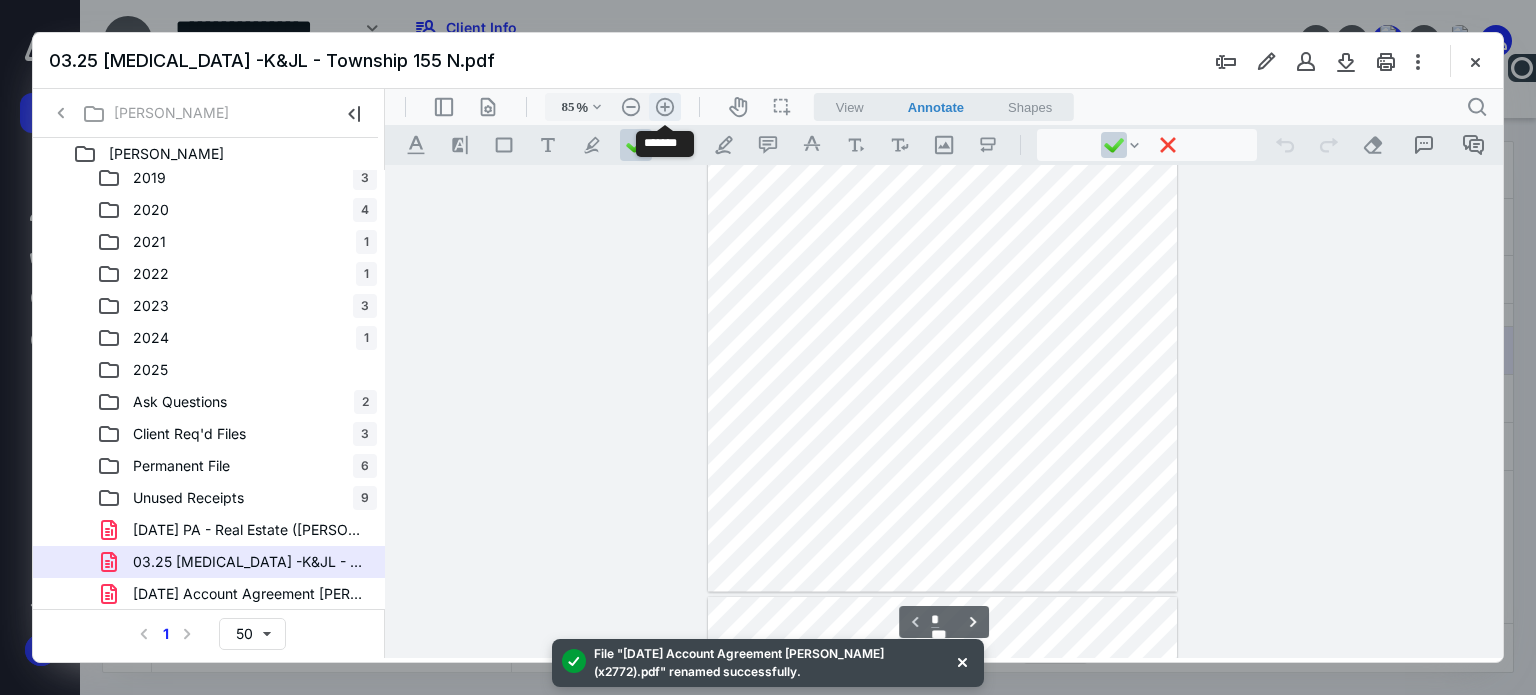click on ".cls-1{fill:#abb0c4;} icon - header - zoom - in - line" at bounding box center [665, 107] 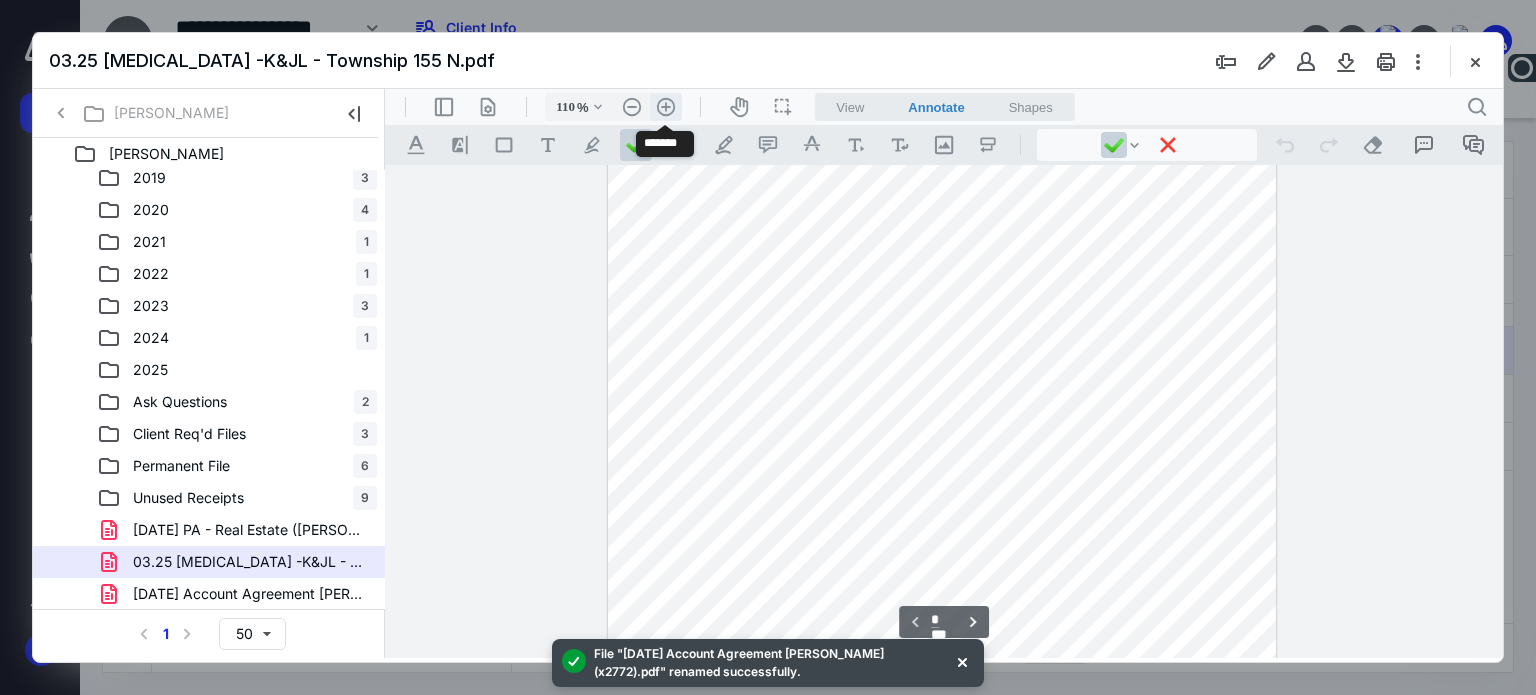 click on ".cls-1{fill:#abb0c4;} icon - header - zoom - in - line" at bounding box center (666, 107) 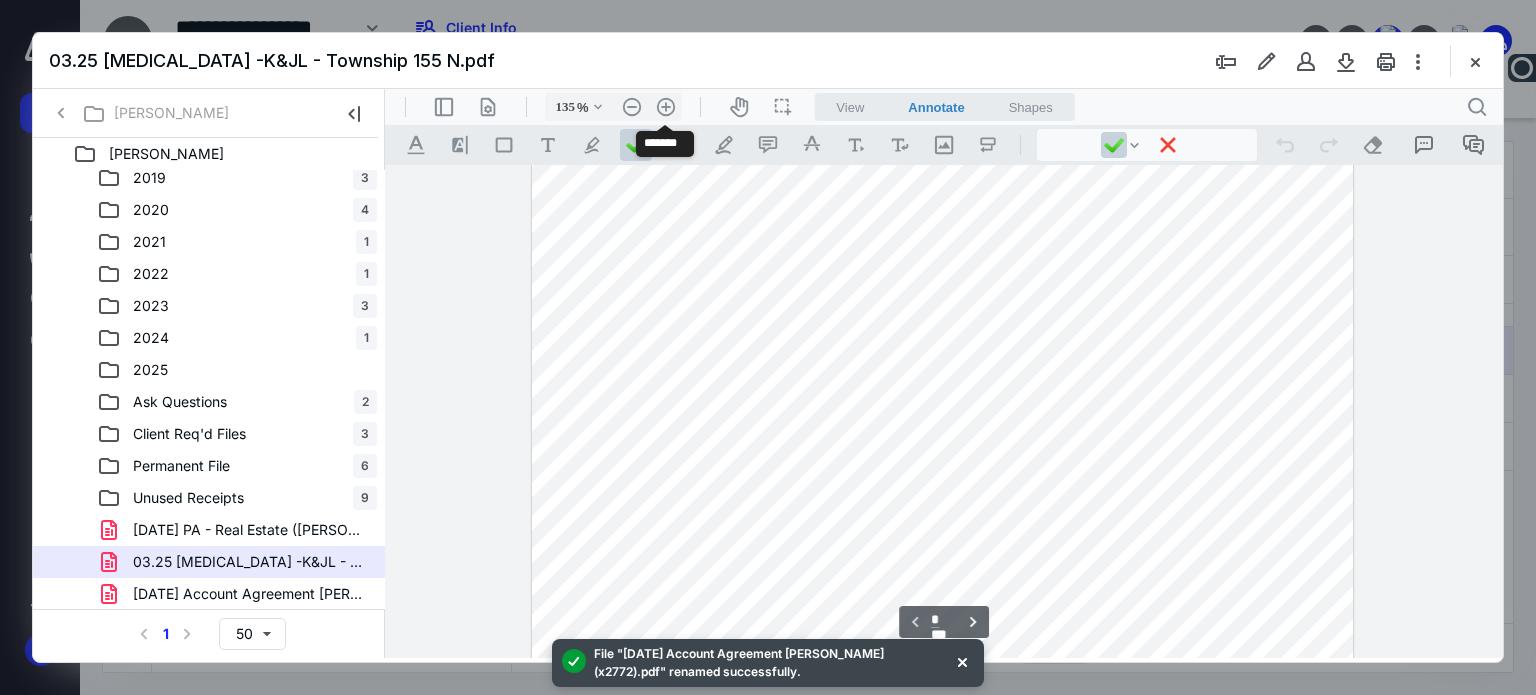 scroll, scrollTop: 417, scrollLeft: 0, axis: vertical 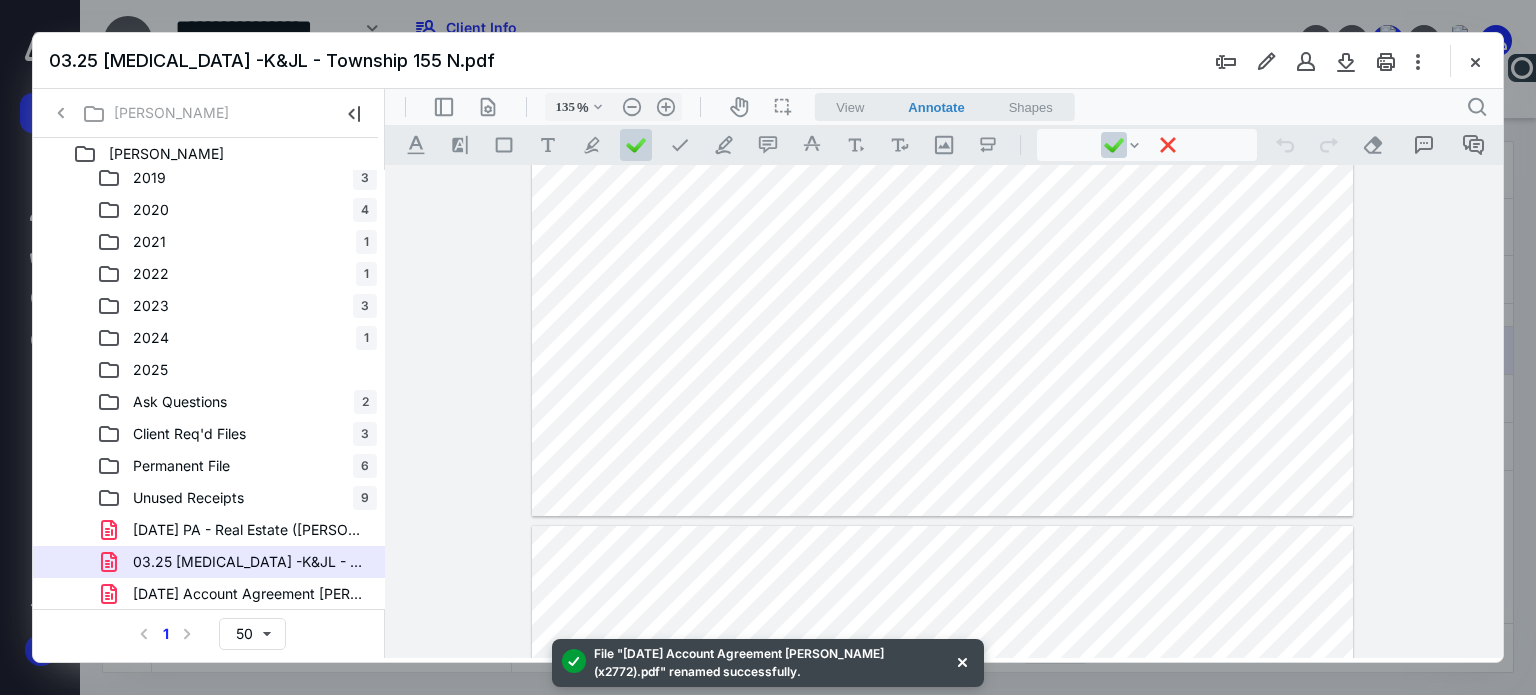 type on "*" 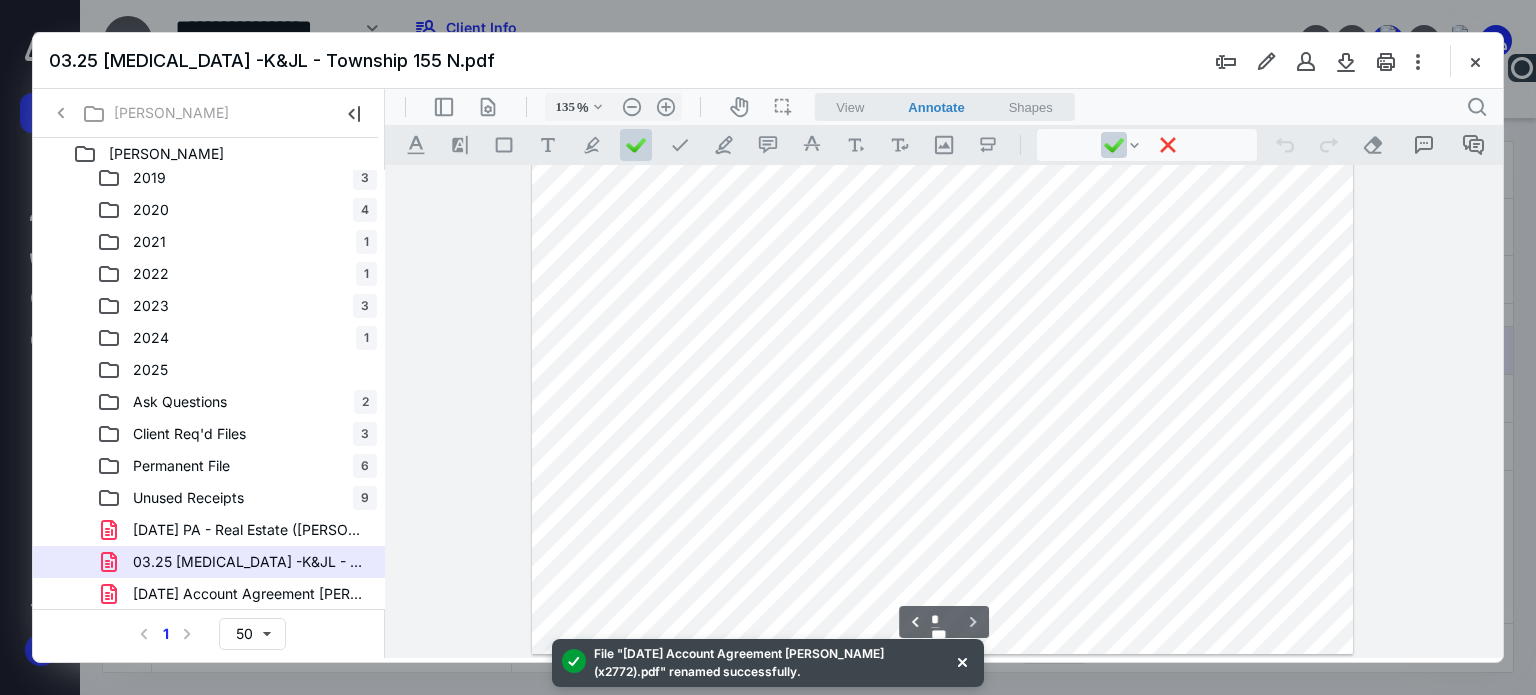 scroll, scrollTop: 1552, scrollLeft: 0, axis: vertical 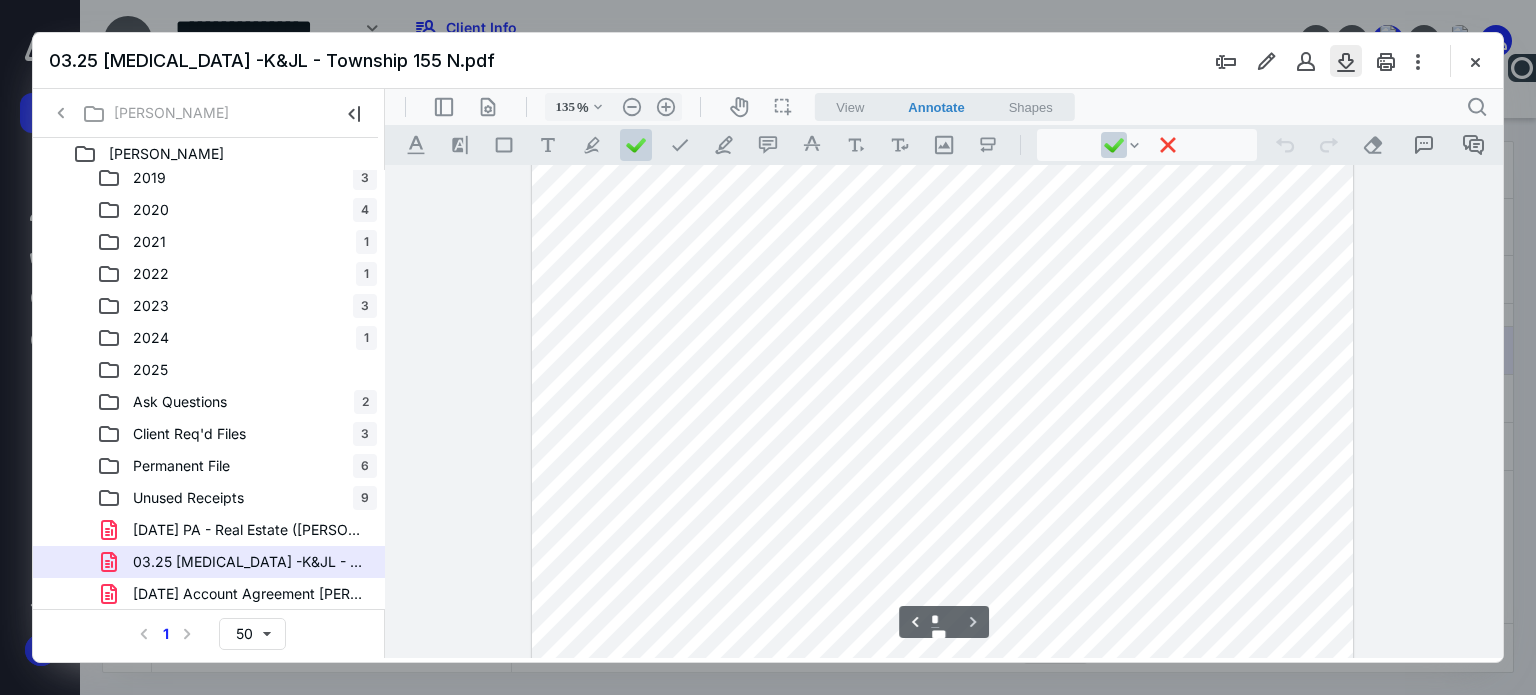 click at bounding box center (1346, 61) 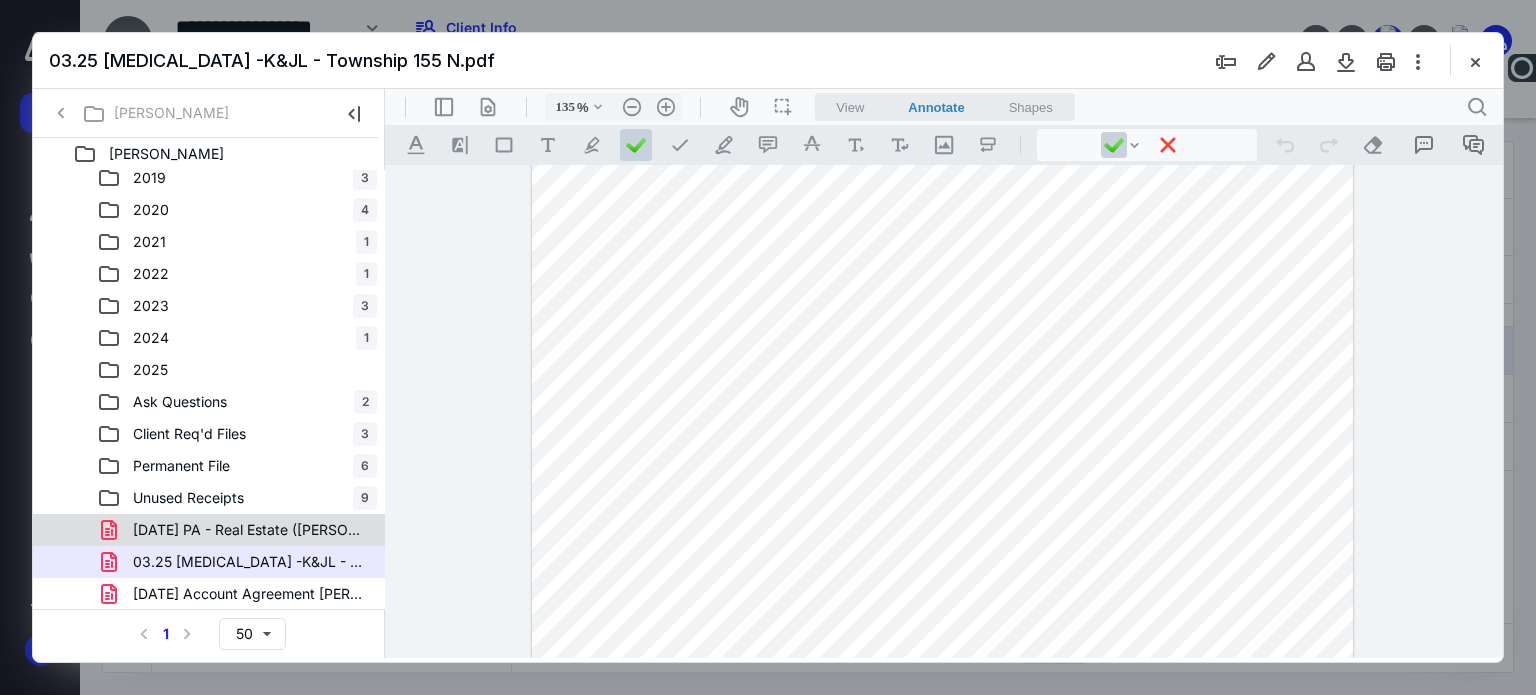 click on "[DATE] PA - Real Estate ([PERSON_NAME]).pdf" at bounding box center [237, 530] 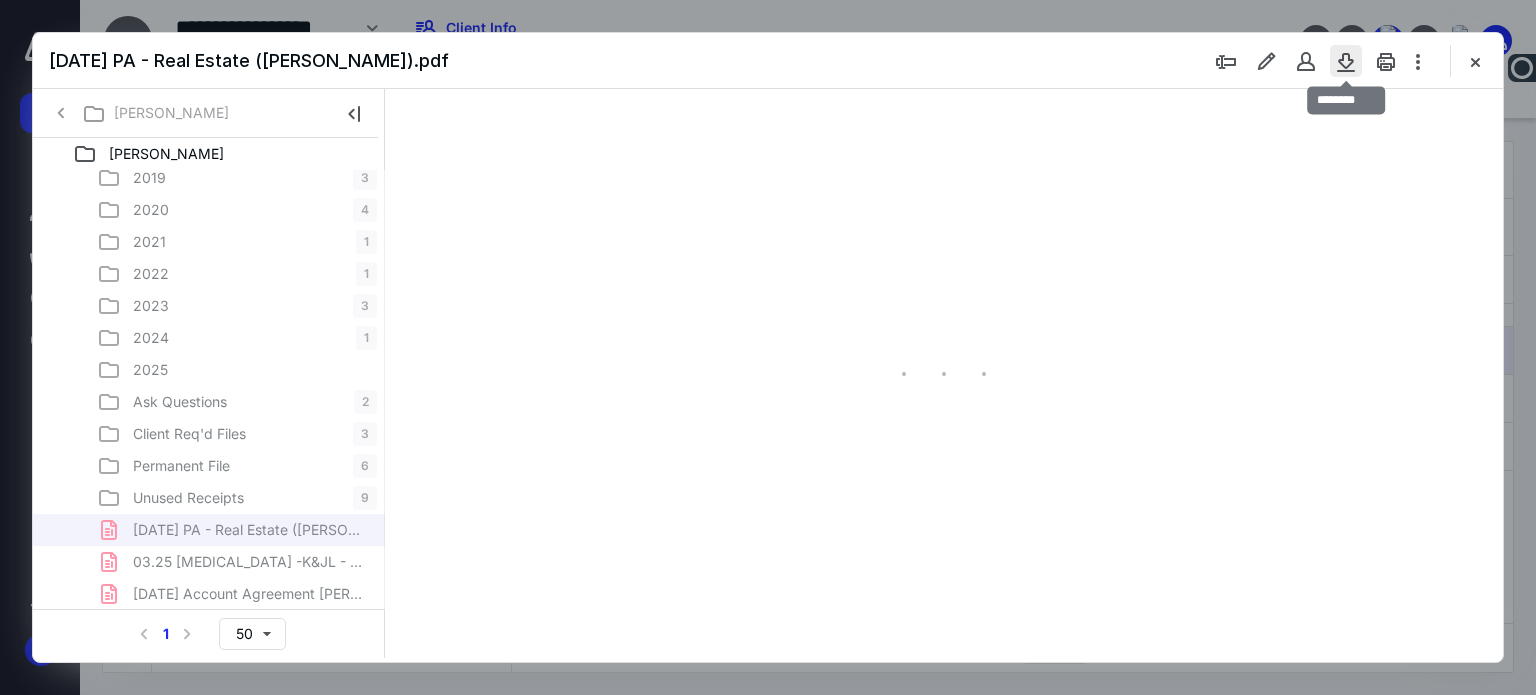 scroll, scrollTop: 78, scrollLeft: 0, axis: vertical 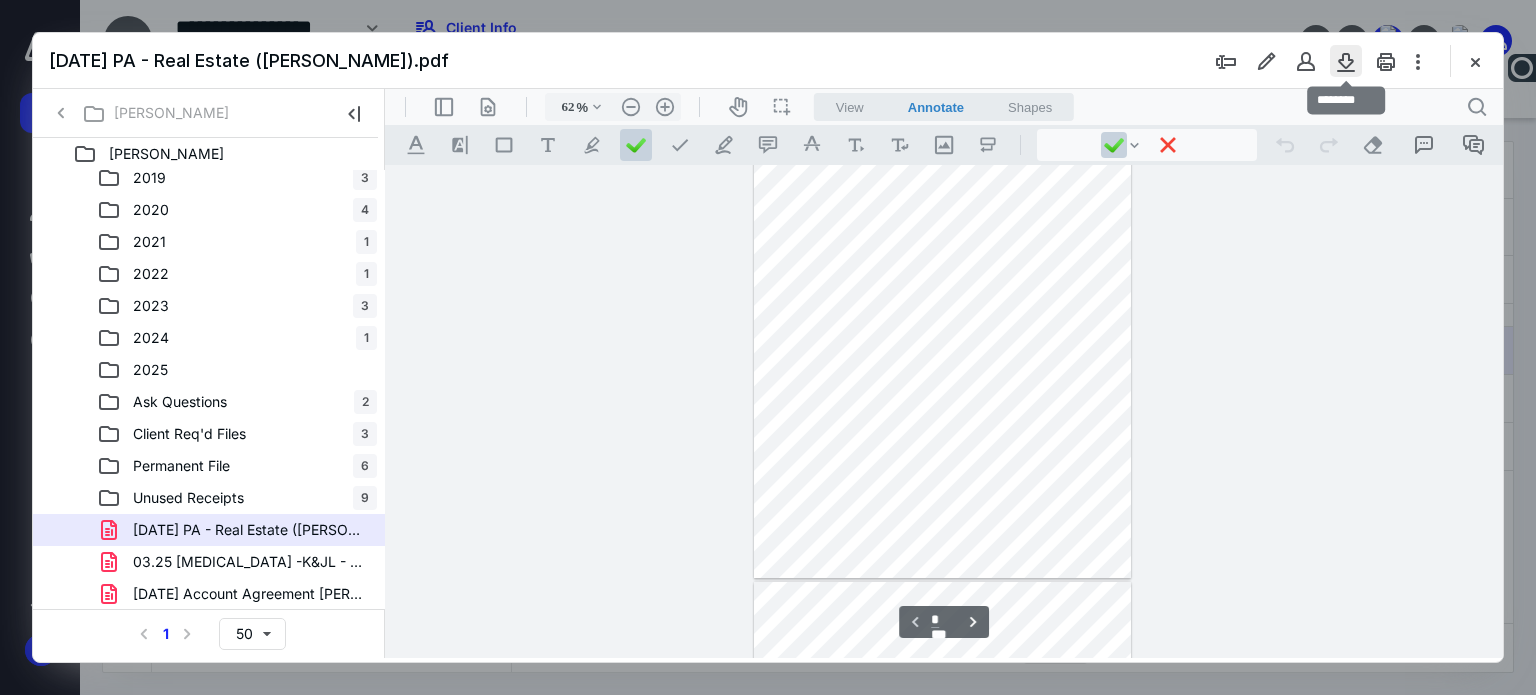 click at bounding box center [1346, 61] 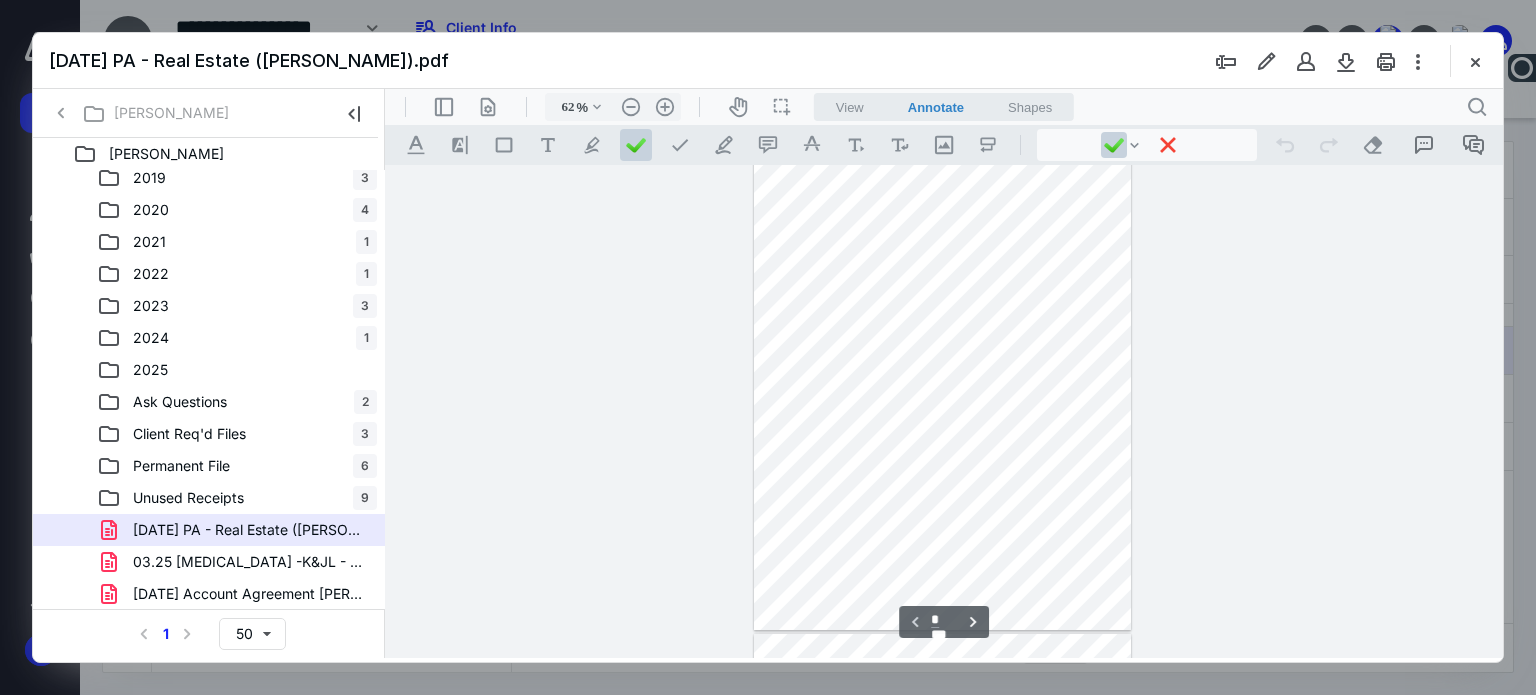 scroll, scrollTop: 0, scrollLeft: 0, axis: both 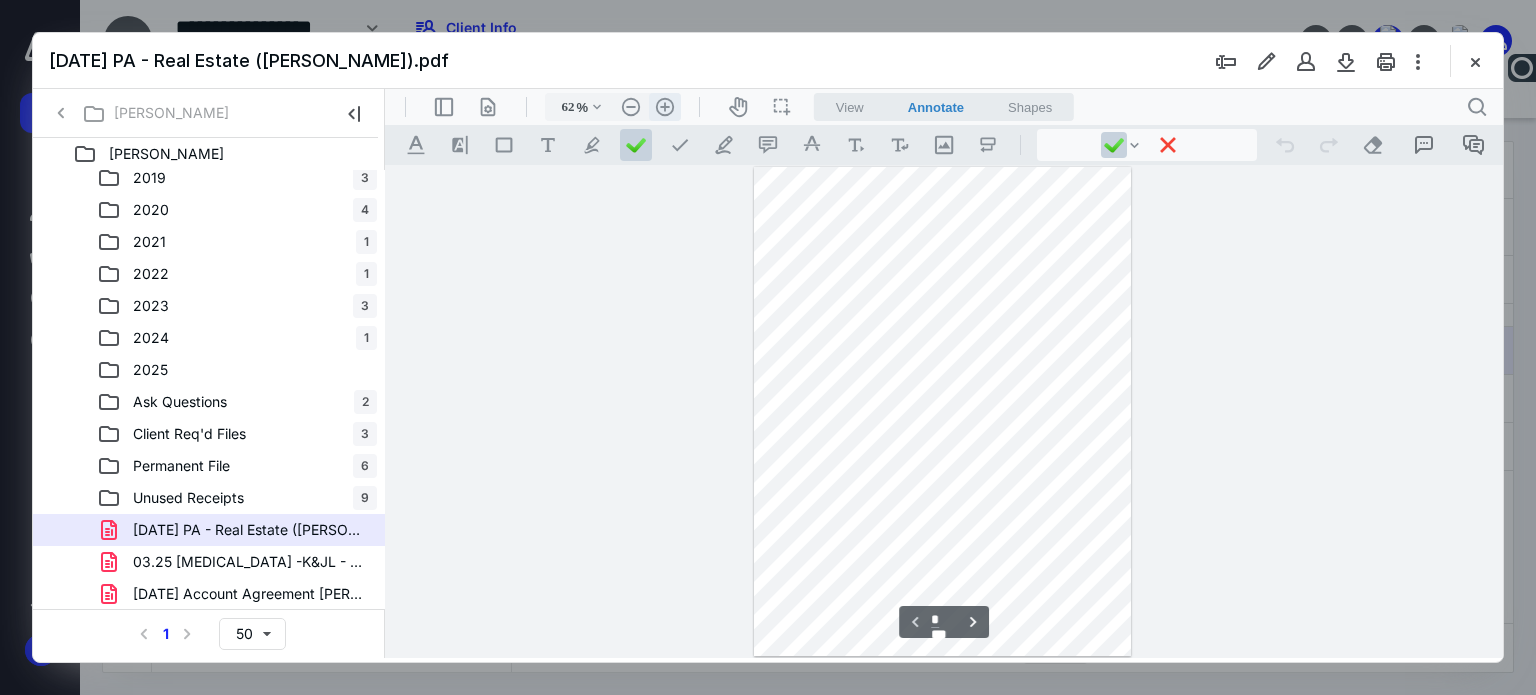 click on ".cls-1{fill:#abb0c4;} icon - header - zoom - in - line" at bounding box center [665, 107] 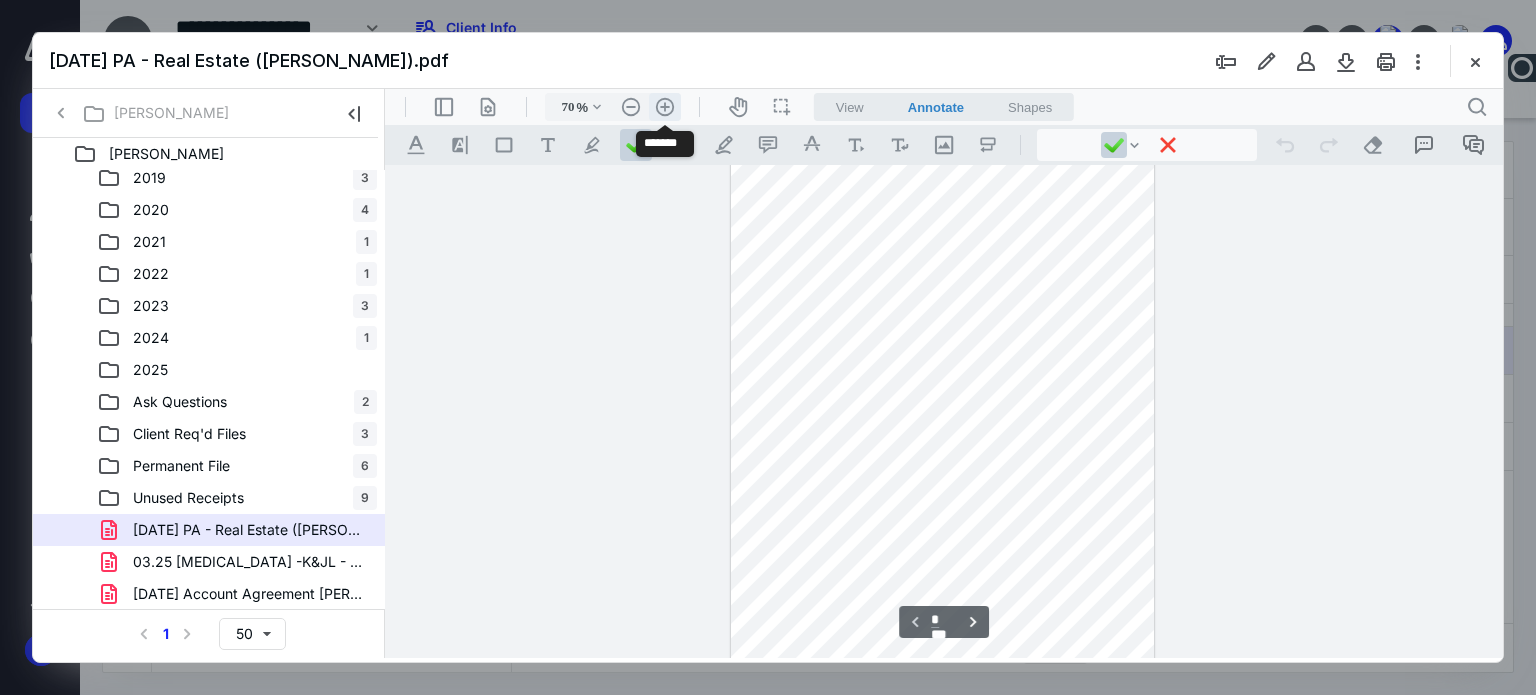 click on ".cls-1{fill:#abb0c4;} icon - header - zoom - in - line" at bounding box center (665, 107) 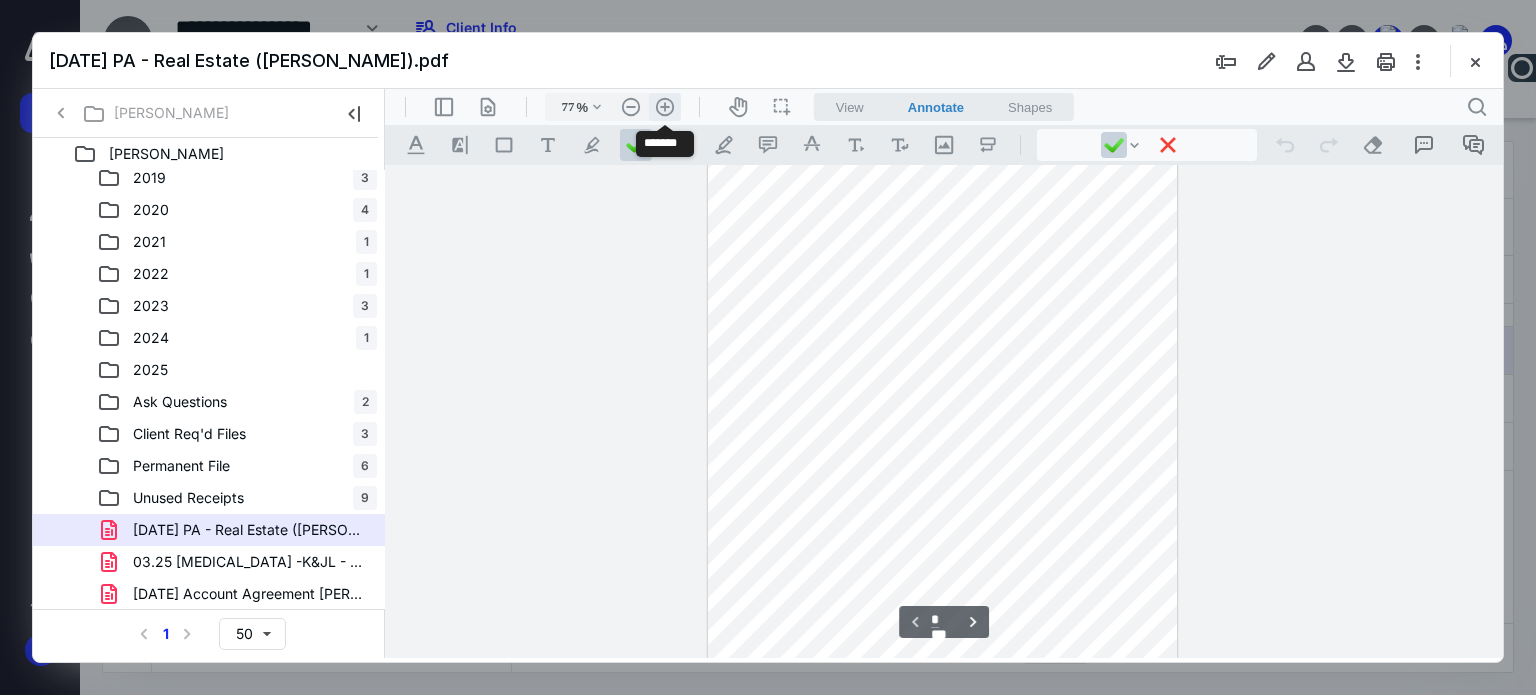 click on ".cls-1{fill:#abb0c4;} icon - header - zoom - in - line" at bounding box center [665, 107] 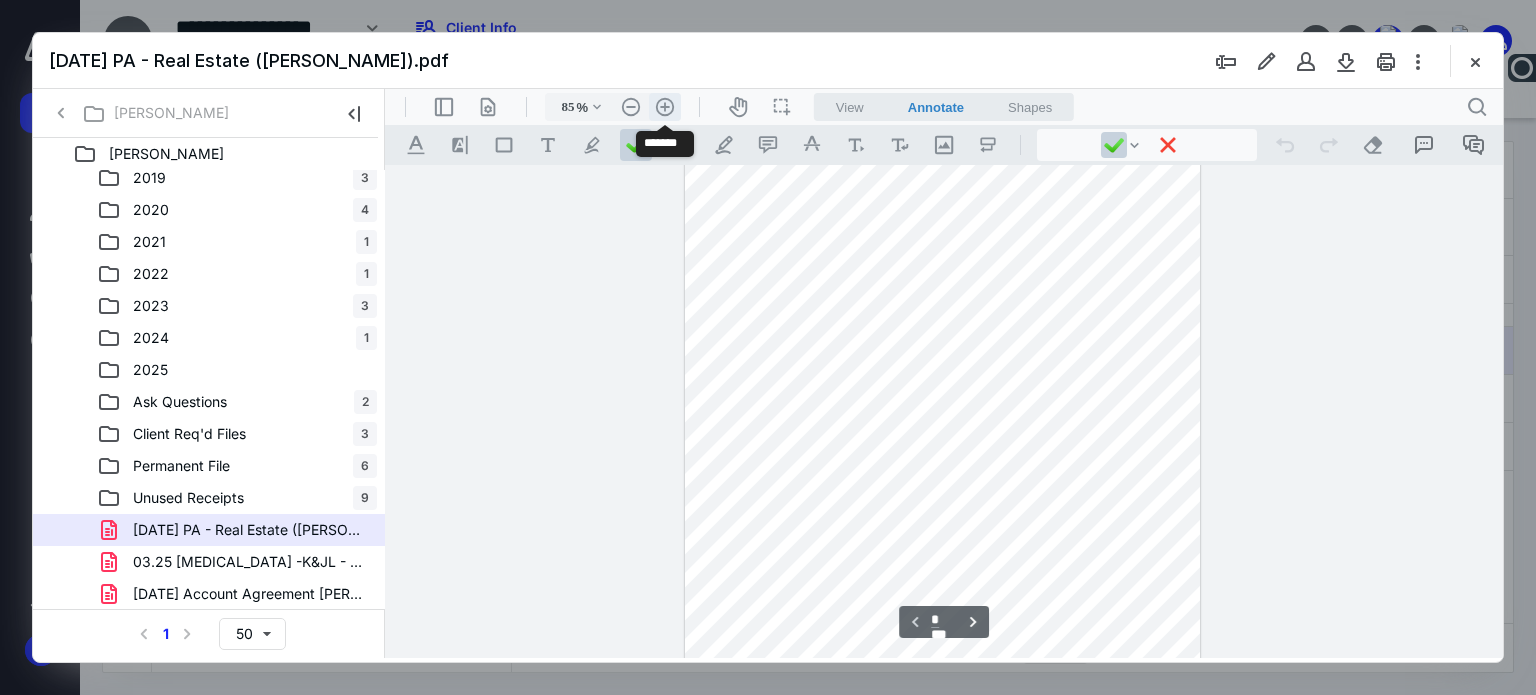 click on ".cls-1{fill:#abb0c4;} icon - header - zoom - in - line" at bounding box center (665, 107) 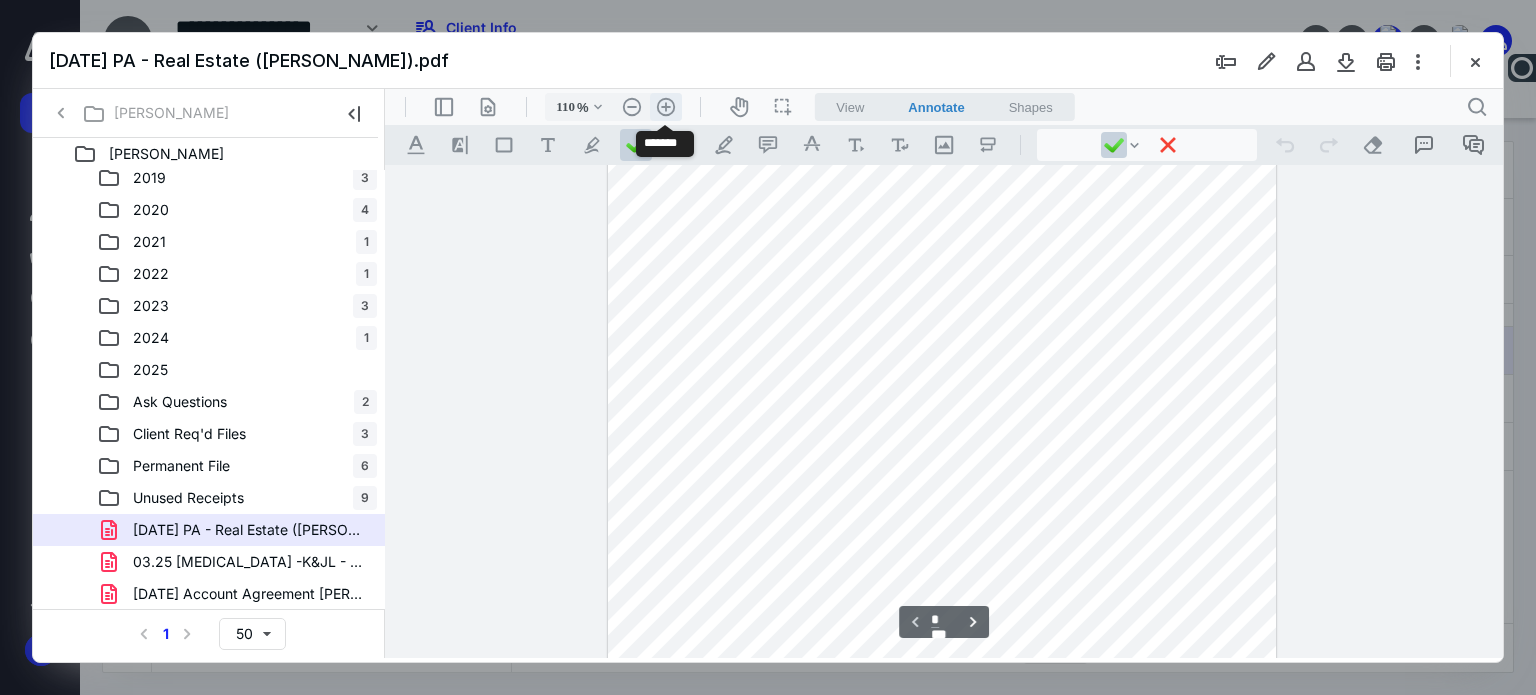 click on ".cls-1{fill:#abb0c4;} icon - header - zoom - in - line" at bounding box center [666, 107] 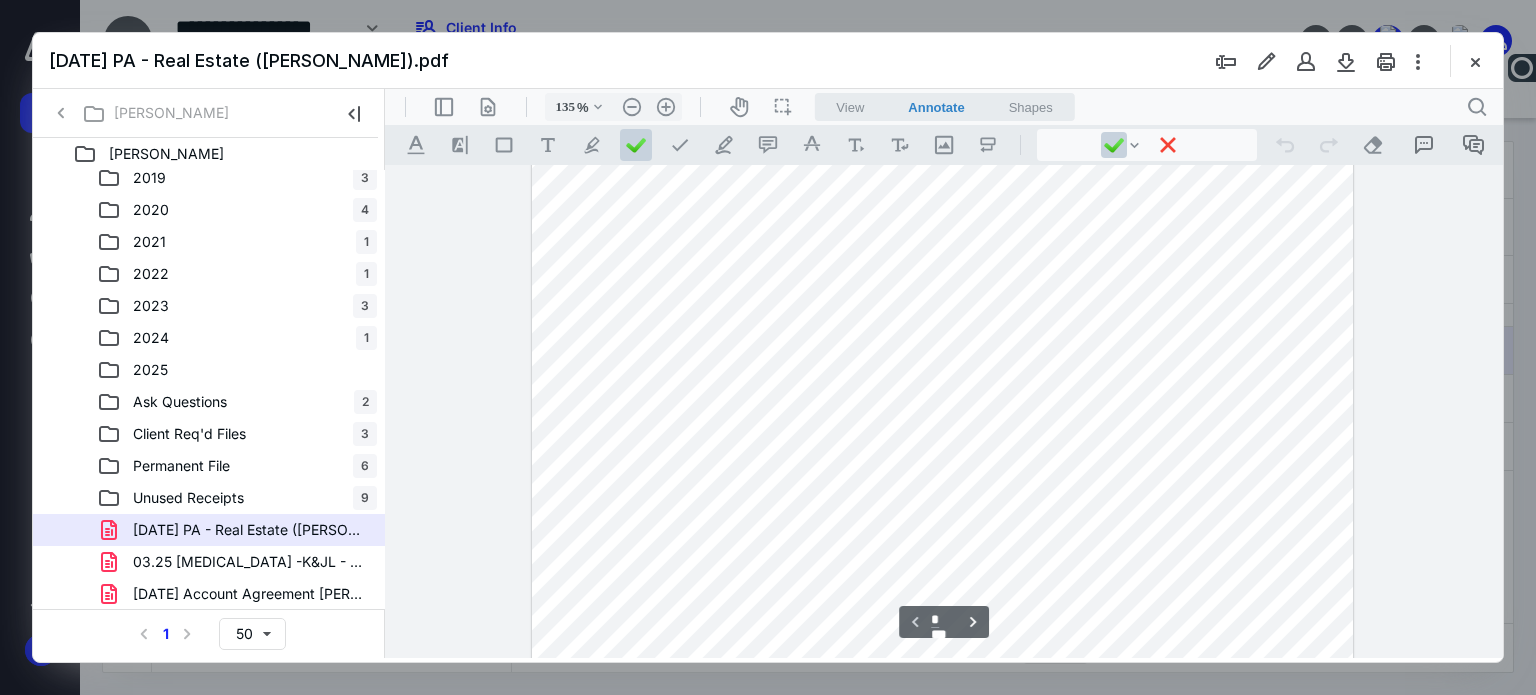 scroll, scrollTop: 300, scrollLeft: 0, axis: vertical 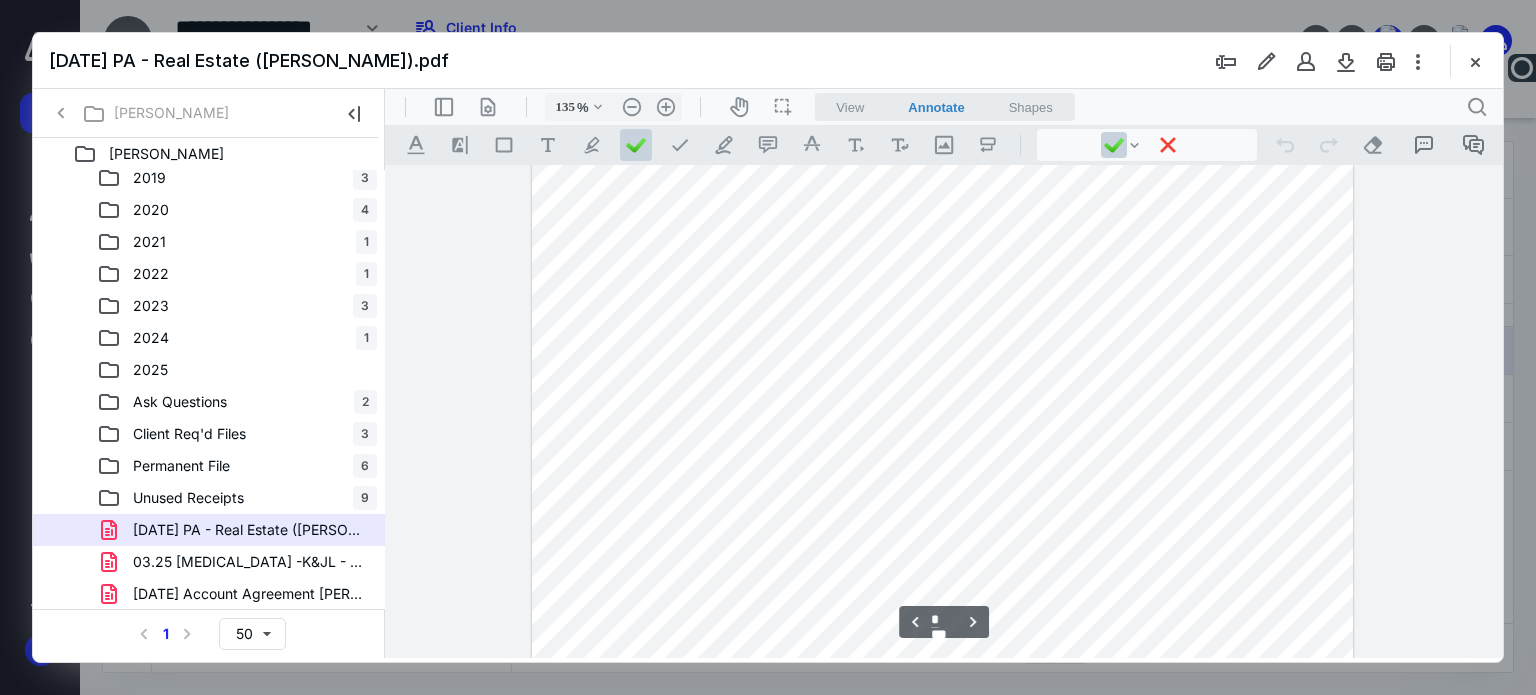 type on "*" 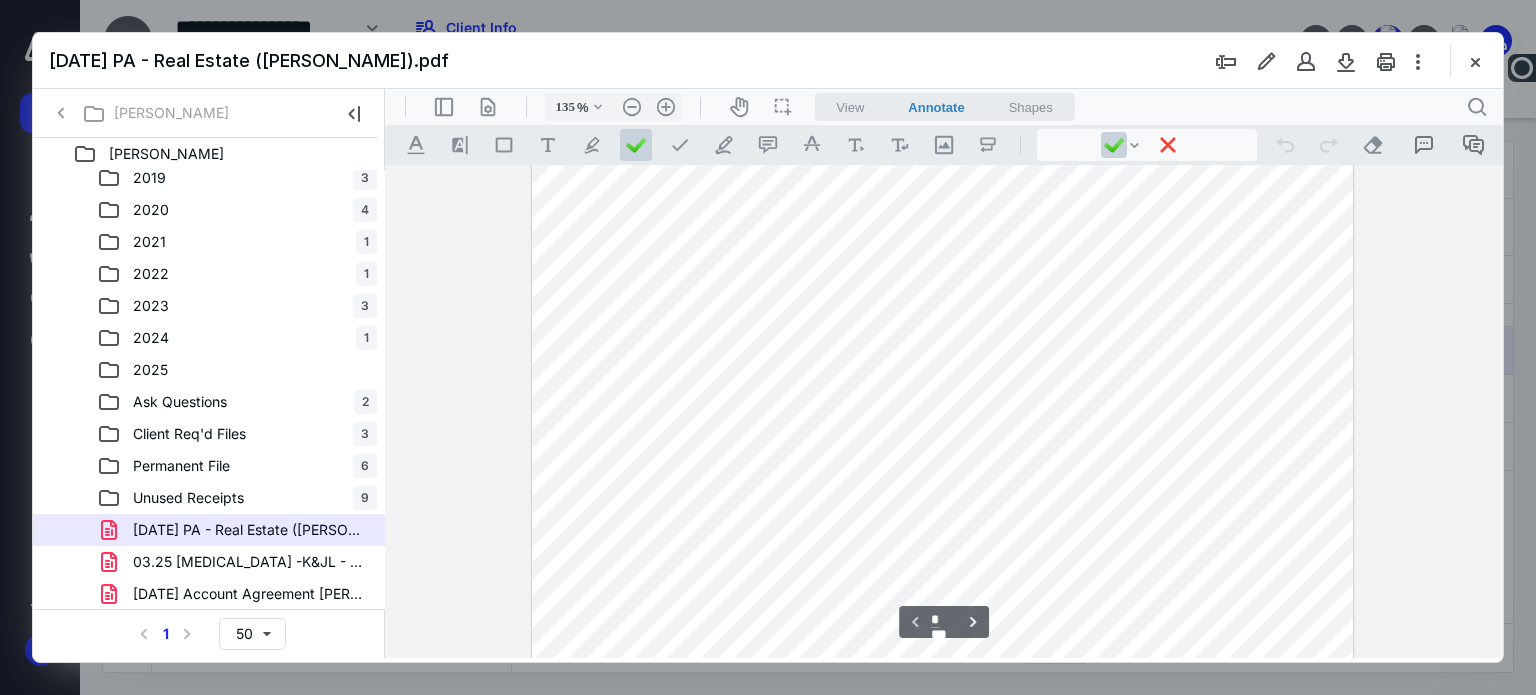scroll, scrollTop: 300, scrollLeft: 0, axis: vertical 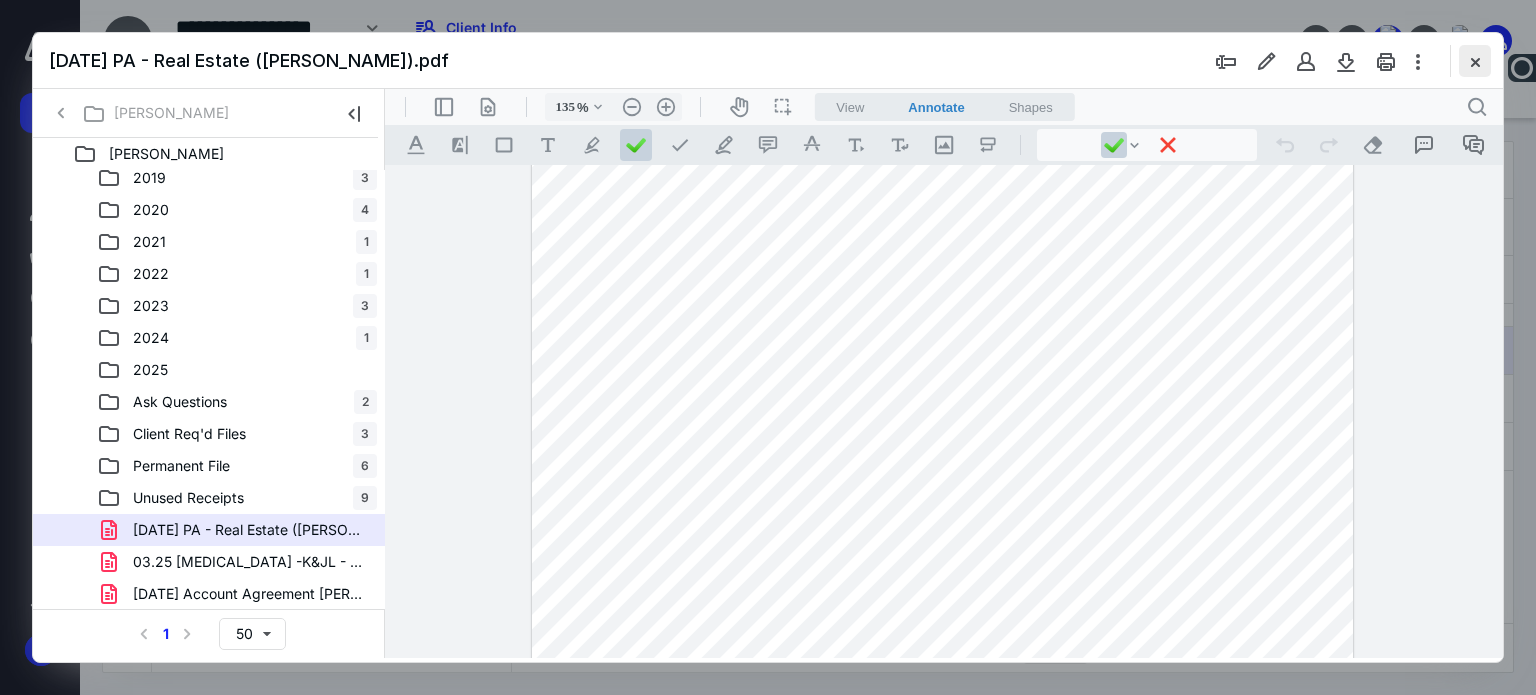 click at bounding box center [1475, 61] 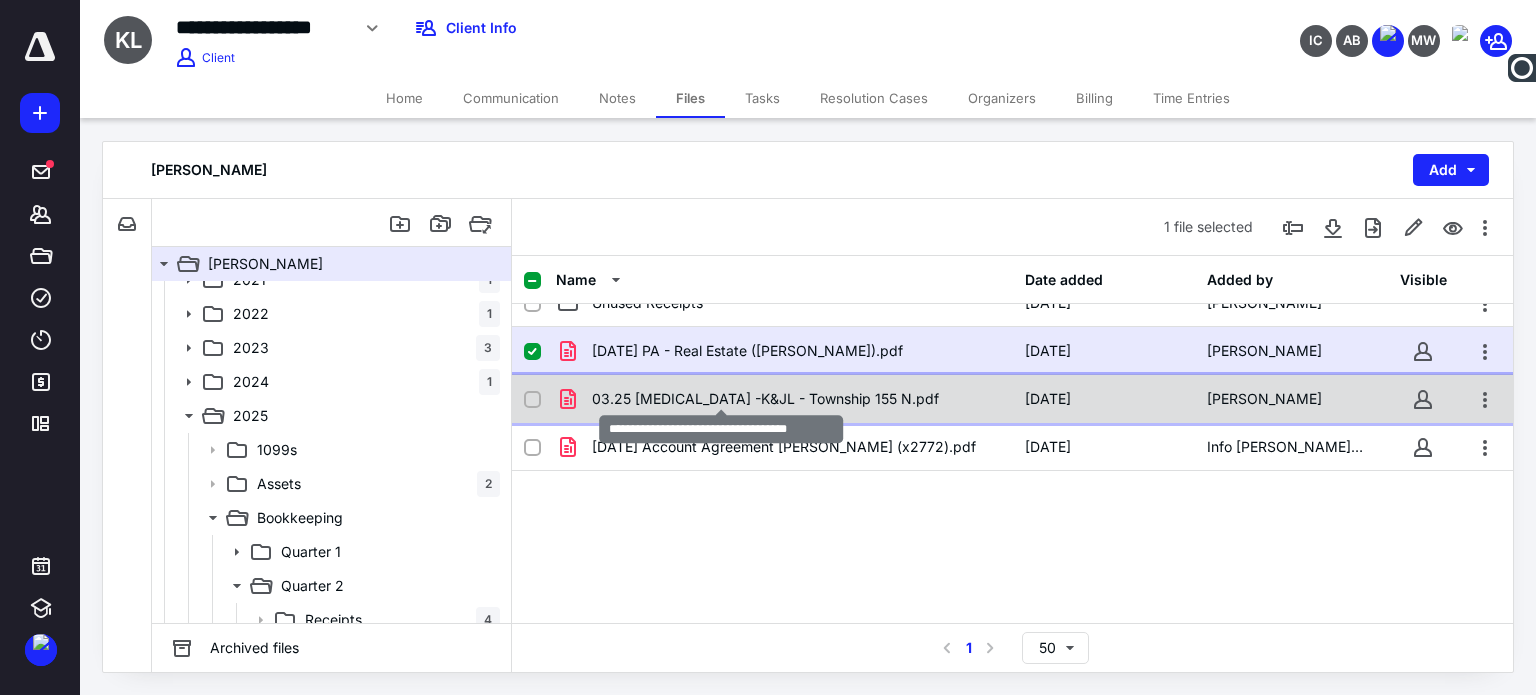 click on "03.25 [MEDICAL_DATA] -K&JL - Township 155 N.pdf" at bounding box center (765, 399) 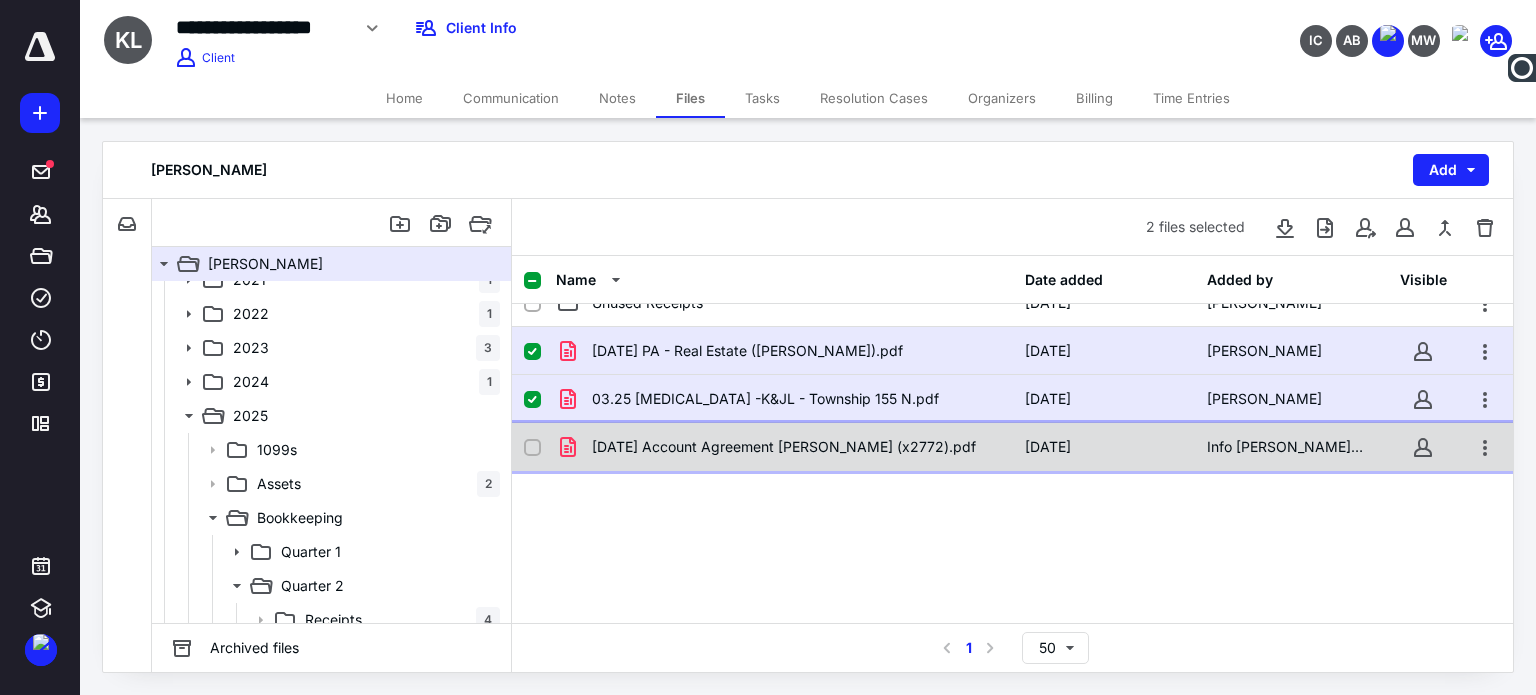 click on "[DATE] Account Agreement [PERSON_NAME] (x2772).pdf" at bounding box center (784, 447) 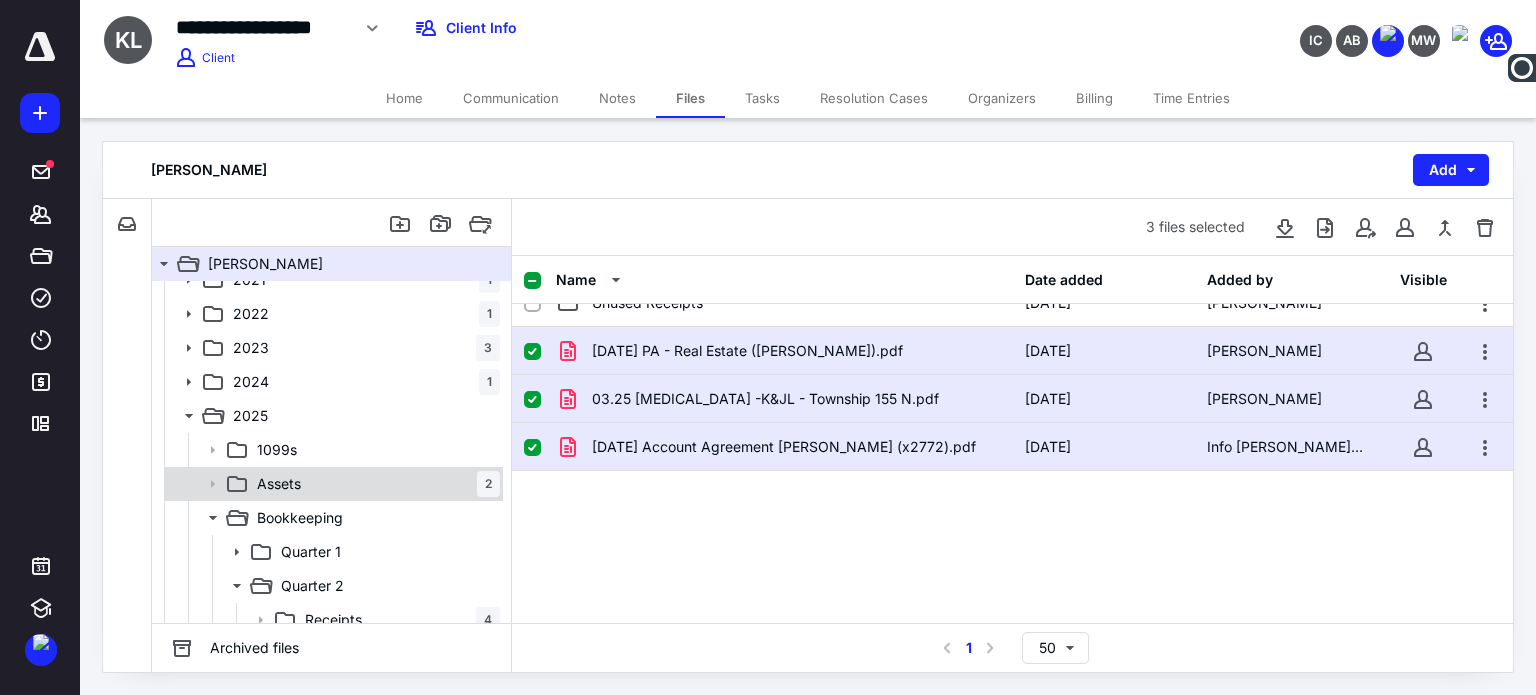 click on "Assets 2" at bounding box center [332, 484] 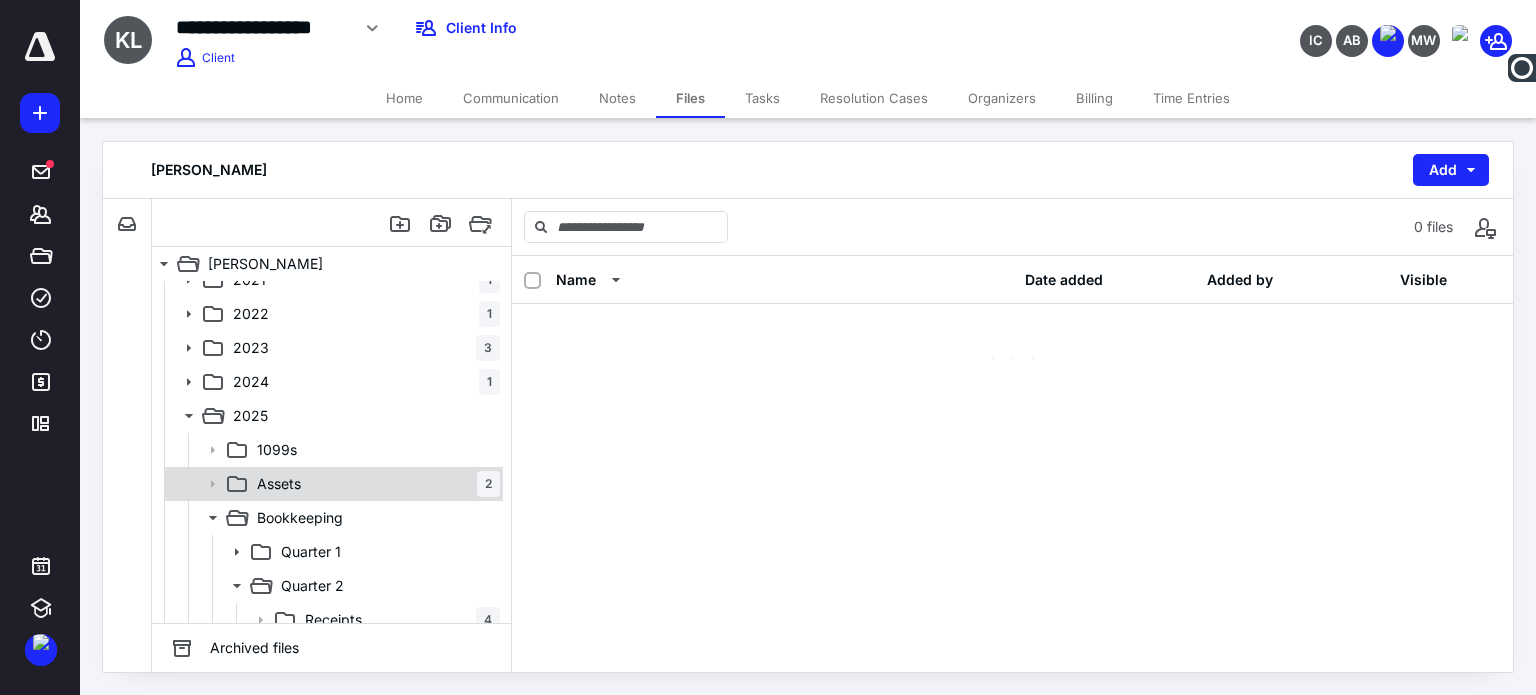 scroll, scrollTop: 0, scrollLeft: 0, axis: both 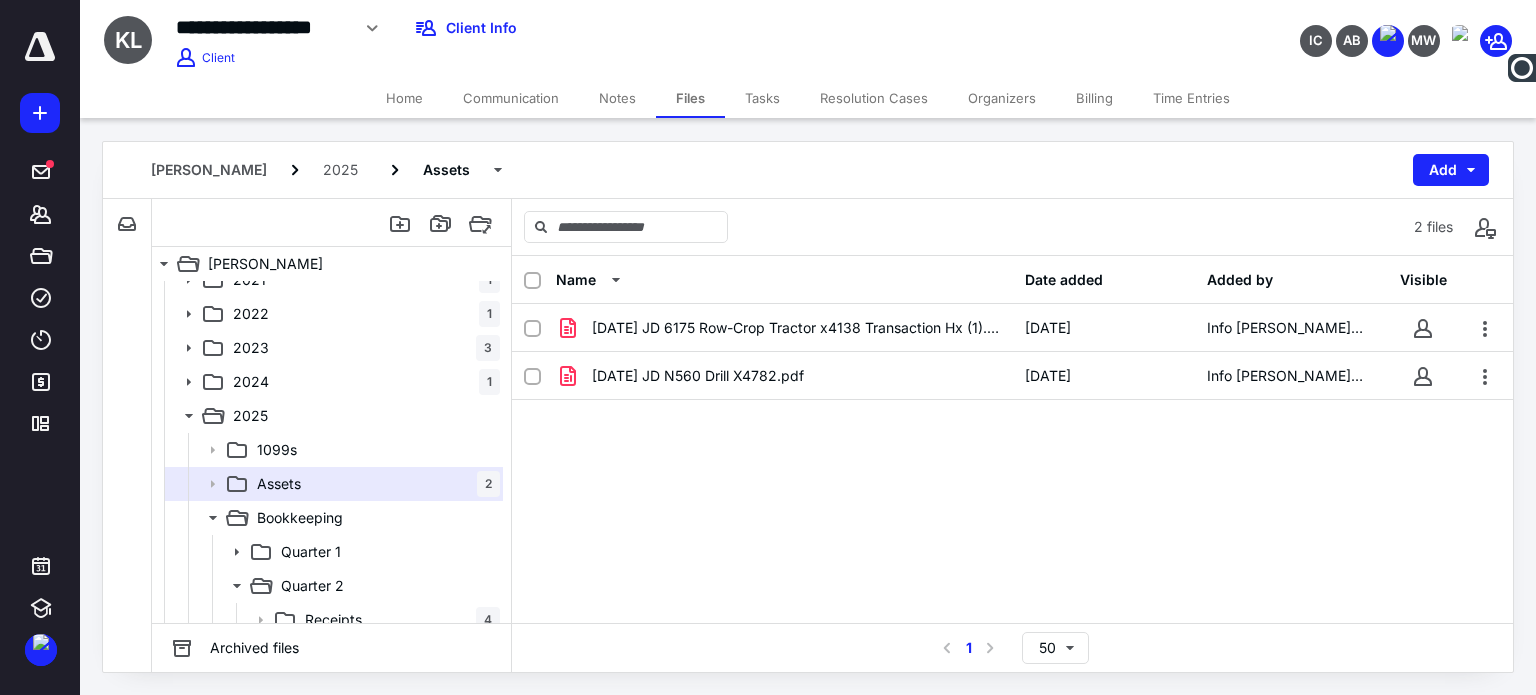 click on "Files" at bounding box center (690, 98) 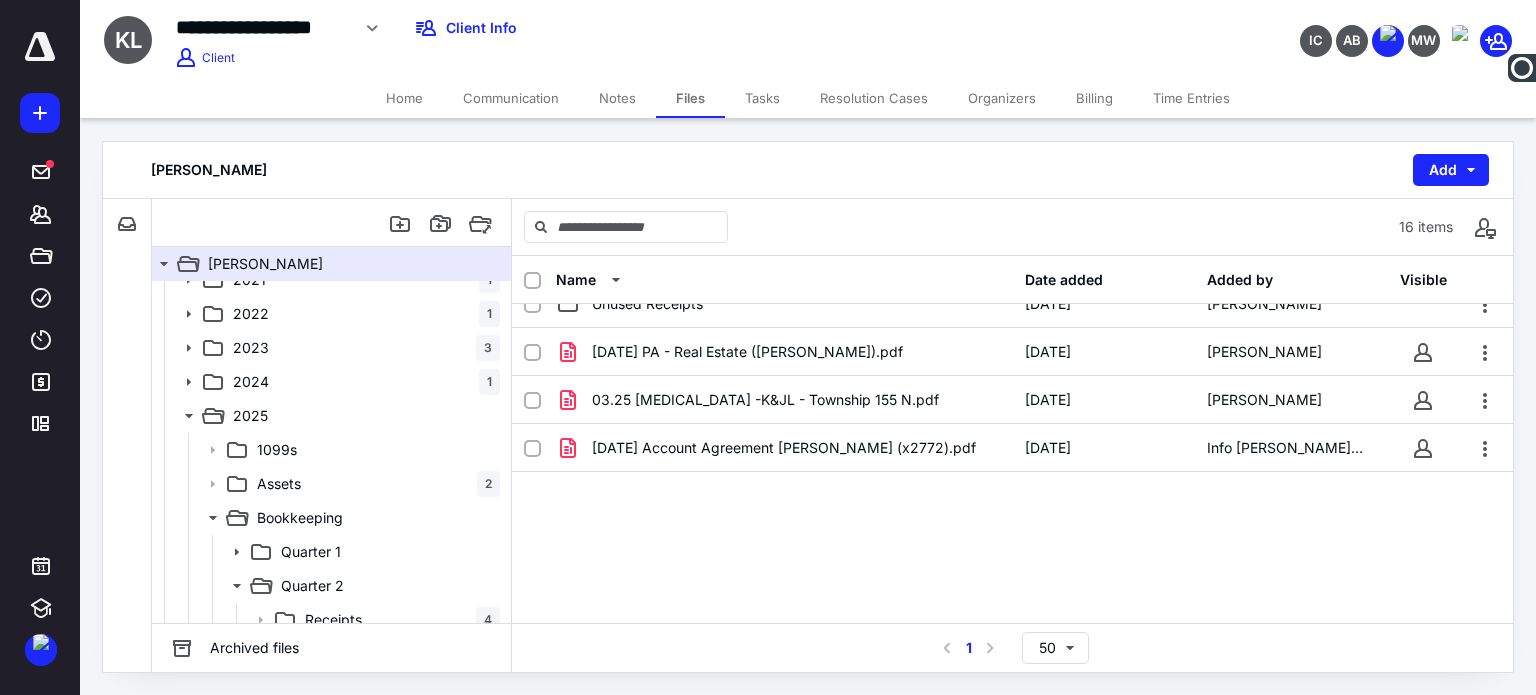 scroll, scrollTop: 601, scrollLeft: 0, axis: vertical 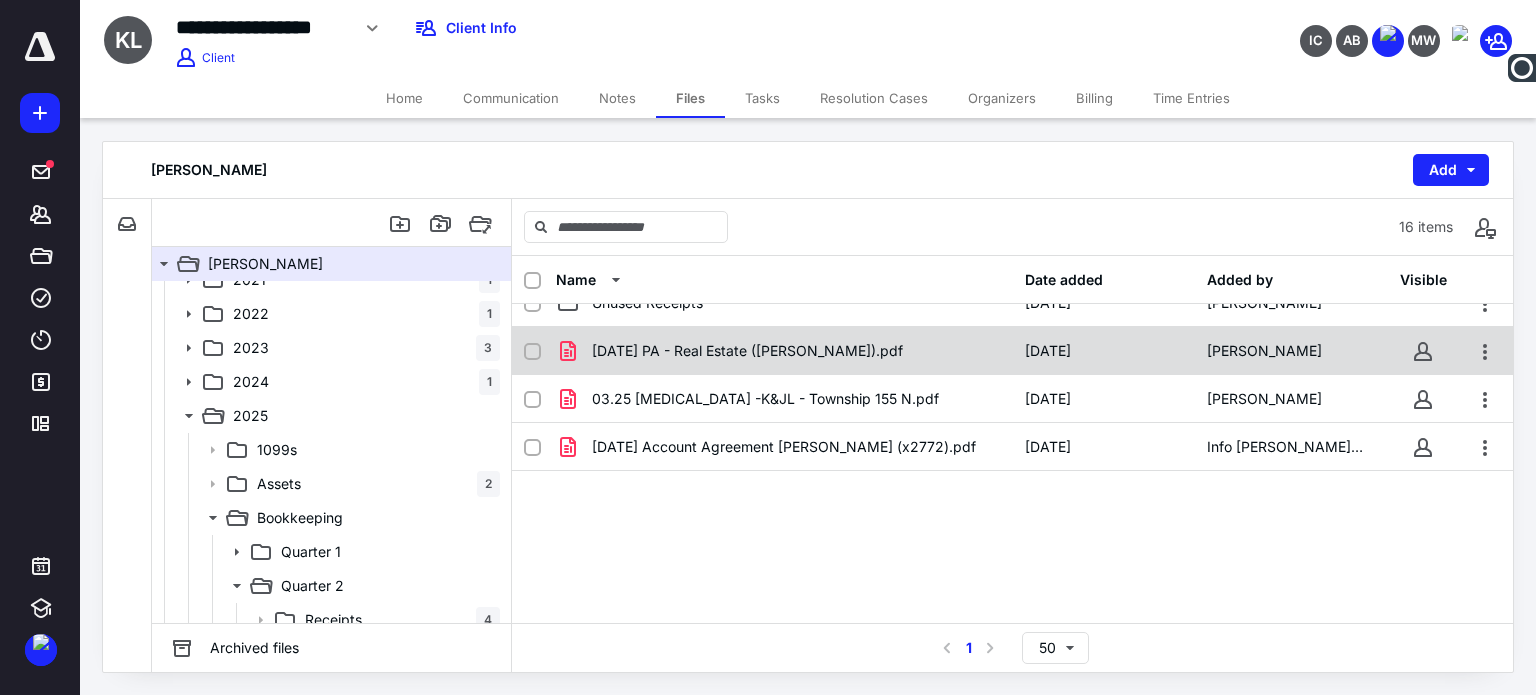 click on "[DATE] PA - Real Estate ([PERSON_NAME]).pdf [DATE] [PERSON_NAME]" at bounding box center [1012, 351] 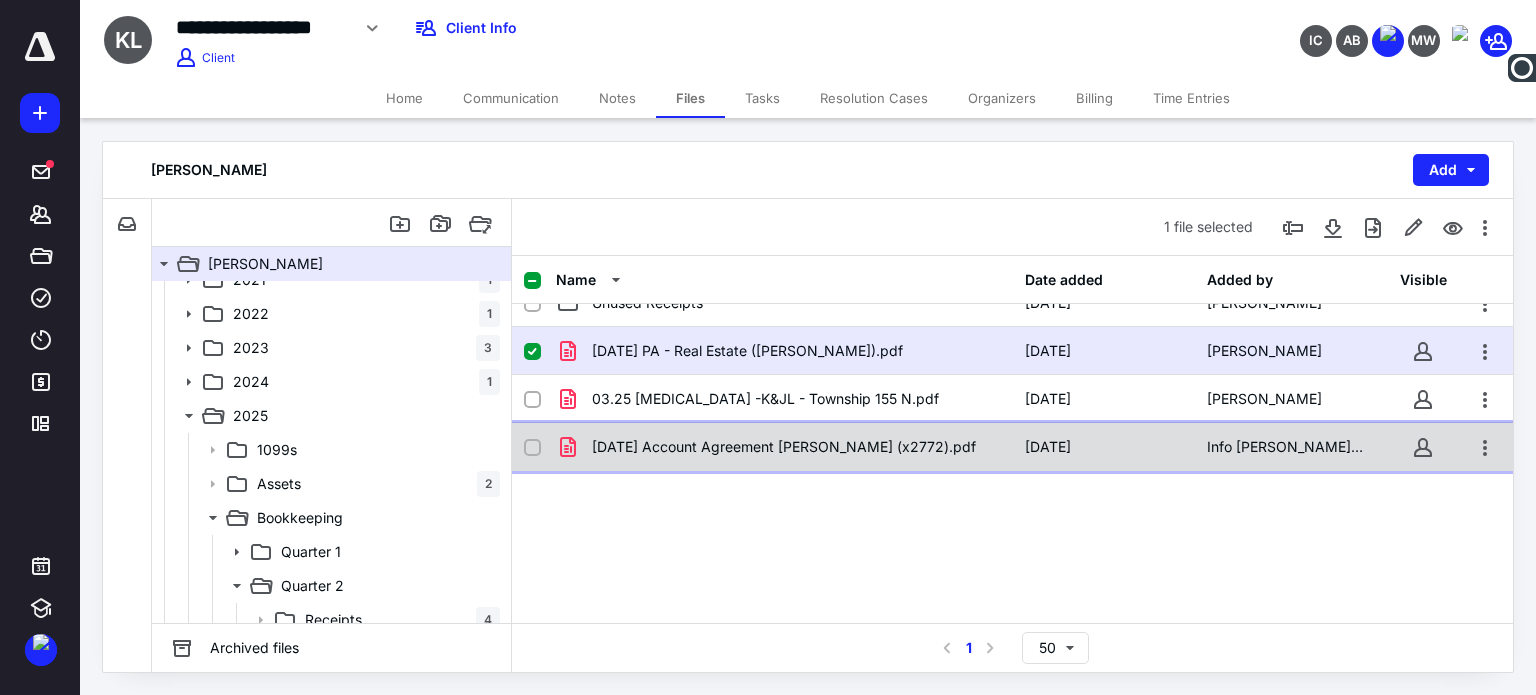 drag, startPoint x: 656, startPoint y: 448, endPoint x: 650, endPoint y: 425, distance: 23.769728 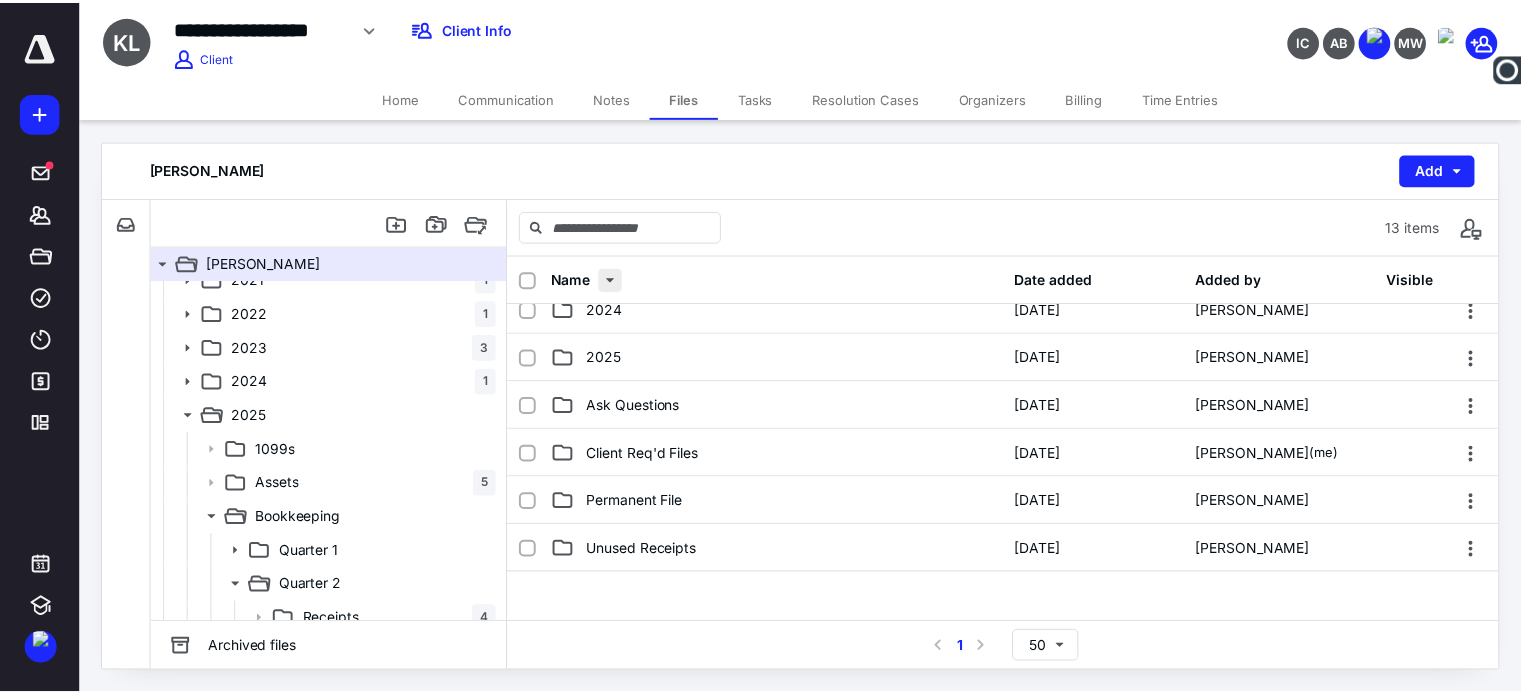 scroll, scrollTop: 201, scrollLeft: 0, axis: vertical 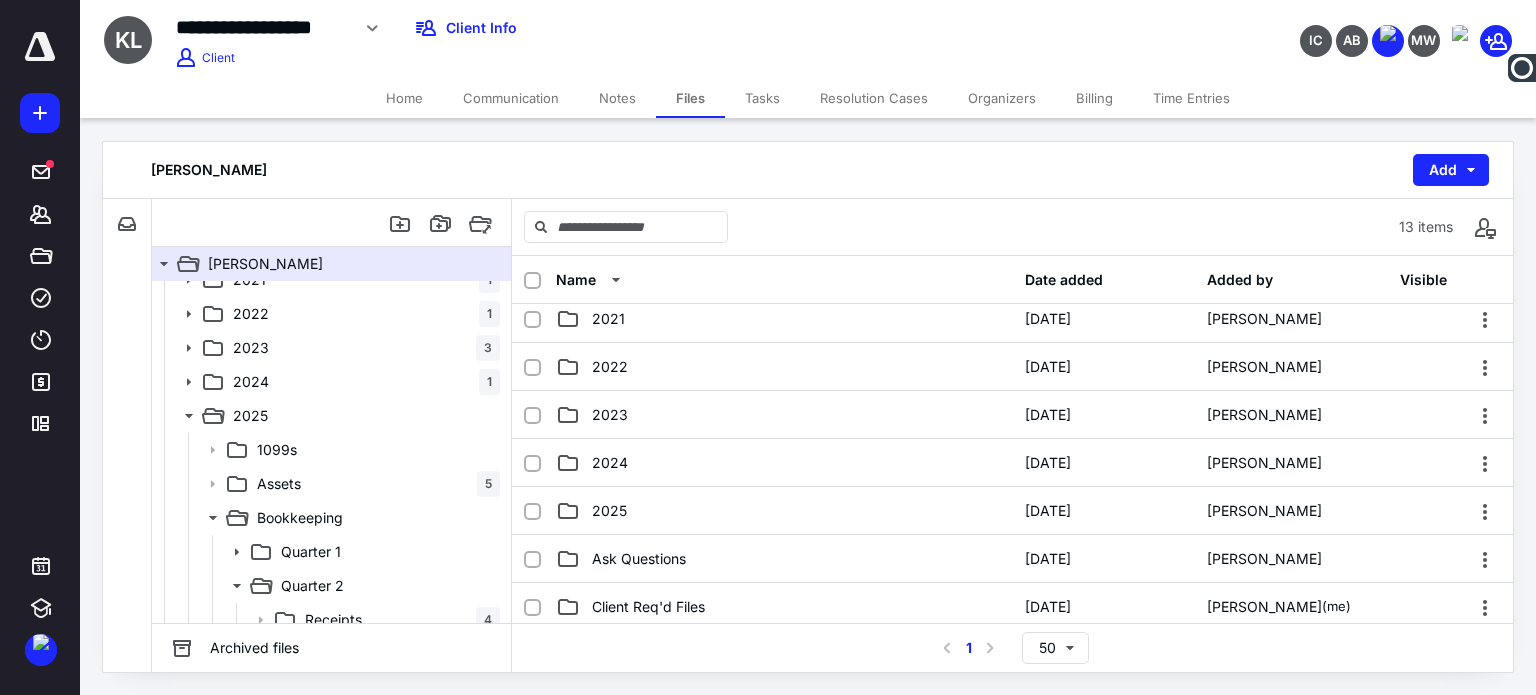 click on "Tasks" at bounding box center (762, 98) 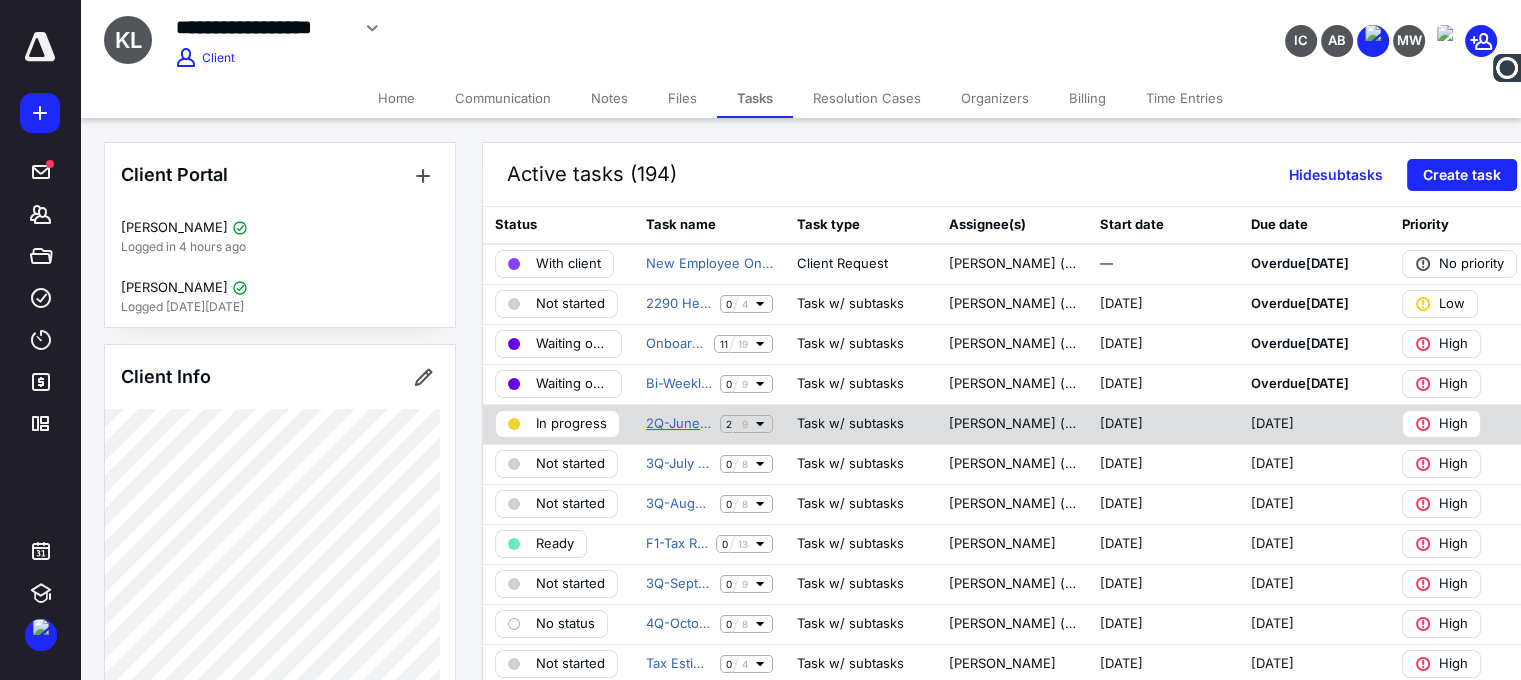 click on "2Q-June Bank Statement" at bounding box center [679, 424] 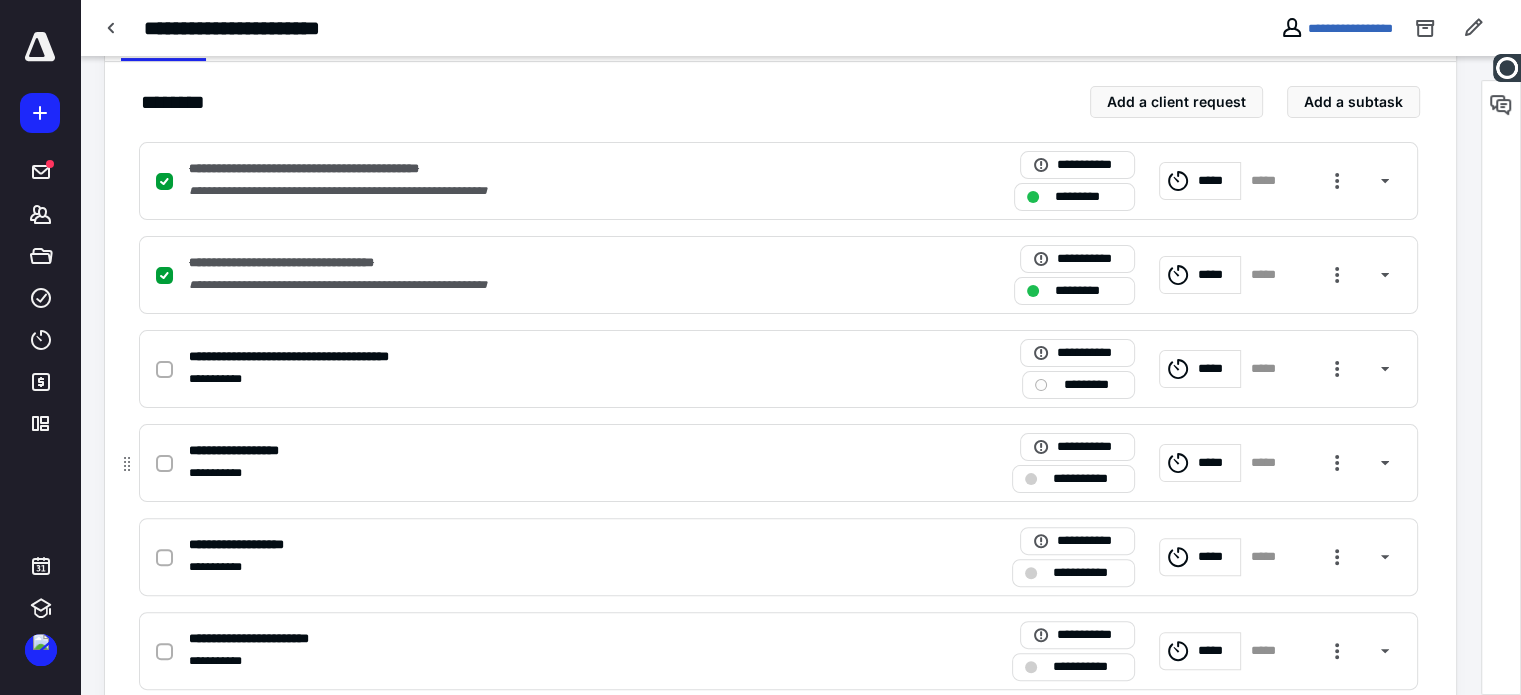 scroll, scrollTop: 600, scrollLeft: 0, axis: vertical 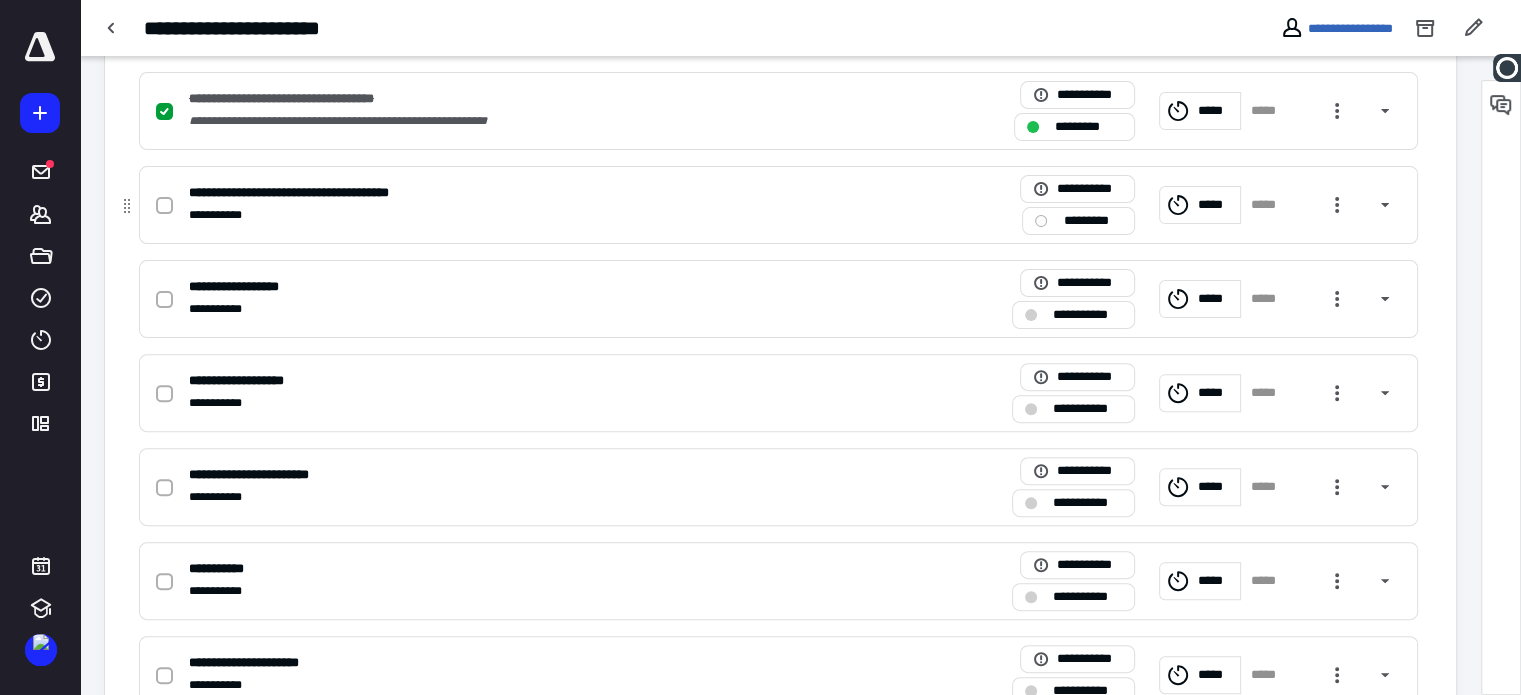 click at bounding box center (168, 205) 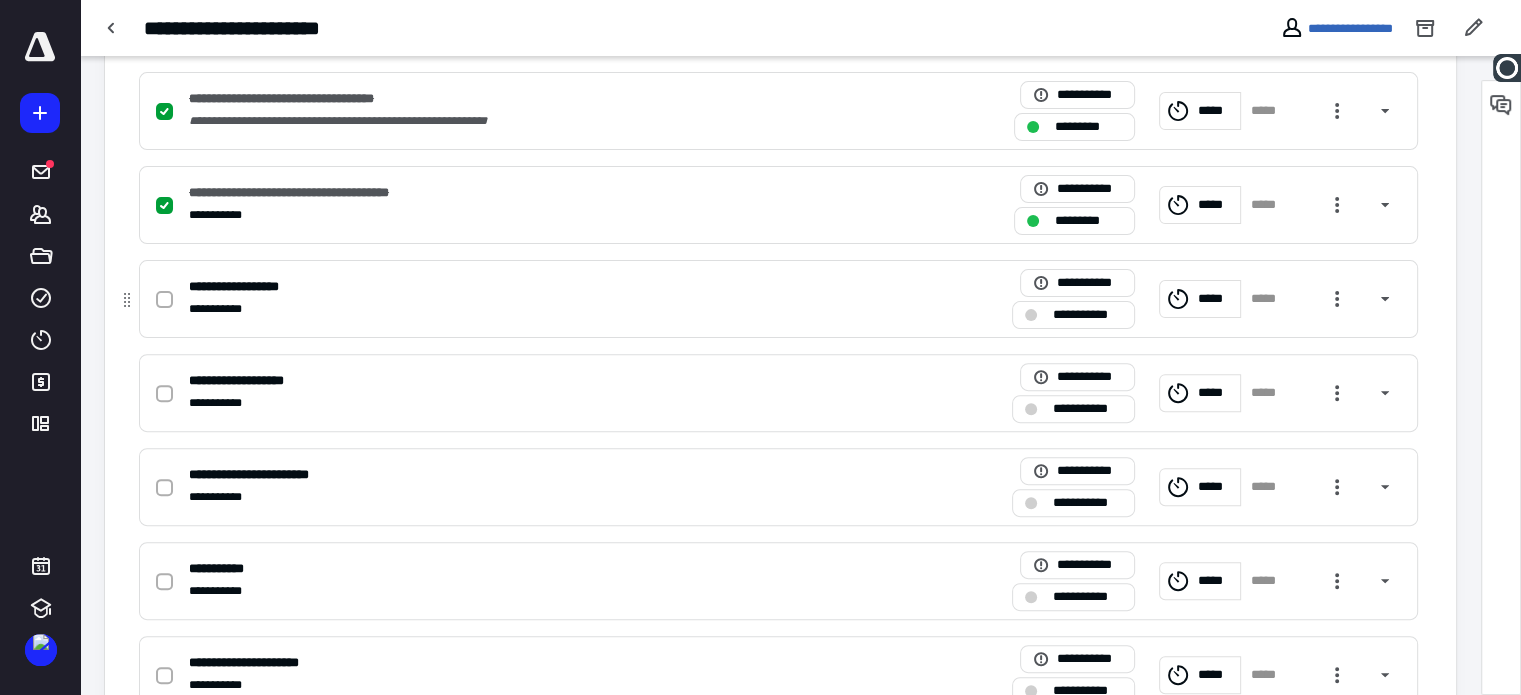 click 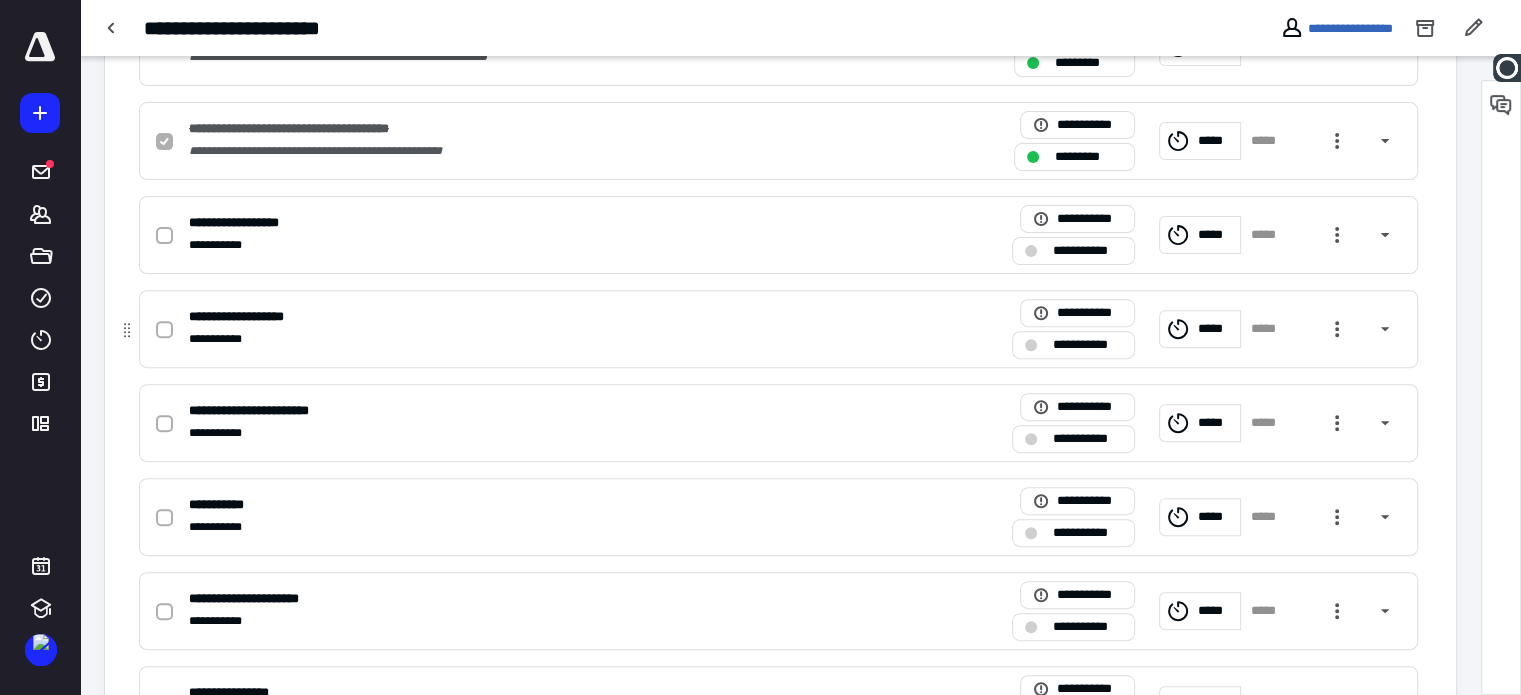 checkbox on "true" 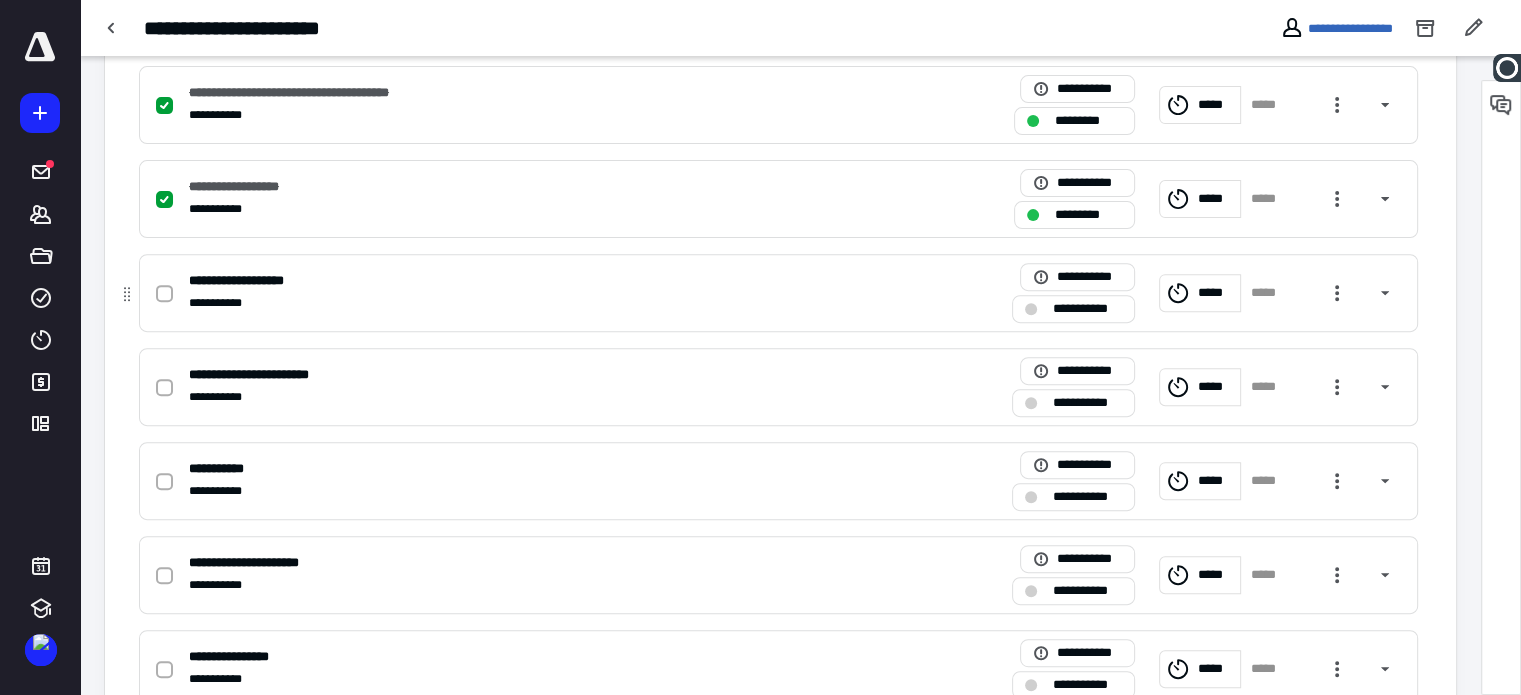 click 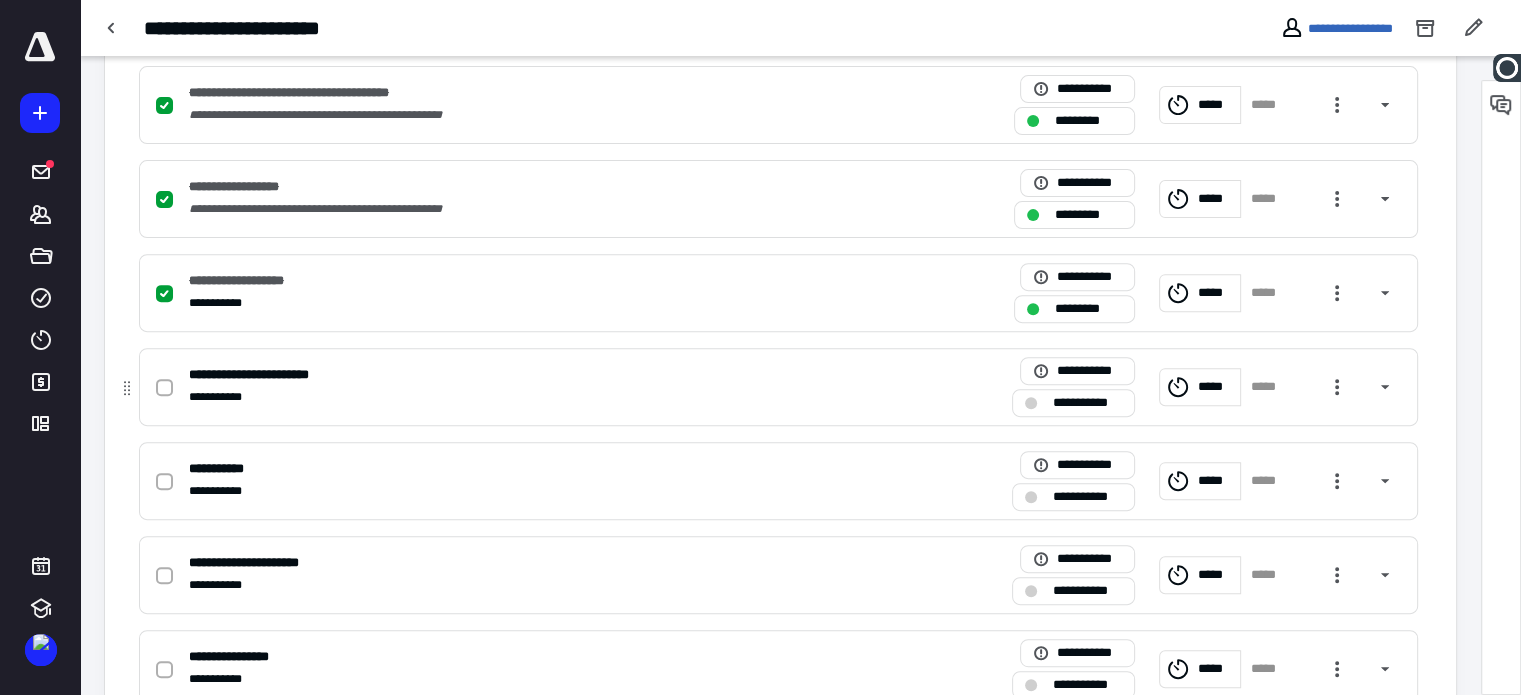 click at bounding box center [164, 388] 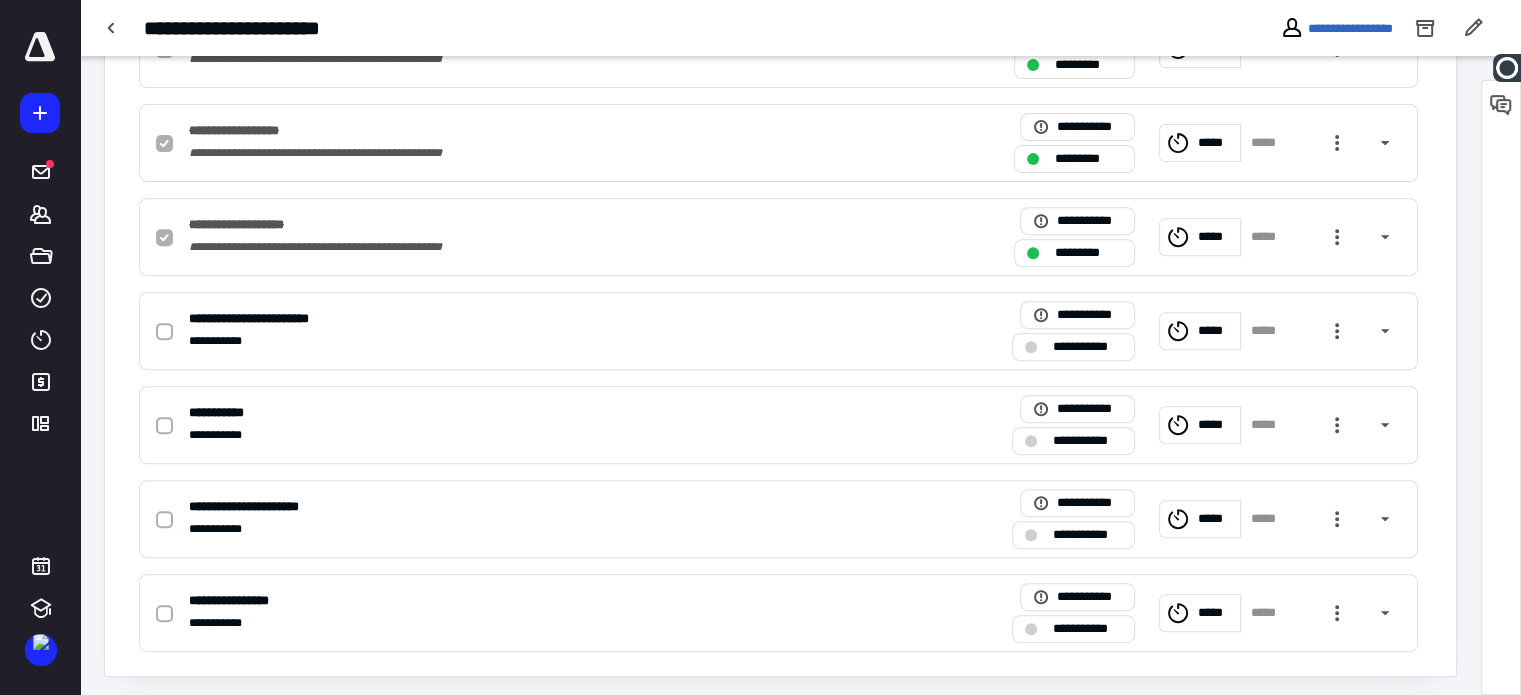 checkbox on "true" 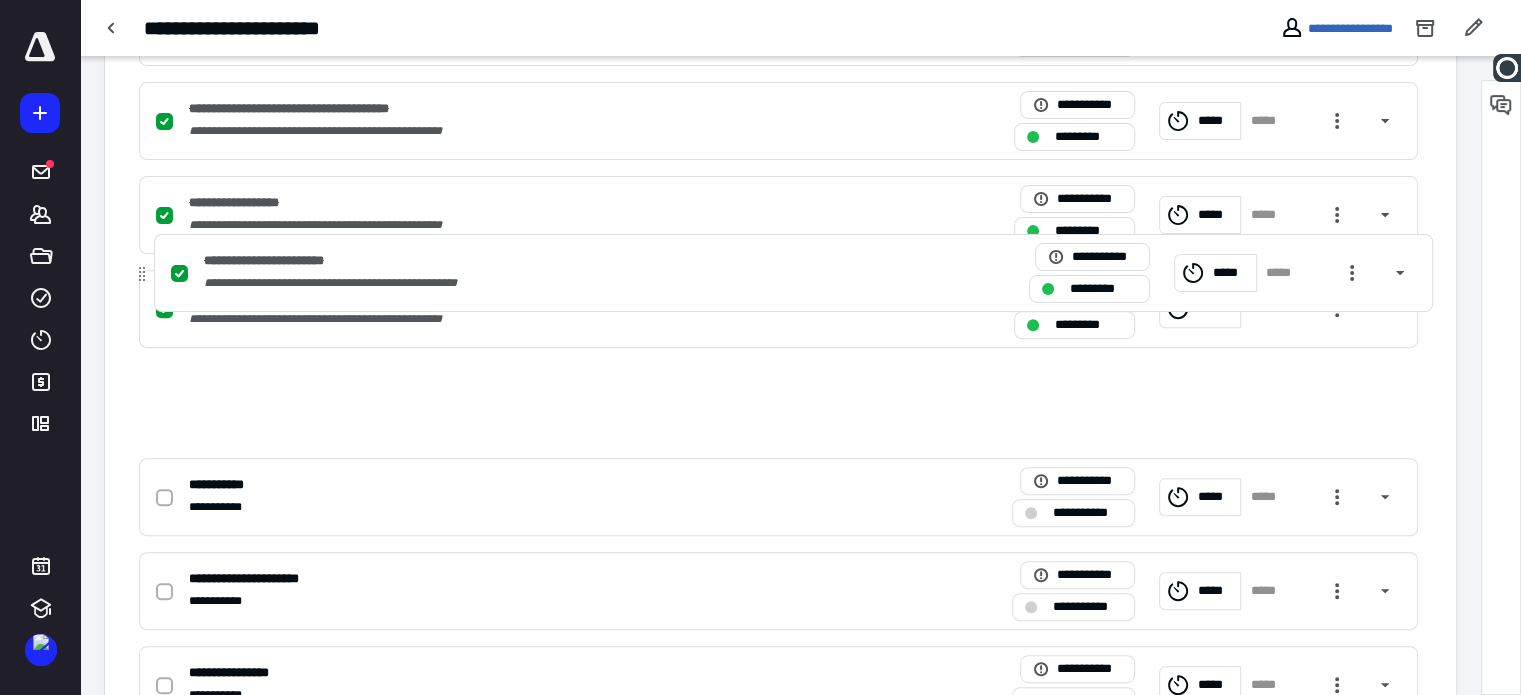 scroll, scrollTop: 661, scrollLeft: 0, axis: vertical 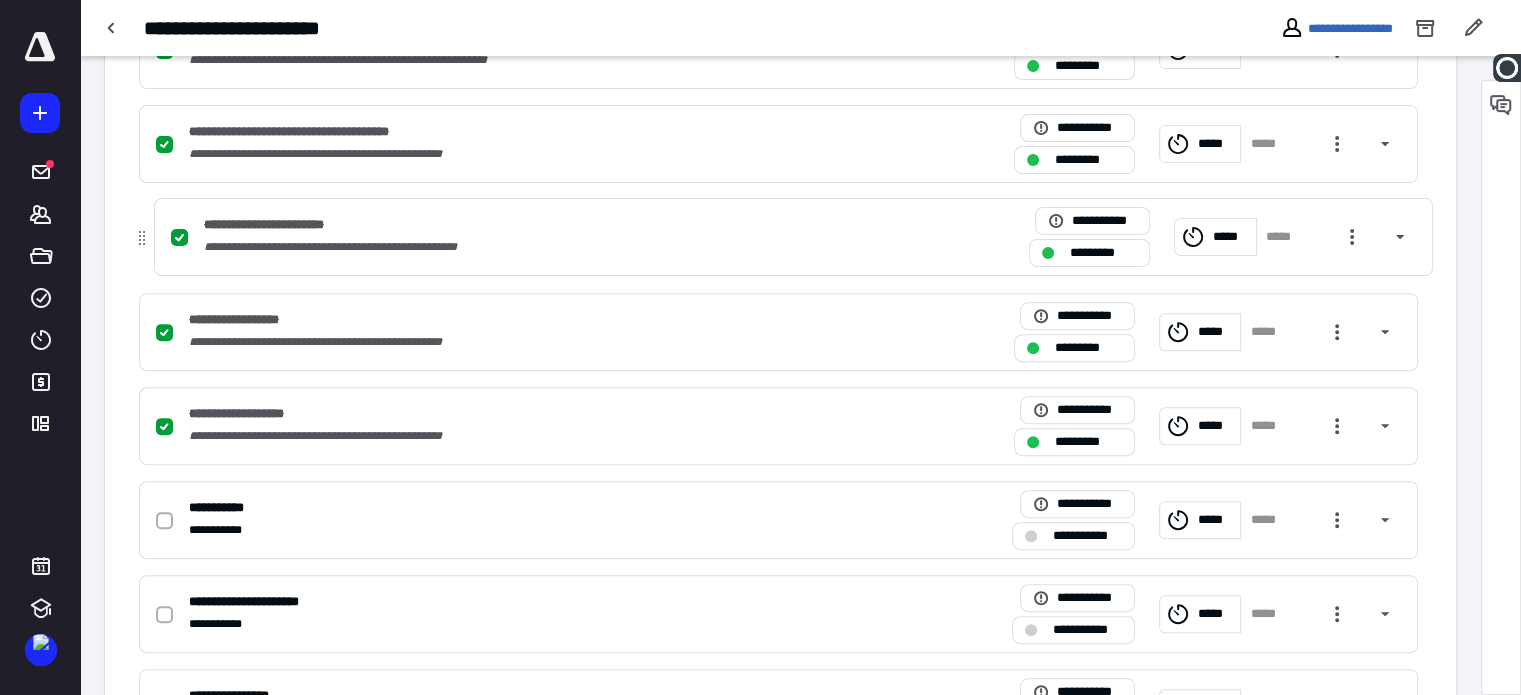 drag, startPoint x: 132, startPoint y: 328, endPoint x: 148, endPoint y: 235, distance: 94.36631 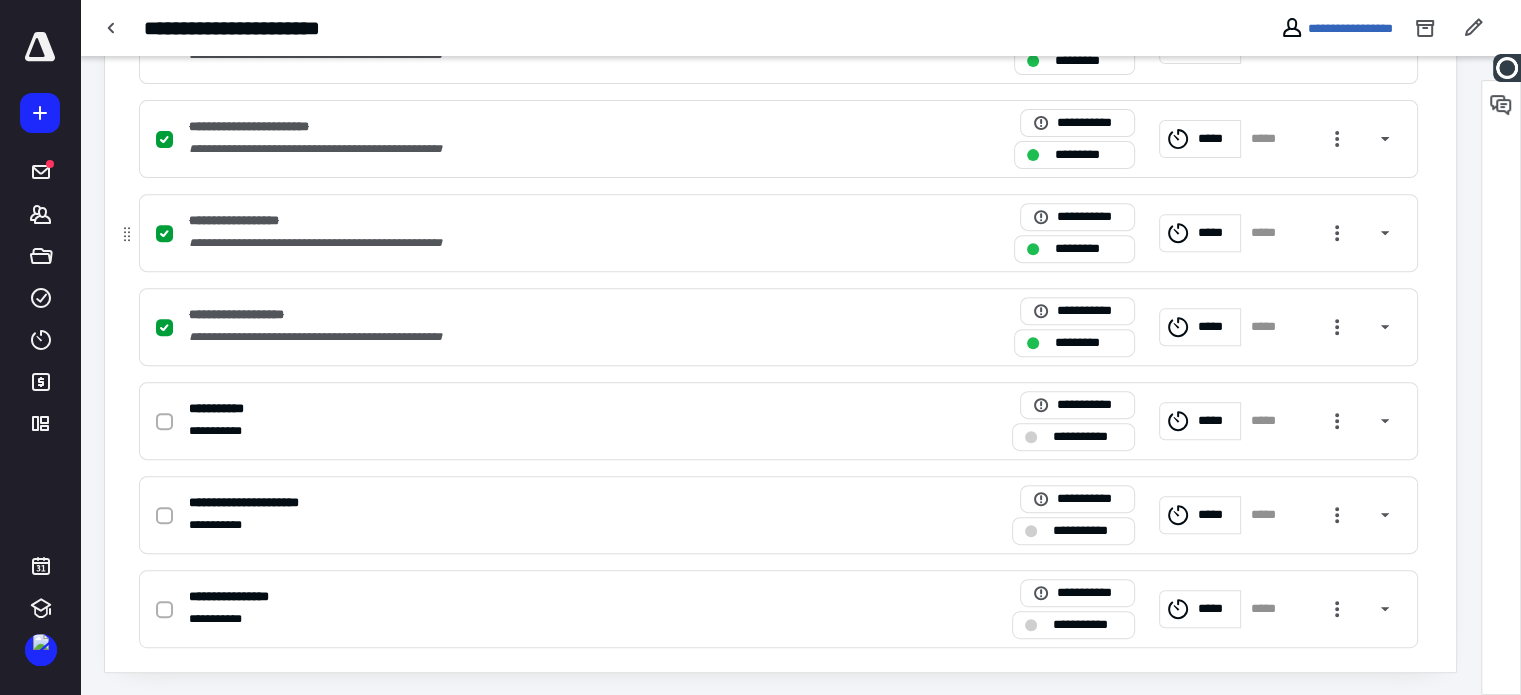 scroll, scrollTop: 761, scrollLeft: 0, axis: vertical 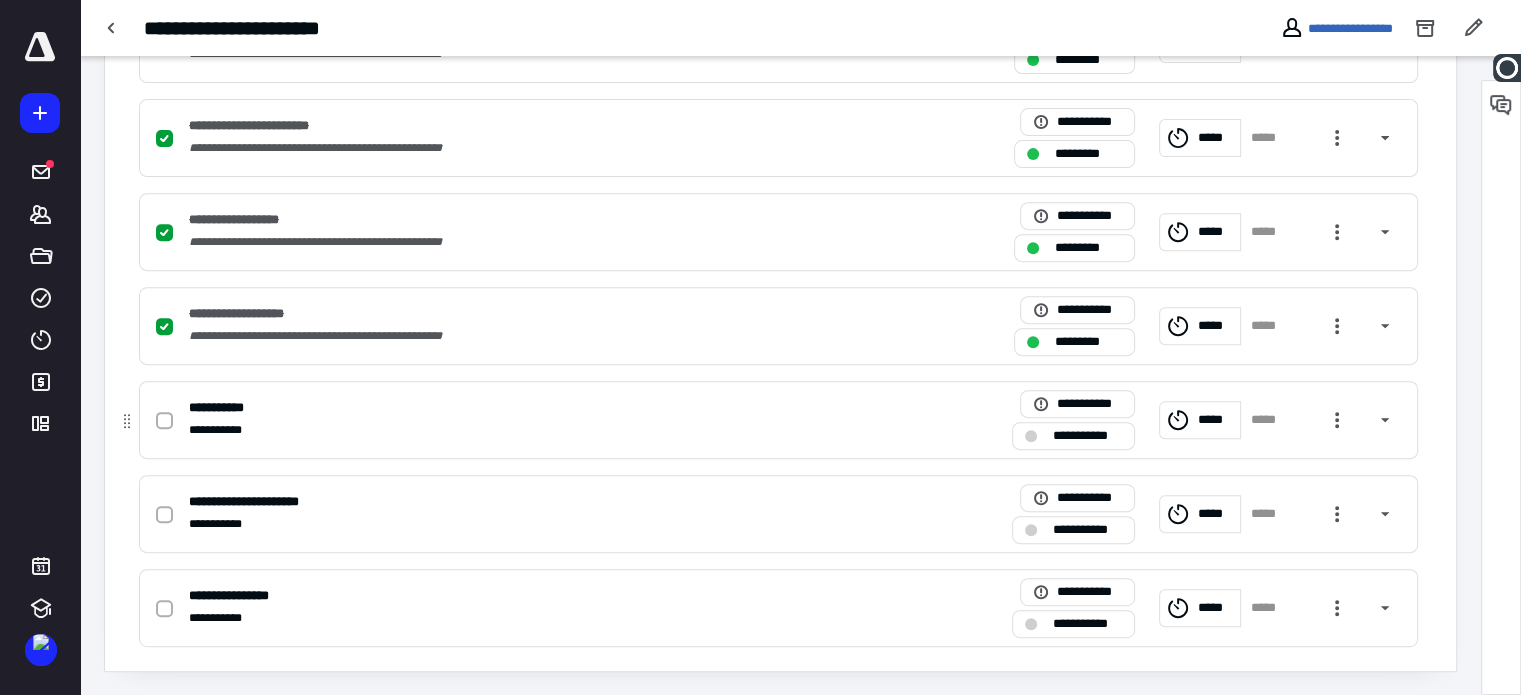 click at bounding box center [164, 421] 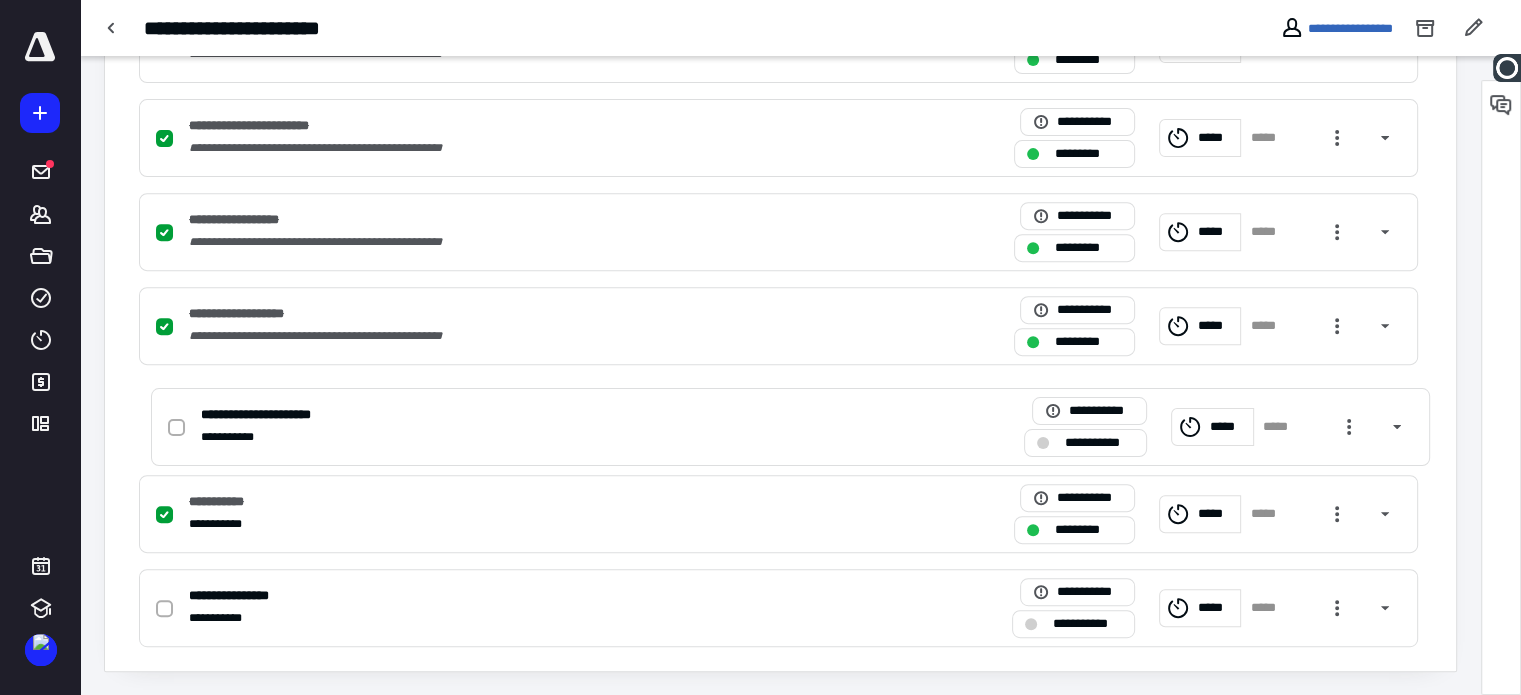 drag, startPoint x: 136, startPoint y: 458, endPoint x: 161, endPoint y: 435, distance: 33.970577 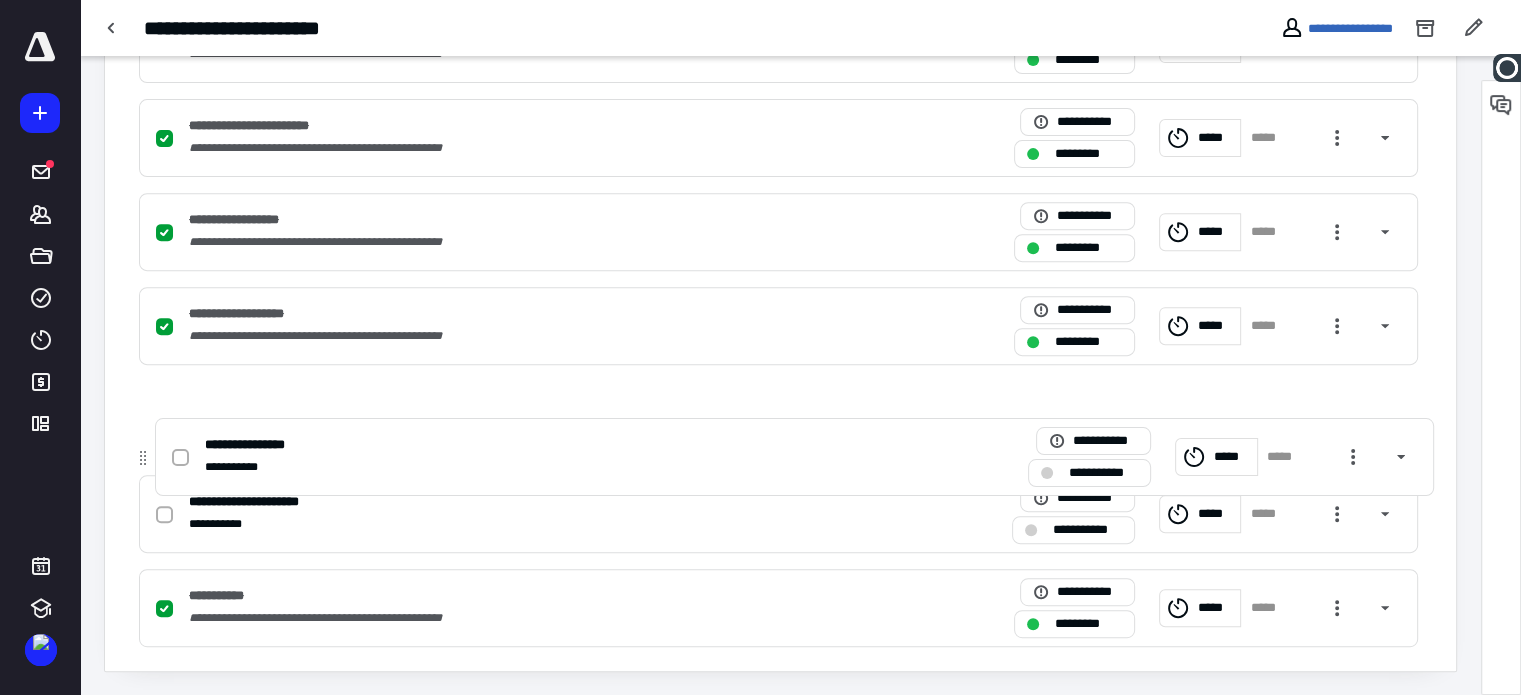 drag, startPoint x: 126, startPoint y: 610, endPoint x: 138, endPoint y: 408, distance: 202.35612 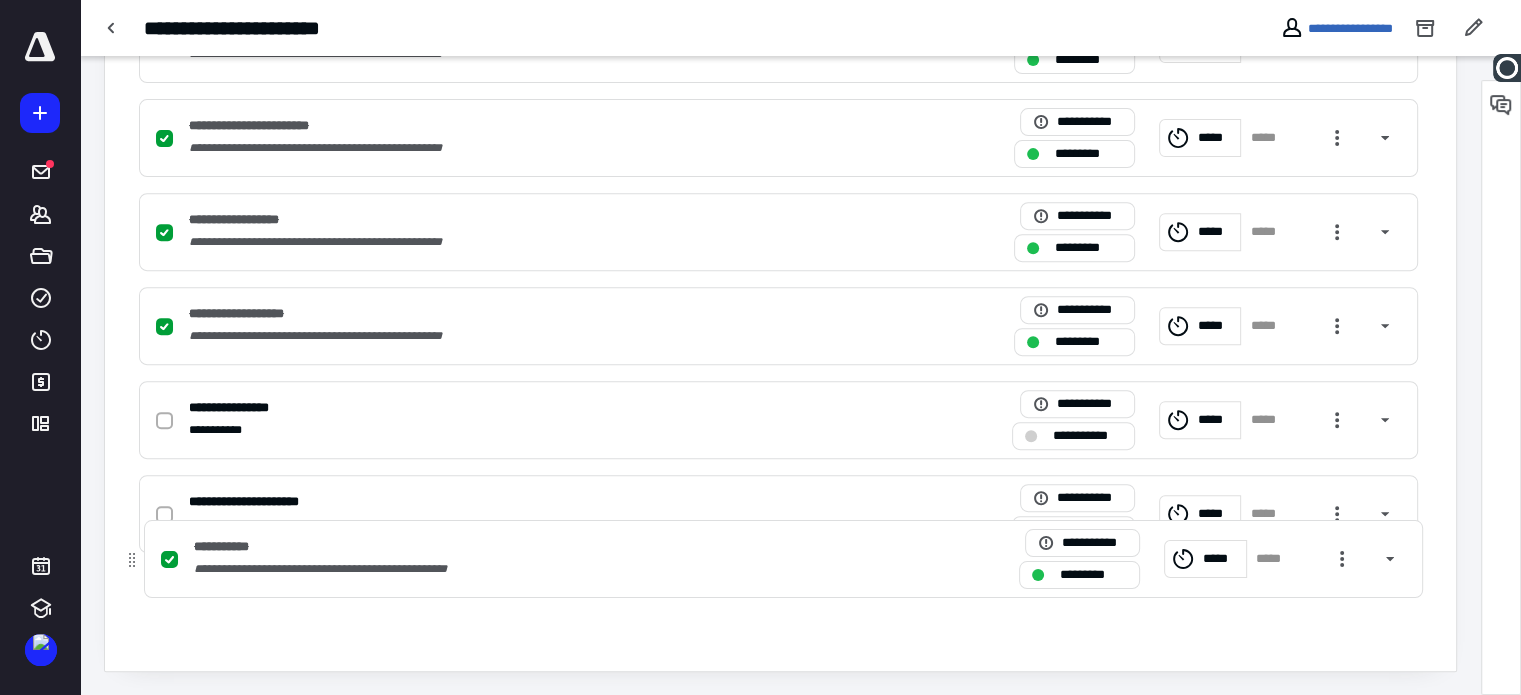 drag, startPoint x: 133, startPoint y: 539, endPoint x: 147, endPoint y: 475, distance: 65.51336 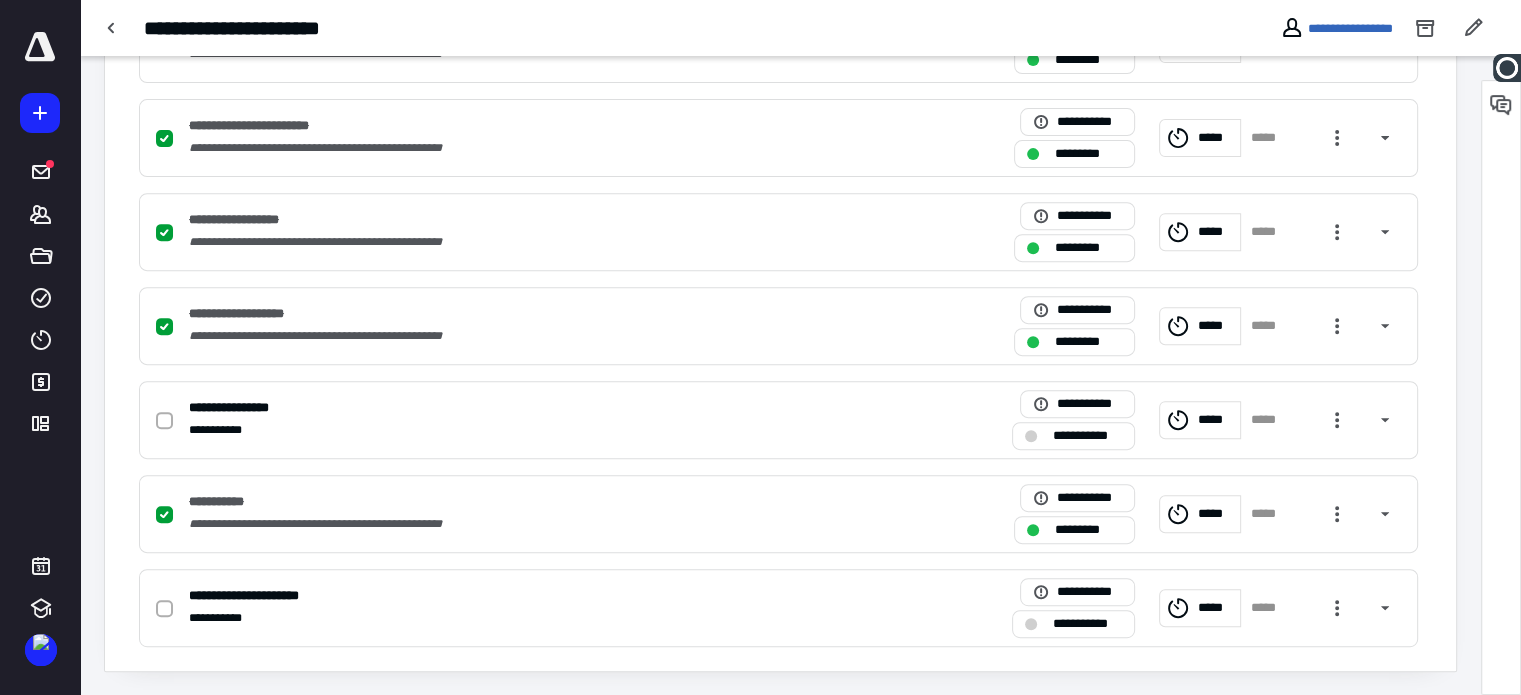 click 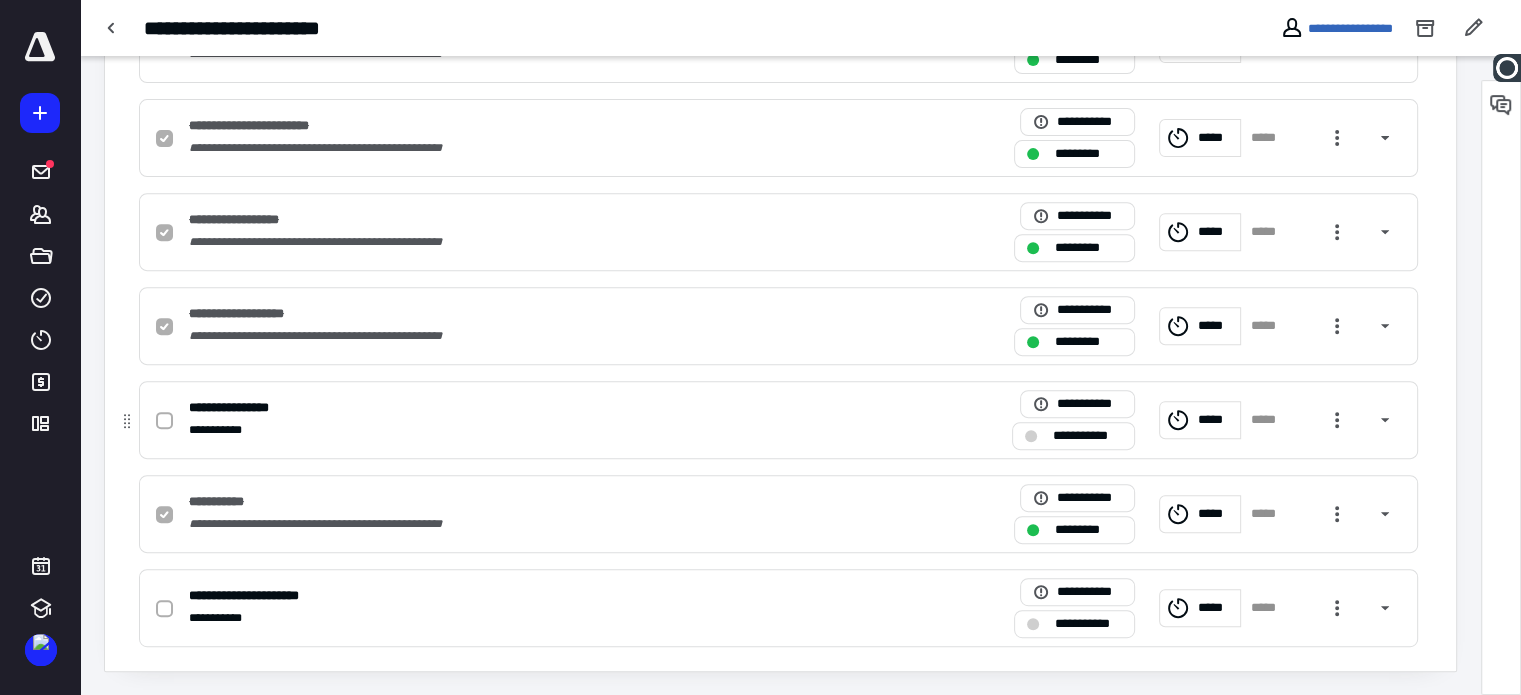 checkbox on "true" 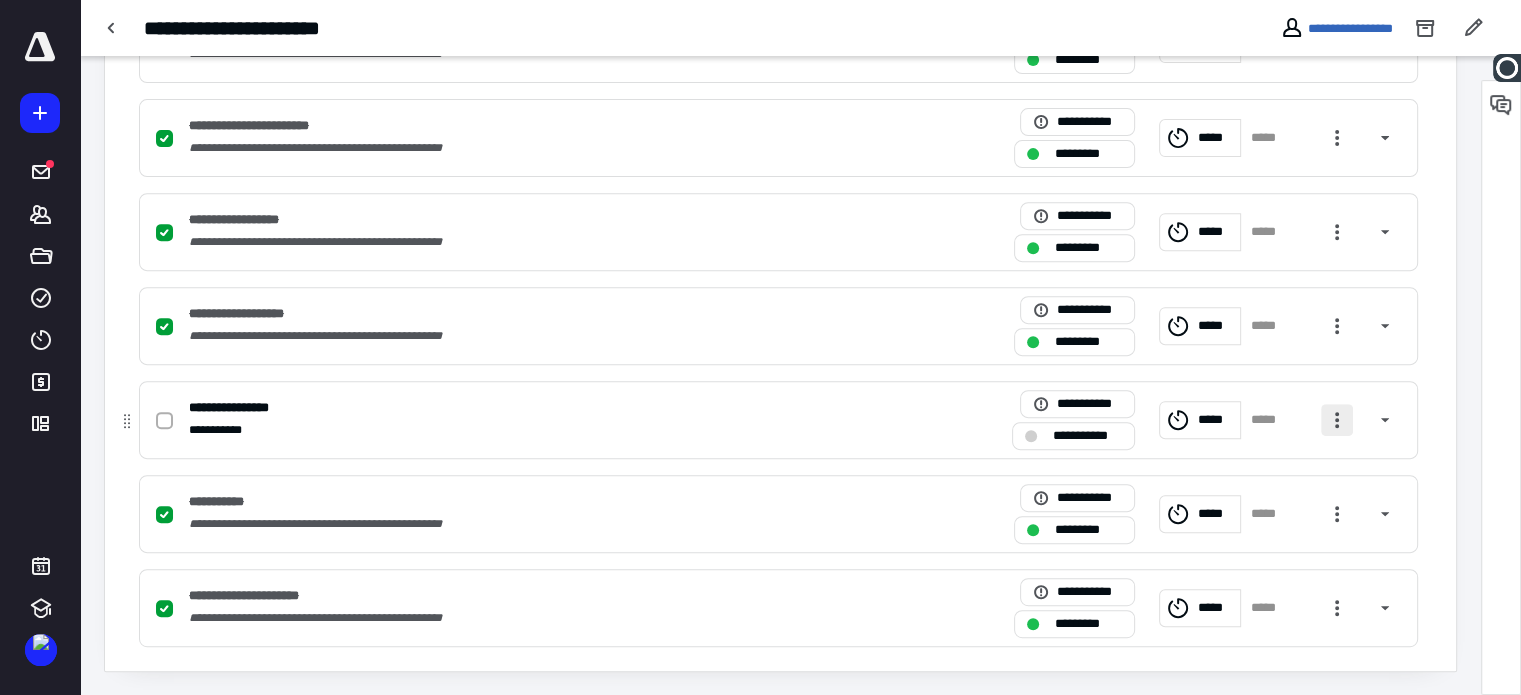 click at bounding box center (1337, 420) 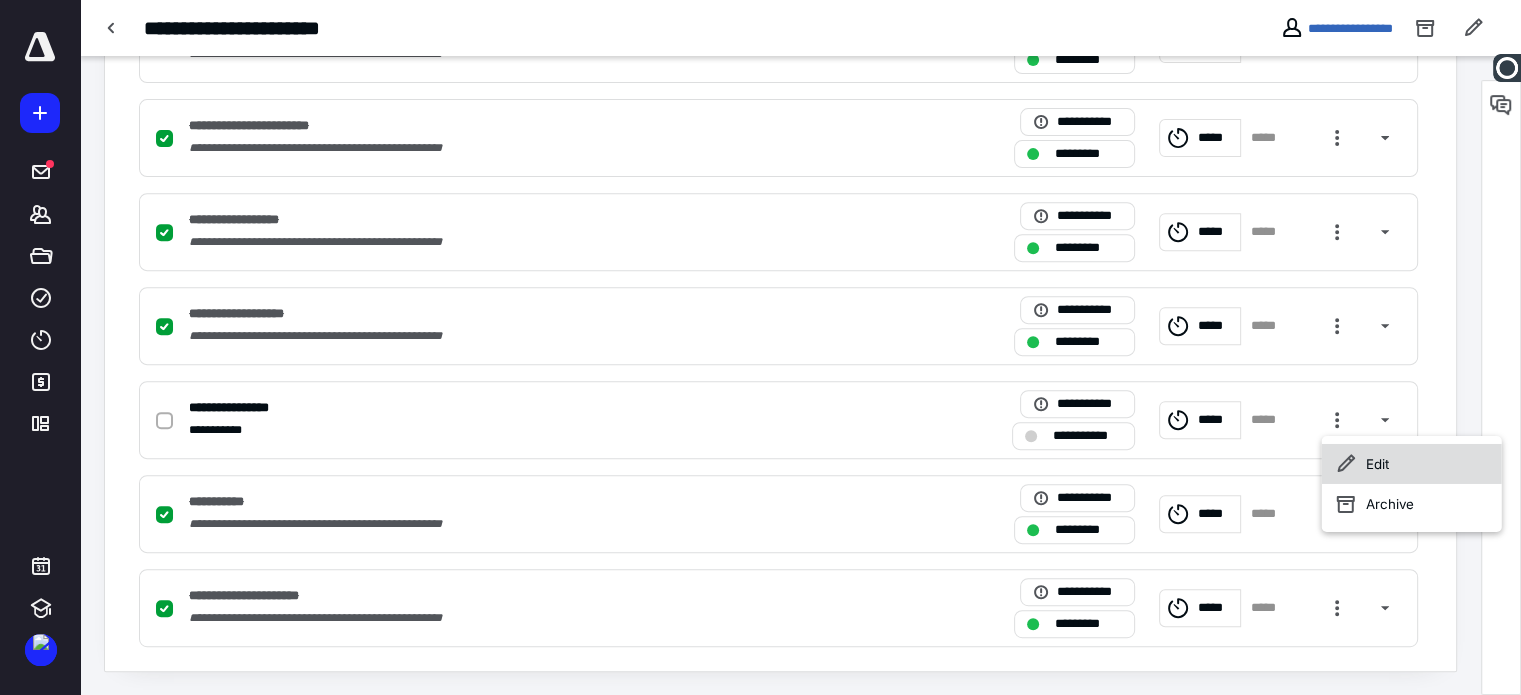 click on "Edit" at bounding box center [1412, 464] 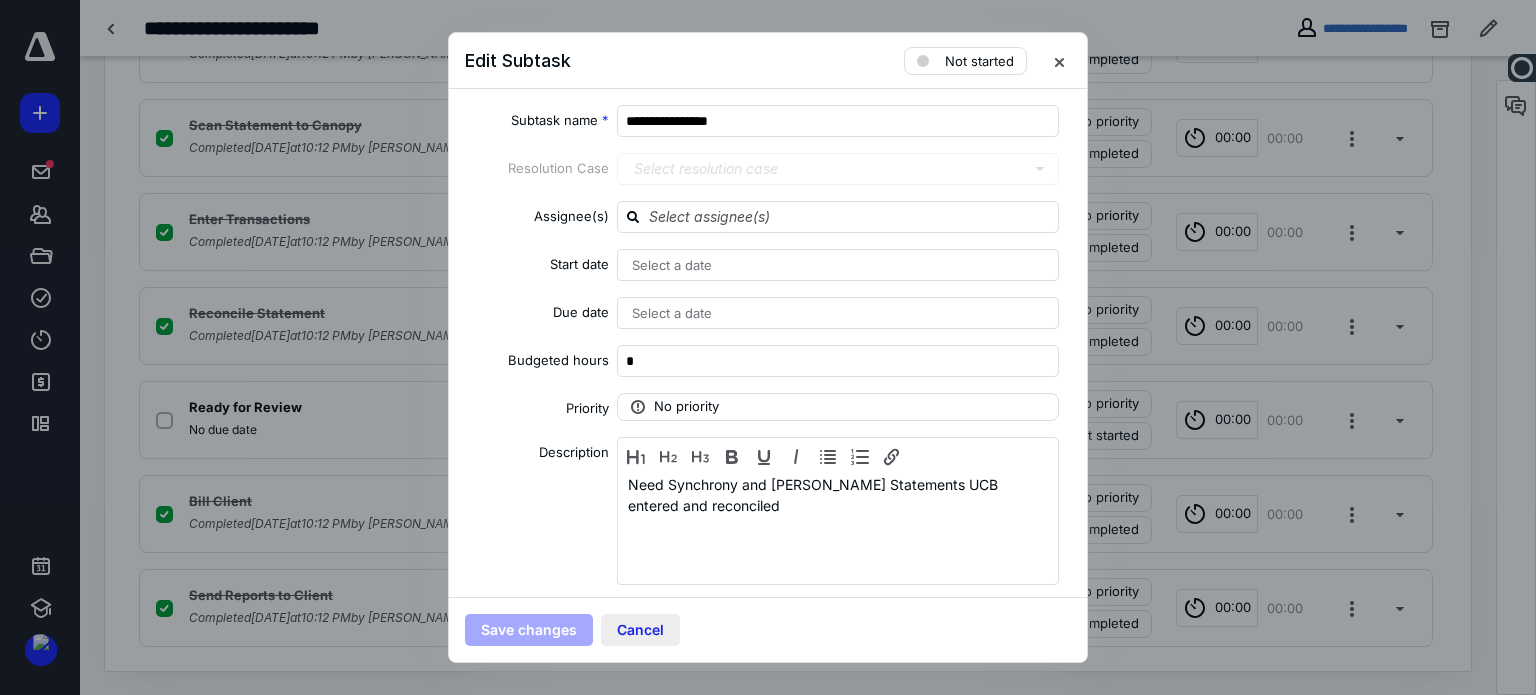 click on "Cancel" at bounding box center (640, 630) 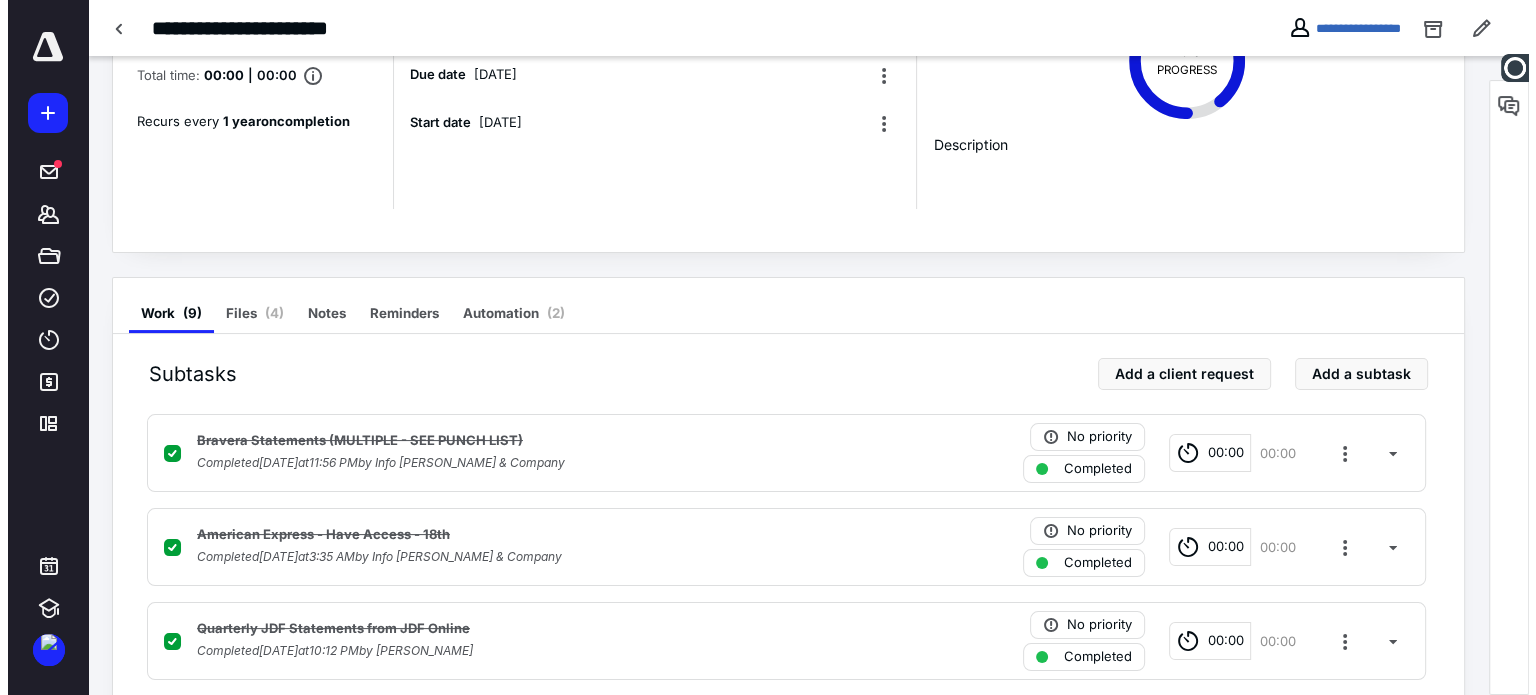 scroll, scrollTop: 161, scrollLeft: 0, axis: vertical 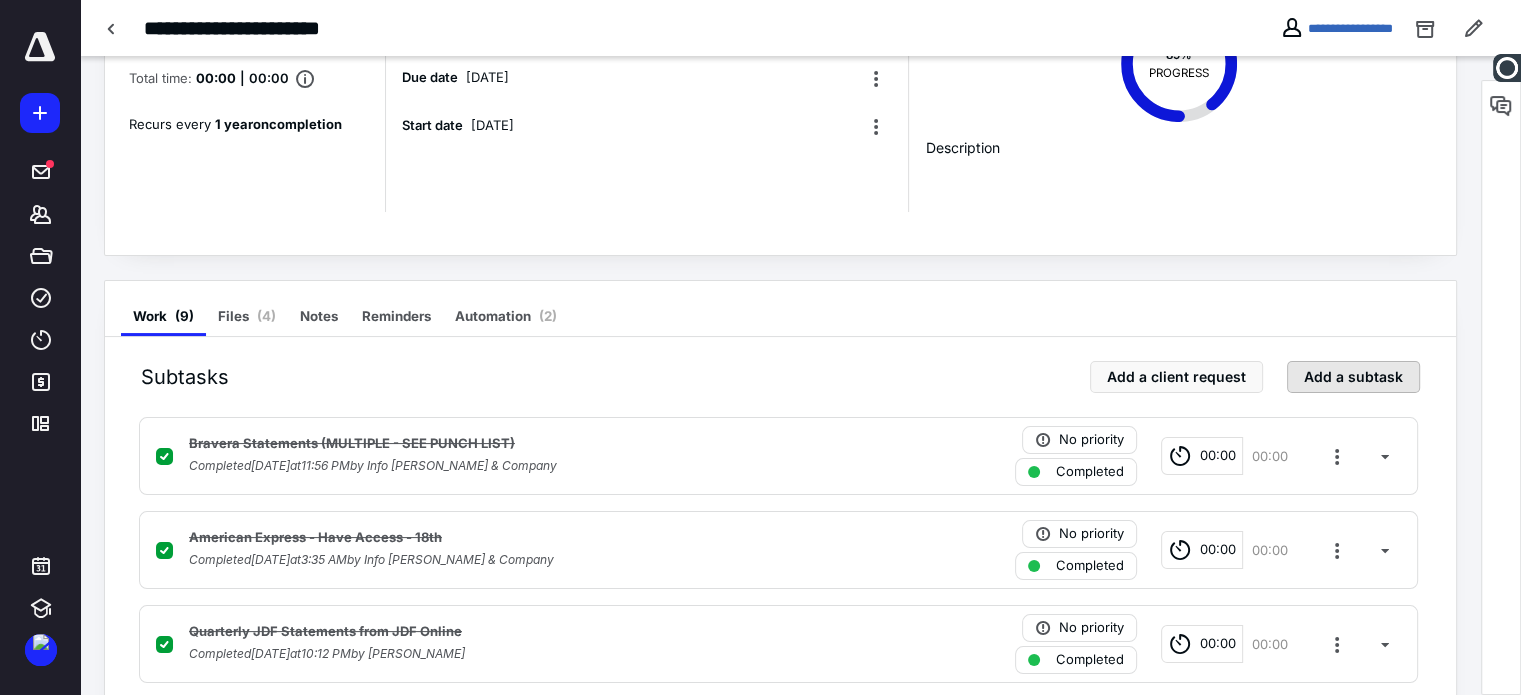 click on "Add a subtask" at bounding box center (1353, 377) 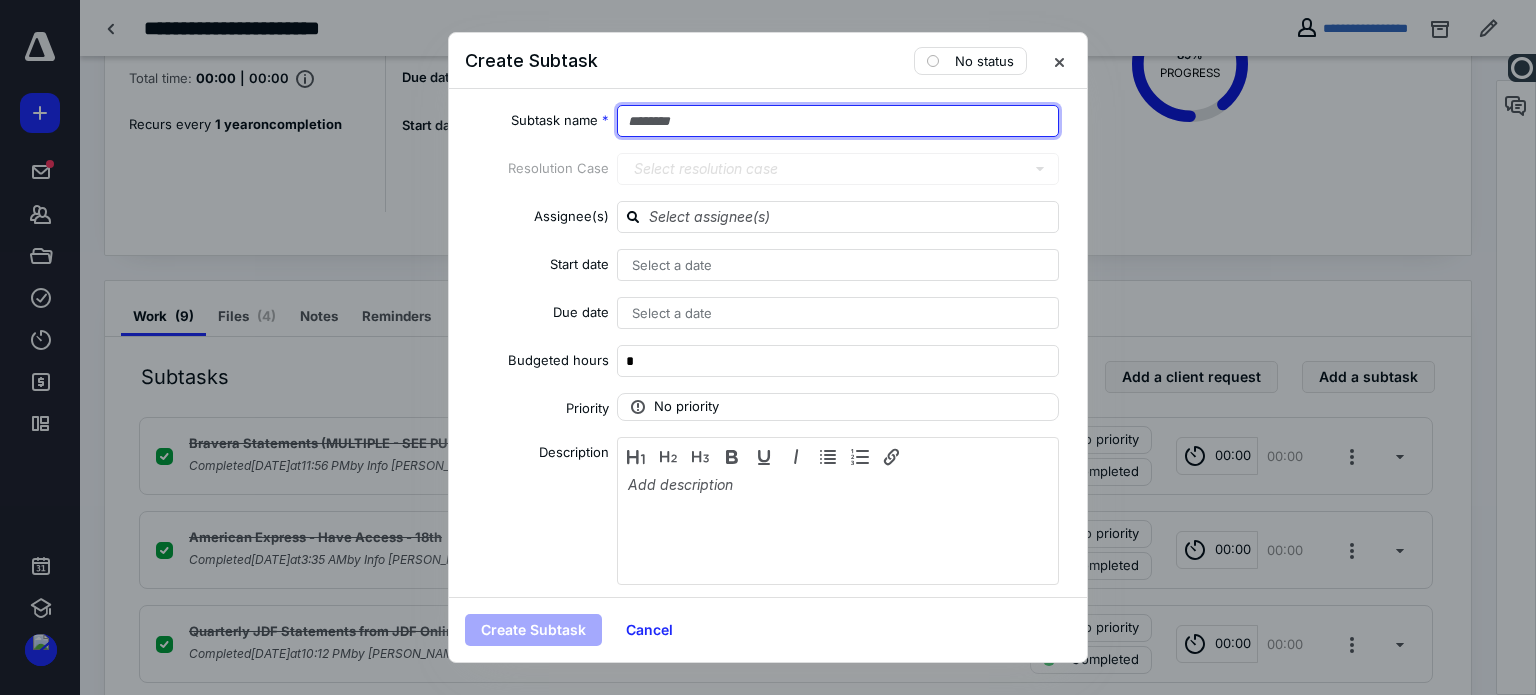 click at bounding box center (838, 121) 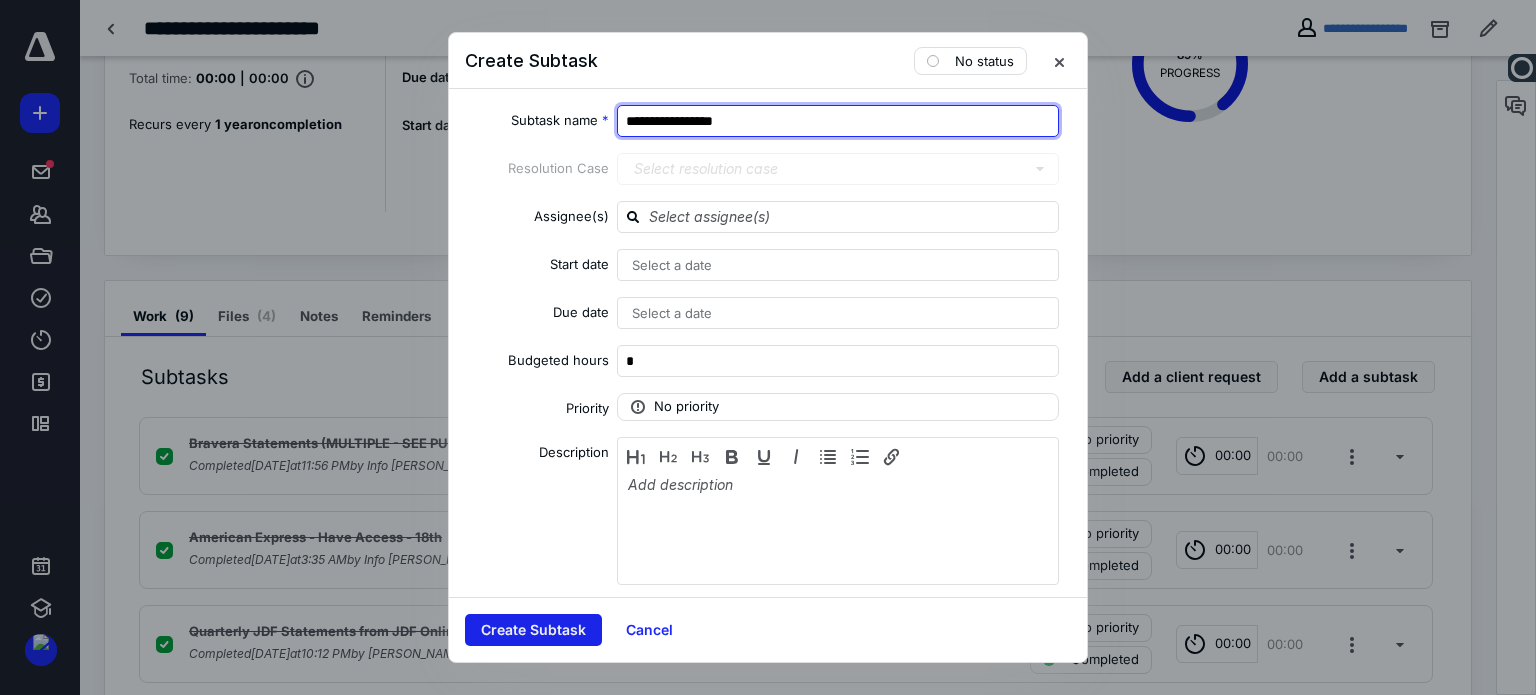 type on "**********" 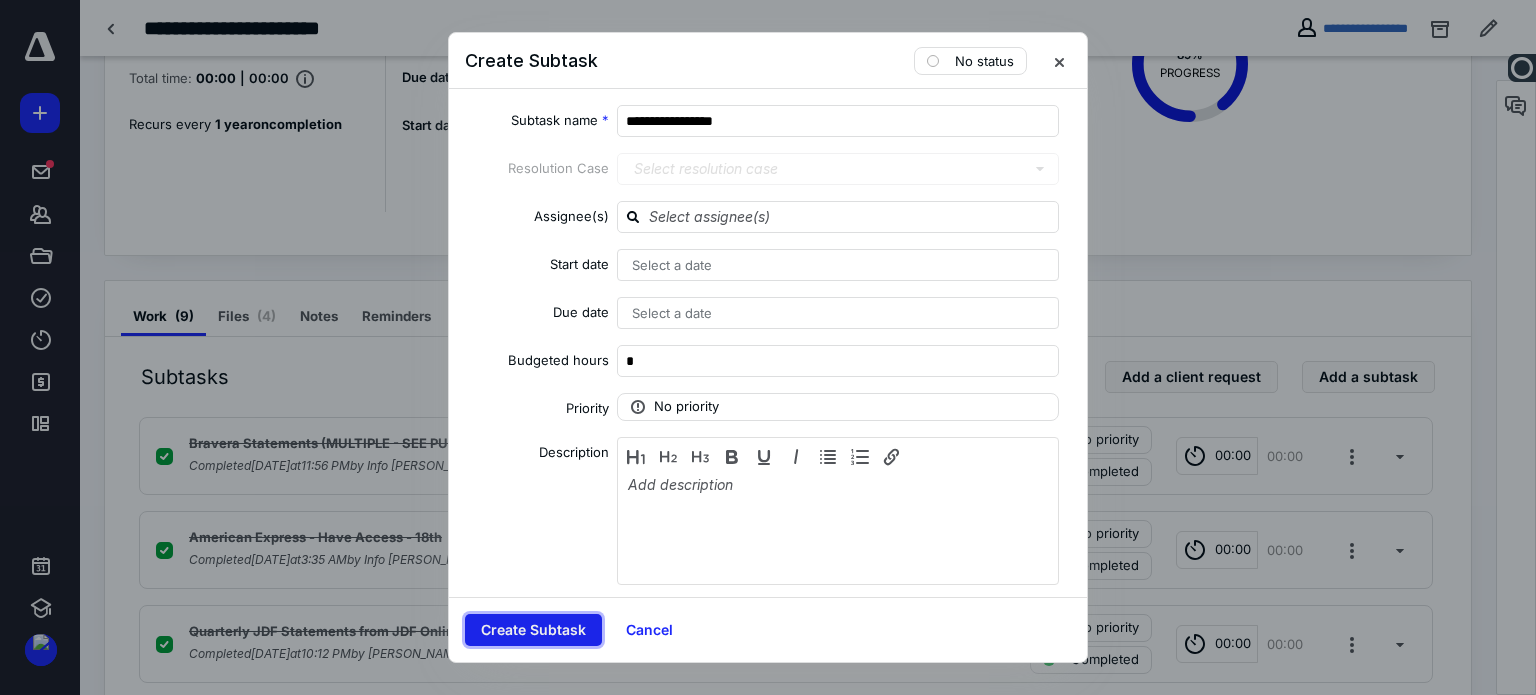 click on "Create Subtask" at bounding box center [533, 630] 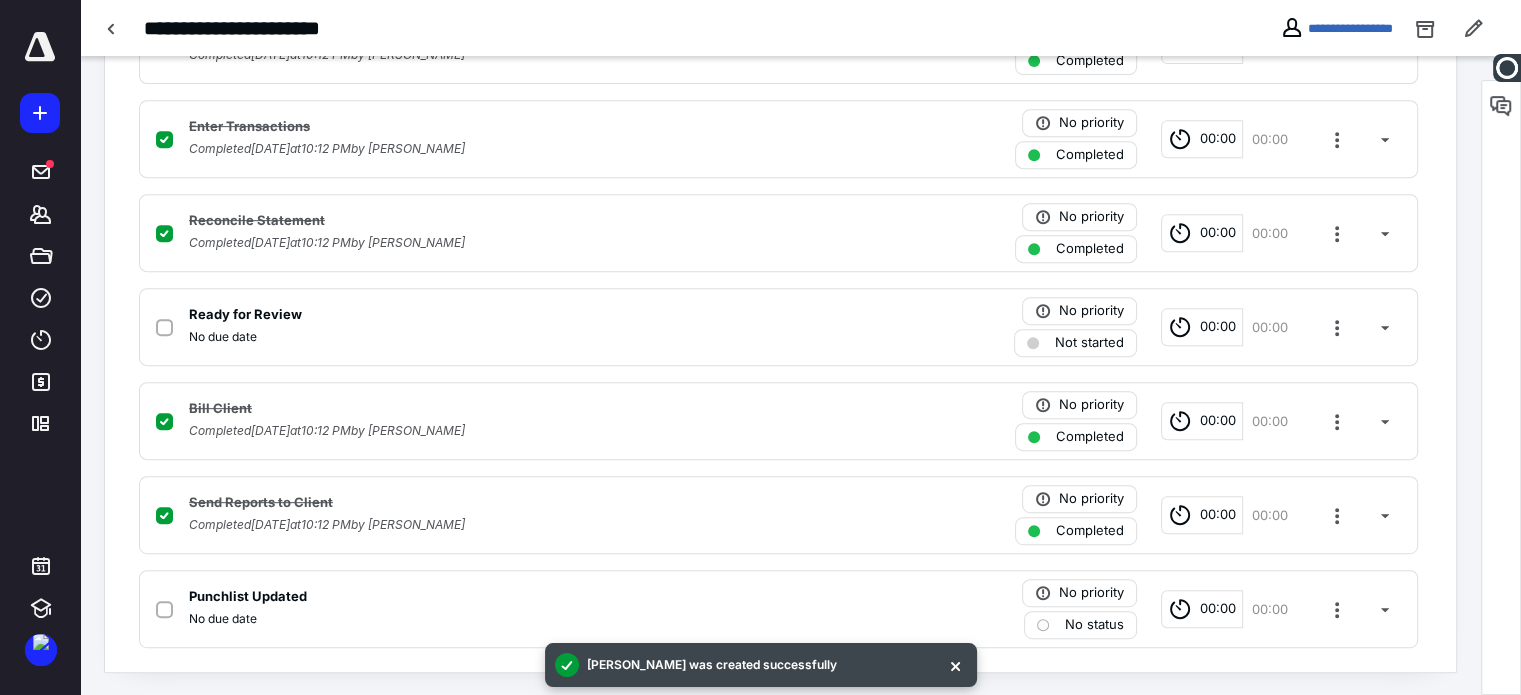 scroll, scrollTop: 855, scrollLeft: 0, axis: vertical 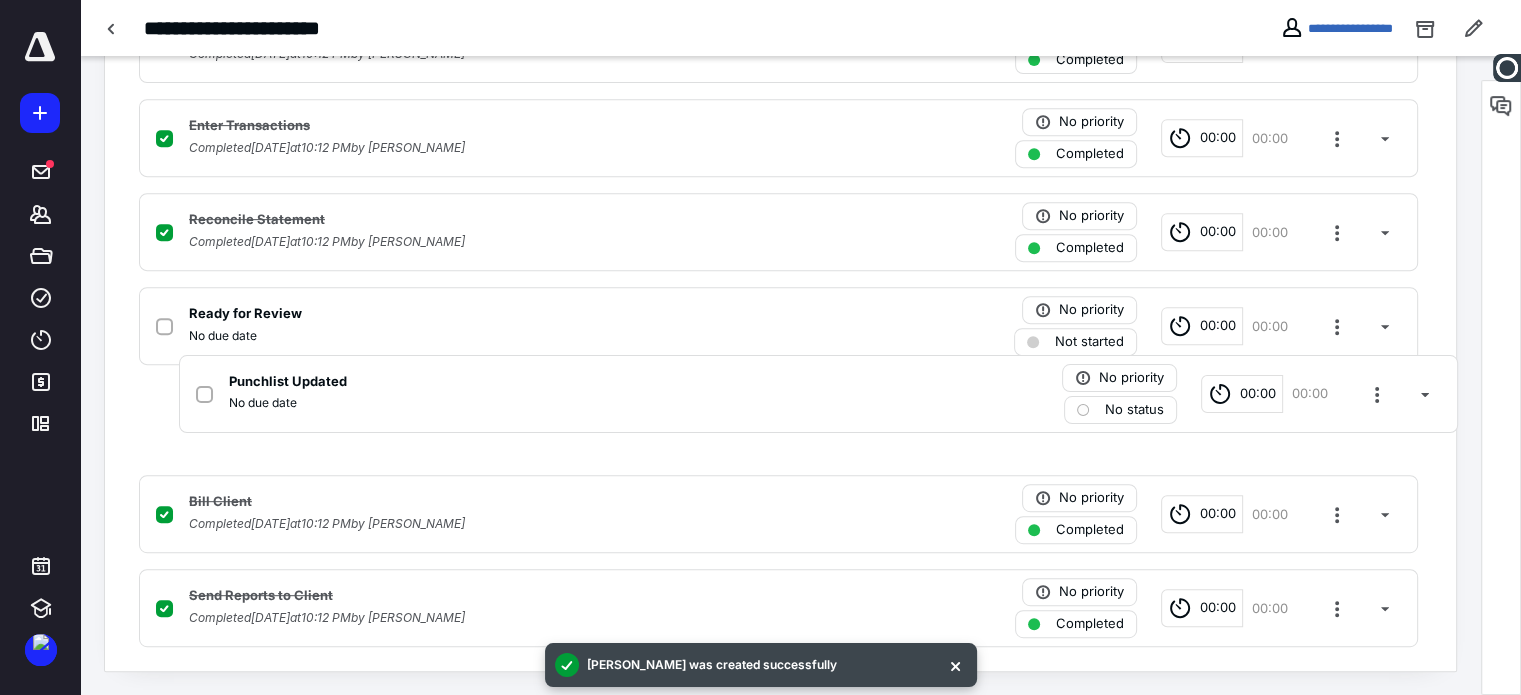 drag, startPoint x: 120, startPoint y: 620, endPoint x: 160, endPoint y: 387, distance: 236.40854 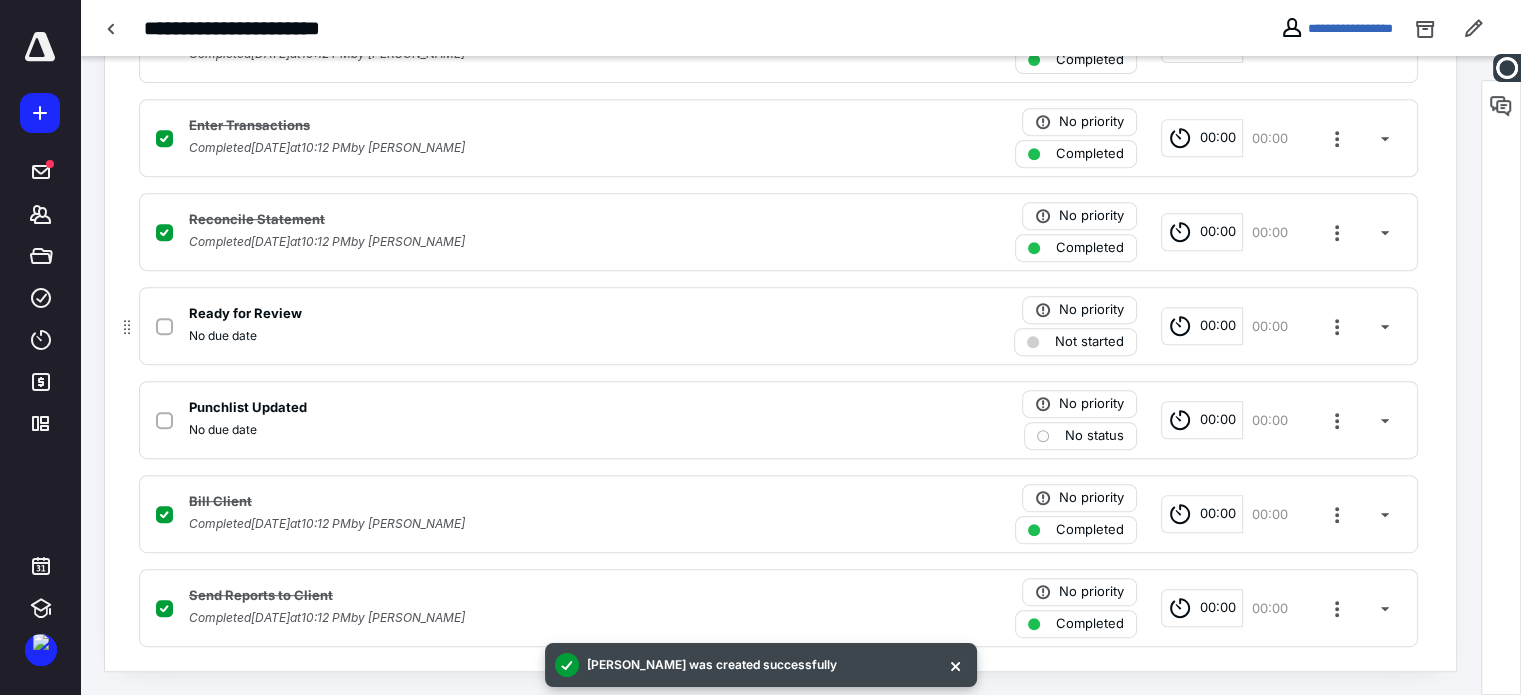 click 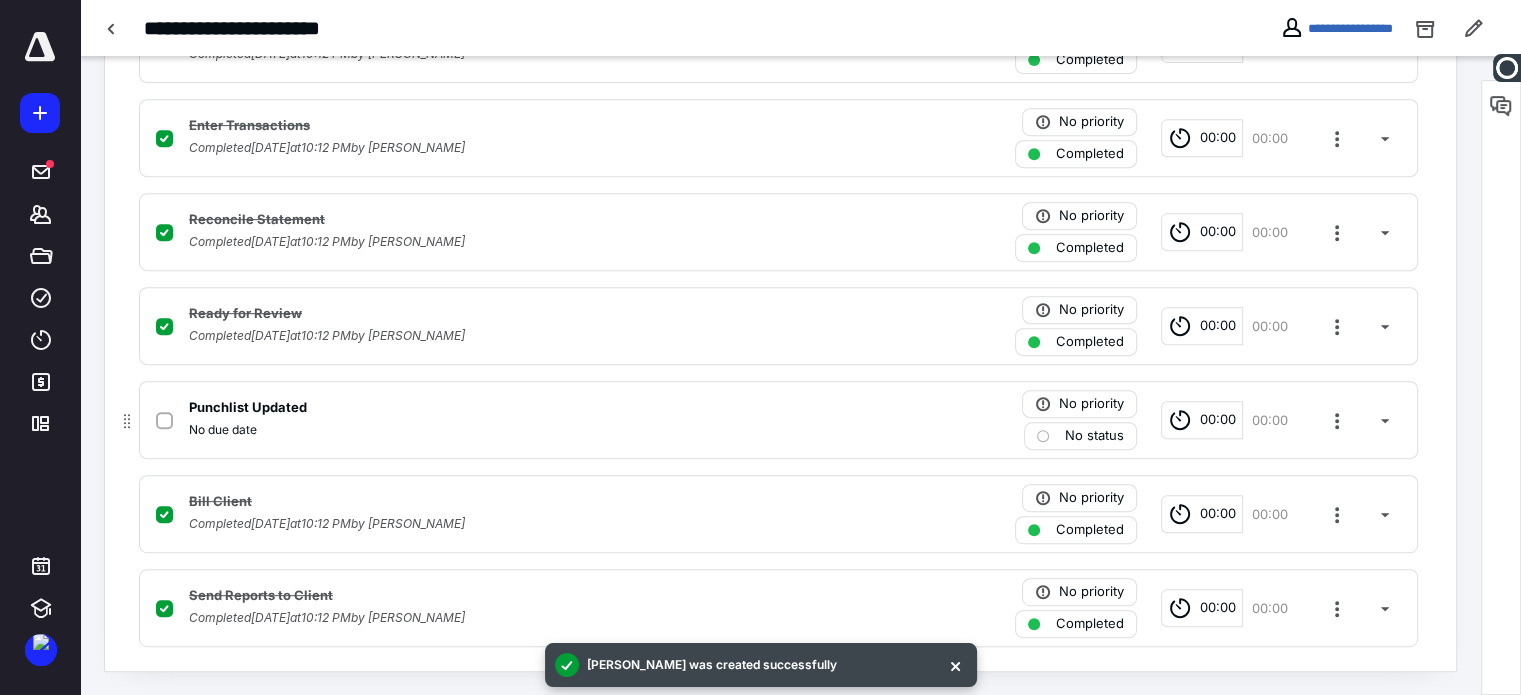 click 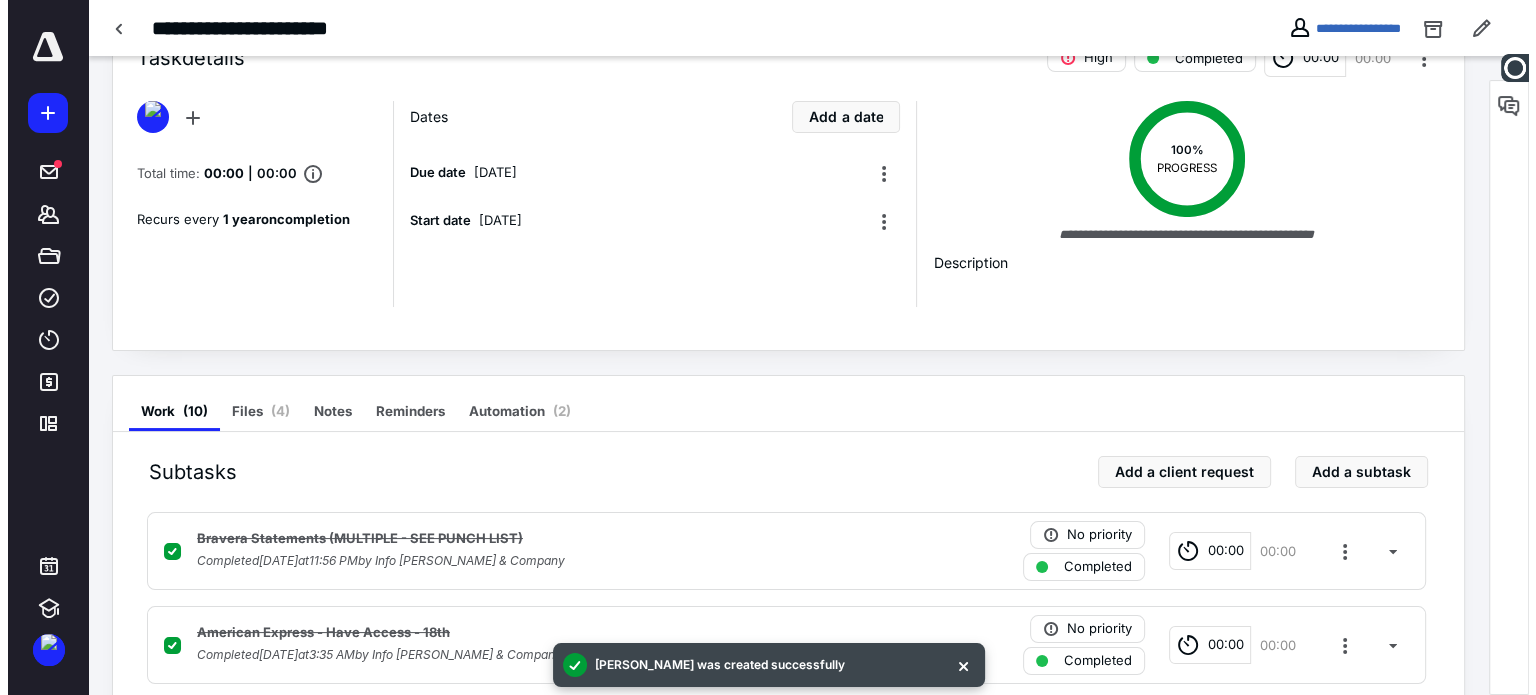 scroll, scrollTop: 0, scrollLeft: 0, axis: both 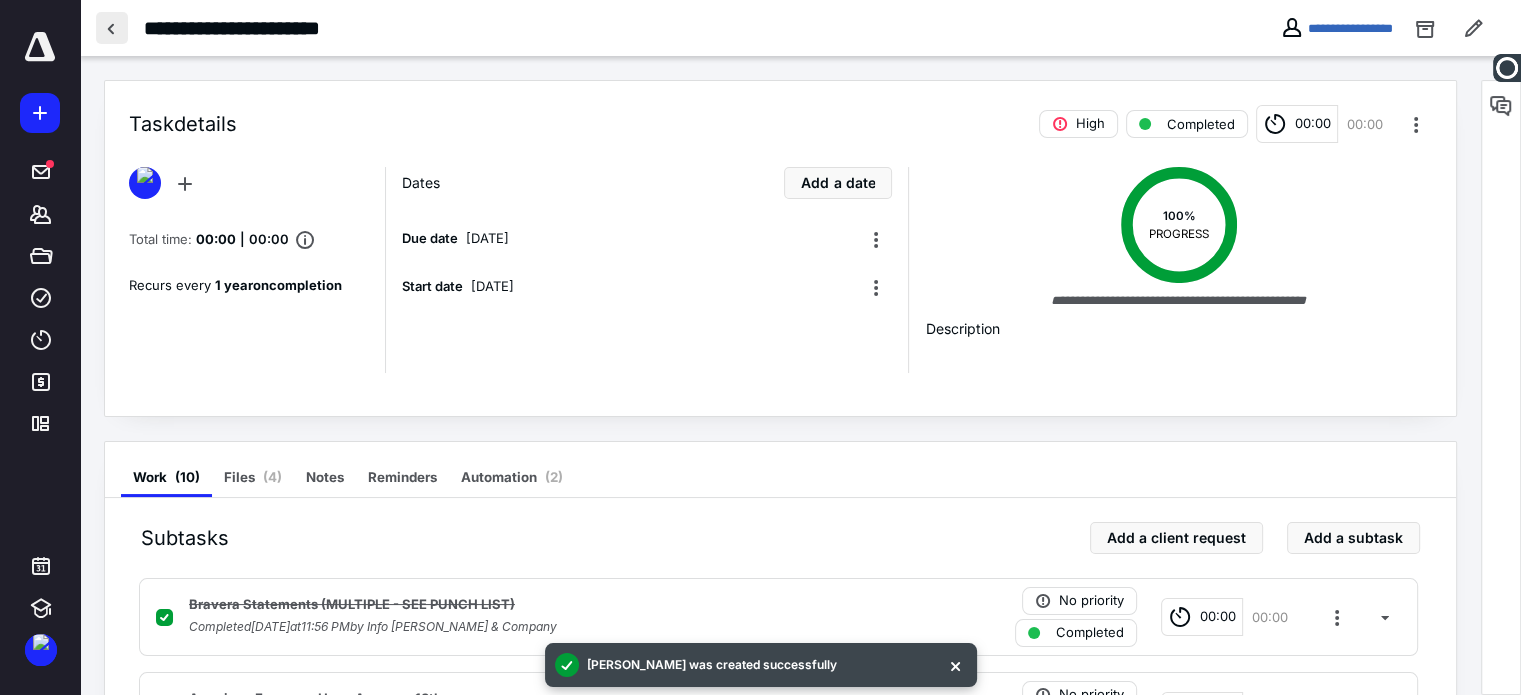 click at bounding box center [112, 28] 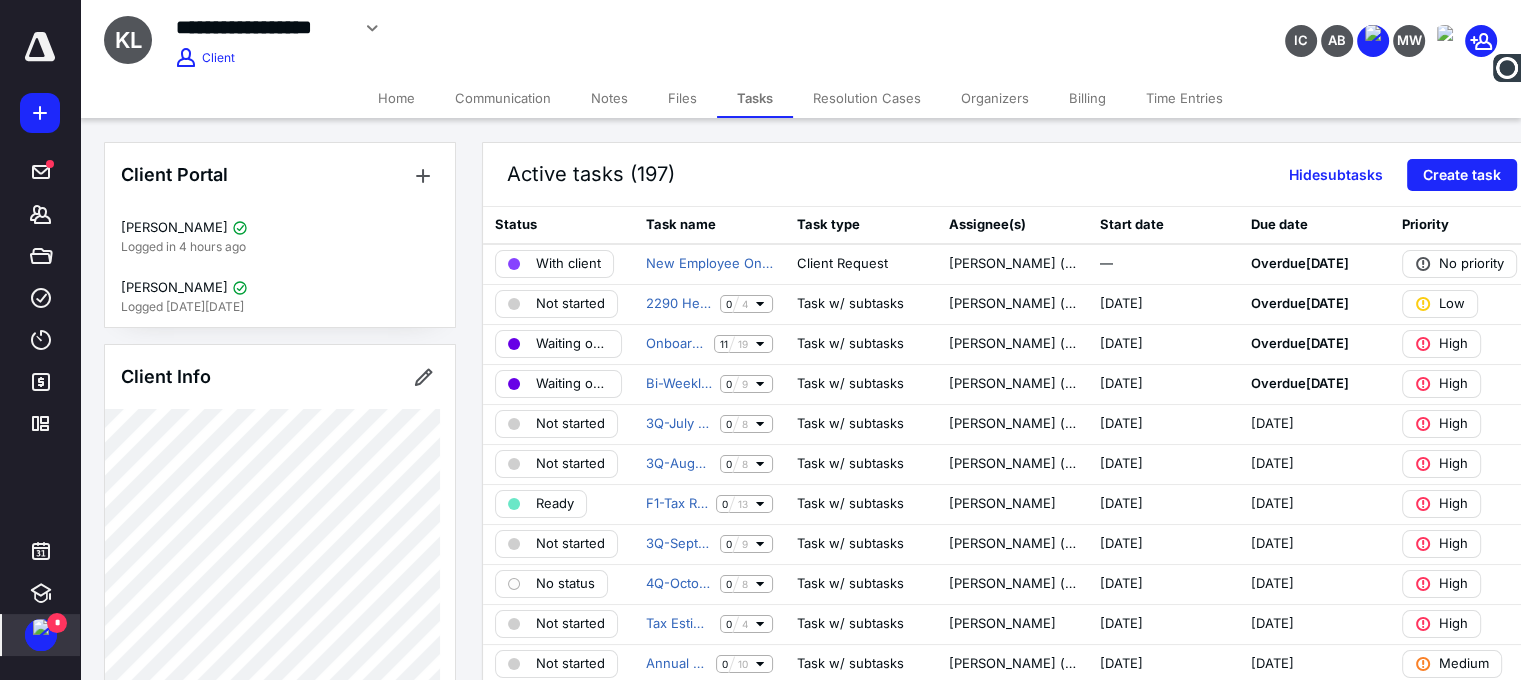 click at bounding box center (41, 627) 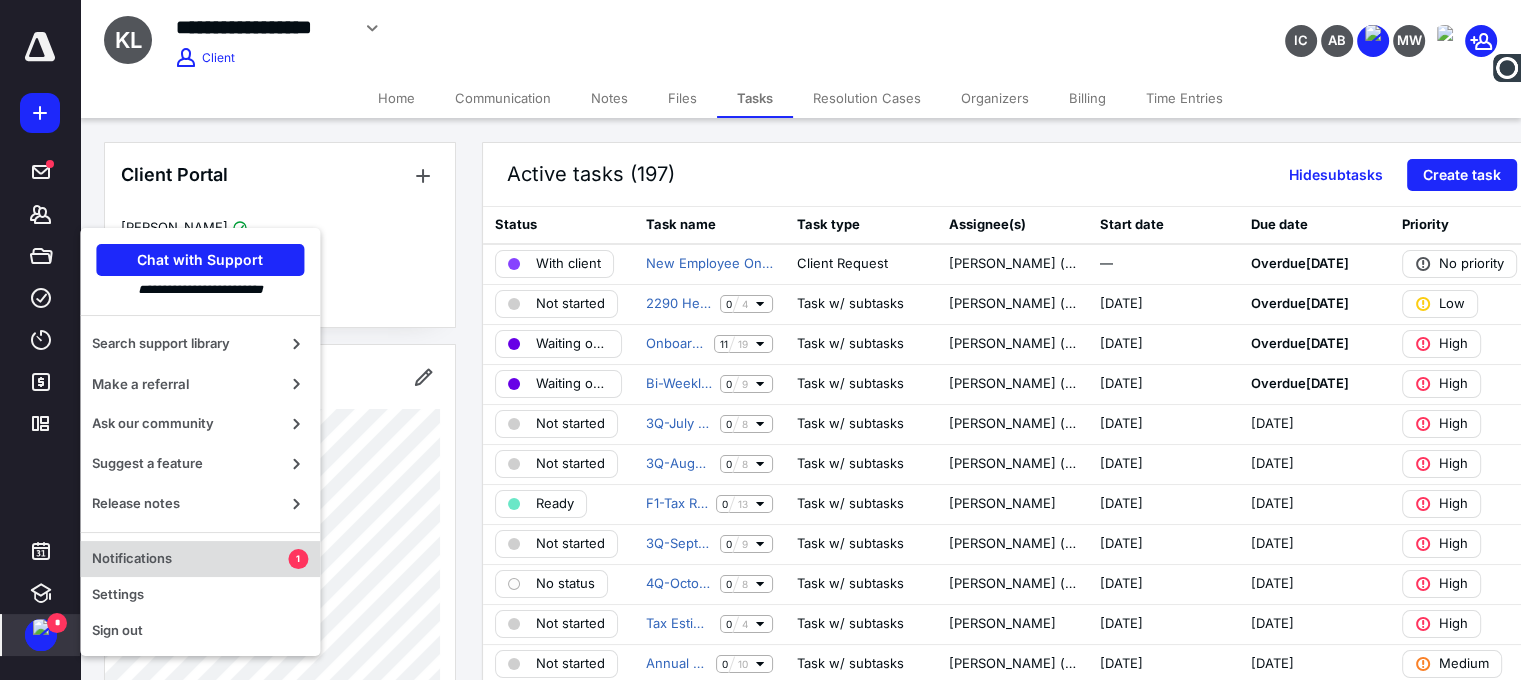 click on "Notifications" at bounding box center (190, 559) 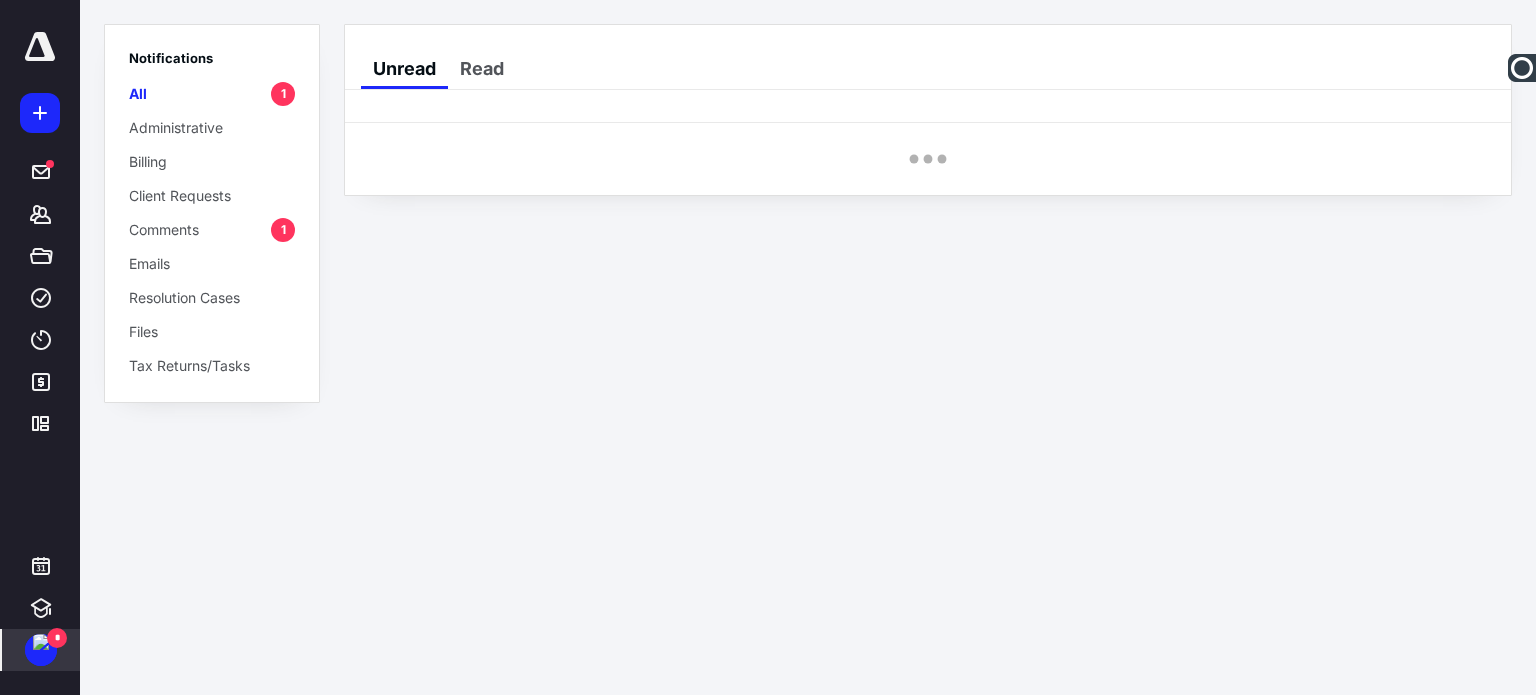 click on "Comments 1" at bounding box center [212, 229] 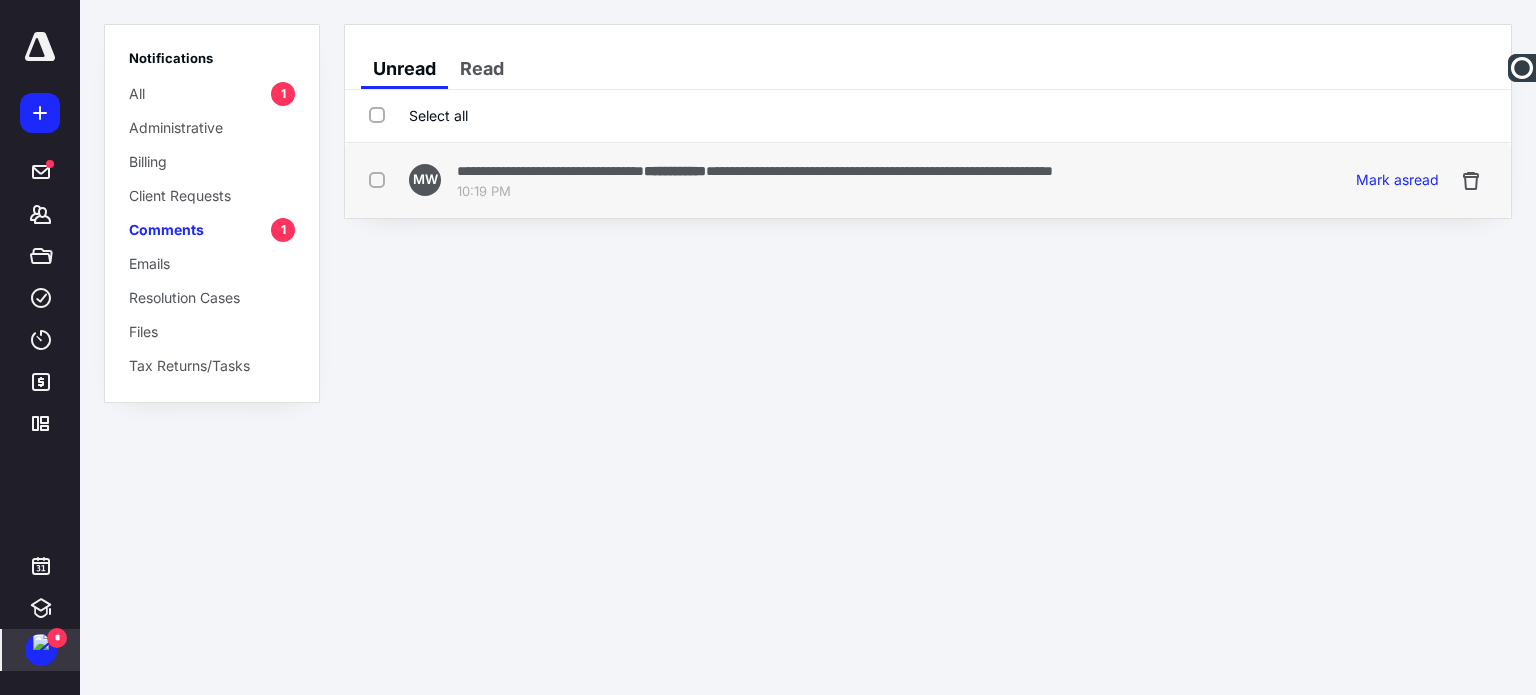click on "**********" at bounding box center [755, 170] 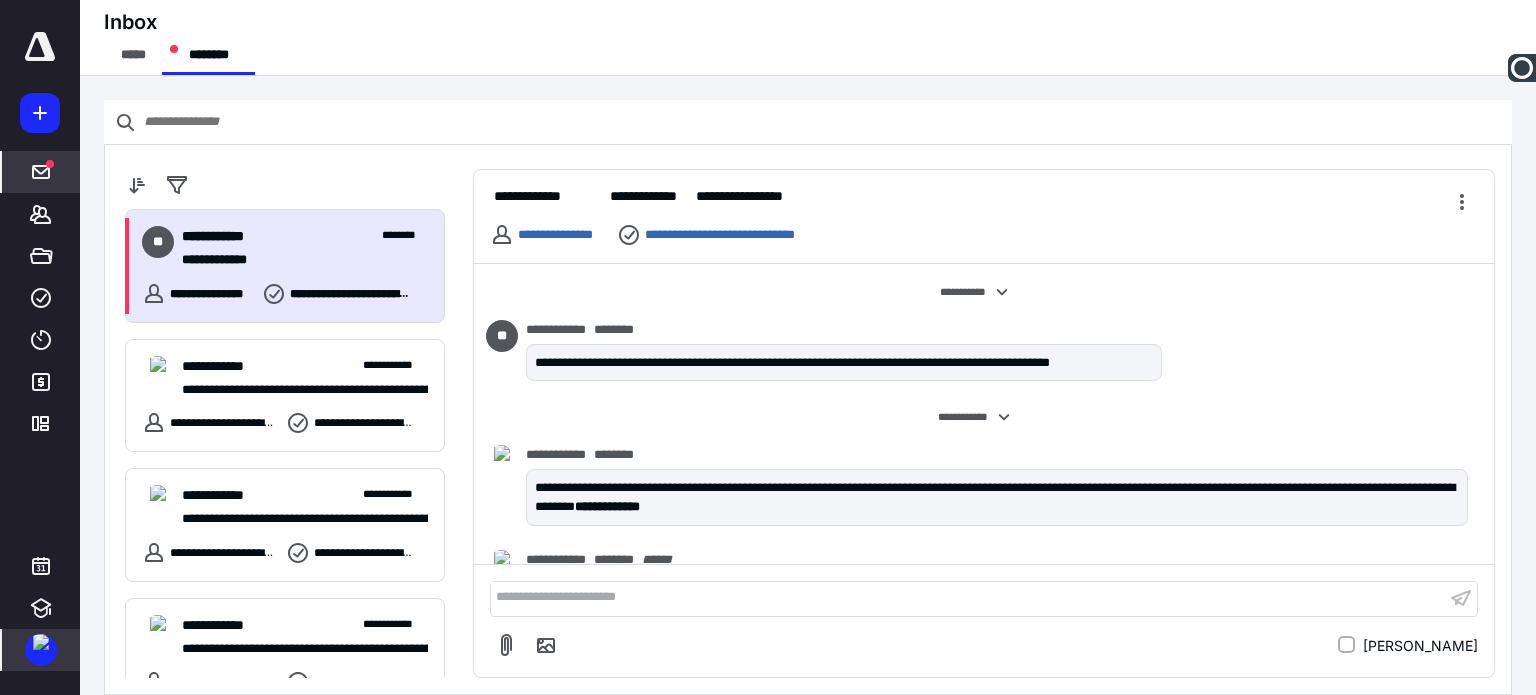 scroll, scrollTop: 860, scrollLeft: 0, axis: vertical 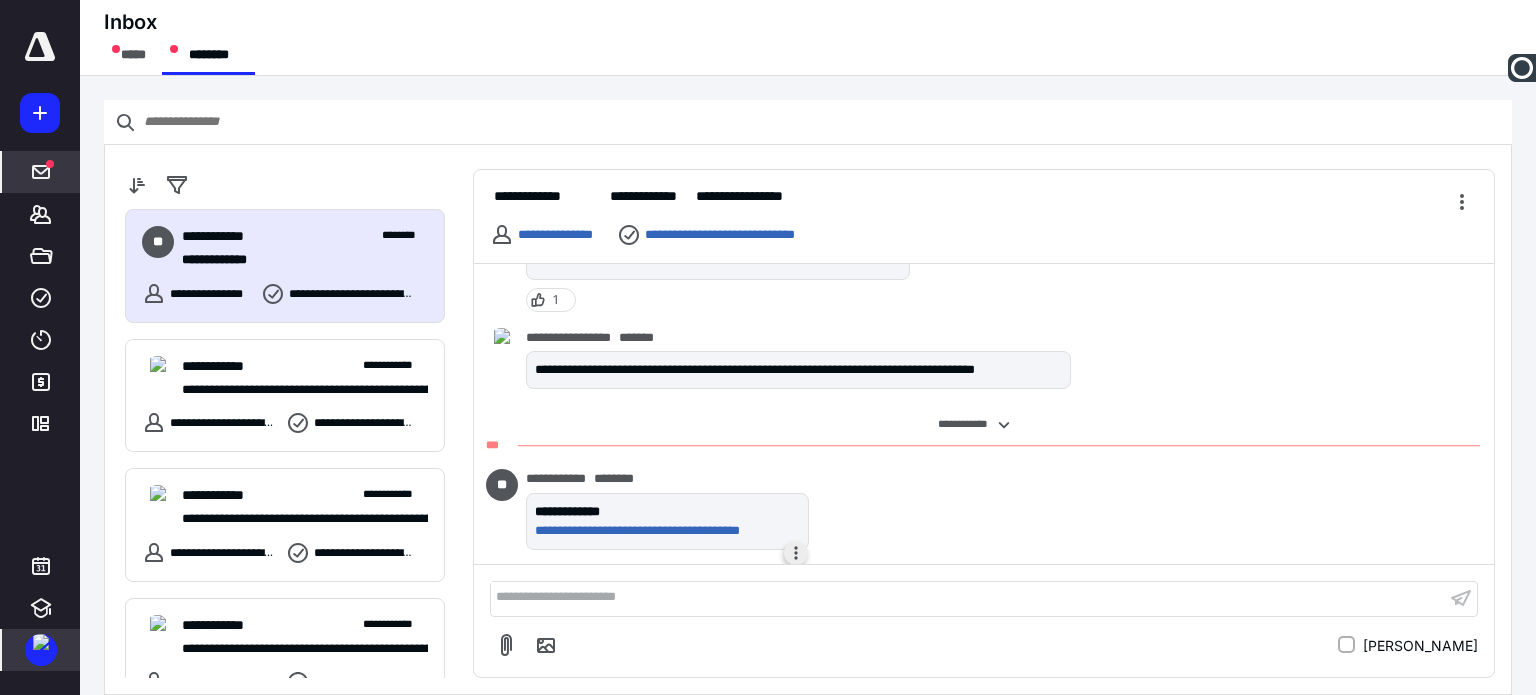 click at bounding box center [796, 553] 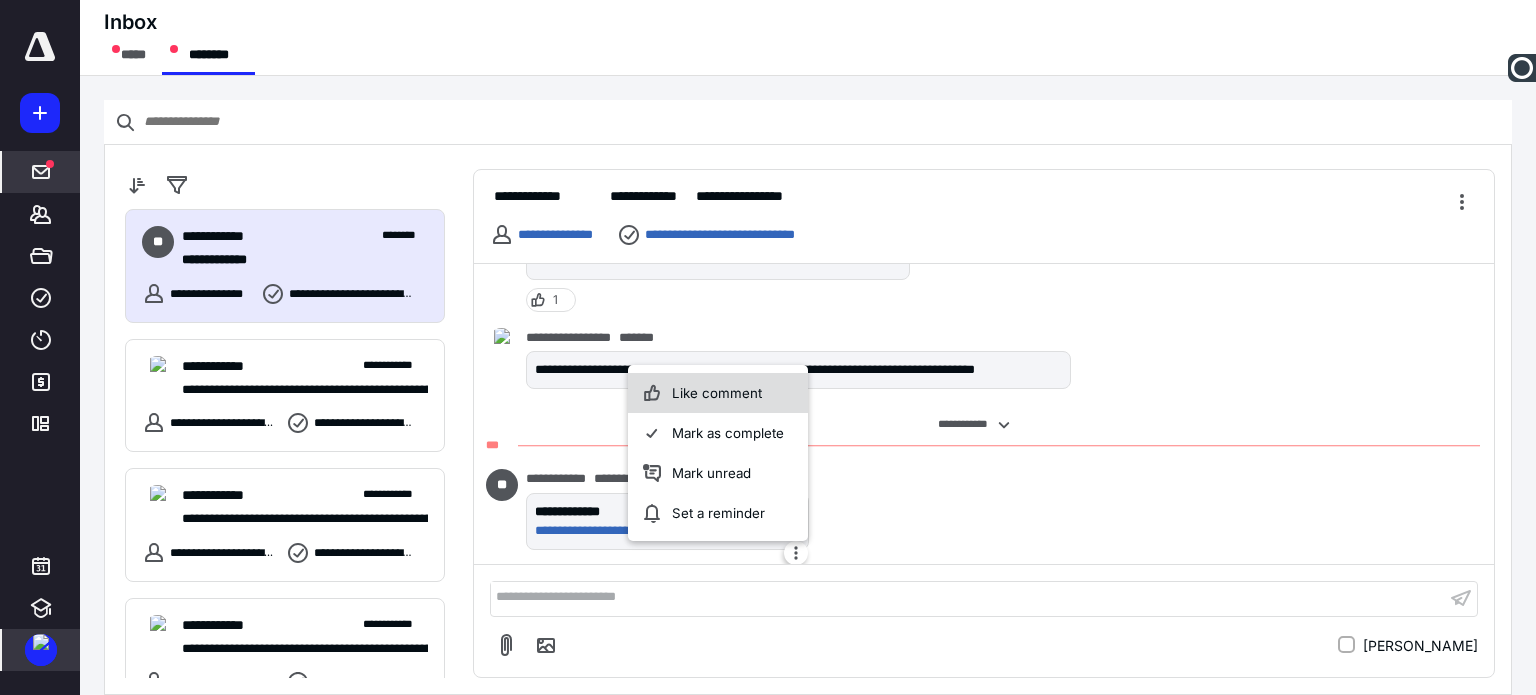 click on "Like comment" at bounding box center [718, 393] 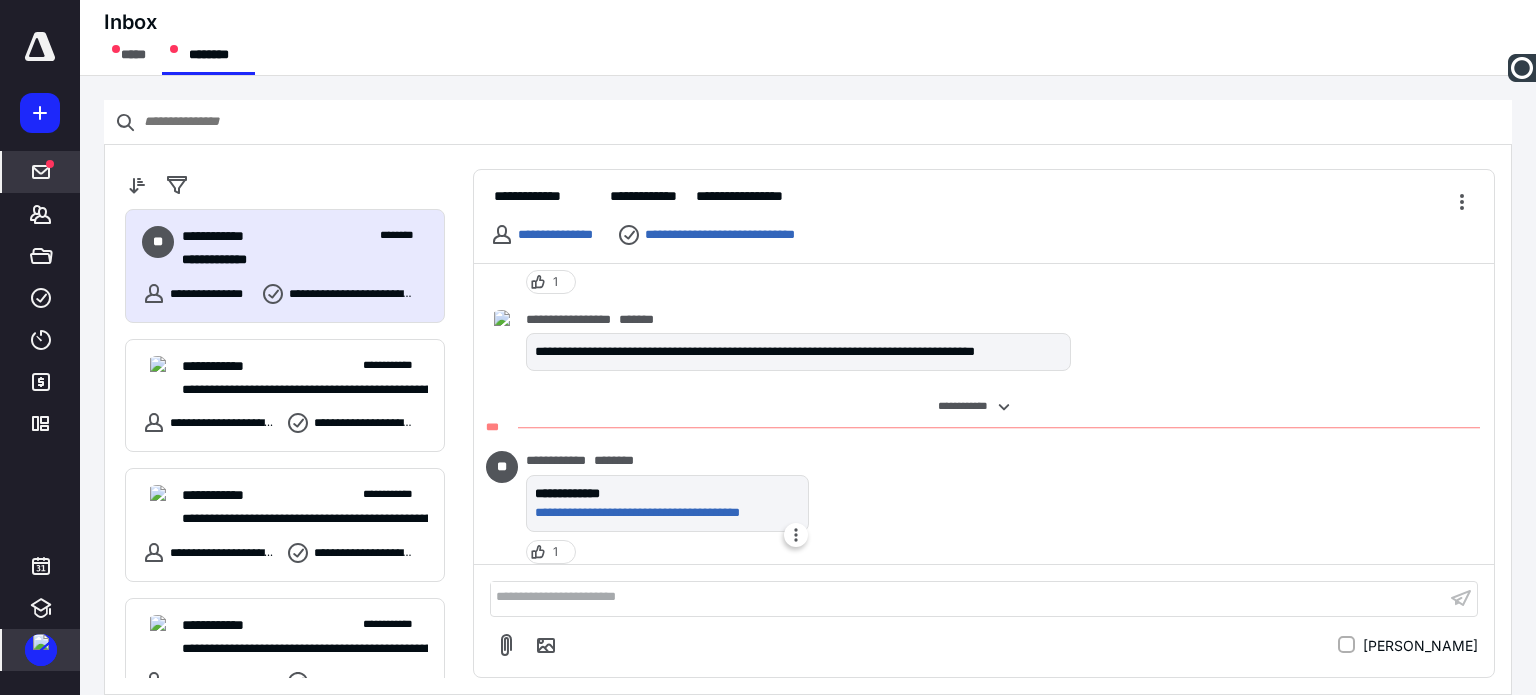 scroll, scrollTop: 883, scrollLeft: 0, axis: vertical 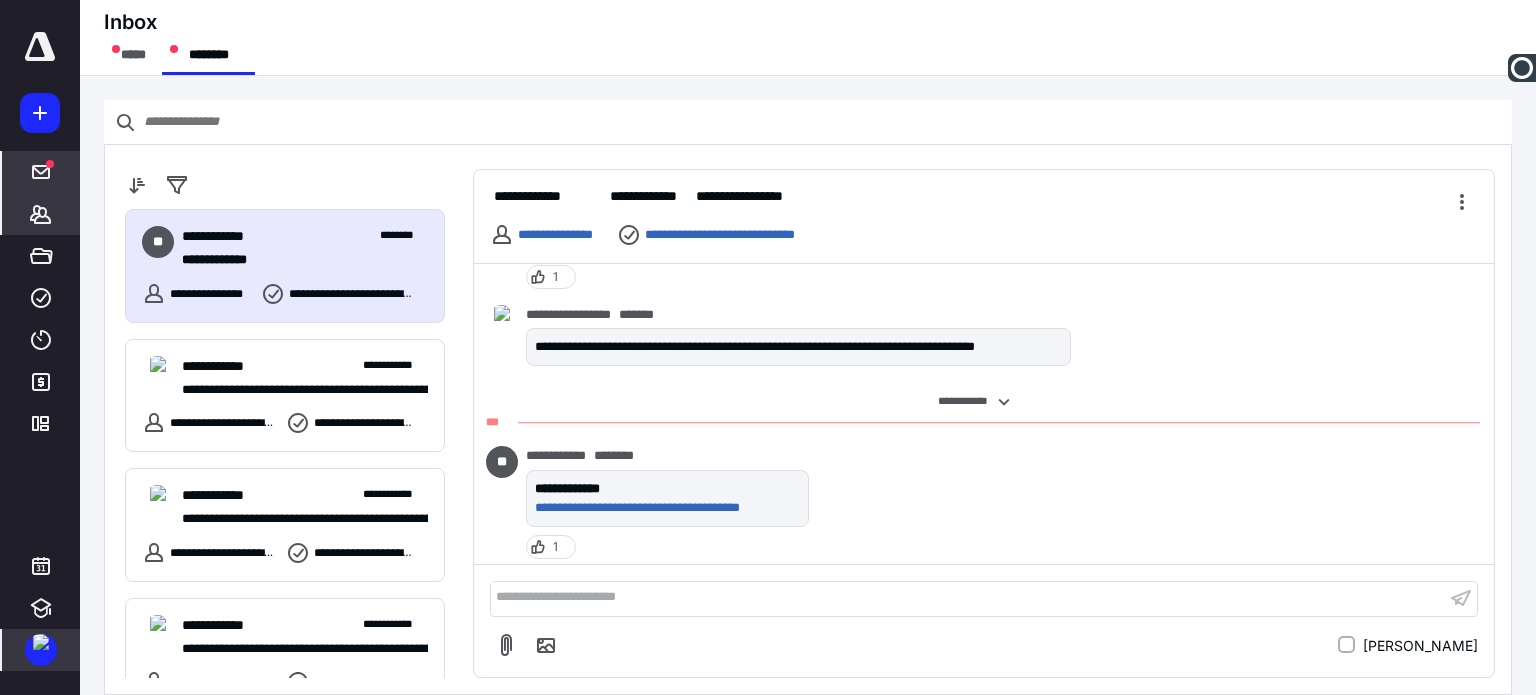 click 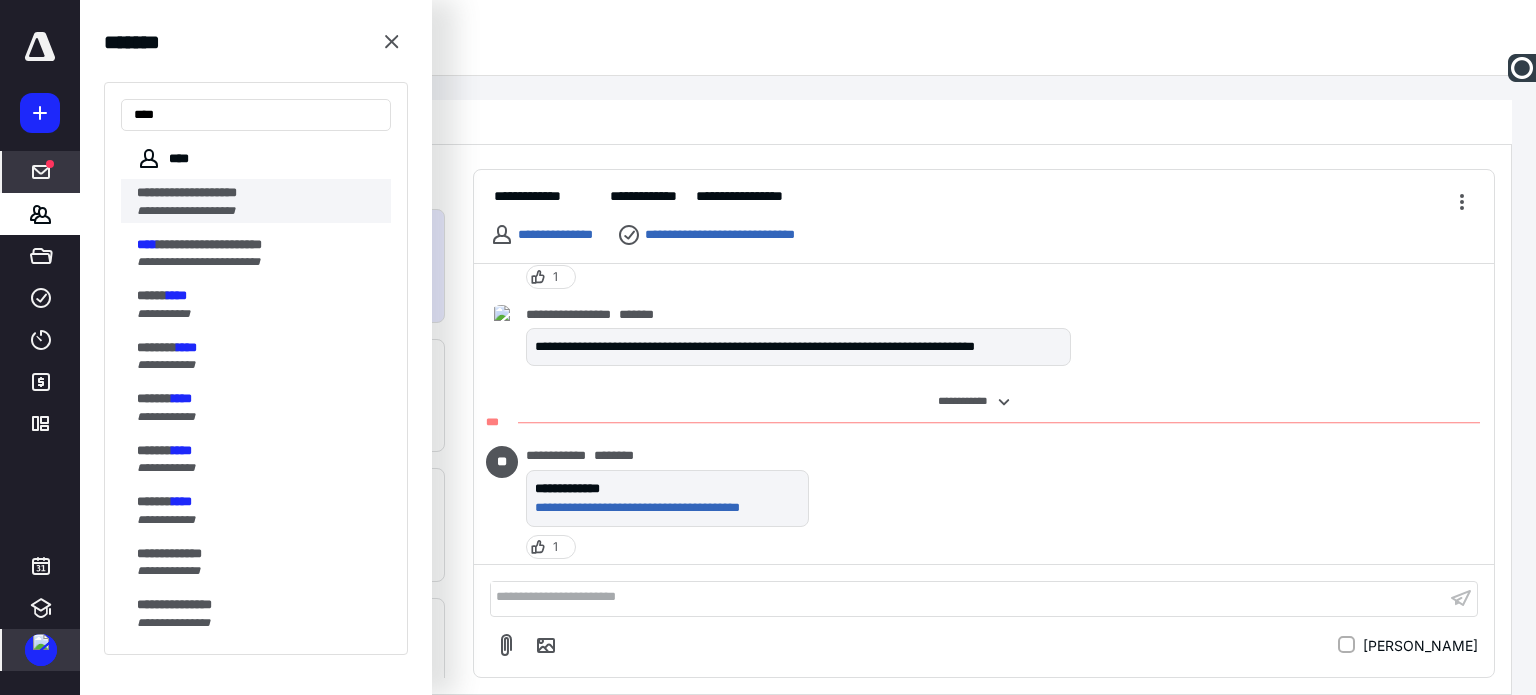 type on "****" 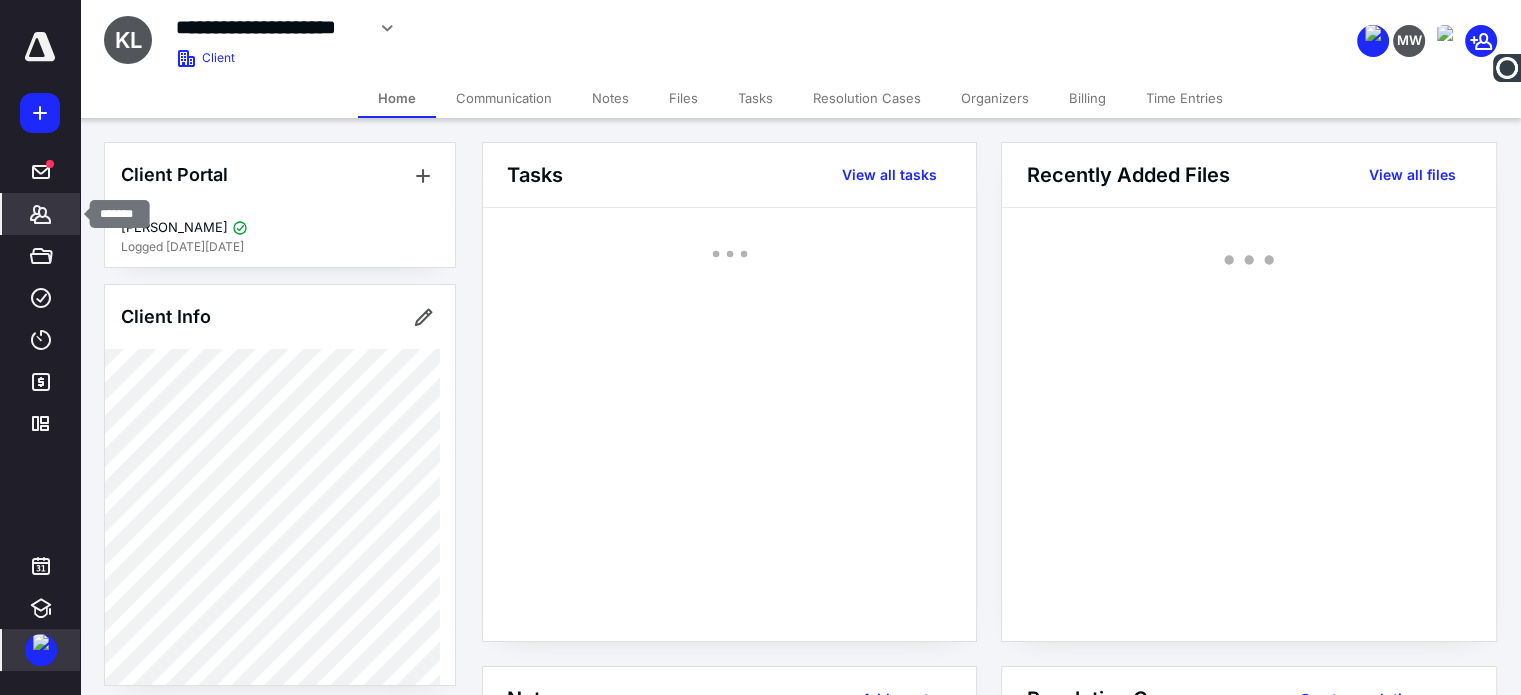 click 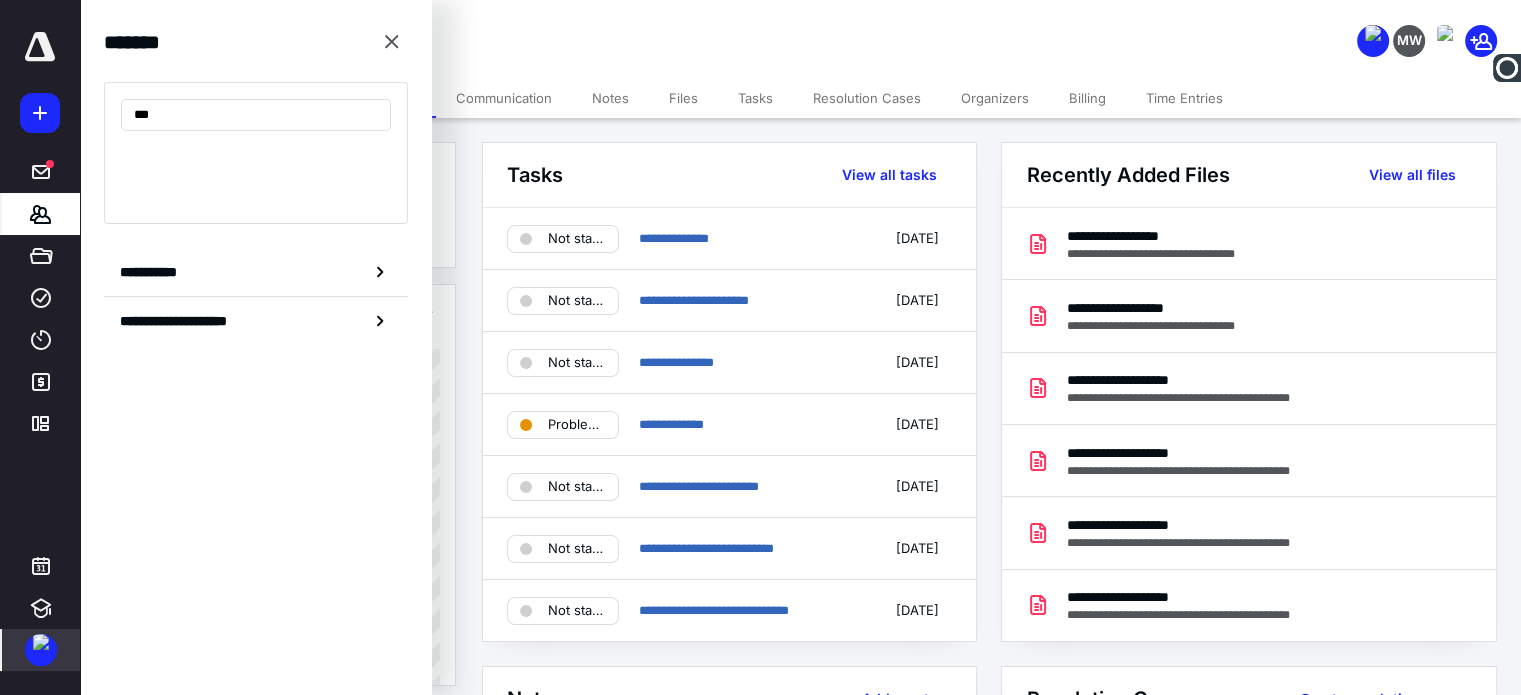 type on "****" 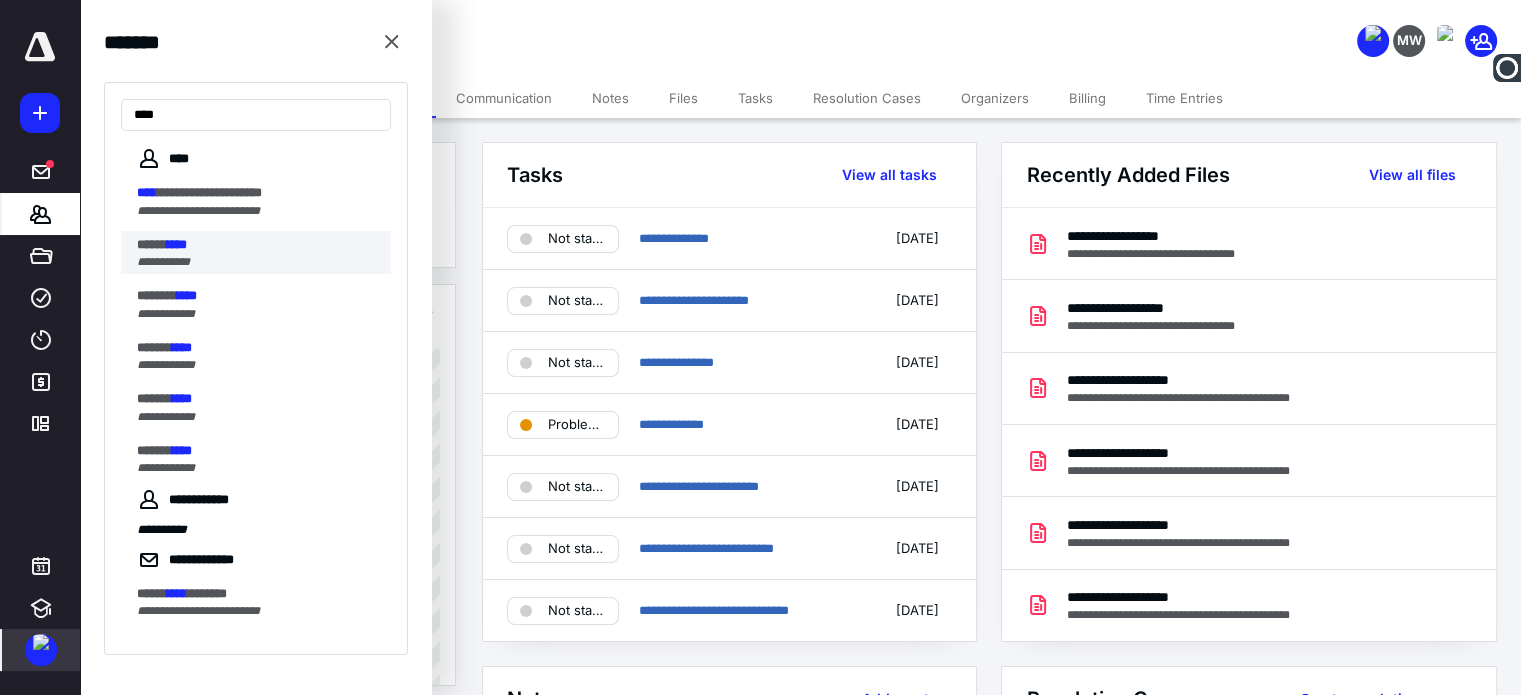 click on "****" at bounding box center [177, 244] 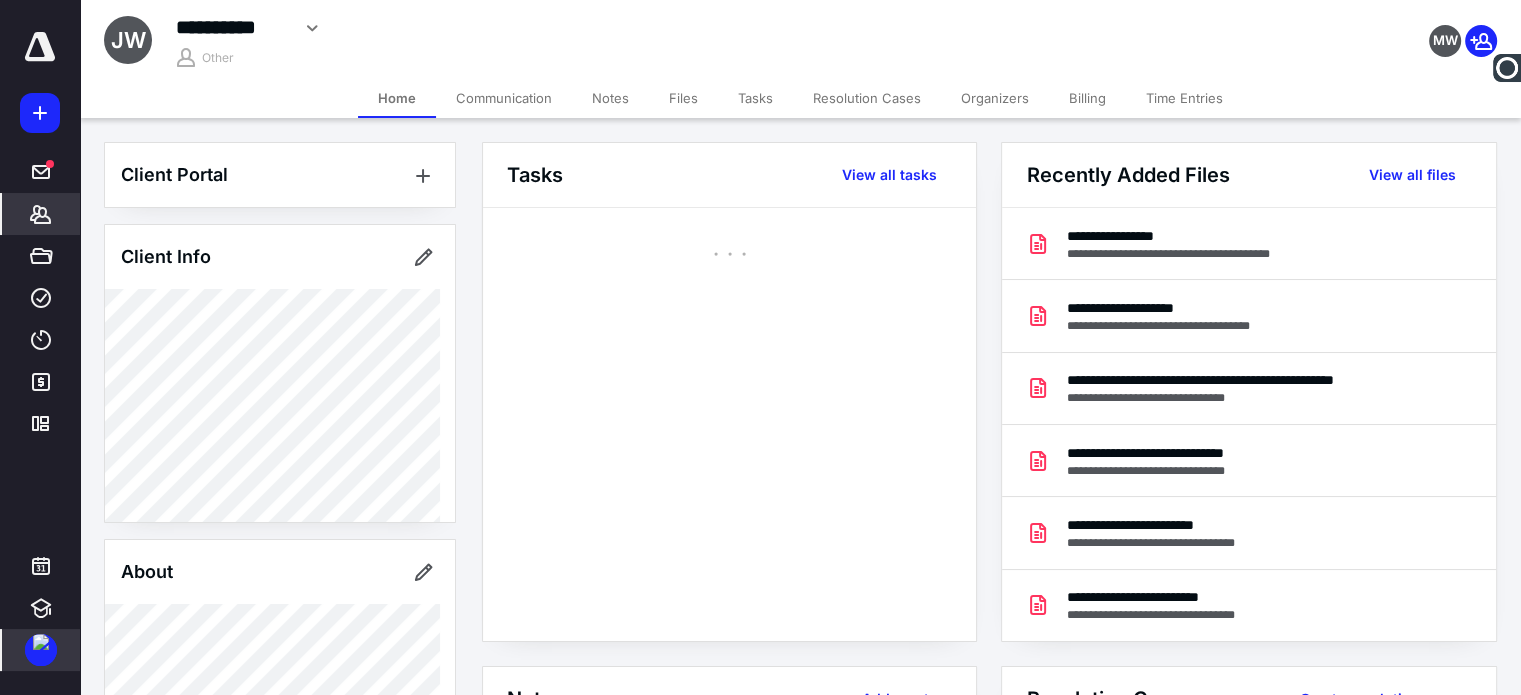 click 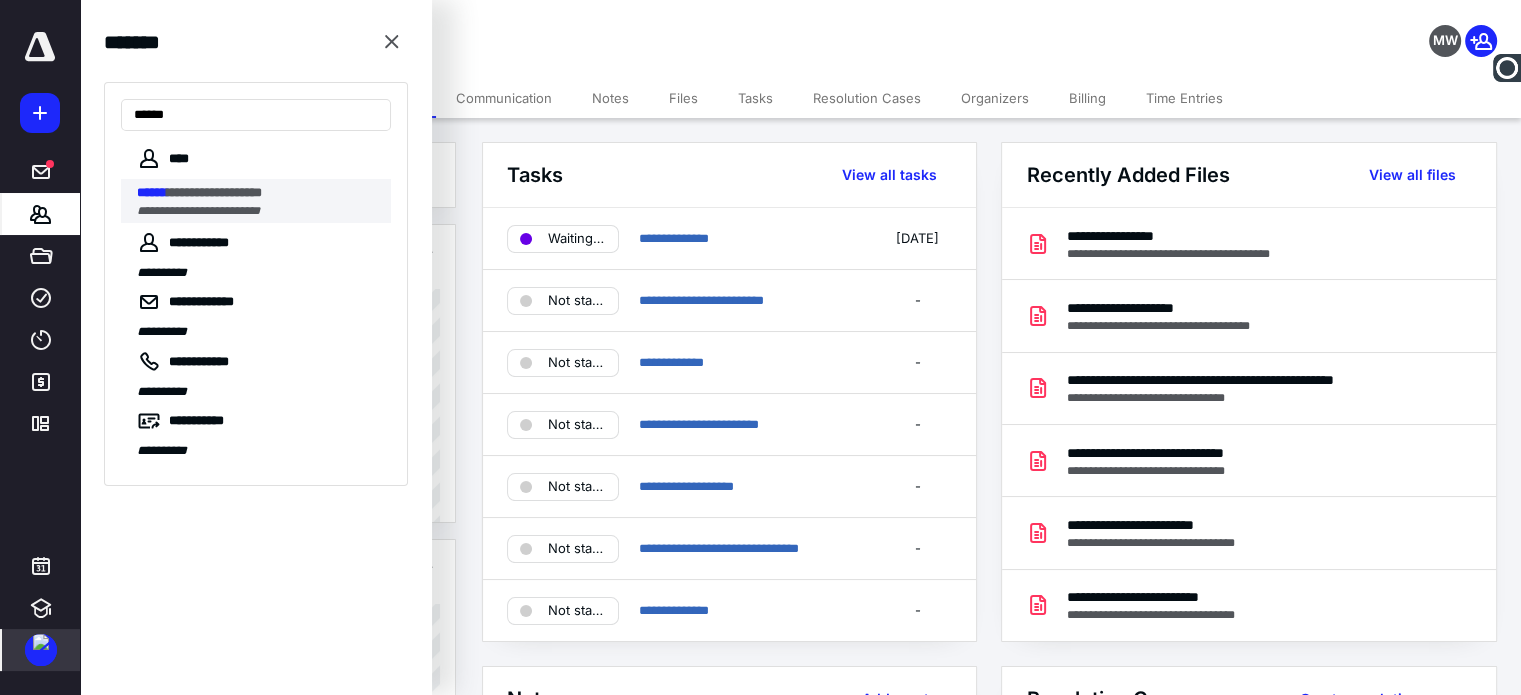 type on "******" 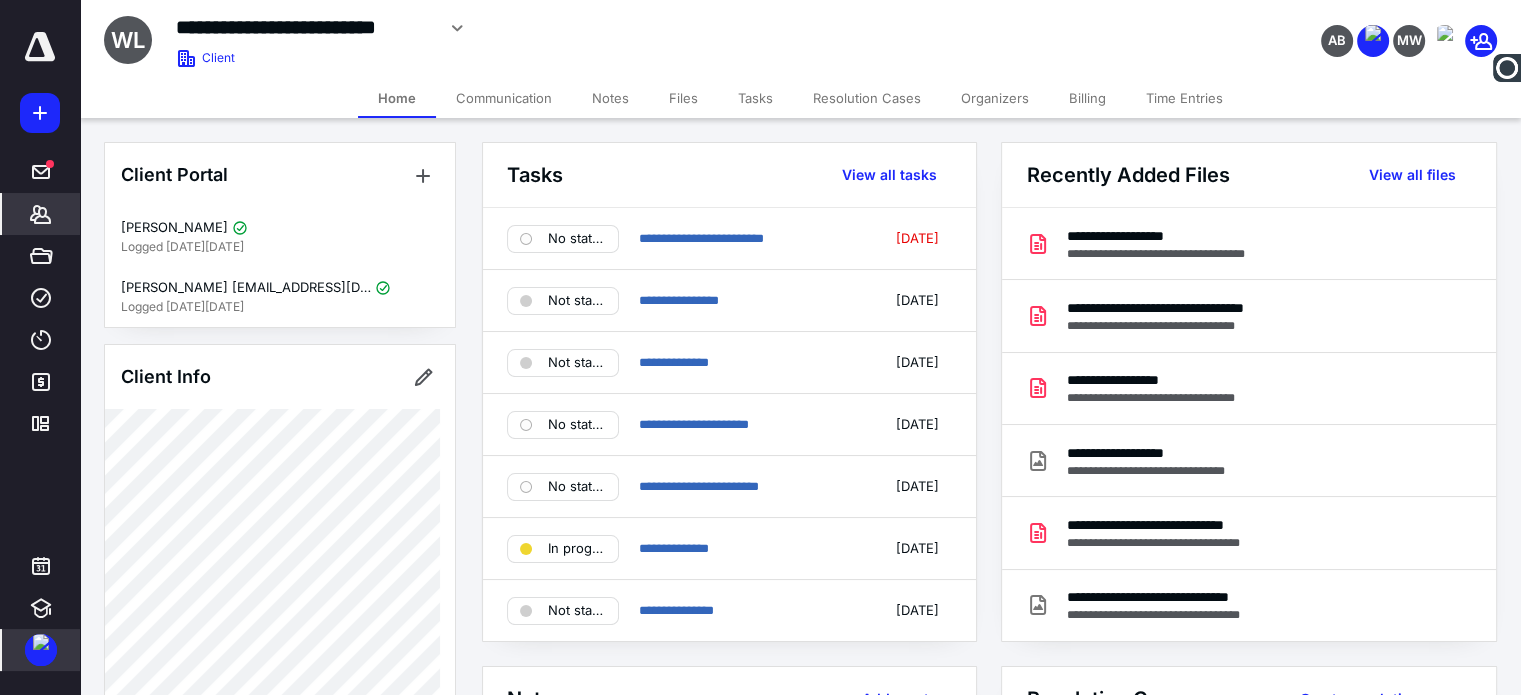 click 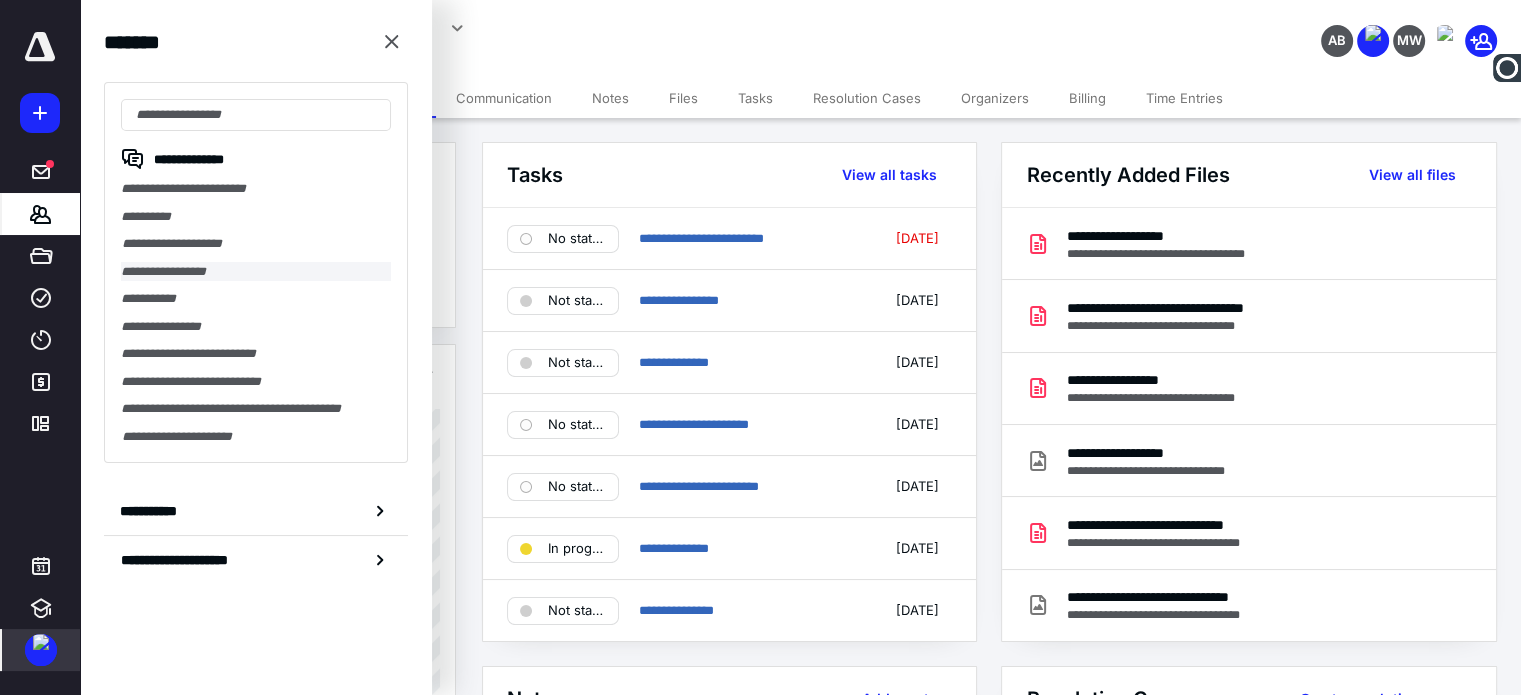 click on "**********" at bounding box center (256, 272) 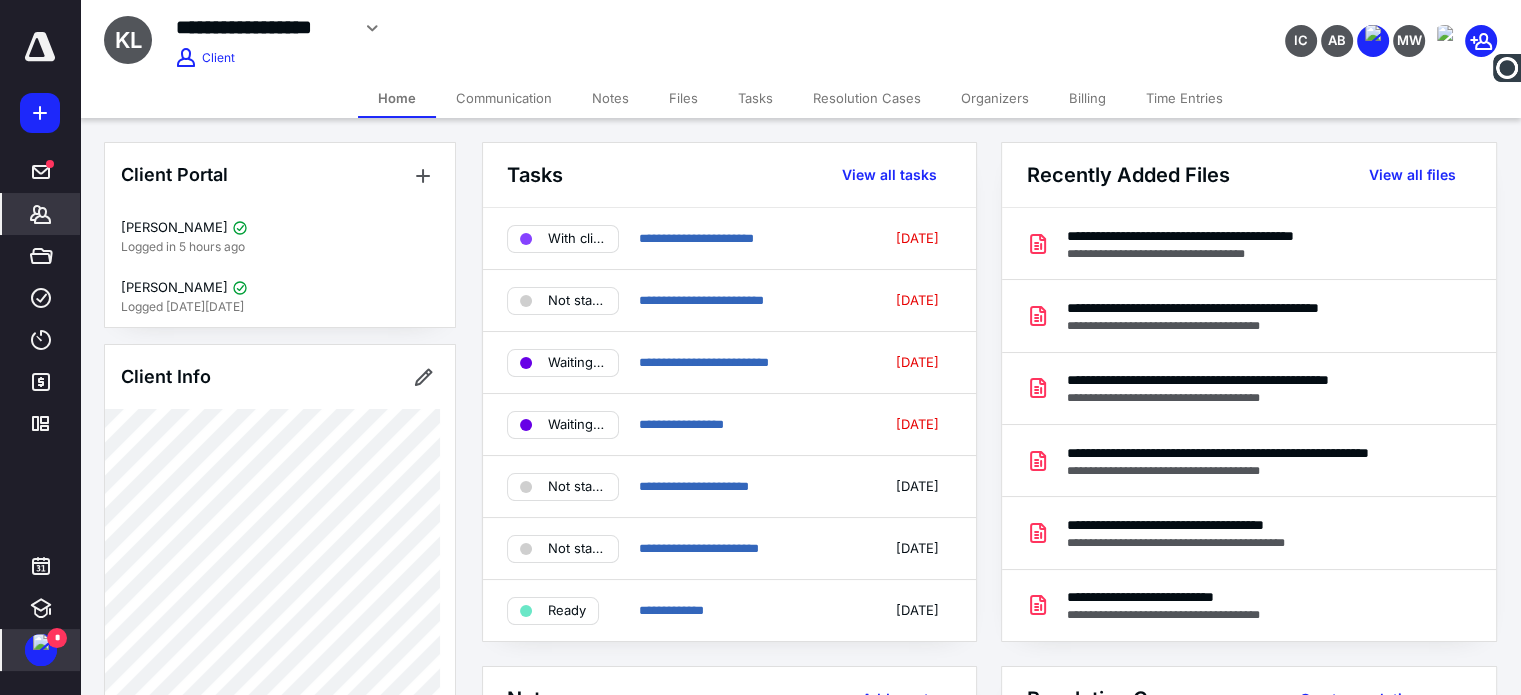 click at bounding box center [41, 642] 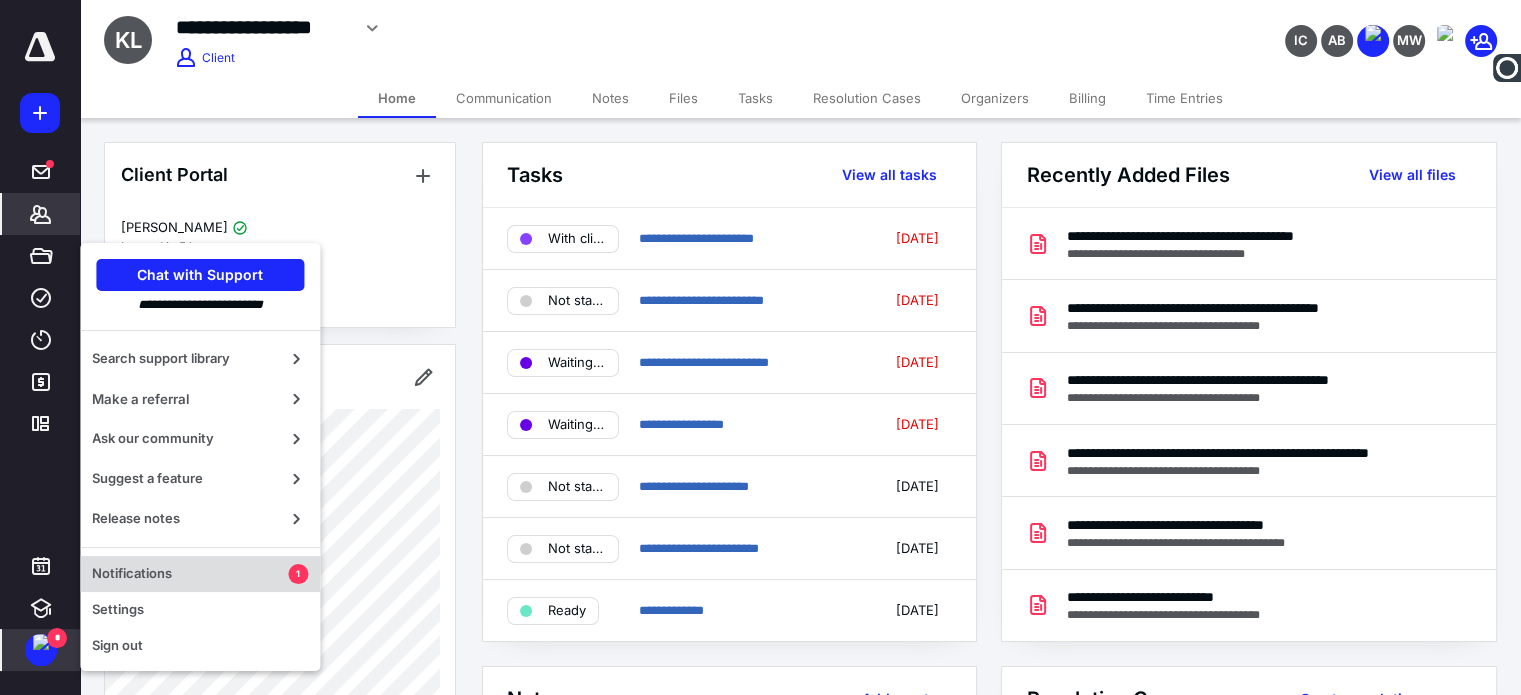 click on "Notifications" at bounding box center [190, 574] 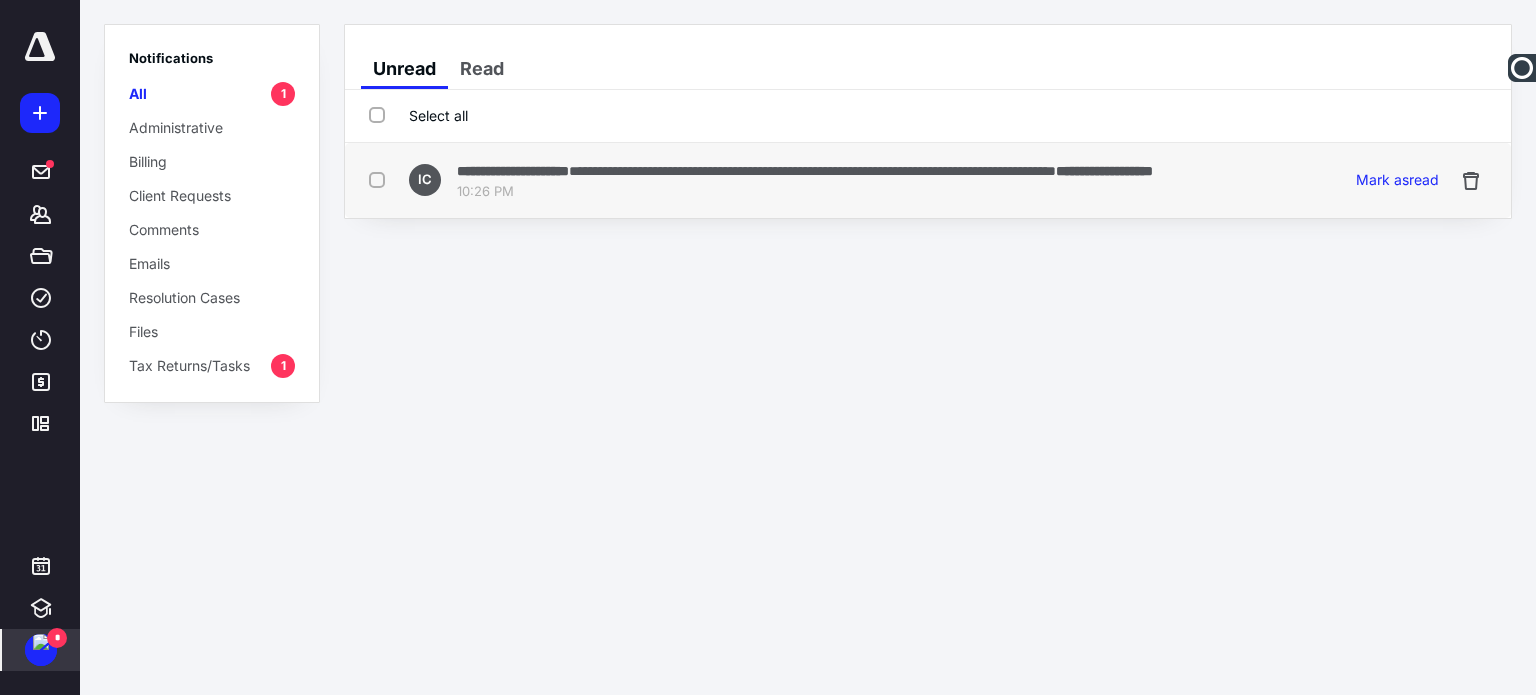 click on "10:26 PM" at bounding box center (805, 192) 